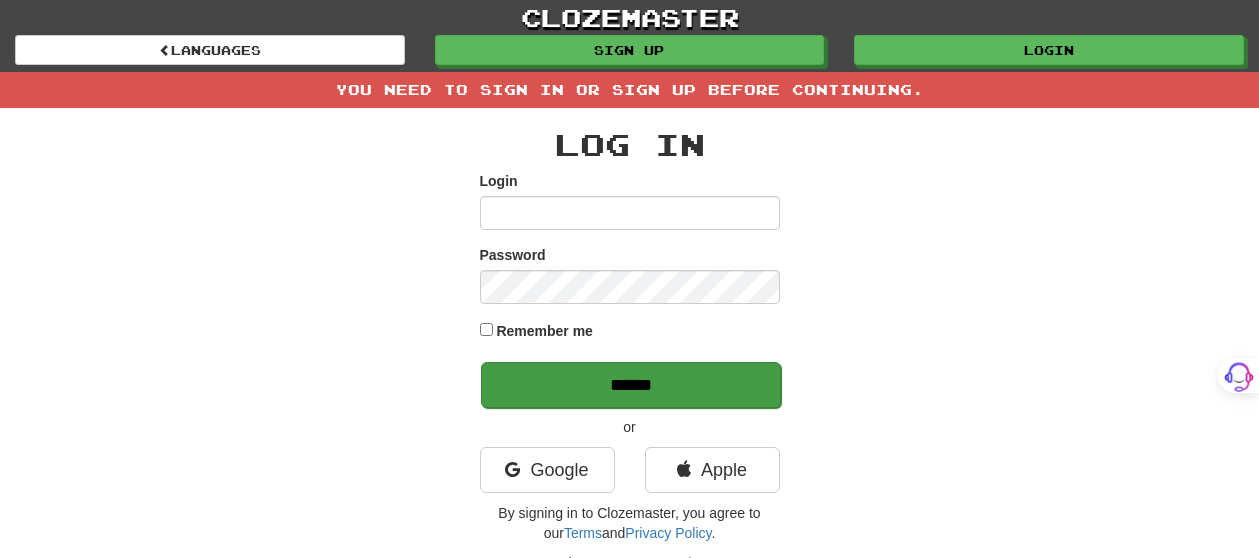 scroll, scrollTop: 0, scrollLeft: 0, axis: both 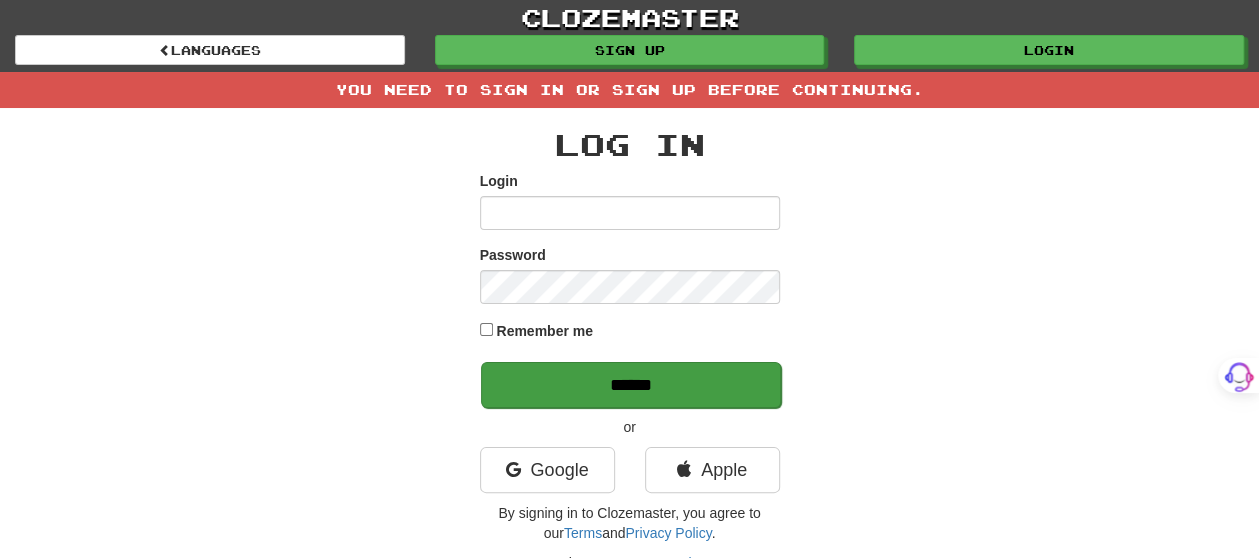 type on "*******" 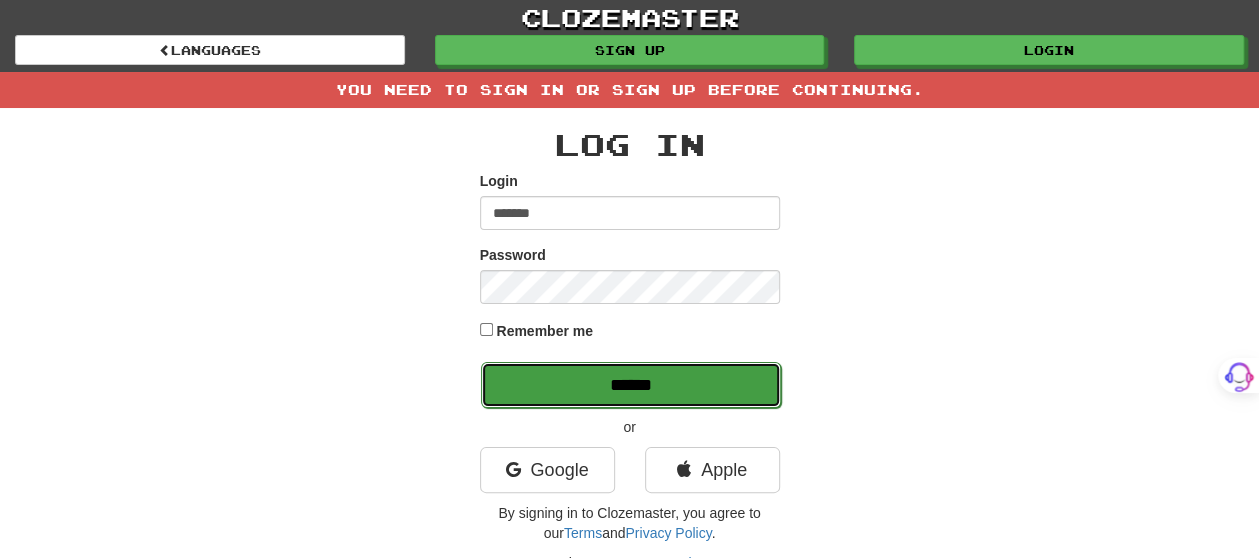 click on "******" at bounding box center (631, 385) 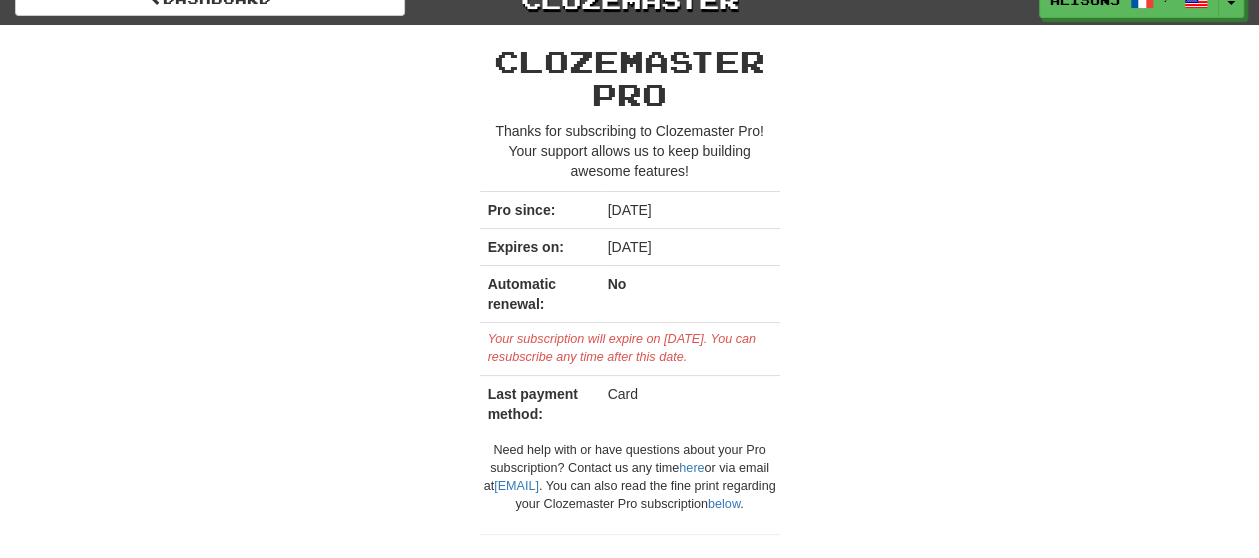 scroll, scrollTop: 0, scrollLeft: 0, axis: both 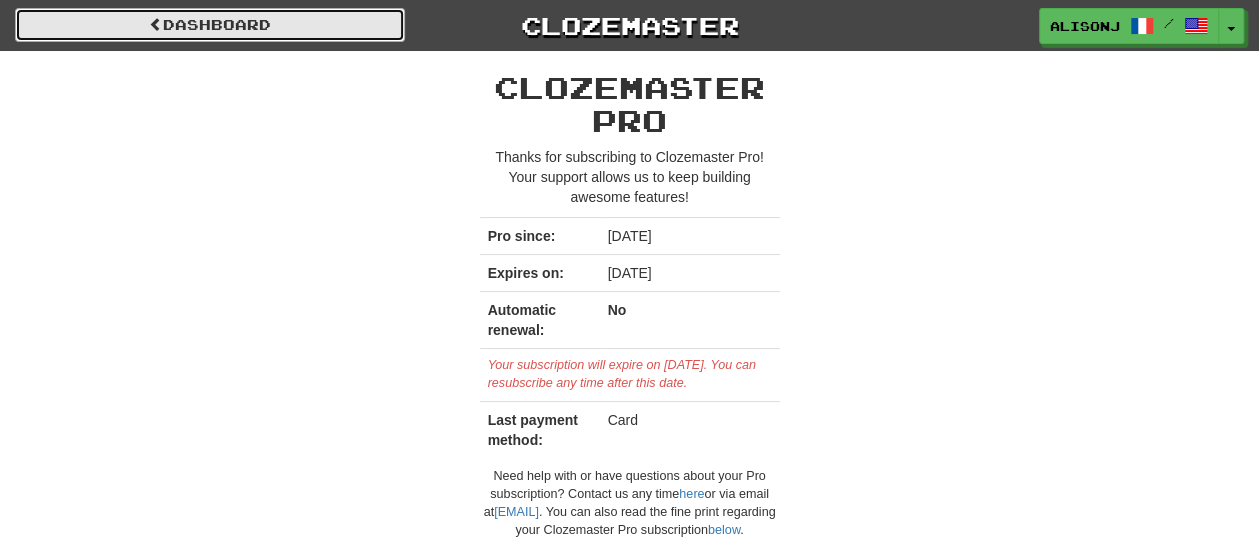 click on "Dashboard" at bounding box center [210, 25] 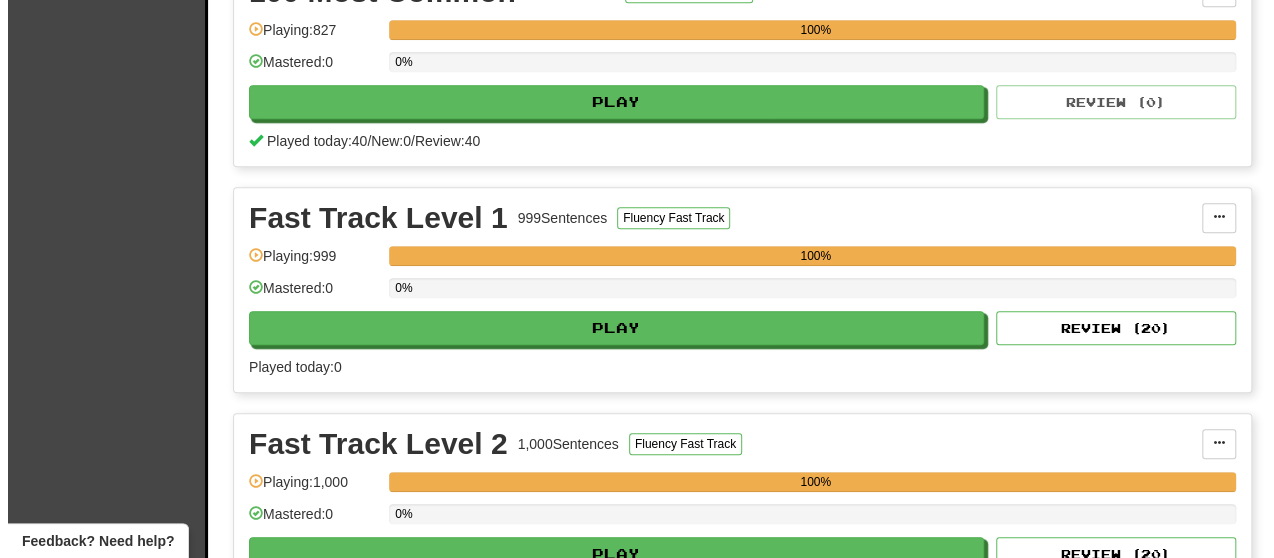 scroll, scrollTop: 600, scrollLeft: 0, axis: vertical 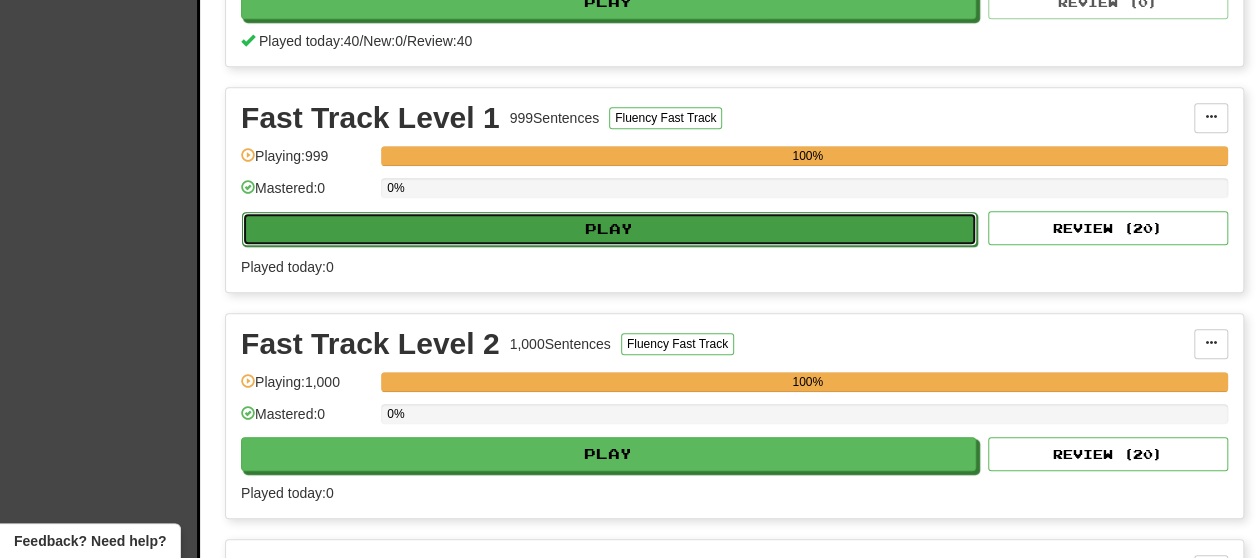 click on "Play" at bounding box center [609, 229] 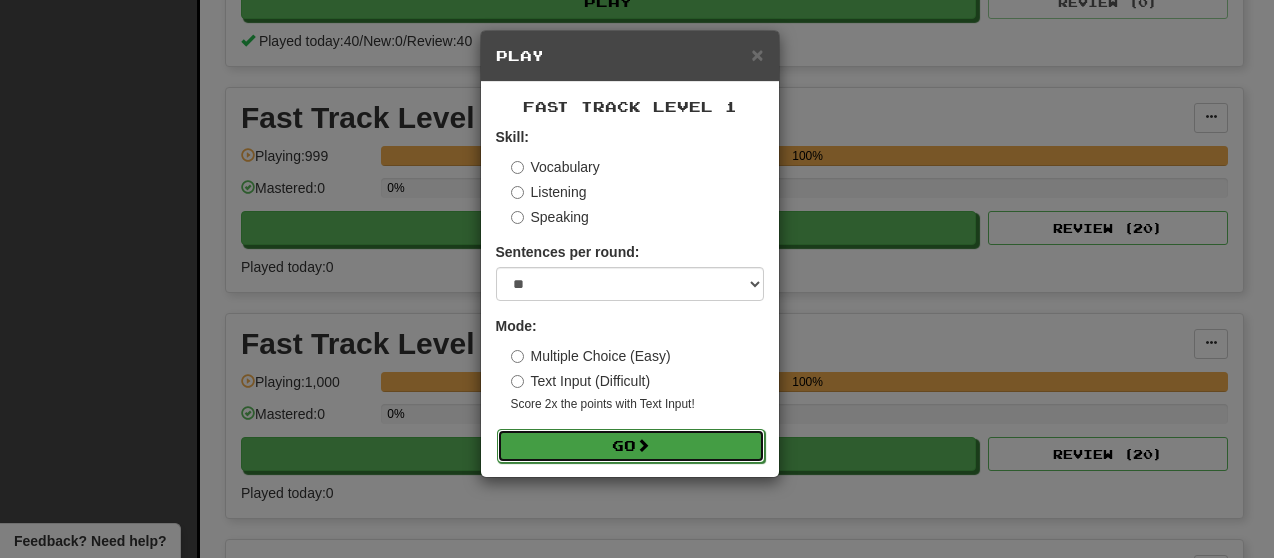 click on "Go" at bounding box center [631, 446] 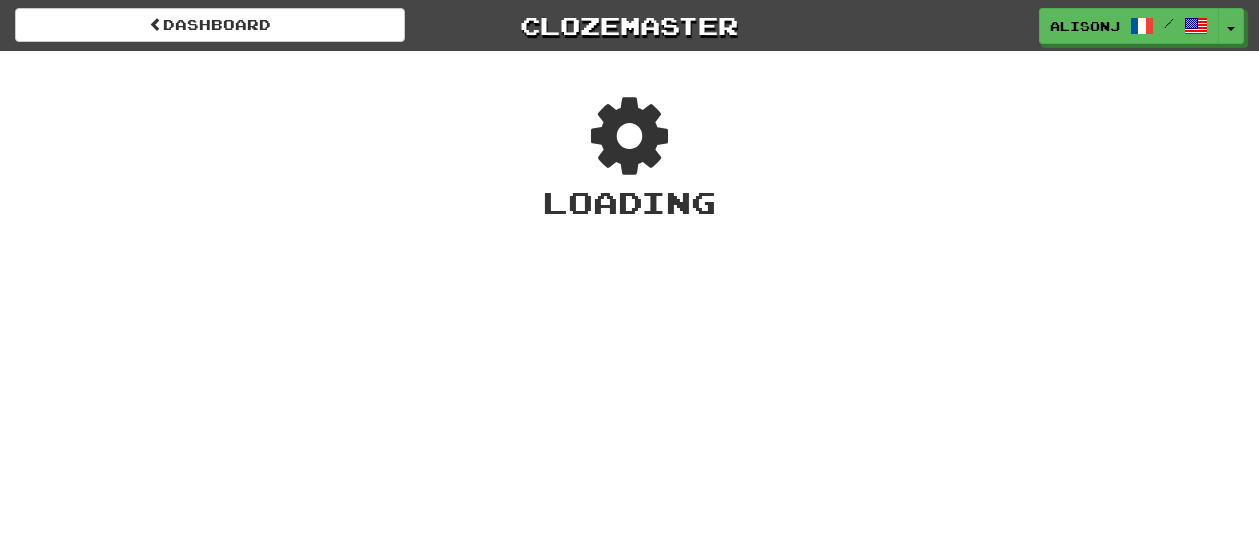 scroll, scrollTop: 0, scrollLeft: 0, axis: both 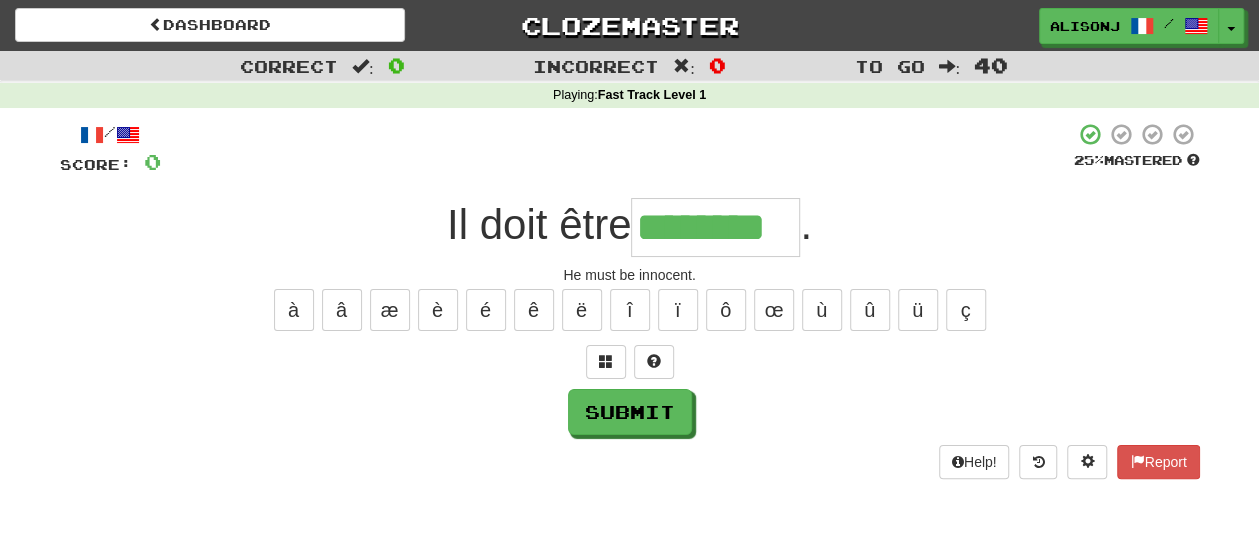 type on "********" 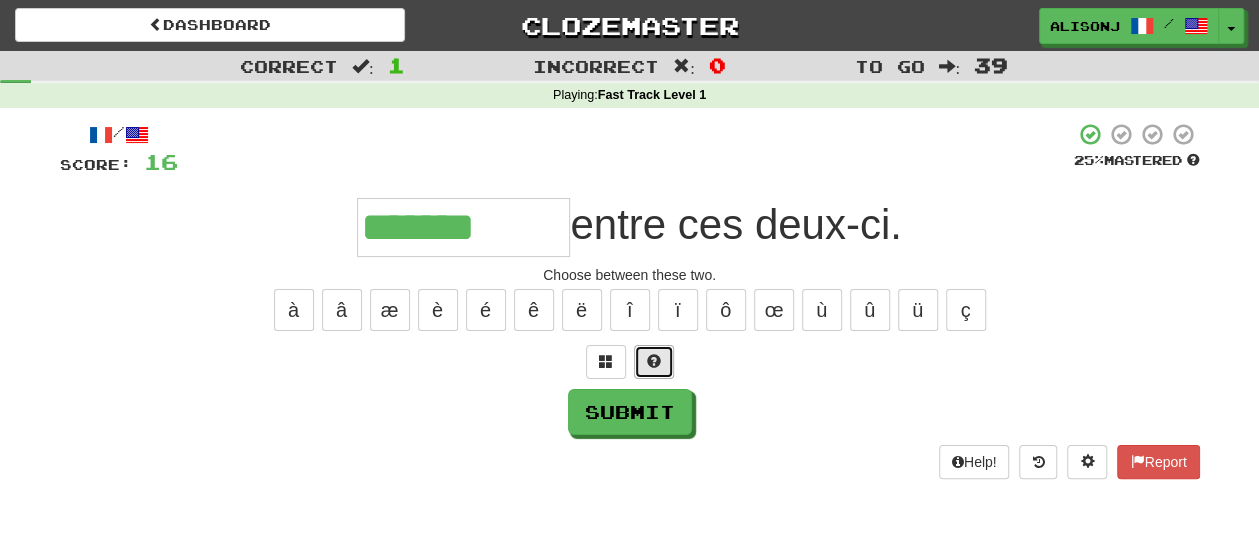 click at bounding box center [654, 361] 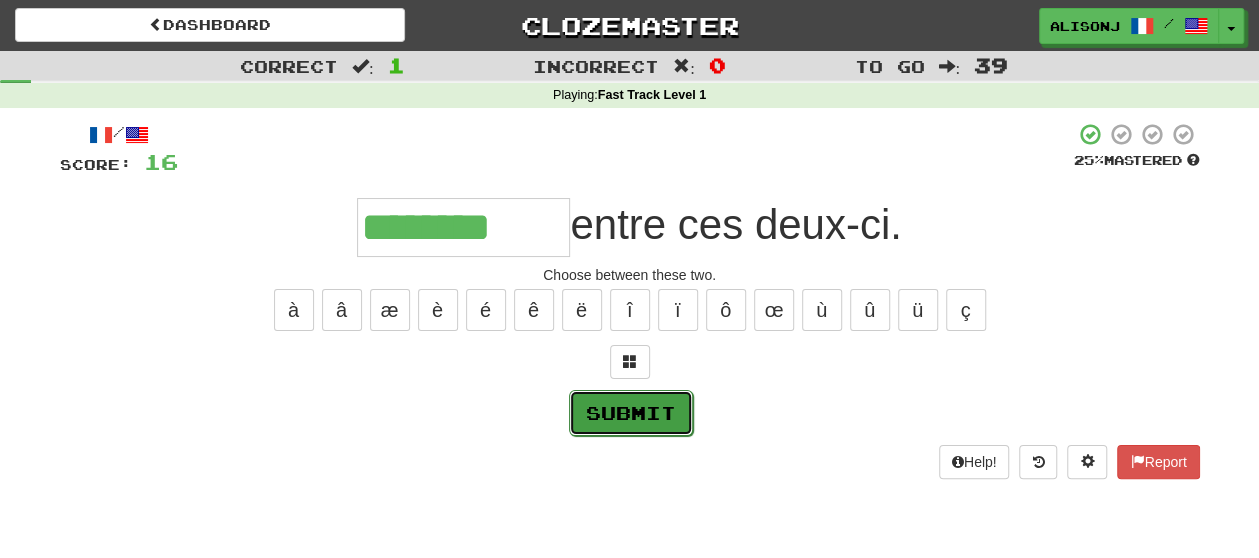 click on "Submit" at bounding box center [631, 413] 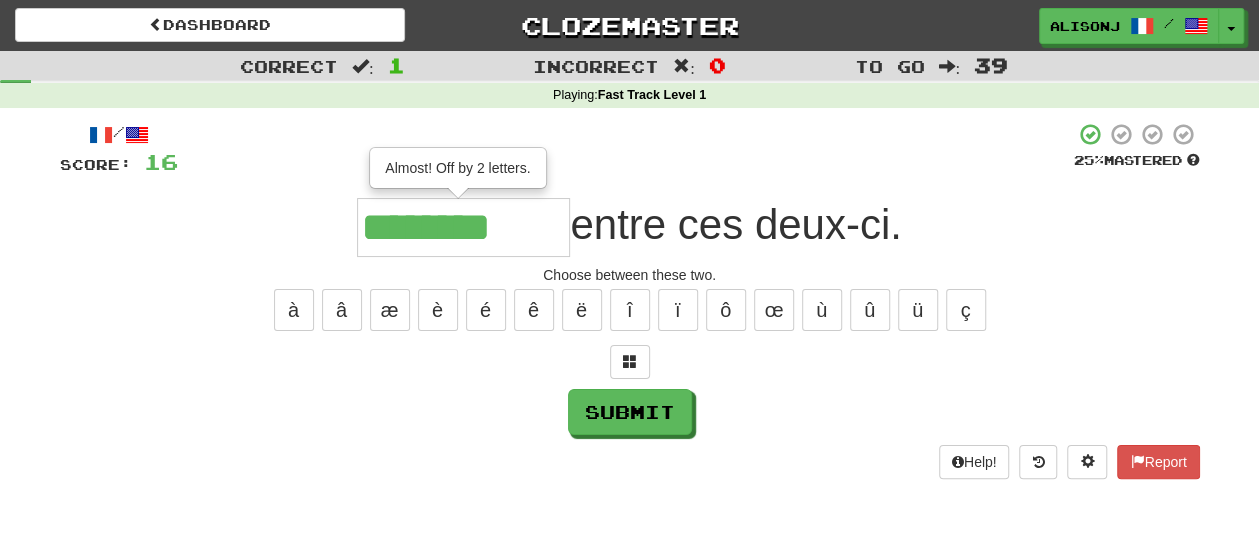 click on "********" at bounding box center (463, 227) 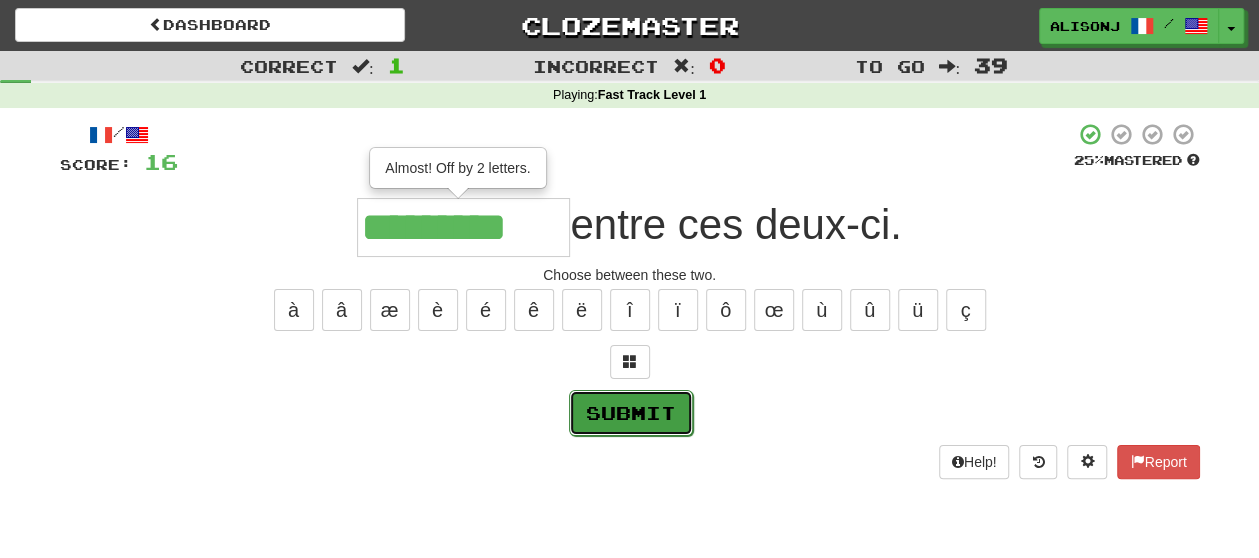 click on "Submit" at bounding box center (631, 413) 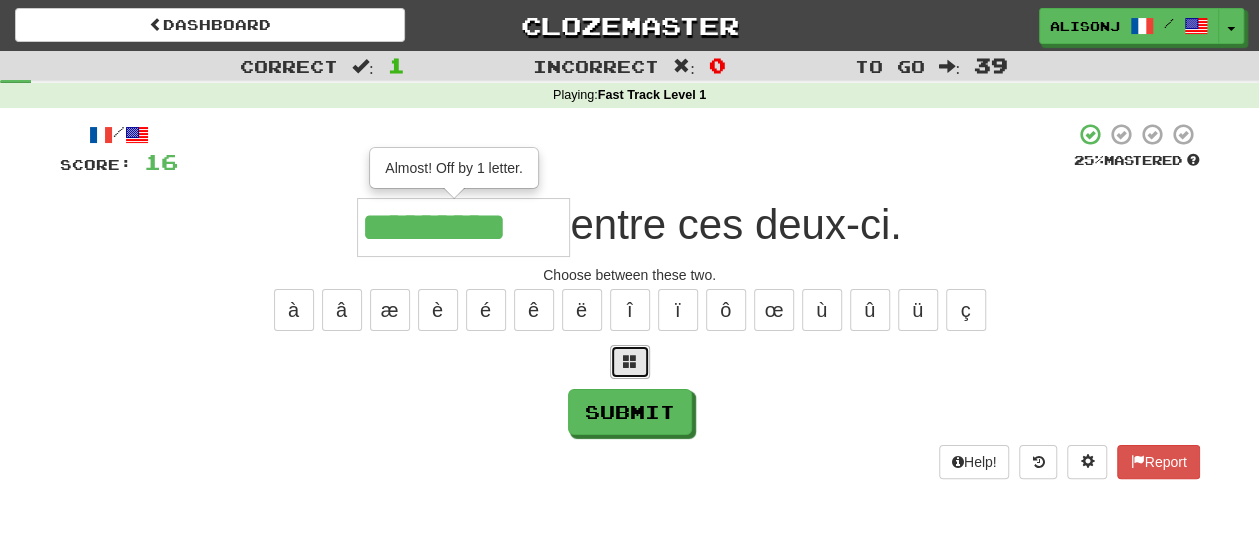 click at bounding box center [630, 361] 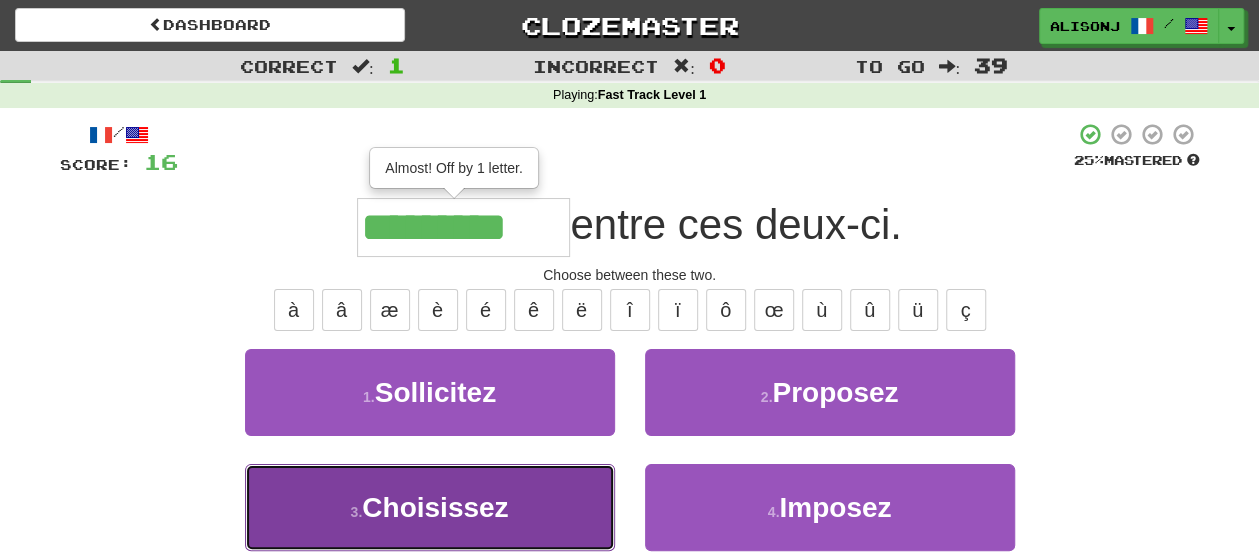 click on "Choisissez" at bounding box center (435, 507) 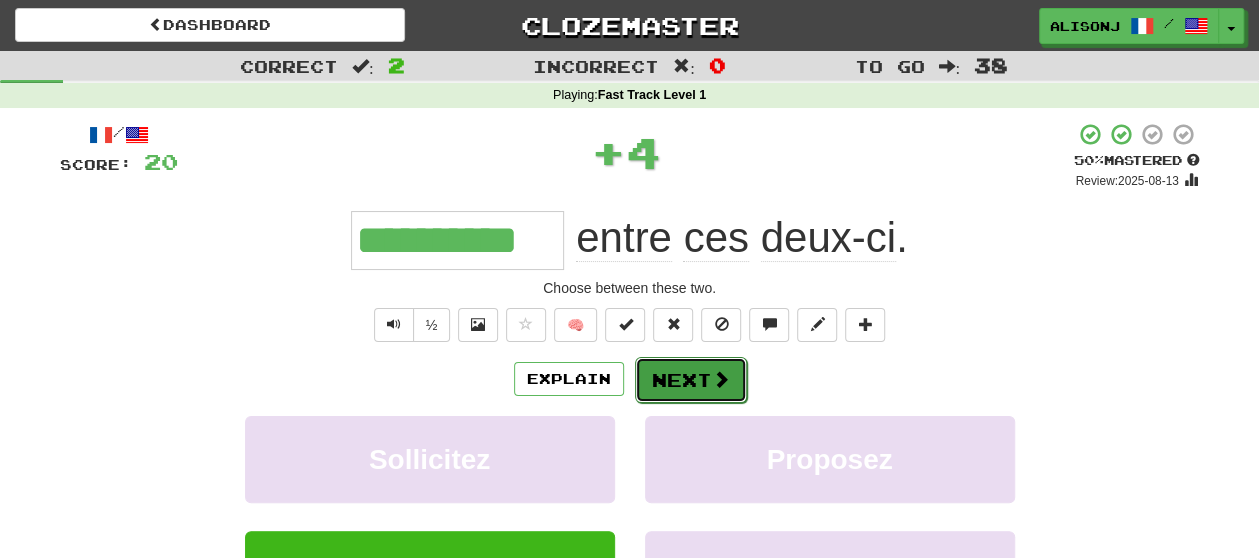 click on "Next" at bounding box center [691, 380] 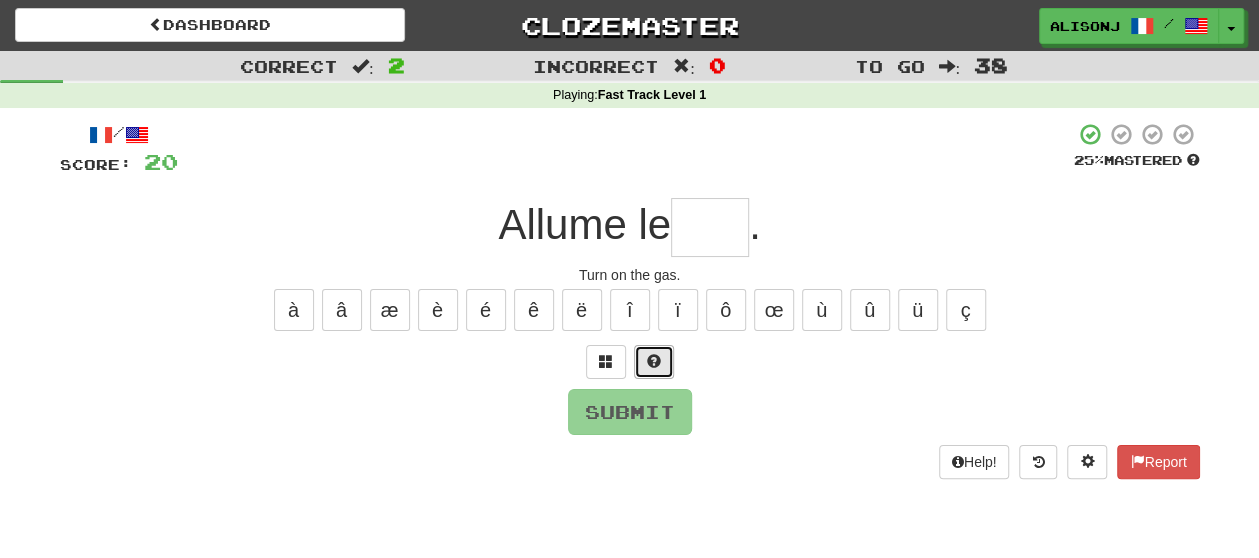click at bounding box center (654, 362) 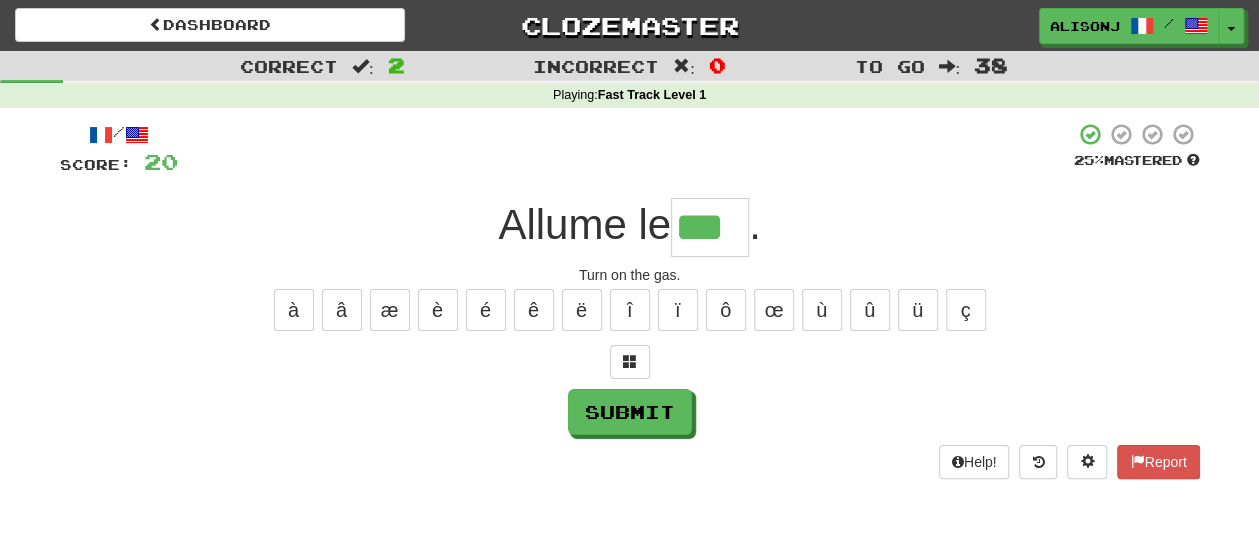 type on "***" 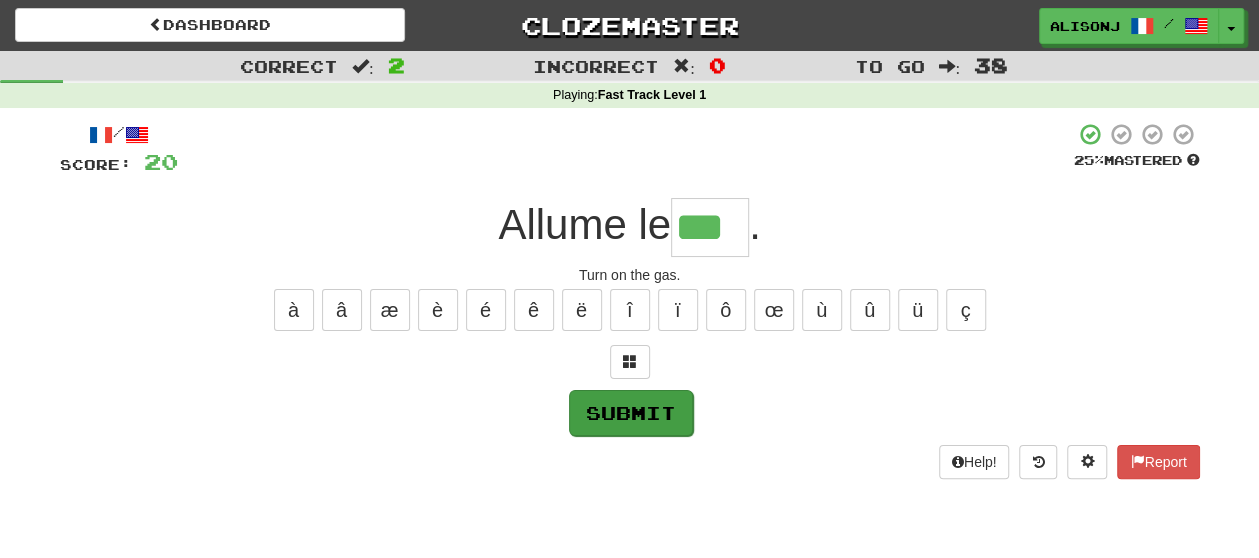 drag, startPoint x: 648, startPoint y: 383, endPoint x: 647, endPoint y: 393, distance: 10.049875 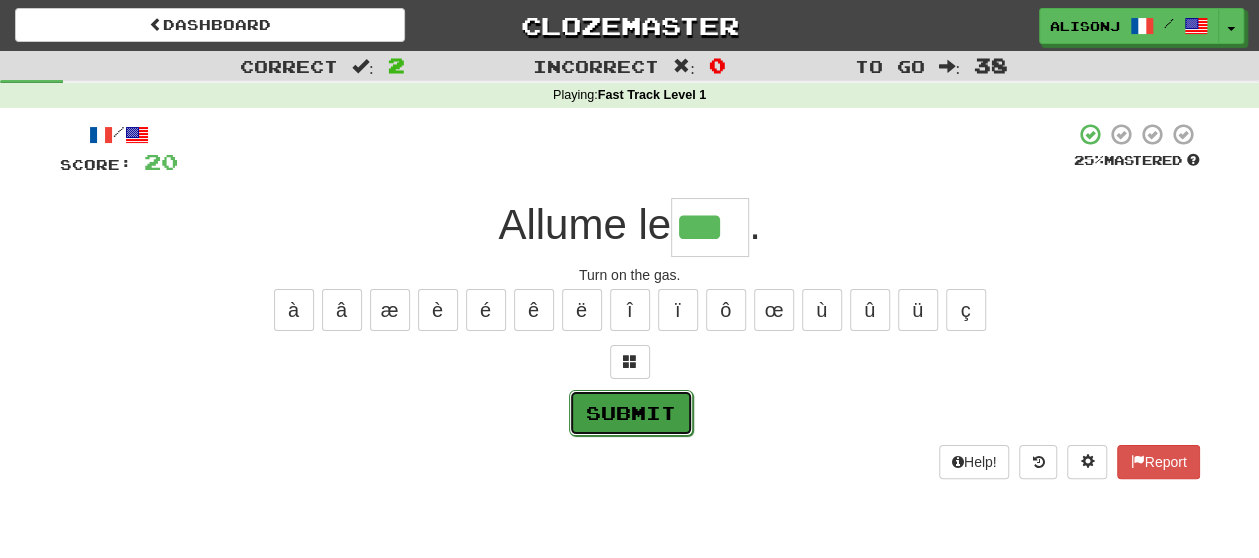 click on "Submit" at bounding box center (631, 413) 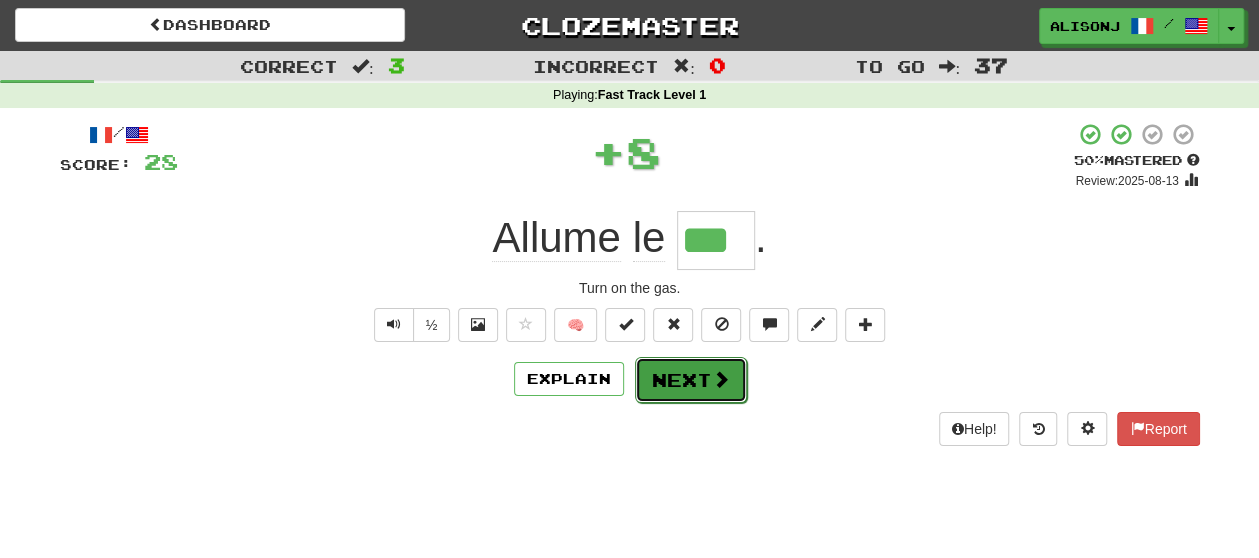 click on "Next" at bounding box center [691, 380] 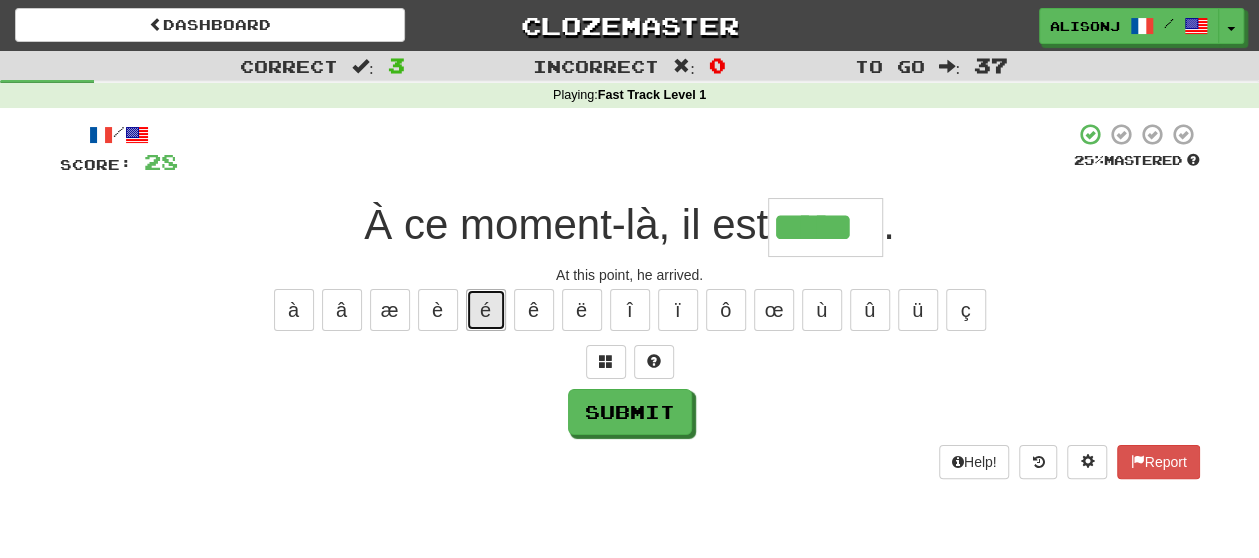 click on "é" at bounding box center (486, 310) 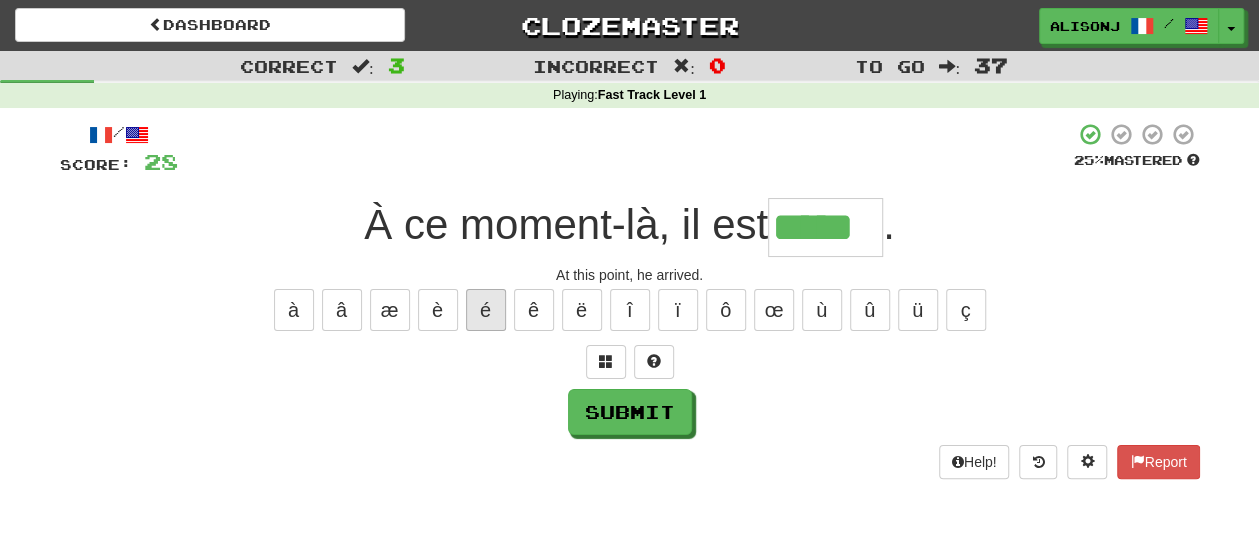 type on "******" 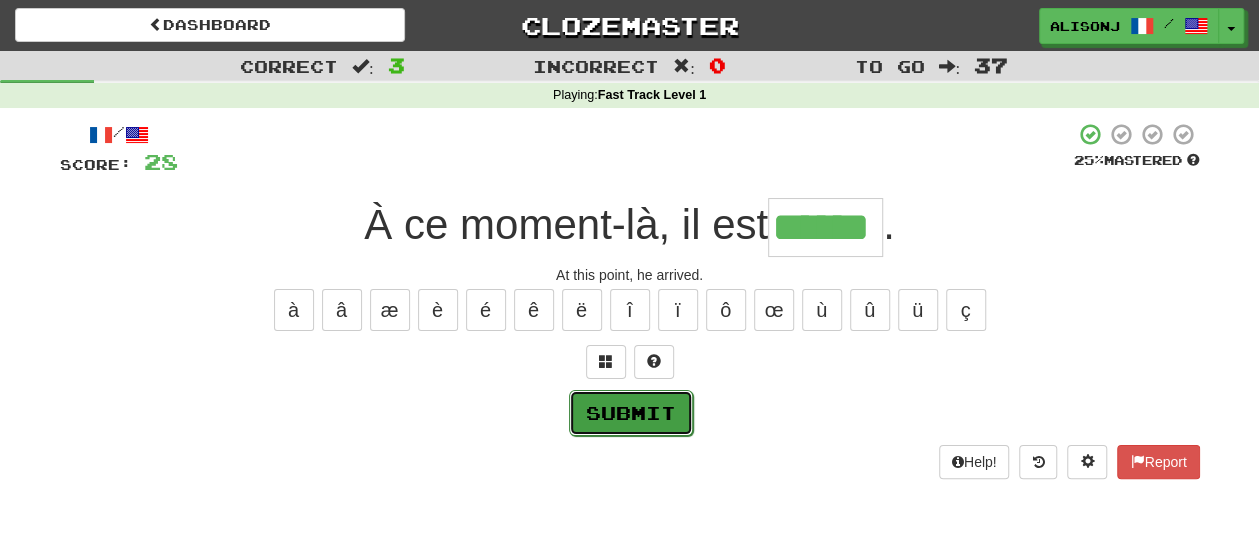 click on "Submit" at bounding box center (631, 413) 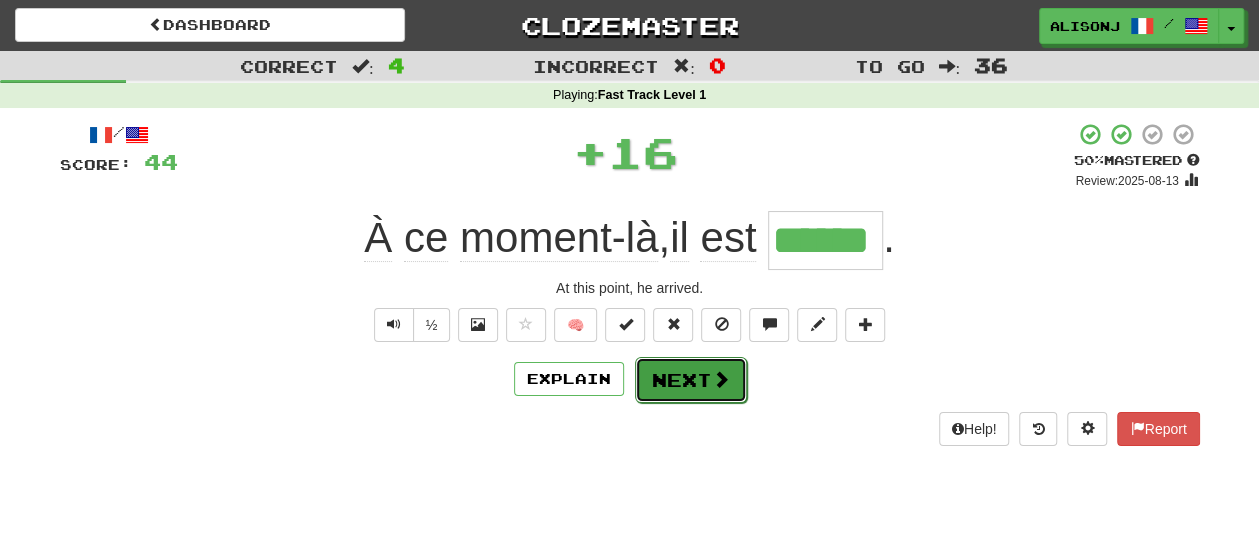 click on "Next" at bounding box center (691, 380) 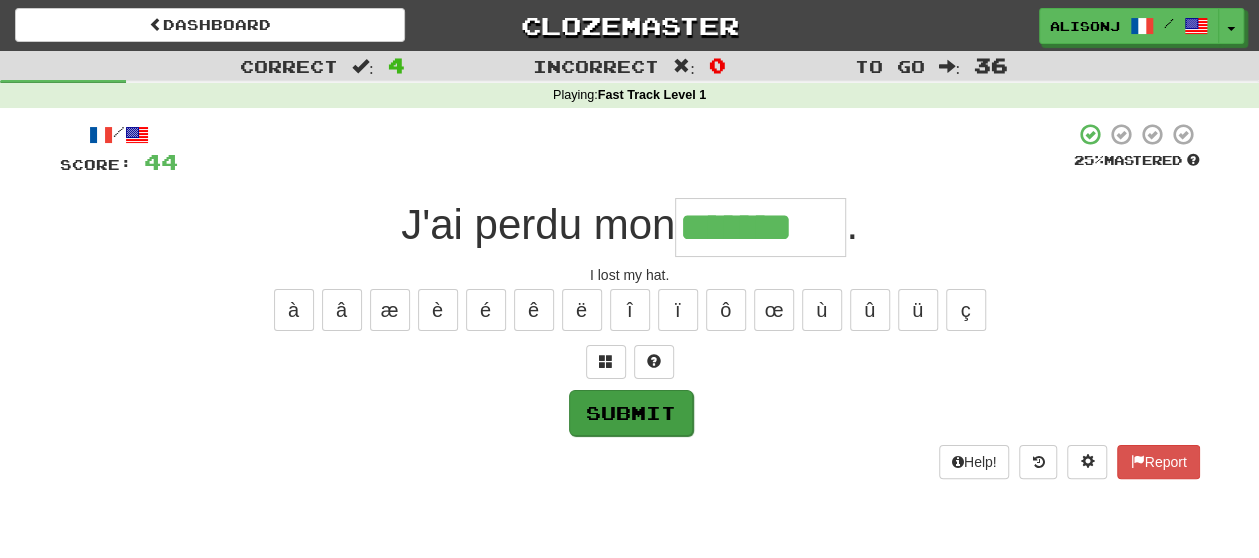 type on "*******" 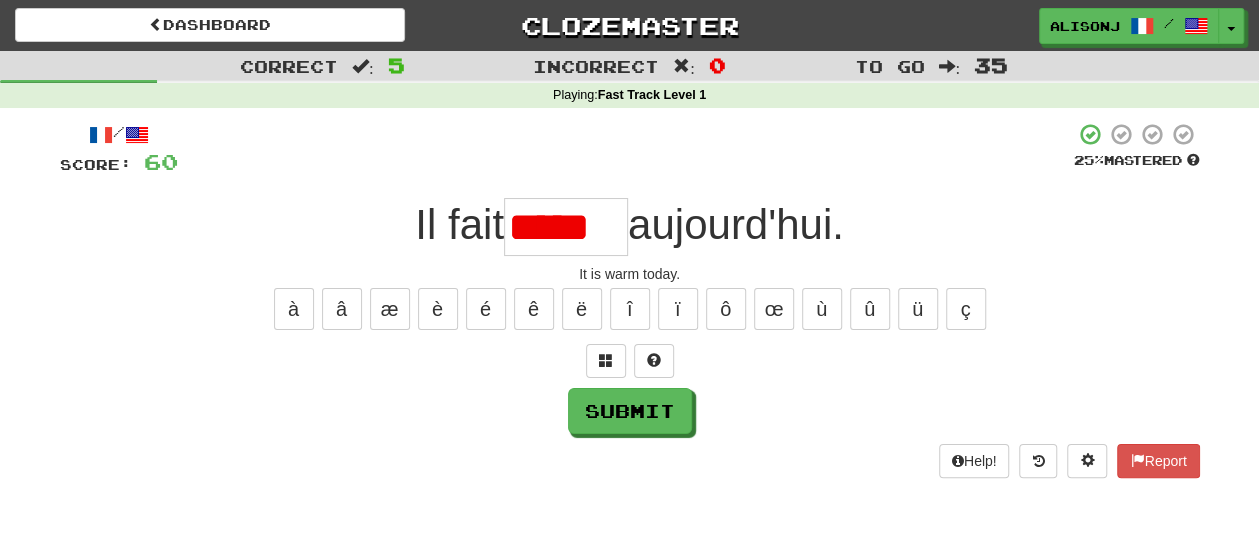 scroll, scrollTop: 0, scrollLeft: 0, axis: both 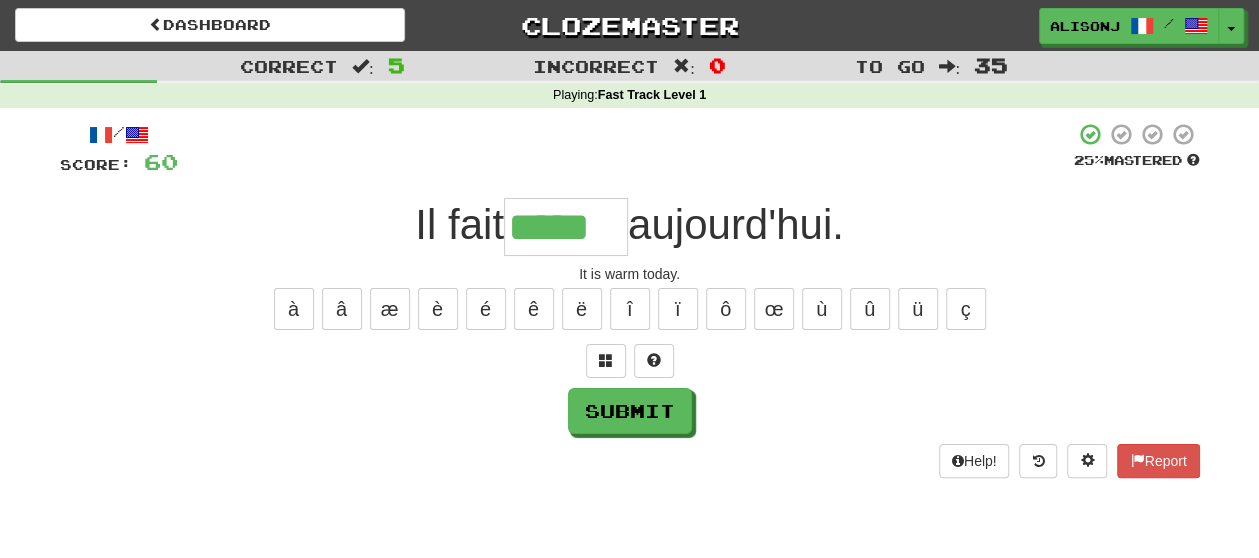 type on "*****" 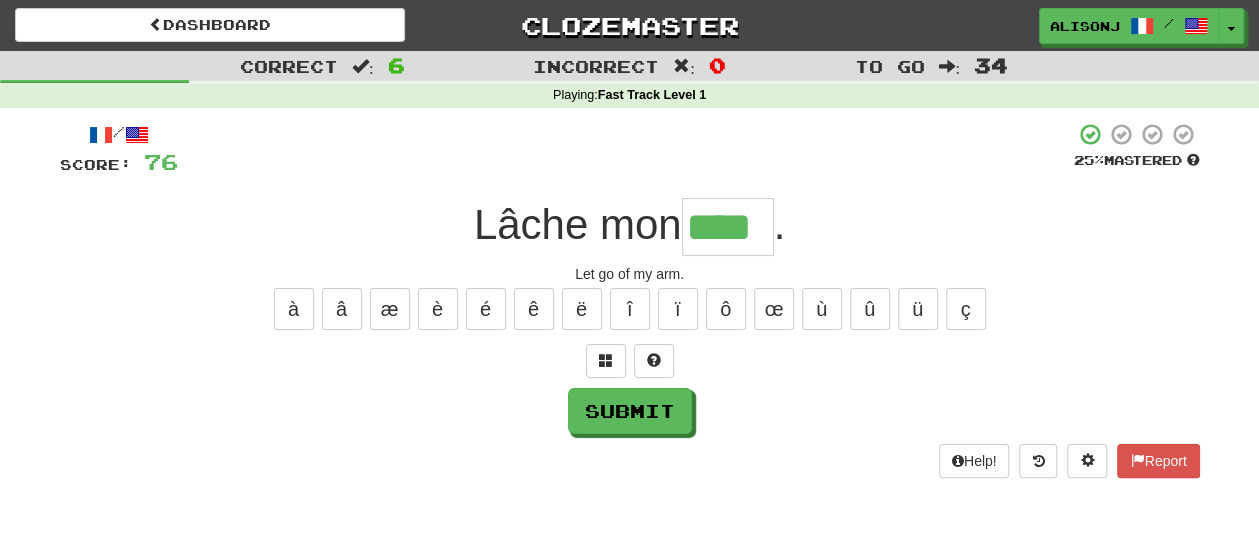 type on "****" 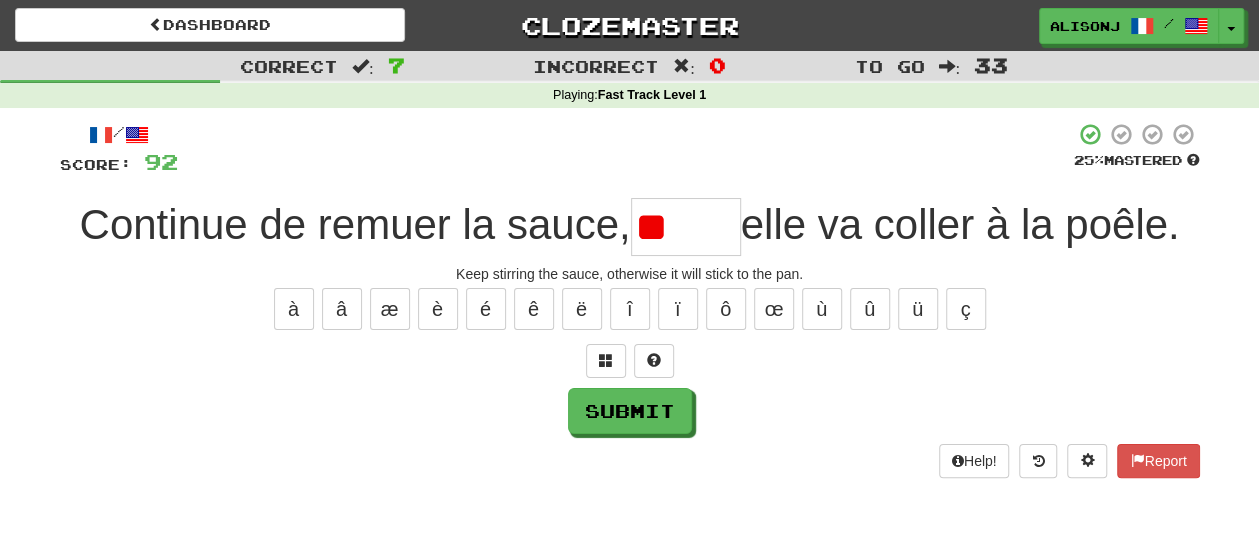type on "*" 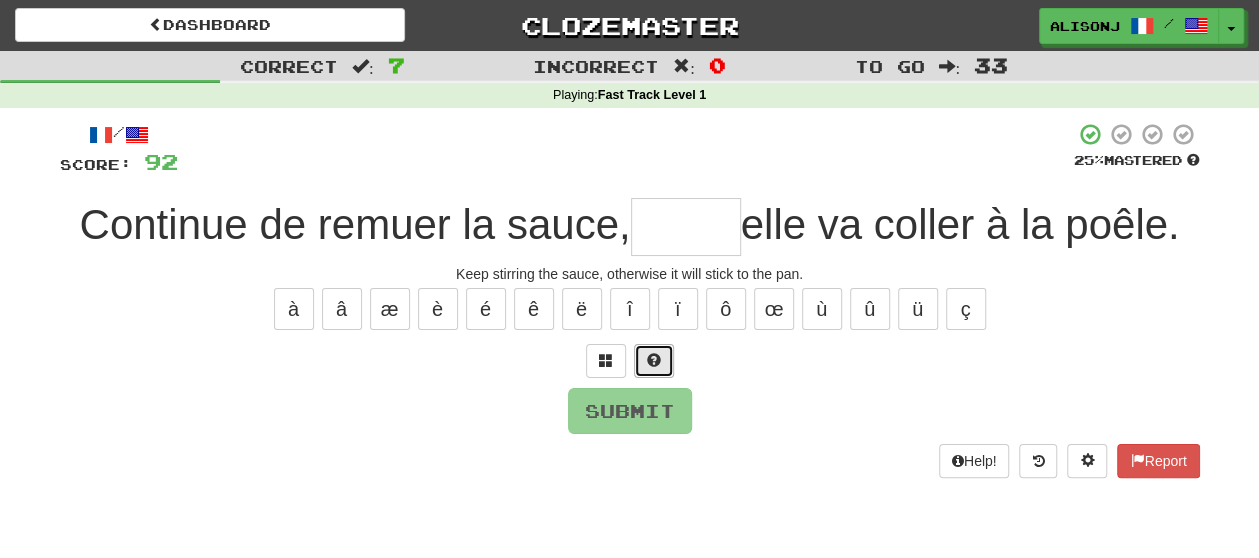 click at bounding box center (654, 361) 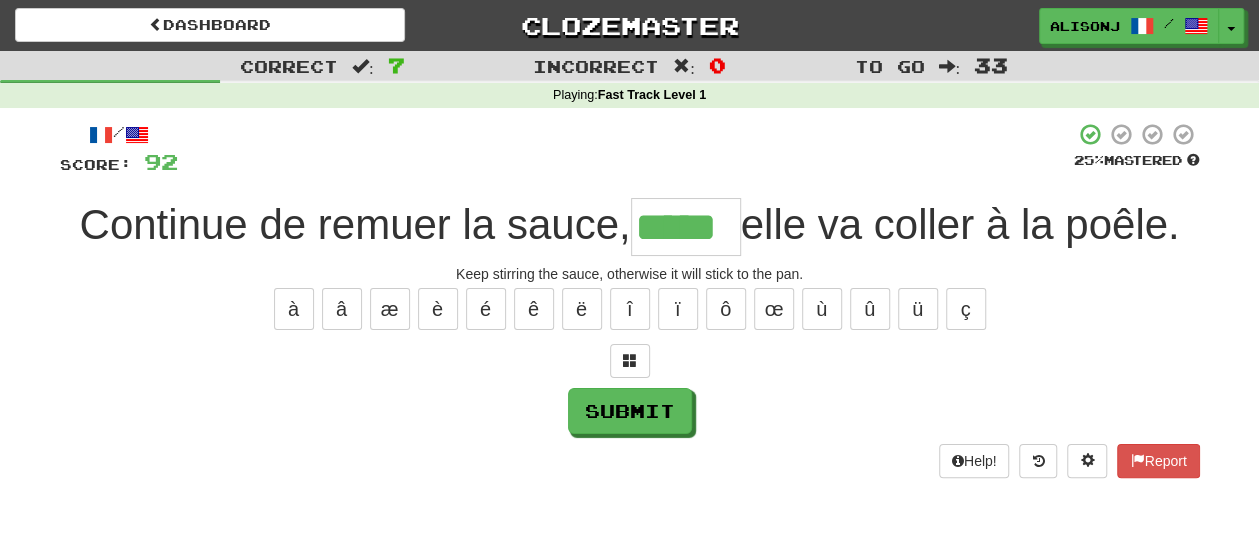 type on "*****" 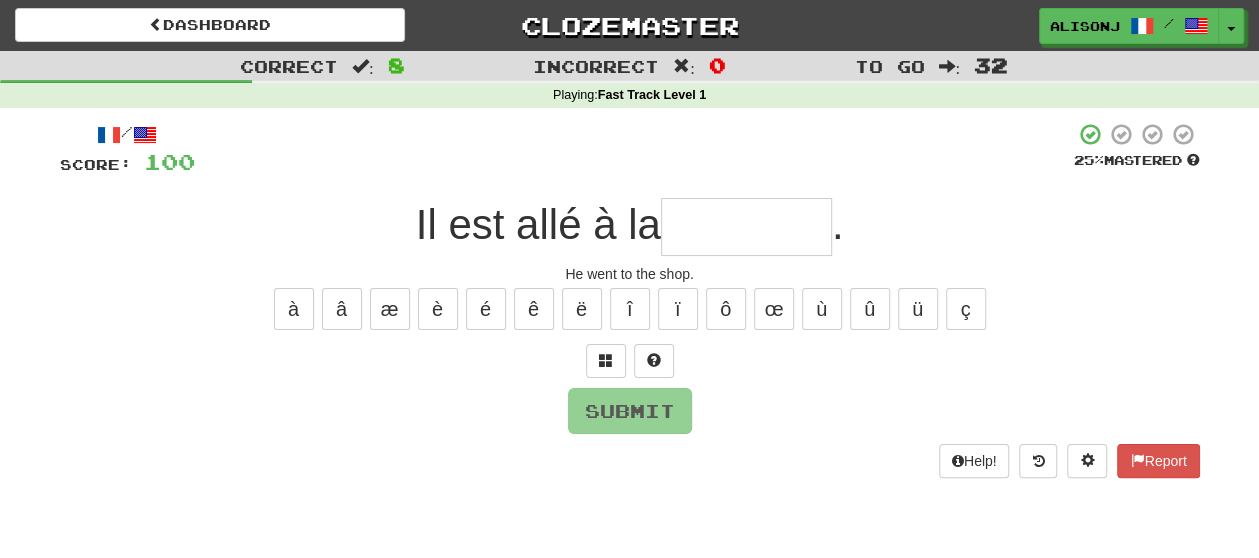 type on "*" 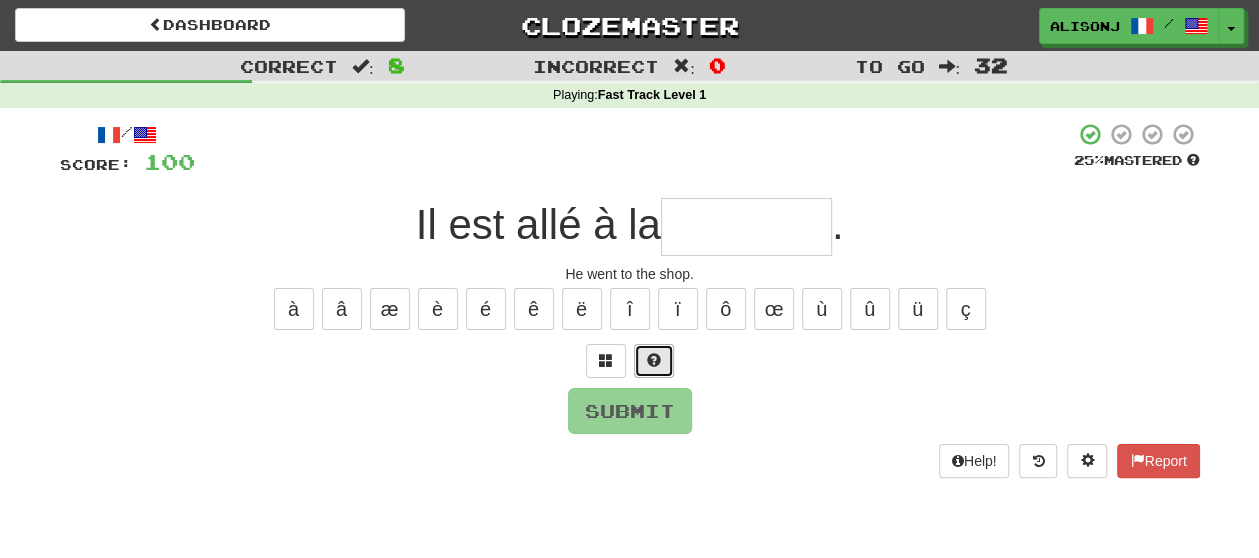 click at bounding box center (654, 361) 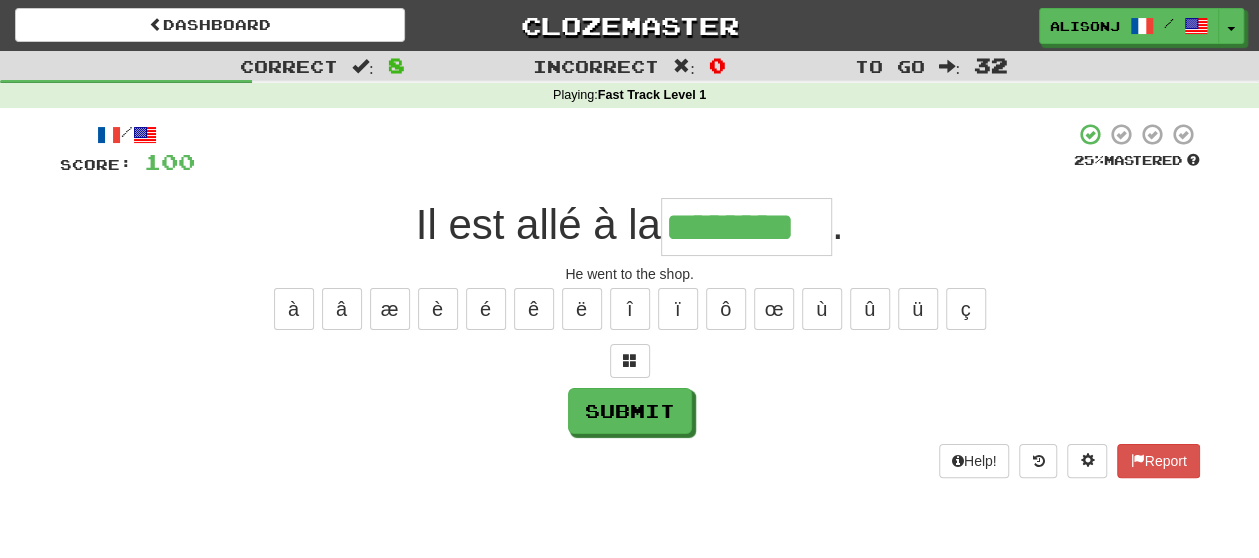 type on "********" 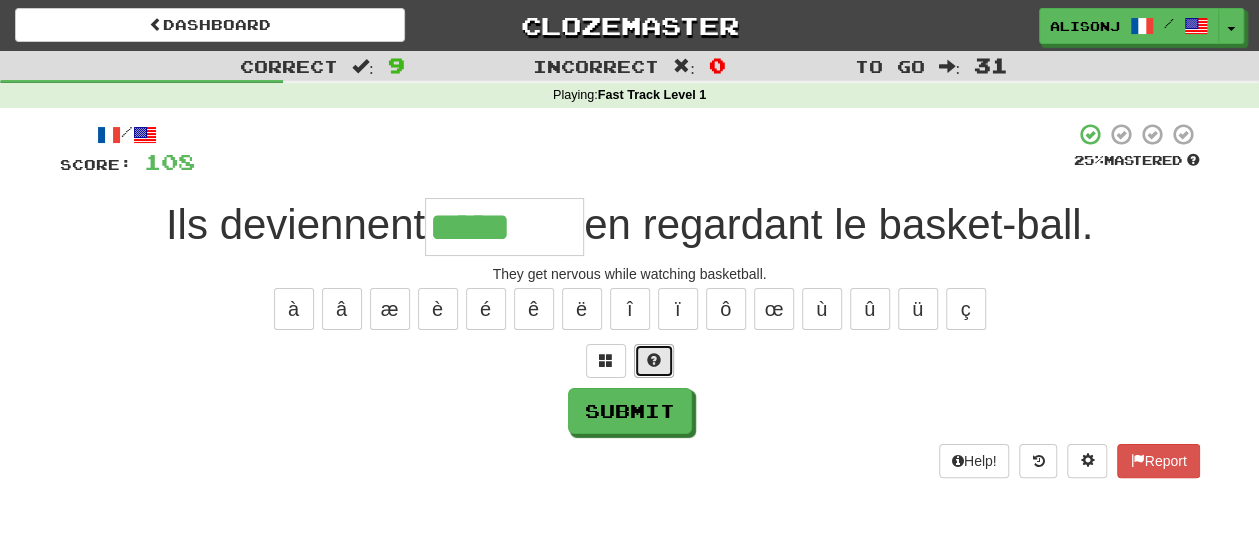 click at bounding box center [654, 360] 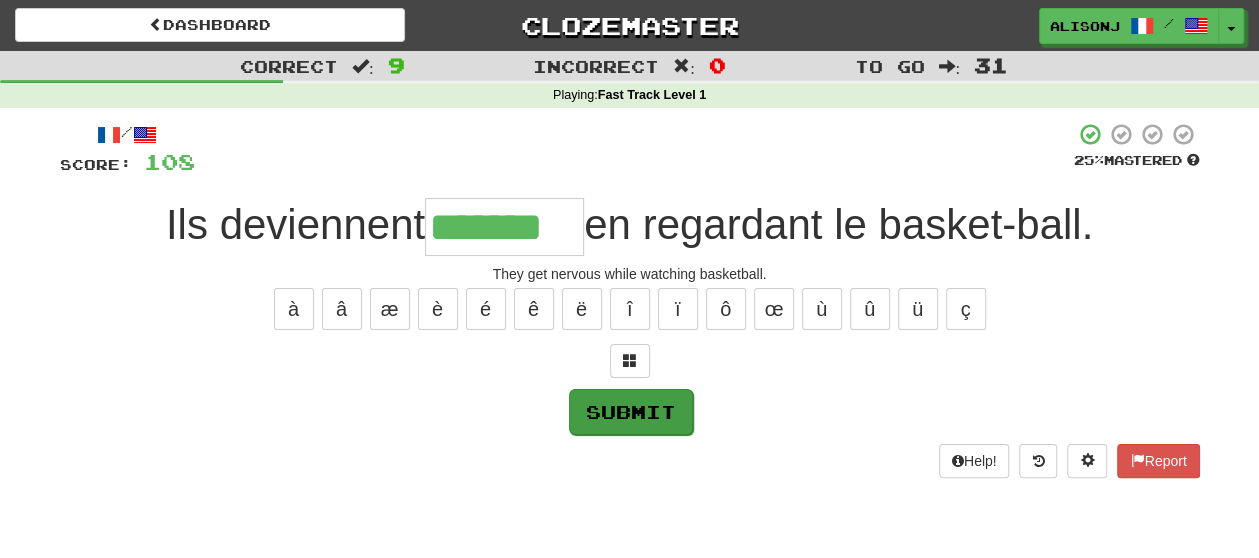 type on "*******" 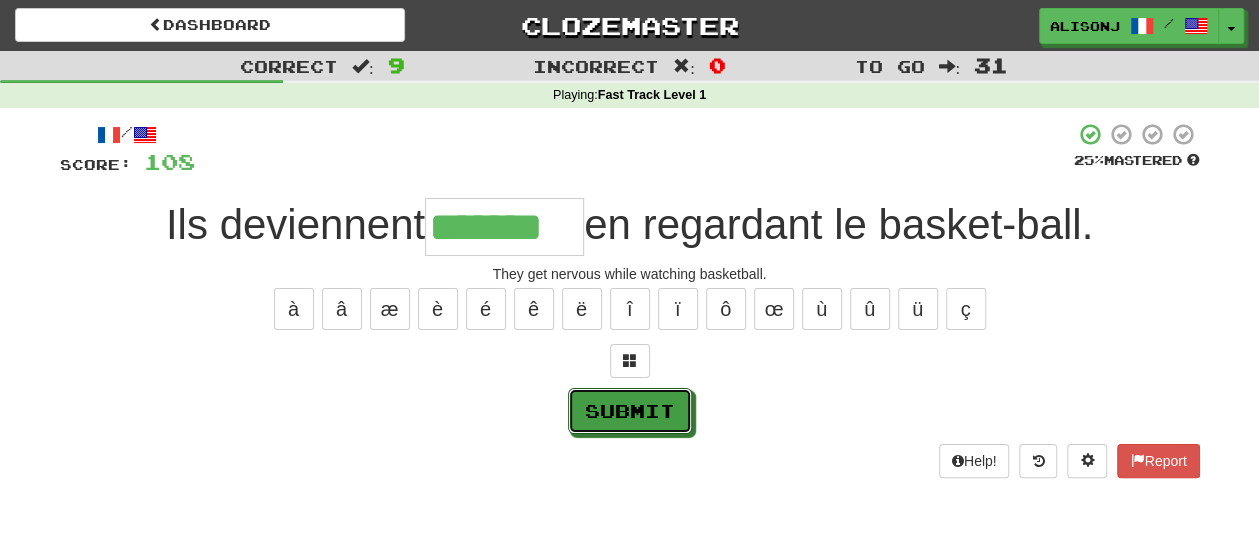 click on "Submit" at bounding box center [630, 411] 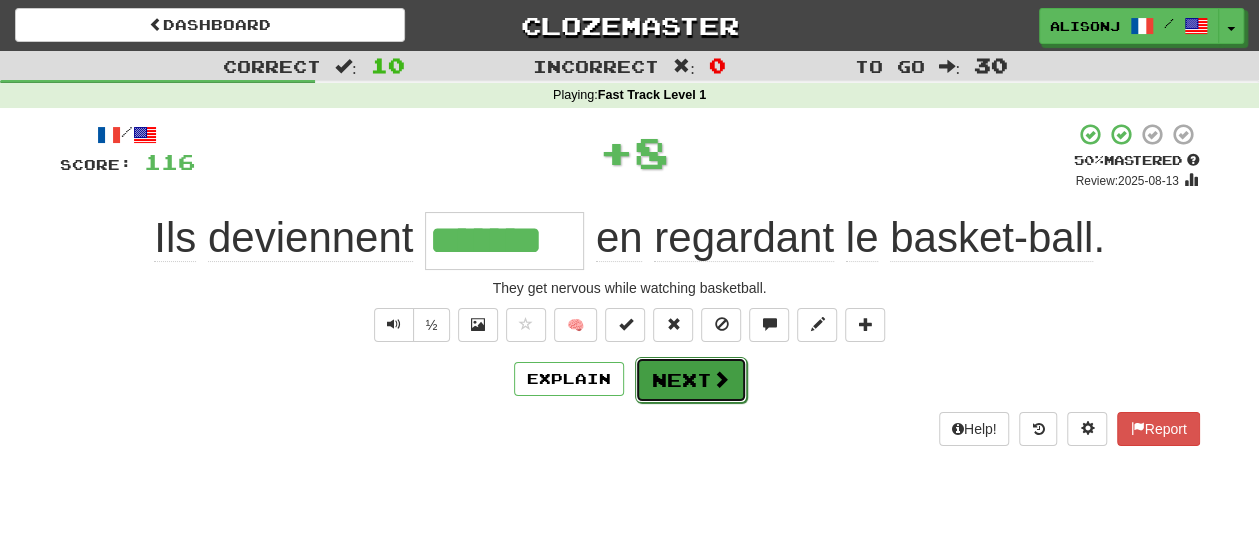 click on "Next" at bounding box center (691, 380) 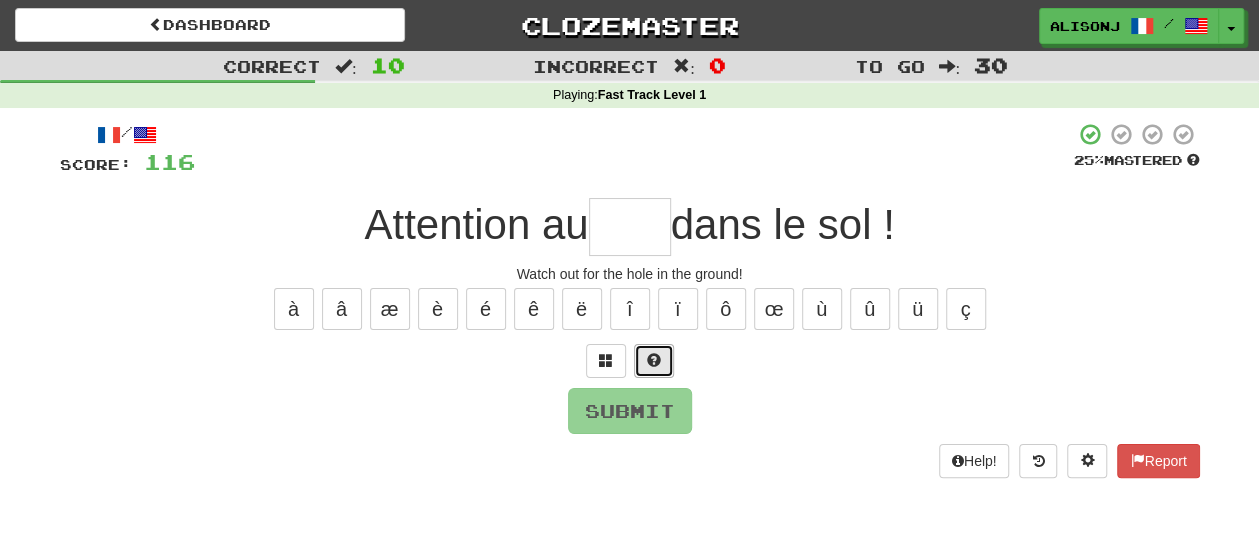 click at bounding box center (654, 361) 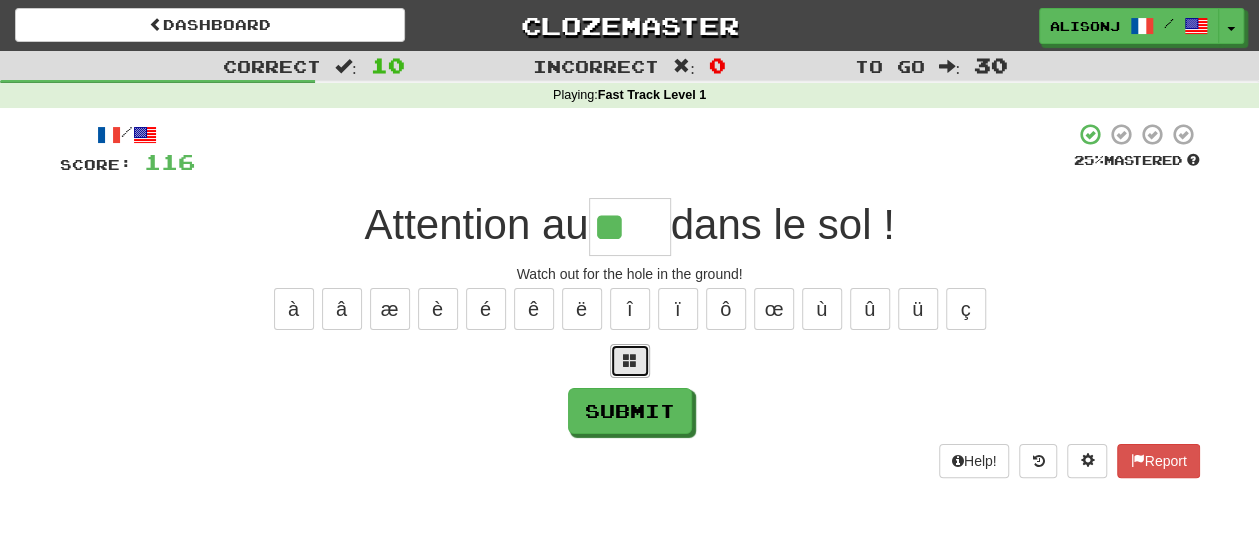 click at bounding box center [630, 361] 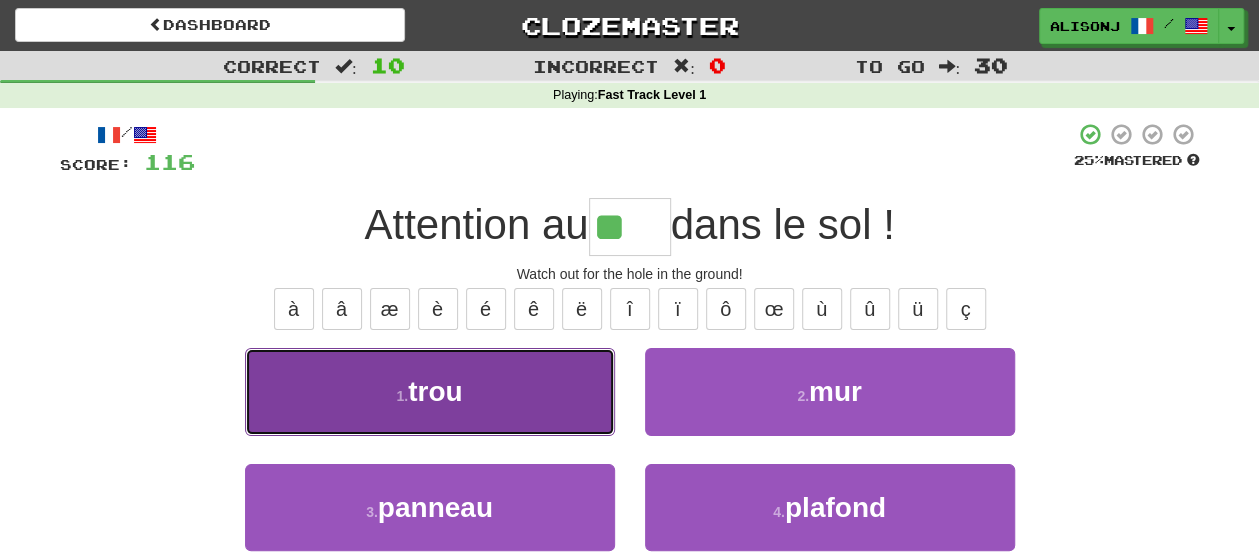 click on "1 .  trou" at bounding box center (430, 391) 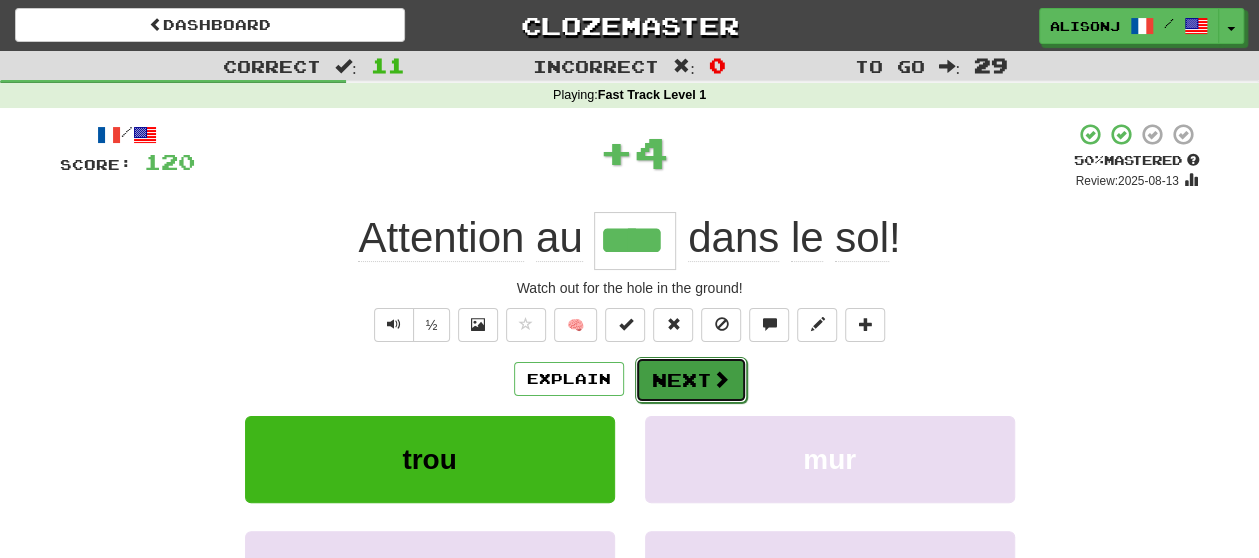 click on "Next" at bounding box center (691, 380) 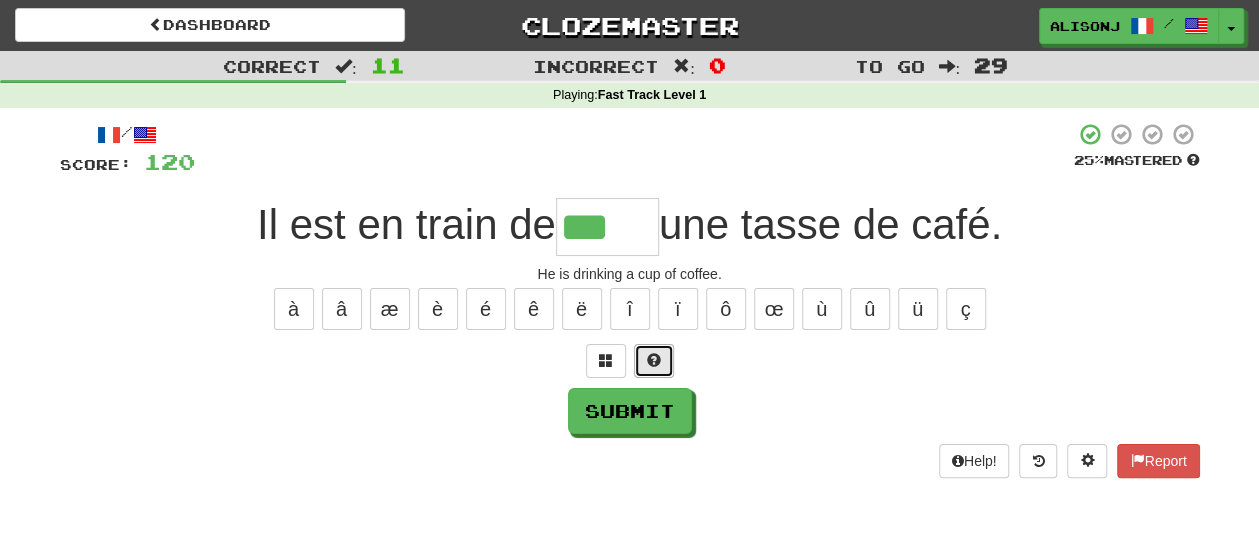 click at bounding box center (654, 361) 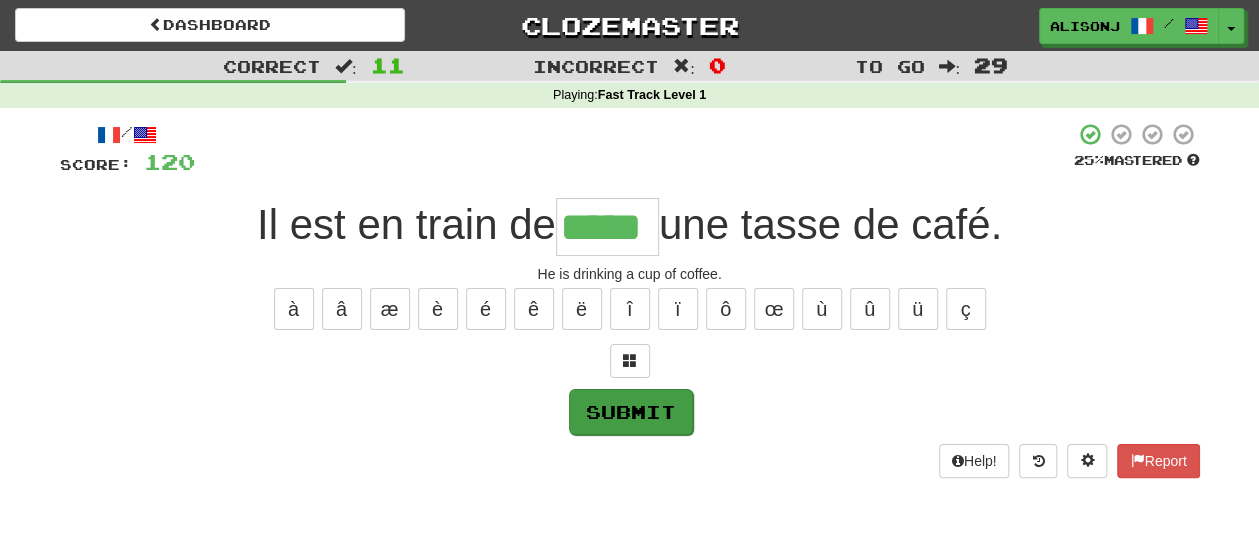 type on "*****" 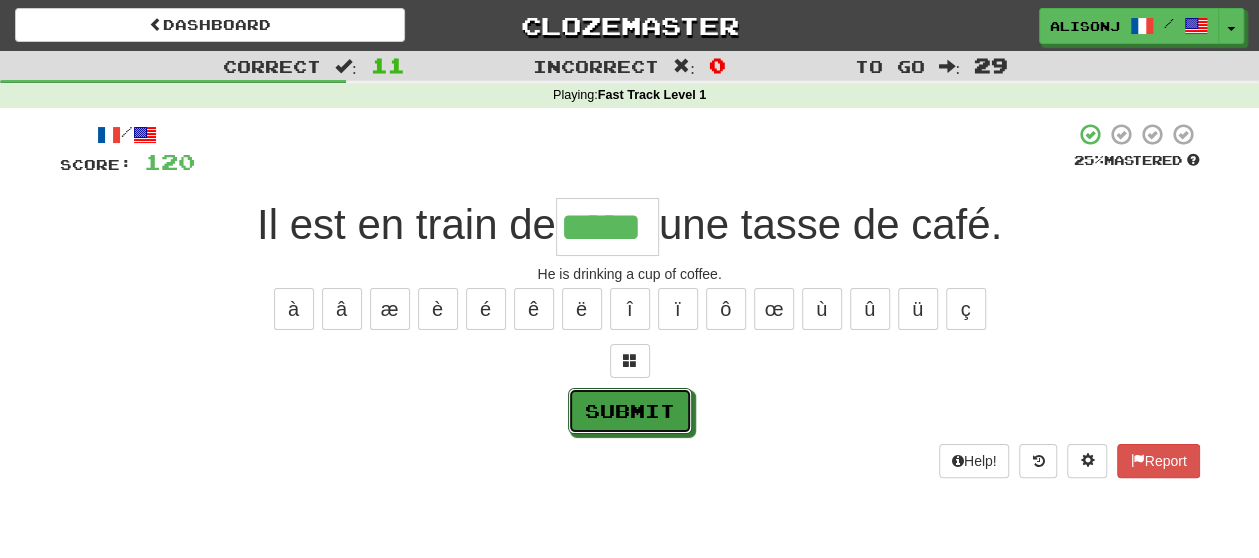 click on "Submit" at bounding box center (630, 411) 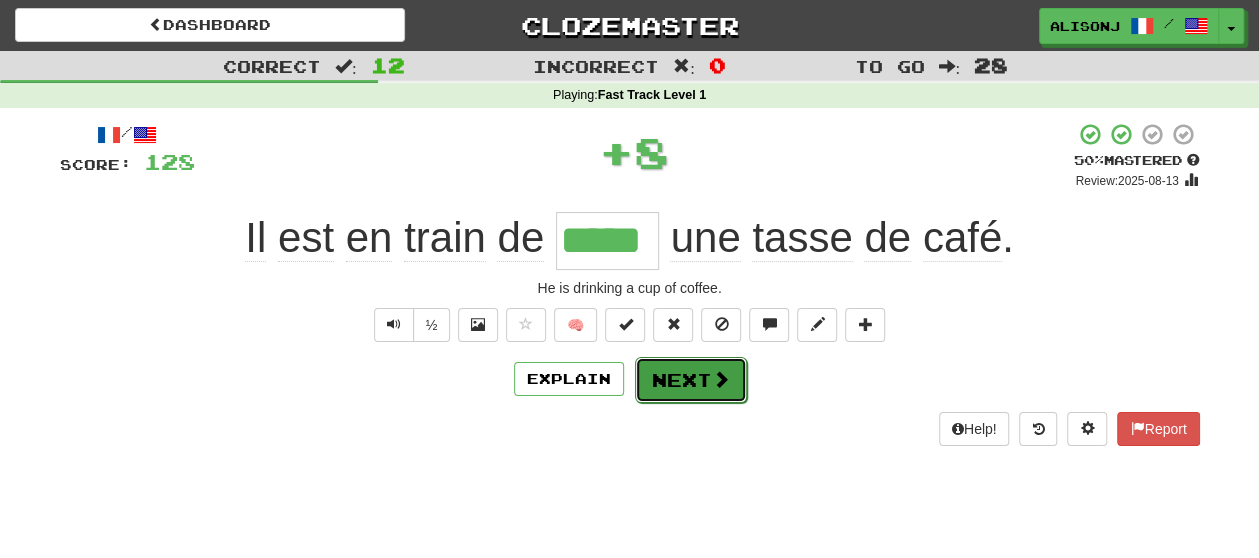 click on "Next" at bounding box center [691, 380] 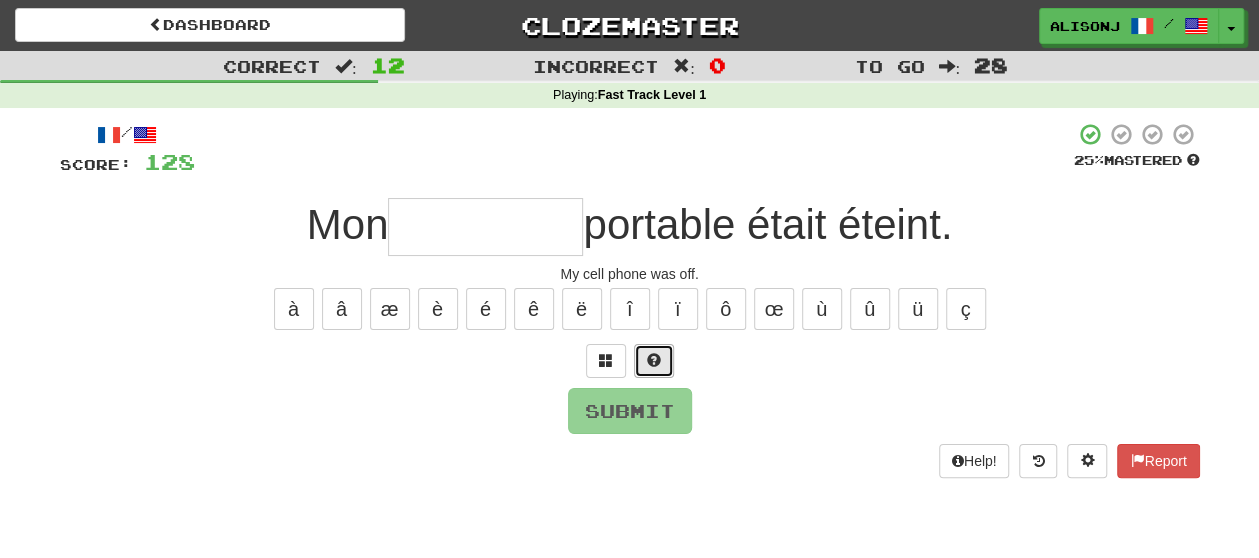 click at bounding box center [654, 360] 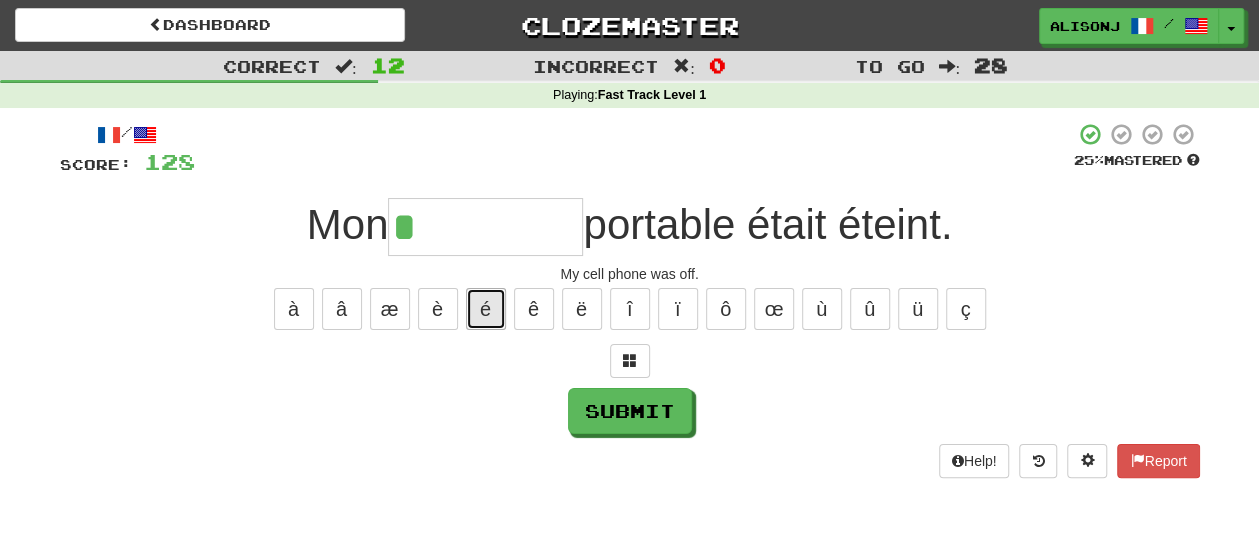 click on "é" at bounding box center (486, 309) 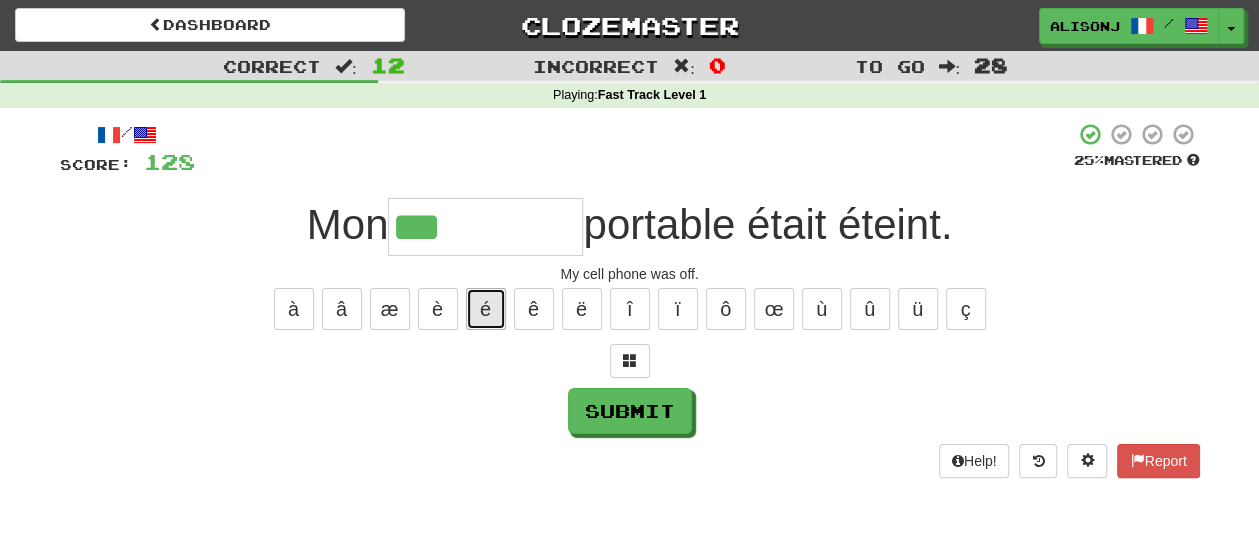 click on "é" at bounding box center [486, 309] 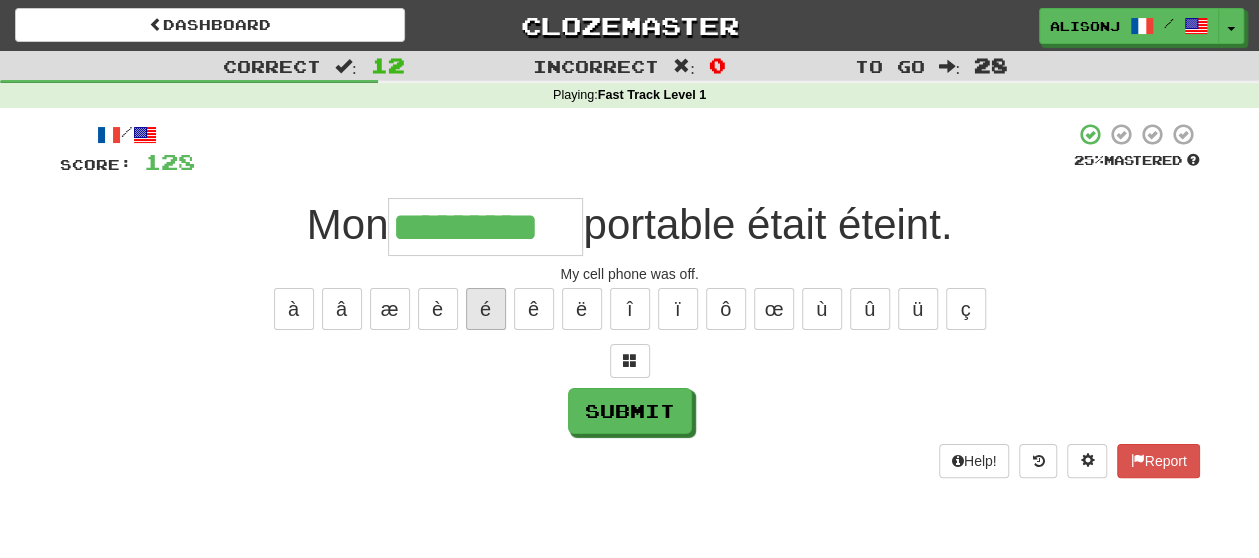 type on "*********" 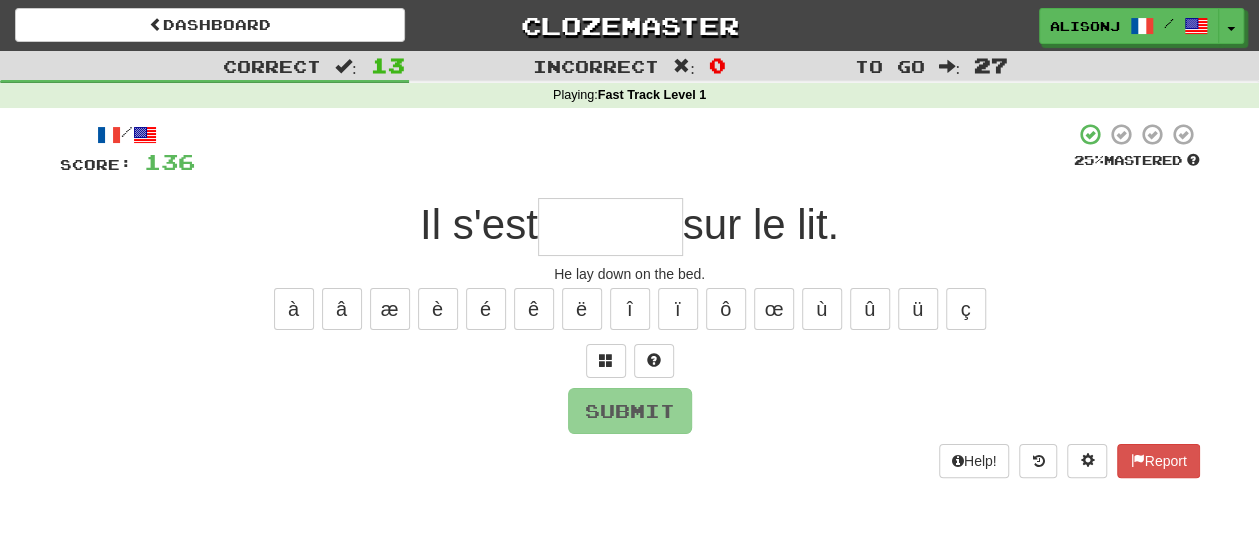 type on "*" 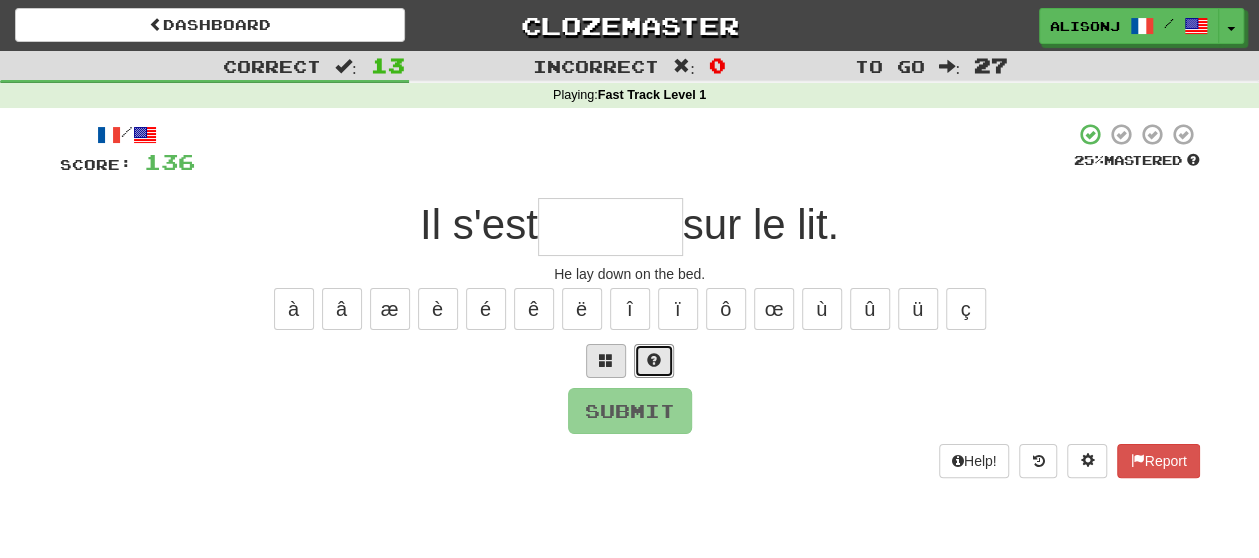 click at bounding box center [654, 361] 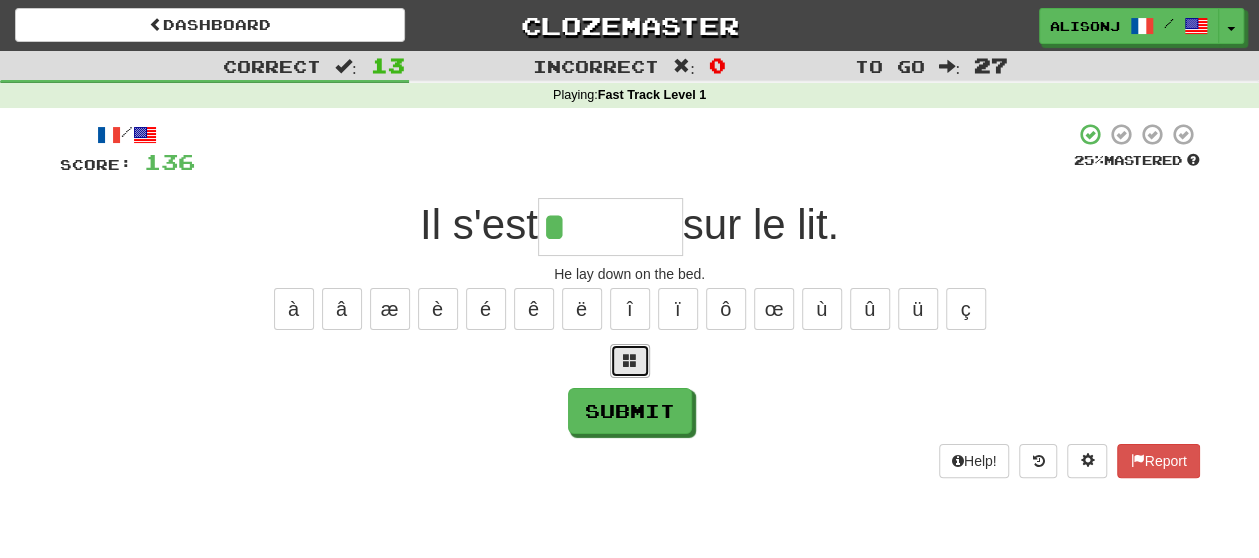 click at bounding box center [630, 360] 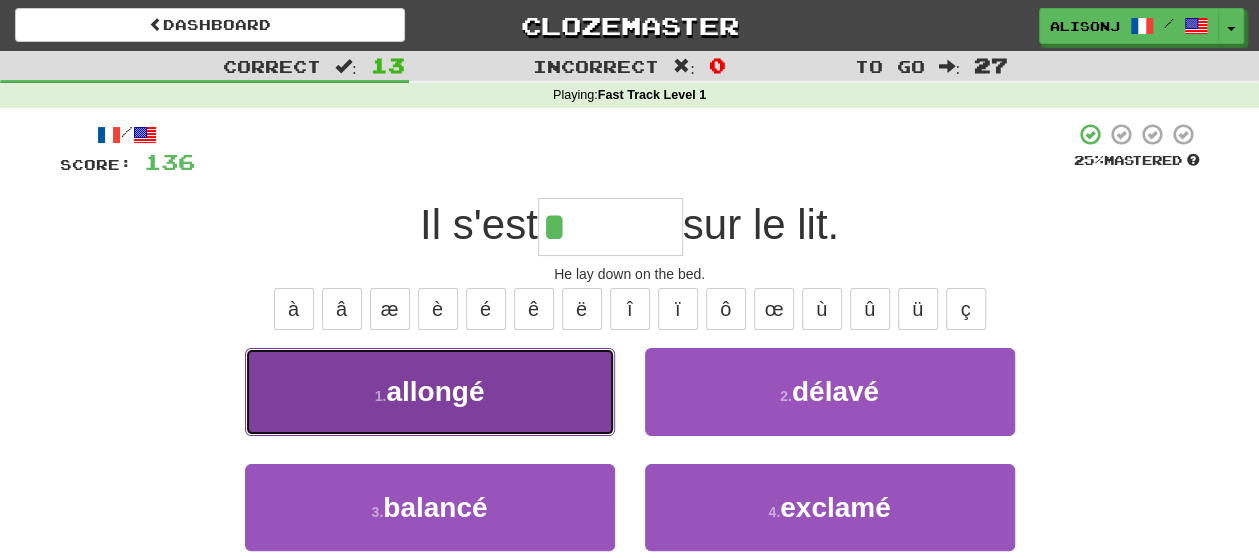 click on "1 .  allongé" at bounding box center (430, 391) 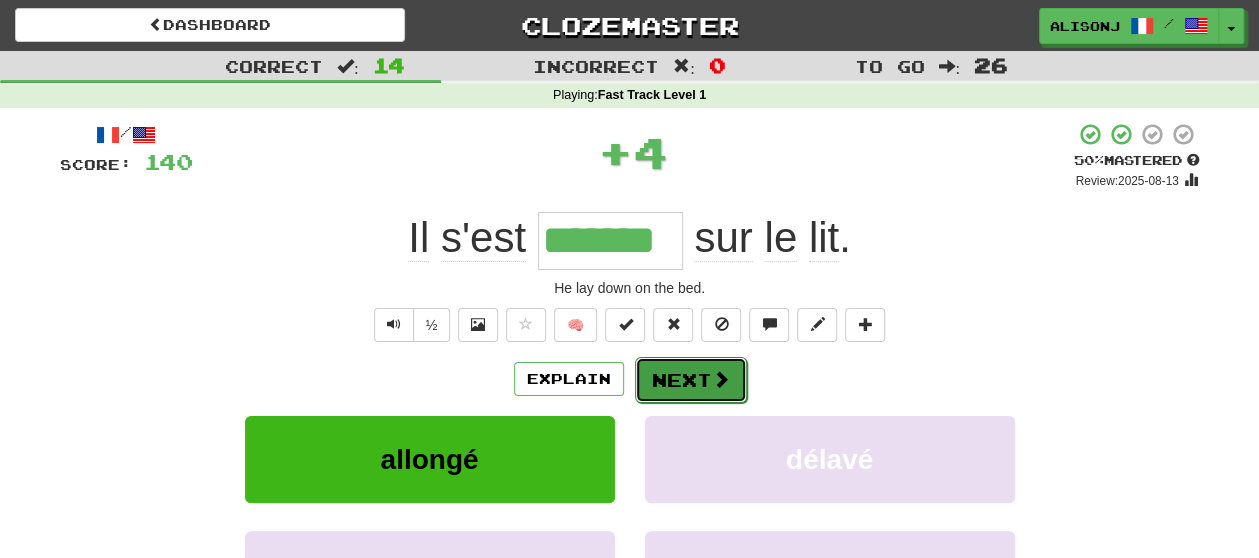 click on "Next" at bounding box center [691, 380] 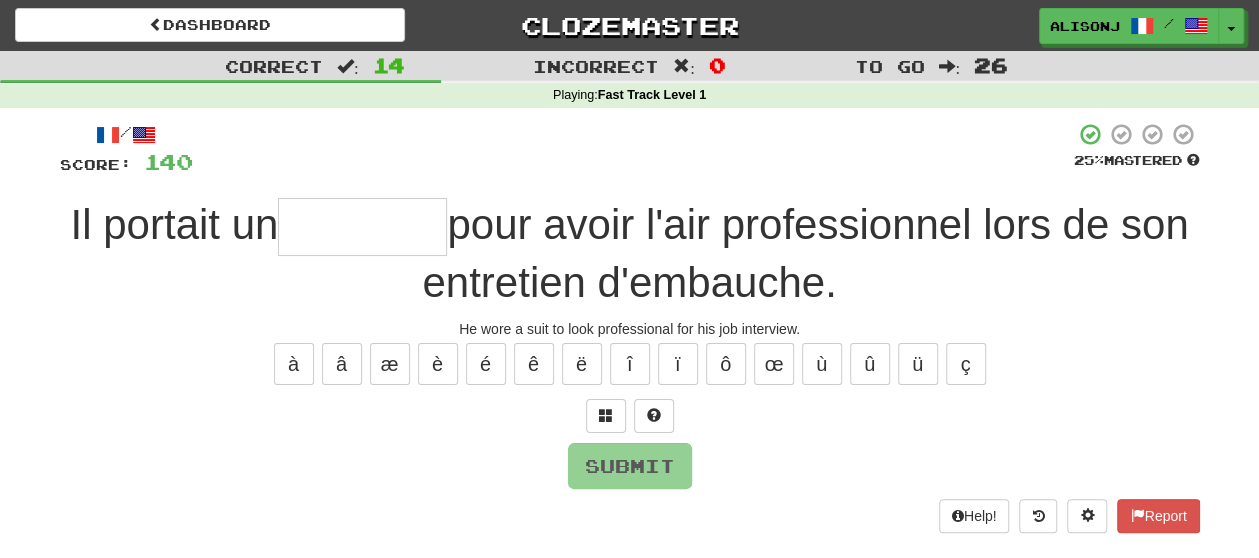 type on "*" 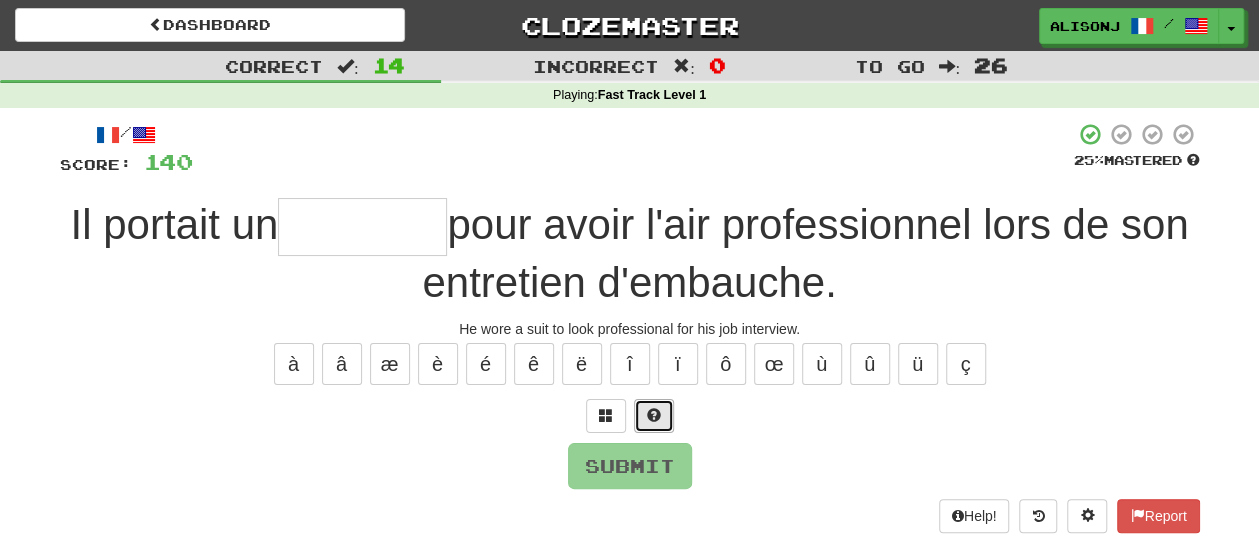 click at bounding box center [654, 416] 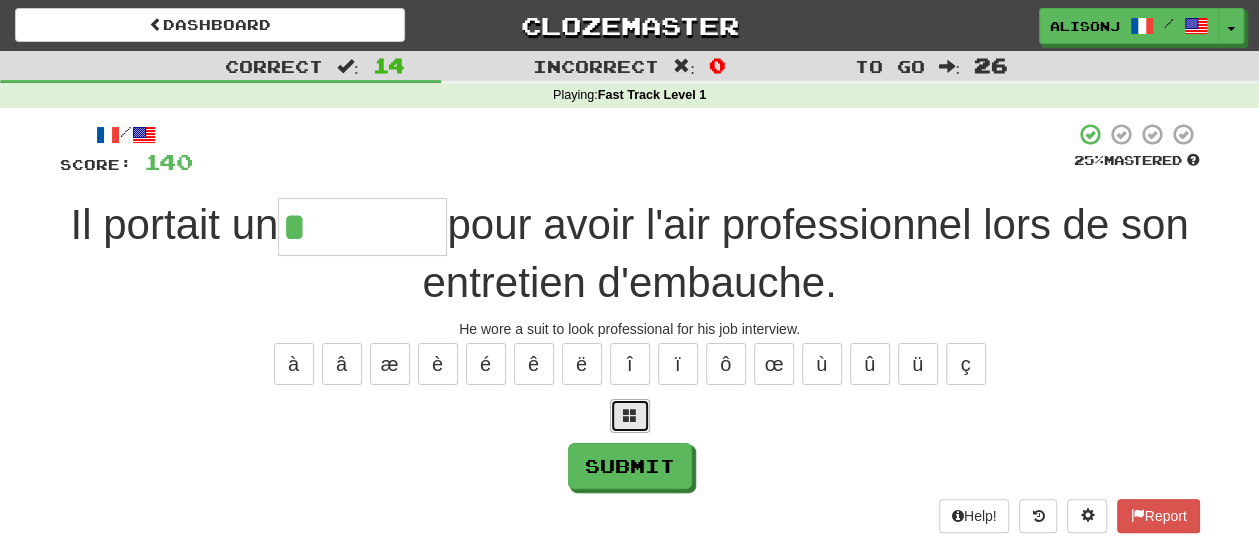click at bounding box center [630, 415] 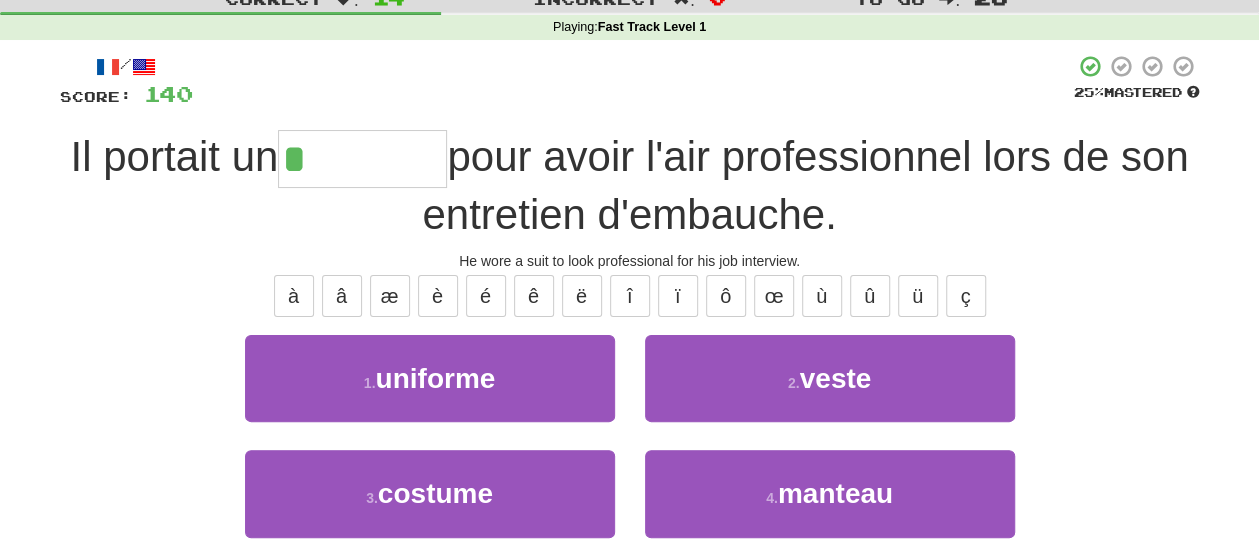 scroll, scrollTop: 100, scrollLeft: 0, axis: vertical 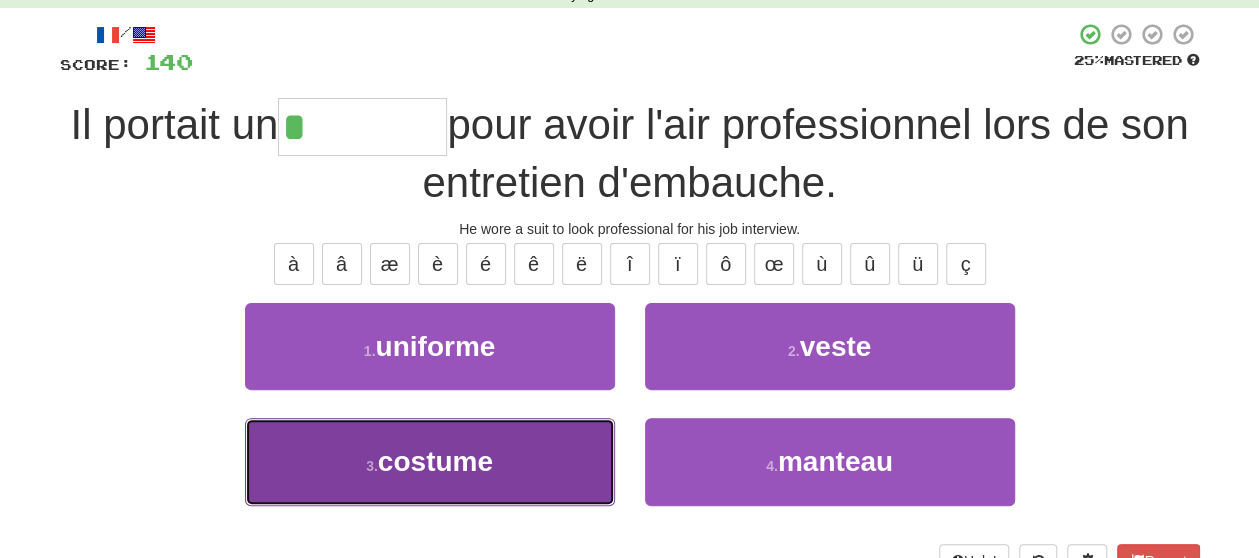 click on "costume" at bounding box center (435, 461) 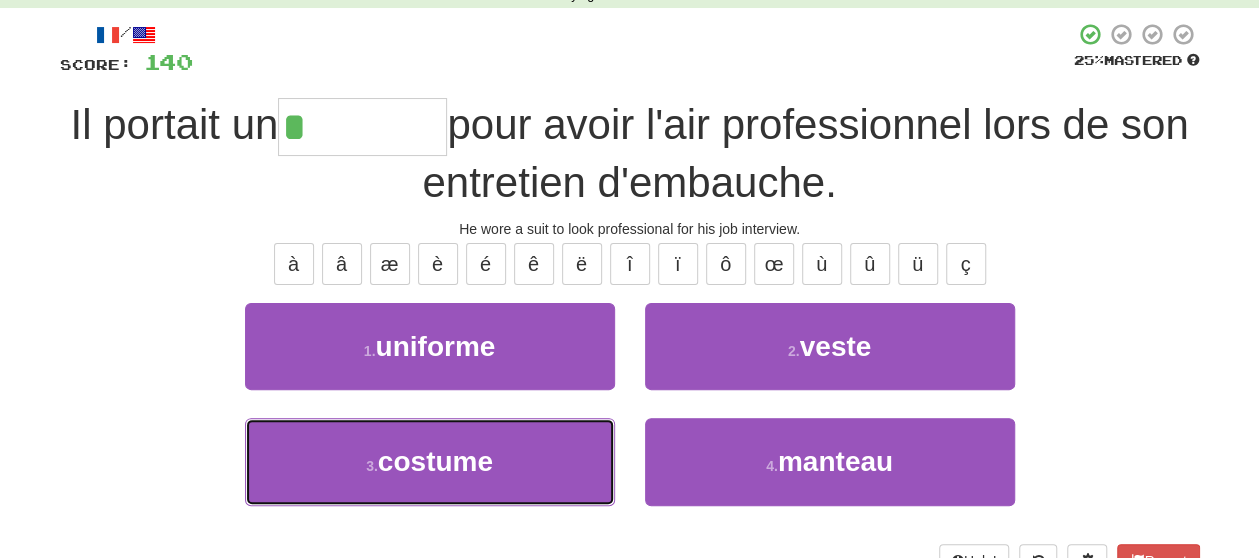 type on "*******" 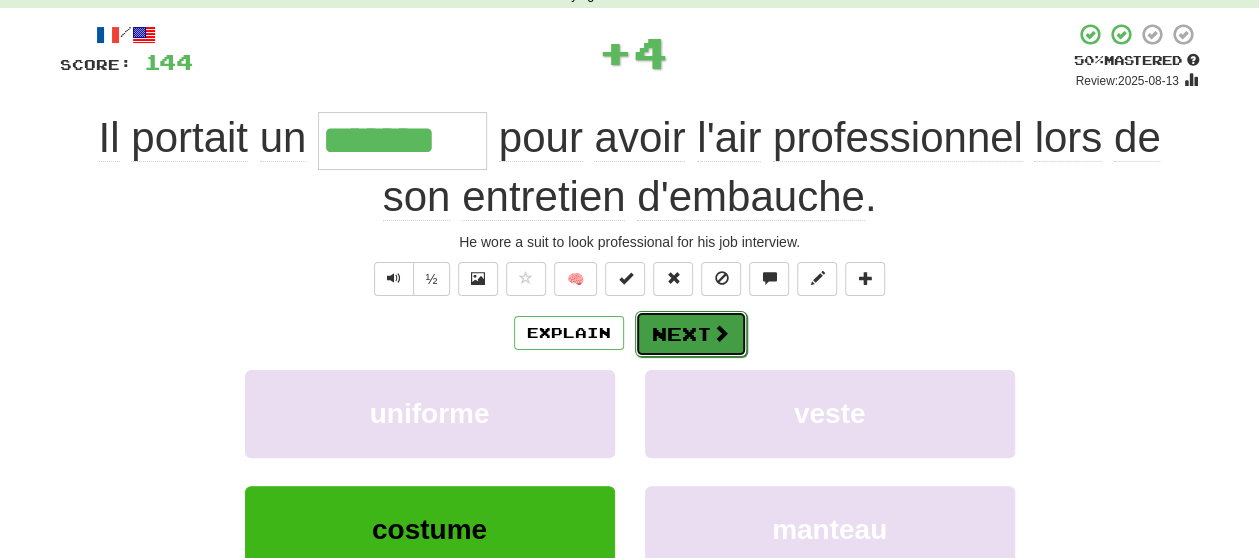 click on "Next" at bounding box center [691, 334] 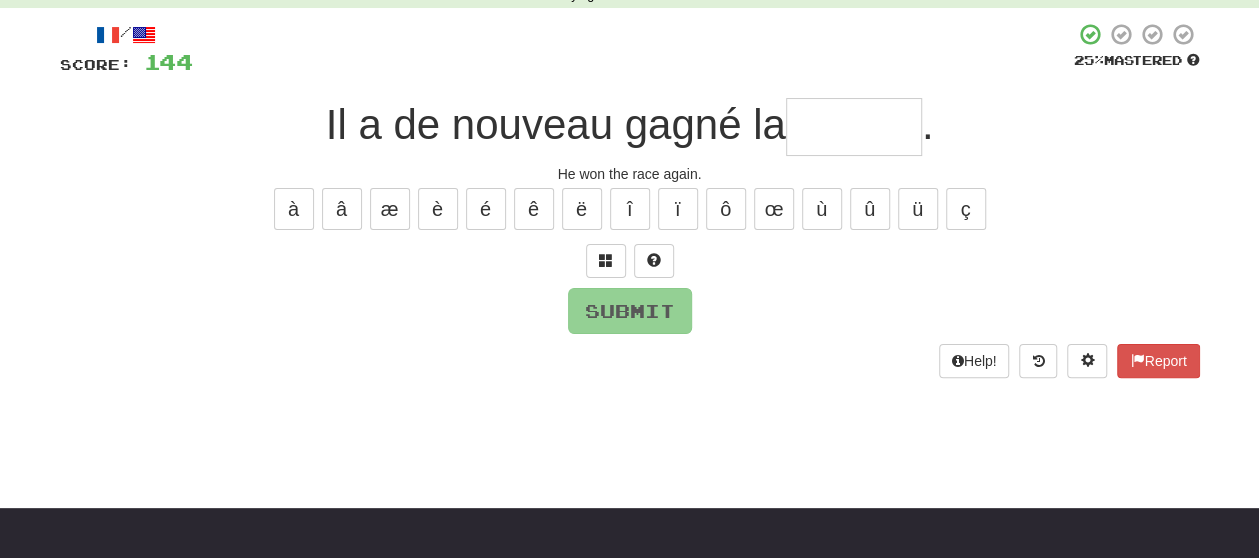scroll, scrollTop: 0, scrollLeft: 0, axis: both 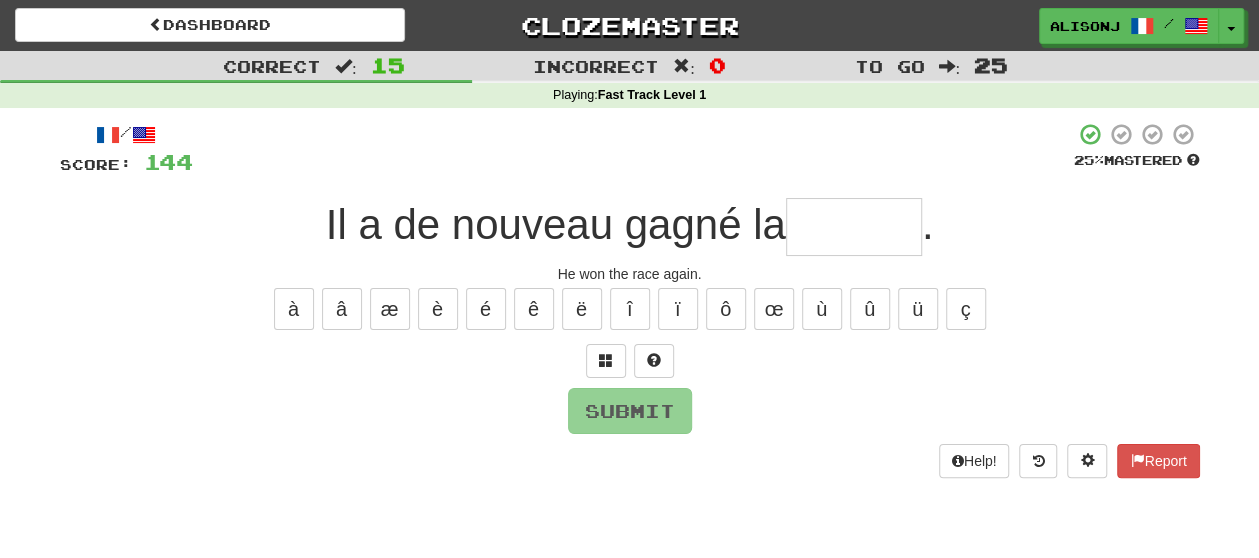 type on "*" 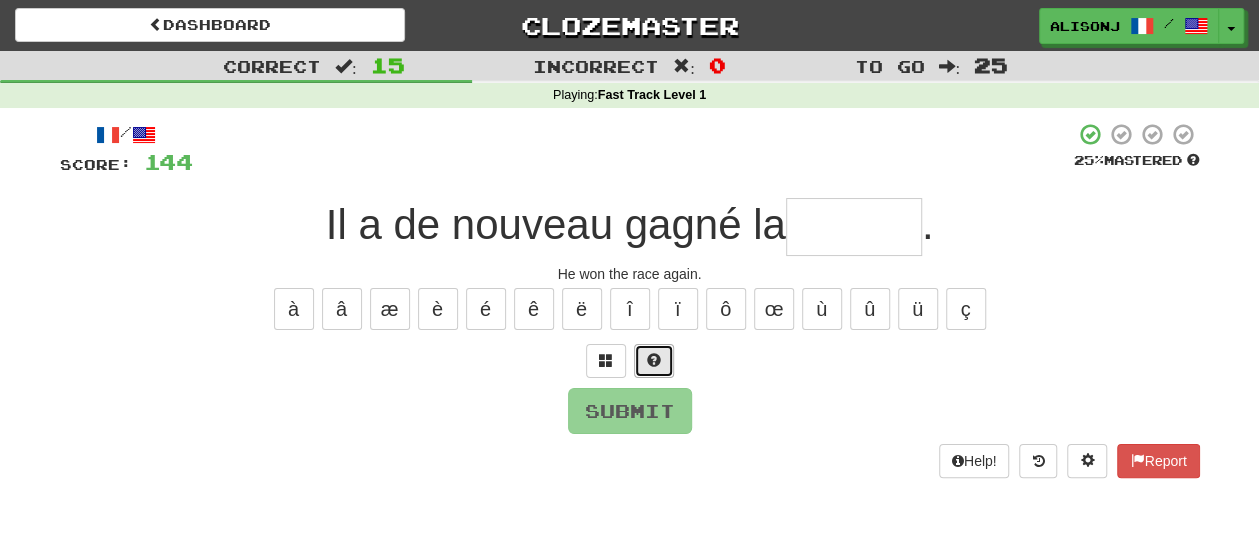 click at bounding box center (654, 360) 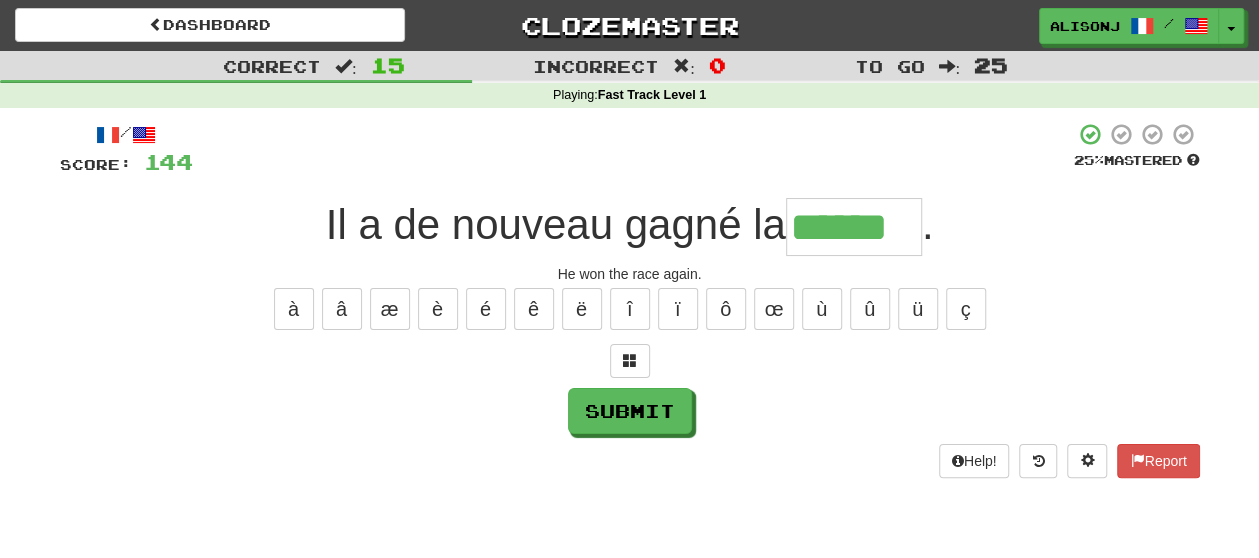 type on "******" 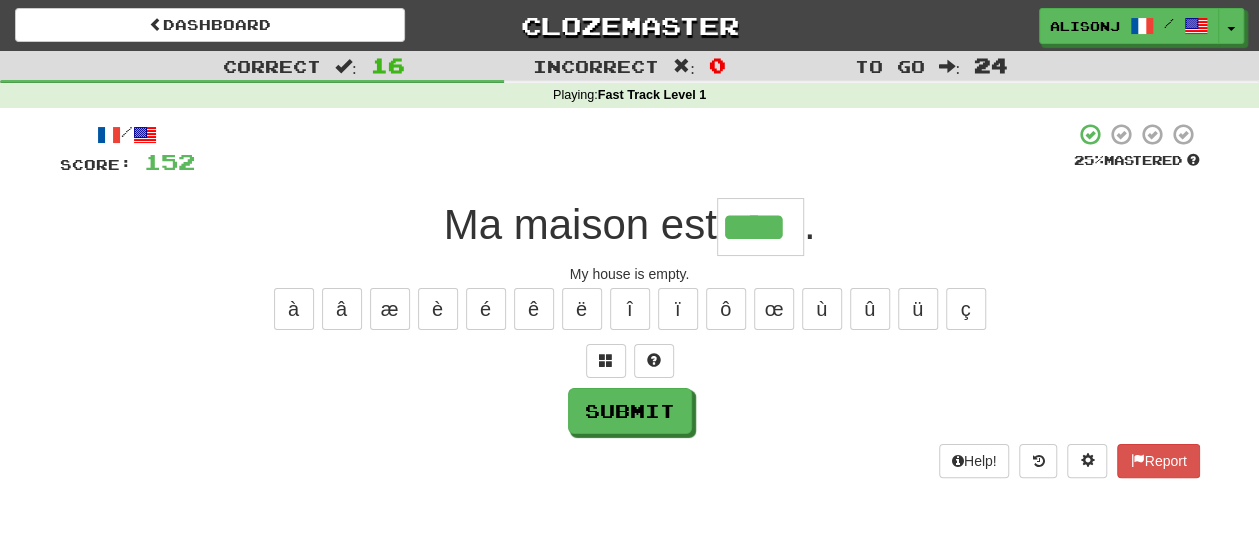 type on "****" 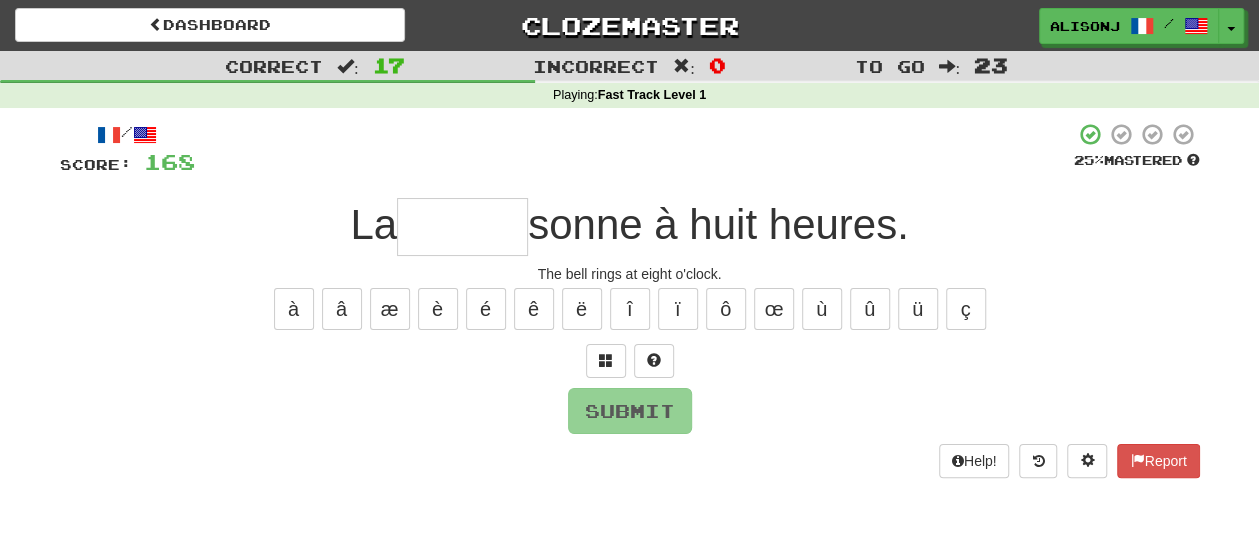 type on "*" 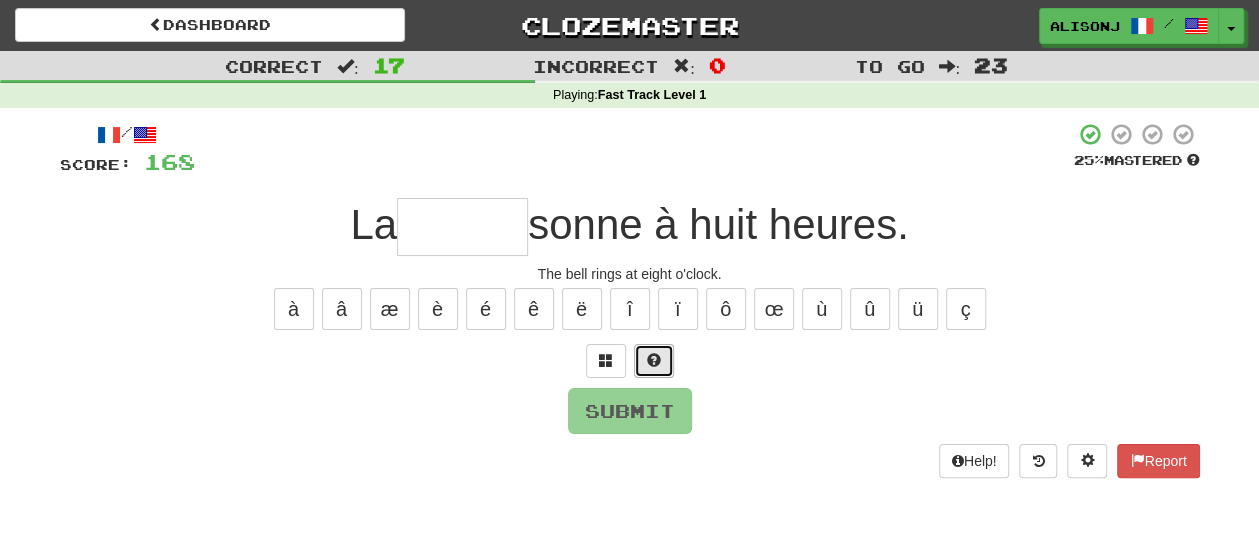 click at bounding box center [654, 360] 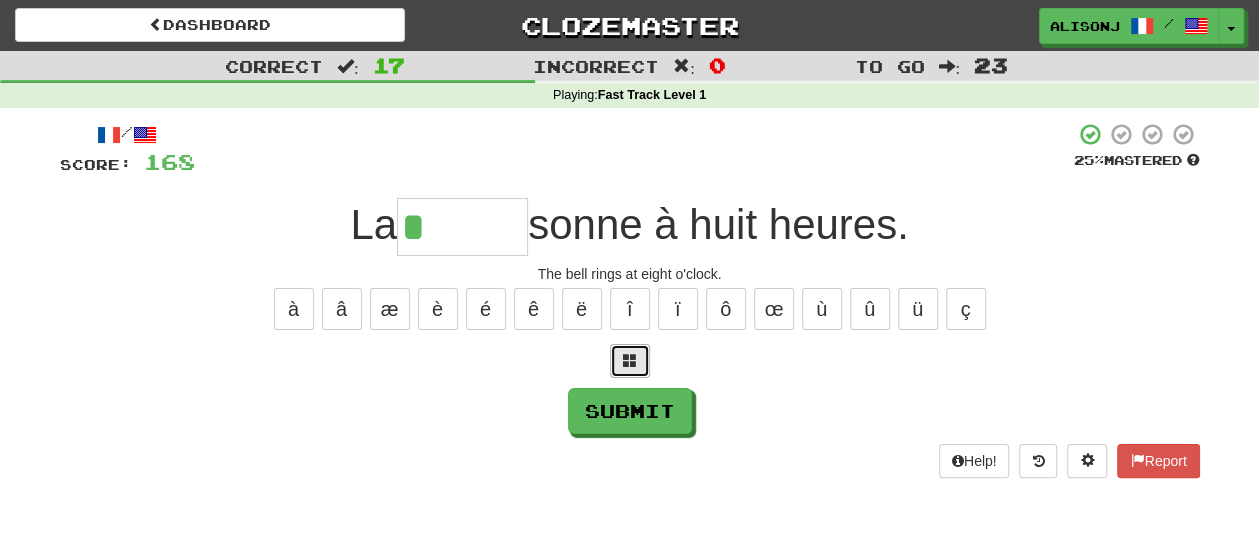click at bounding box center (630, 360) 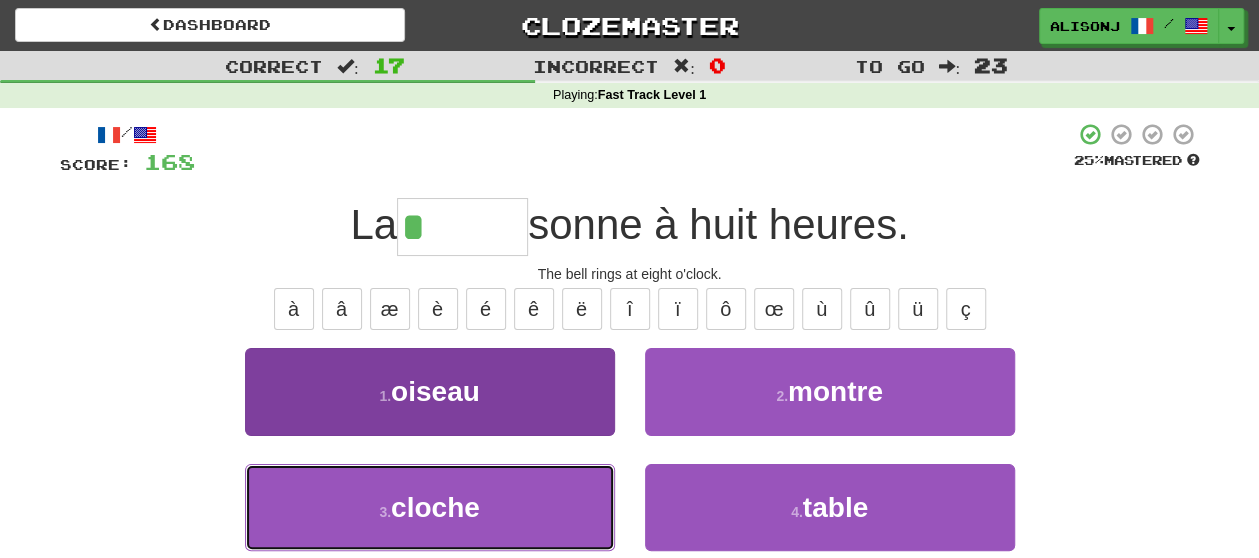 click on "3 .  cloche" at bounding box center [430, 507] 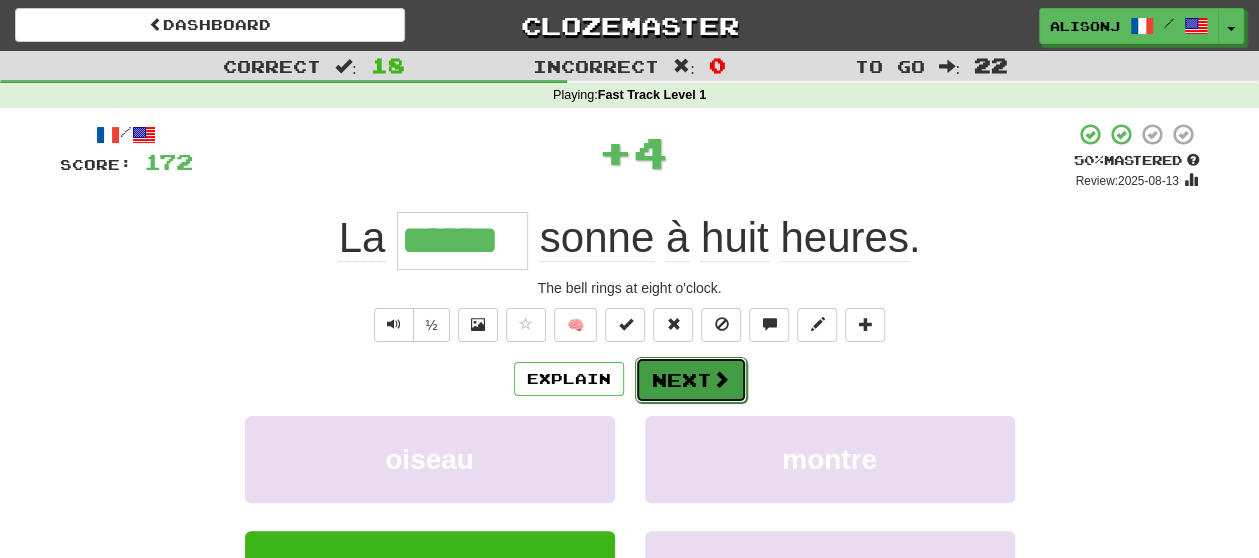 click on "Next" at bounding box center (691, 380) 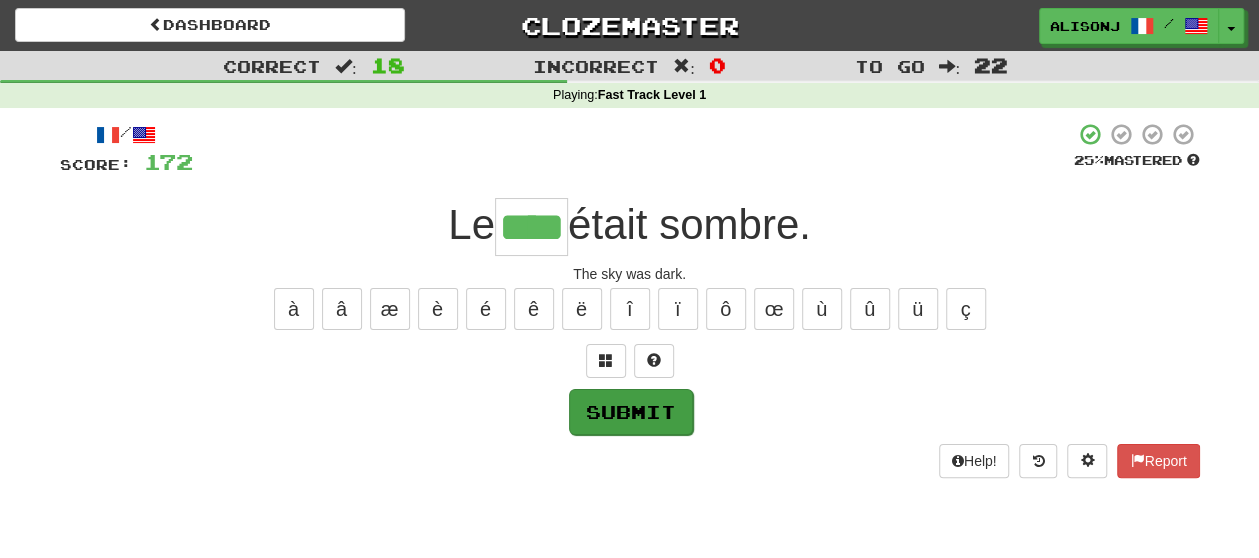 type on "****" 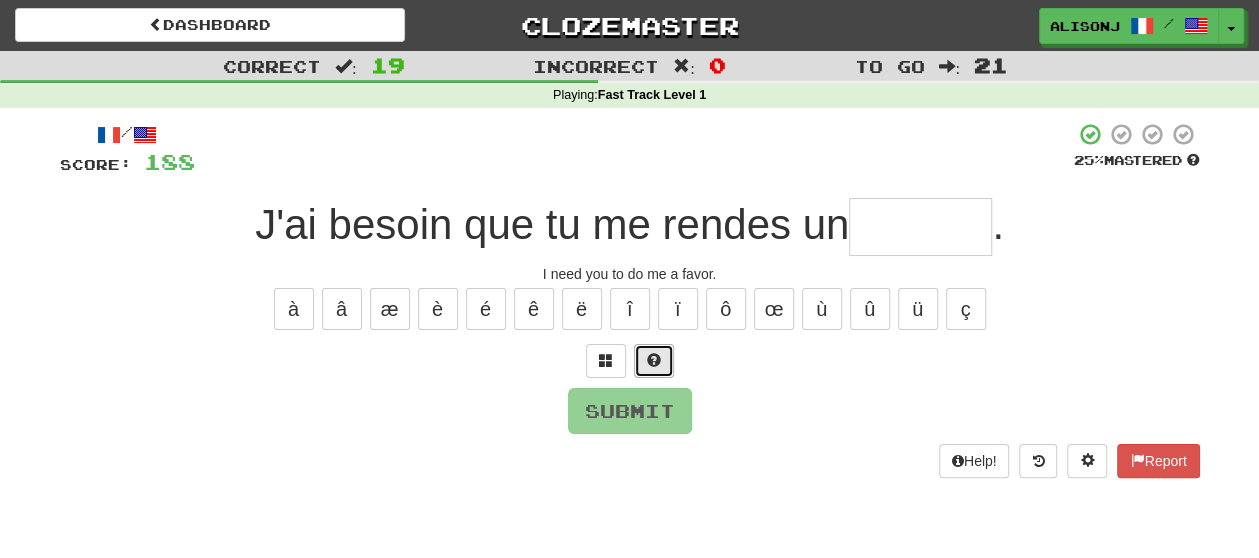 click at bounding box center [654, 360] 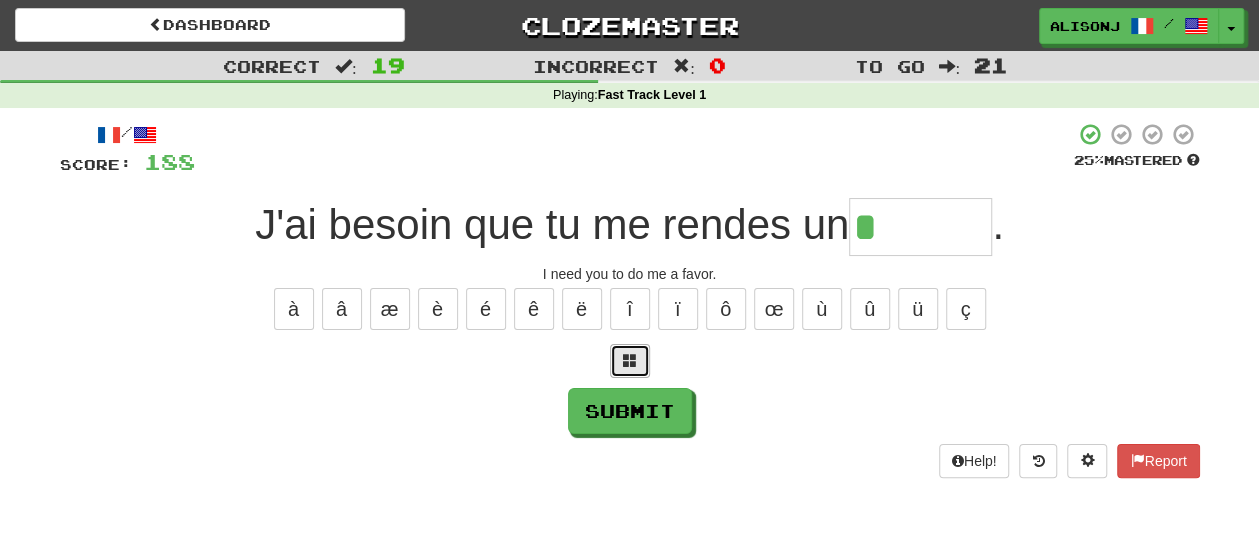 click at bounding box center [630, 361] 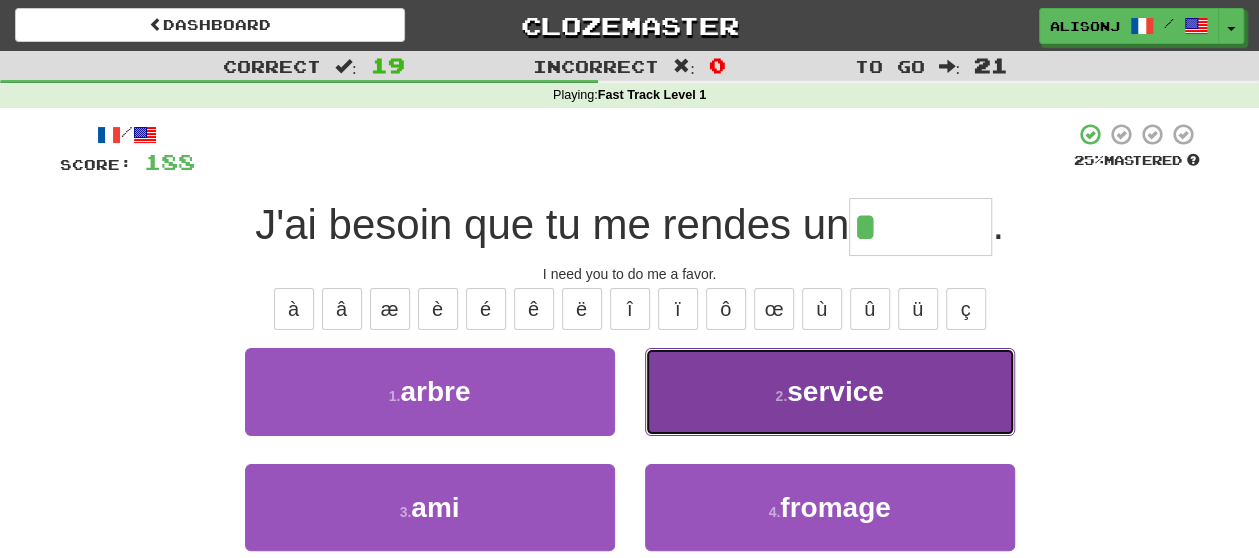 click on "2 .  service" at bounding box center (830, 391) 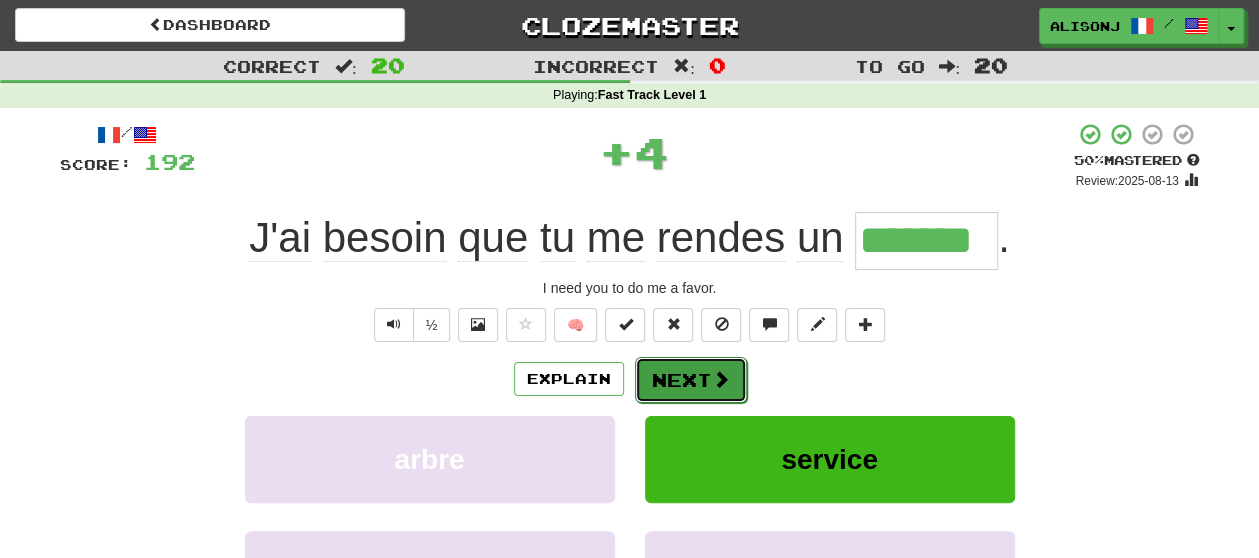 click on "Next" at bounding box center [691, 380] 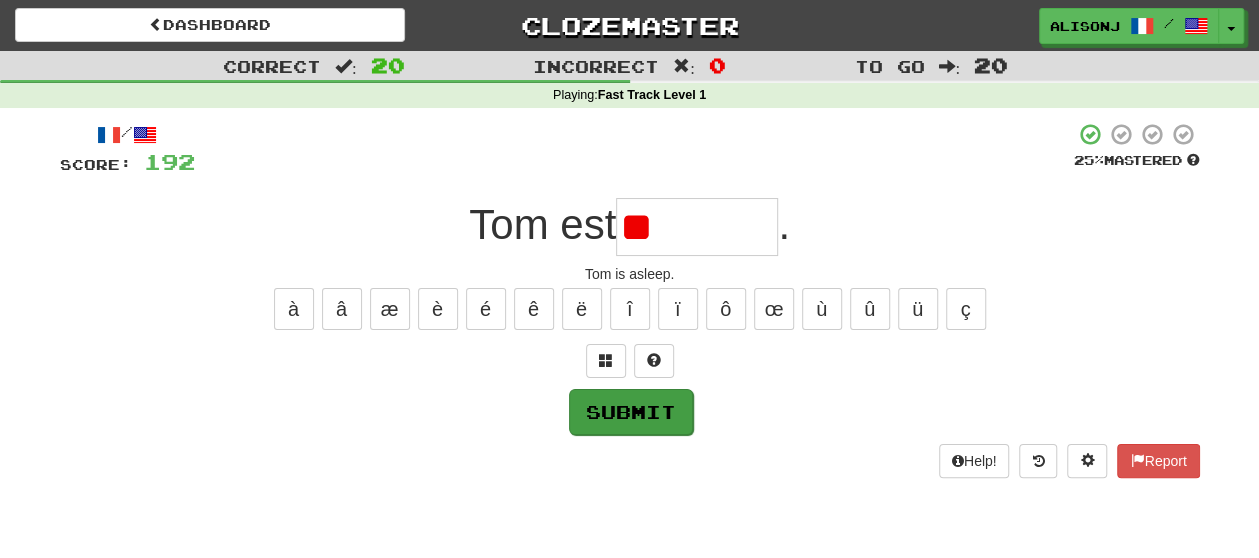 type on "*" 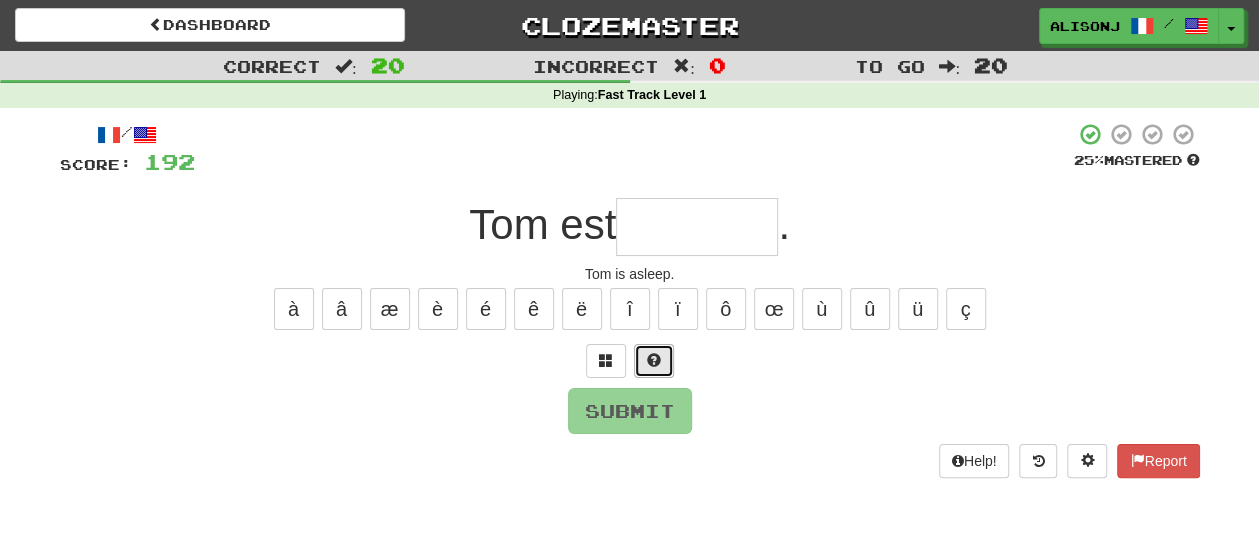 click at bounding box center (654, 360) 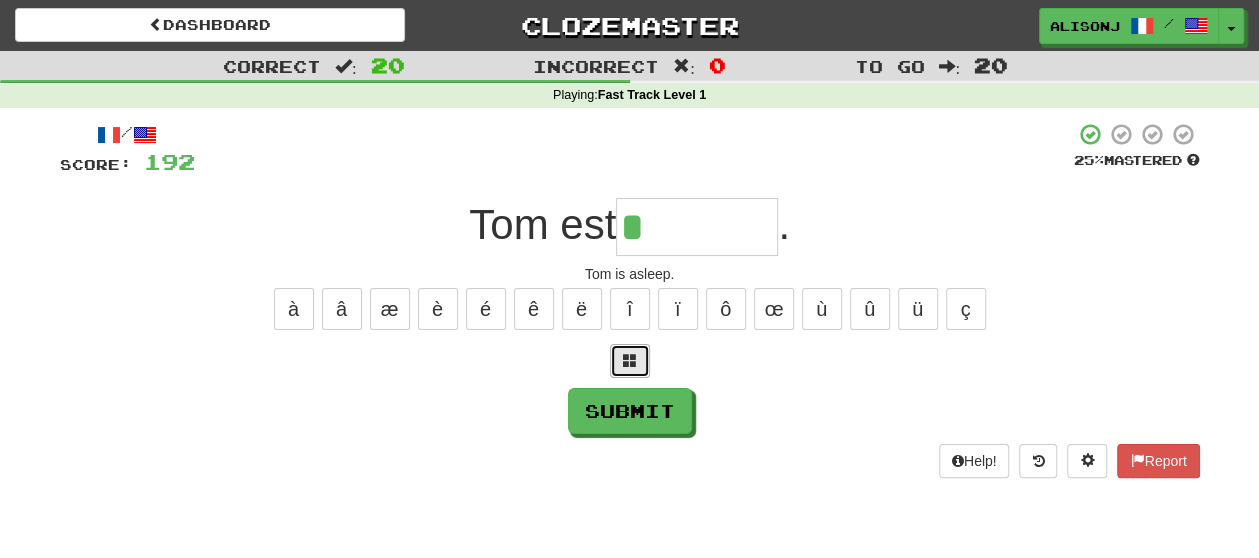 click at bounding box center (630, 361) 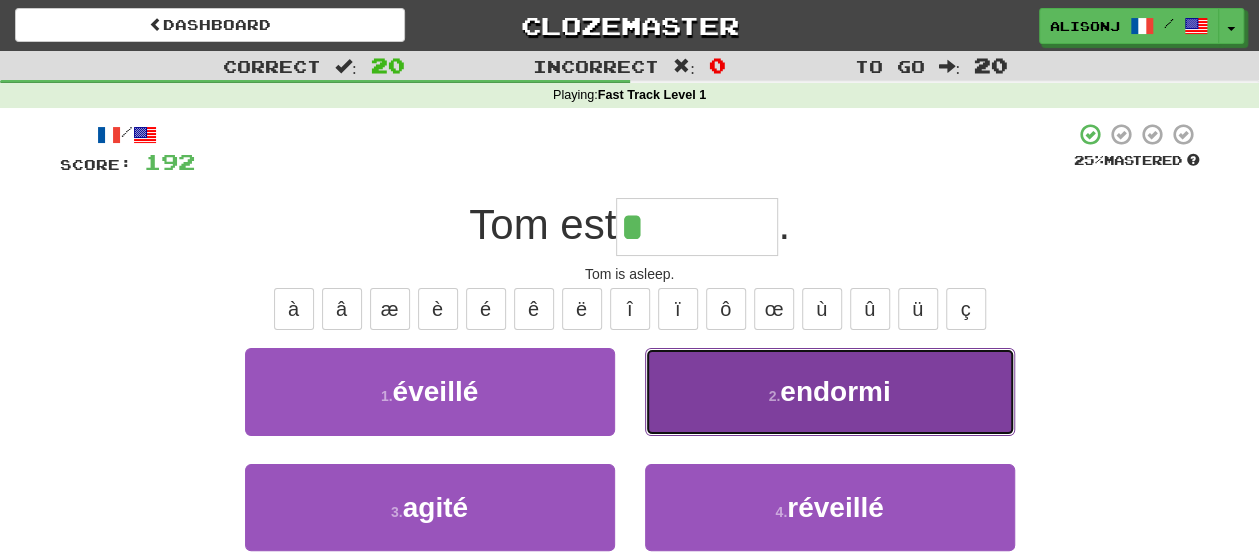 click on "2 .  endormi" at bounding box center [830, 391] 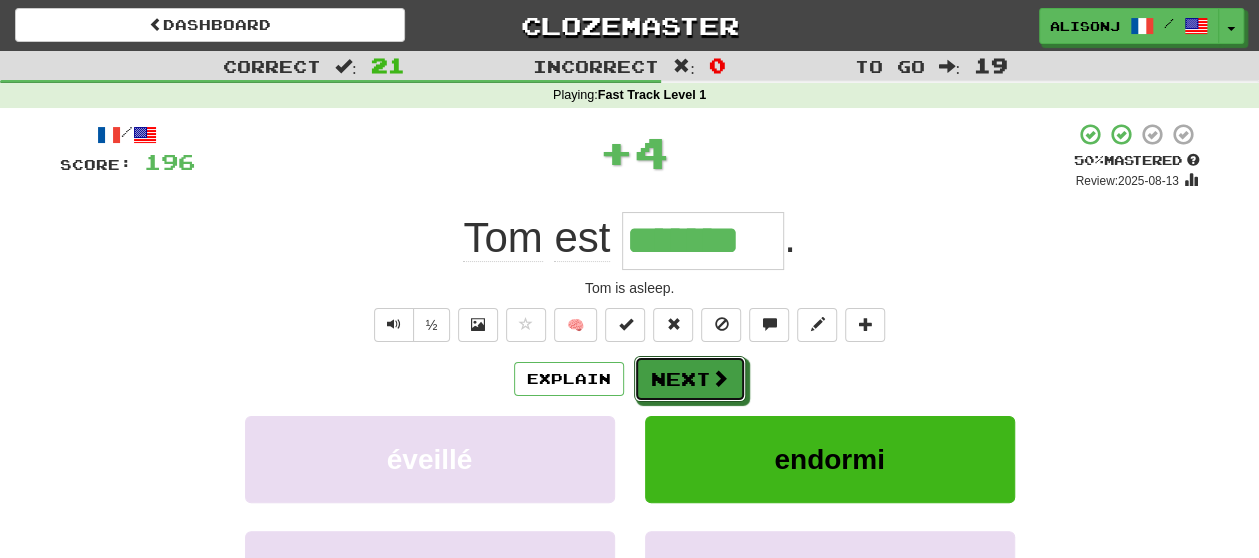 click on "Next" at bounding box center [690, 379] 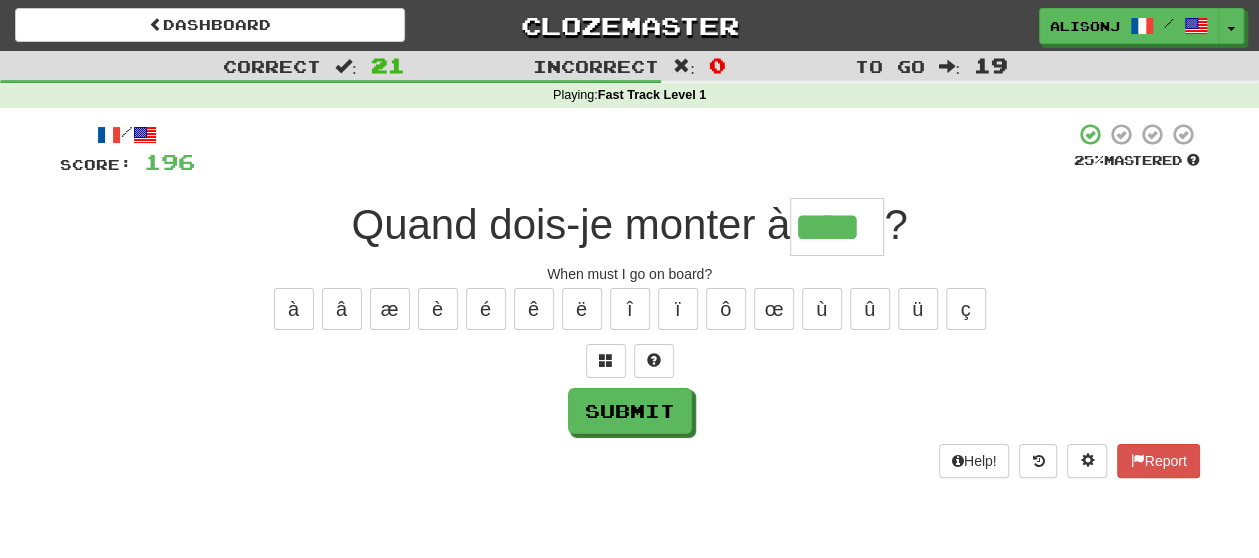 type on "****" 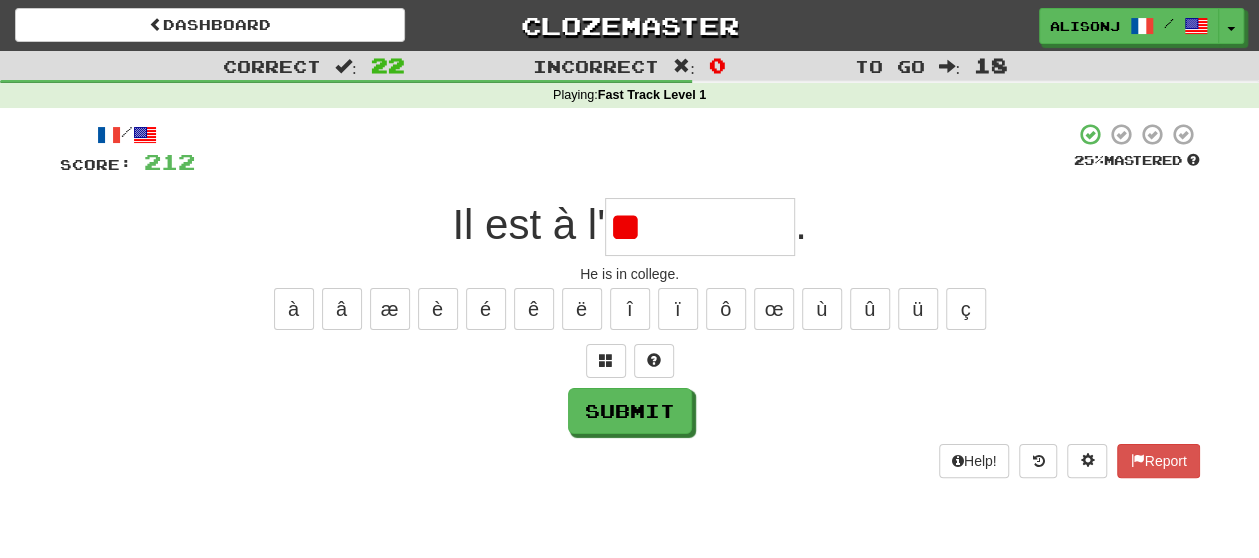 type on "*" 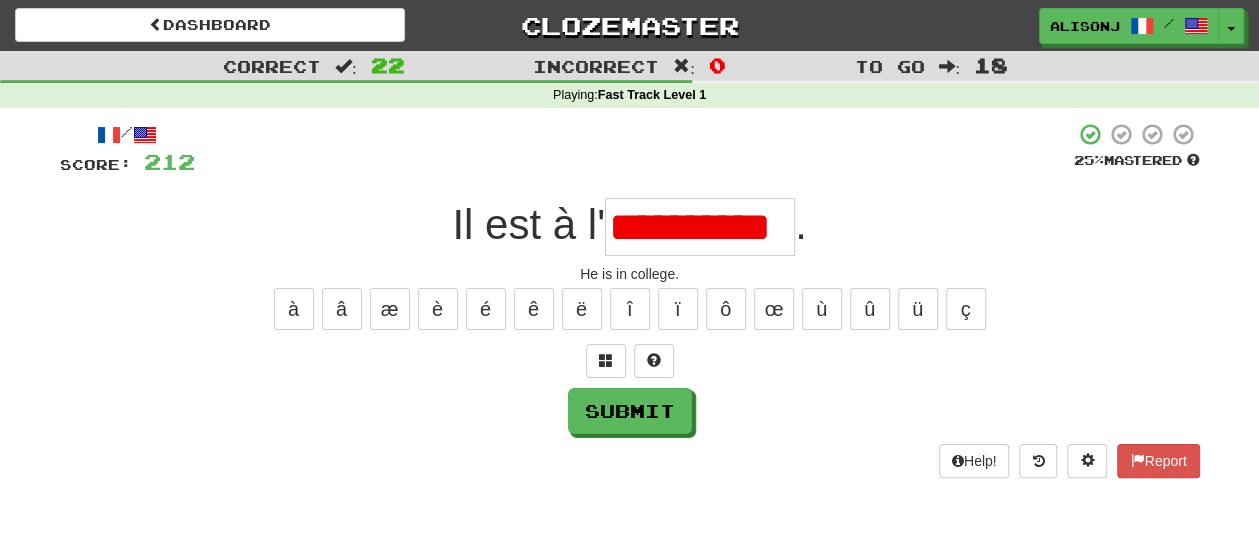 scroll, scrollTop: 0, scrollLeft: 0, axis: both 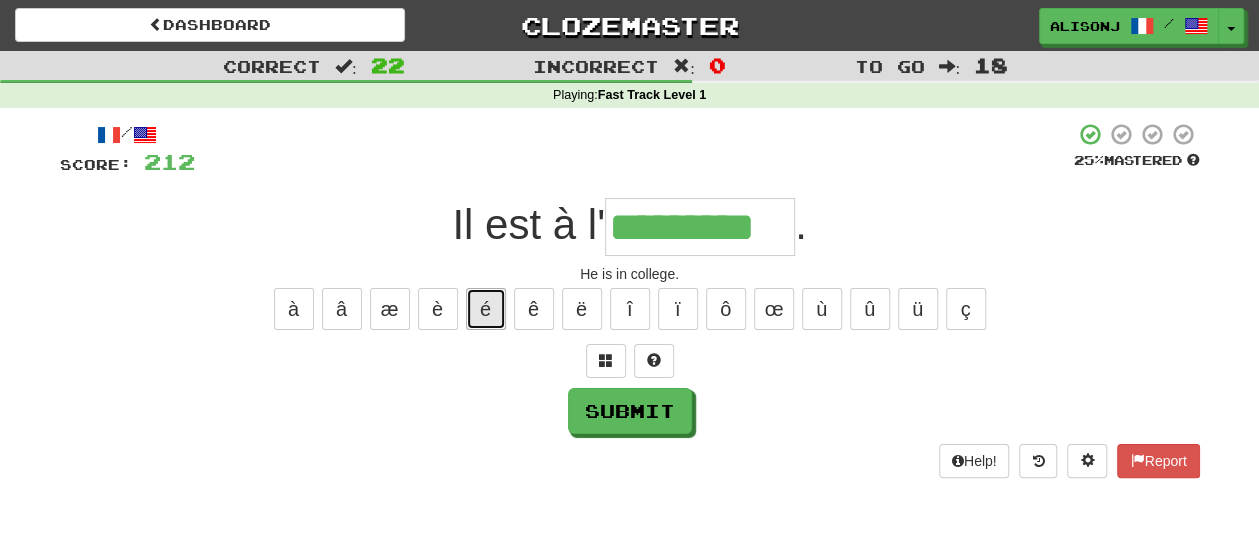 click on "é" at bounding box center [486, 309] 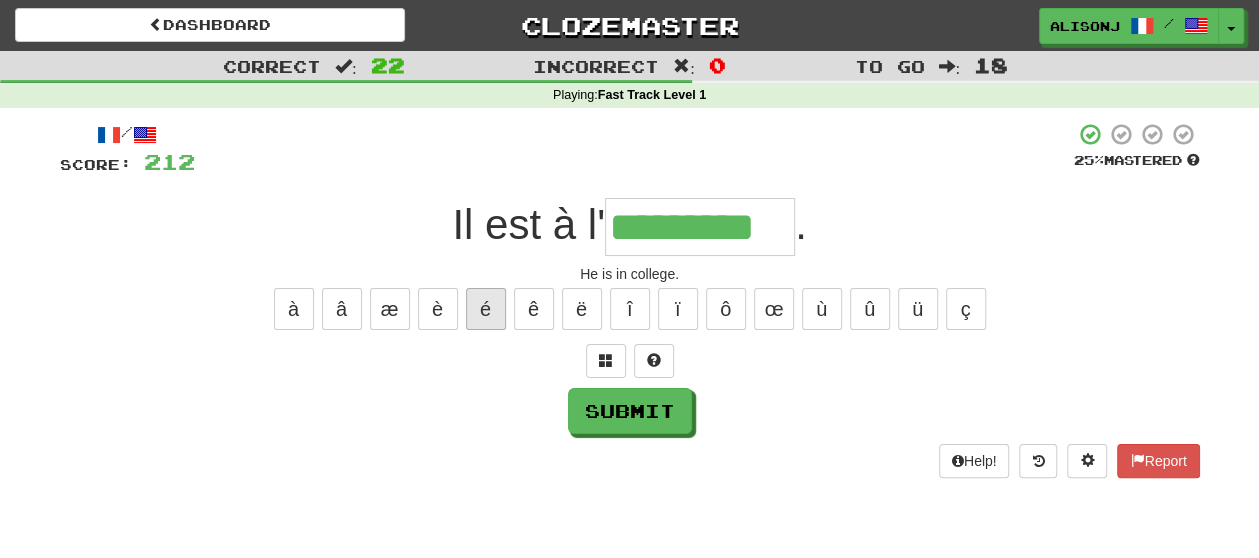 type on "**********" 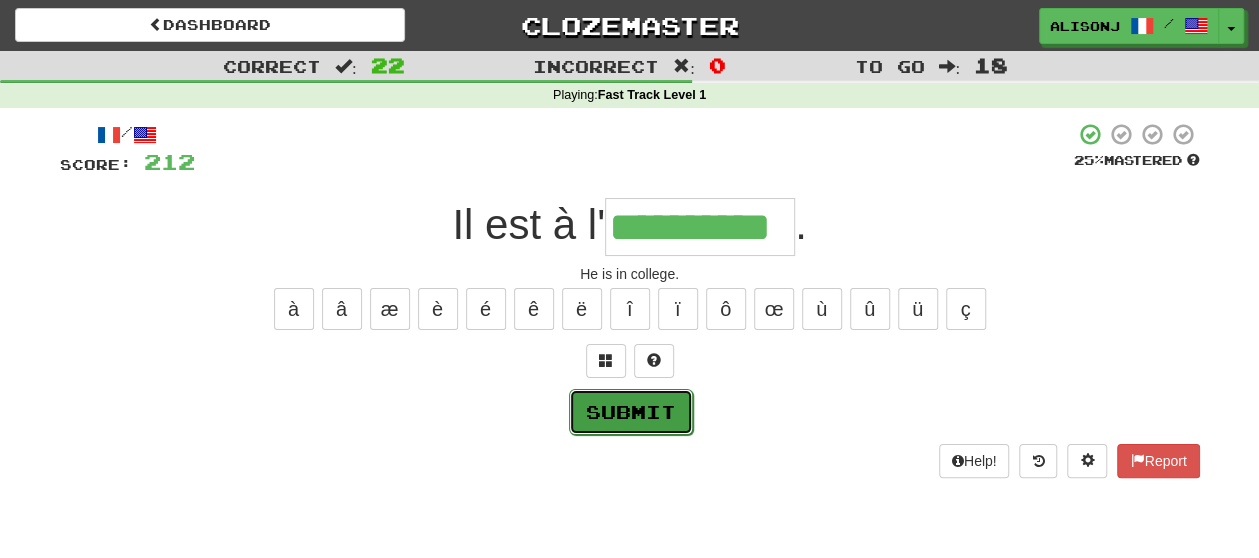 click on "Submit" at bounding box center (631, 412) 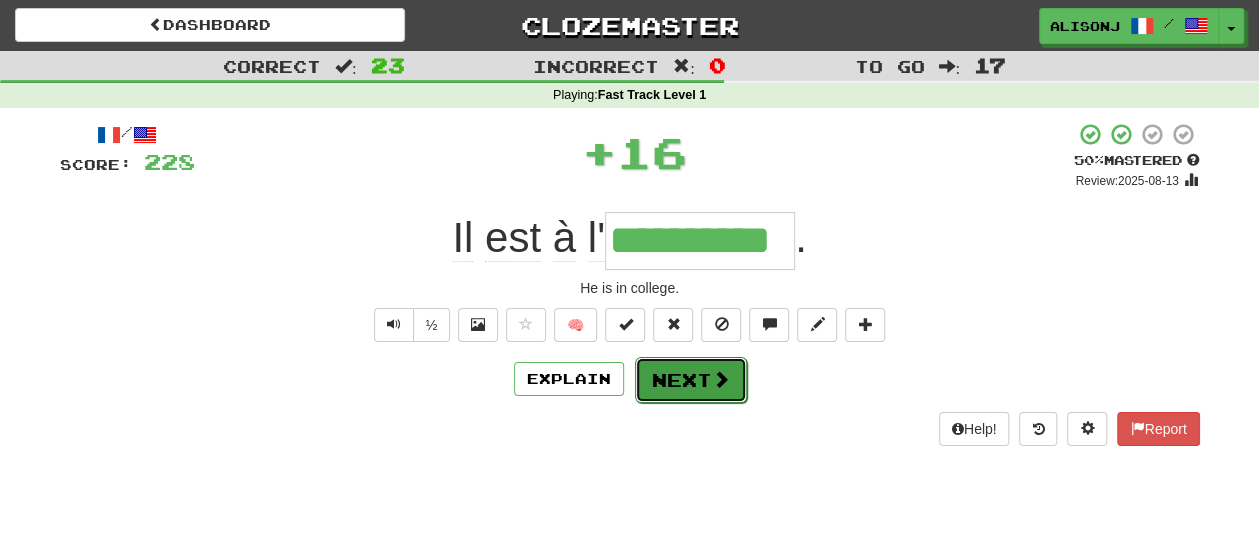 click on "Next" at bounding box center (691, 380) 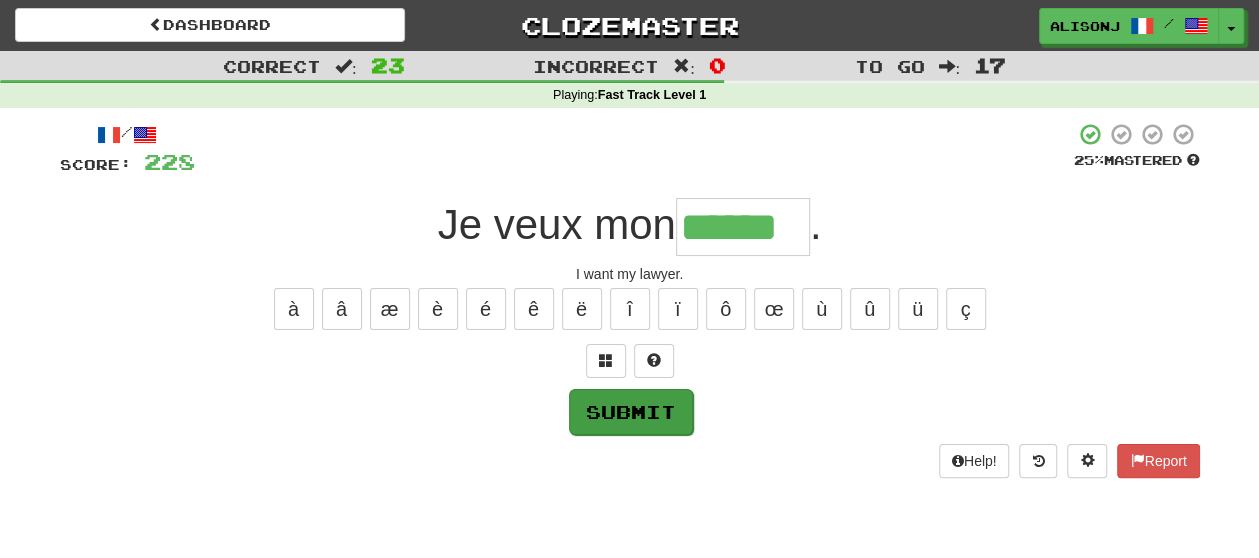 type on "******" 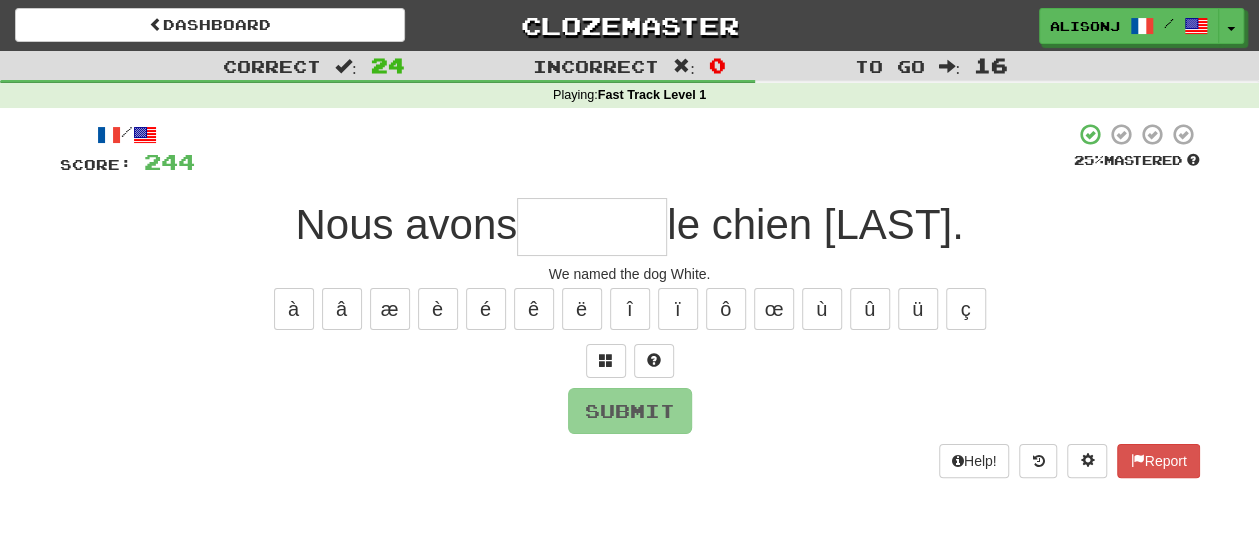 type on "*" 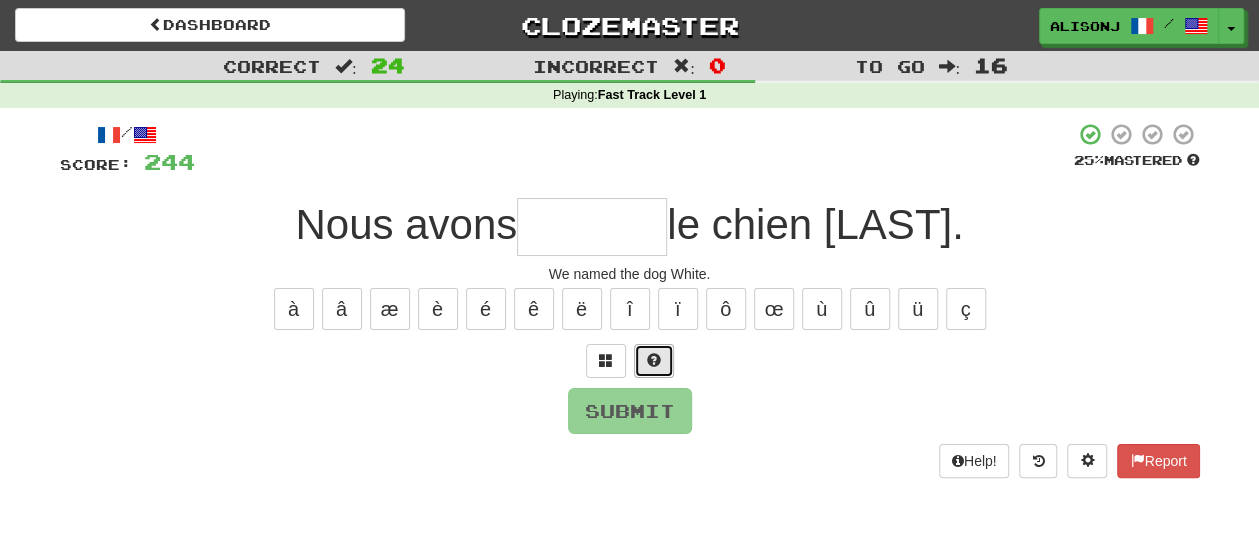 click at bounding box center [654, 361] 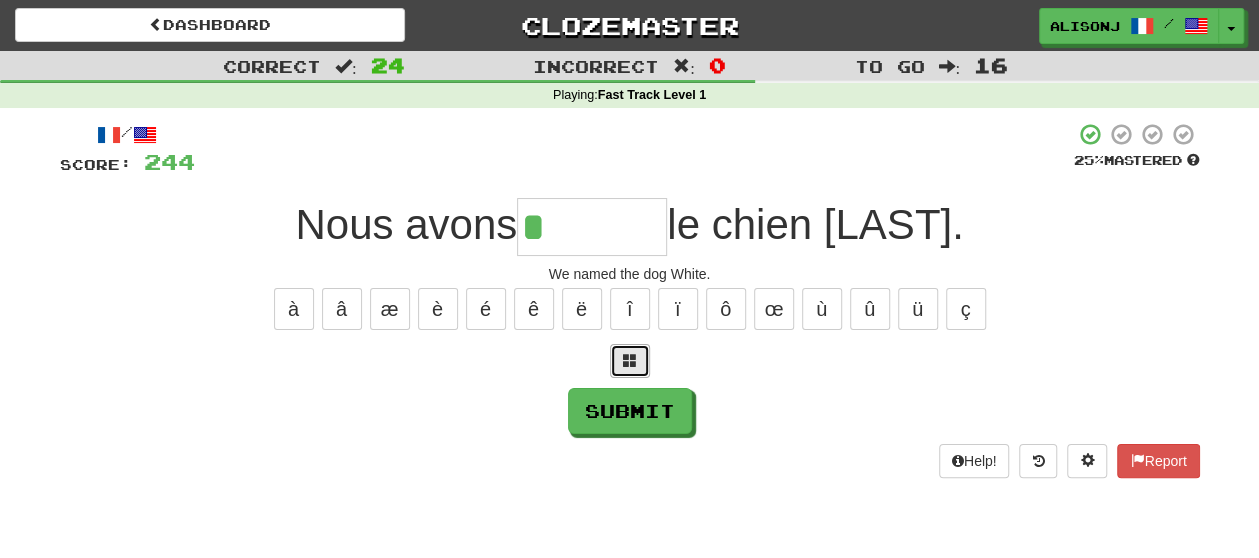 click at bounding box center (630, 360) 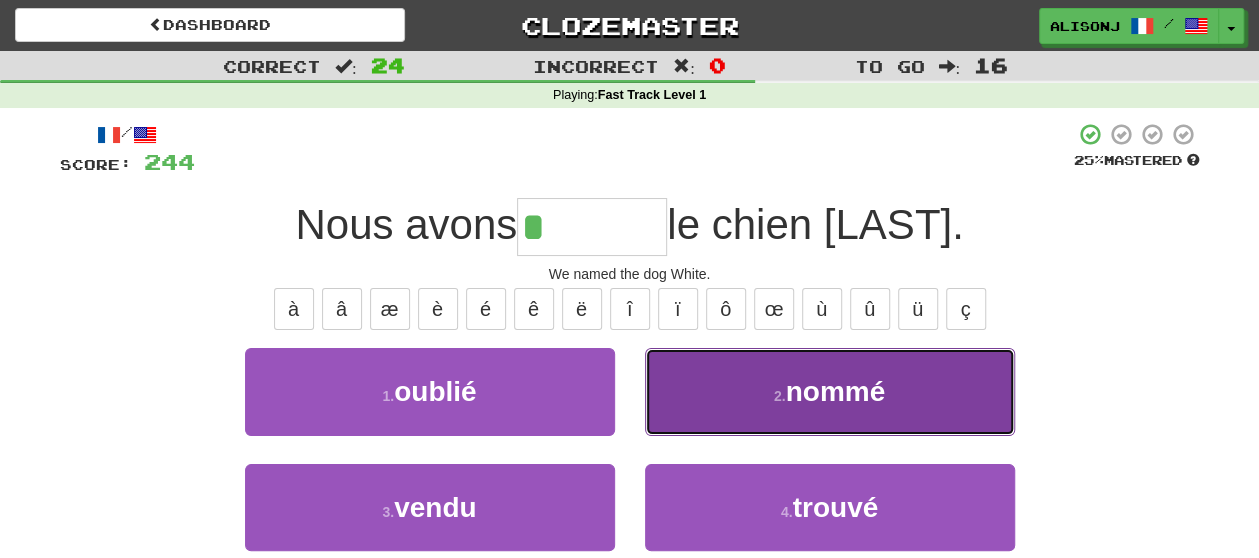 click on "2 .  nommé" at bounding box center (830, 391) 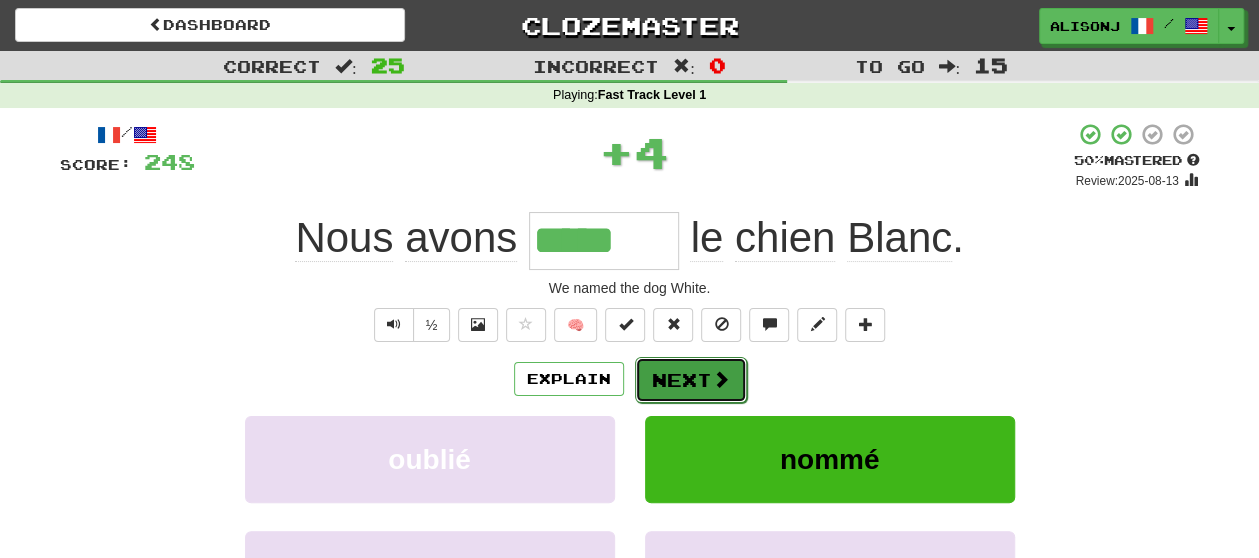 click on "Next" at bounding box center (691, 380) 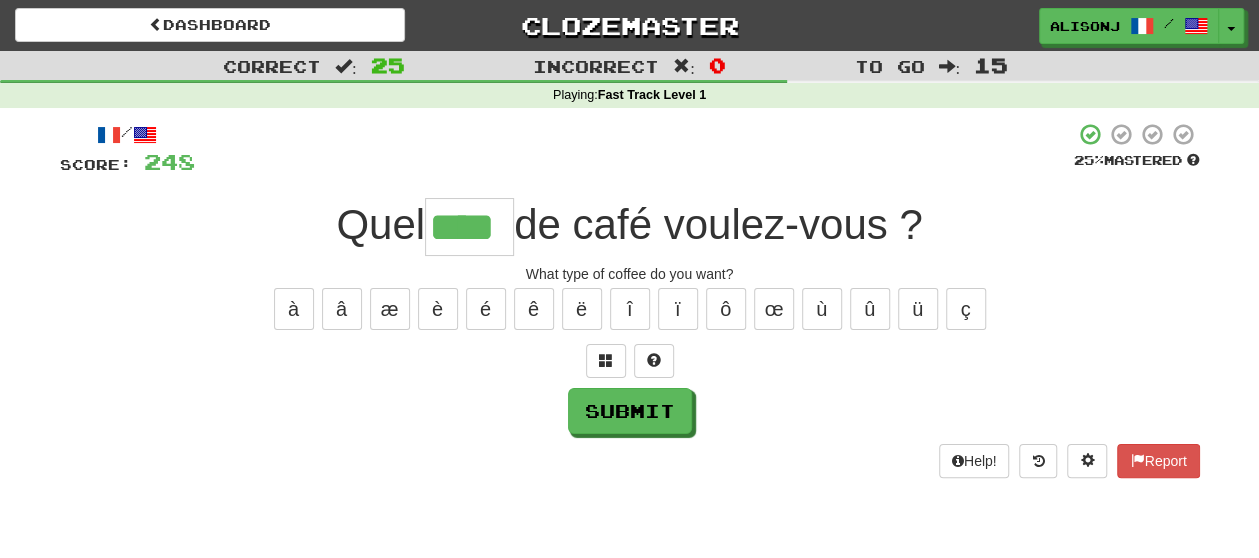 type on "****" 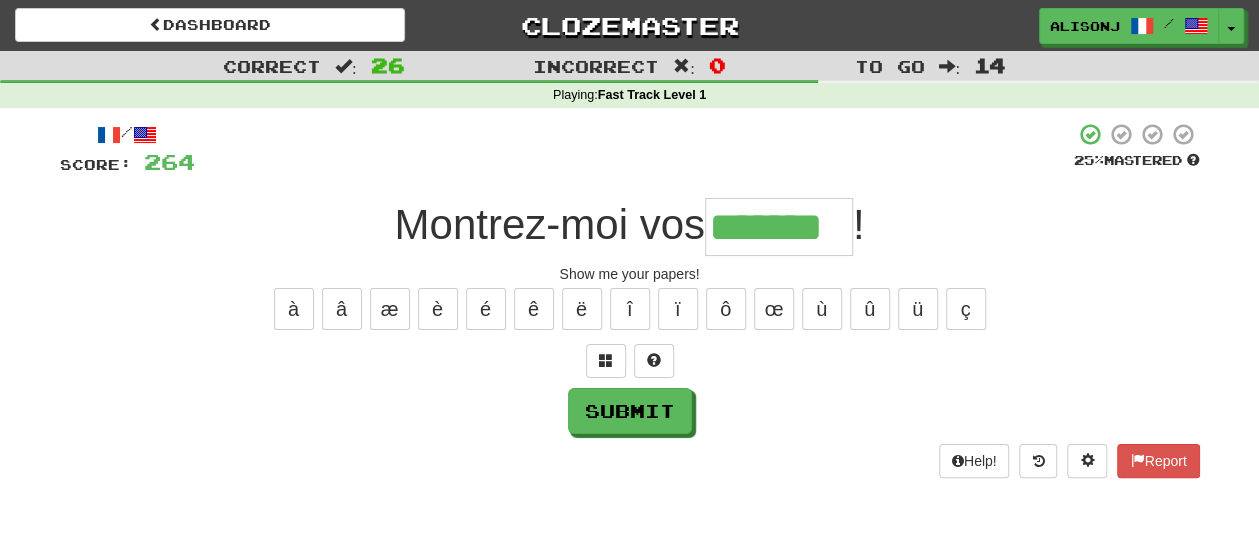 type on "*******" 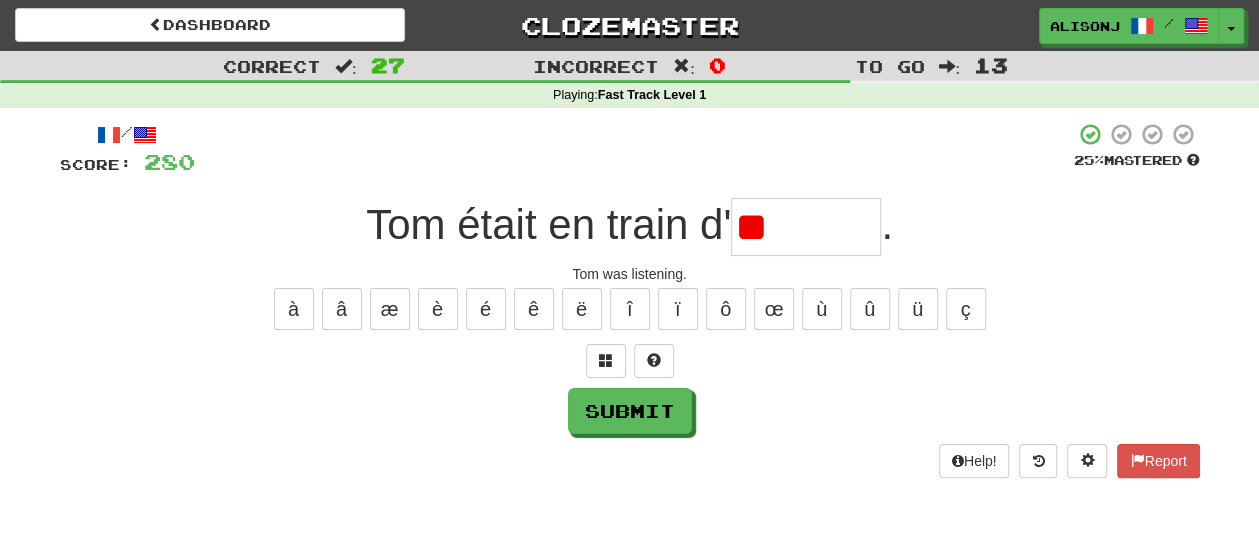 type on "*" 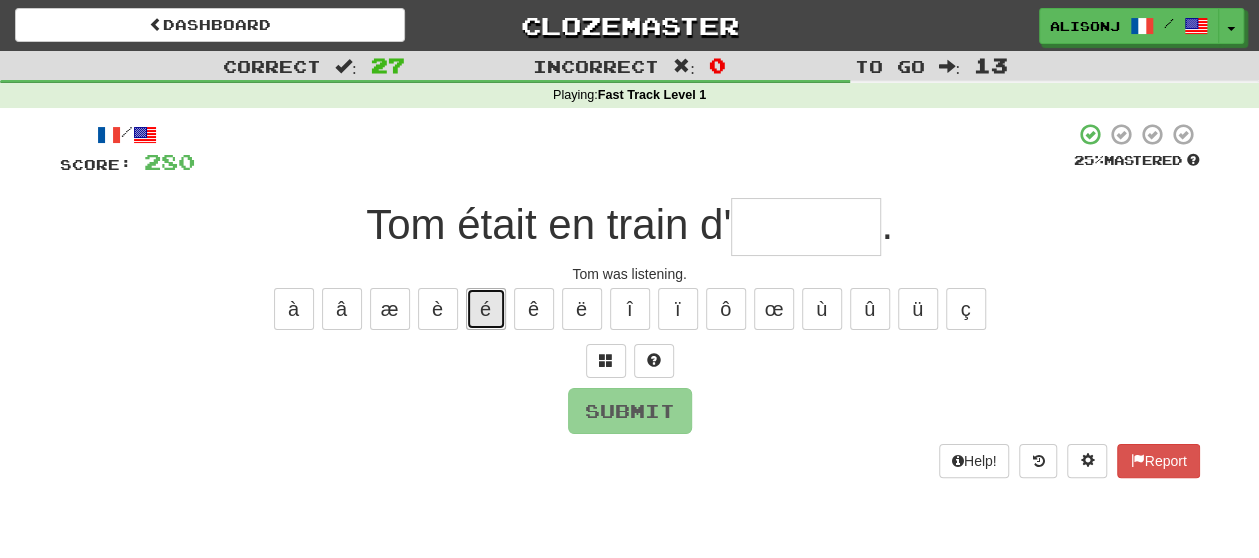 click on "é" at bounding box center (486, 309) 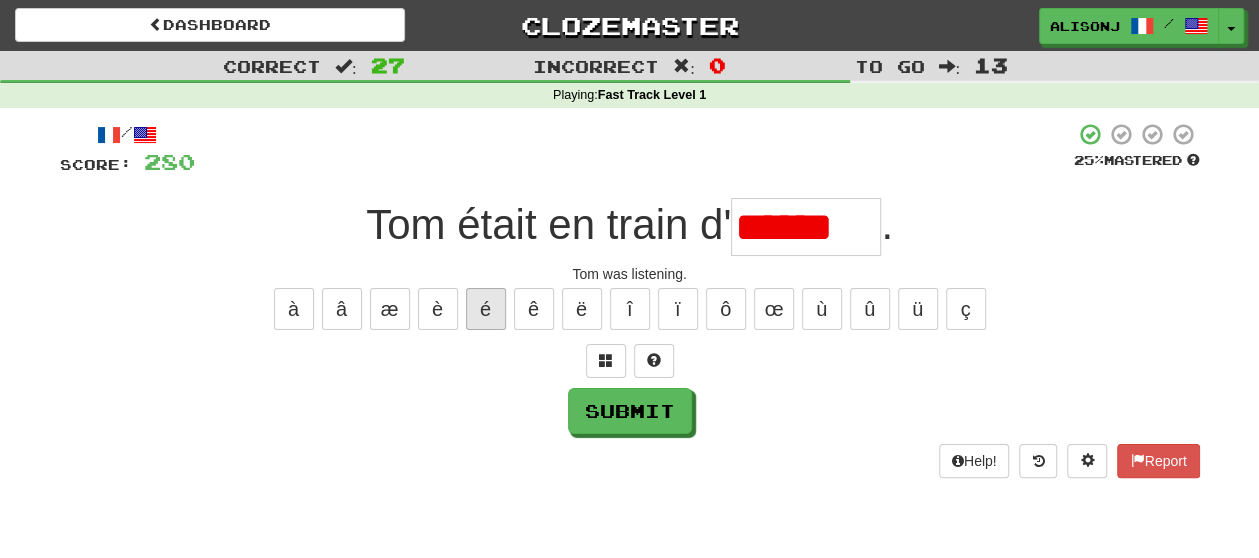 scroll, scrollTop: 0, scrollLeft: 0, axis: both 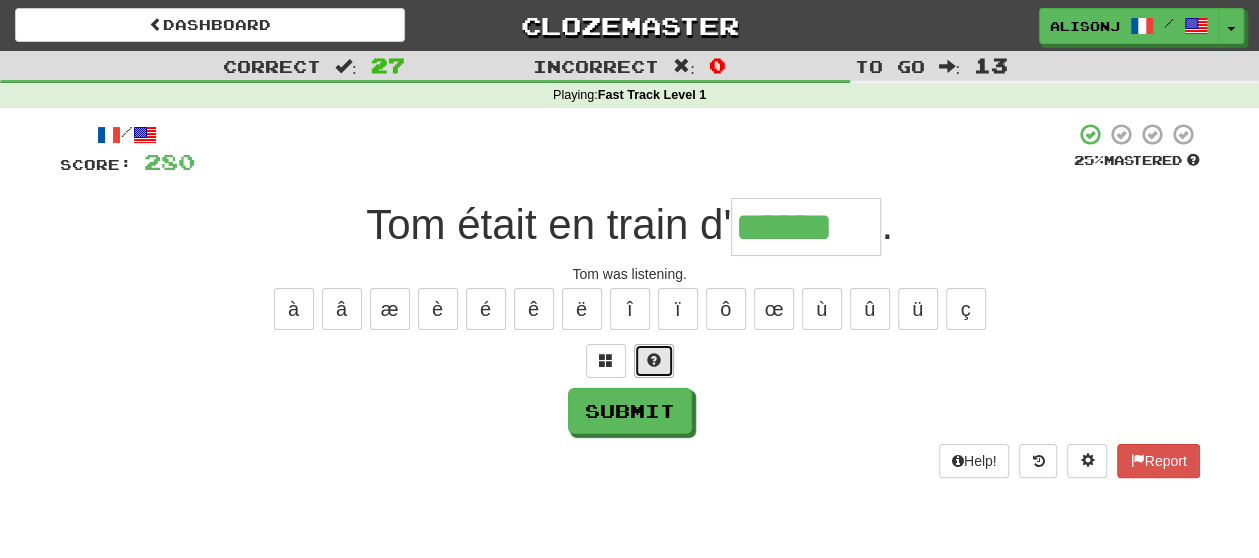 click at bounding box center [654, 360] 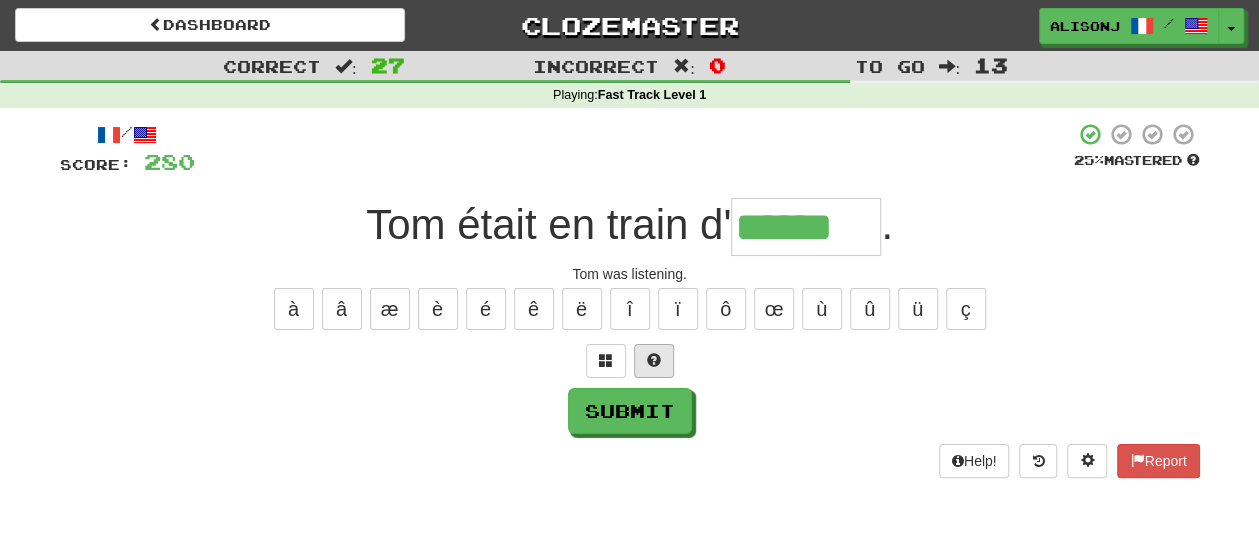 type on "*******" 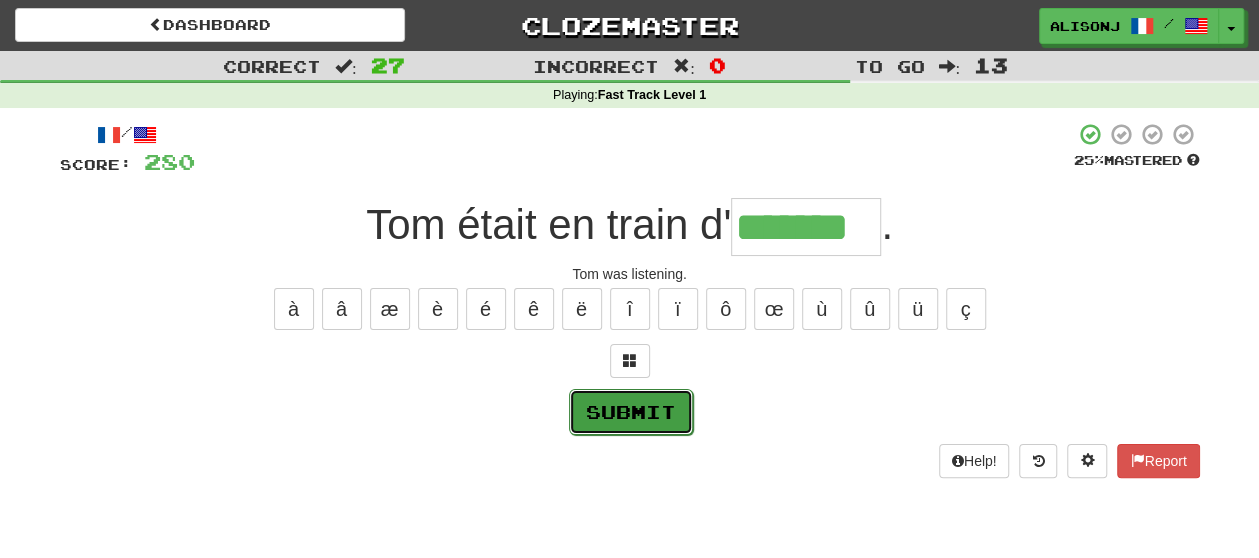 click on "Submit" at bounding box center [631, 412] 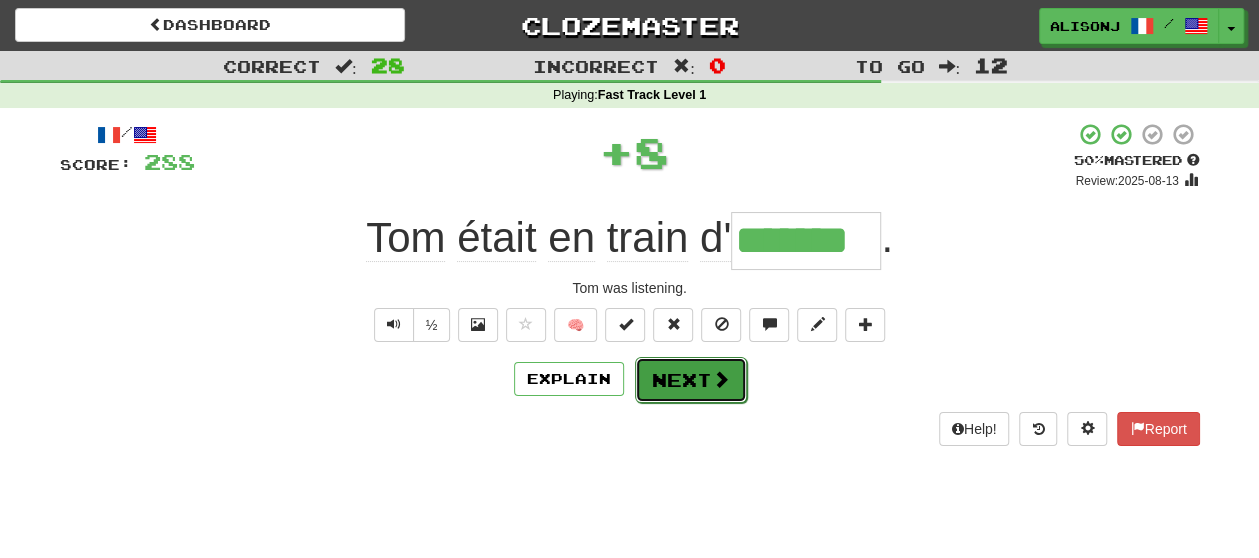 click on "Next" at bounding box center [691, 380] 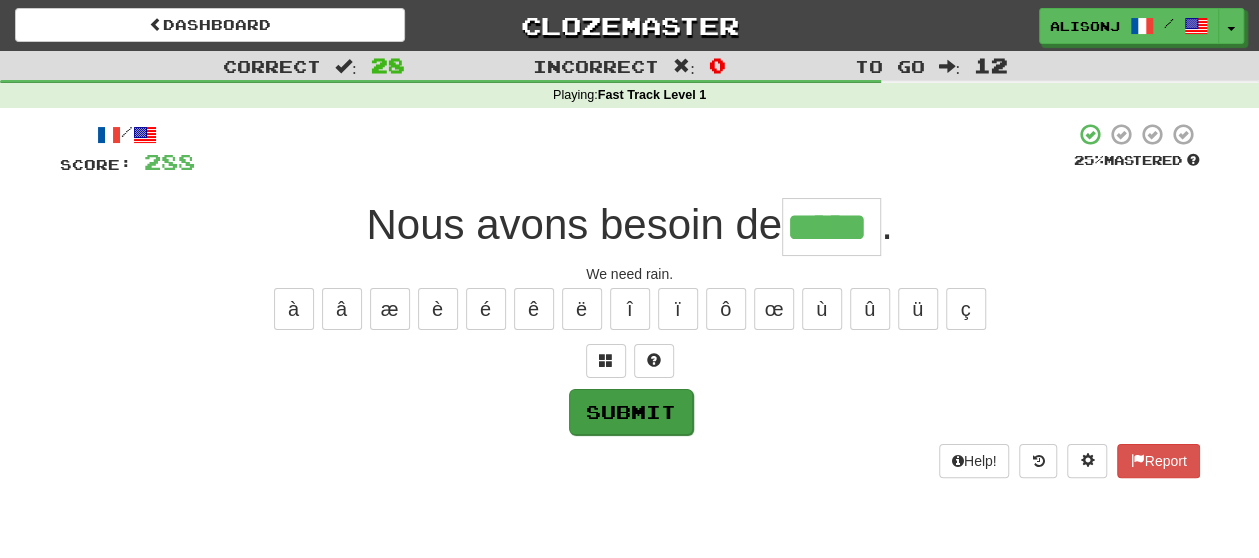 type on "*****" 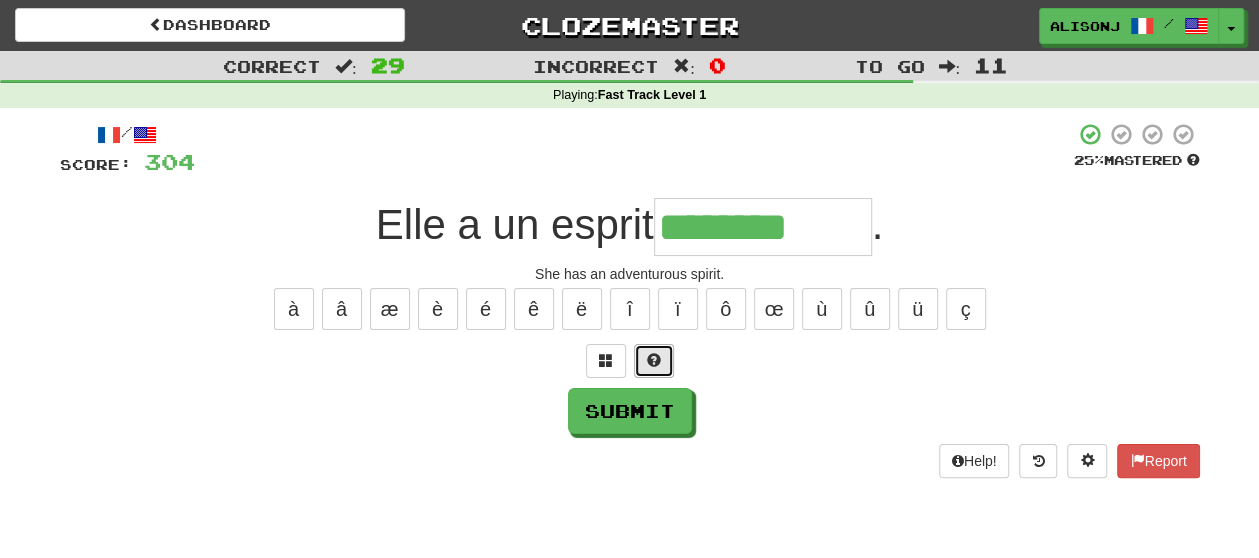 click at bounding box center [654, 360] 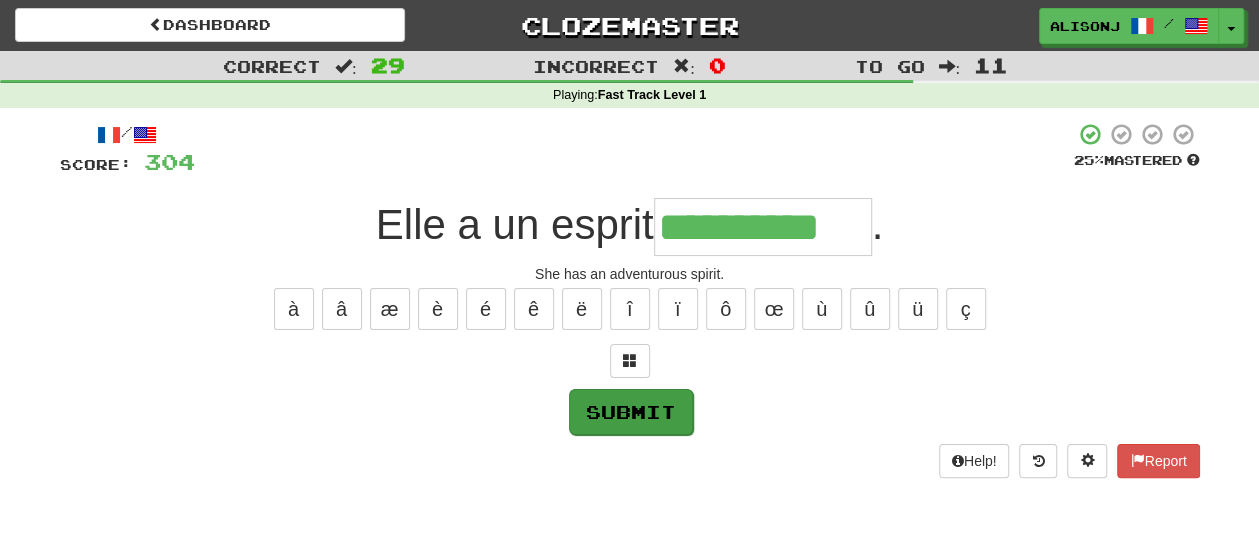 type on "**********" 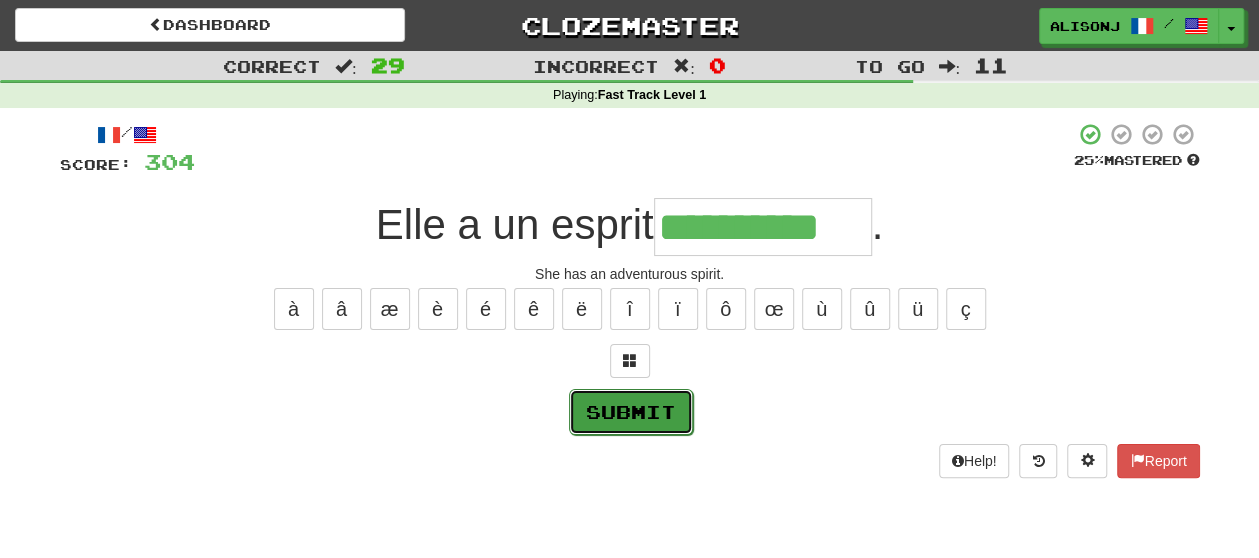 click on "Submit" at bounding box center (631, 412) 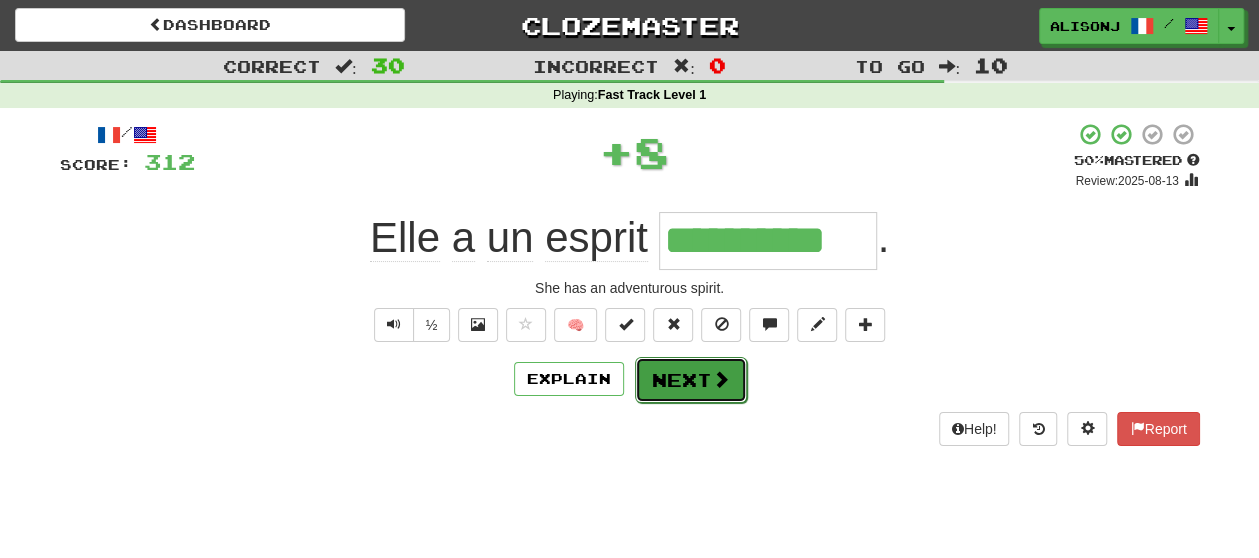 click on "Next" at bounding box center (691, 380) 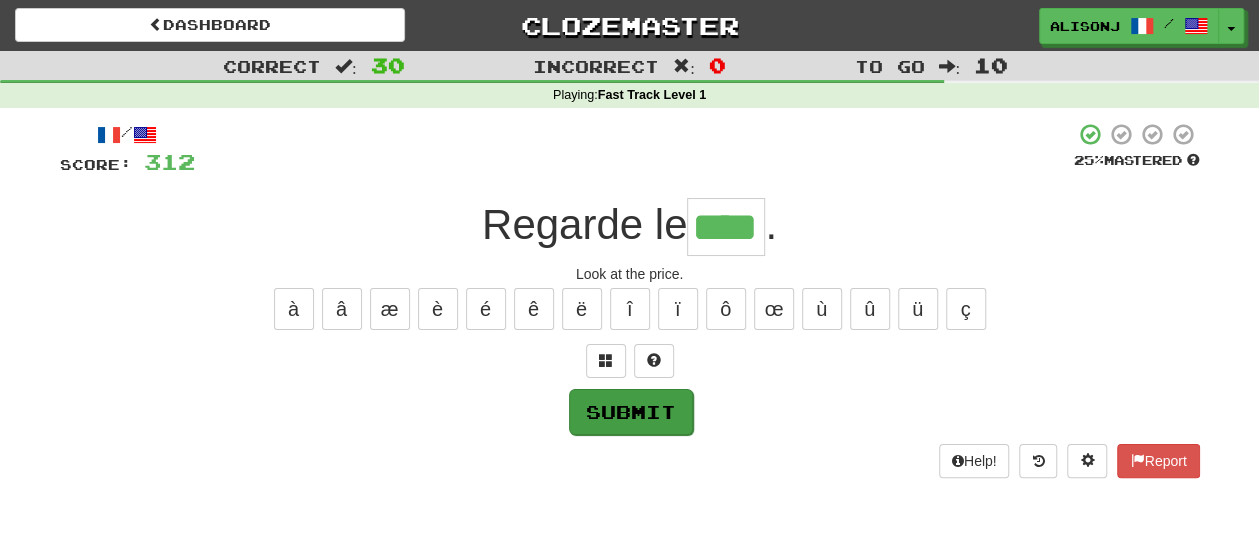 type on "****" 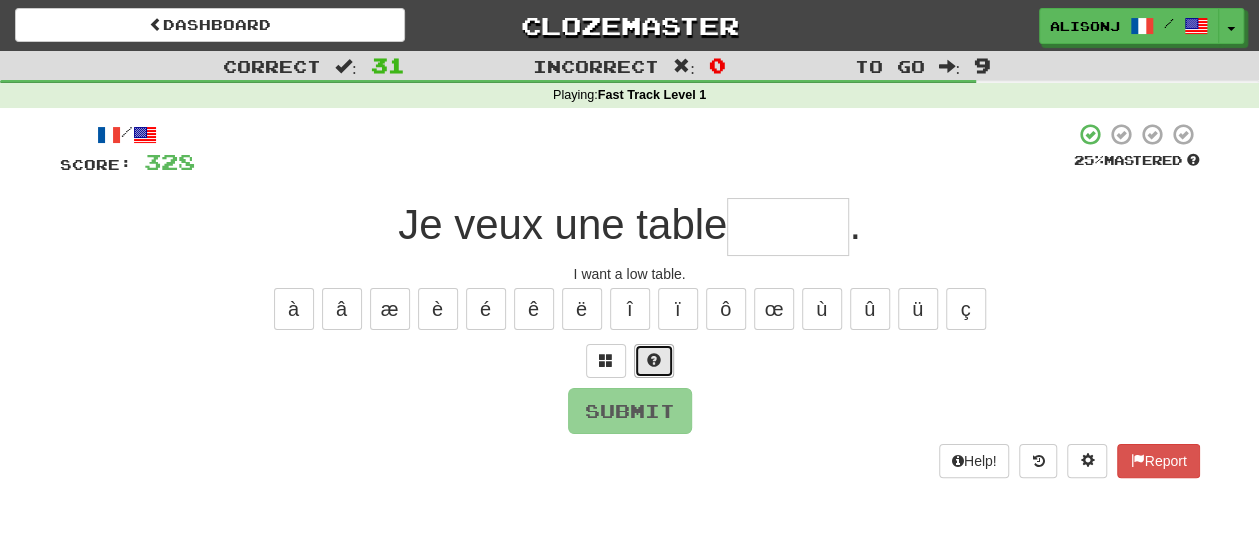 click at bounding box center [654, 360] 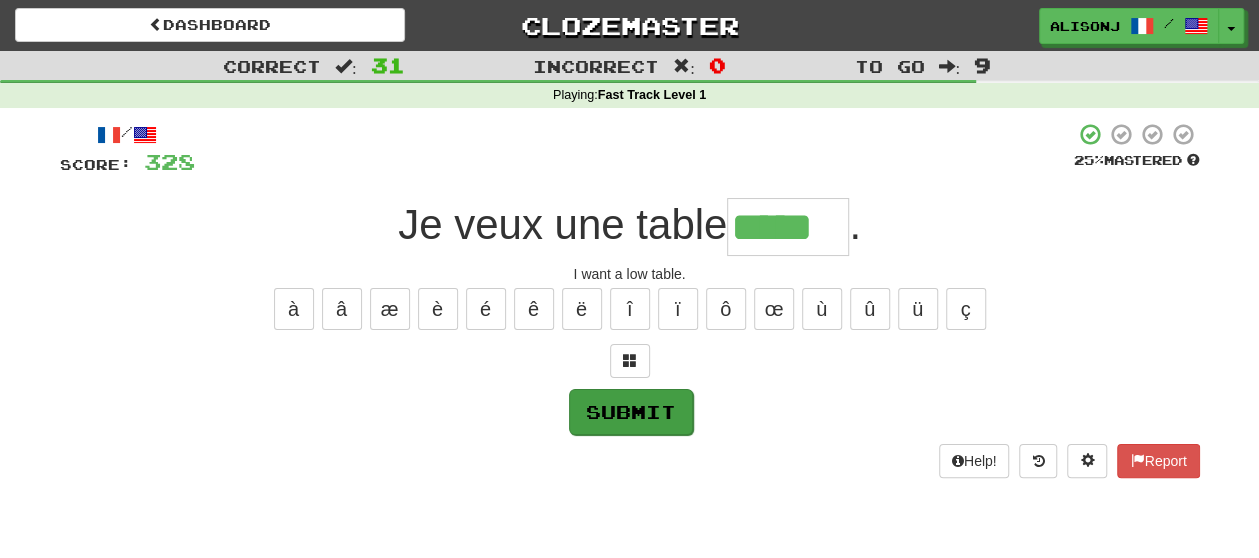 type on "*****" 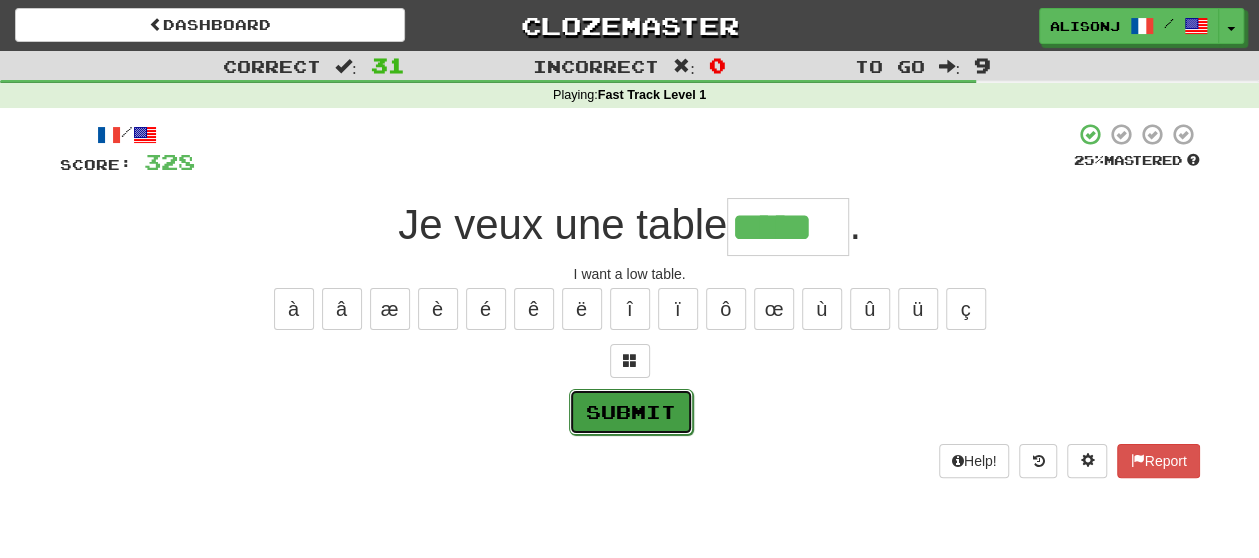 click on "Submit" at bounding box center (631, 412) 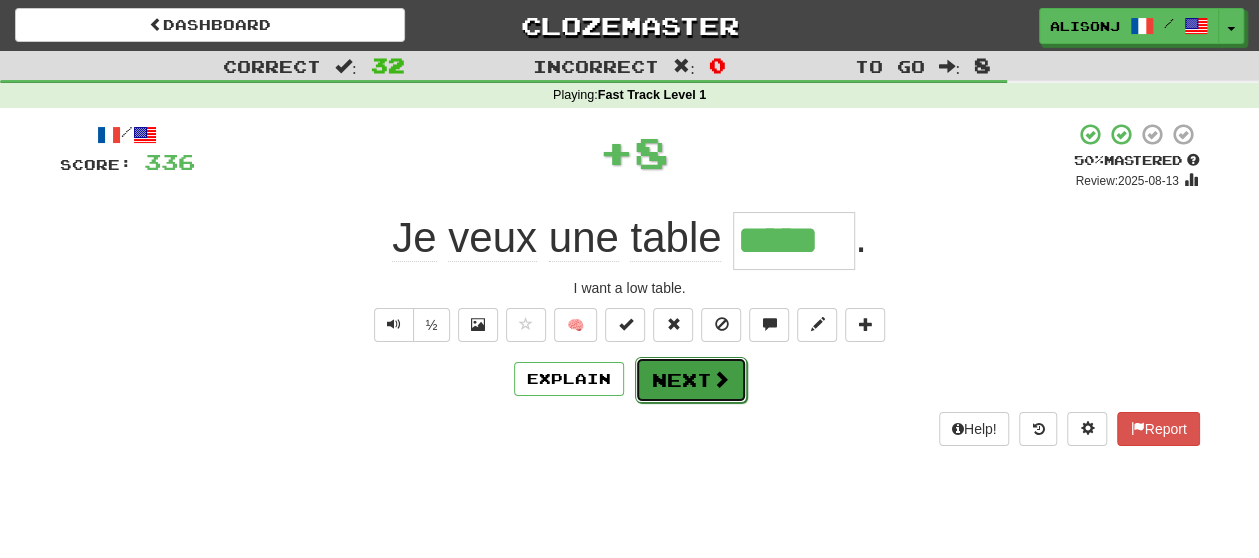 click on "Next" at bounding box center [691, 380] 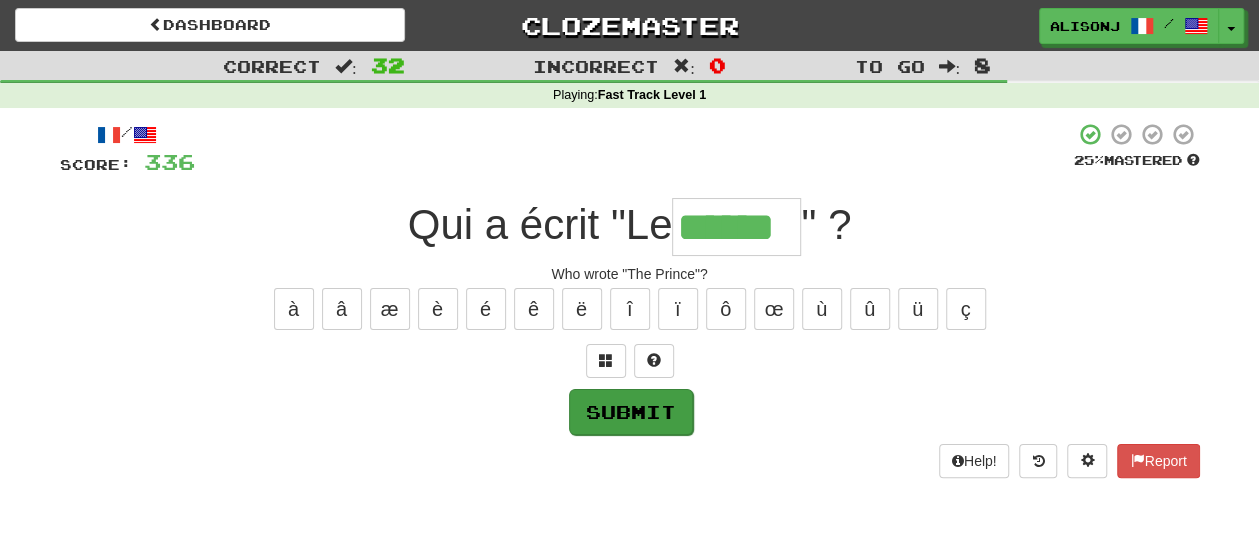 type on "******" 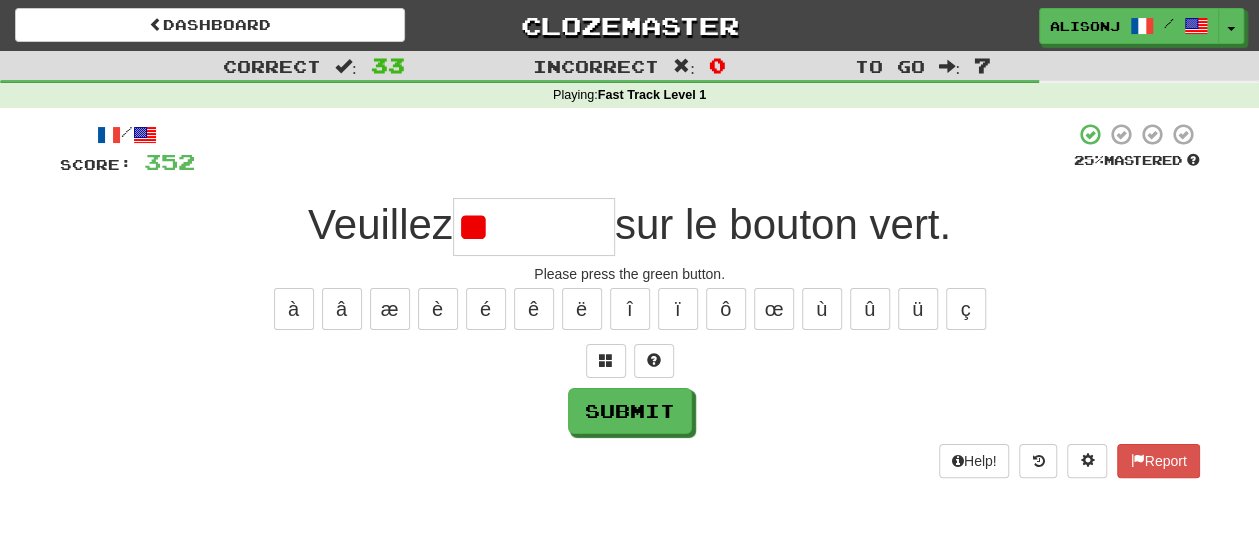 type on "*" 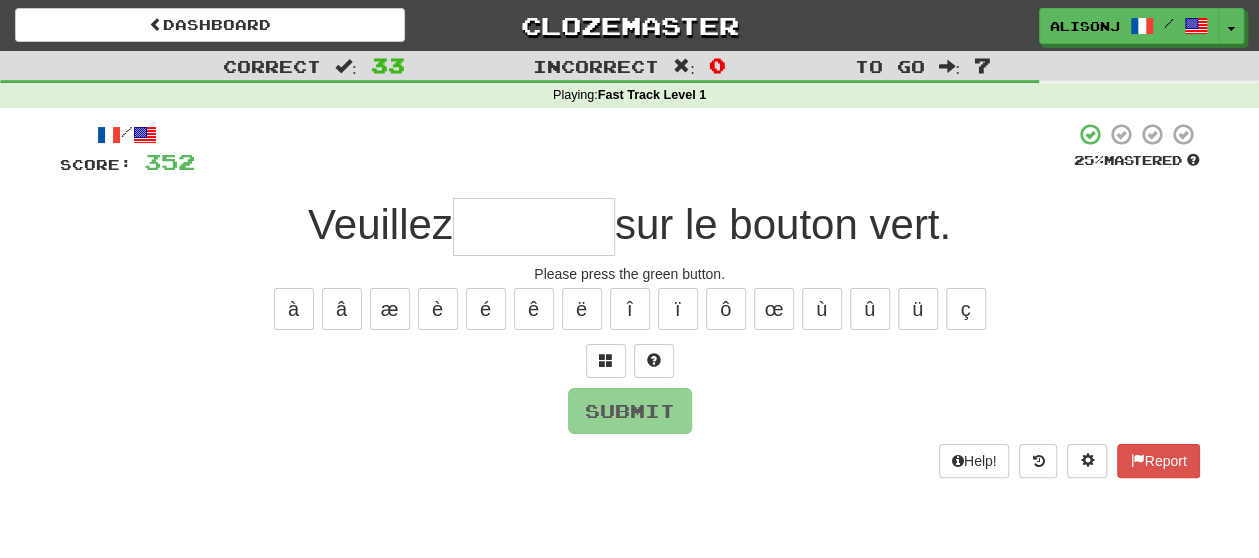 type on "*" 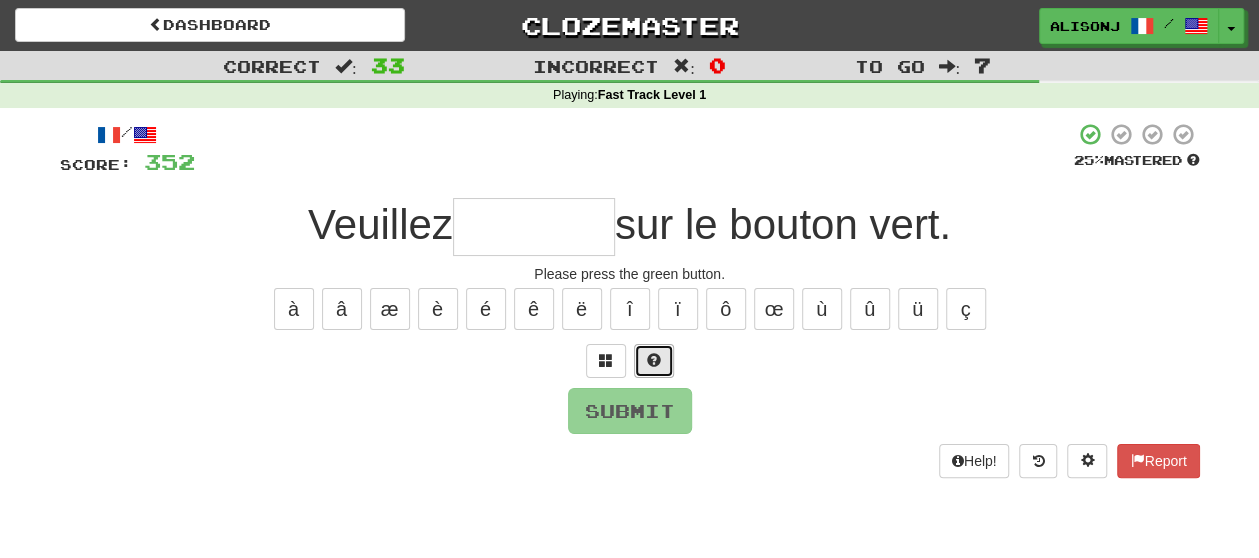 click at bounding box center (654, 360) 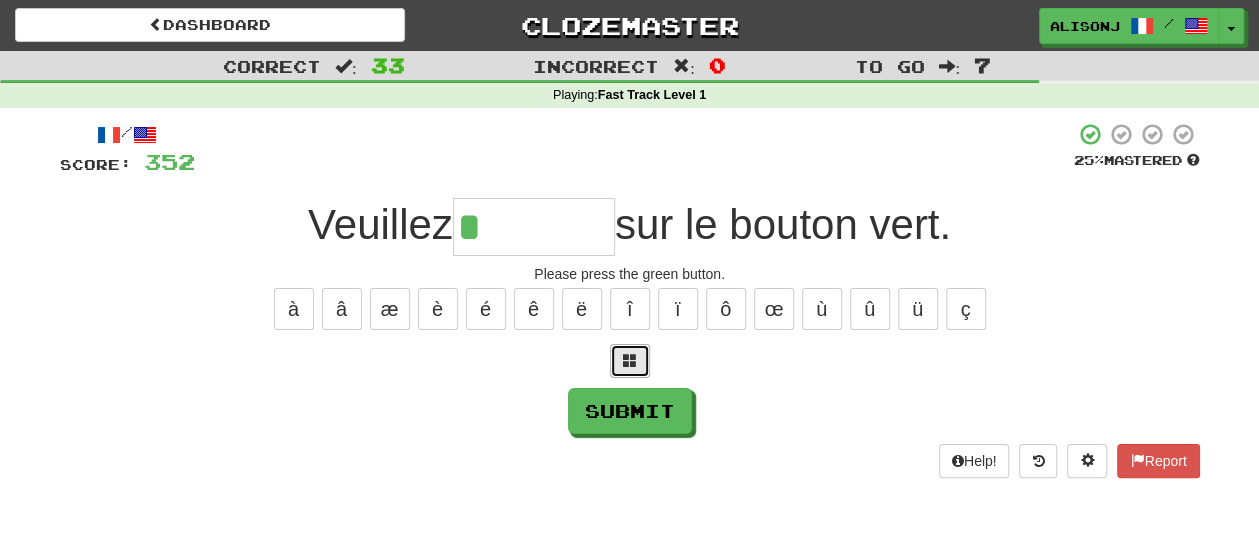 click at bounding box center (630, 361) 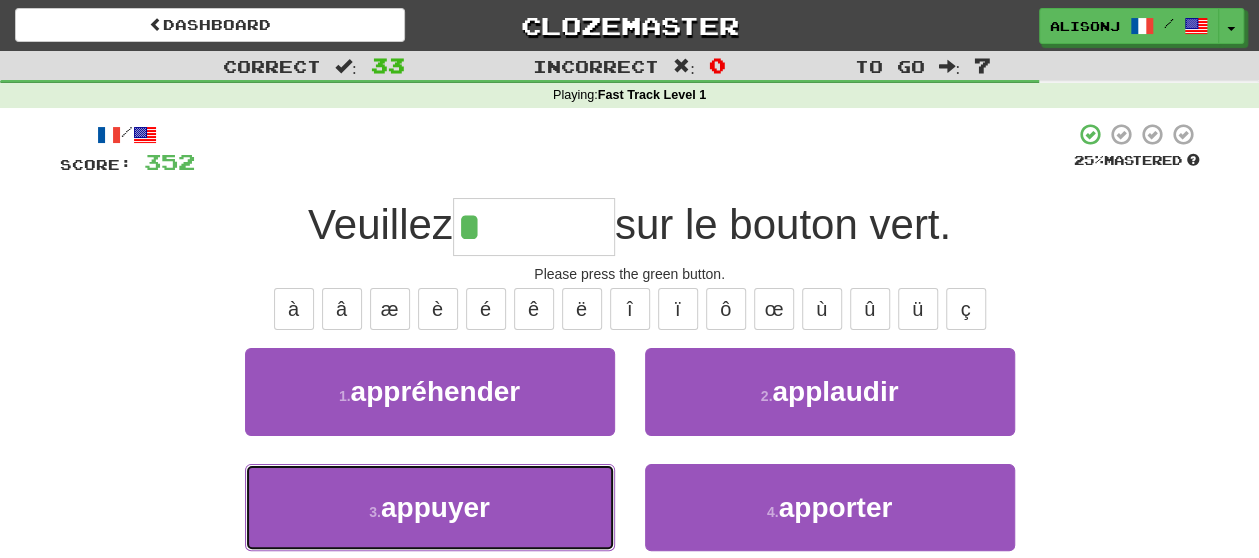 drag, startPoint x: 564, startPoint y: 511, endPoint x: 568, endPoint y: 501, distance: 10.770329 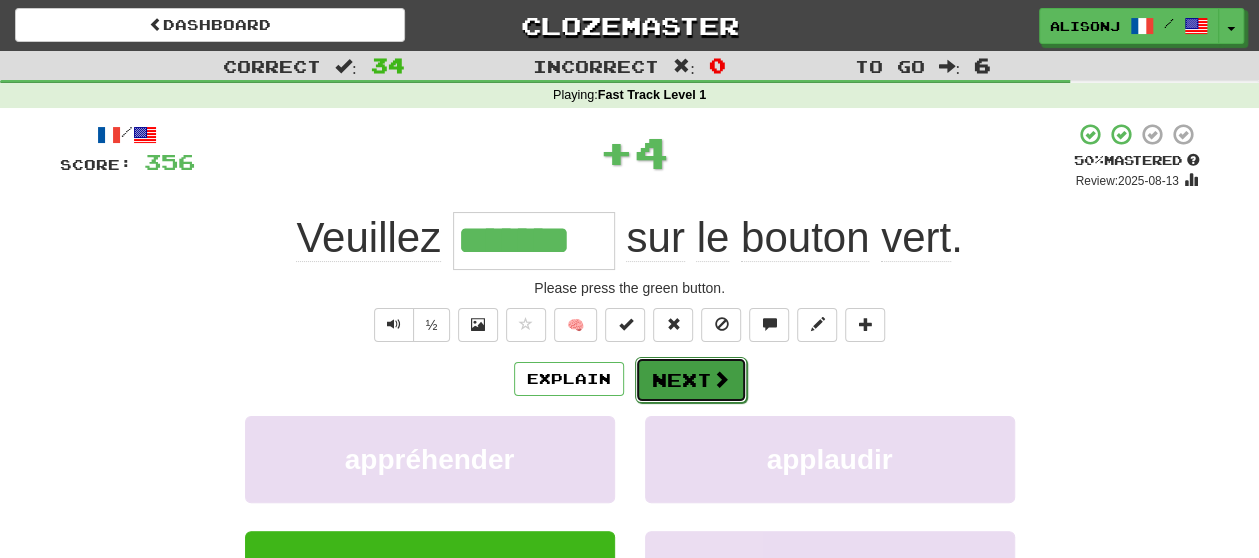 click on "Next" at bounding box center (691, 380) 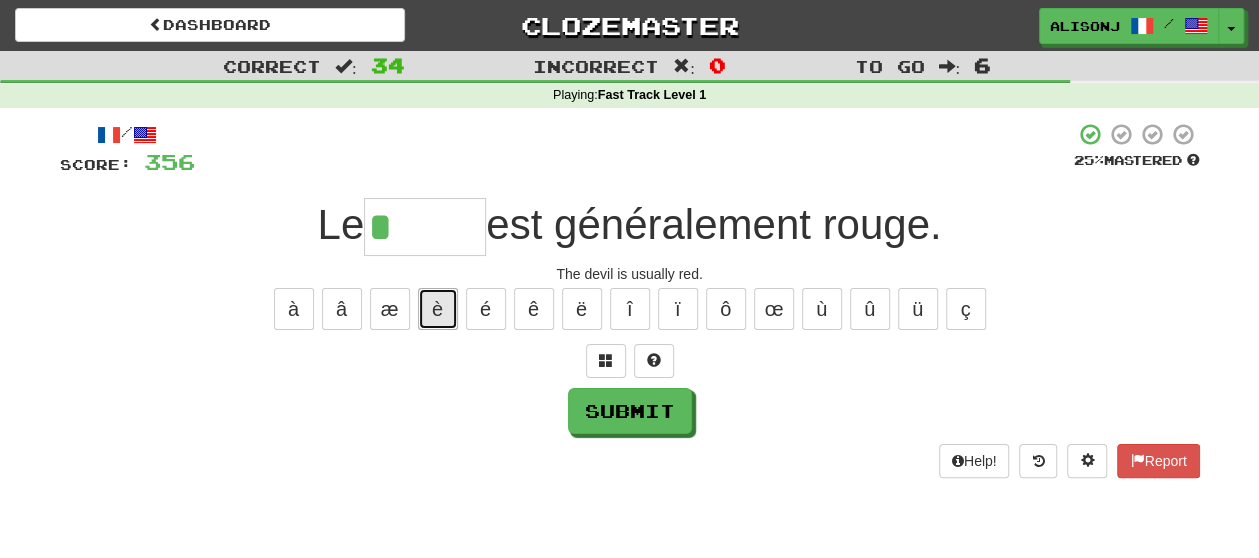 click on "è" at bounding box center (438, 309) 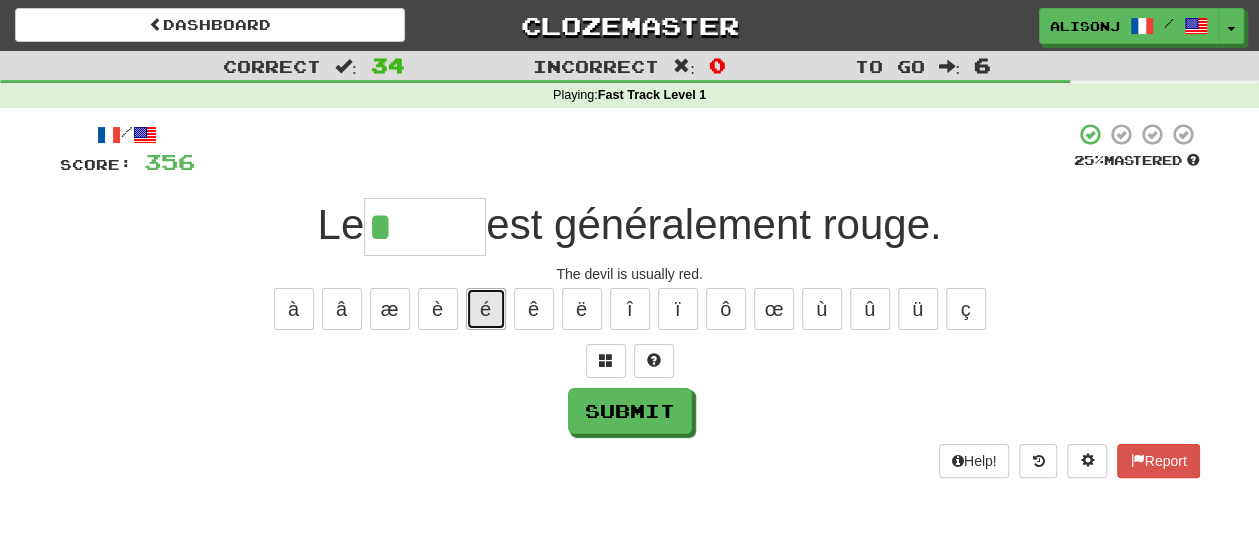 click on "é" at bounding box center (486, 309) 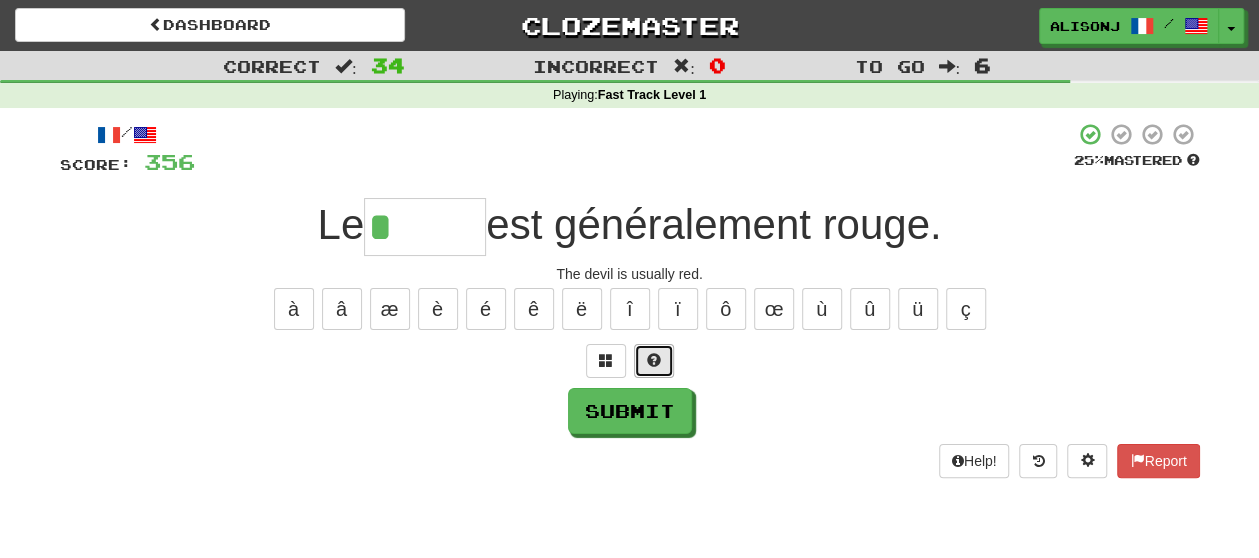 click at bounding box center [654, 360] 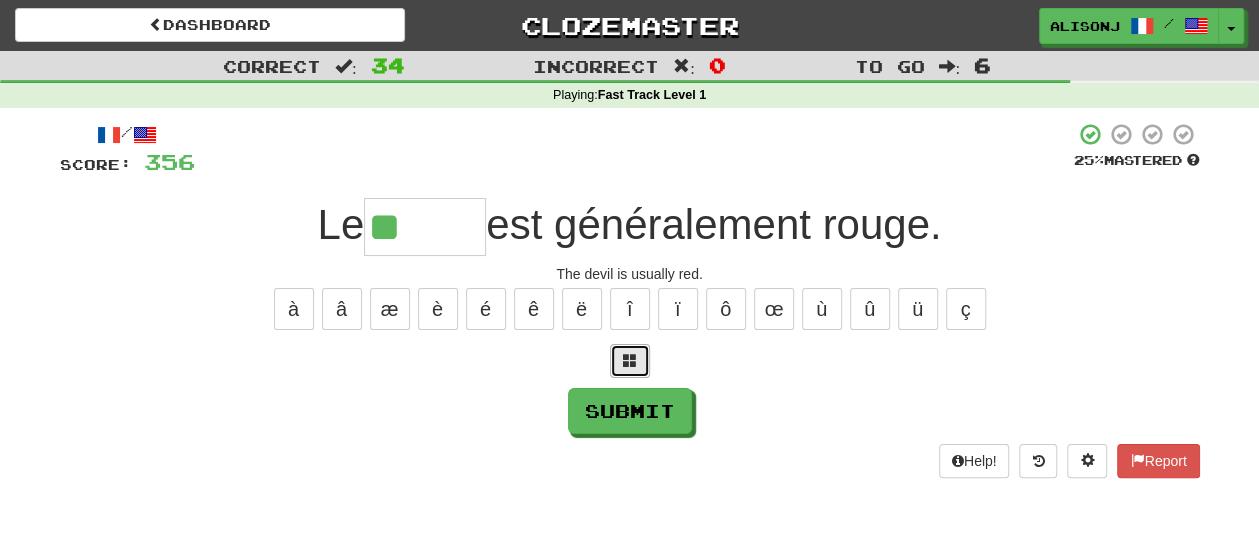 click at bounding box center [630, 360] 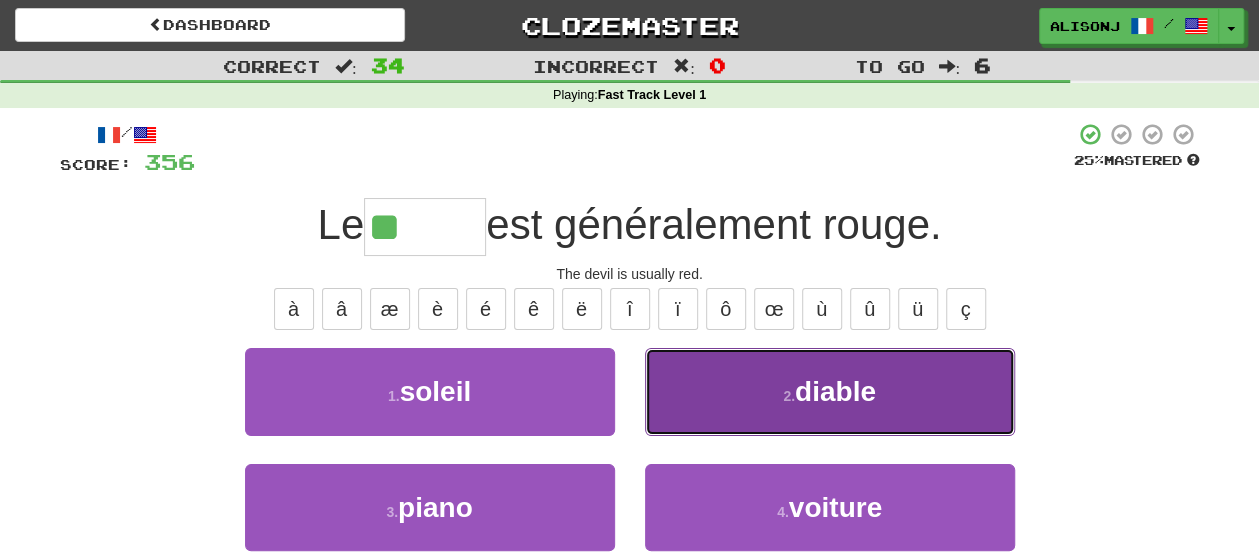 drag, startPoint x: 653, startPoint y: 391, endPoint x: 662, endPoint y: 399, distance: 12.0415945 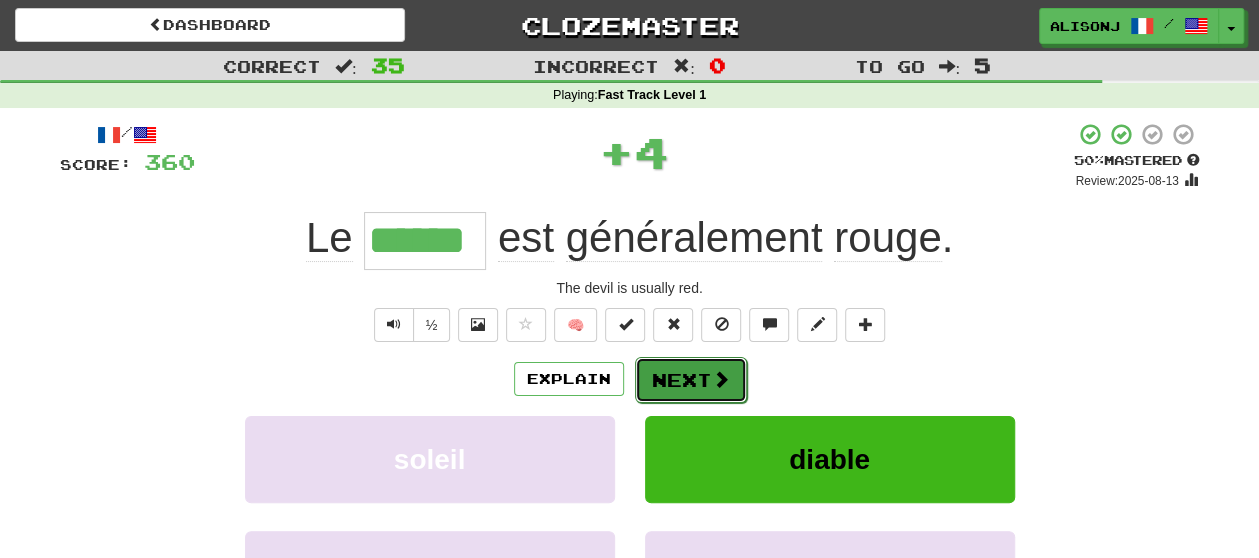 click on "Next" at bounding box center (691, 380) 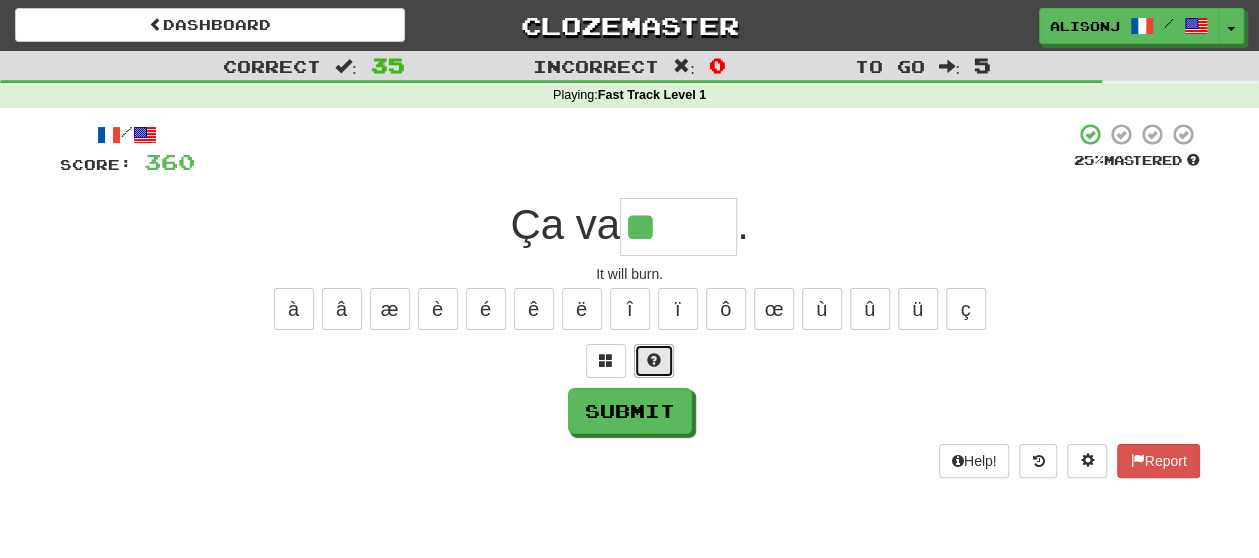 click at bounding box center (654, 360) 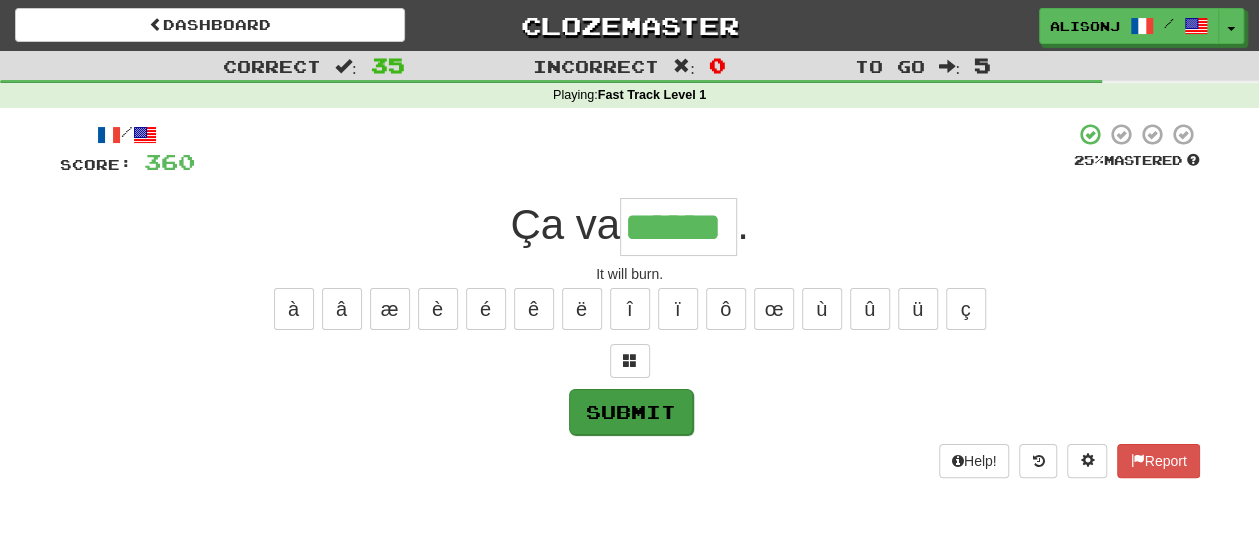 type on "******" 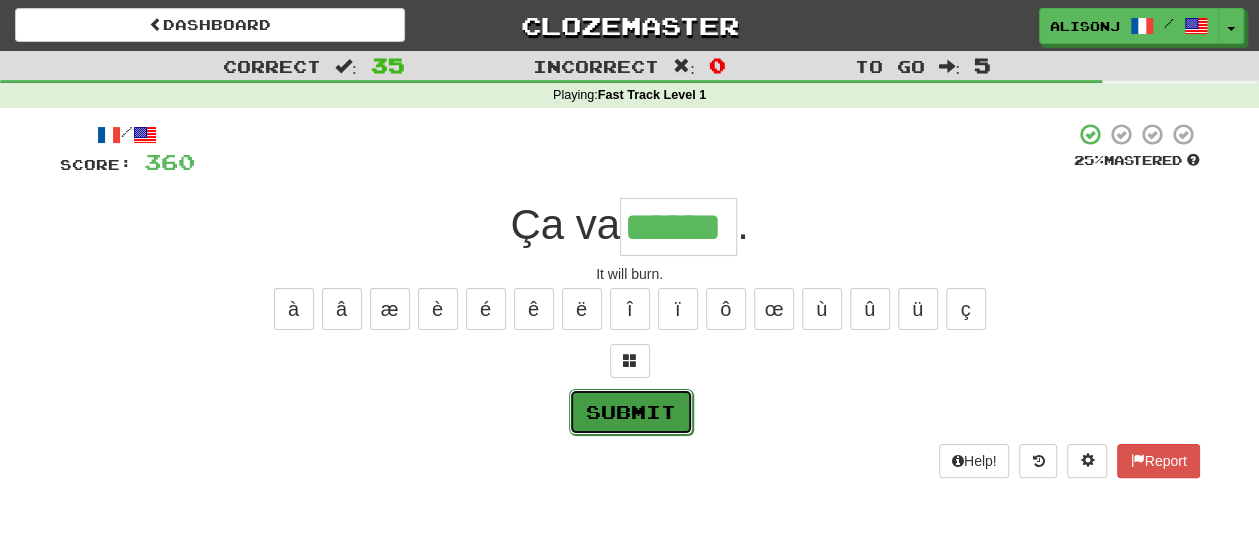 click on "Submit" at bounding box center (631, 412) 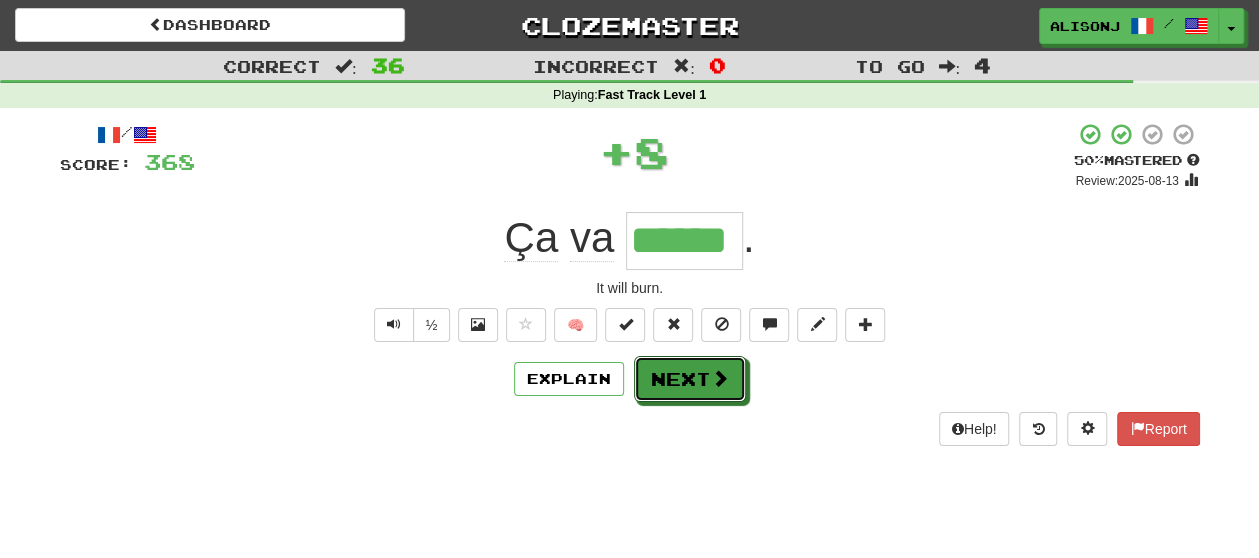 click on "Next" at bounding box center (690, 379) 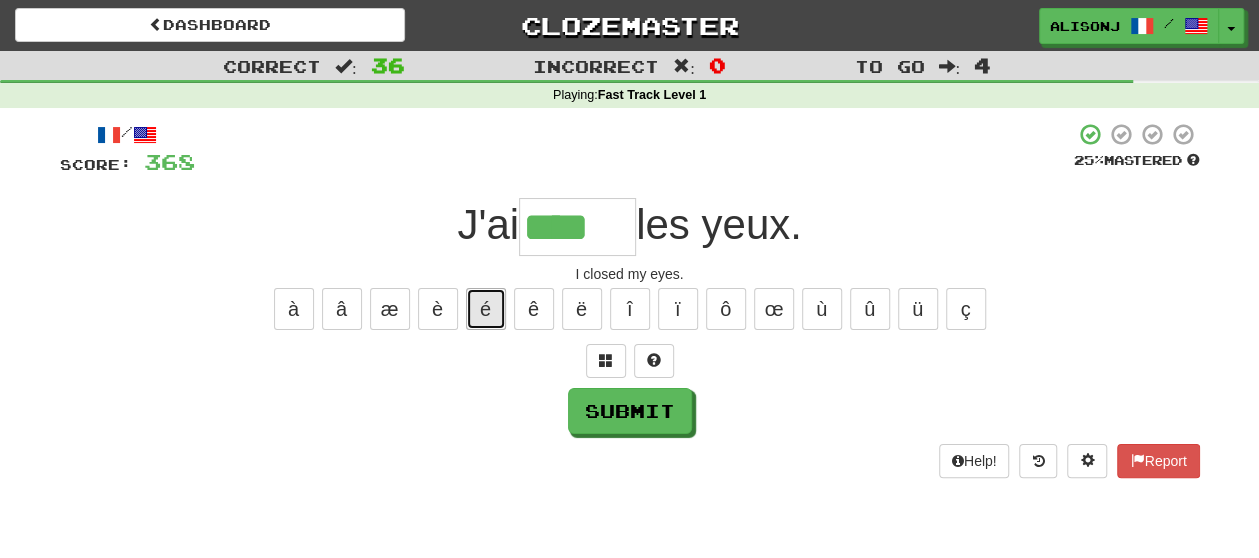 click on "é" at bounding box center (486, 309) 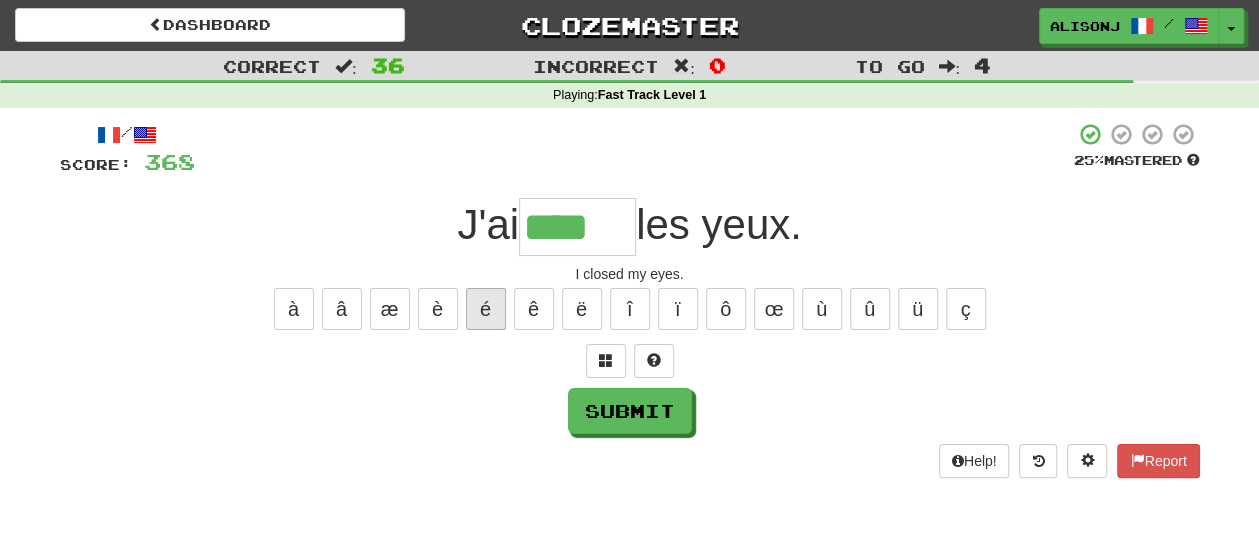type on "*****" 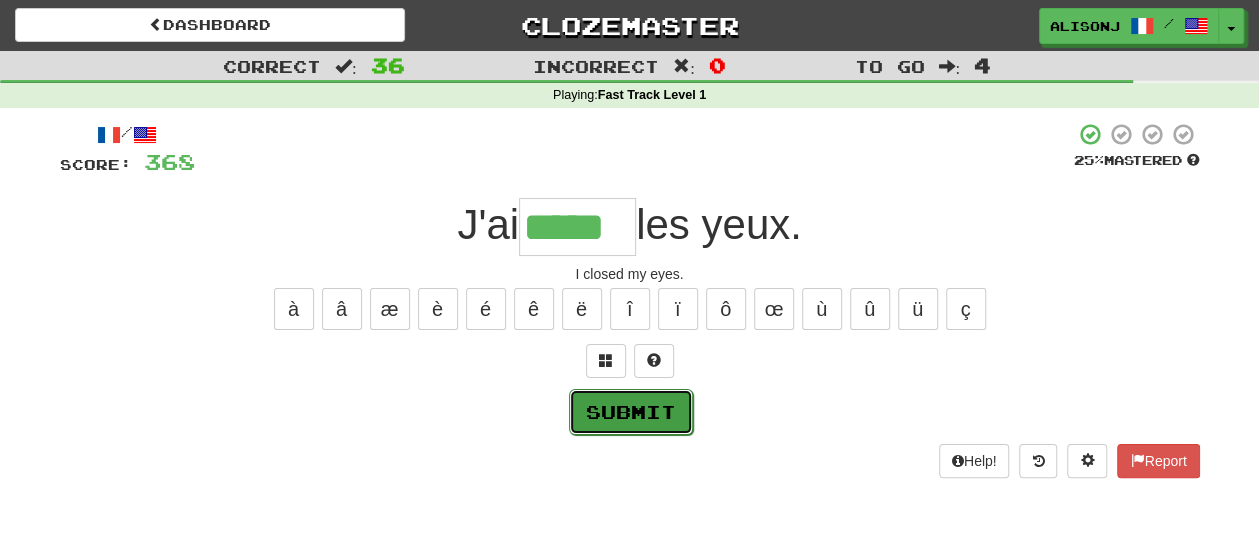 click on "Submit" at bounding box center [631, 412] 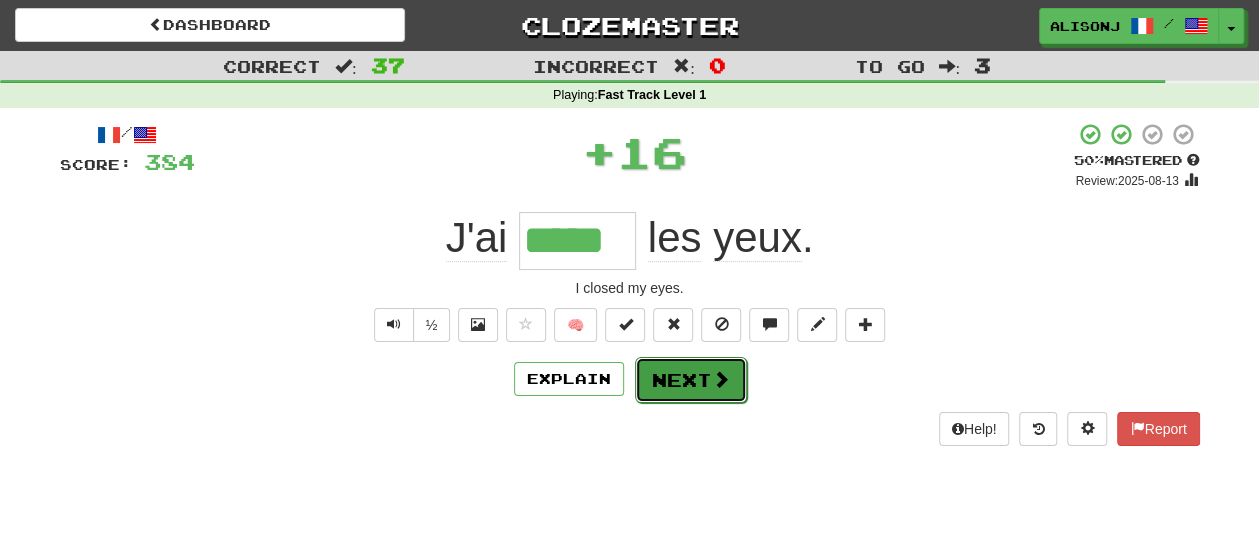 click on "Next" at bounding box center [691, 380] 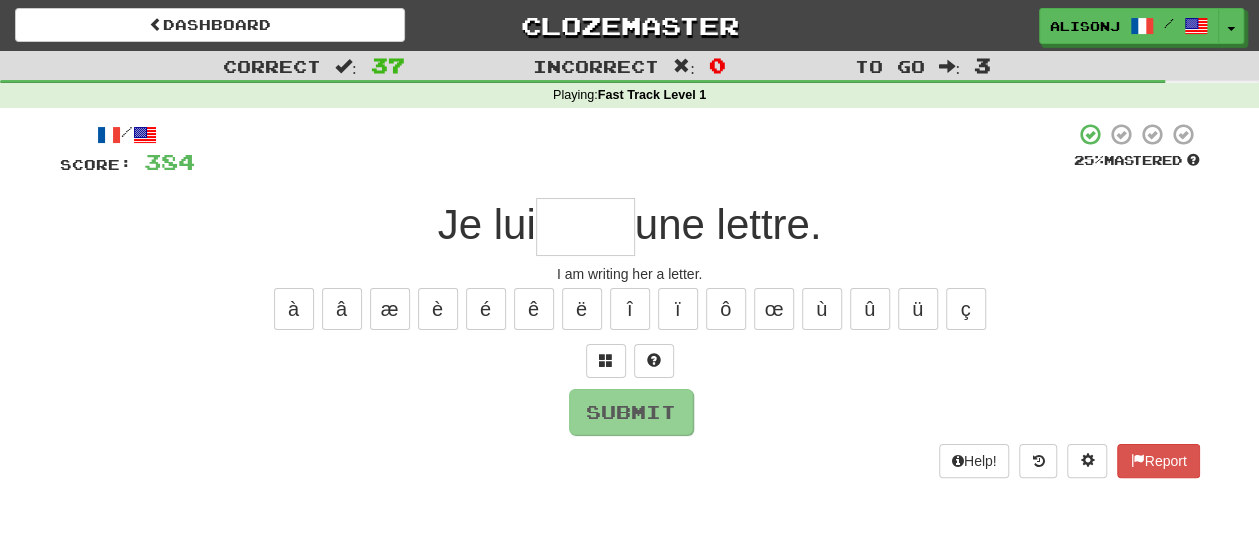 type on "*" 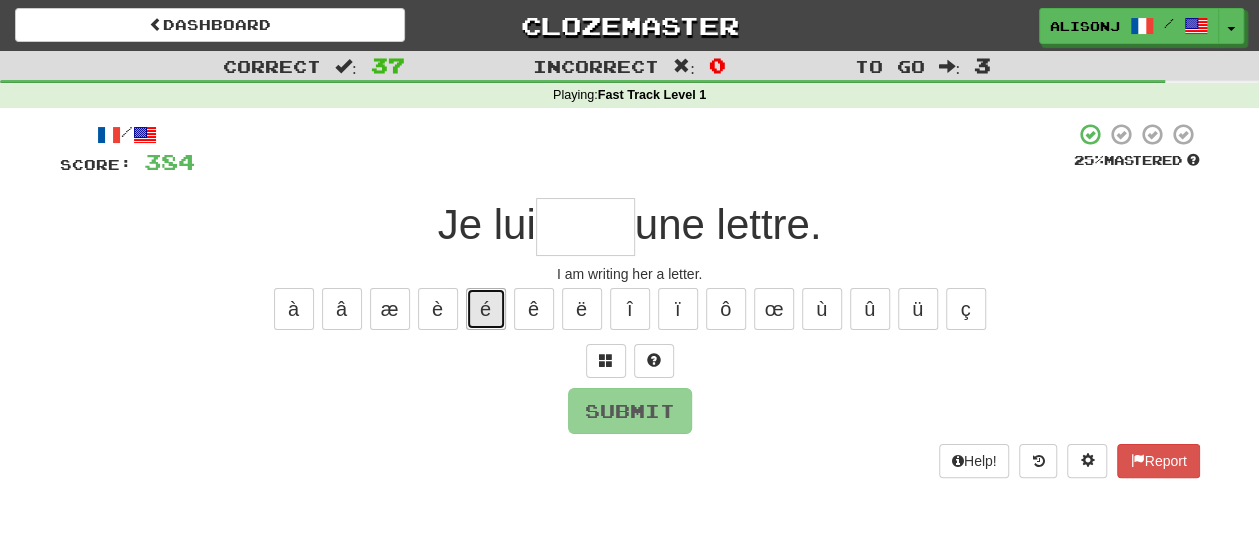 click on "é" at bounding box center (486, 309) 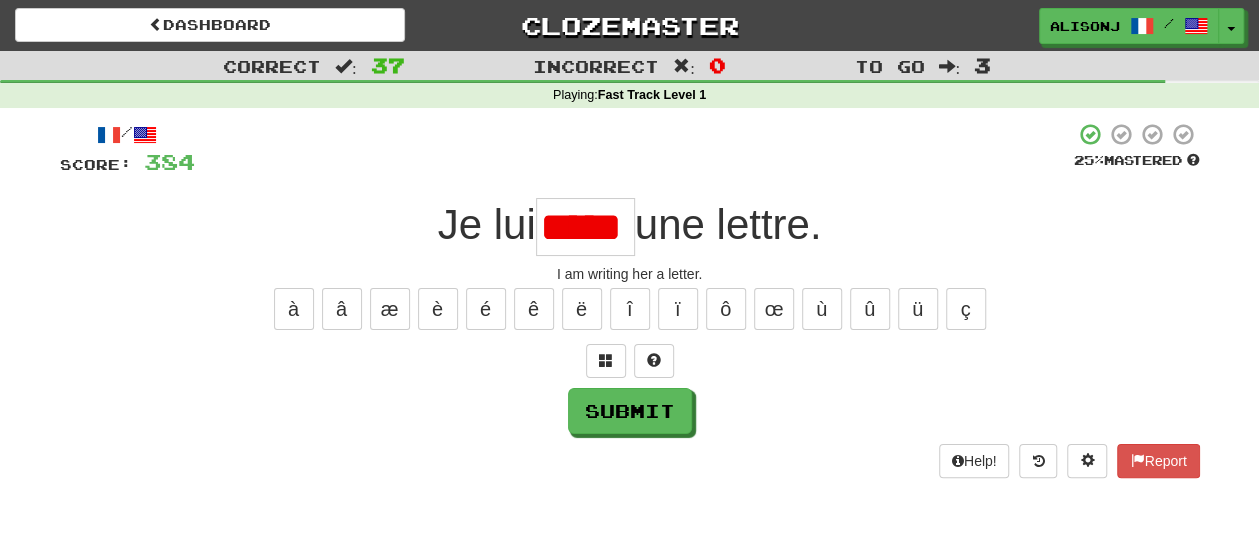 scroll, scrollTop: 0, scrollLeft: 0, axis: both 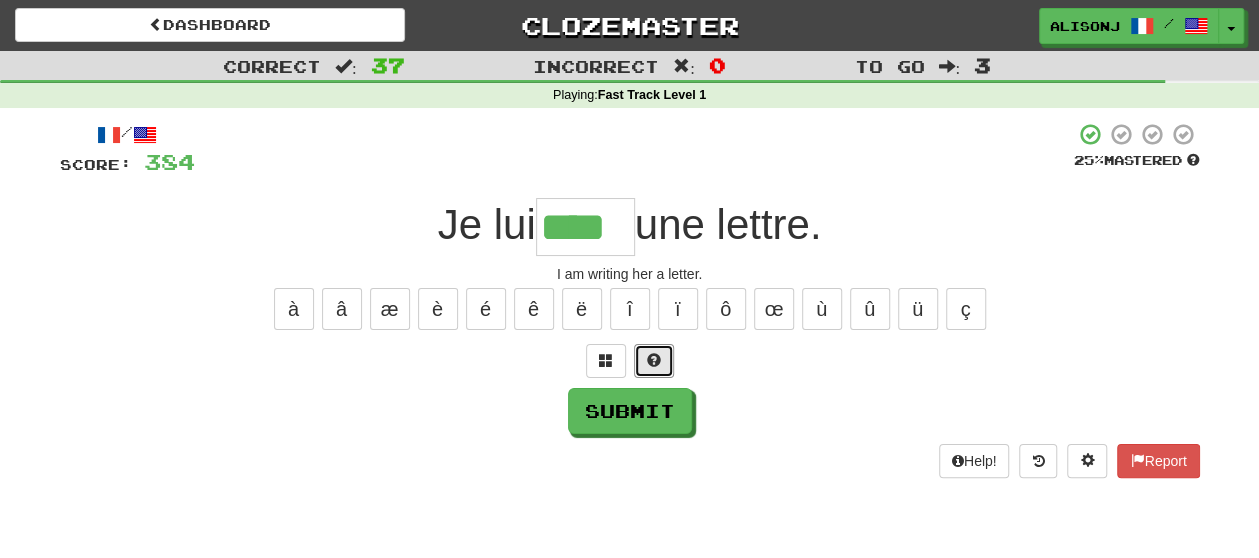 click at bounding box center (654, 360) 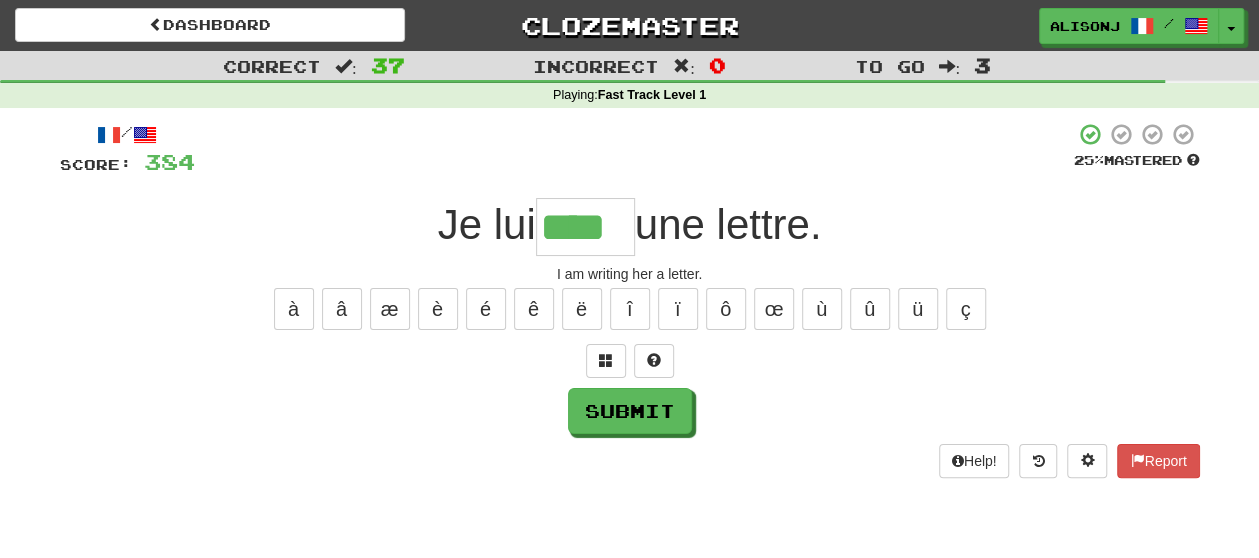 type on "*****" 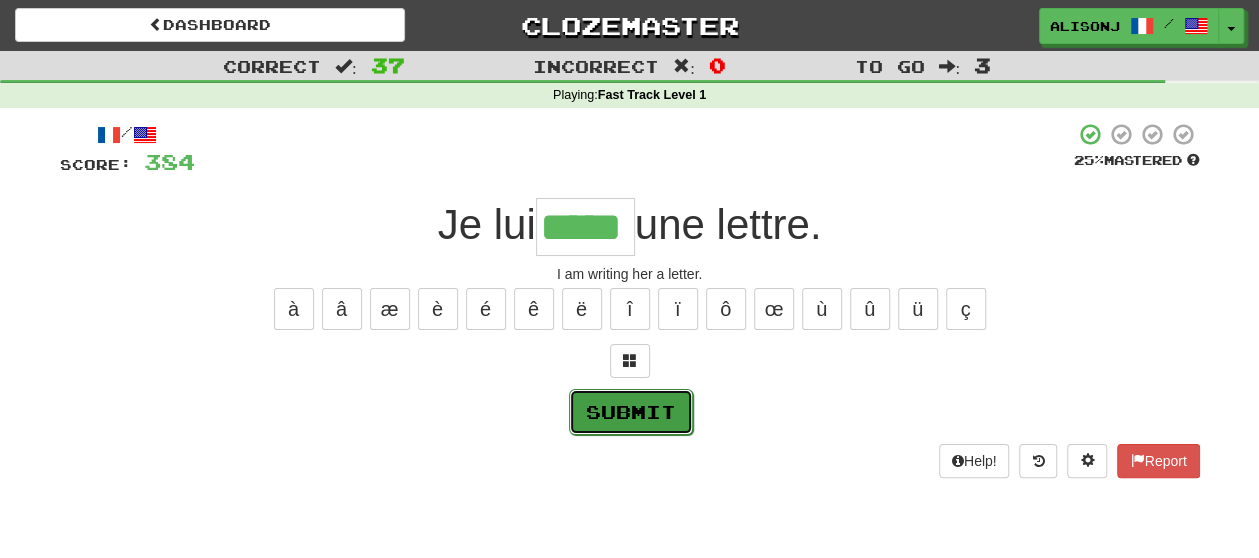 click on "Submit" at bounding box center (631, 412) 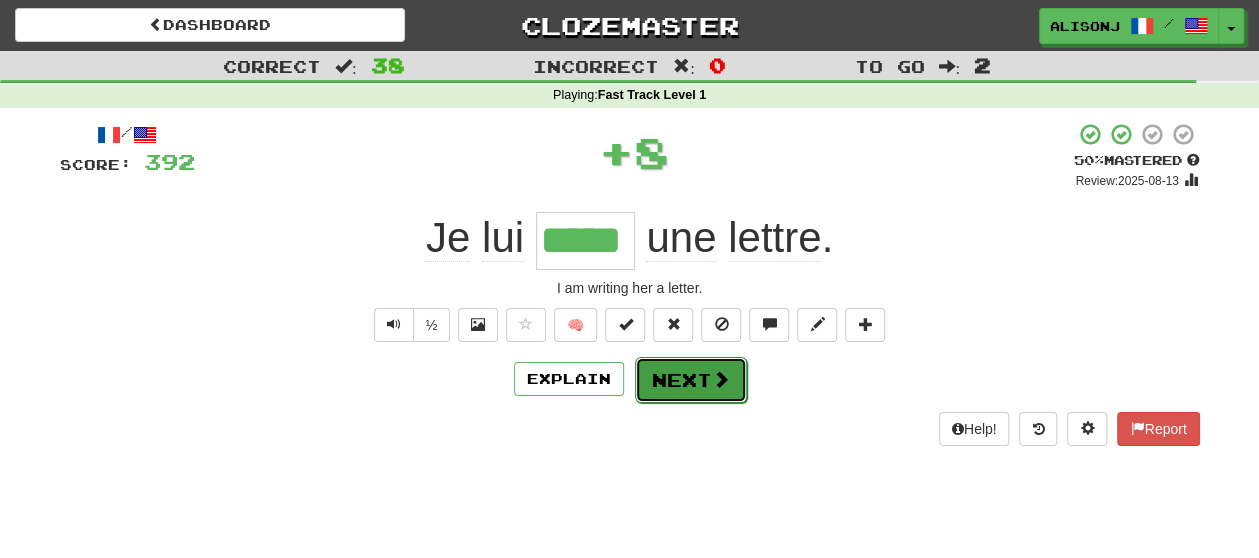 click on "Next" at bounding box center (691, 380) 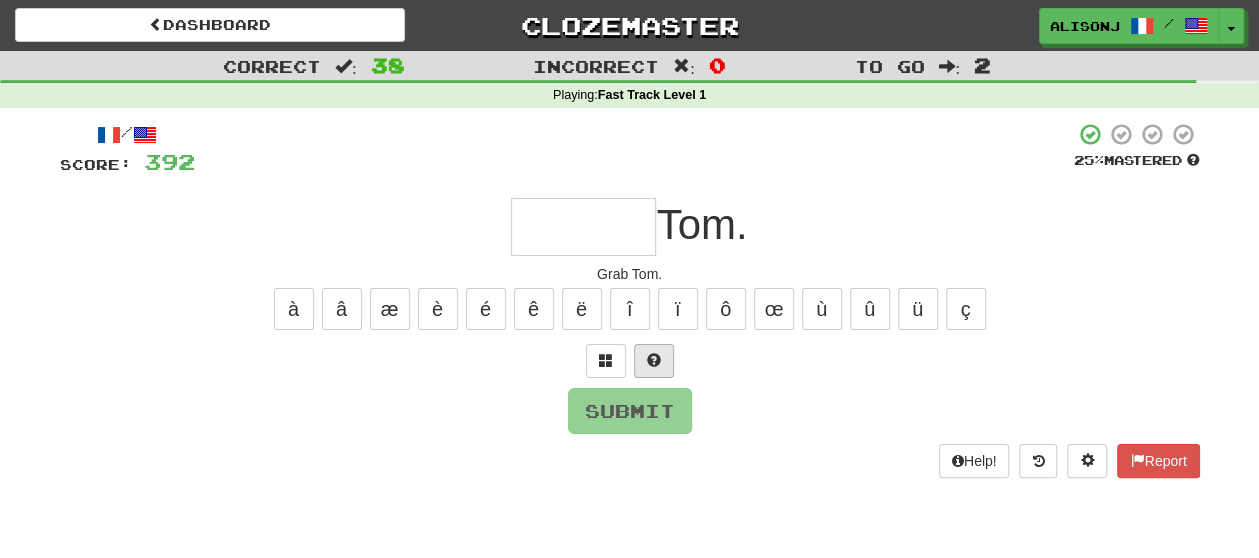 drag, startPoint x: 676, startPoint y: 355, endPoint x: 636, endPoint y: 355, distance: 40 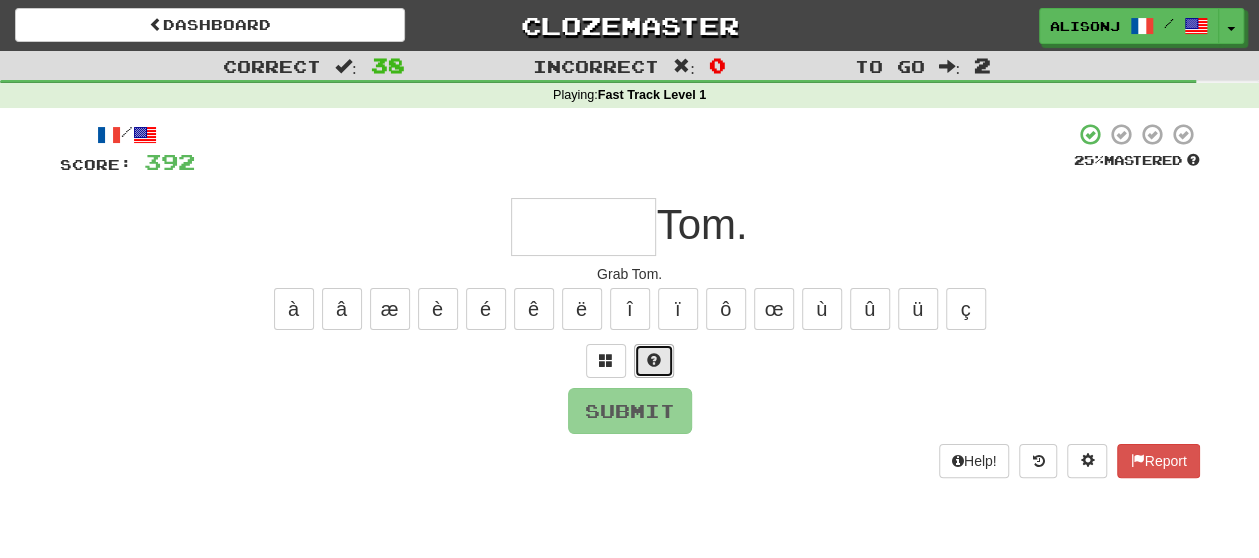 click at bounding box center (654, 361) 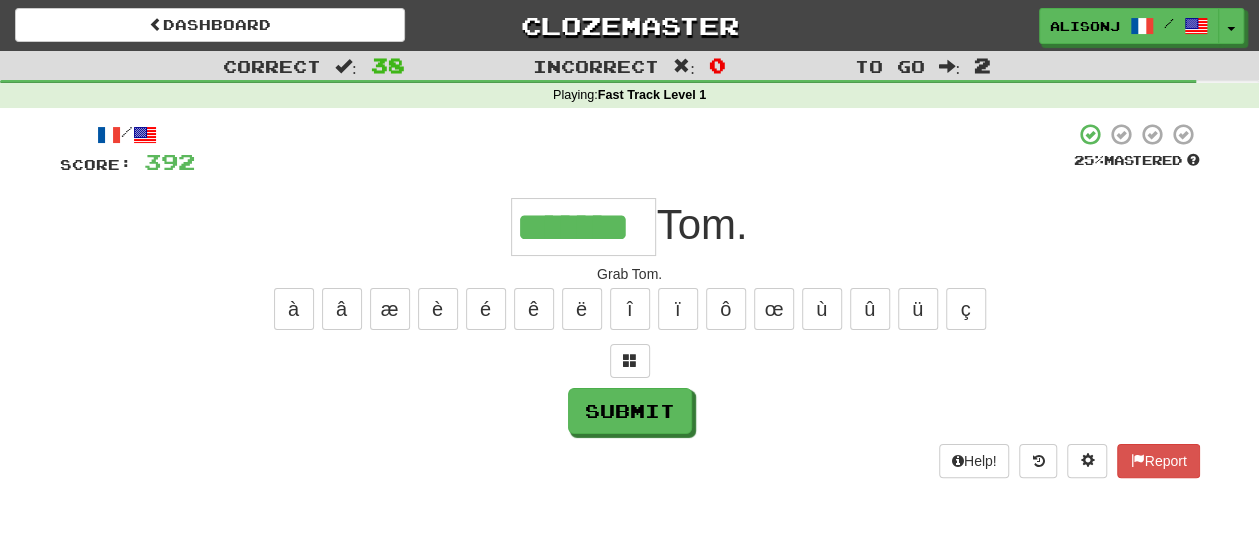 scroll, scrollTop: 0, scrollLeft: 0, axis: both 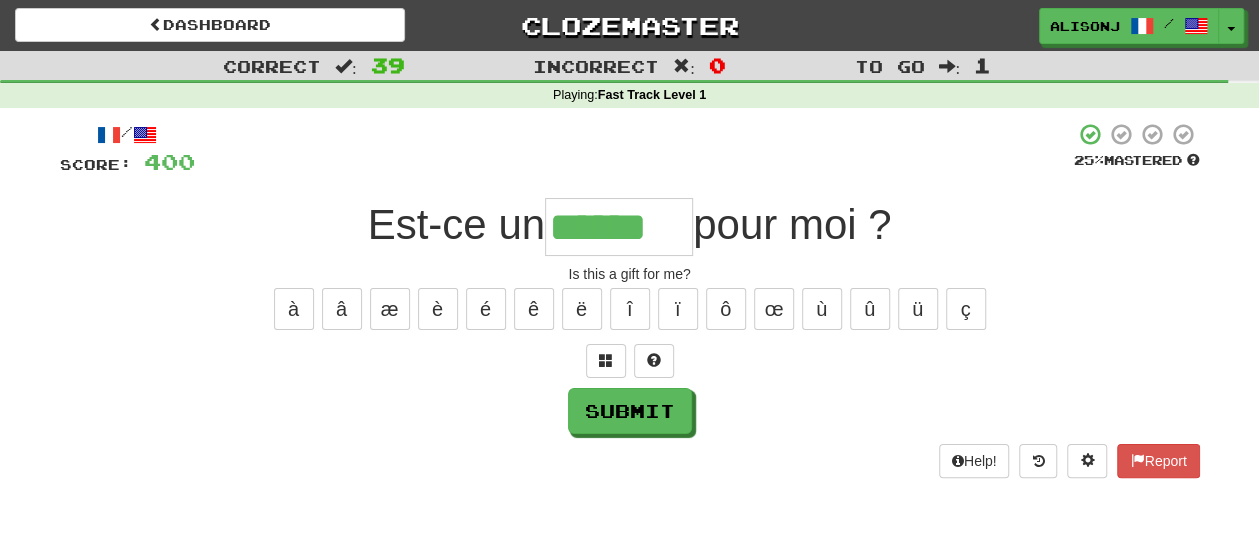 type on "******" 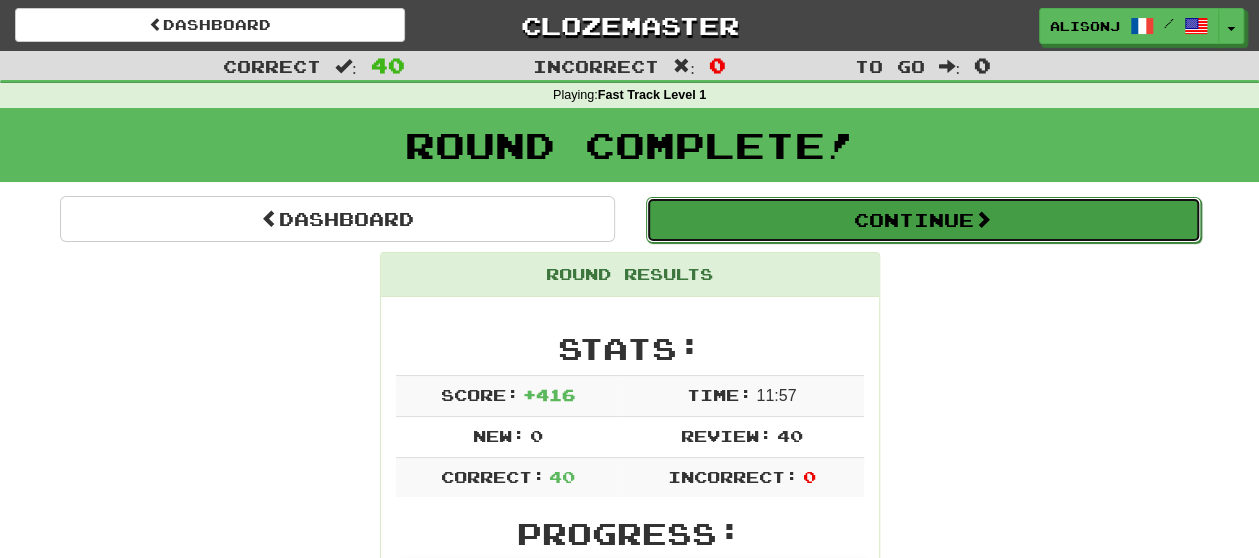 click on "Continue" at bounding box center [923, 220] 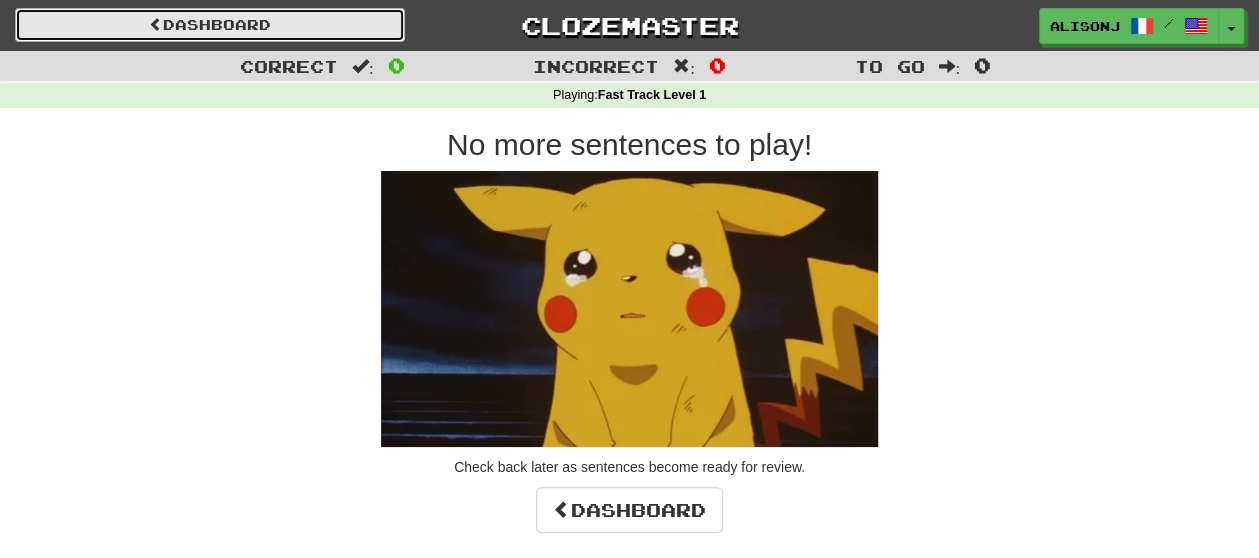 click on "Dashboard" at bounding box center [210, 25] 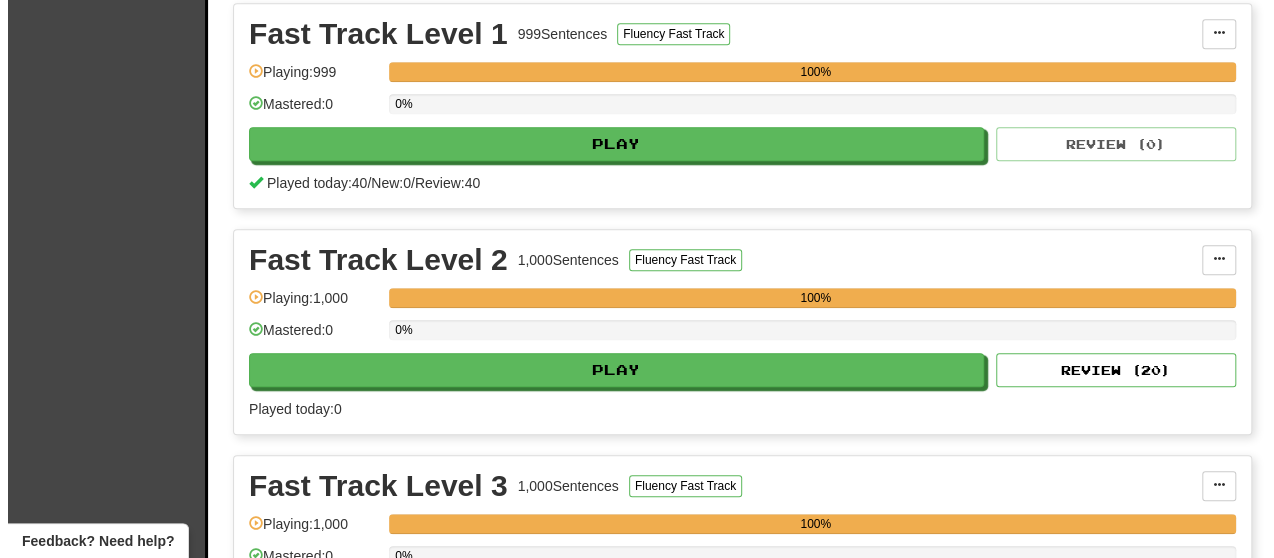 scroll, scrollTop: 700, scrollLeft: 0, axis: vertical 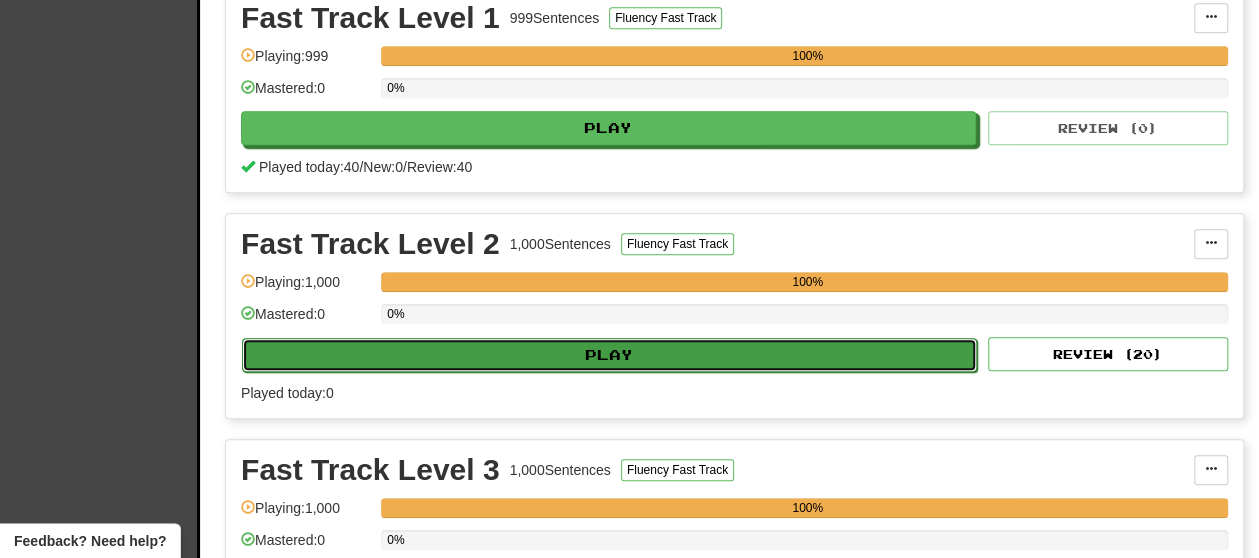 click on "Play" at bounding box center (609, 355) 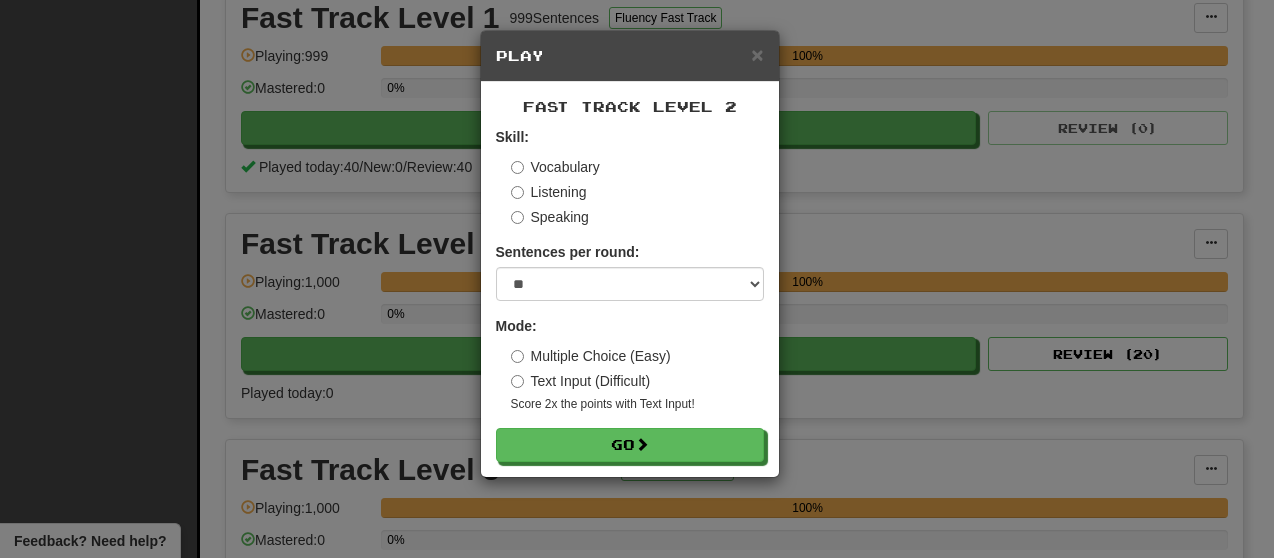 click on "Mode: Multiple Choice (Easy) Text Input (Difficult) Score 2x the points with Text Input !" at bounding box center (630, 364) 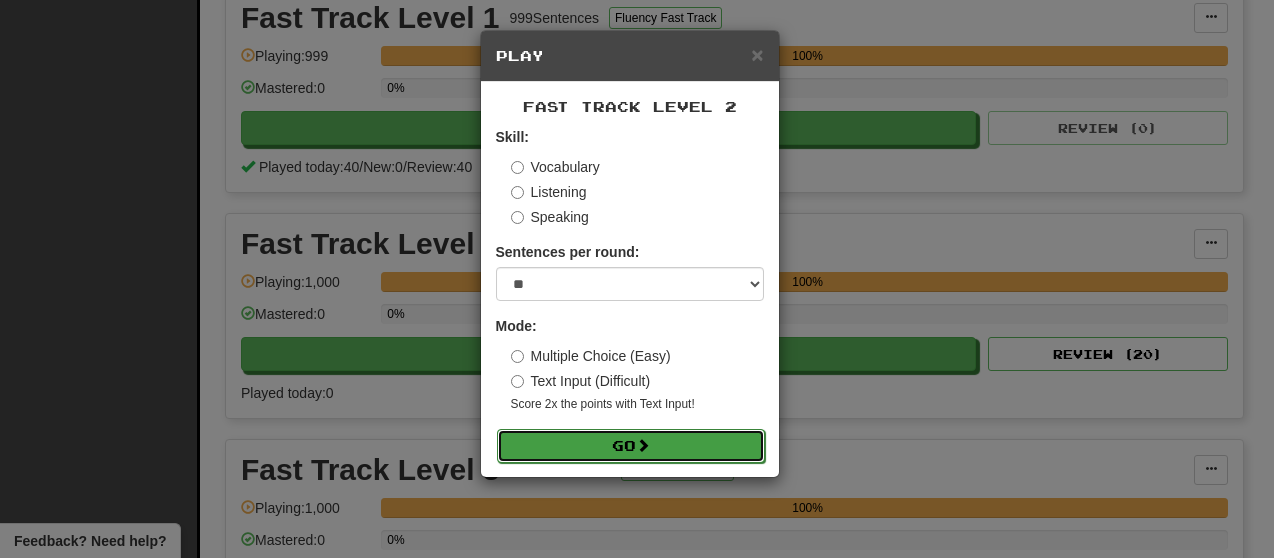 click on "Go" at bounding box center (631, 446) 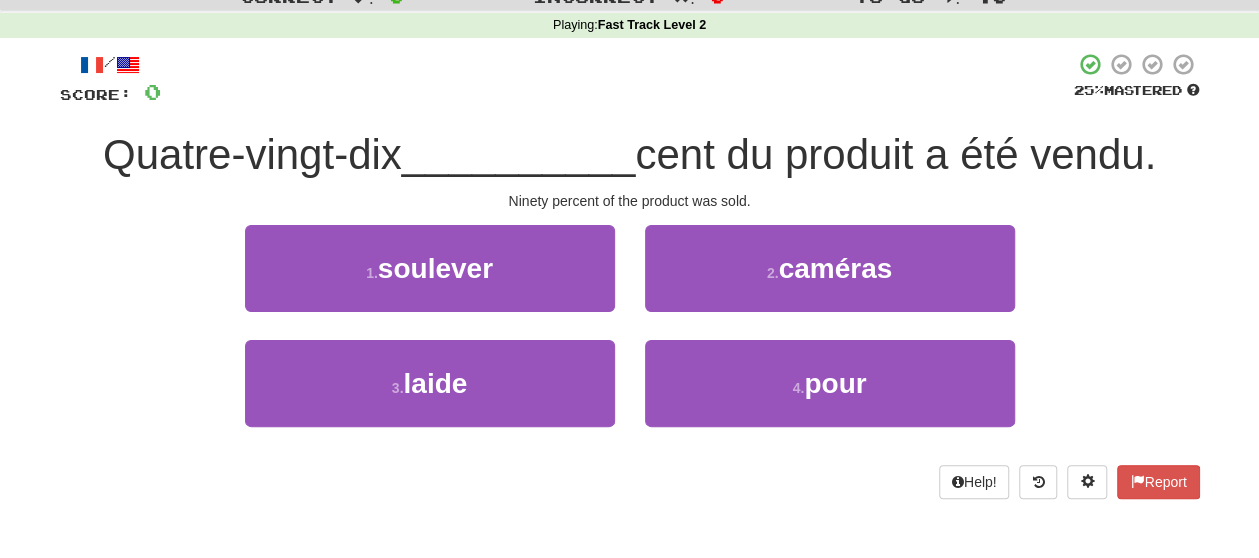 scroll, scrollTop: 100, scrollLeft: 0, axis: vertical 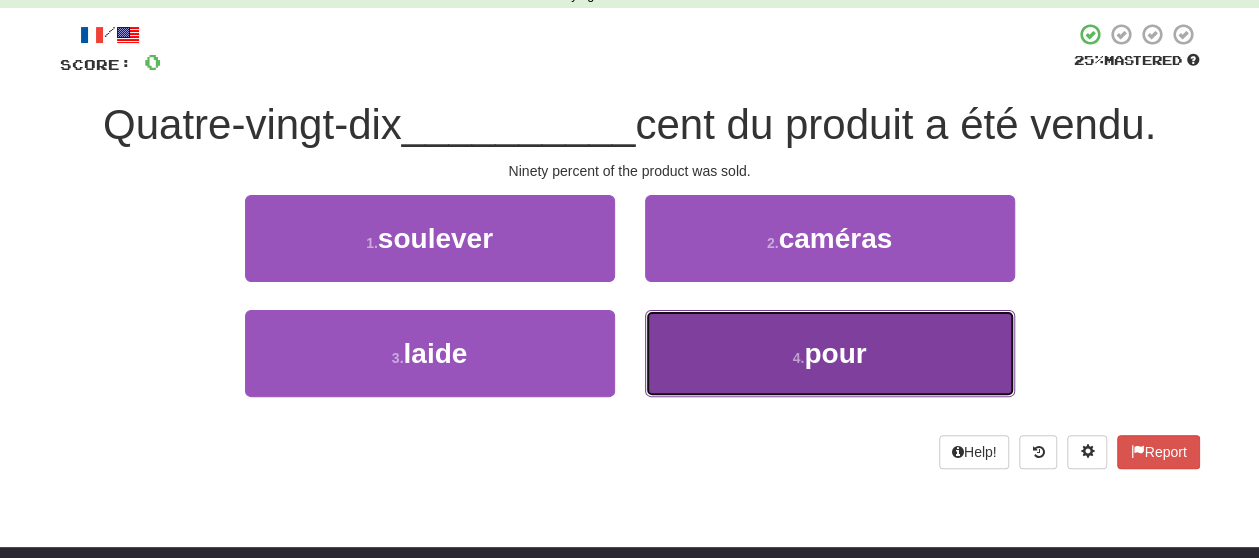 click on "4 .  pour" at bounding box center (830, 353) 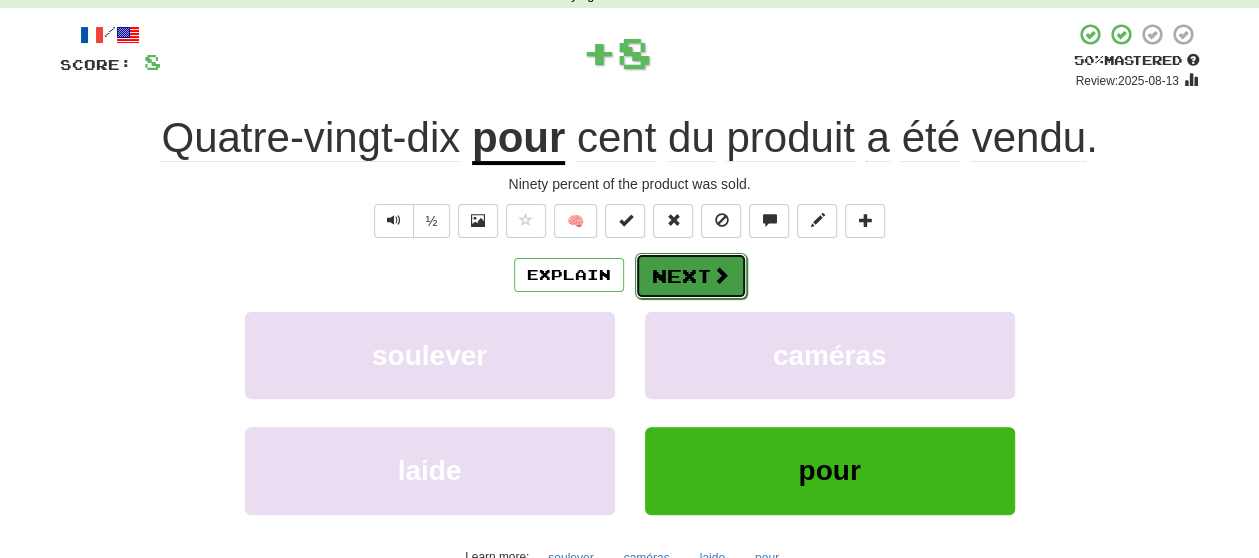 click on "Next" at bounding box center (691, 276) 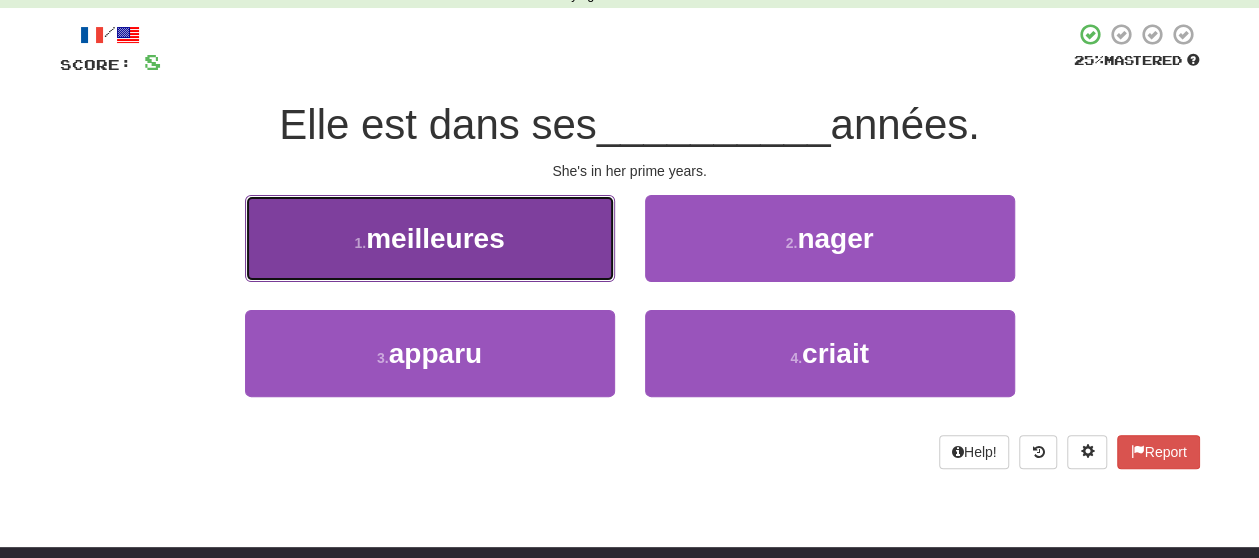 click on "meilleures" at bounding box center (435, 238) 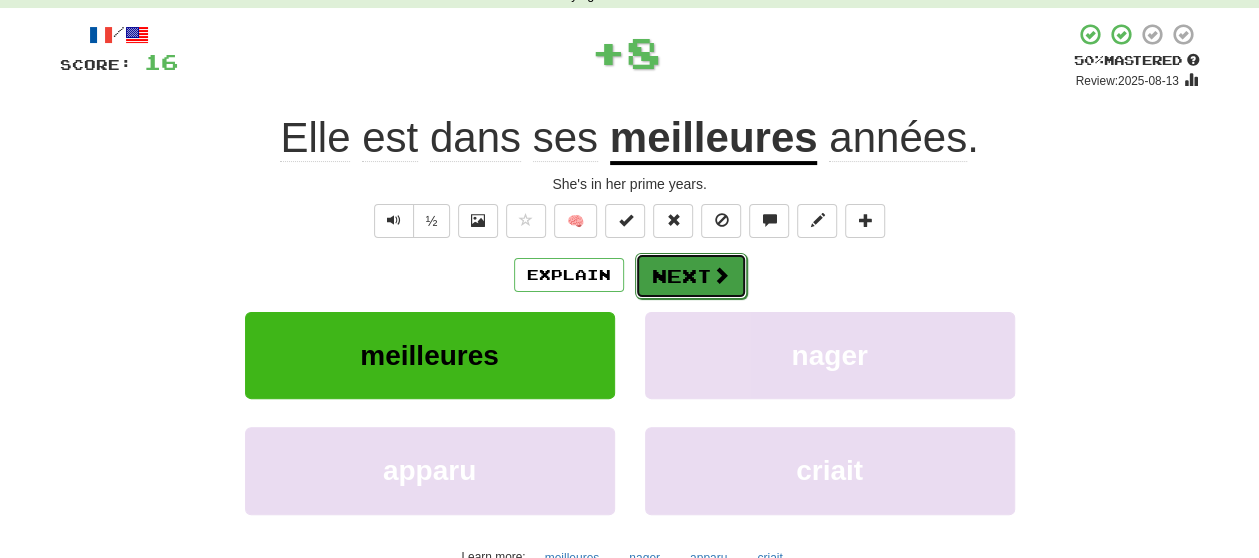 click on "Next" at bounding box center (691, 276) 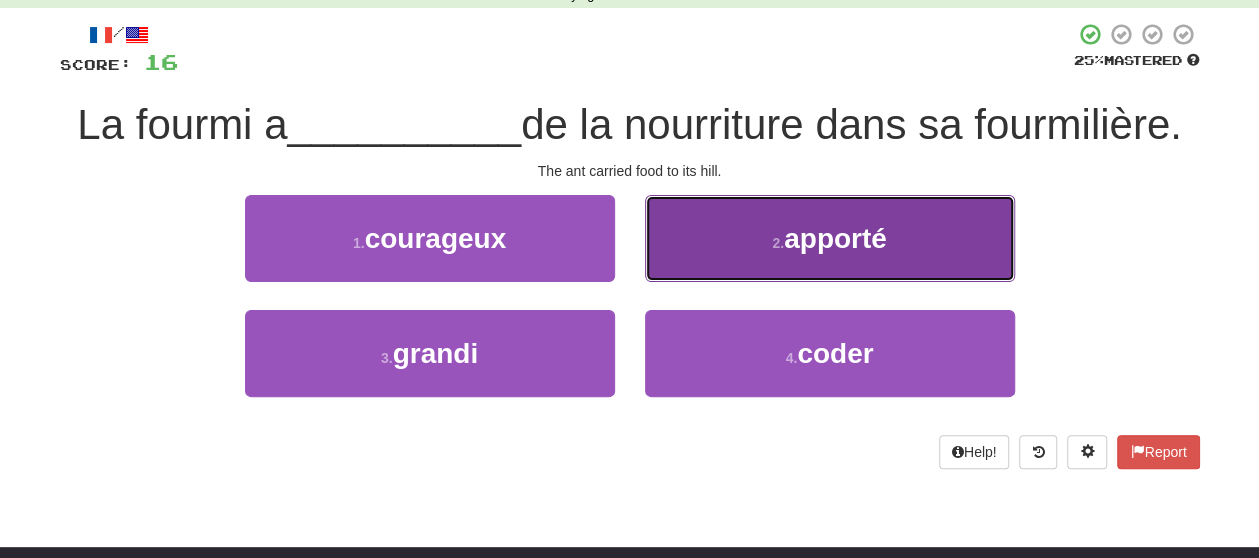 click on "2 .  apporté" at bounding box center [830, 238] 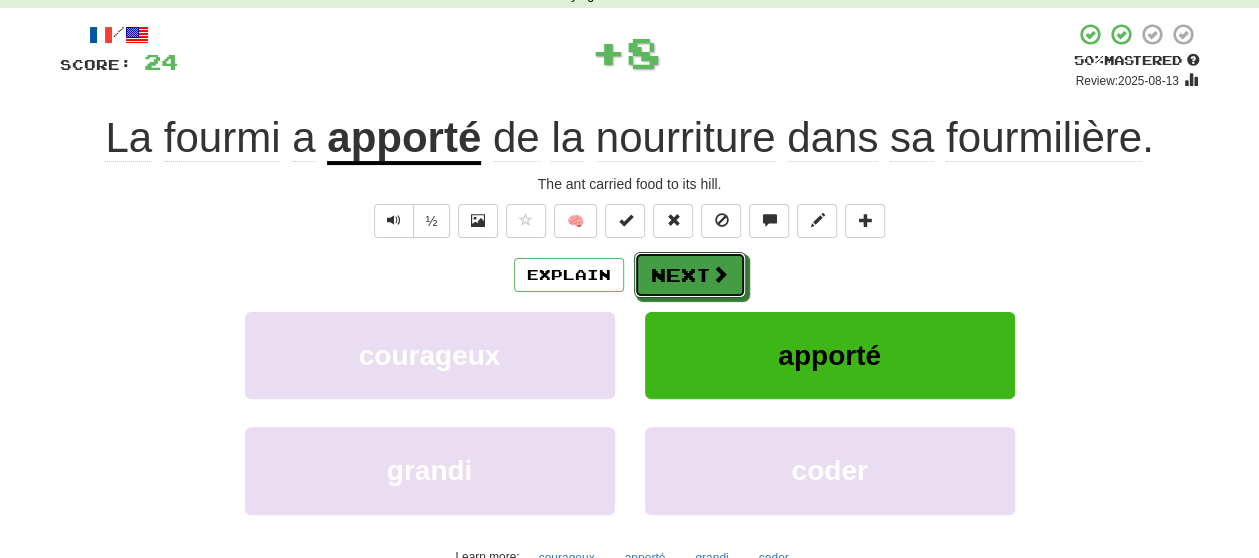 click on "Next" at bounding box center [690, 275] 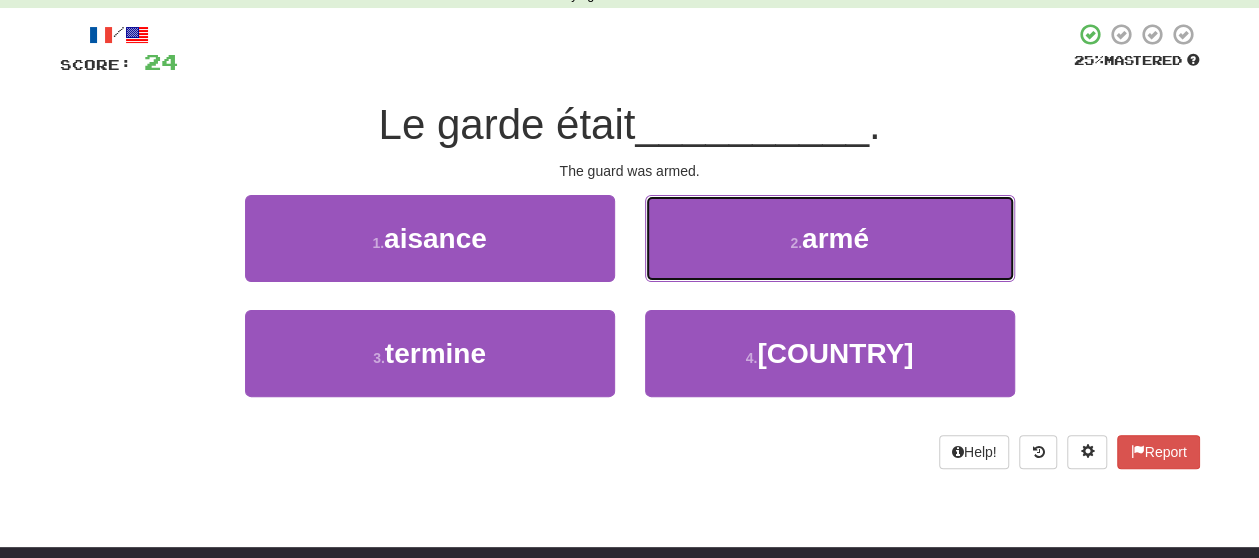 click on "2 .  armé" at bounding box center (830, 238) 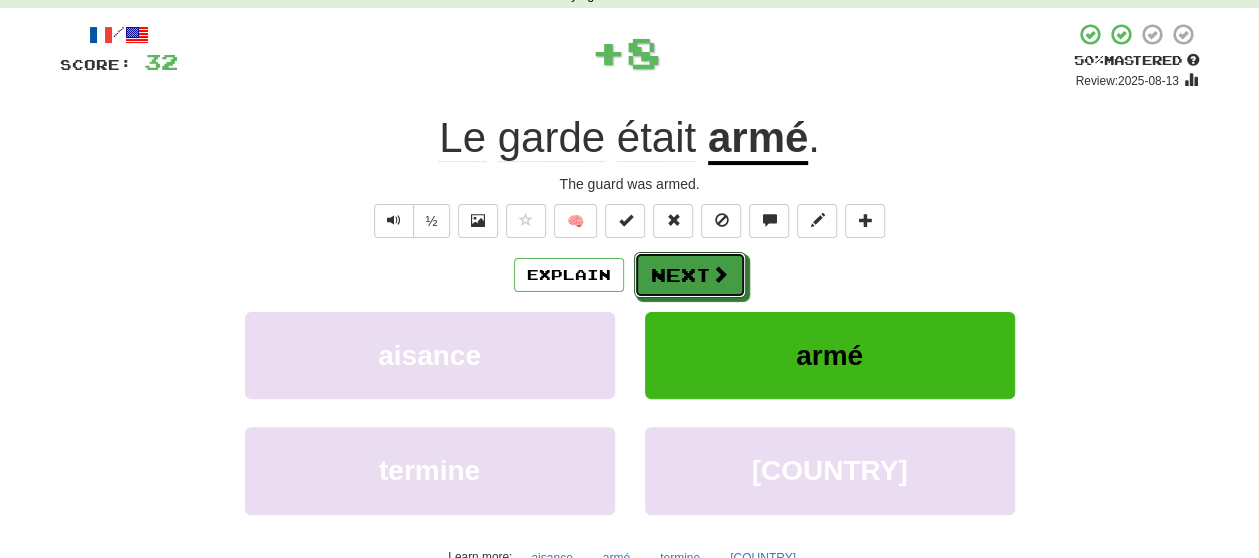 click on "Next" at bounding box center [690, 275] 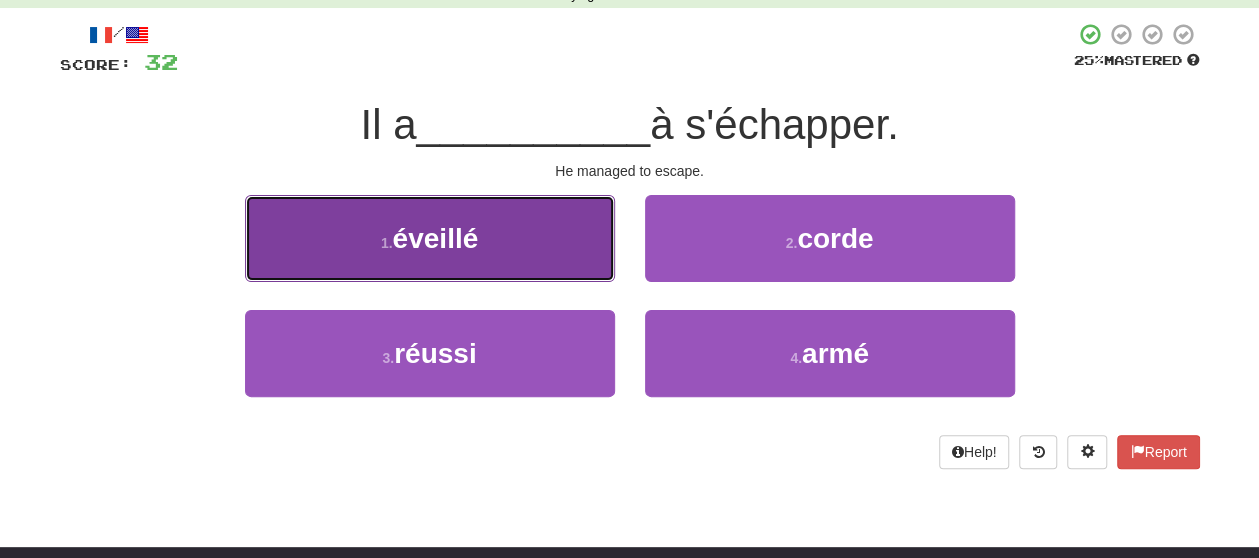 click on "1 .  éveillé" at bounding box center (430, 238) 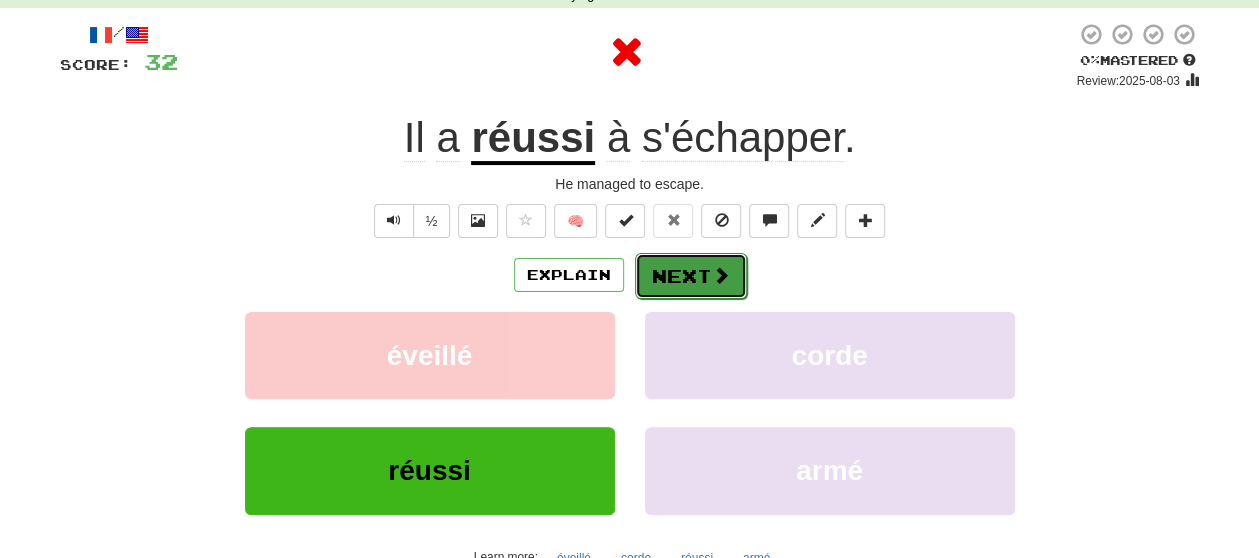 click on "Next" at bounding box center (691, 276) 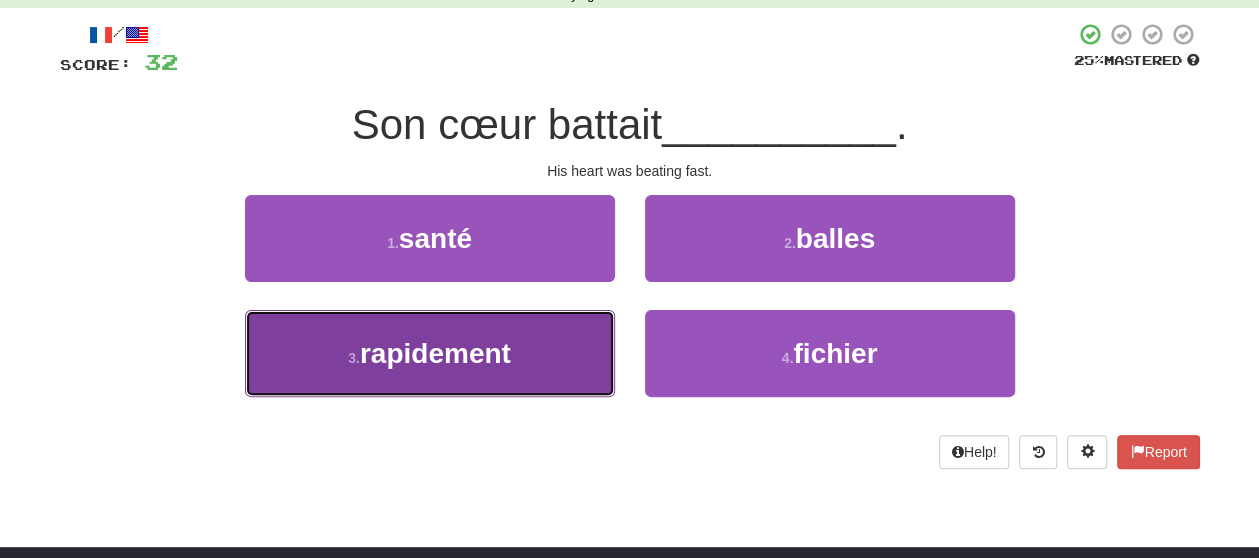 click on "3 .  rapidement" at bounding box center (430, 353) 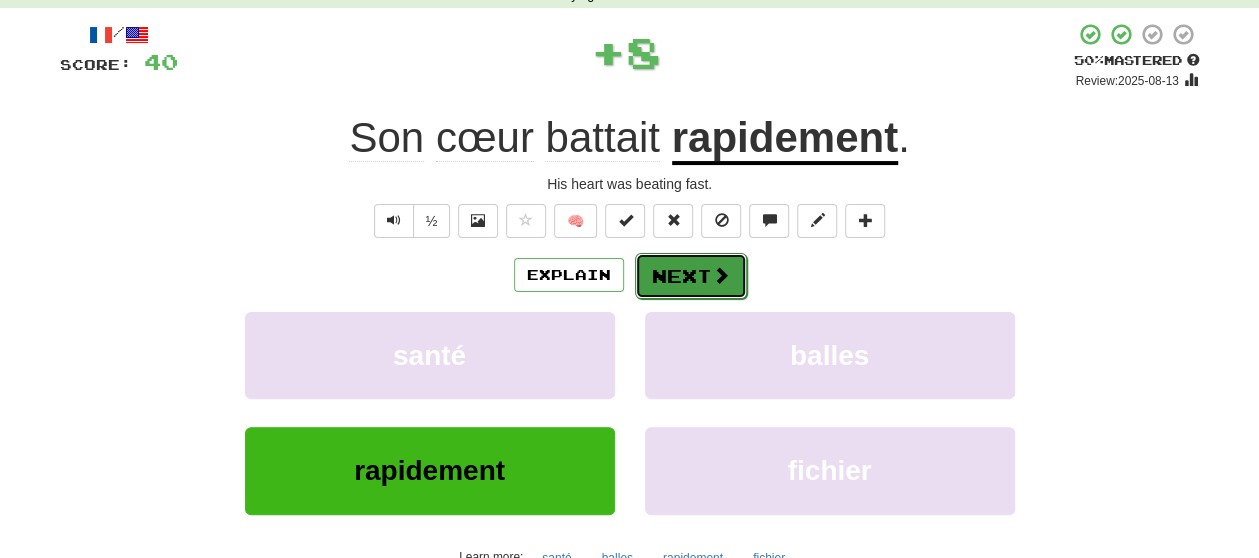 click on "Next" at bounding box center [691, 276] 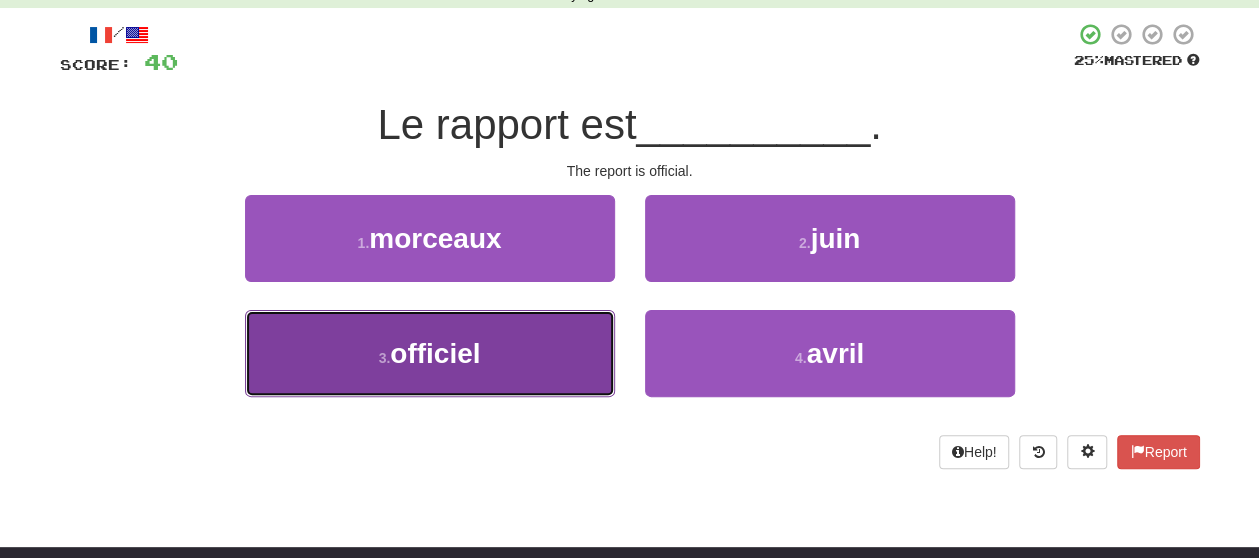 click on "3 .  officiel" at bounding box center [430, 353] 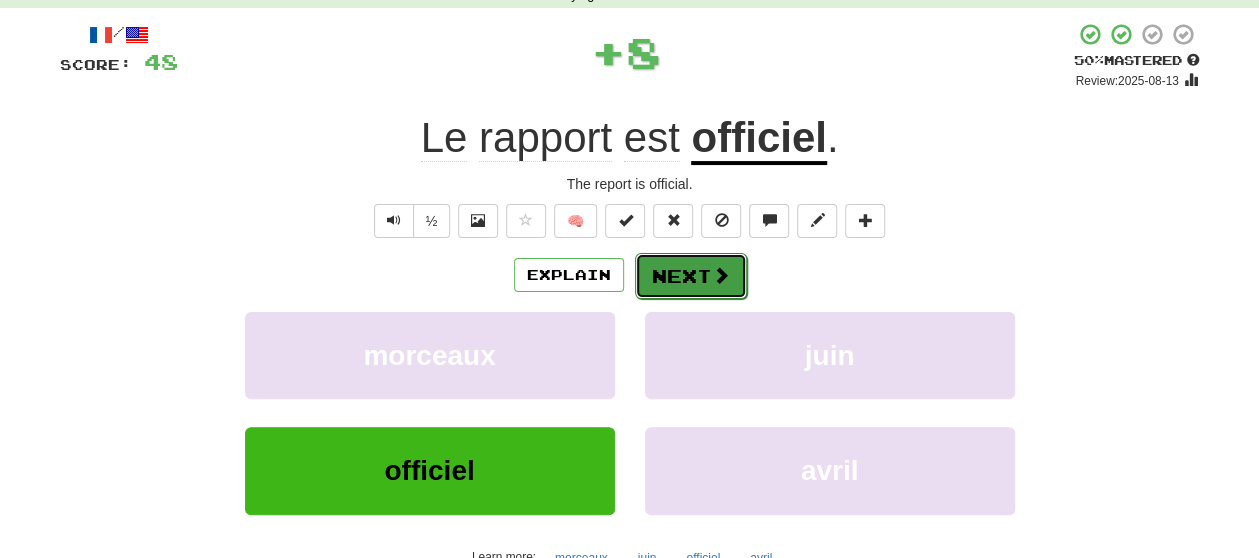 click on "Next" at bounding box center [691, 276] 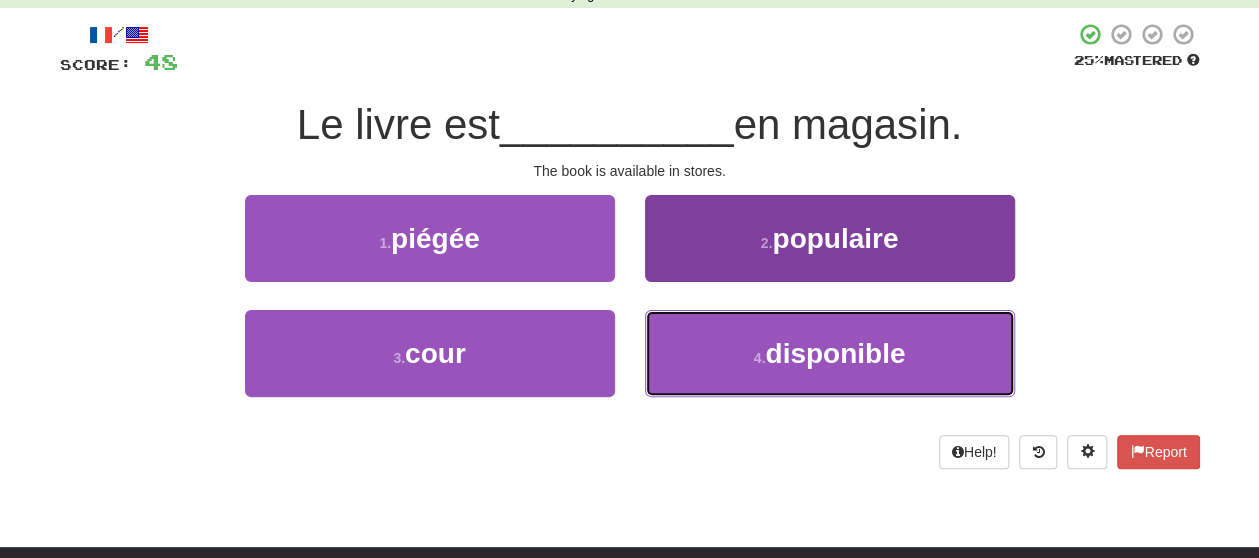 click on "4 .  disponible" at bounding box center (830, 353) 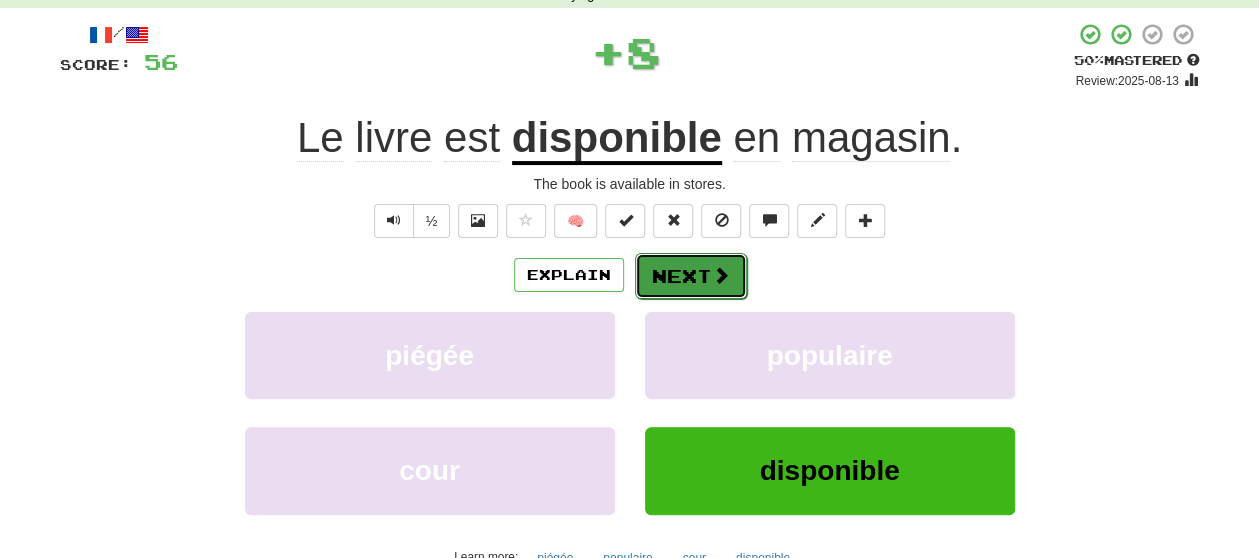 drag, startPoint x: 667, startPoint y: 274, endPoint x: 670, endPoint y: 259, distance: 15.297058 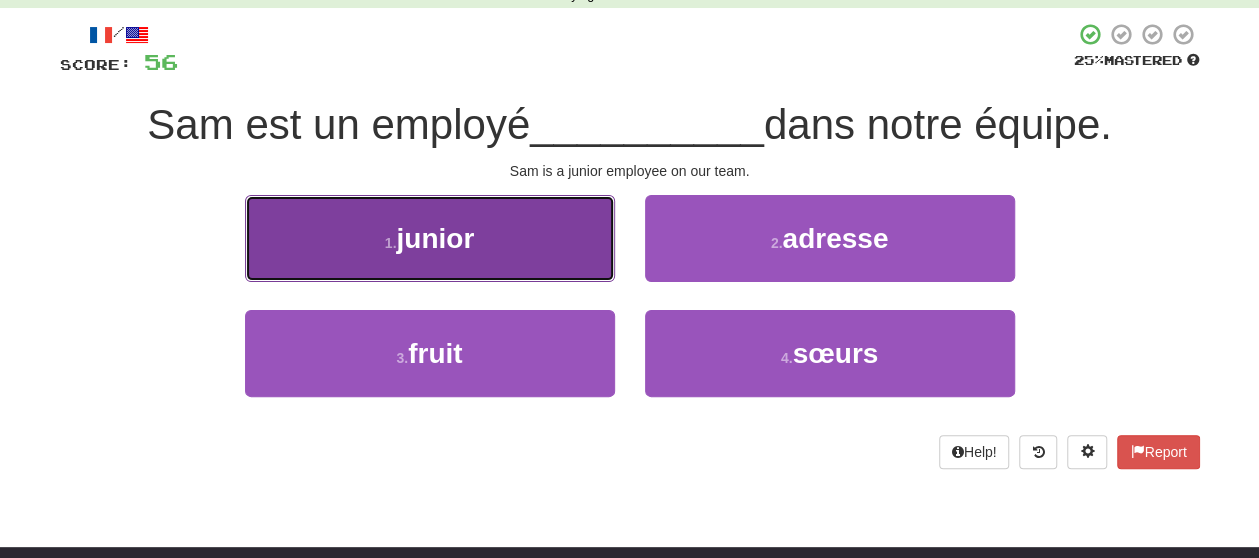 click on "1 .  junior" at bounding box center (430, 238) 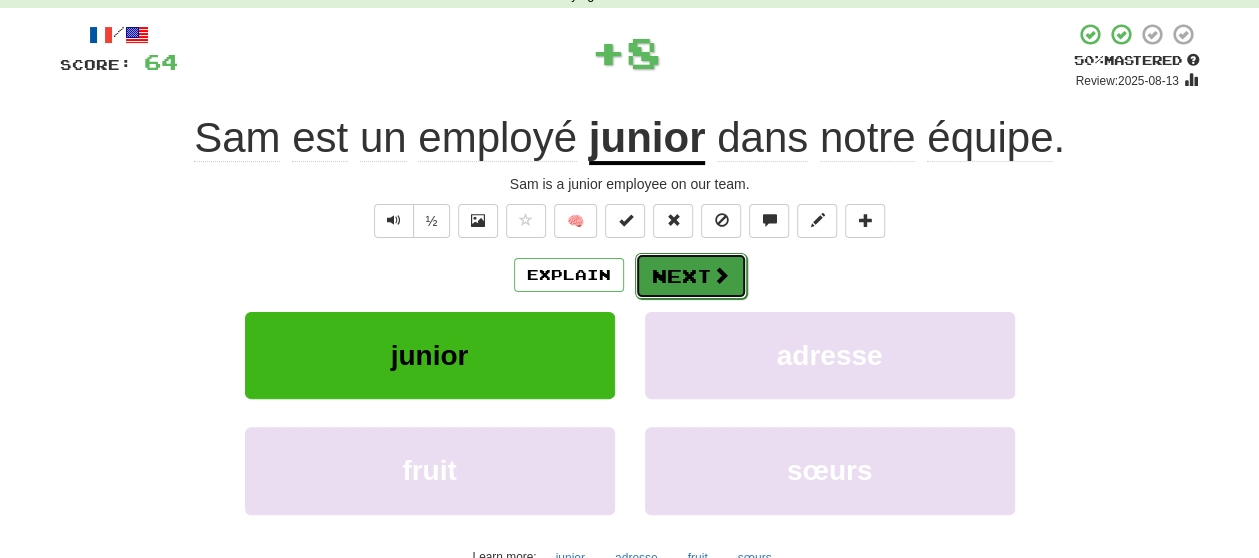 click on "Next" at bounding box center [691, 276] 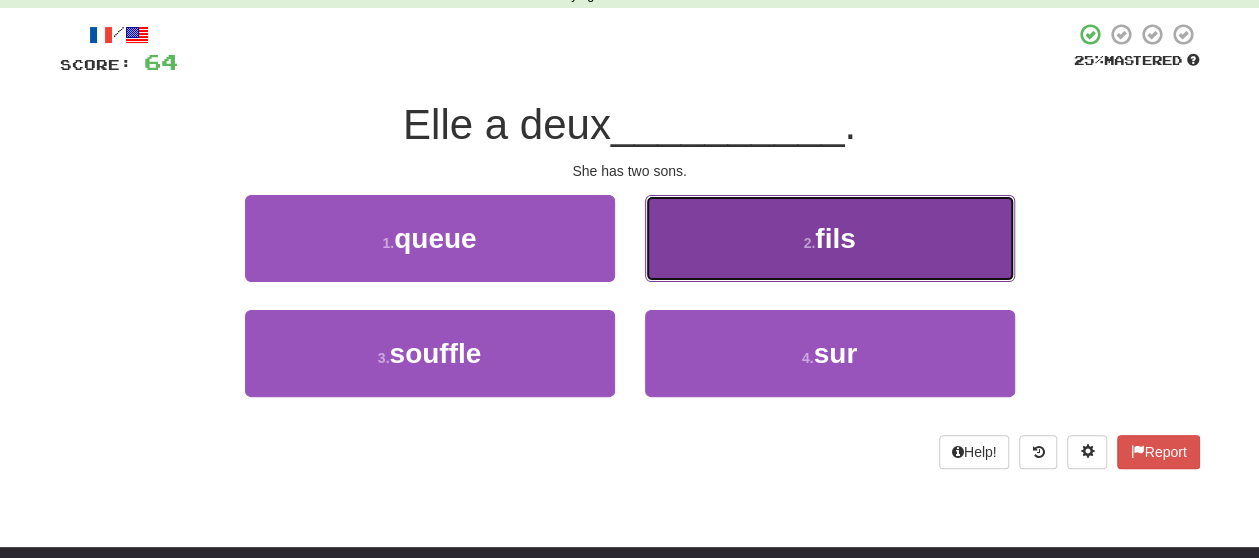 click on "2 .  fils" at bounding box center [830, 238] 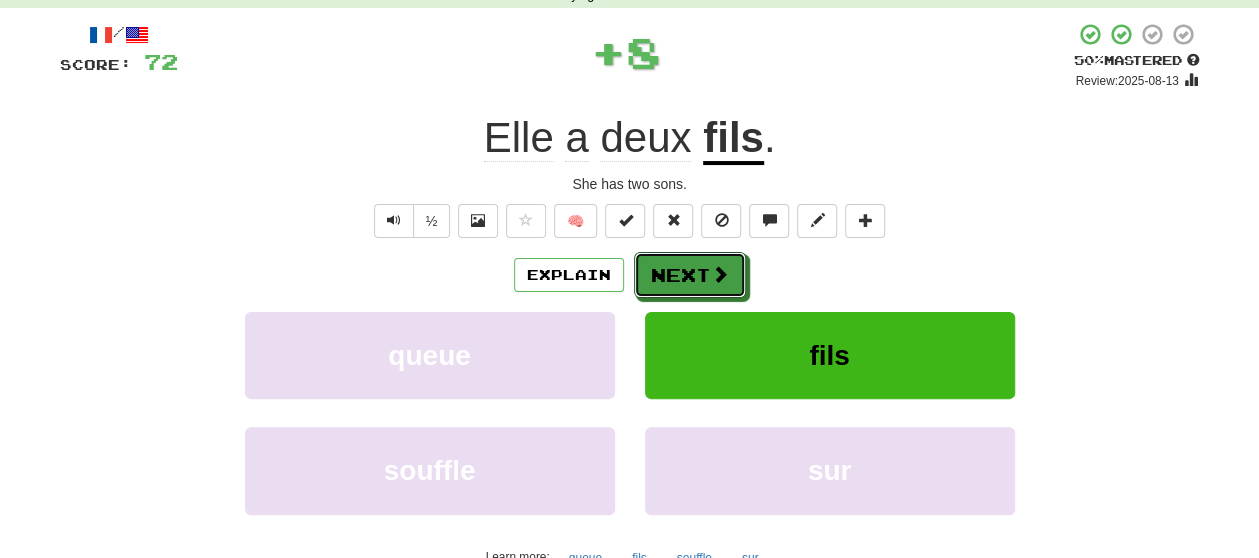 click on "Next" at bounding box center [690, 275] 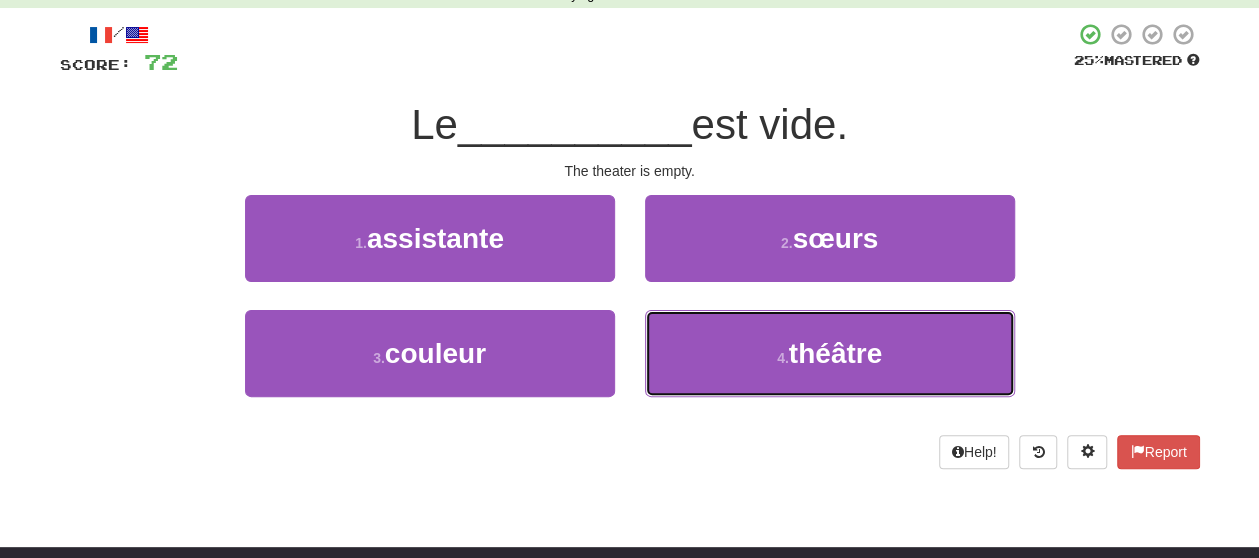 drag, startPoint x: 698, startPoint y: 338, endPoint x: 656, endPoint y: 241, distance: 105.702415 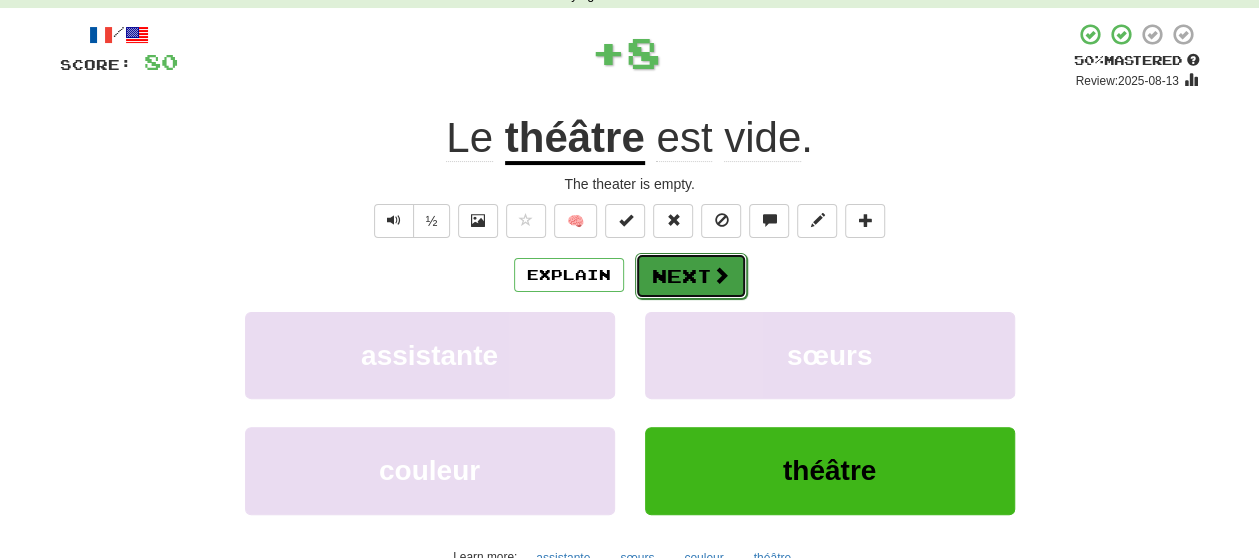 click on "Next" at bounding box center (691, 276) 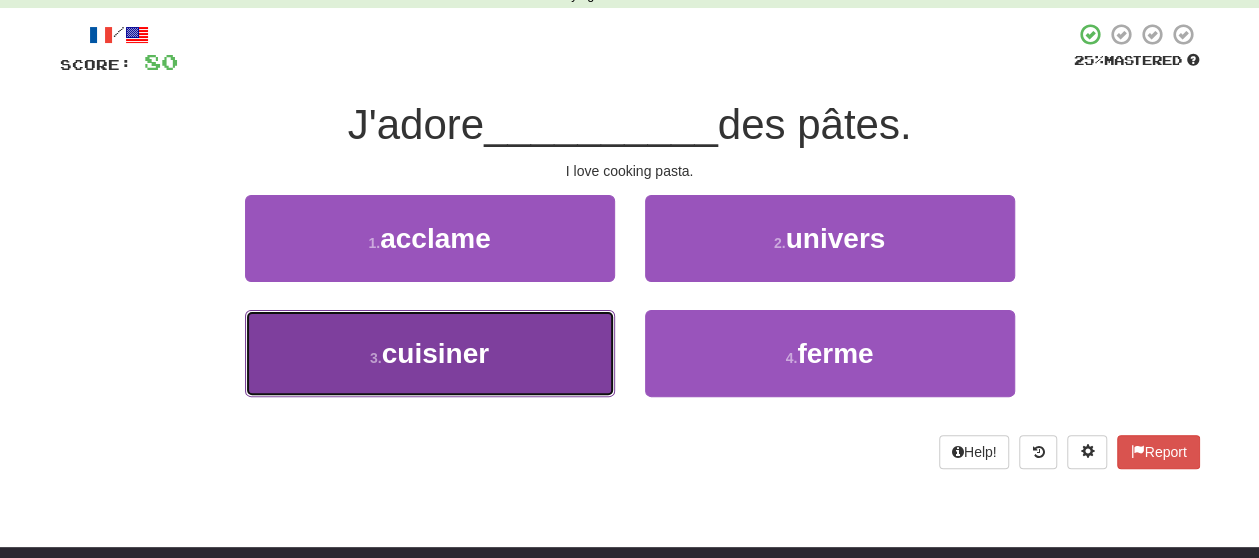 click on "3 .  cuisiner" at bounding box center (430, 353) 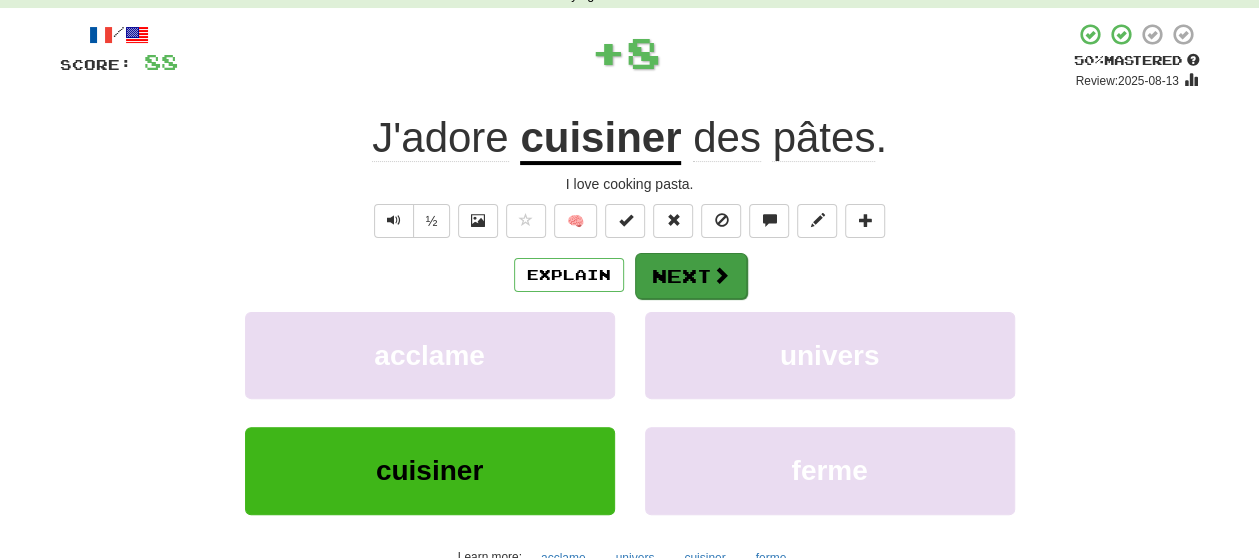 click on "/  Score:   88 + 8 50 %  Mastered Review:  2025-08-13 J'adore   cuisiner   des   pâtes . I love cooking pasta. ½ 🧠 Explain Next acclame univers cuisiner ferme Learn more: acclame univers cuisiner ferme  Help!  Report" at bounding box center [630, 319] 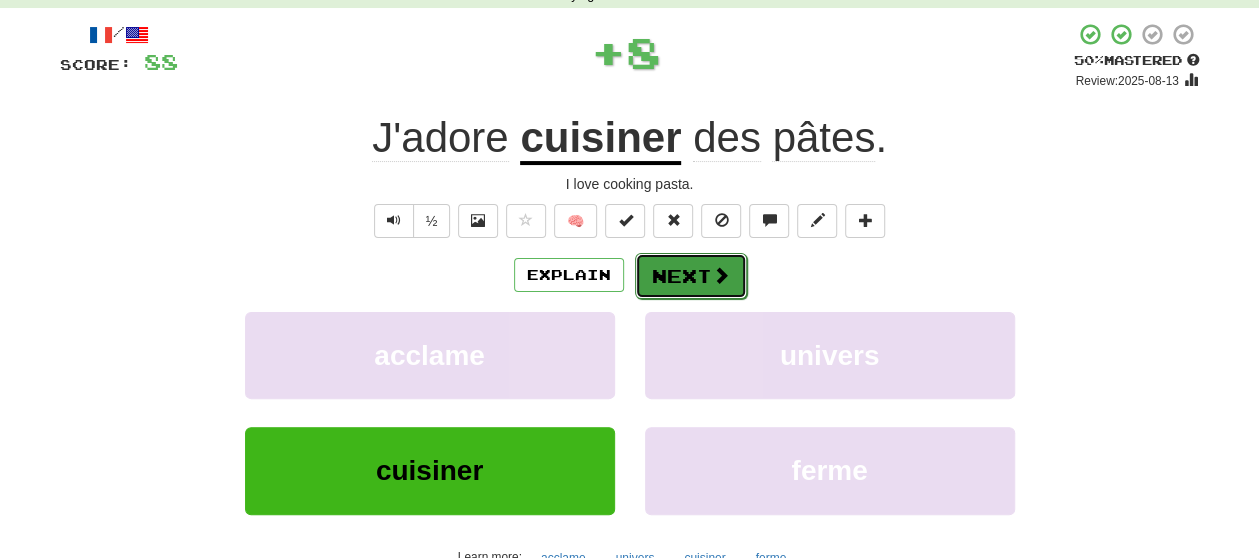 click on "Next" at bounding box center [691, 276] 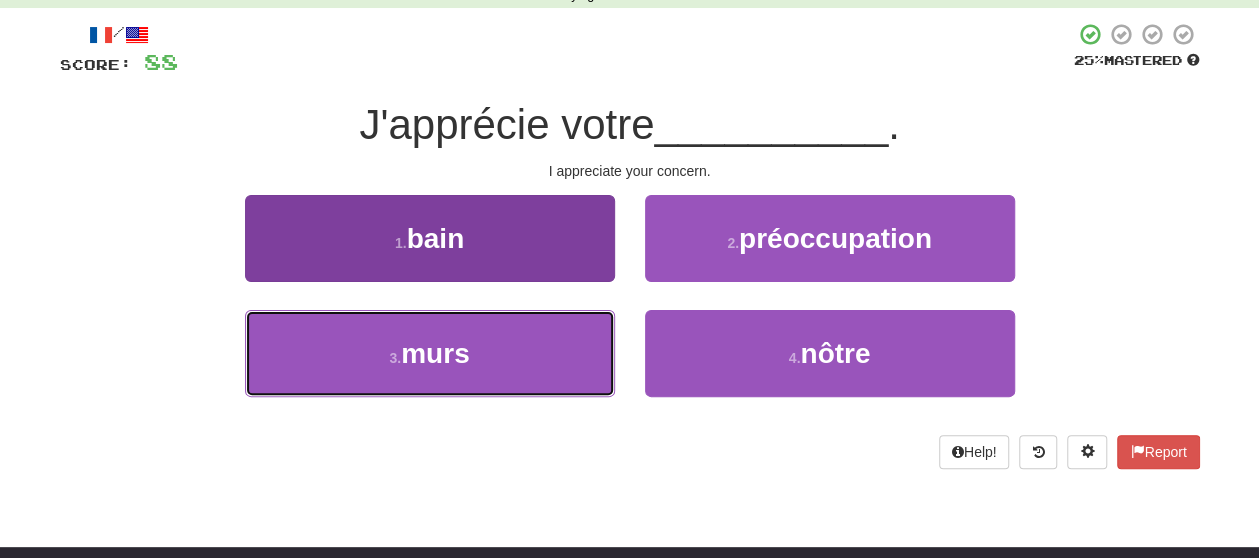 click on "3 .  murs" at bounding box center [430, 353] 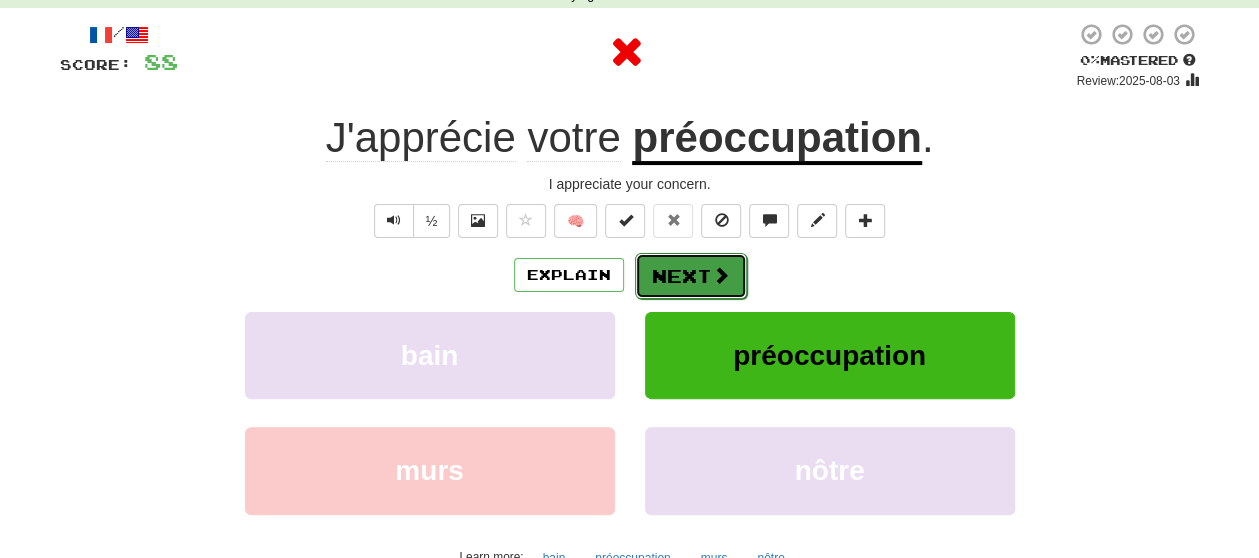 click on "Next" at bounding box center (691, 276) 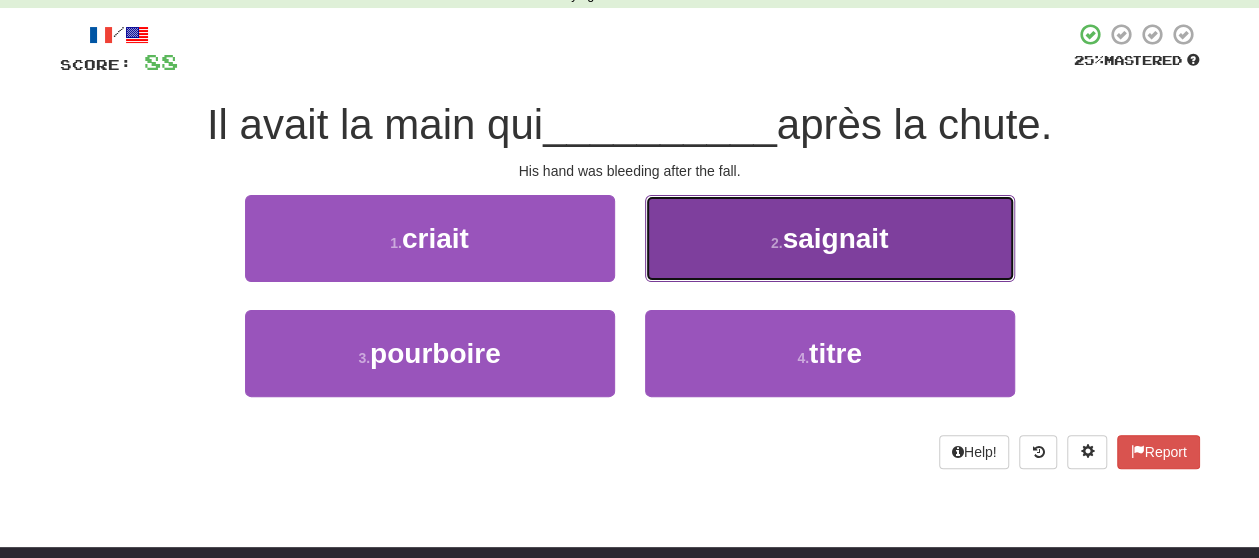 click on "2 .  saignait" at bounding box center [830, 238] 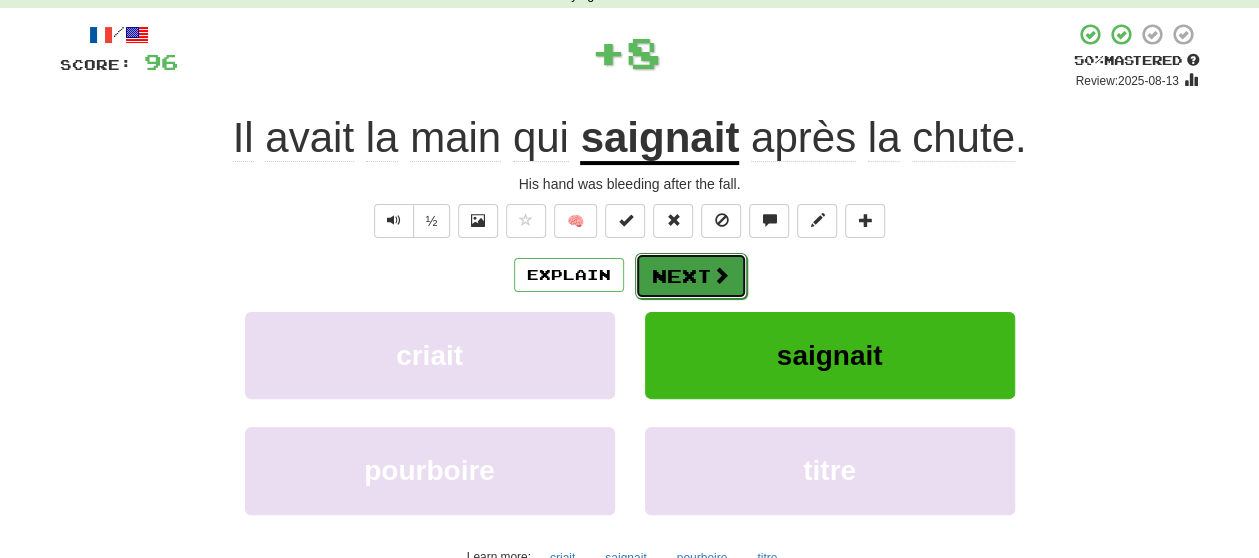 click on "Next" at bounding box center [691, 276] 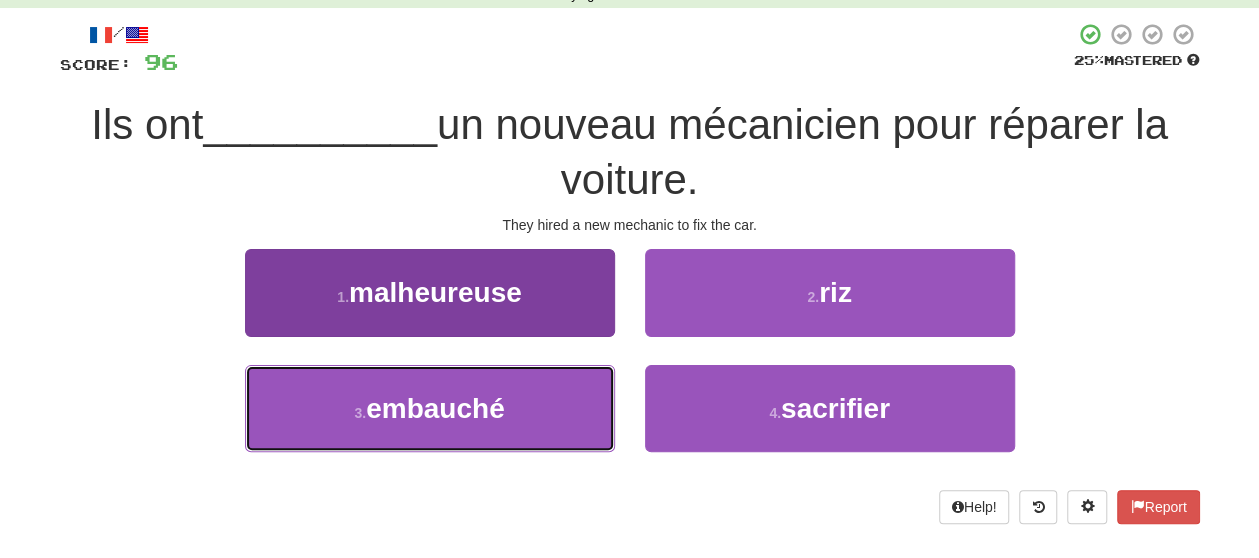 click on "3 .  embauché" at bounding box center (430, 408) 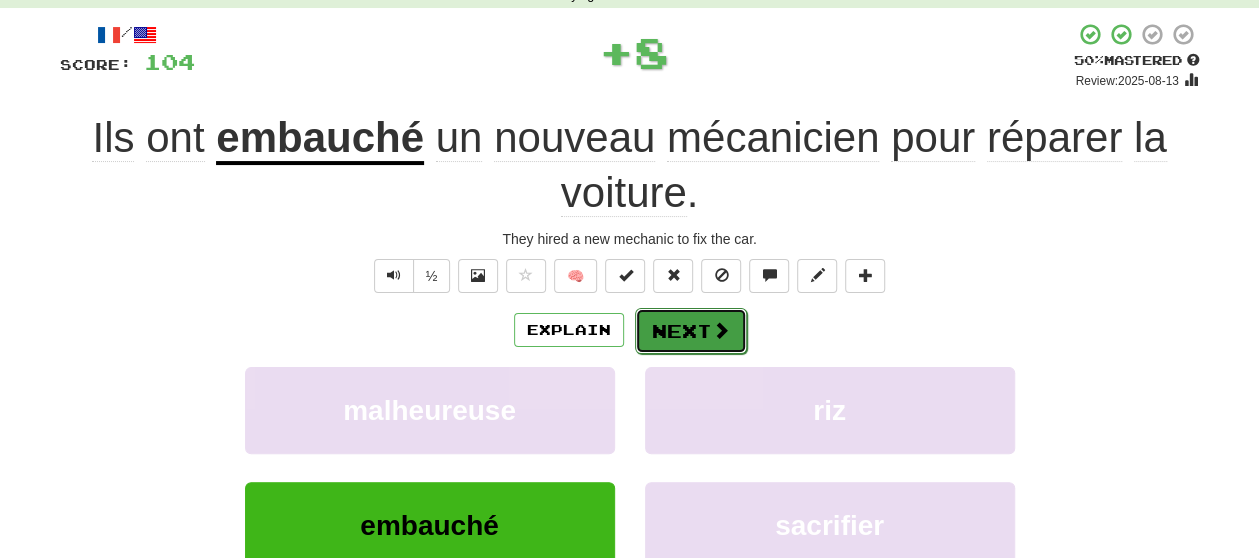 click on "Next" at bounding box center [691, 331] 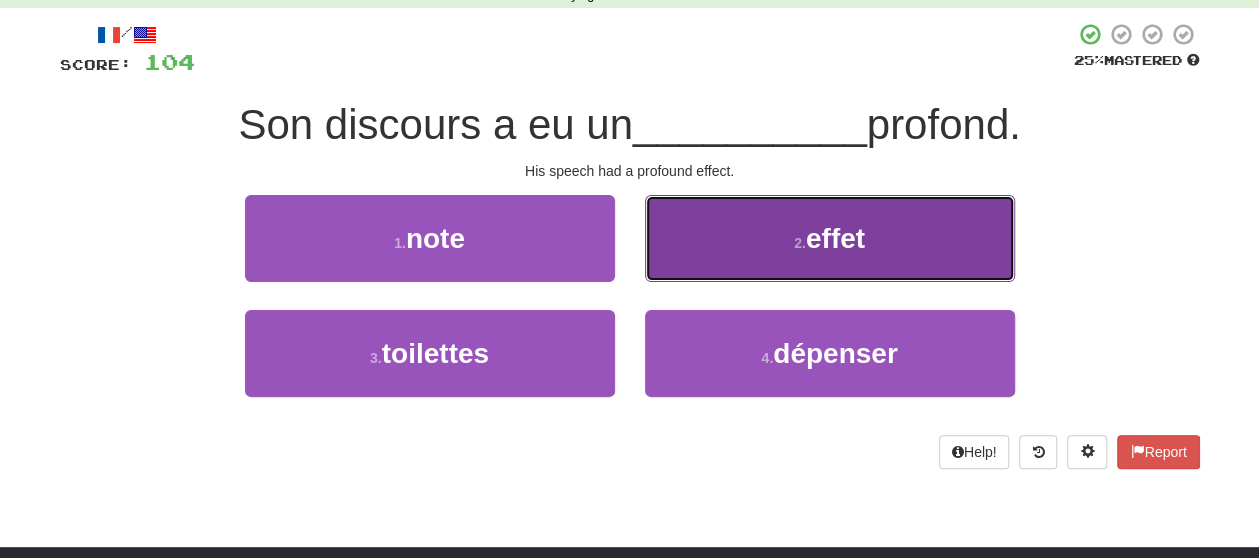 click on "2 .  effet" at bounding box center [830, 238] 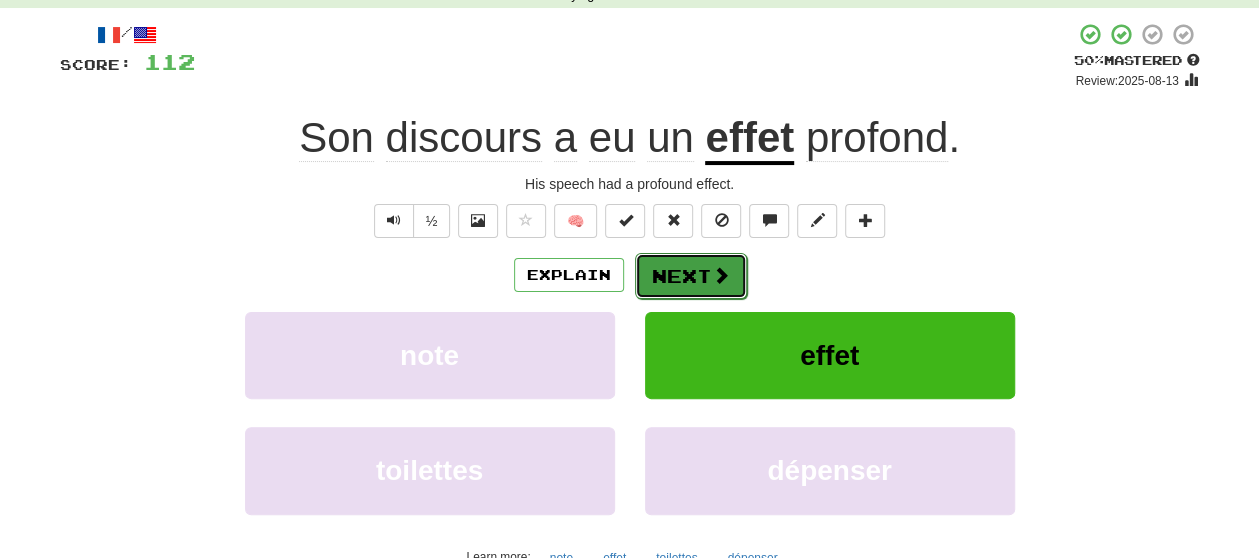 click on "Next" at bounding box center (691, 276) 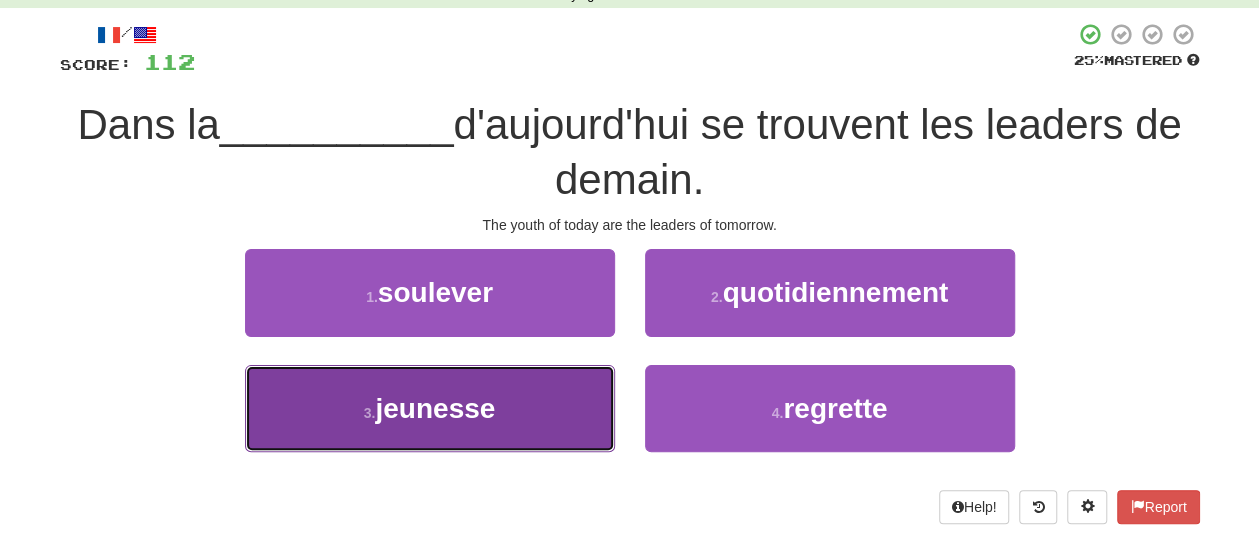 drag, startPoint x: 366, startPoint y: 410, endPoint x: 397, endPoint y: 361, distance: 57.982758 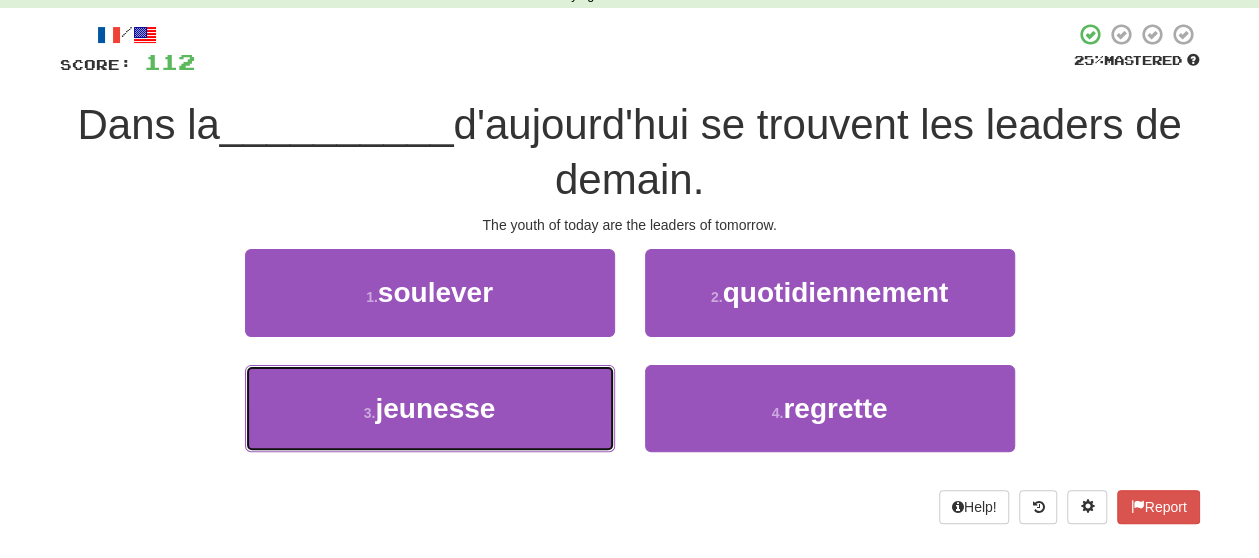 click on "3 ." at bounding box center (370, 413) 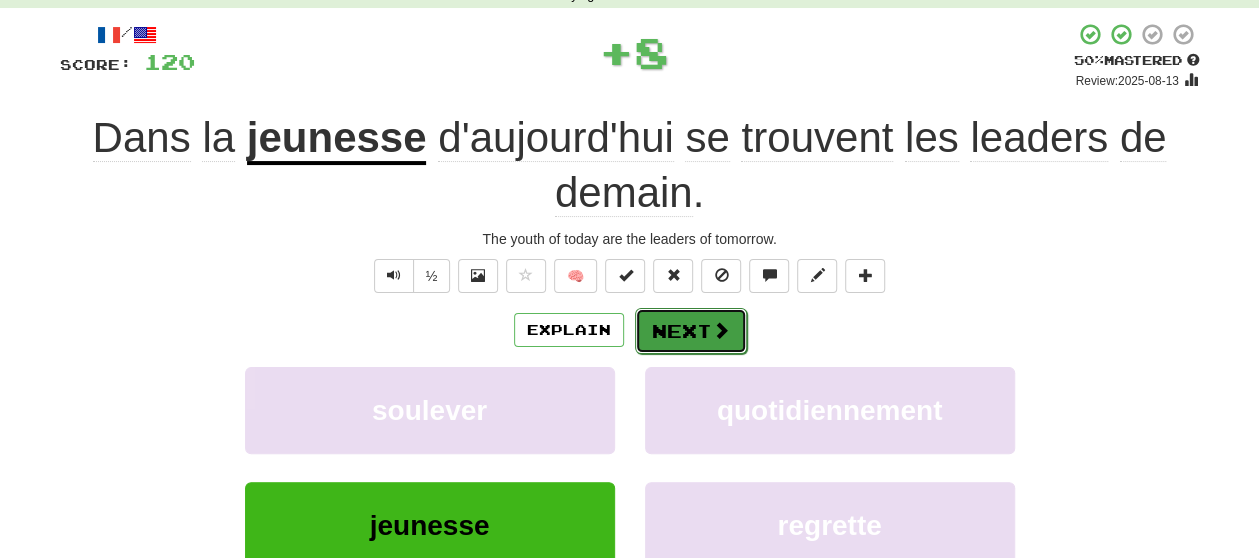click at bounding box center (721, 330) 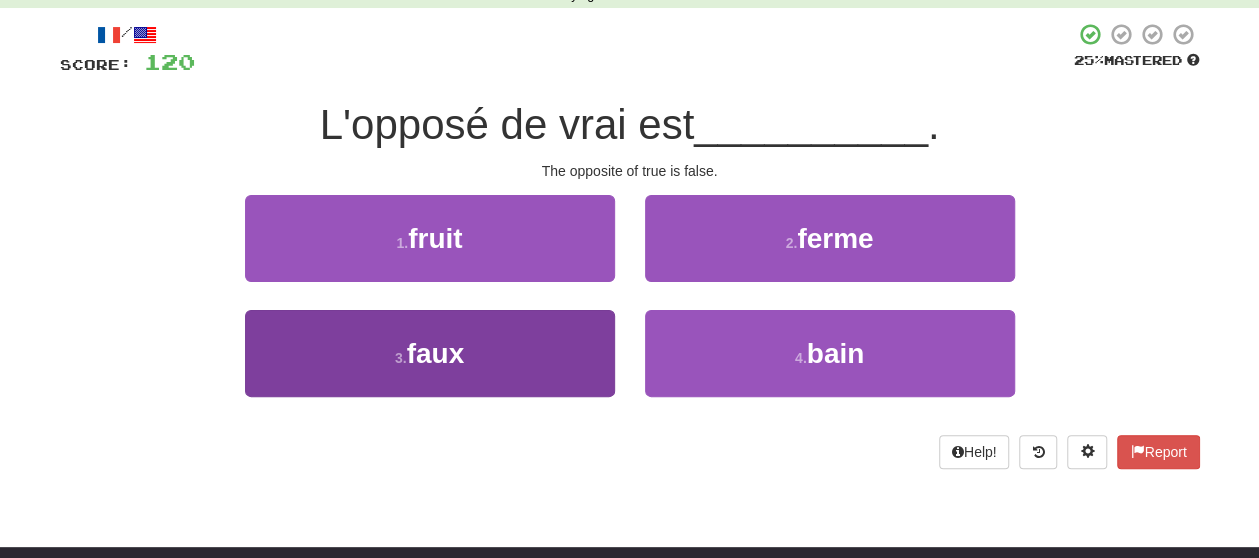 drag, startPoint x: 434, startPoint y: 409, endPoint x: 450, endPoint y: 374, distance: 38.483765 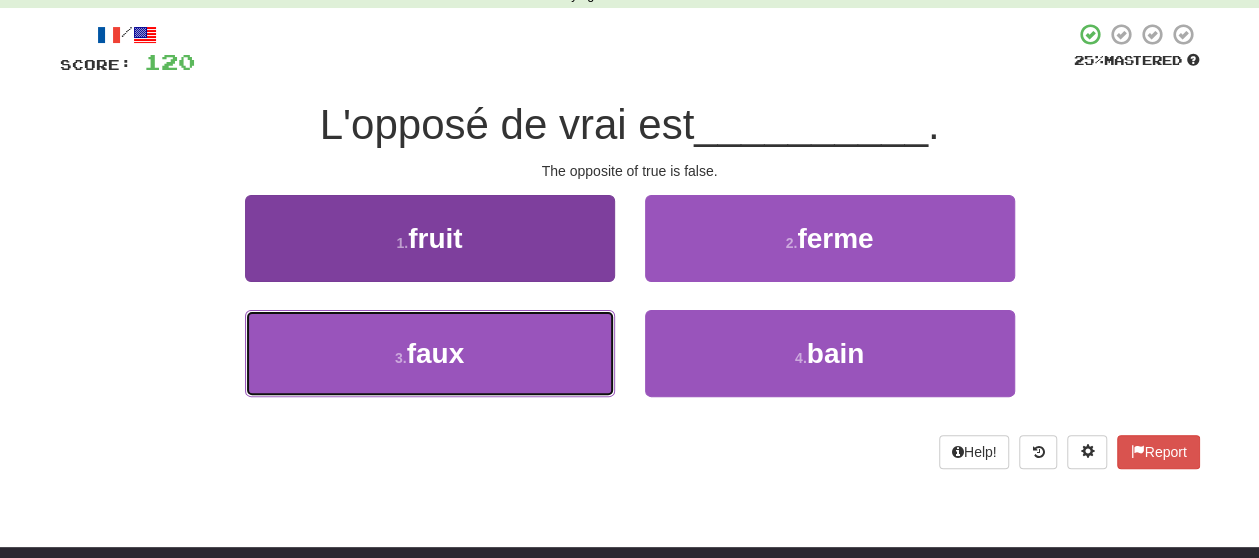 drag, startPoint x: 459, startPoint y: 363, endPoint x: 466, endPoint y: 371, distance: 10.630146 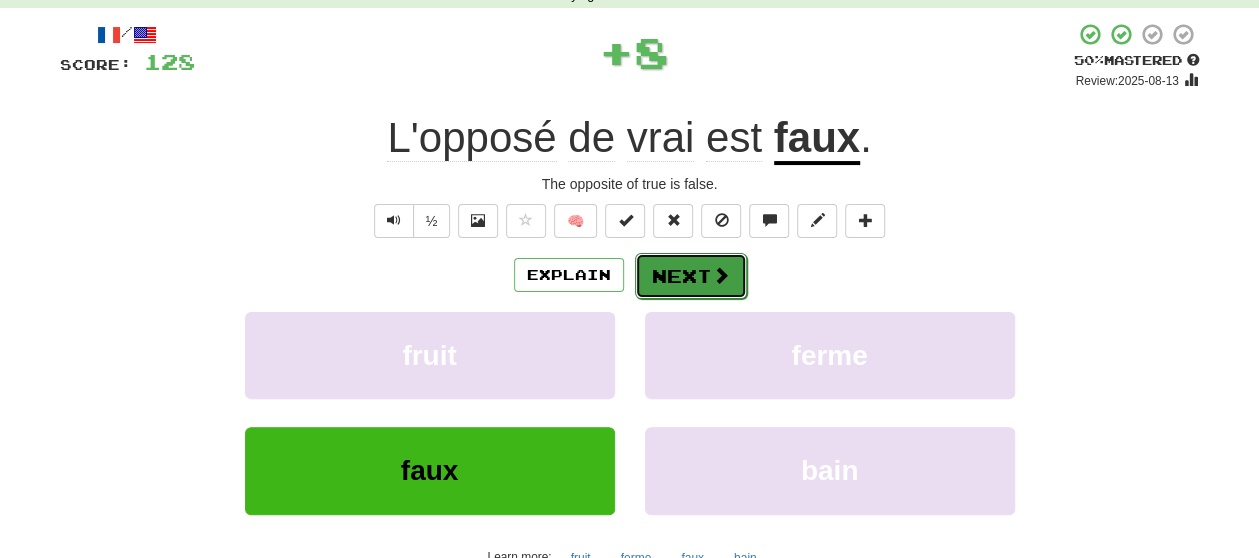 click on "Next" at bounding box center [691, 276] 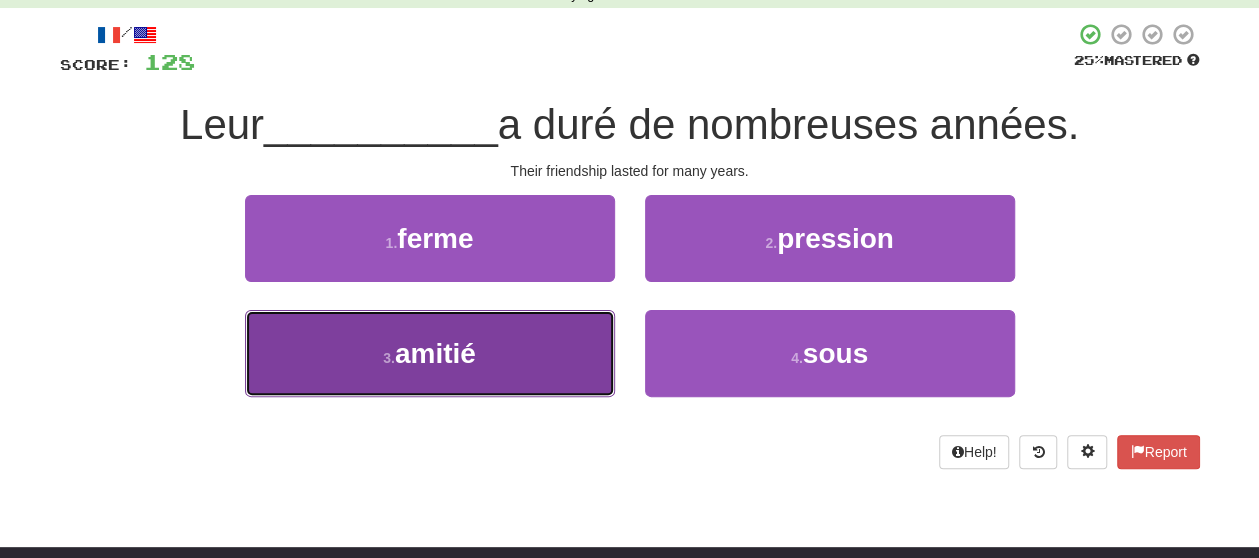 click on "3 .  amitié" at bounding box center [430, 353] 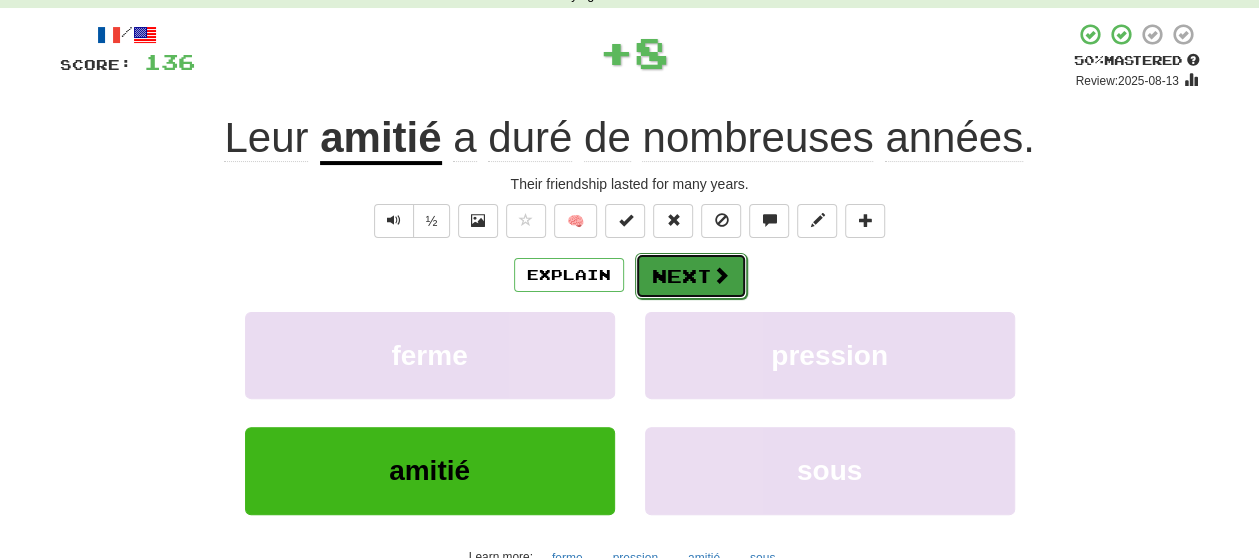 click on "Next" at bounding box center (691, 276) 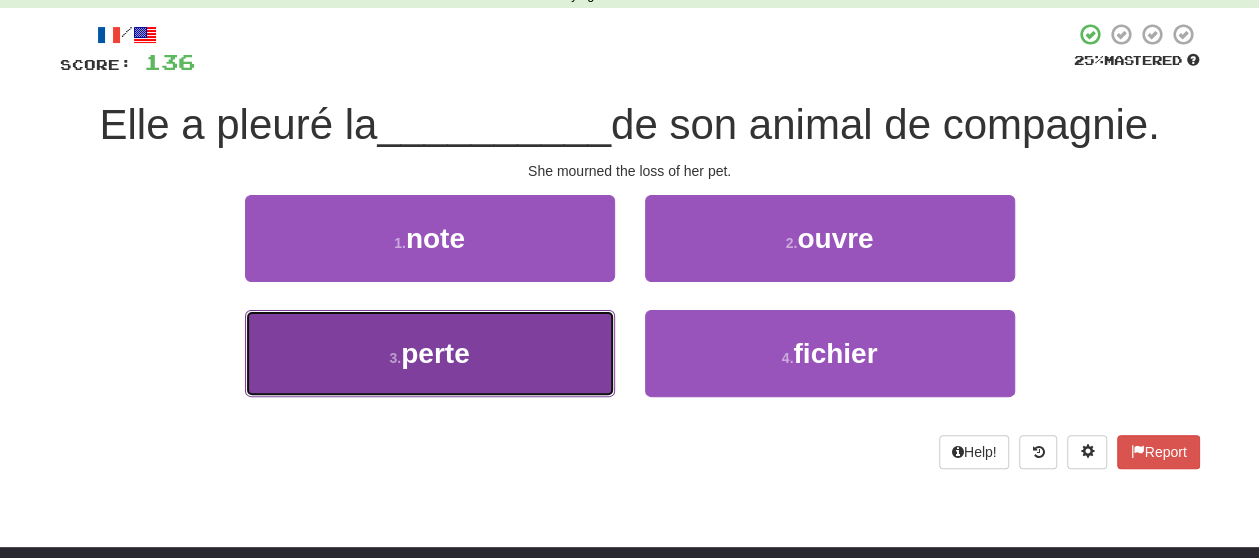 click on "3 .  perte" at bounding box center [430, 353] 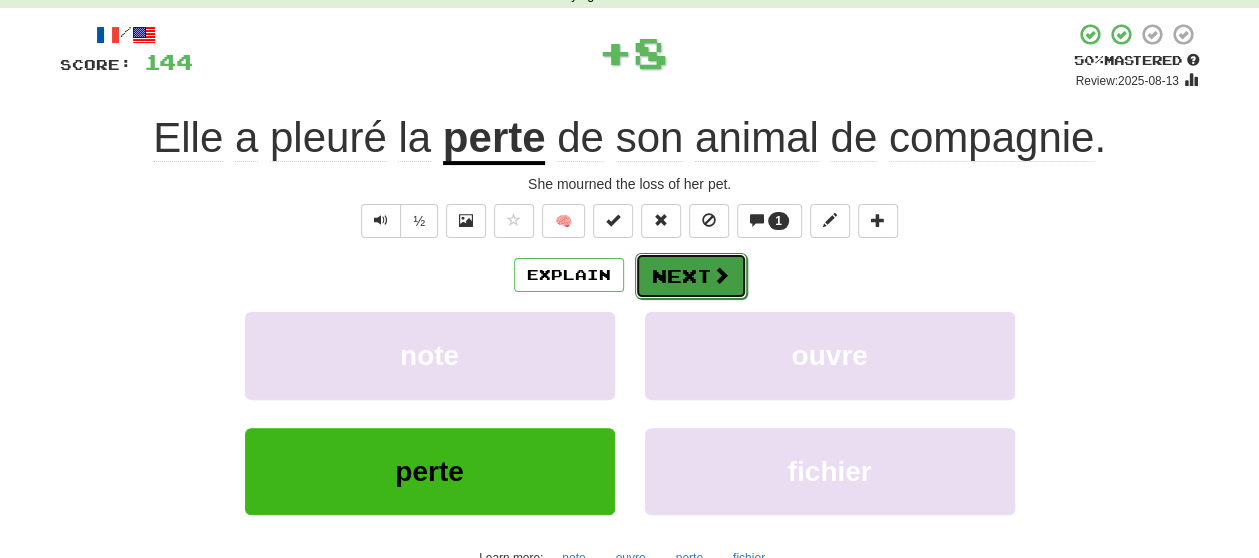 click on "Next" at bounding box center (691, 276) 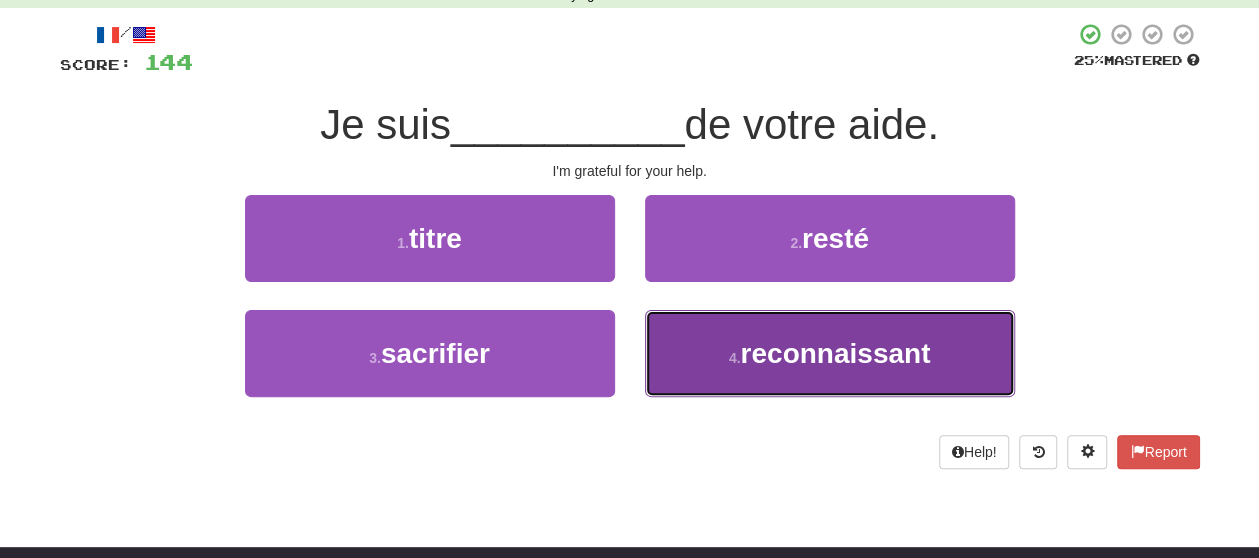 click on "4 .  reconnaissant" at bounding box center [830, 353] 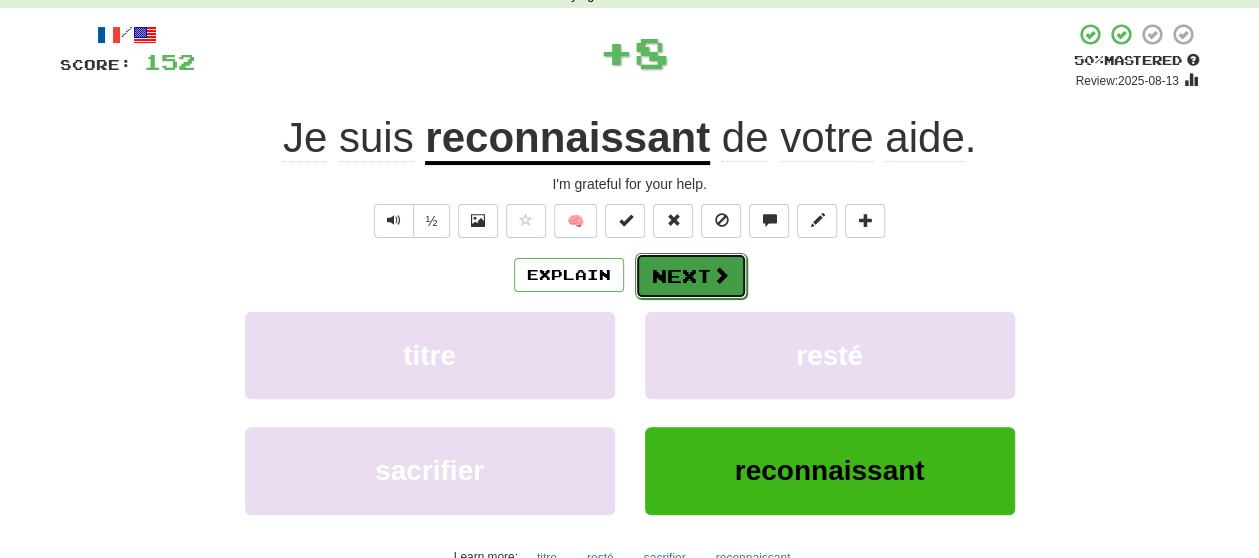 click on "Next" at bounding box center (691, 276) 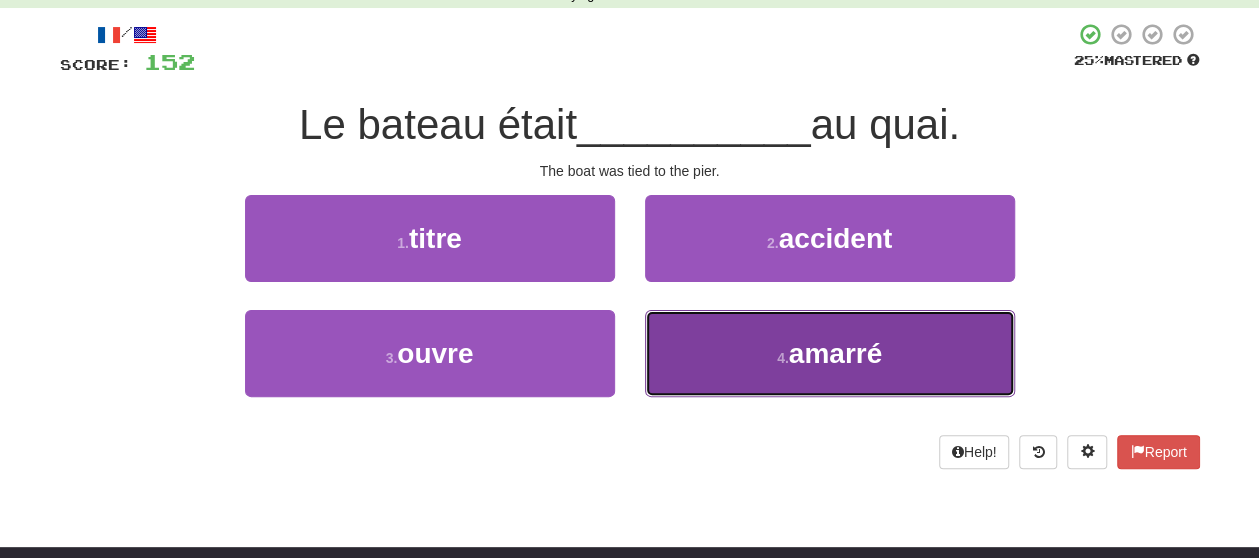 click on "4 .  amarré" at bounding box center (830, 353) 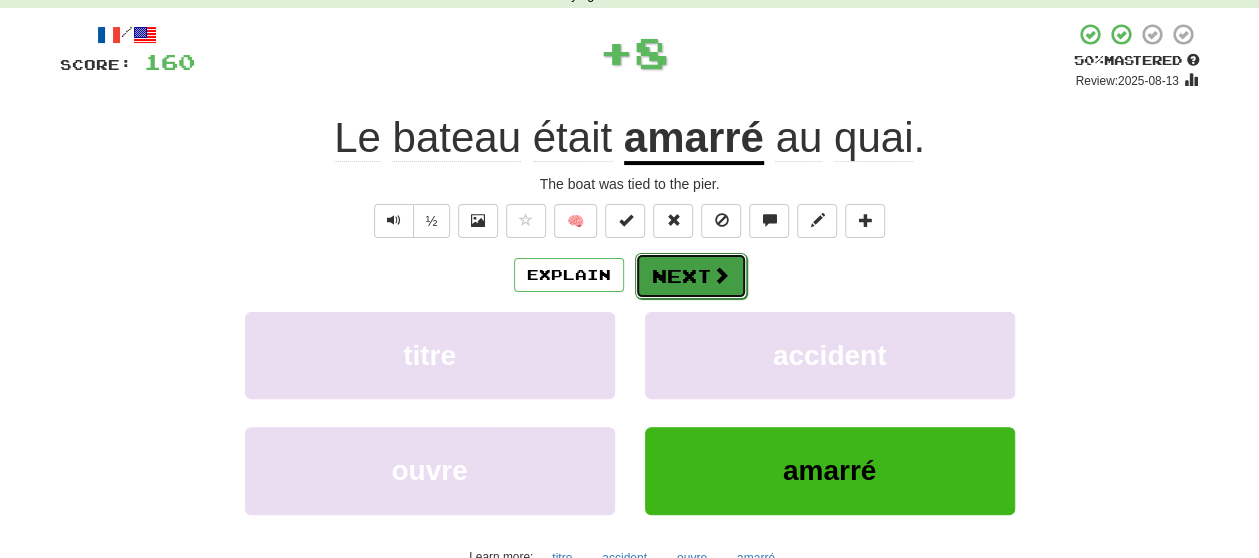 click on "Next" at bounding box center [691, 276] 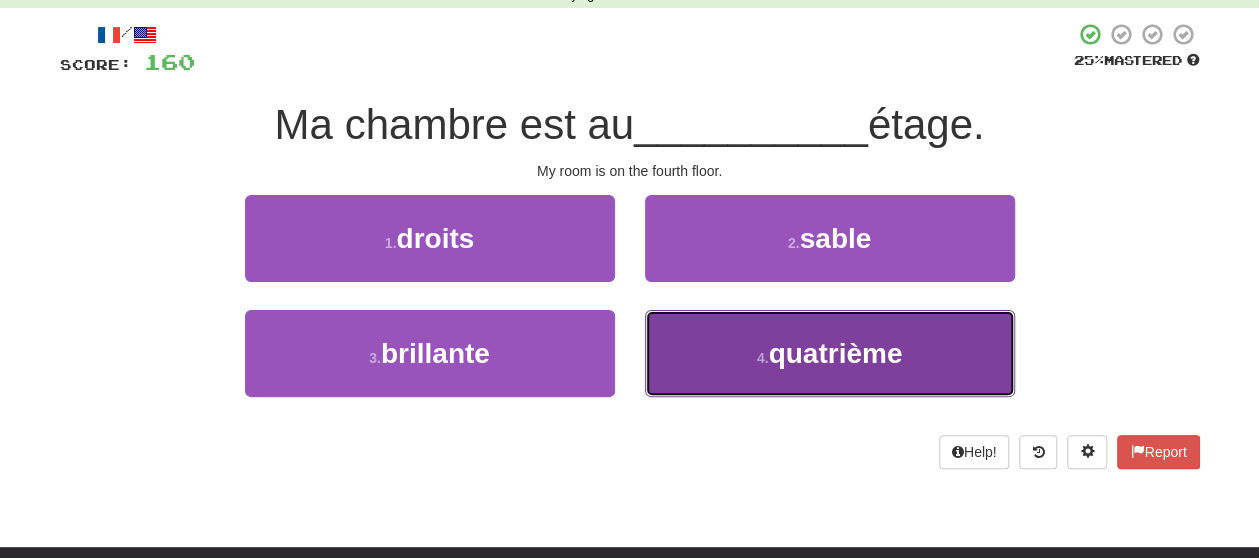 click on "4 .  quatrième" at bounding box center (830, 353) 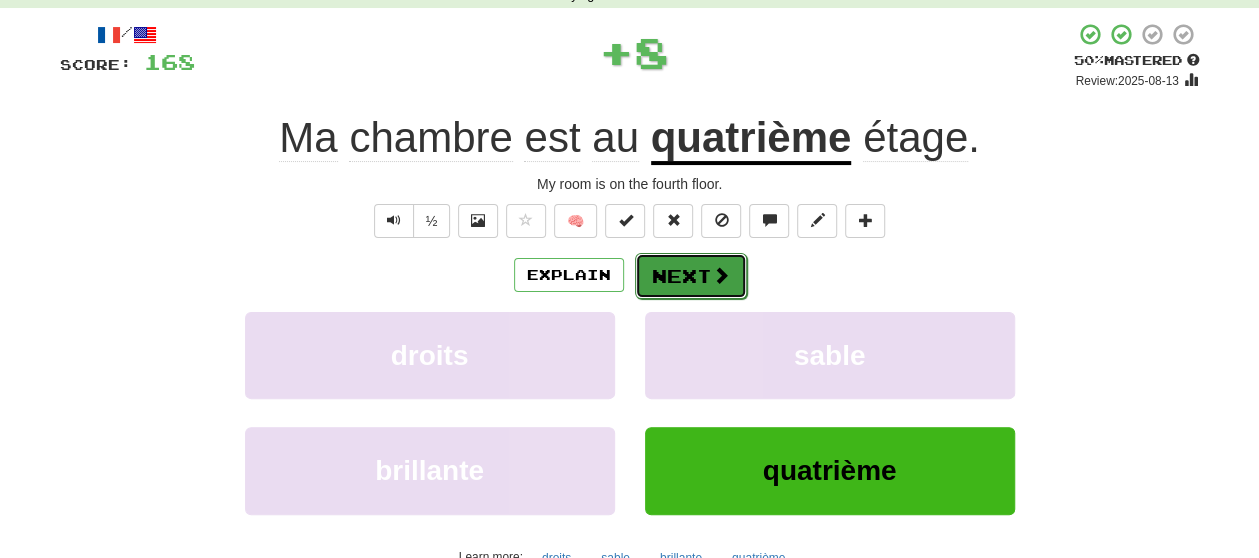 click on "Next" at bounding box center [691, 276] 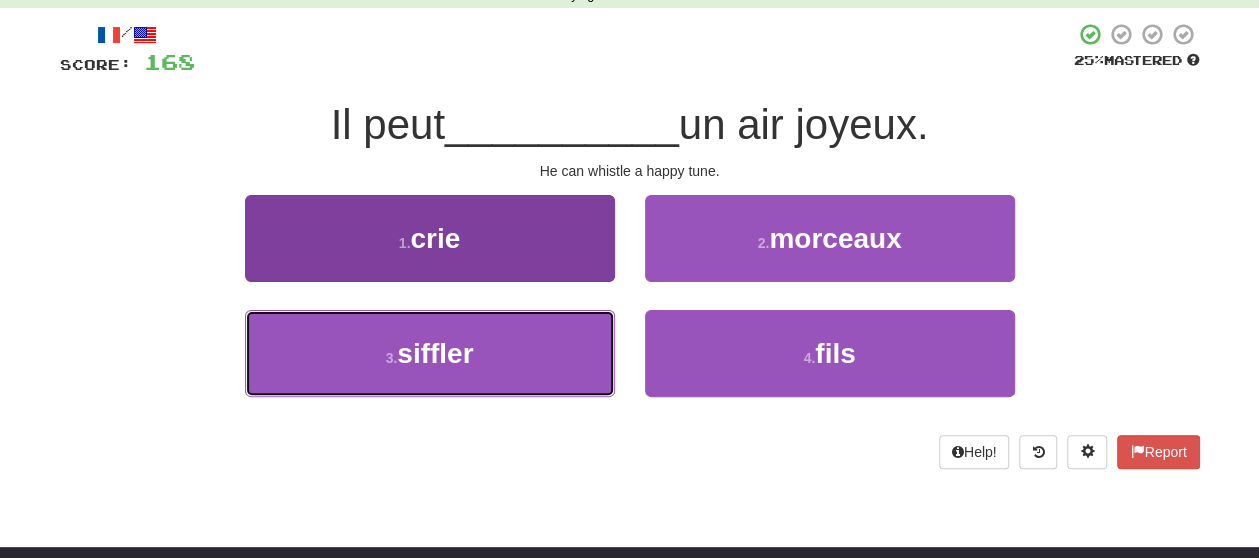 drag, startPoint x: 532, startPoint y: 379, endPoint x: 533, endPoint y: 354, distance: 25.019993 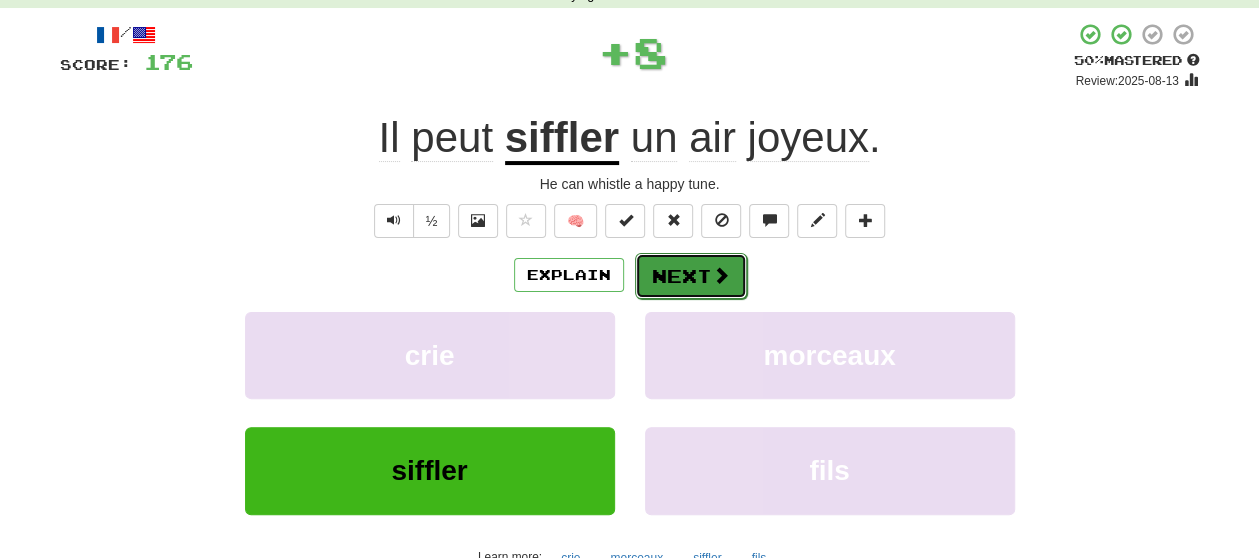 click on "Next" at bounding box center (691, 276) 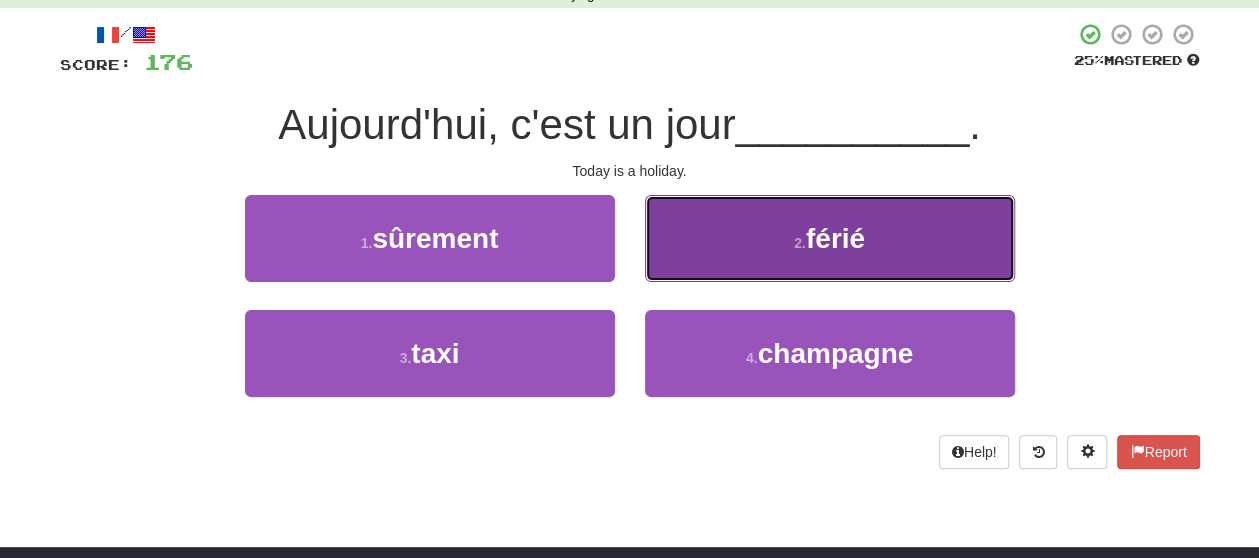 click on "2 .  férié" at bounding box center [830, 238] 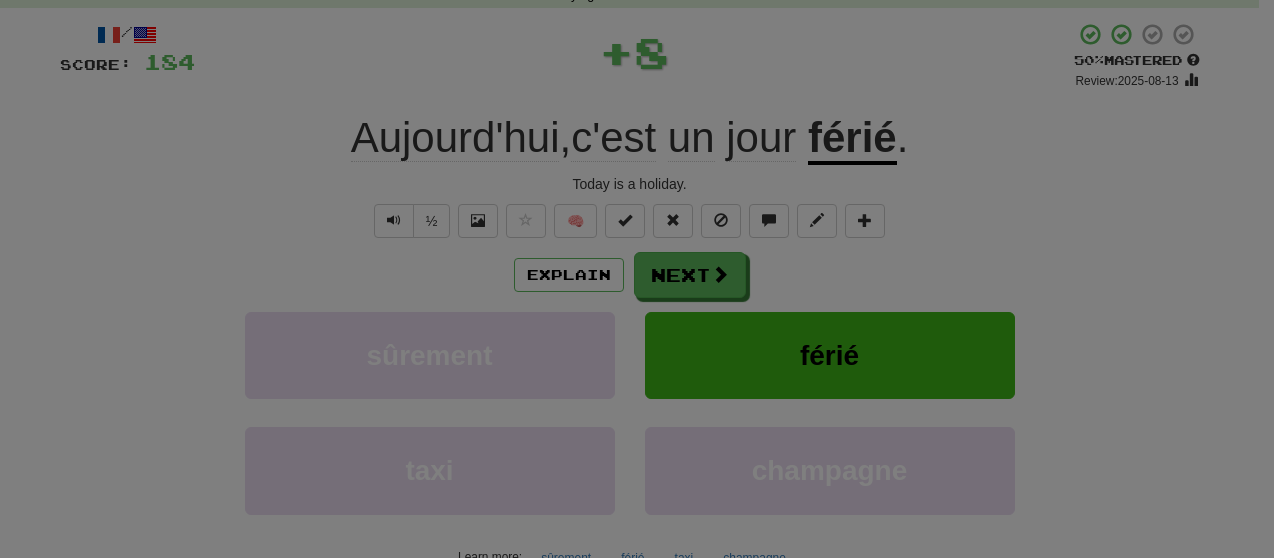 click on "Dashboard
Clozemaster
AlisonJ
/
Toggle Dropdown
Dashboard
Leaderboard
Activity Feed
Notifications
Profile
Discussions
Français
/
English
Streak:
43
Review:
80
Points Today: 1250
Languages
Account
Logout
AlisonJ
/
Toggle Dropdown
Dashboard
Leaderboard
Activity Feed
Notifications
Profile
Discussions
Français
/
English
Streak:
43
Review:
80
Points Today: 1250
Languages
Account
Logout
clozemaster
Correct   :   23 Incorrect   :   2 To go   :   17 Playing :  Fast Track Level 2  /  Score:   184 + 8 50 %  Mastered Review:  2025-08-13 Aujourd'hui ,  c'est   un   jour   férié . Today is a holiday. ½ 🧠 Explain Next sûrement" at bounding box center (637, 627) 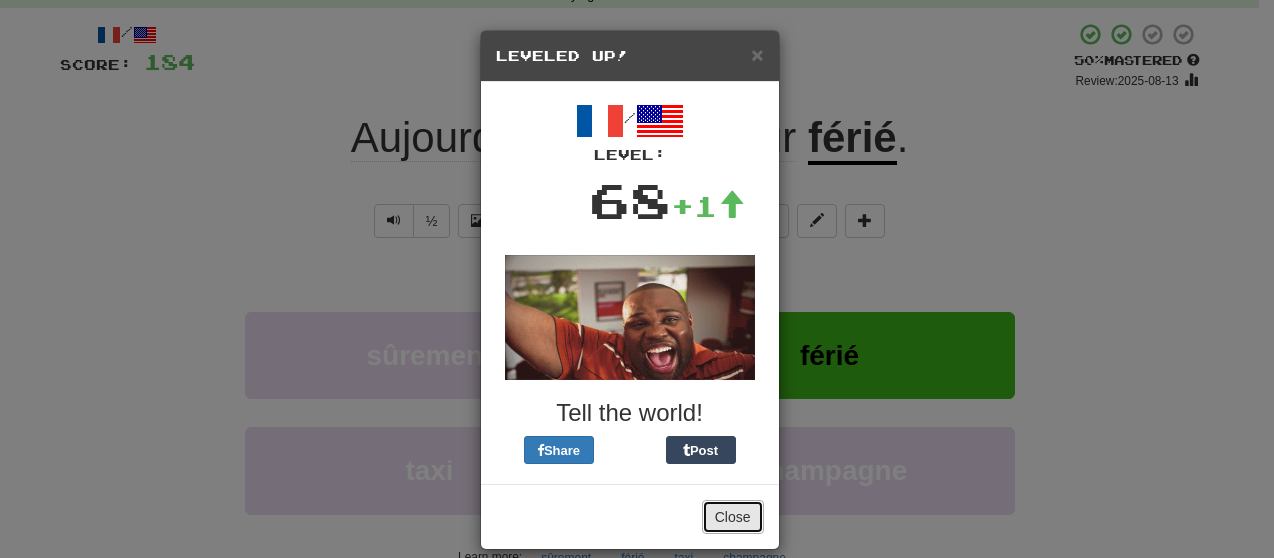 click on "Close" at bounding box center [733, 517] 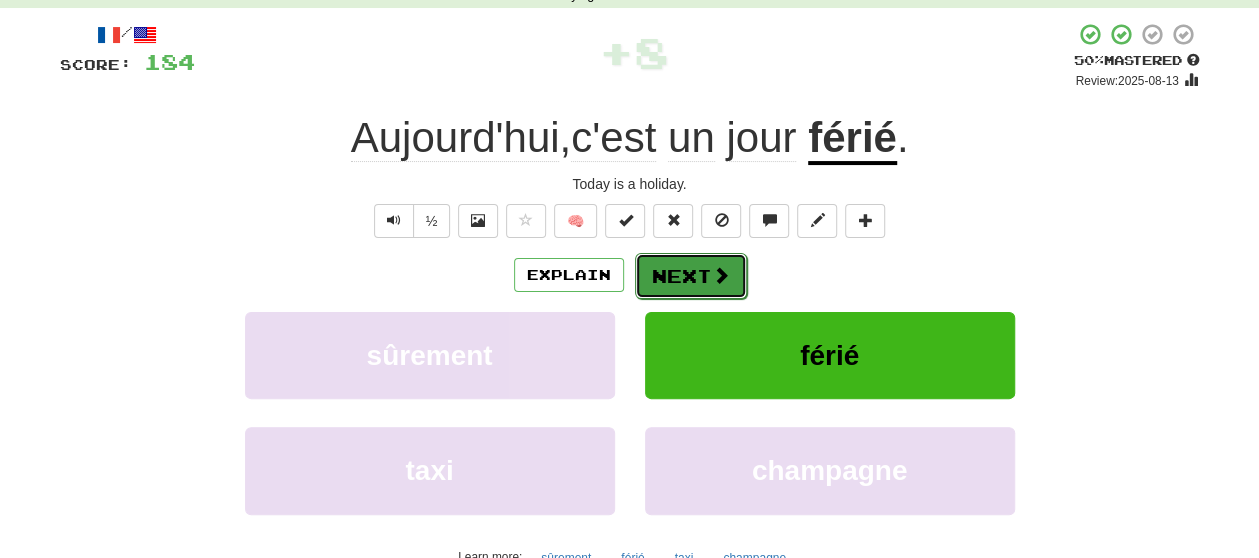 click on "Next" at bounding box center (691, 276) 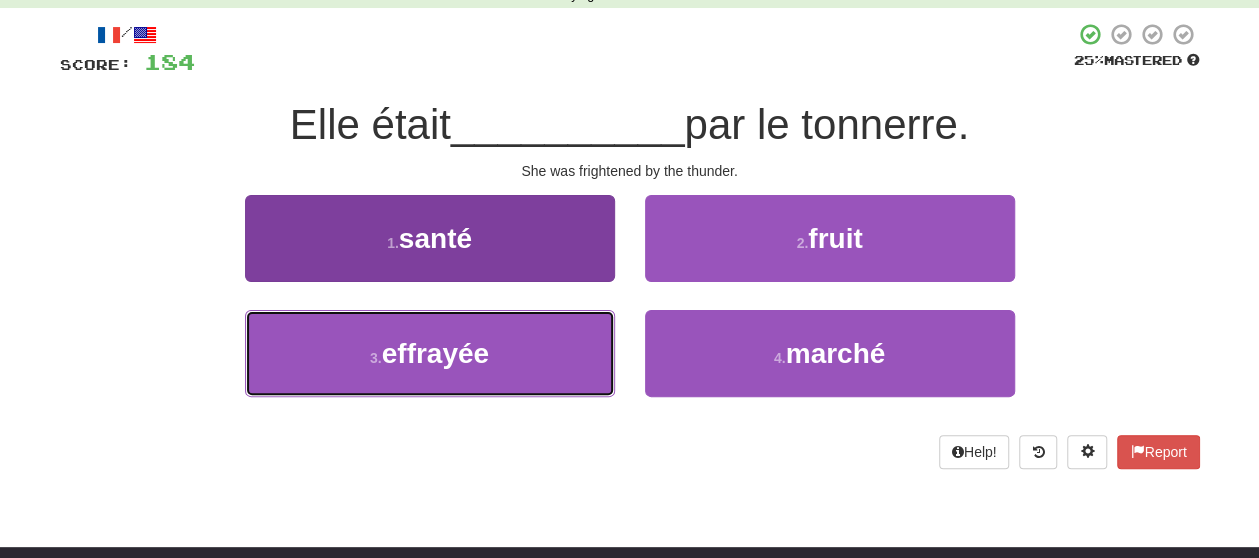 drag, startPoint x: 522, startPoint y: 353, endPoint x: 527, endPoint y: 342, distance: 12.083046 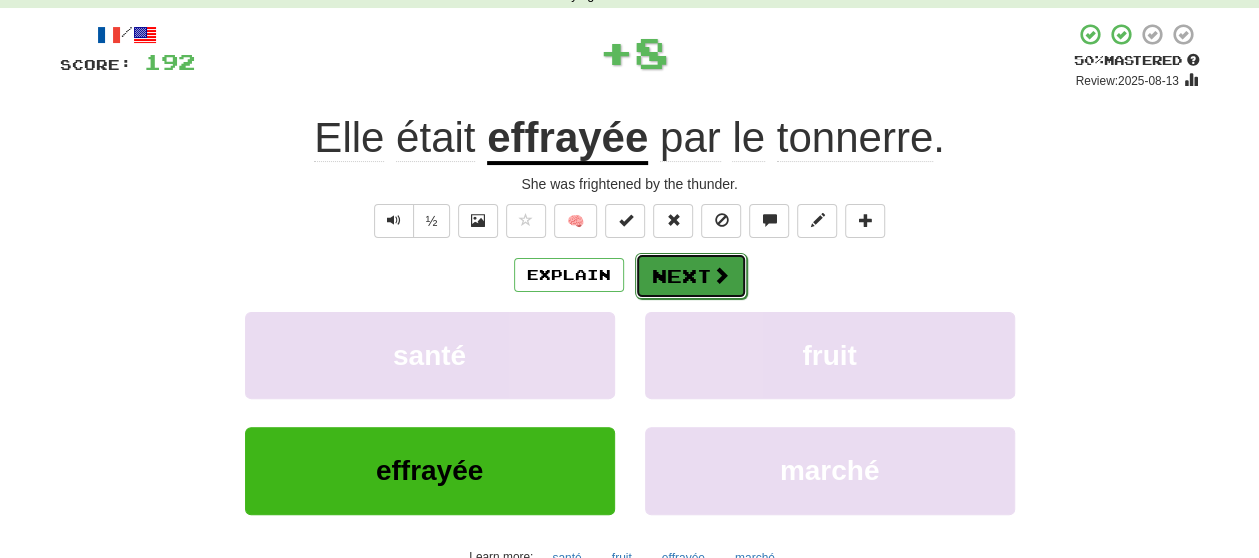 click on "Next" at bounding box center (691, 276) 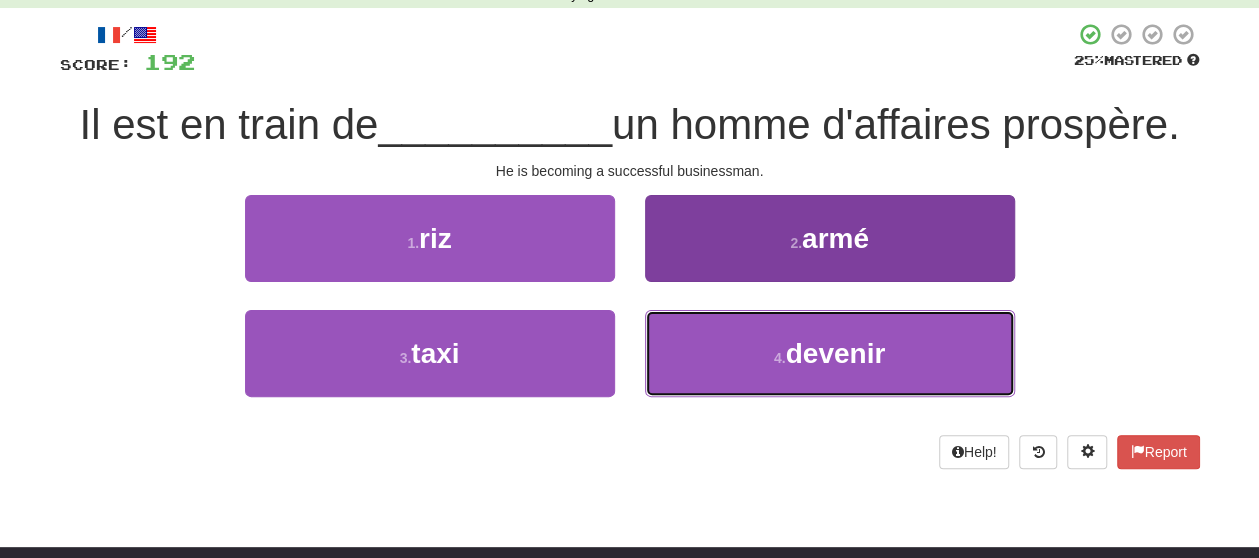 click on "4 .  devenir" at bounding box center [830, 353] 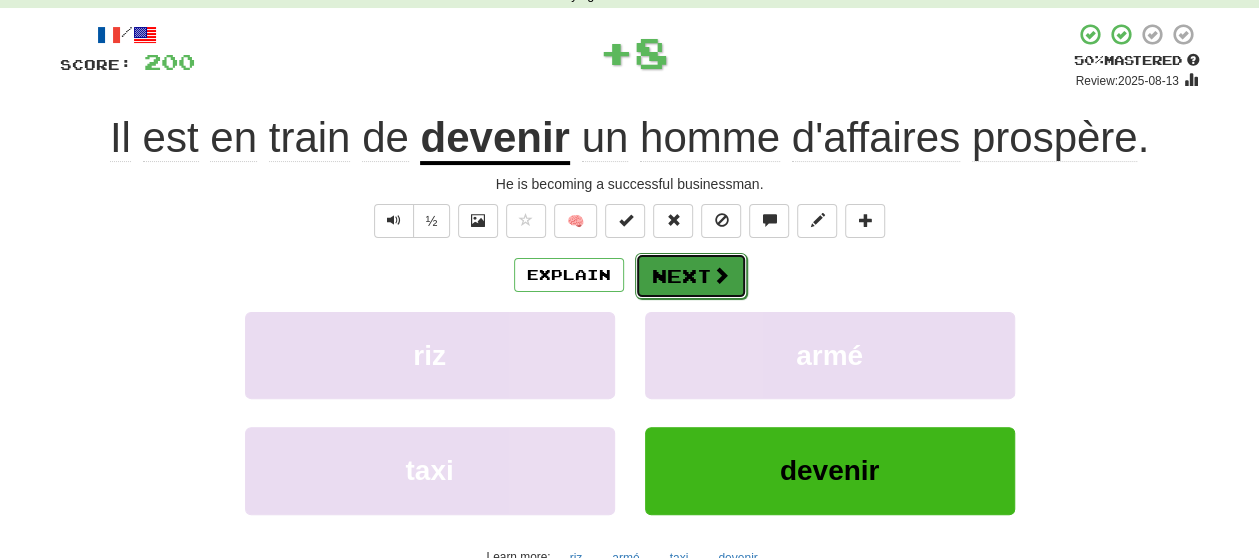 click on "Next" at bounding box center [691, 276] 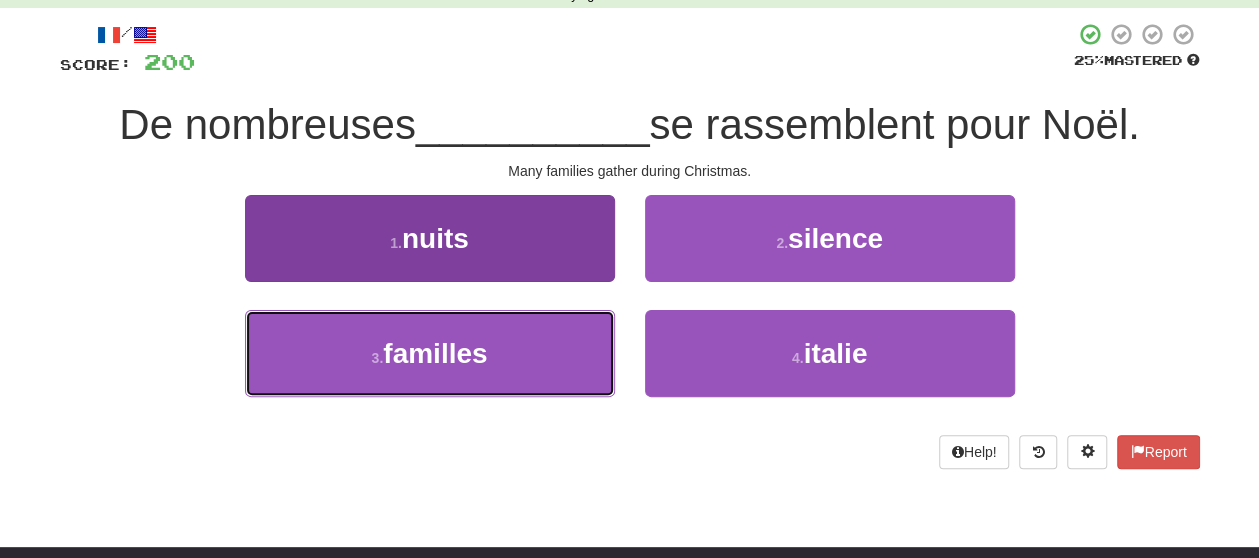 click on "3 .  familles" at bounding box center (430, 353) 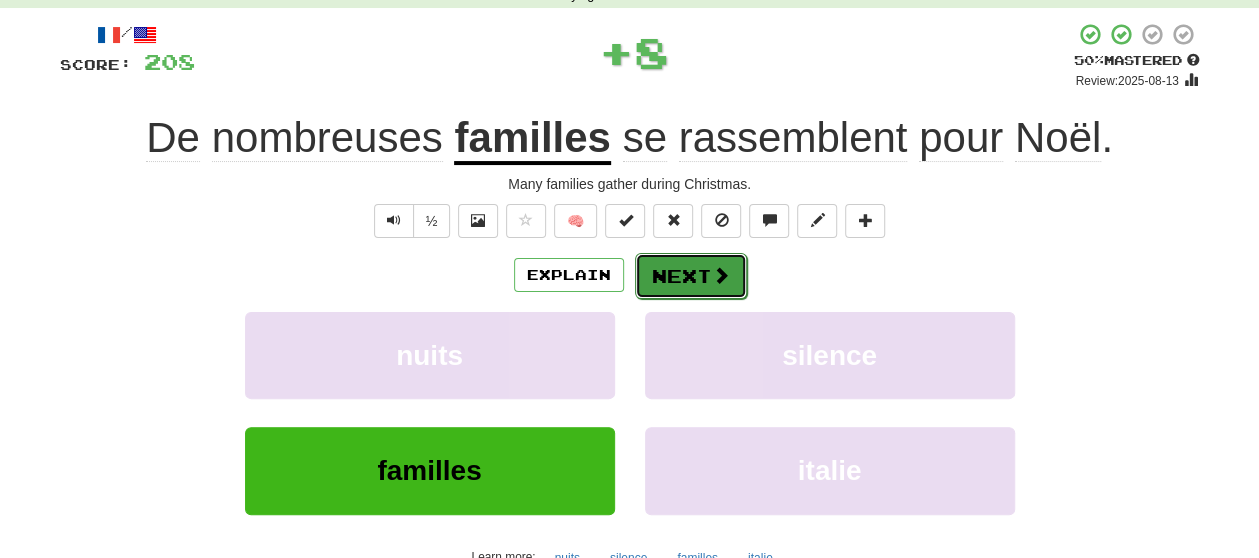 click on "Next" at bounding box center [691, 276] 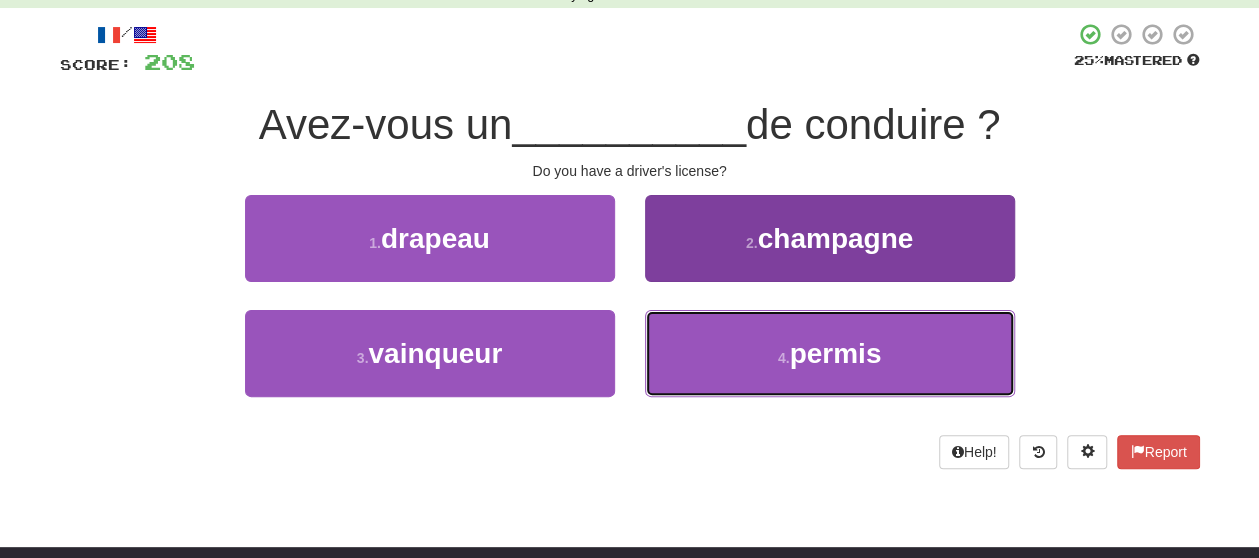 click on "4 .  permis" at bounding box center (830, 353) 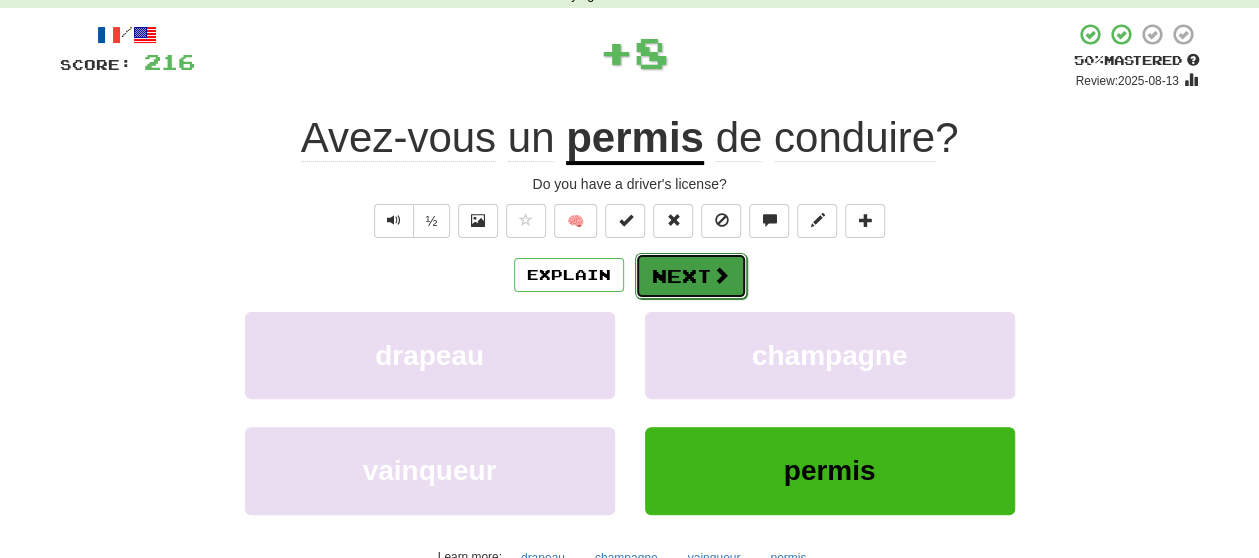 click on "Next" at bounding box center (691, 276) 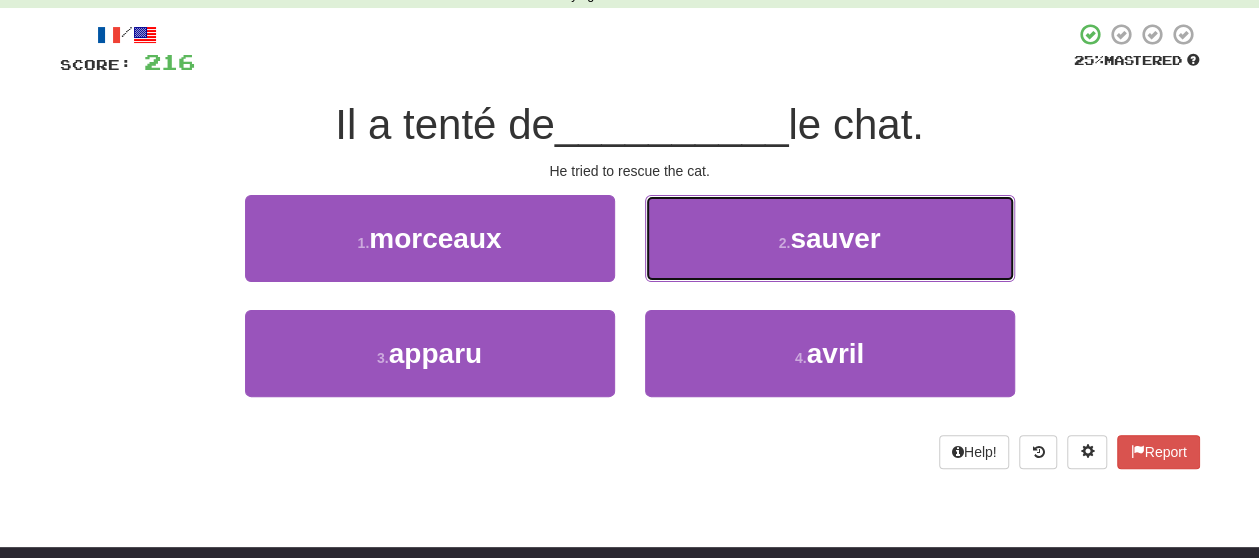 click on "2 .  sauver" at bounding box center [830, 238] 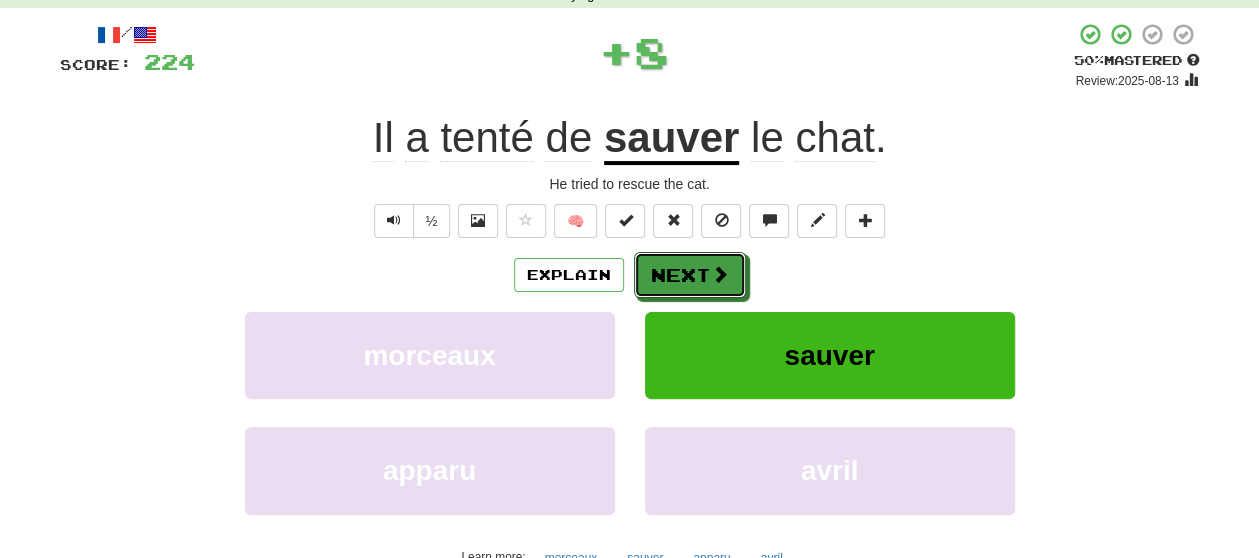 click on "Next" at bounding box center [690, 275] 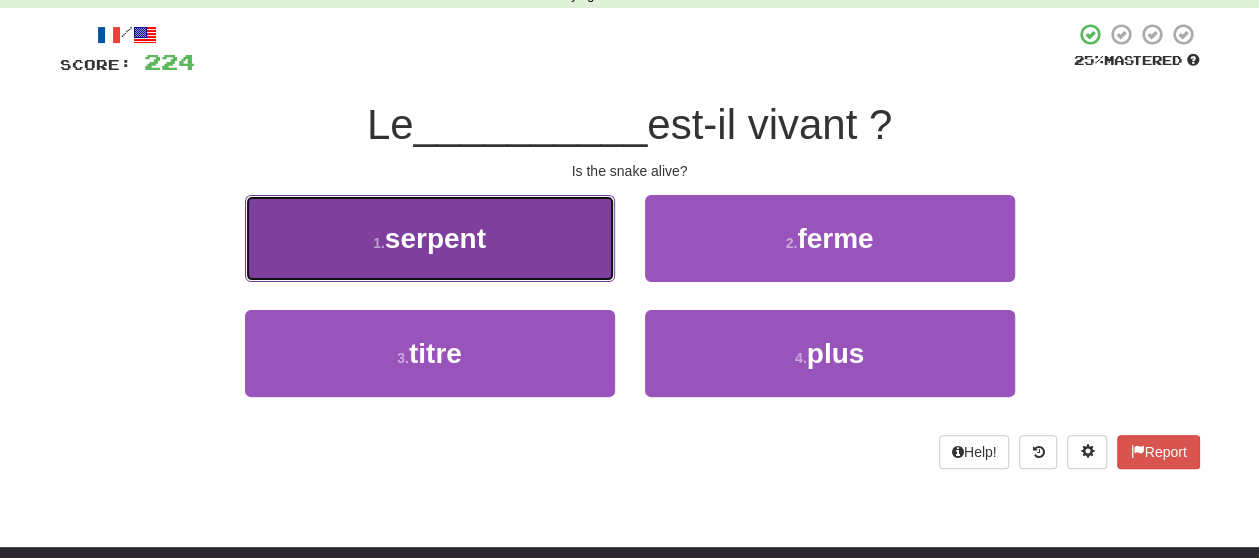 click on "1 .  serpent" at bounding box center [430, 238] 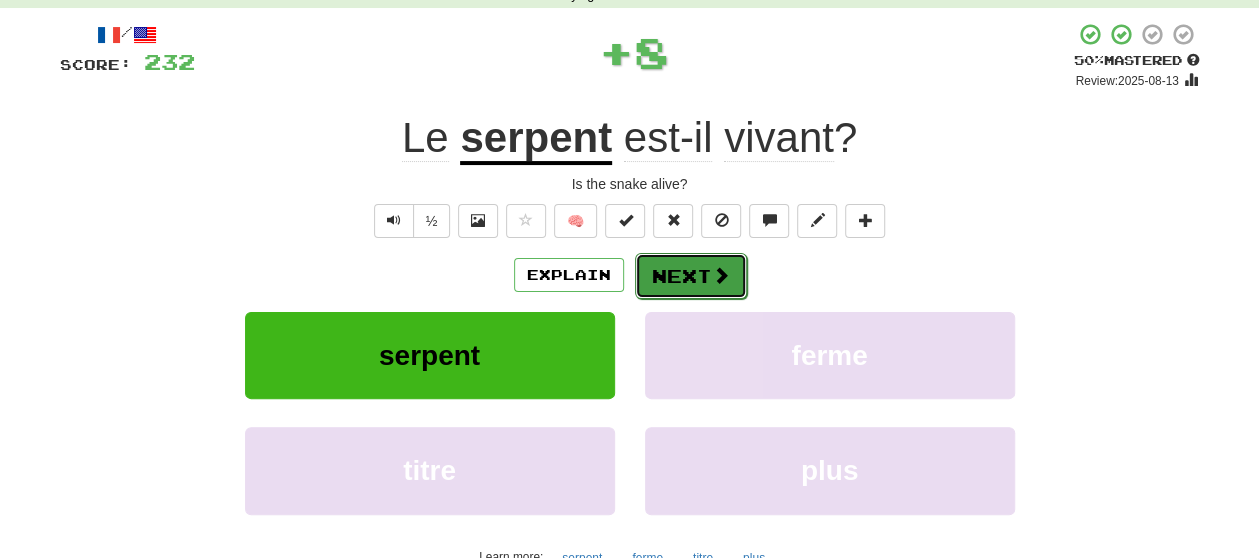 click on "Next" at bounding box center (691, 276) 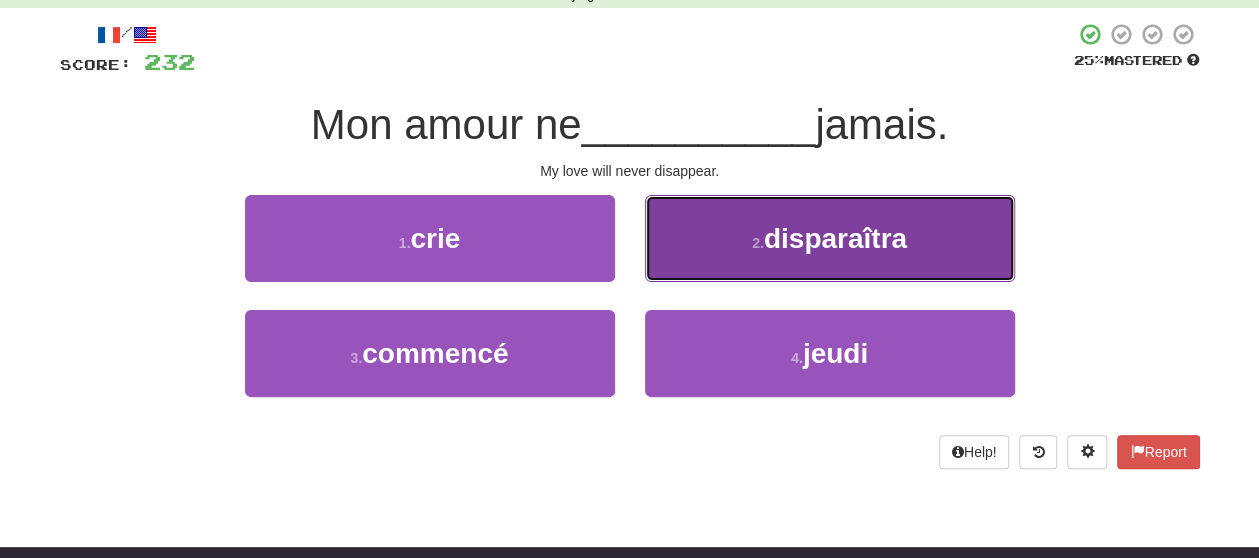 click on "2 .  disparaîtra" at bounding box center (830, 238) 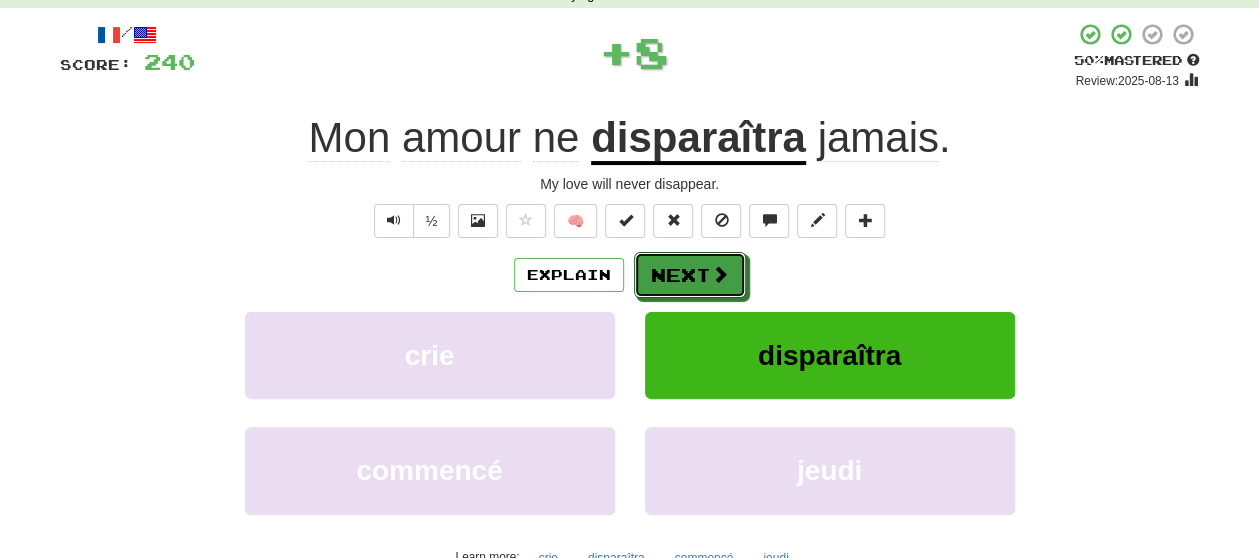 click on "Next" at bounding box center [690, 275] 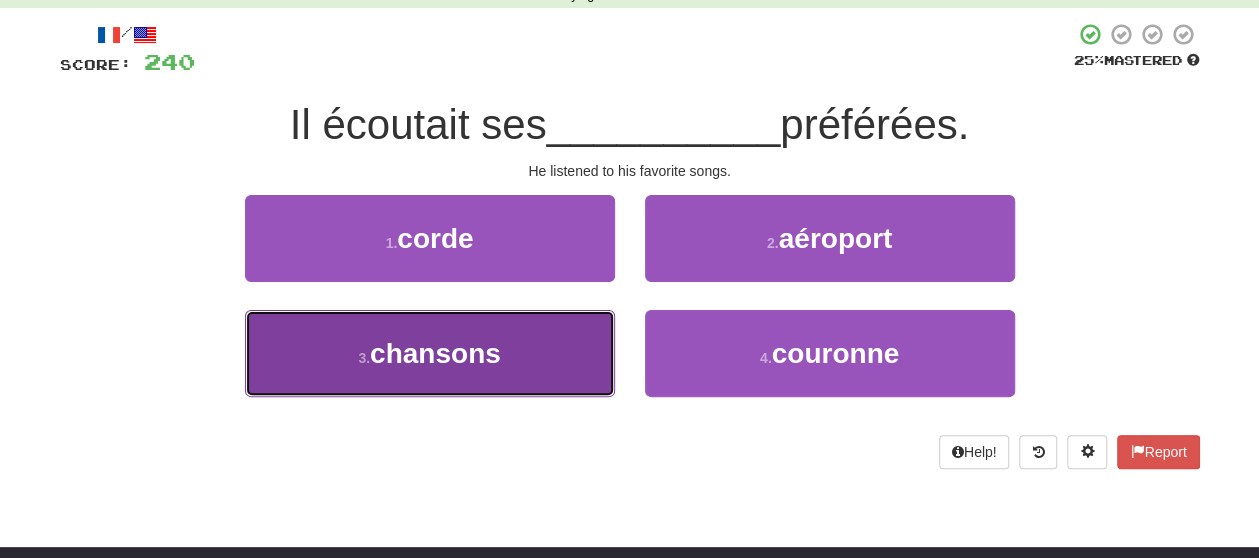 click on "3 .  chansons" at bounding box center [430, 353] 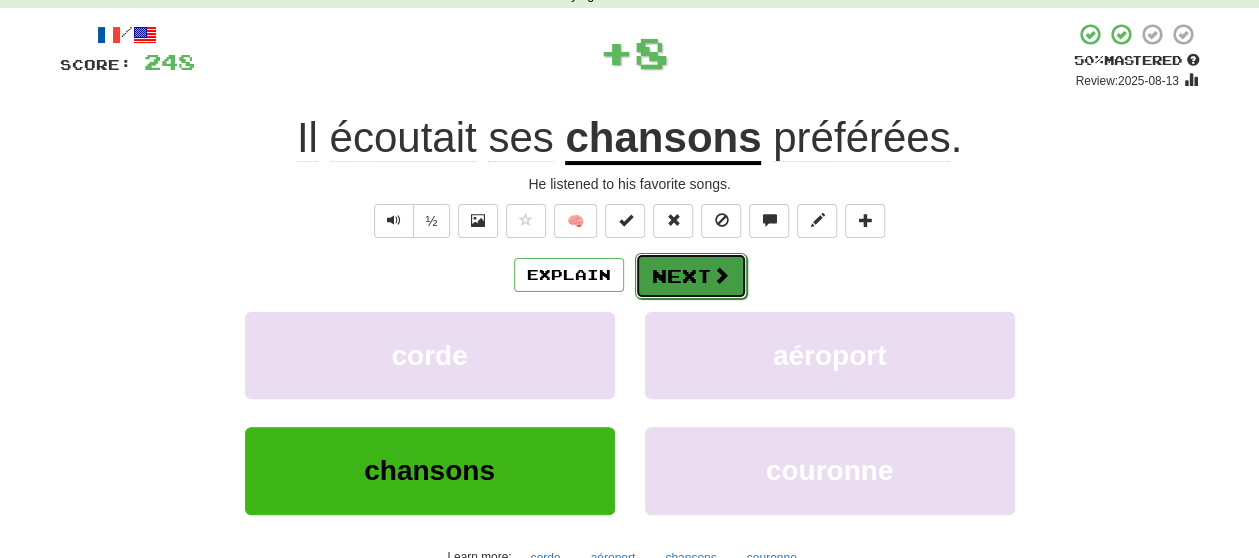 click on "Next" at bounding box center [691, 276] 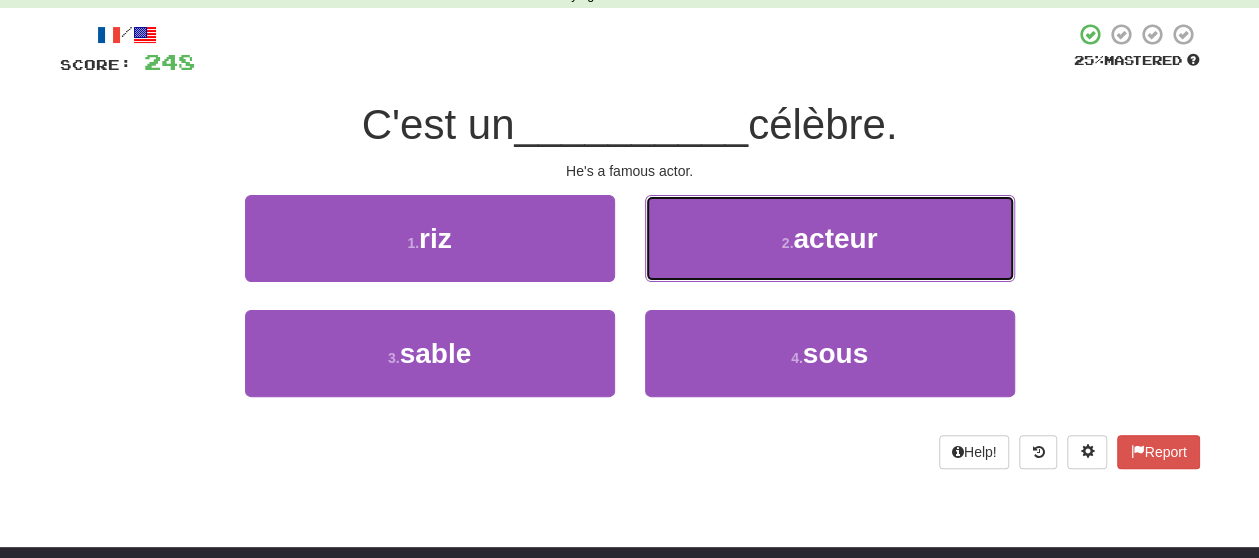 click on "2 .  acteur" at bounding box center [830, 238] 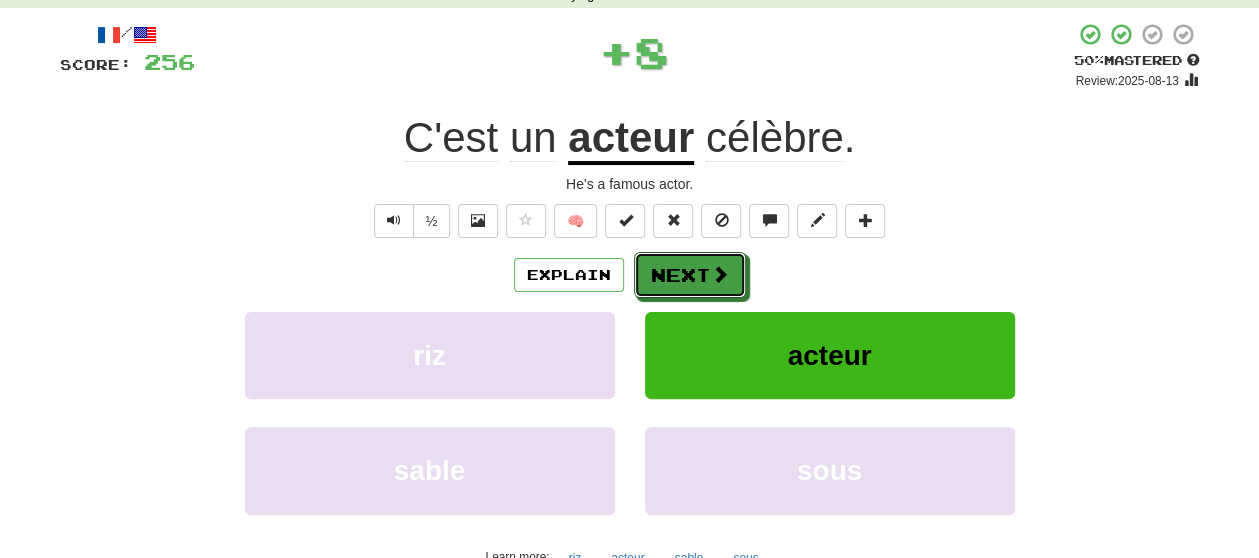 click on "Next" at bounding box center [690, 275] 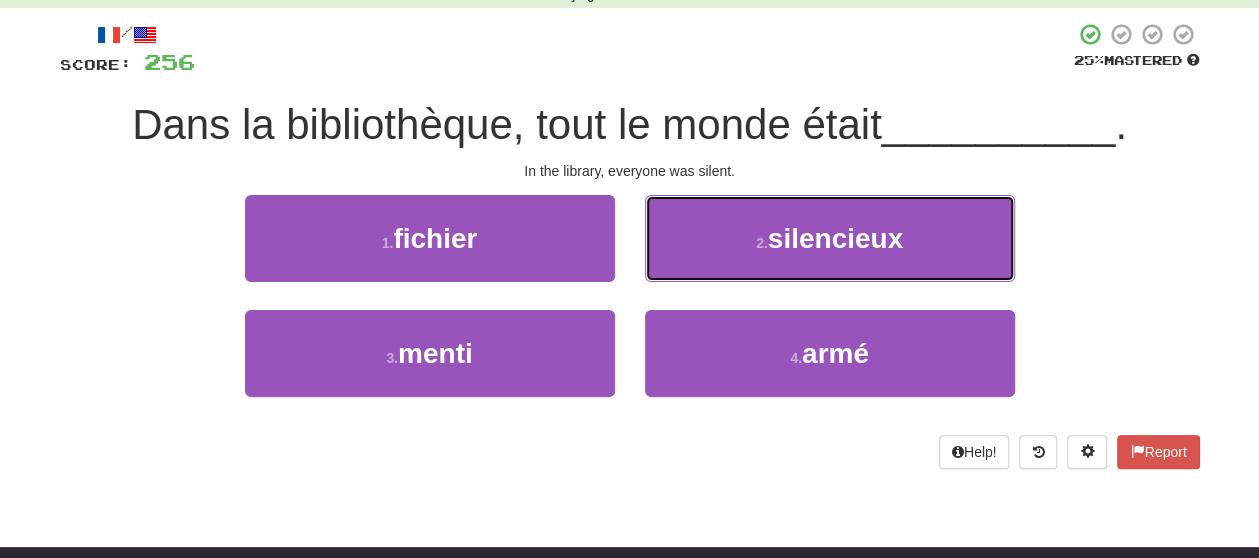 click on "2 .  silencieux" at bounding box center (830, 238) 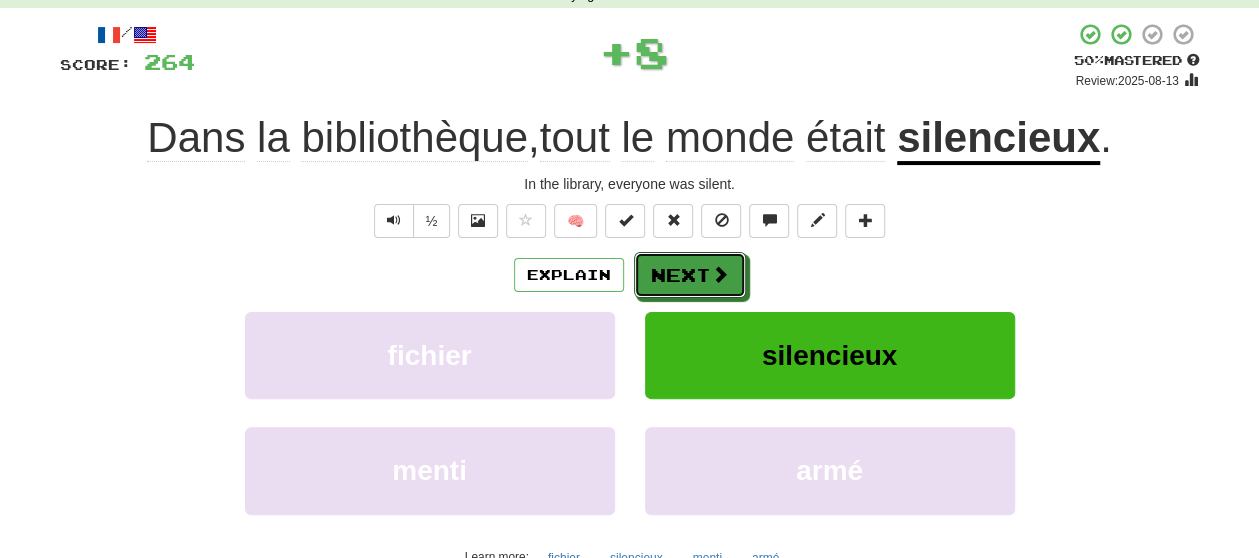 click on "Next" at bounding box center (690, 275) 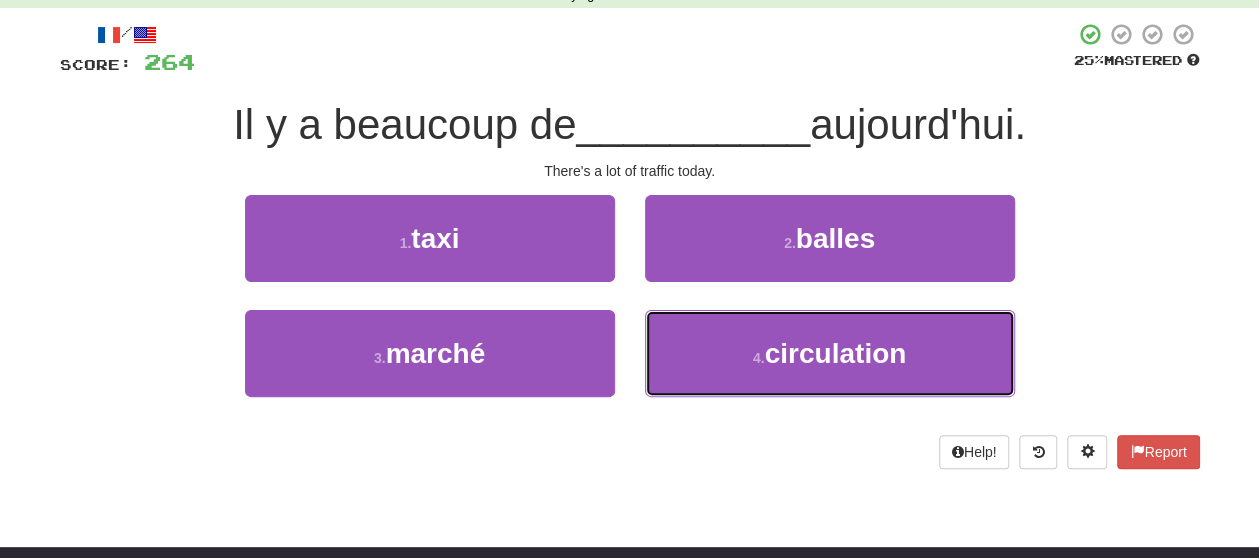 drag, startPoint x: 683, startPoint y: 323, endPoint x: 676, endPoint y: 300, distance: 24.04163 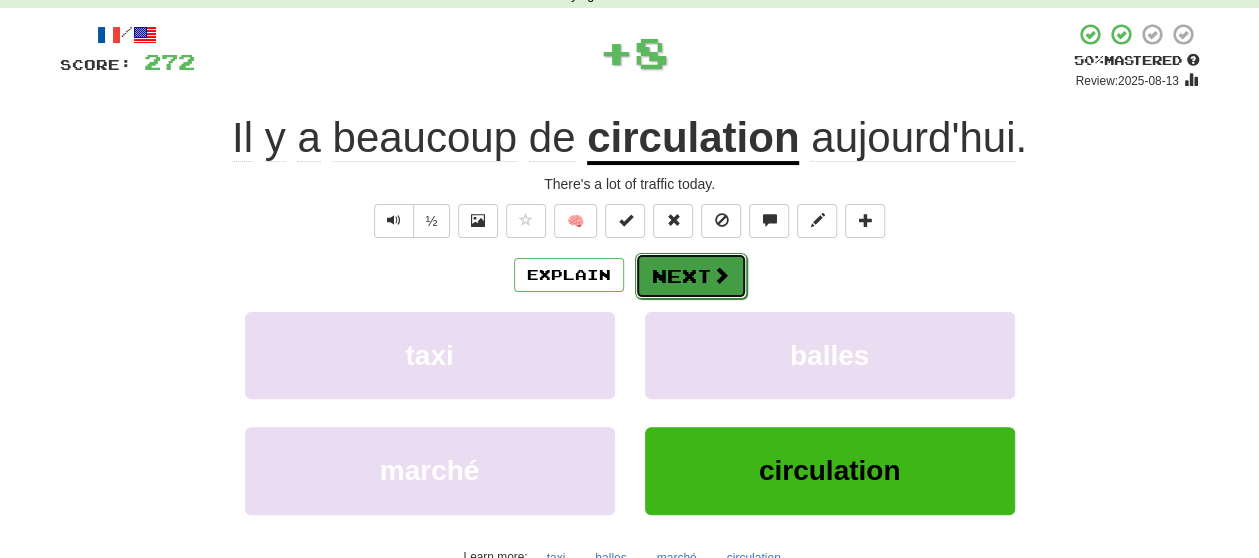 click on "Next" at bounding box center (691, 276) 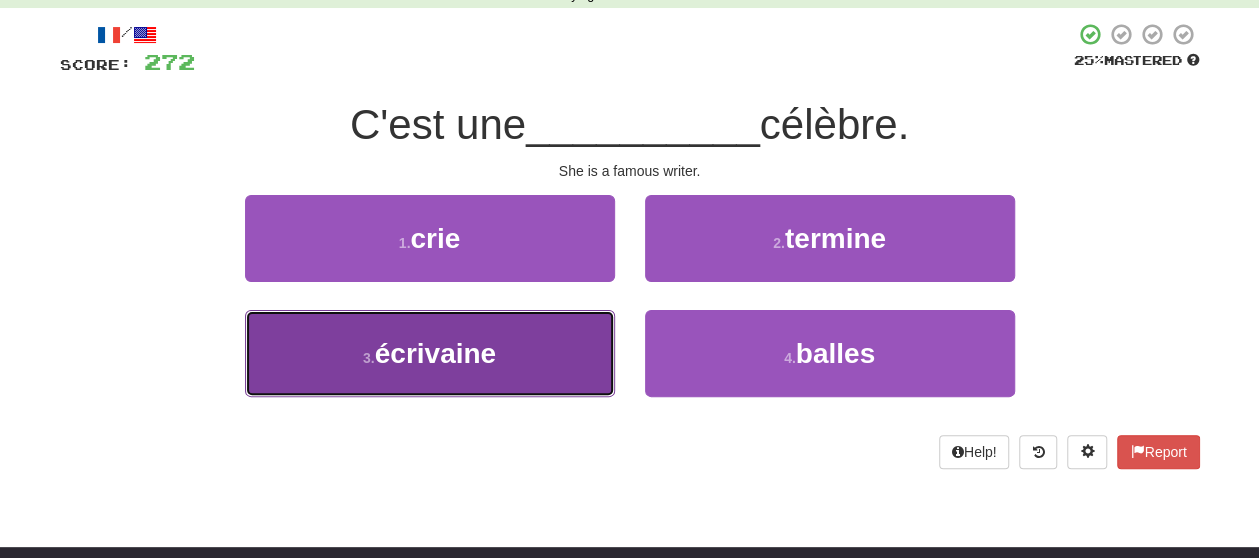 click on "3 .  écrivaine" at bounding box center (430, 353) 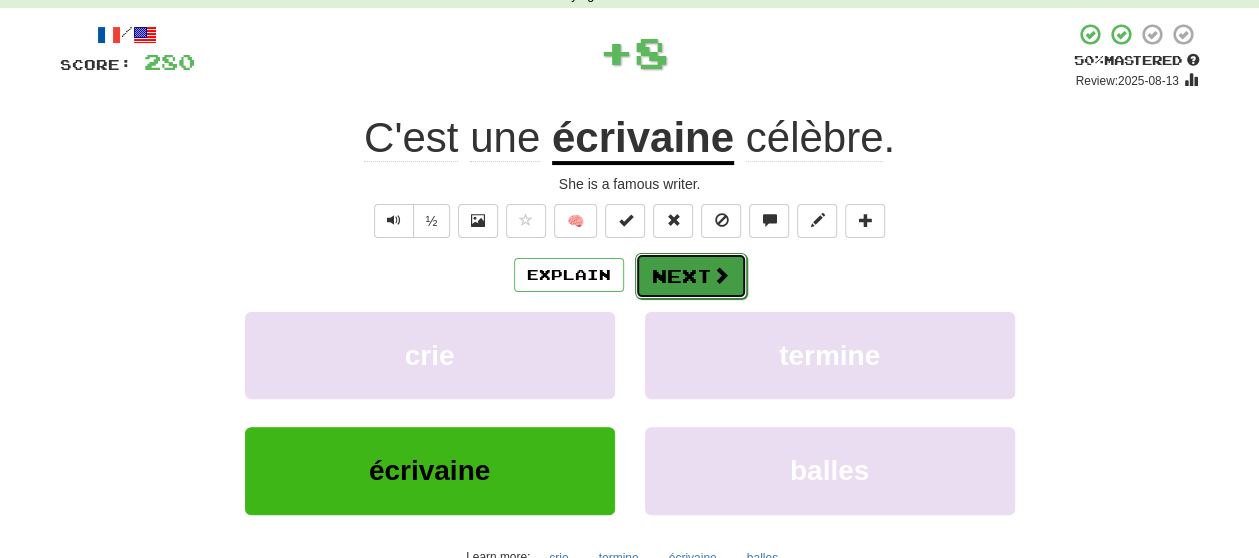 click on "Next" at bounding box center (691, 276) 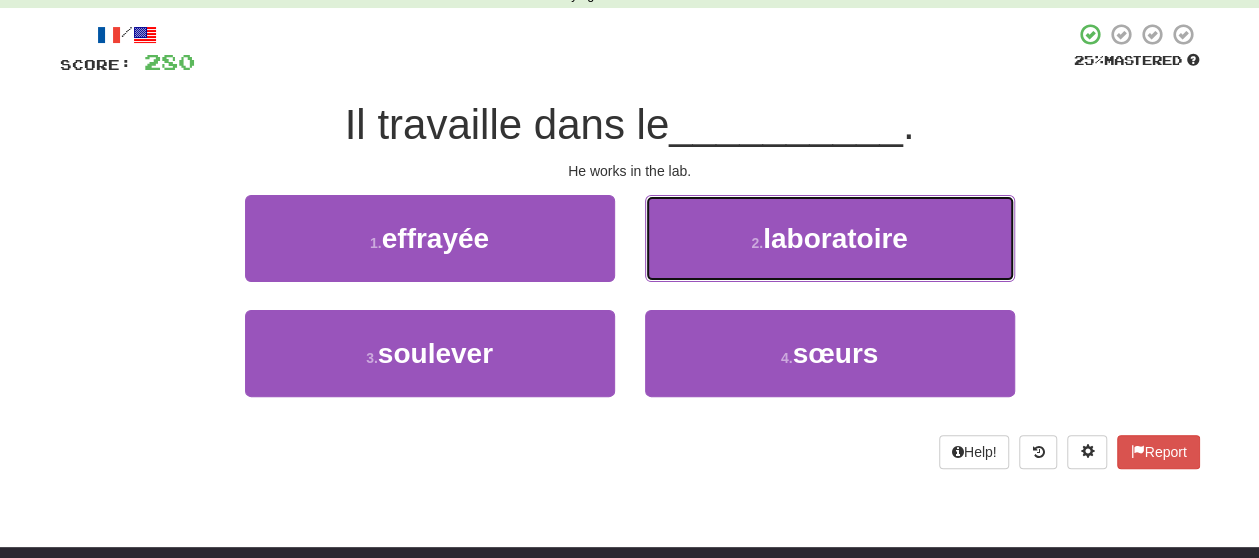 click on "2 .  laboratoire" at bounding box center [830, 238] 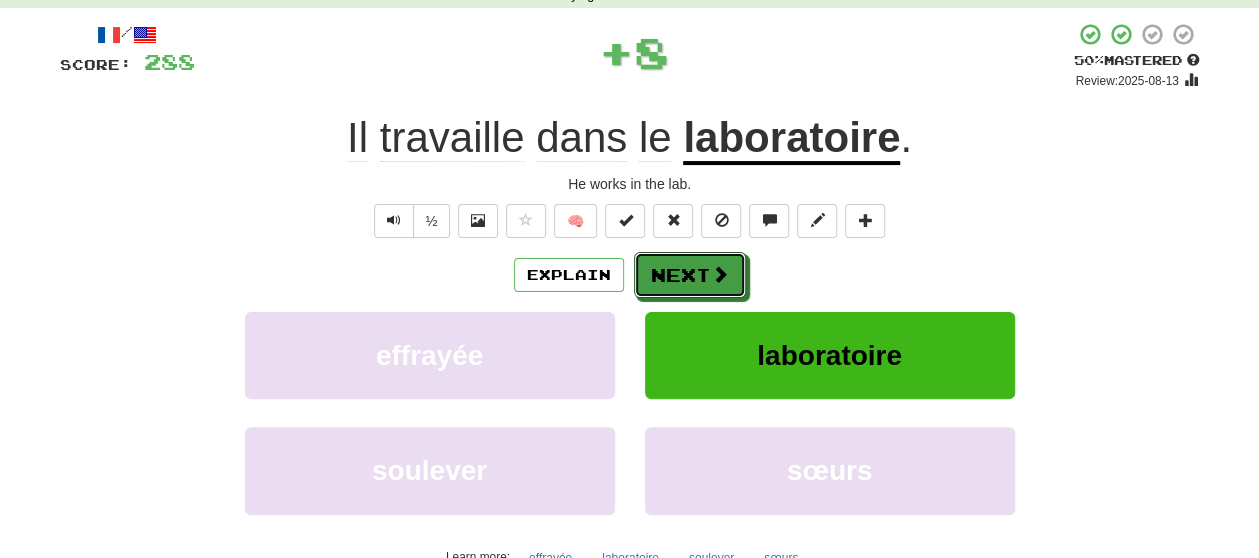 click on "Next" at bounding box center [690, 275] 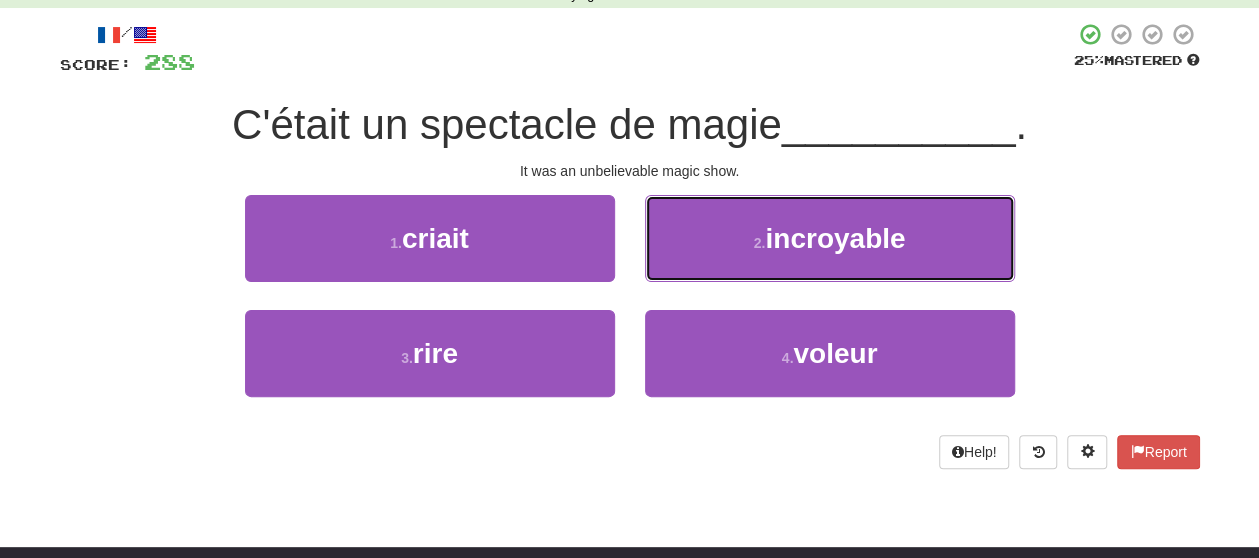 click on "2 .  incroyable" at bounding box center (830, 238) 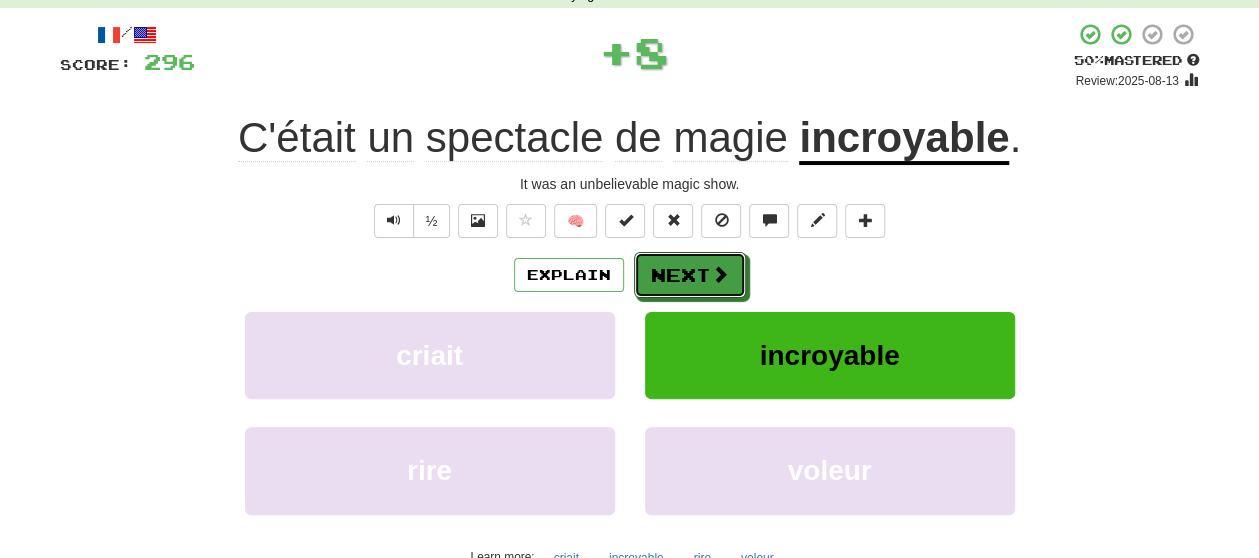 click on "Next" at bounding box center [690, 275] 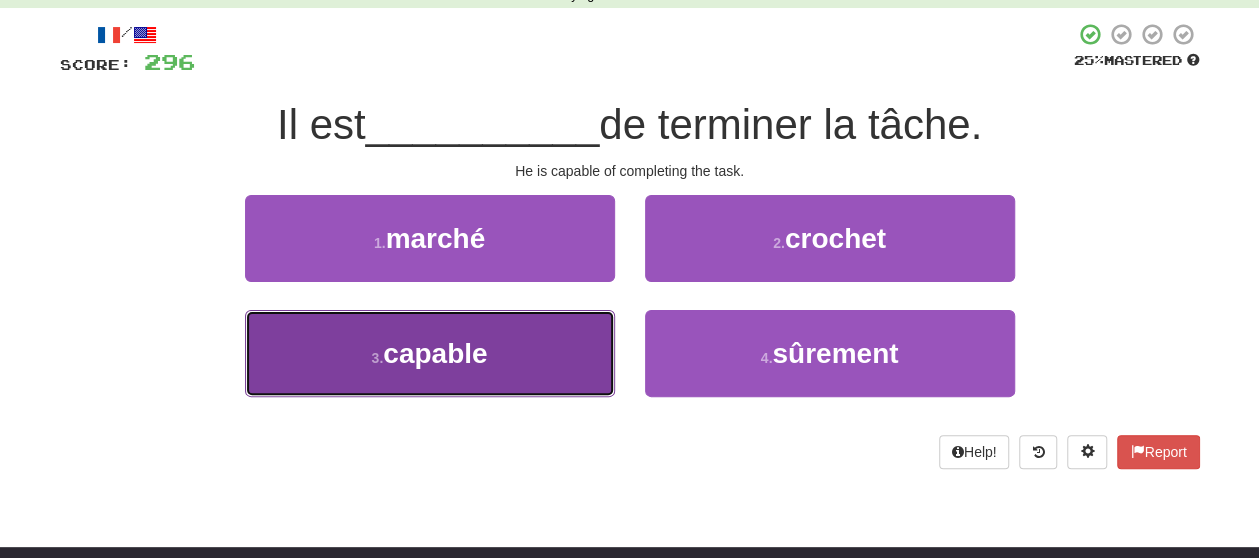 click on "3 .  capable" at bounding box center [430, 353] 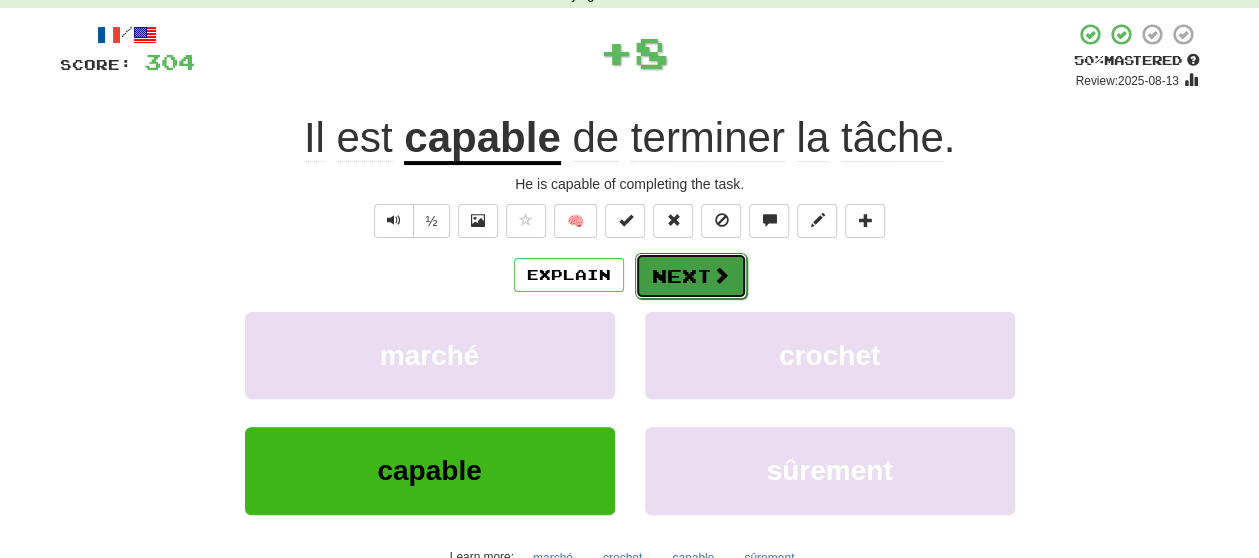 click on "Next" at bounding box center [691, 276] 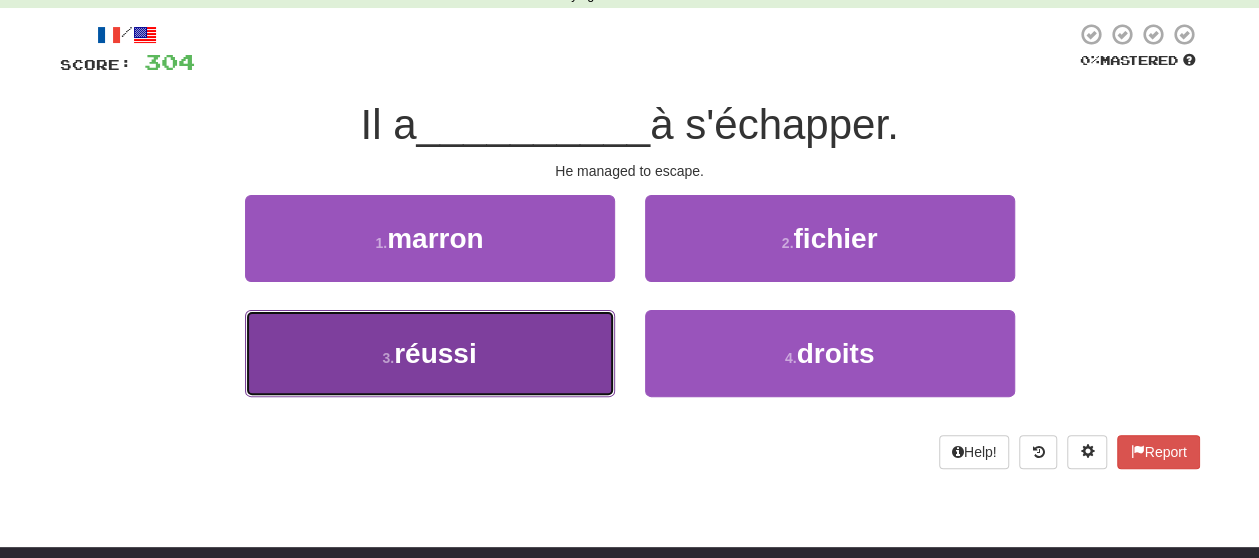 click on "3 .  réussi" at bounding box center (430, 353) 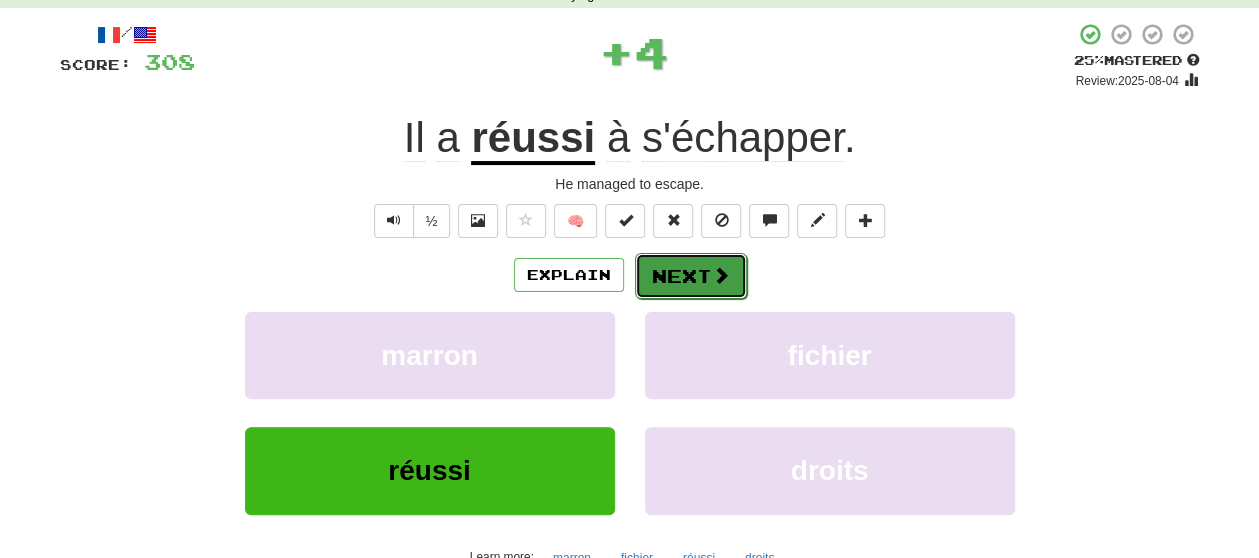 click at bounding box center [721, 275] 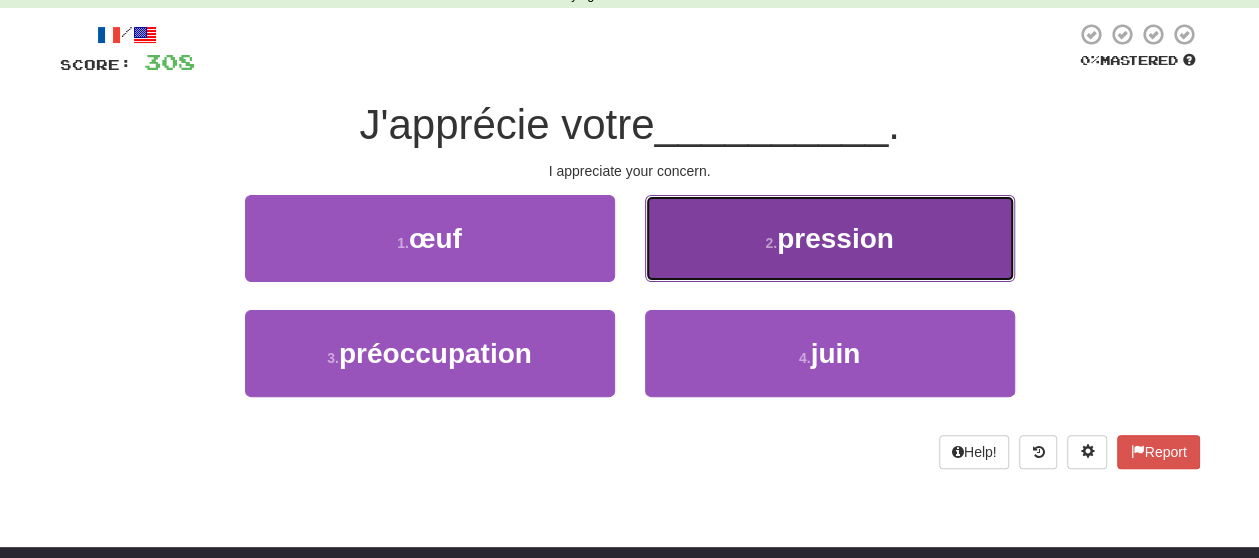 click on "2 .  pression" at bounding box center [830, 238] 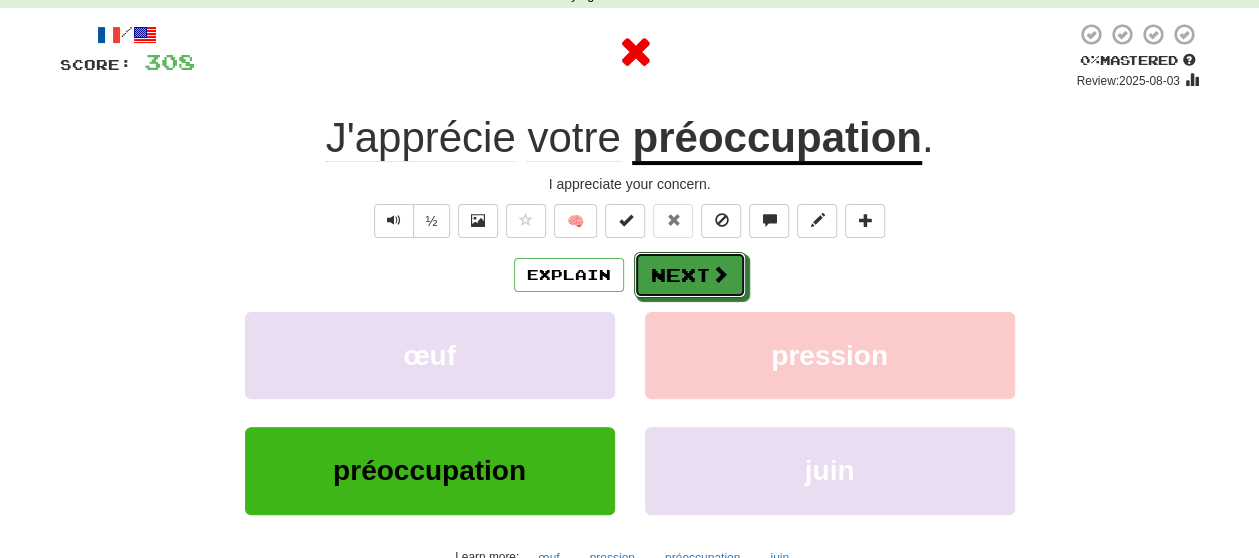 click at bounding box center (720, 274) 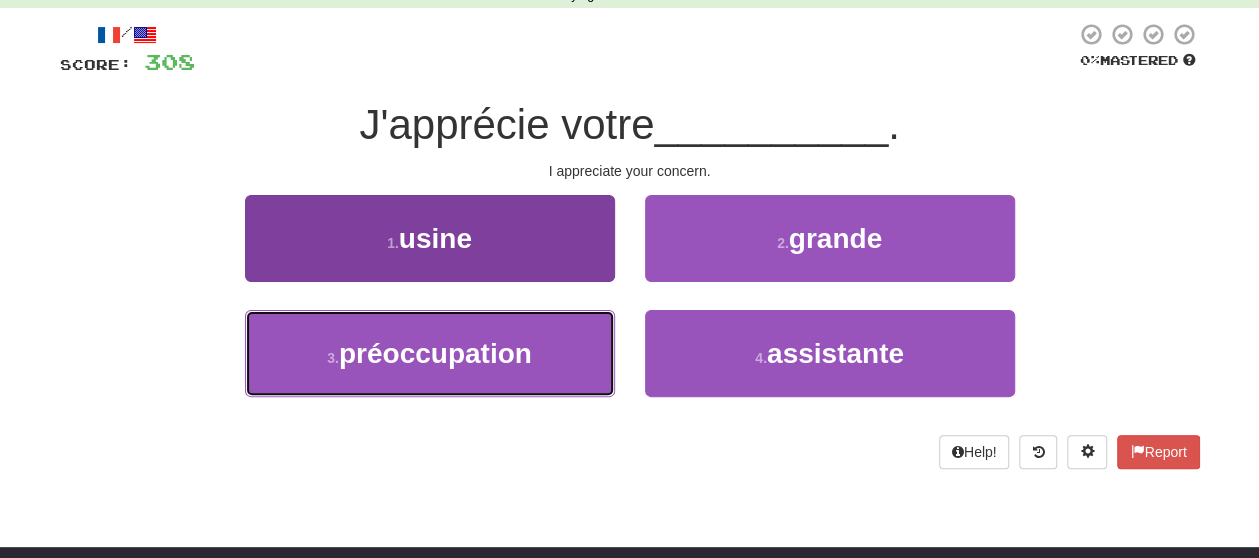 drag, startPoint x: 578, startPoint y: 319, endPoint x: 565, endPoint y: 326, distance: 14.764823 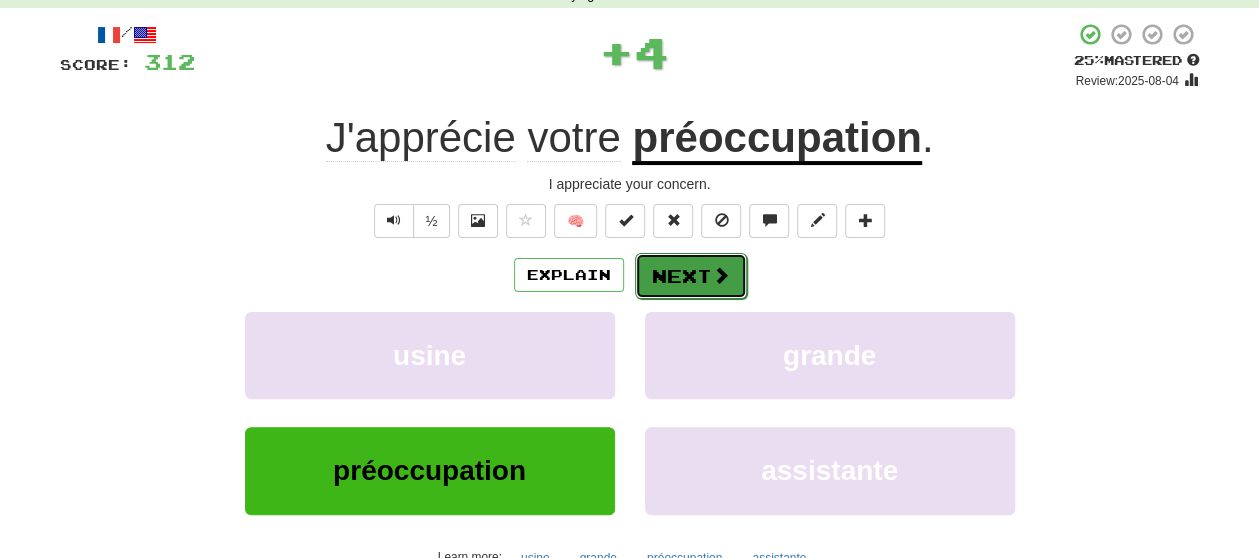 click at bounding box center [721, 275] 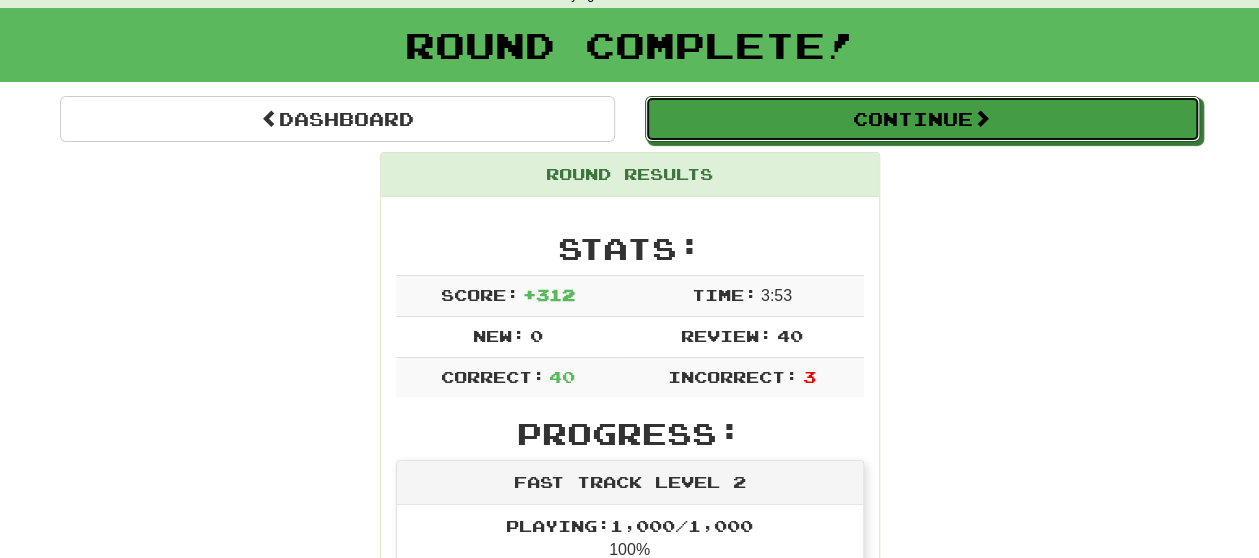 click on "Continue" at bounding box center [922, 119] 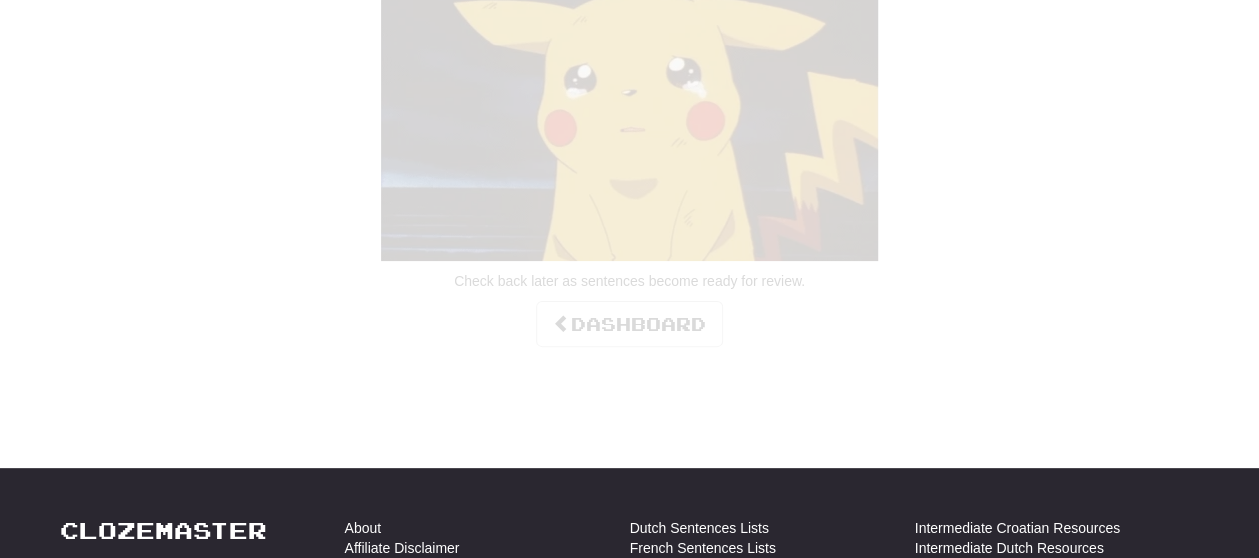 scroll, scrollTop: 100, scrollLeft: 0, axis: vertical 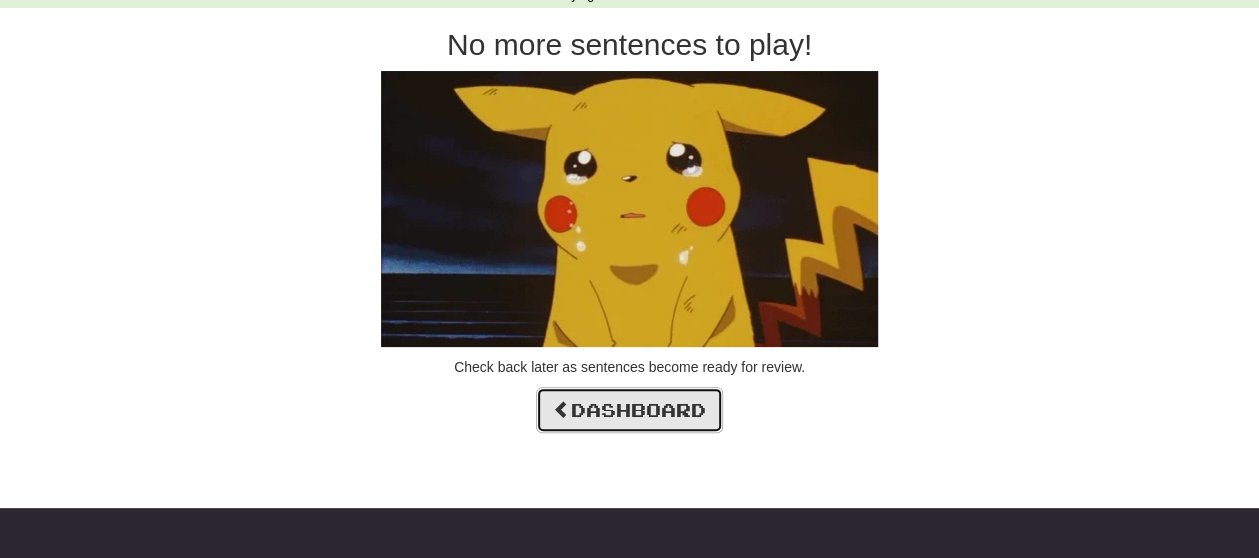 click on "Dashboard" at bounding box center [629, 410] 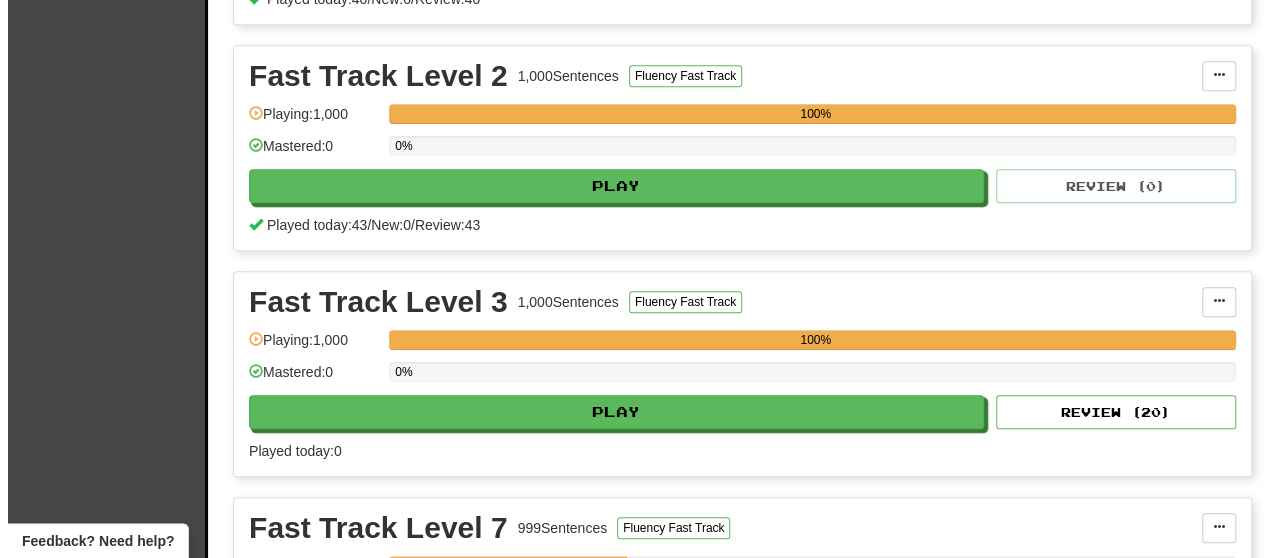 scroll, scrollTop: 900, scrollLeft: 0, axis: vertical 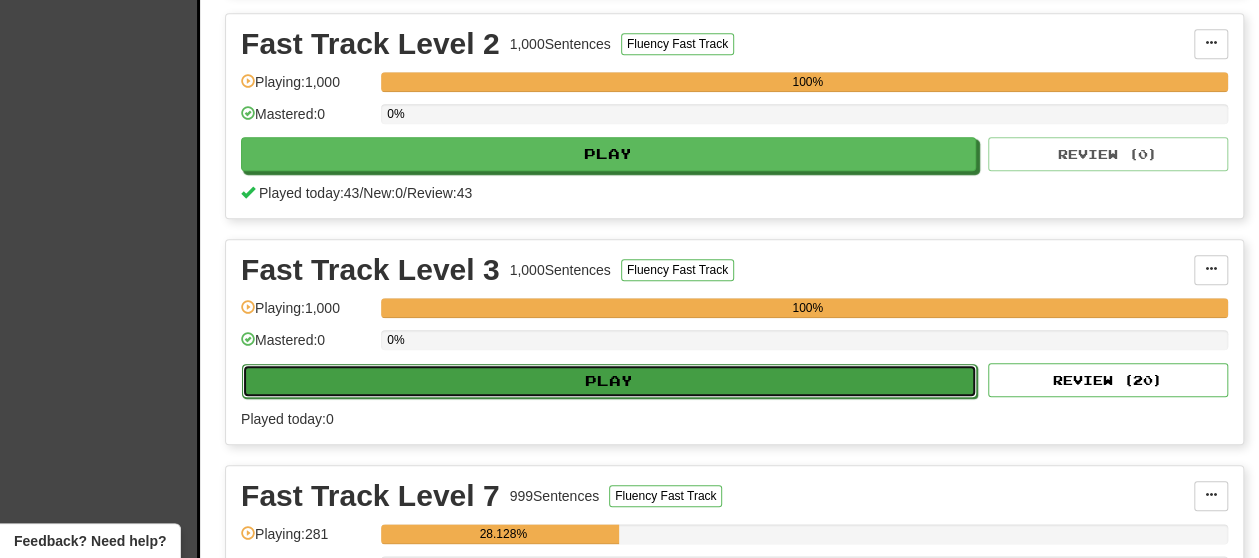 click on "Play" at bounding box center (609, 381) 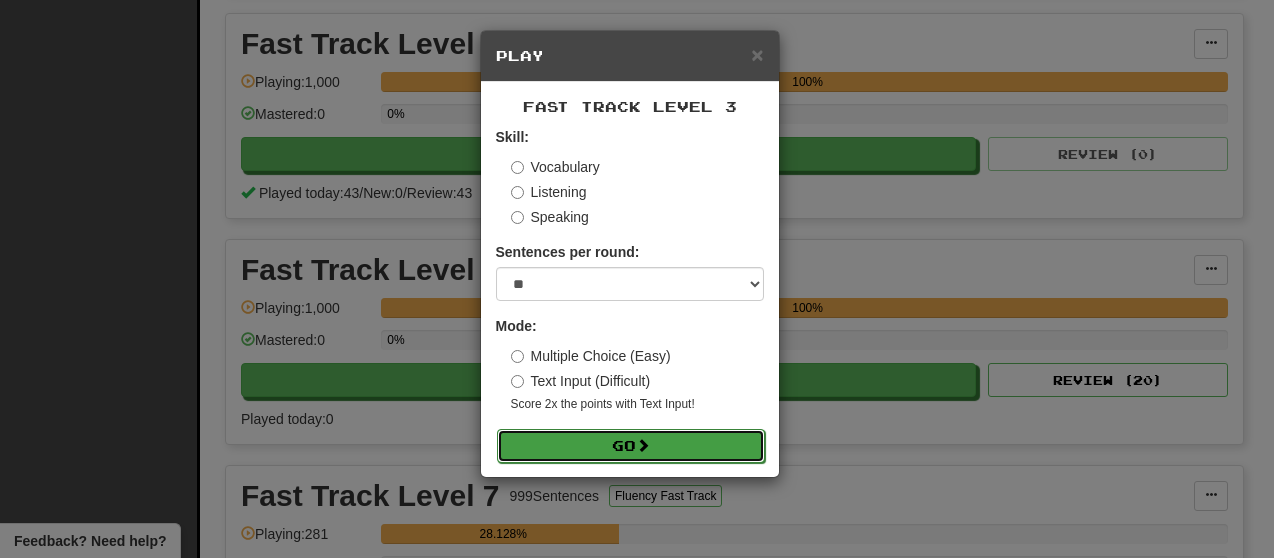 click on "Go" at bounding box center (631, 446) 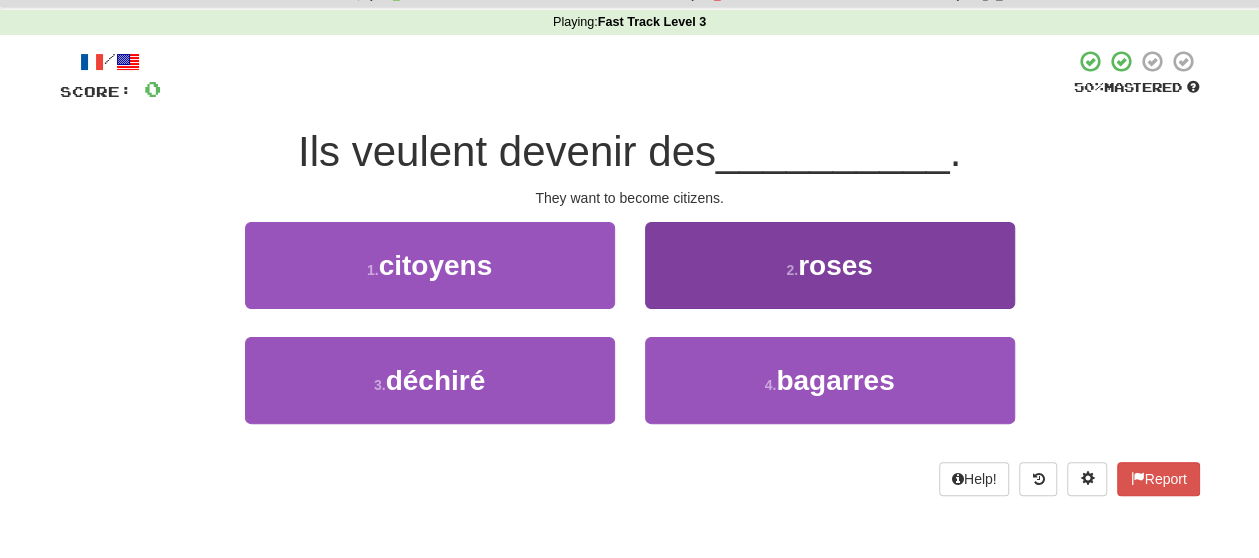 scroll, scrollTop: 100, scrollLeft: 0, axis: vertical 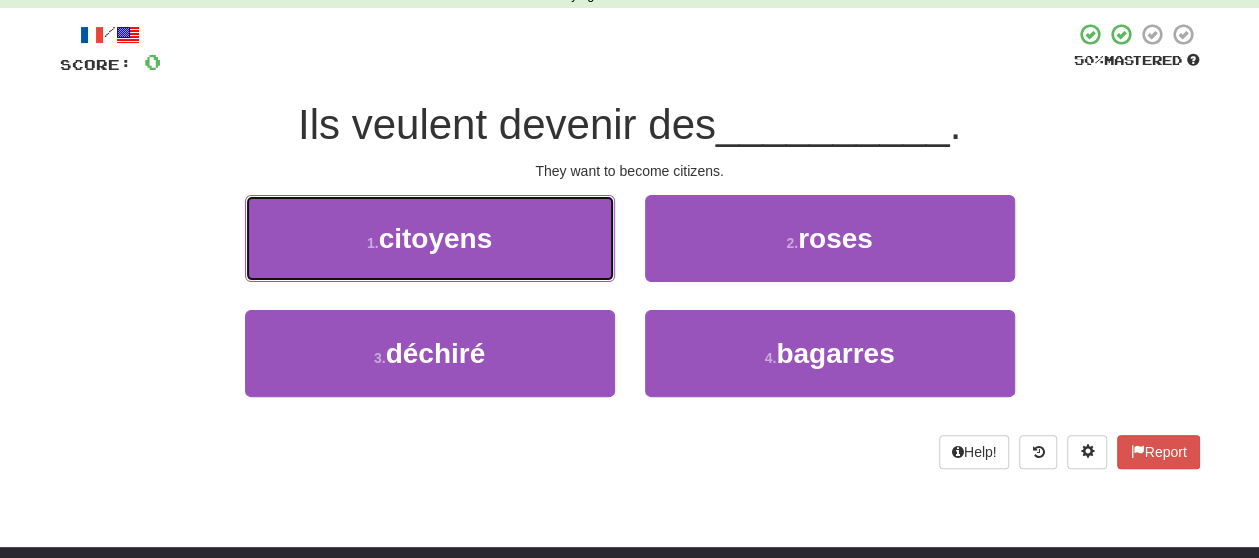 drag, startPoint x: 456, startPoint y: 245, endPoint x: 463, endPoint y: 237, distance: 10.630146 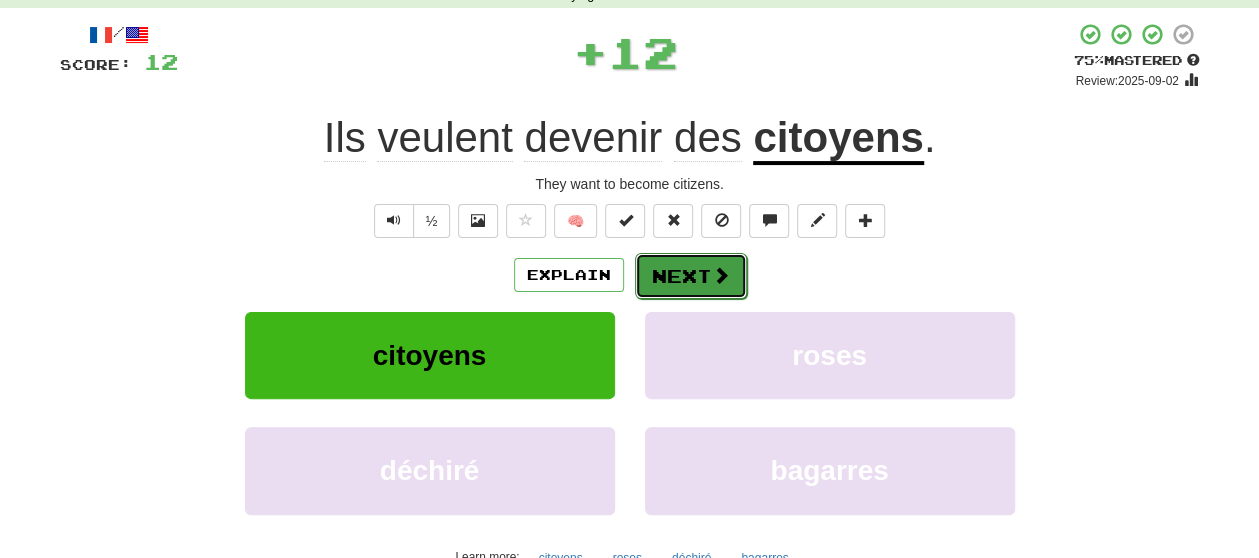 click on "Next" at bounding box center [691, 276] 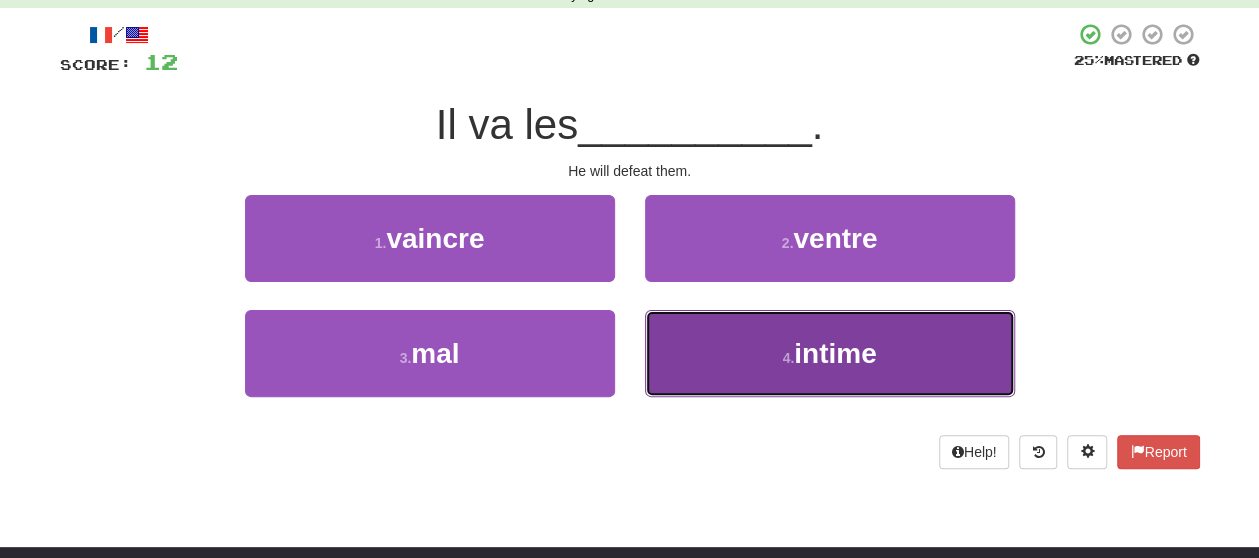 click on "4 .  intime" at bounding box center [830, 353] 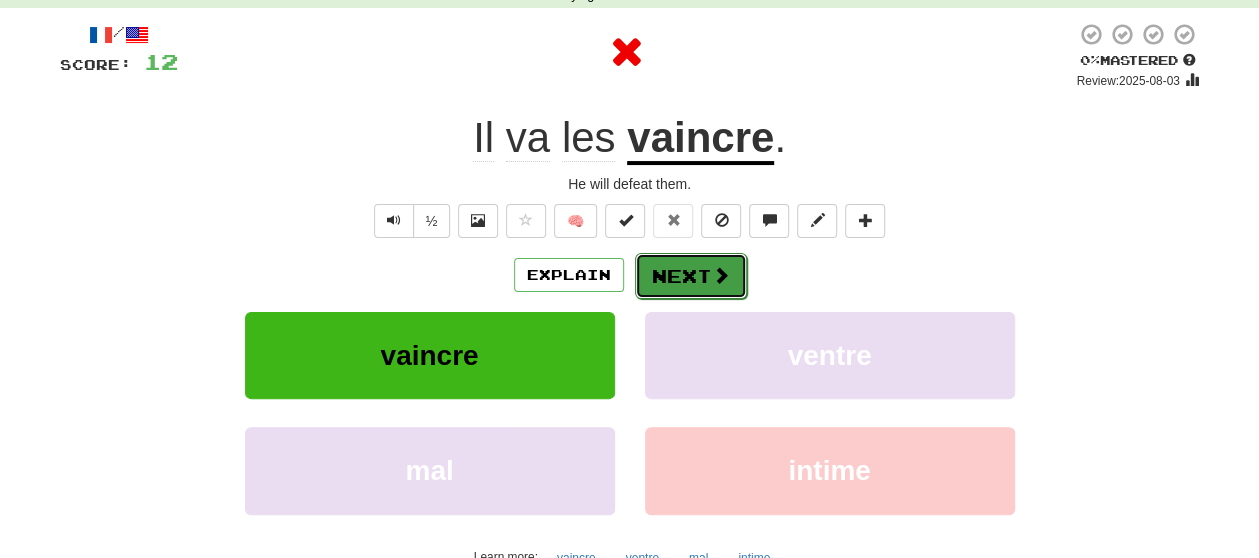 click on "Next" at bounding box center (691, 276) 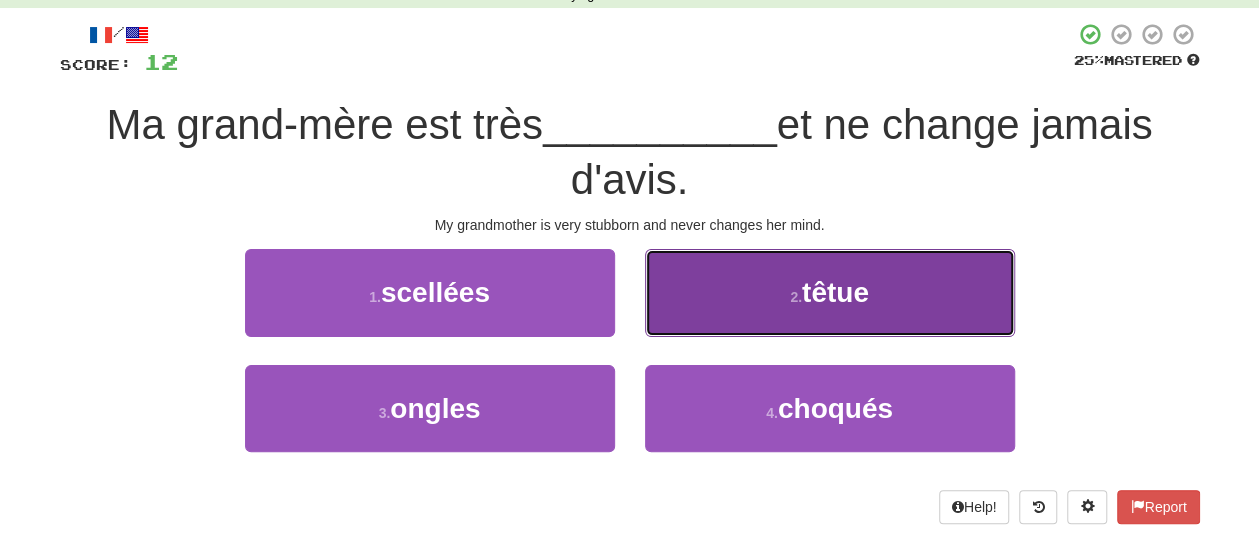 click on "2 .  têtue" at bounding box center [830, 292] 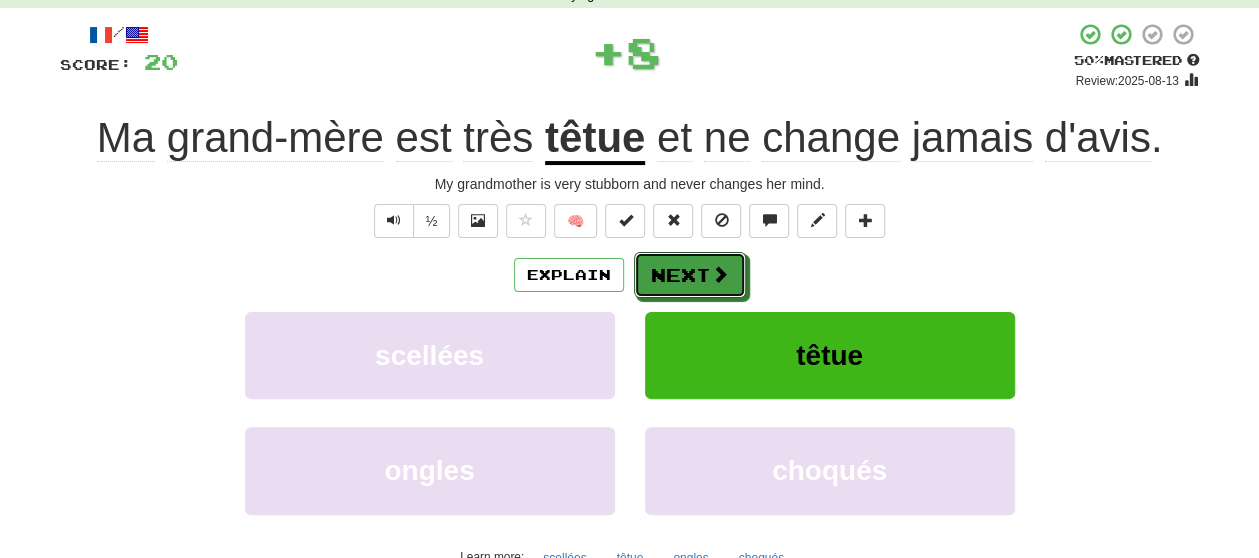 click on "Next" at bounding box center [690, 275] 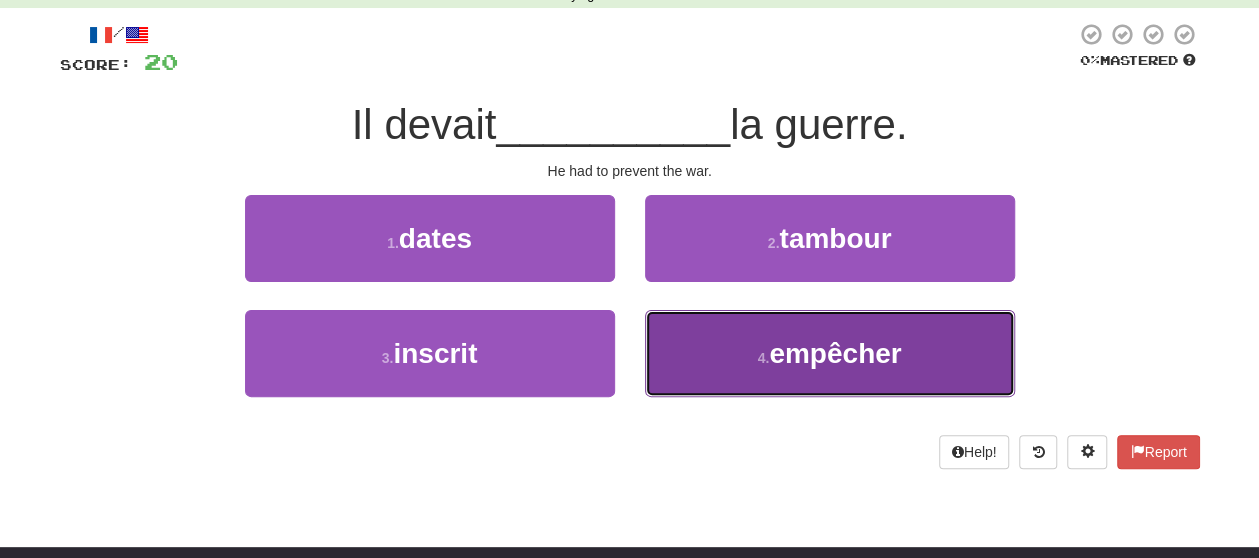 click on "4 .  empêcher" at bounding box center (830, 353) 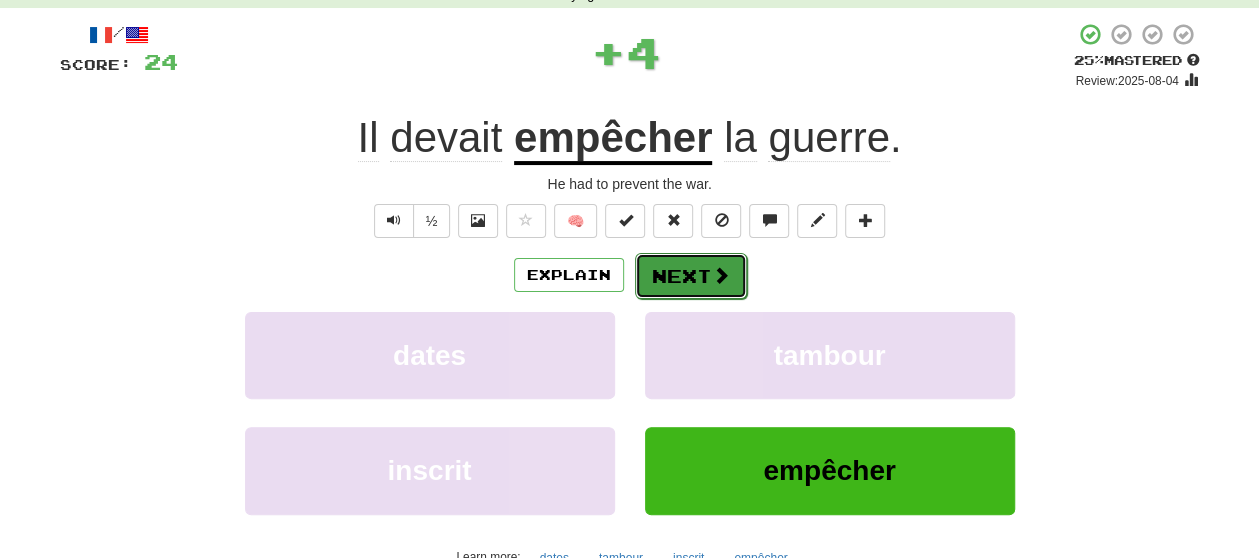 click on "Next" at bounding box center (691, 276) 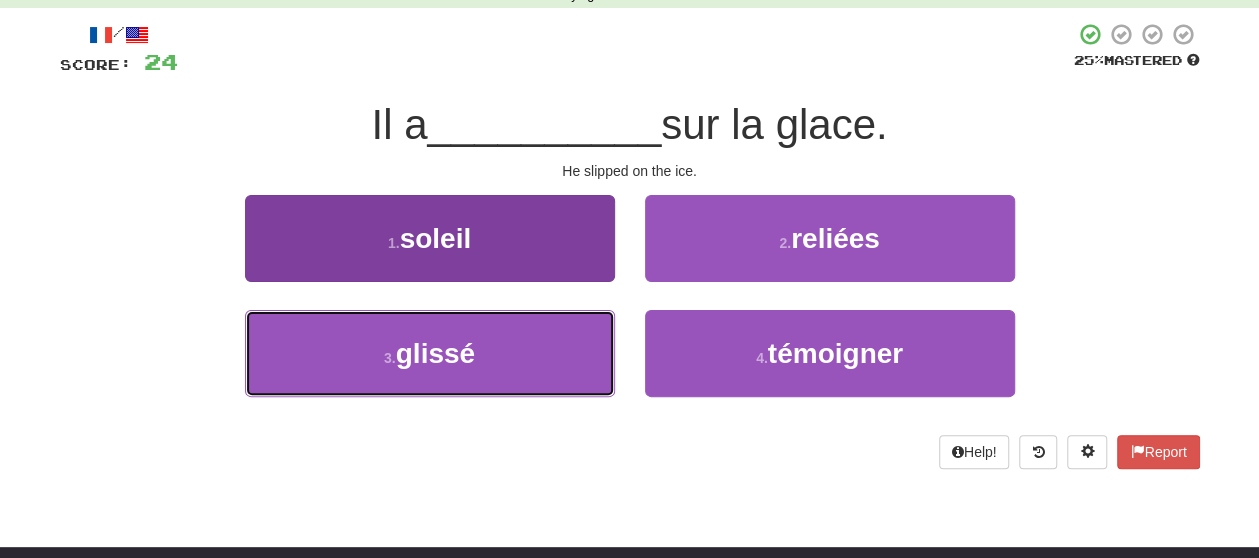 drag, startPoint x: 490, startPoint y: 358, endPoint x: 492, endPoint y: 339, distance: 19.104973 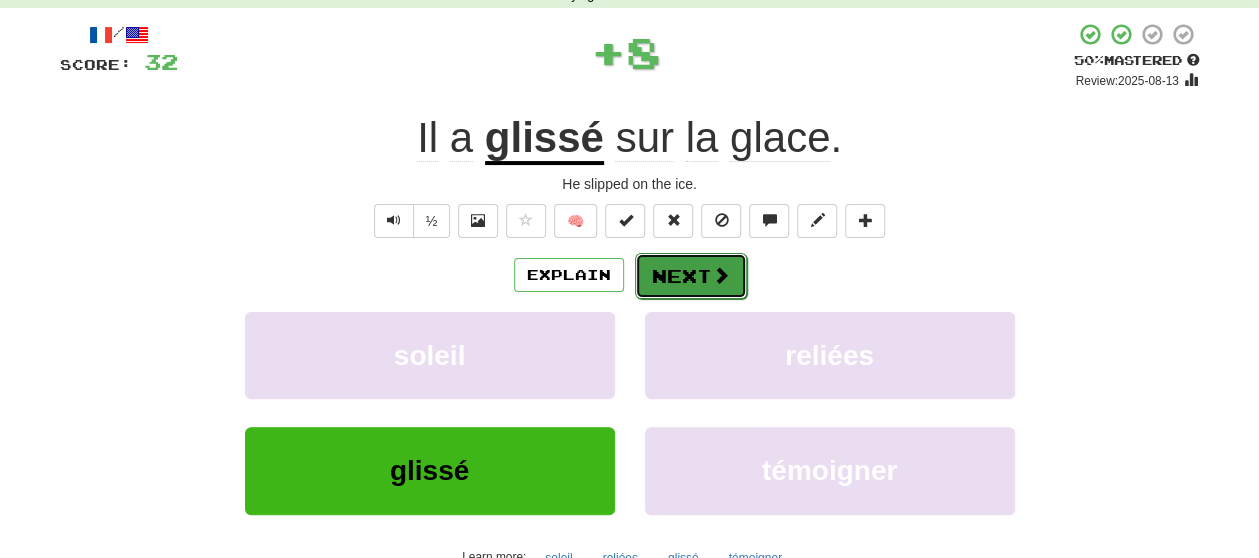 click on "Next" at bounding box center (691, 276) 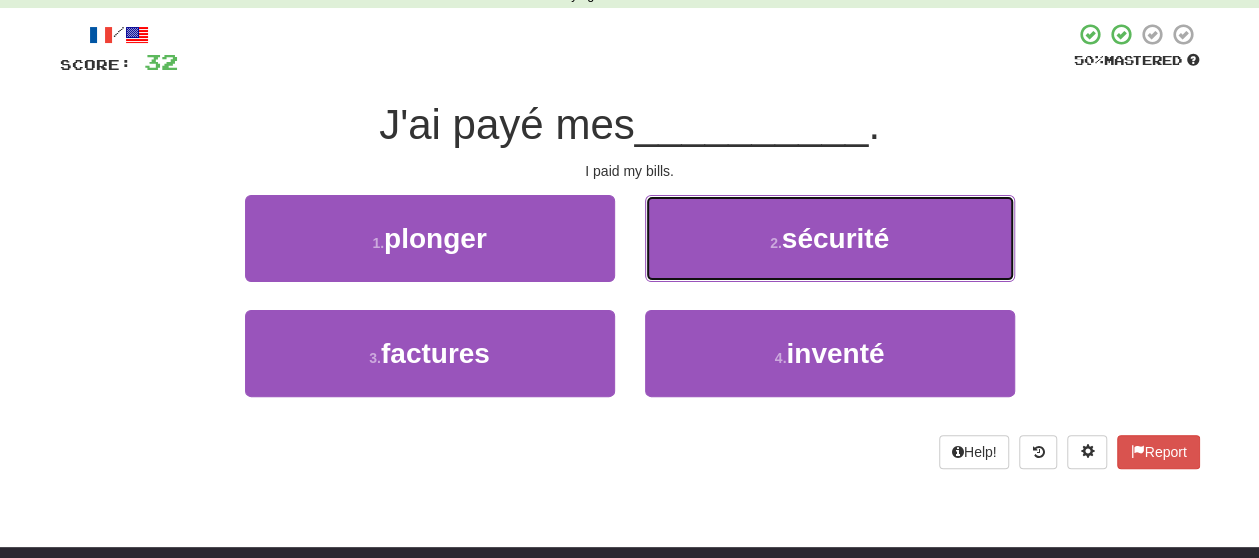click on "2 .  sécurité" at bounding box center [830, 238] 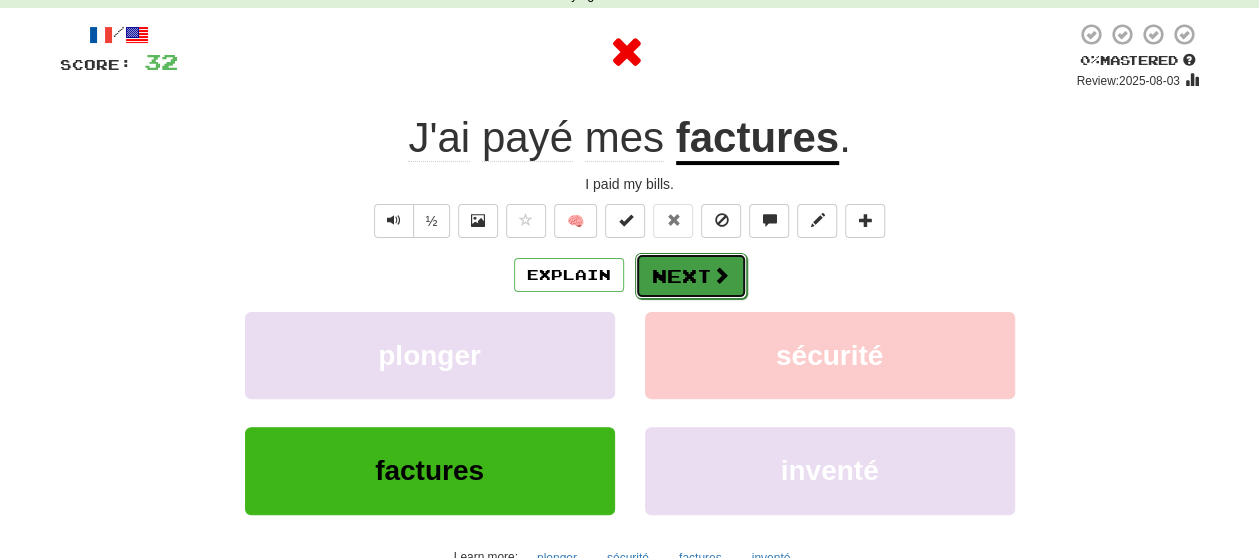 click on "Next" at bounding box center [691, 276] 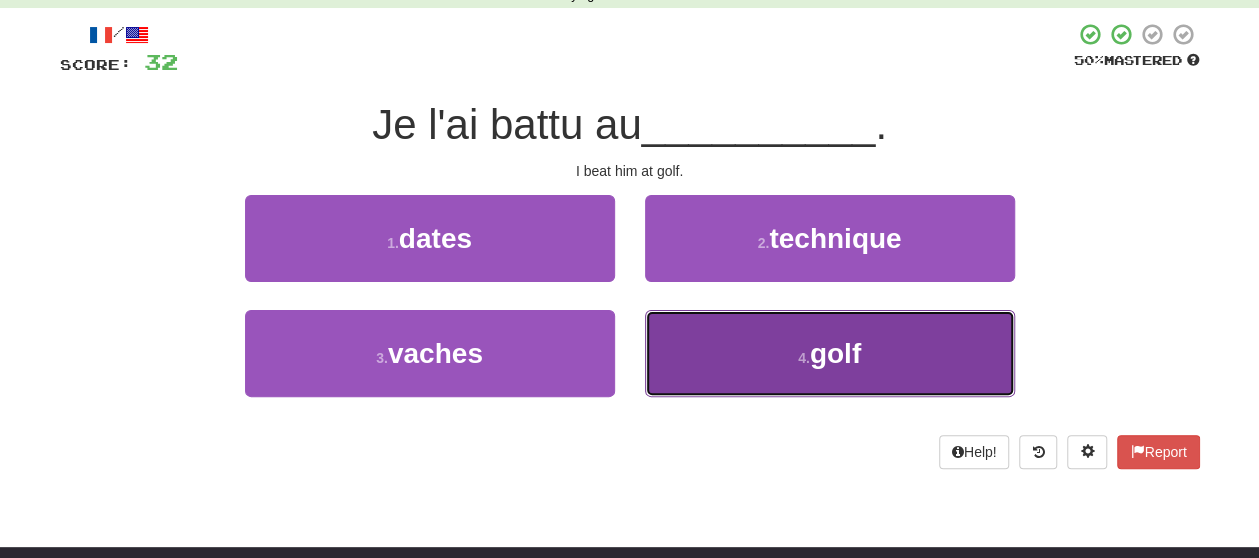click on "4 .  golf" at bounding box center [830, 353] 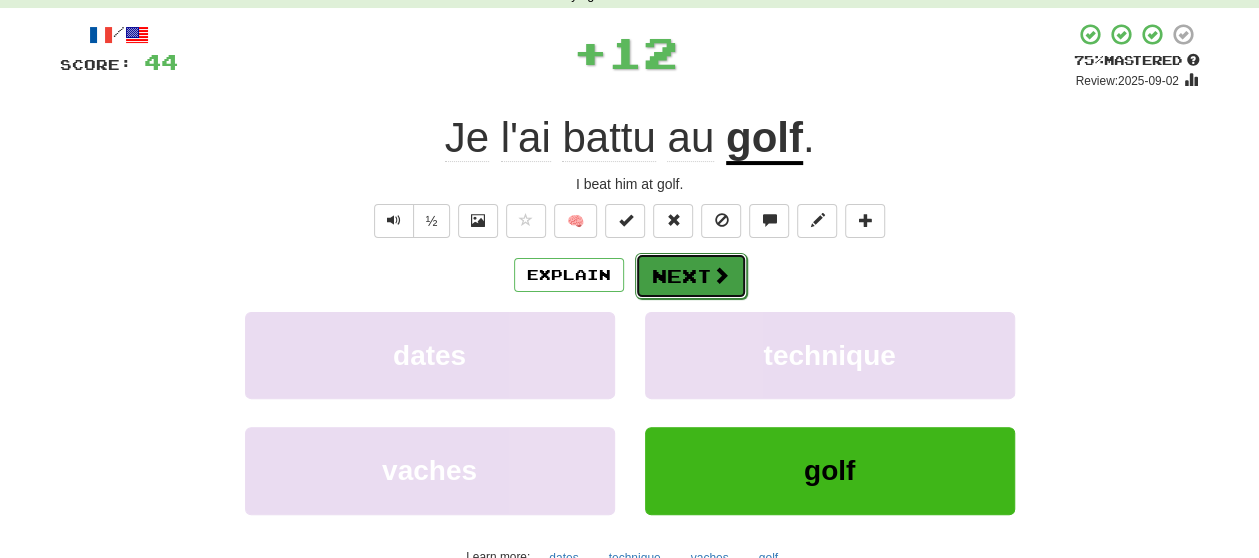 click on "Next" at bounding box center (691, 276) 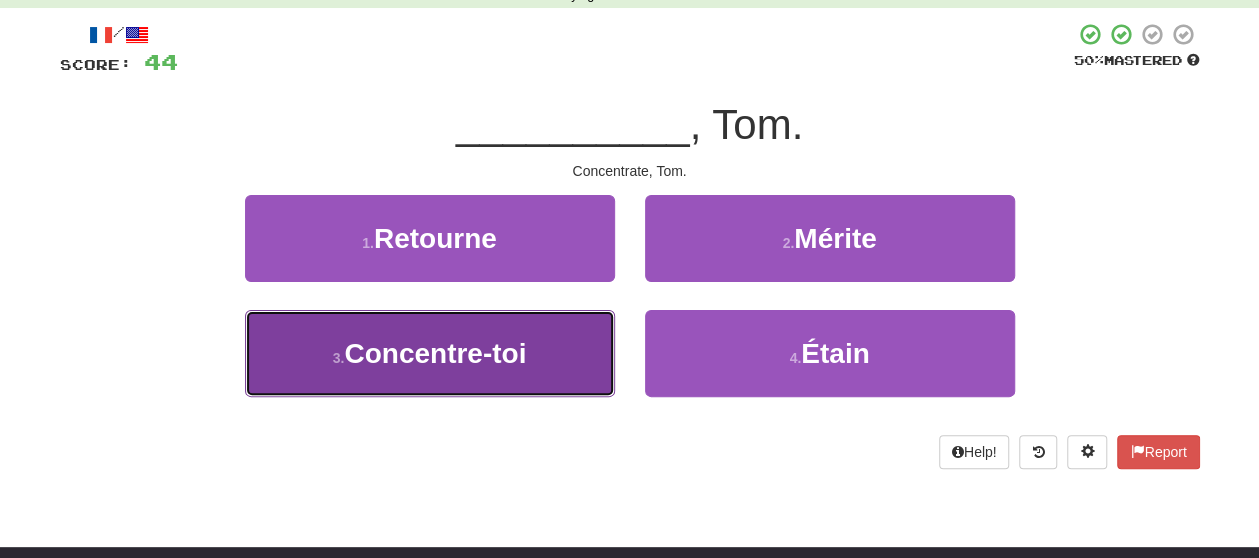 click on "3 .  Concentre-toi" at bounding box center (430, 353) 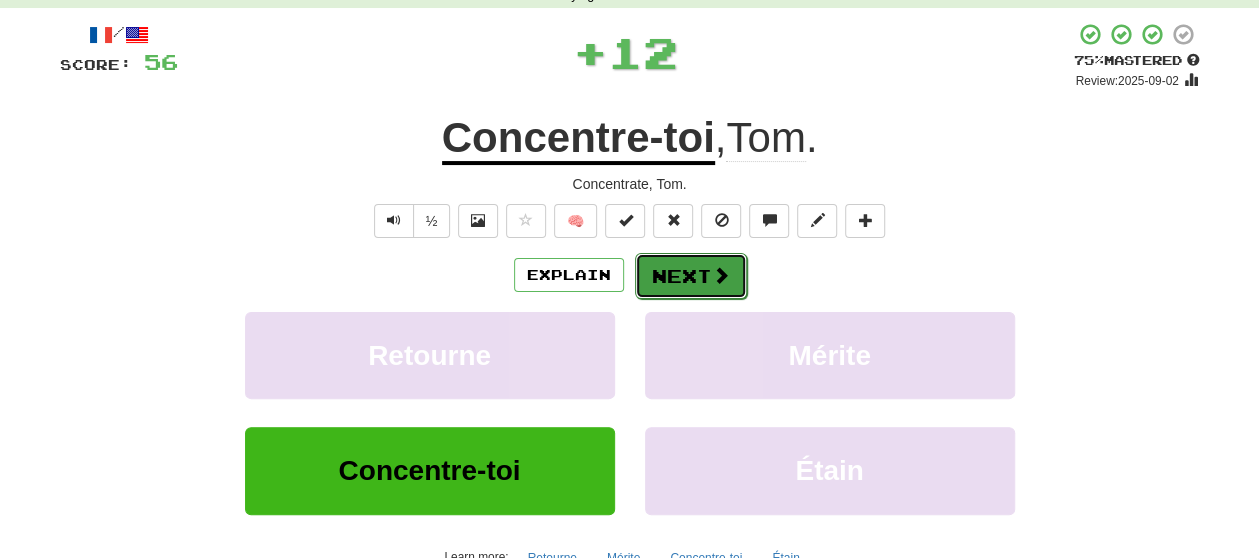 click on "Next" at bounding box center [691, 276] 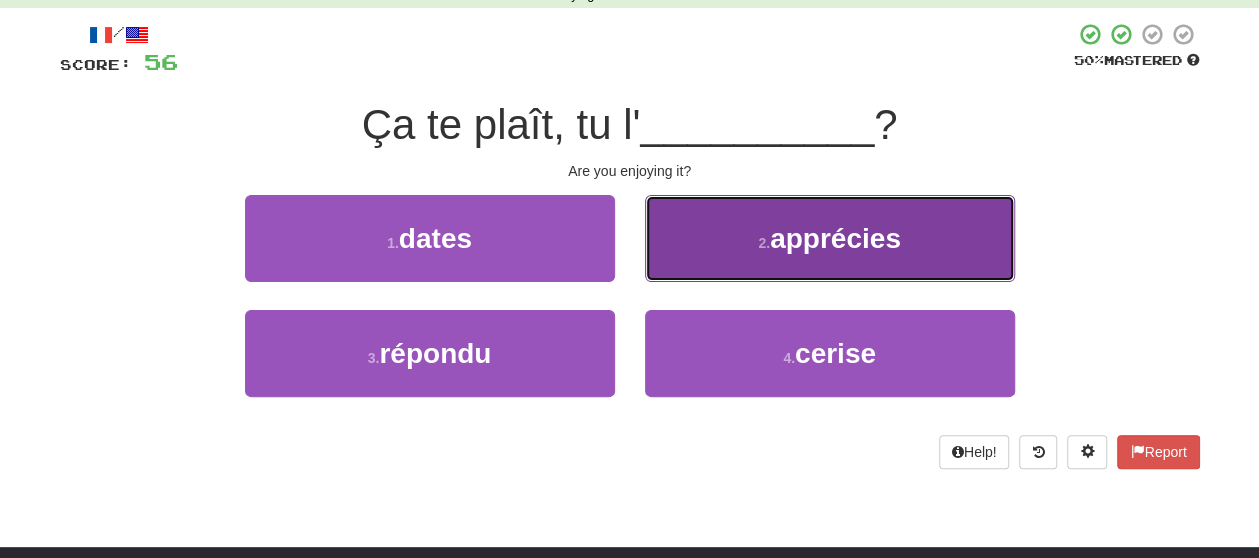 click on "2 .  apprécies" at bounding box center [830, 238] 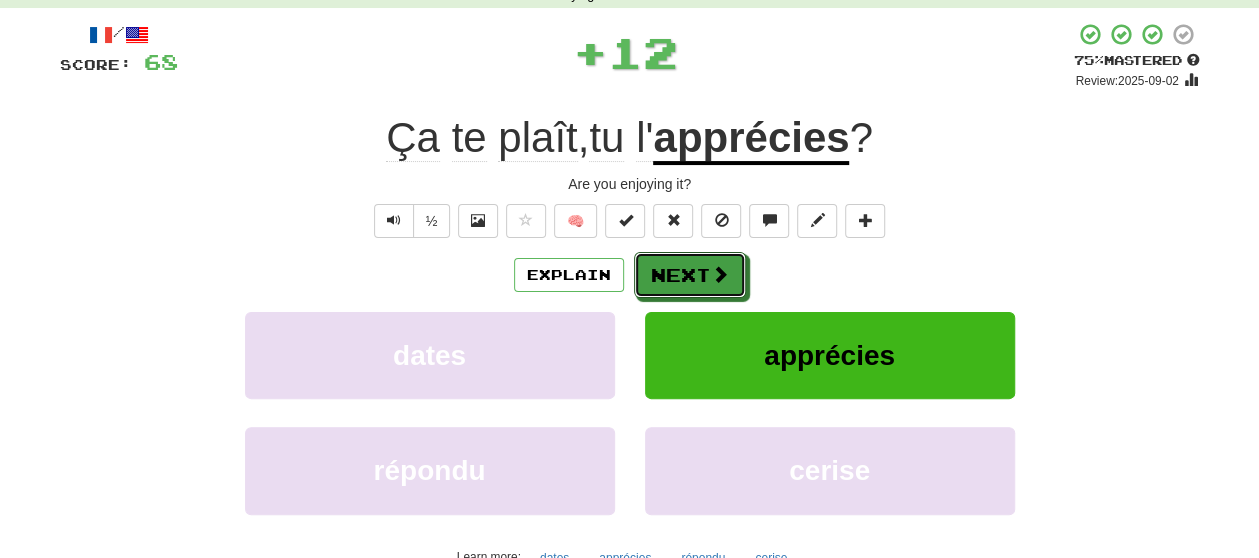 click on "Next" at bounding box center [690, 275] 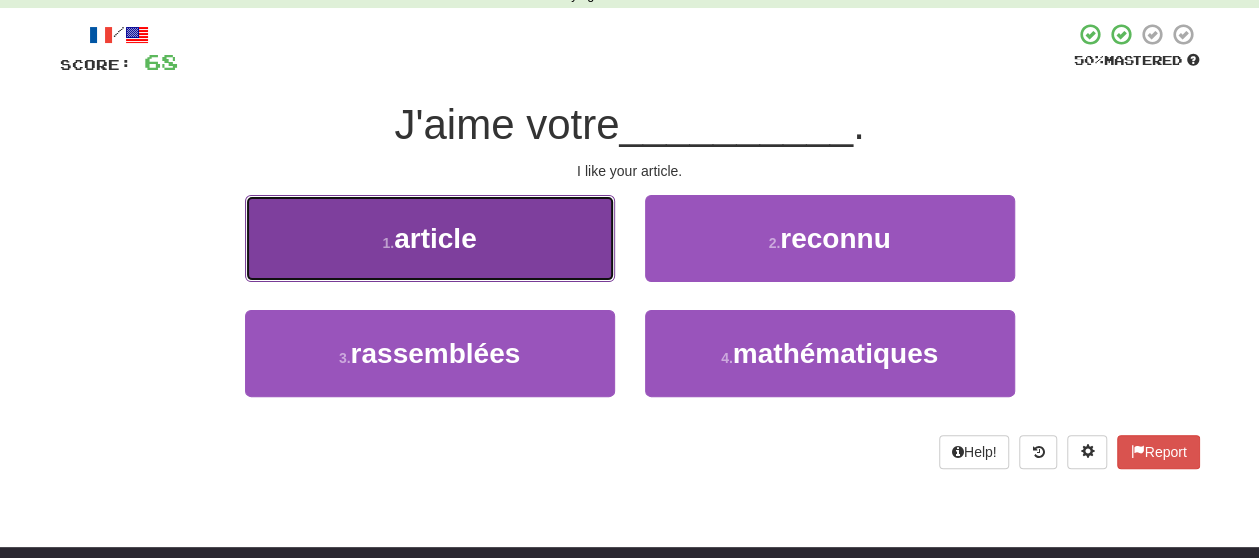 click on "1 .  article" at bounding box center (430, 238) 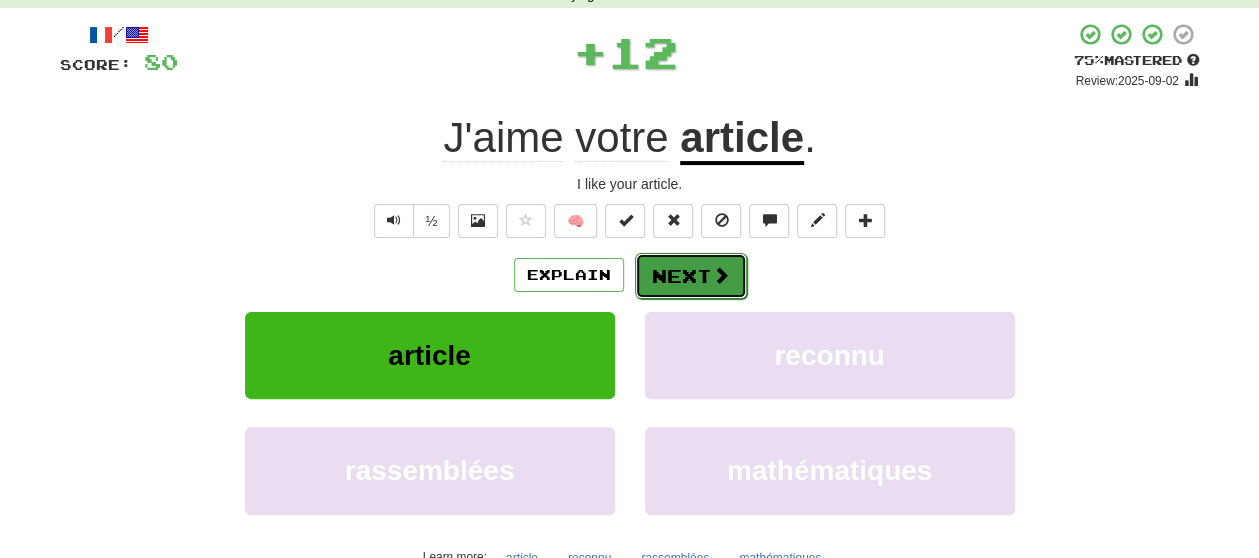 click on "Next" at bounding box center (691, 276) 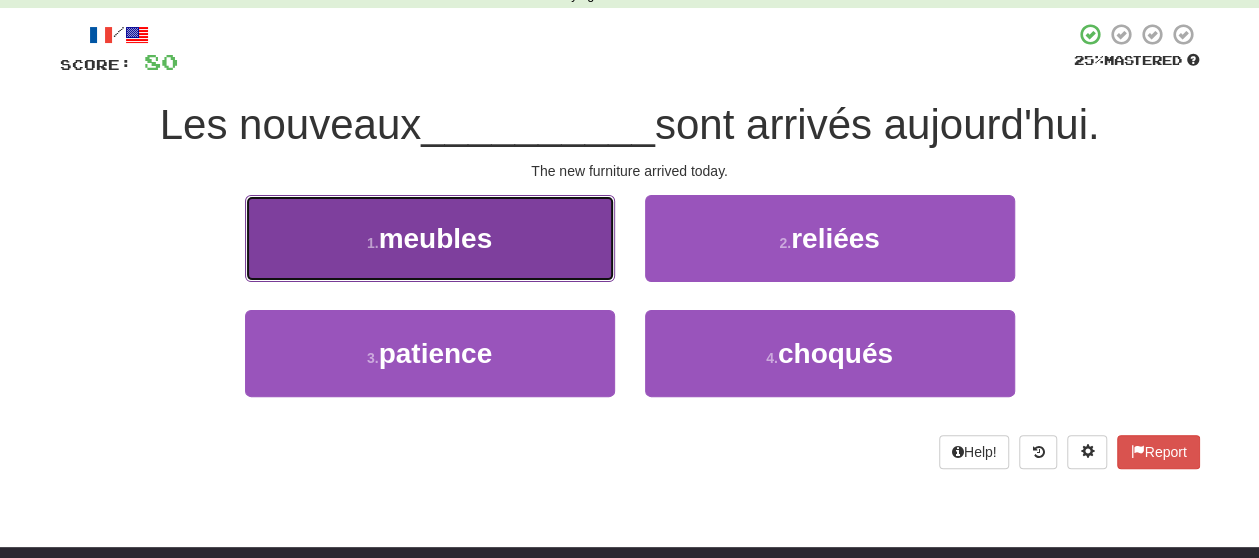 click on "meubles" at bounding box center [436, 238] 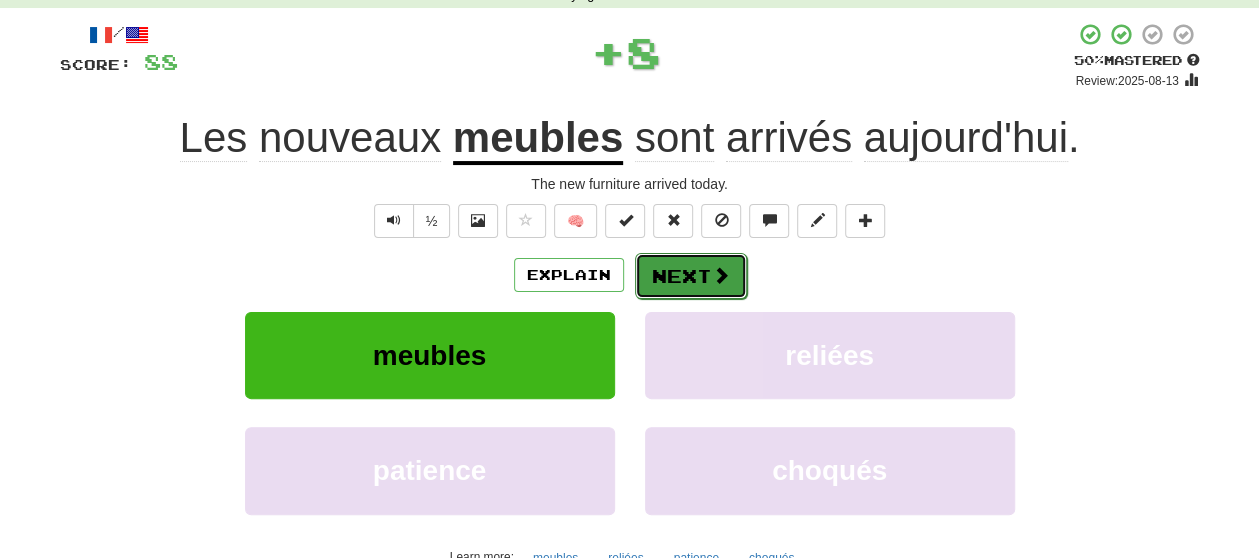 click on "Next" at bounding box center (691, 276) 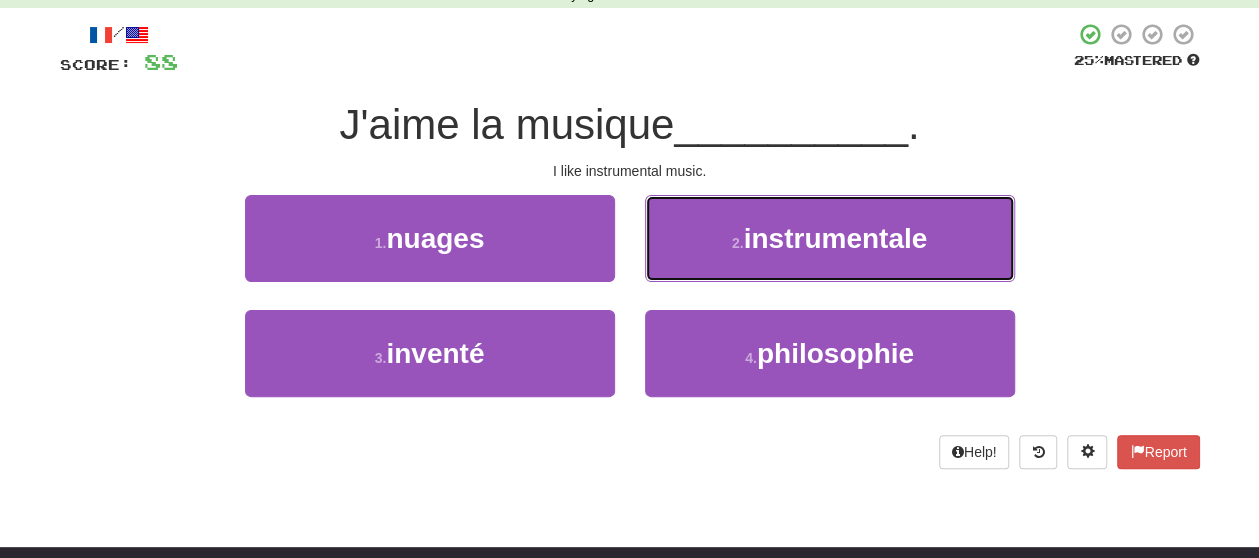 click on "2 .  instrumentale" at bounding box center [830, 238] 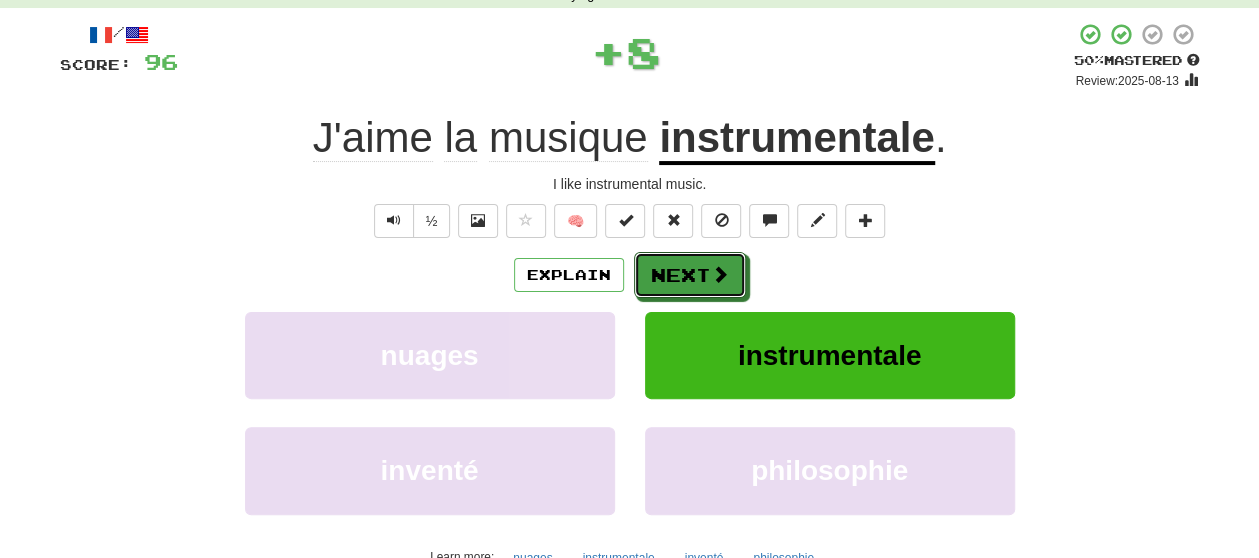 click on "Next" at bounding box center [690, 275] 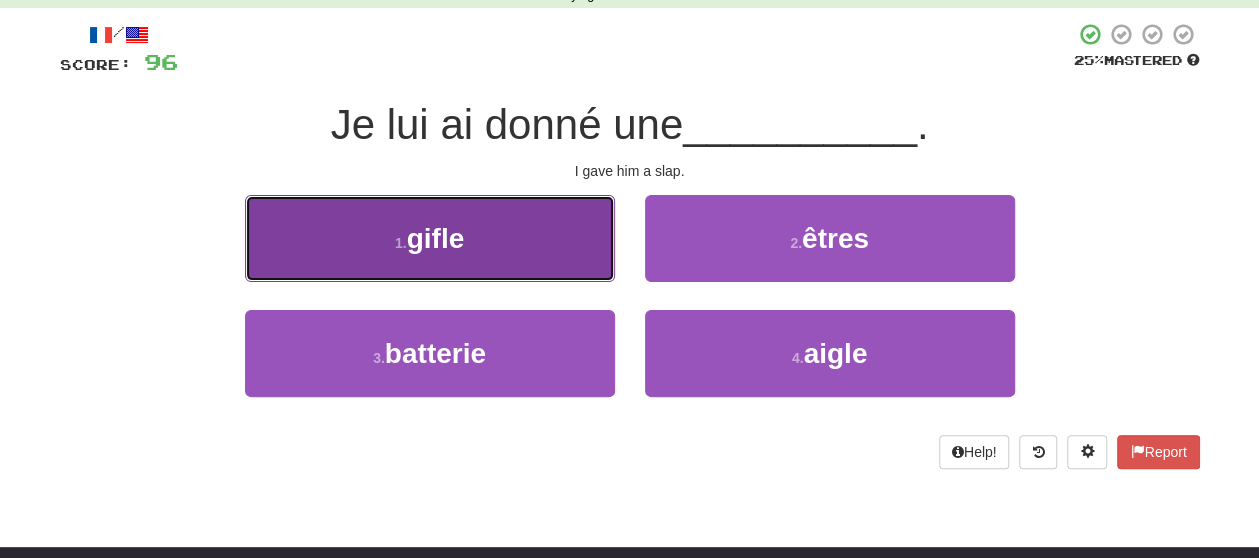 click on "gifle" at bounding box center [436, 238] 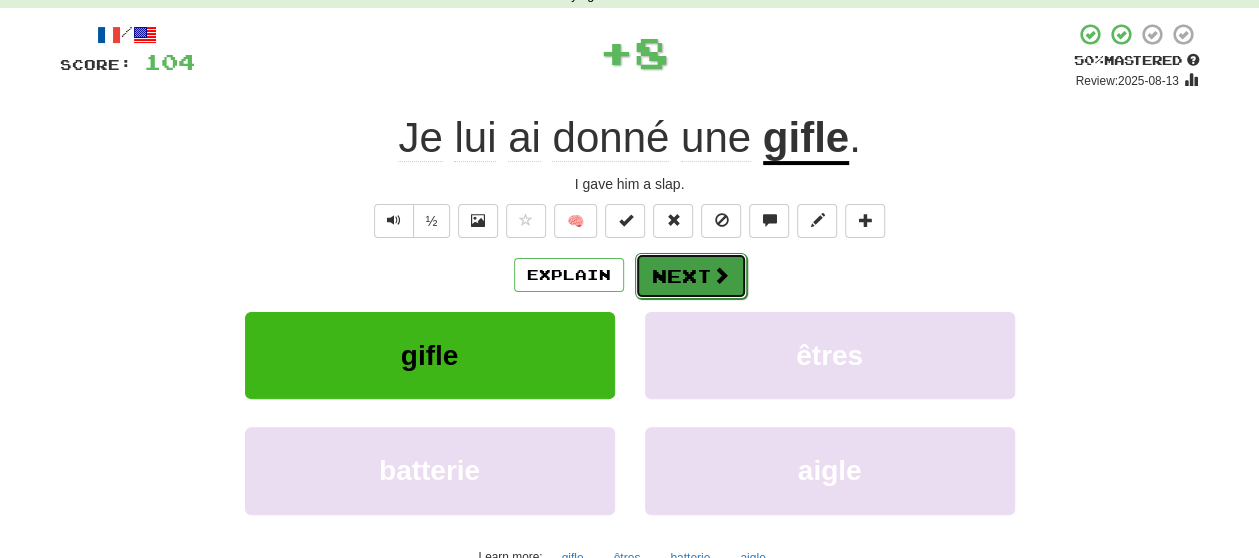 click on "Next" at bounding box center (691, 276) 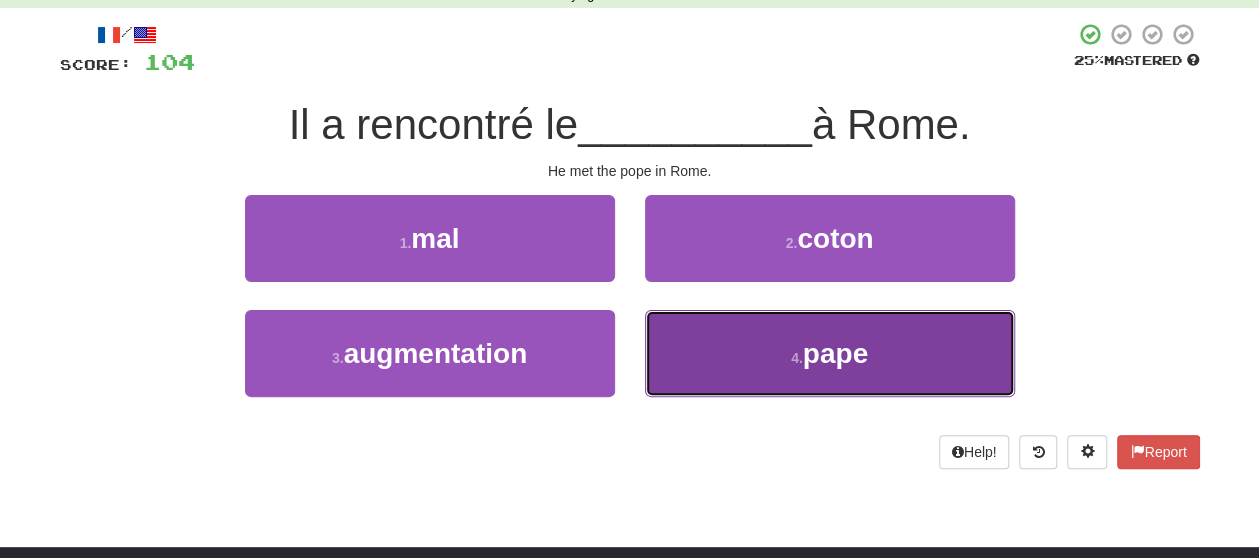 click on "4 .  pape" at bounding box center [830, 353] 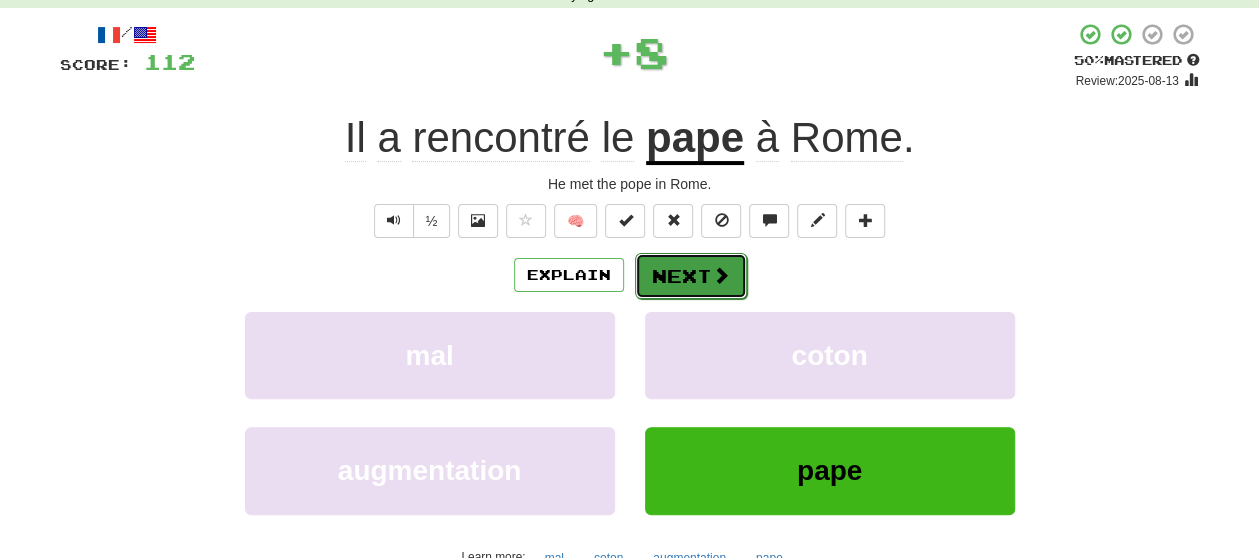 click on "Next" at bounding box center [691, 276] 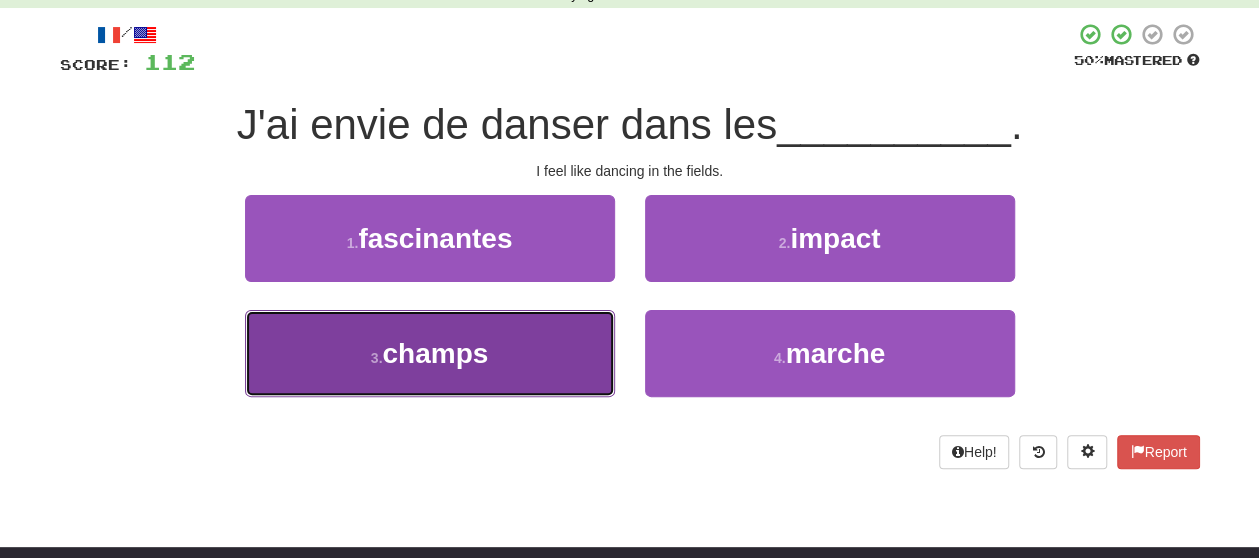 click on "3 .  champs" at bounding box center [430, 353] 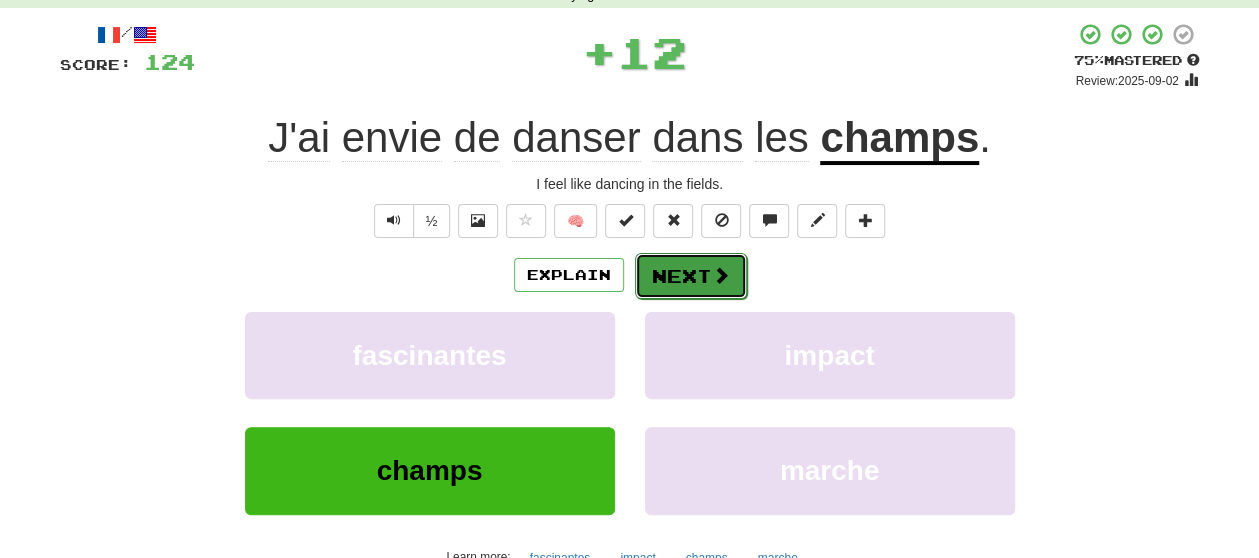 click on "Next" at bounding box center [691, 276] 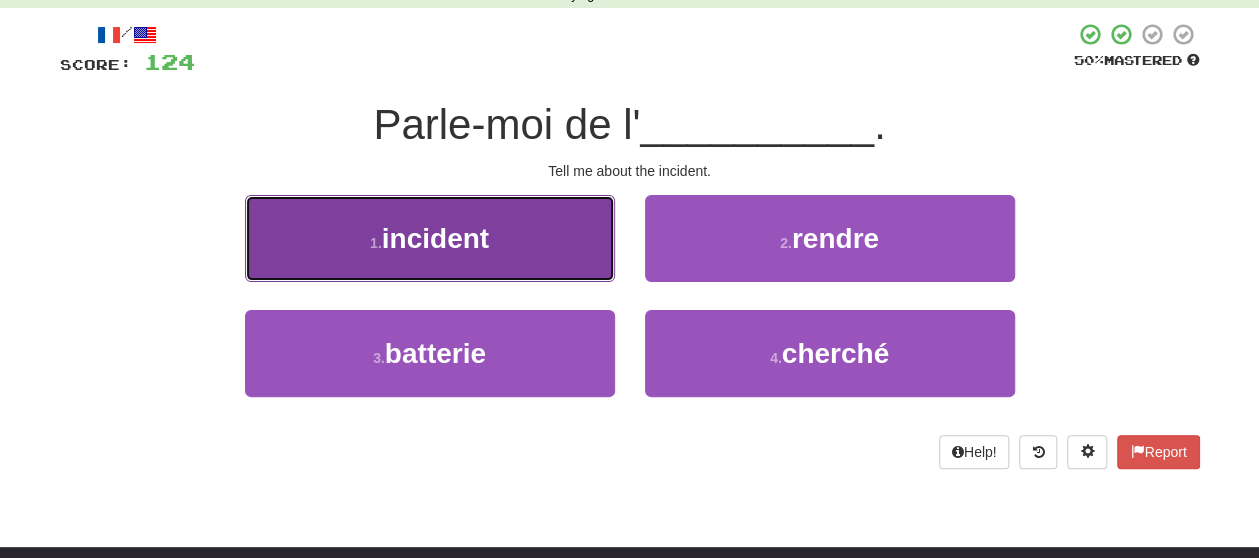 click on "1 .  incident" at bounding box center (430, 238) 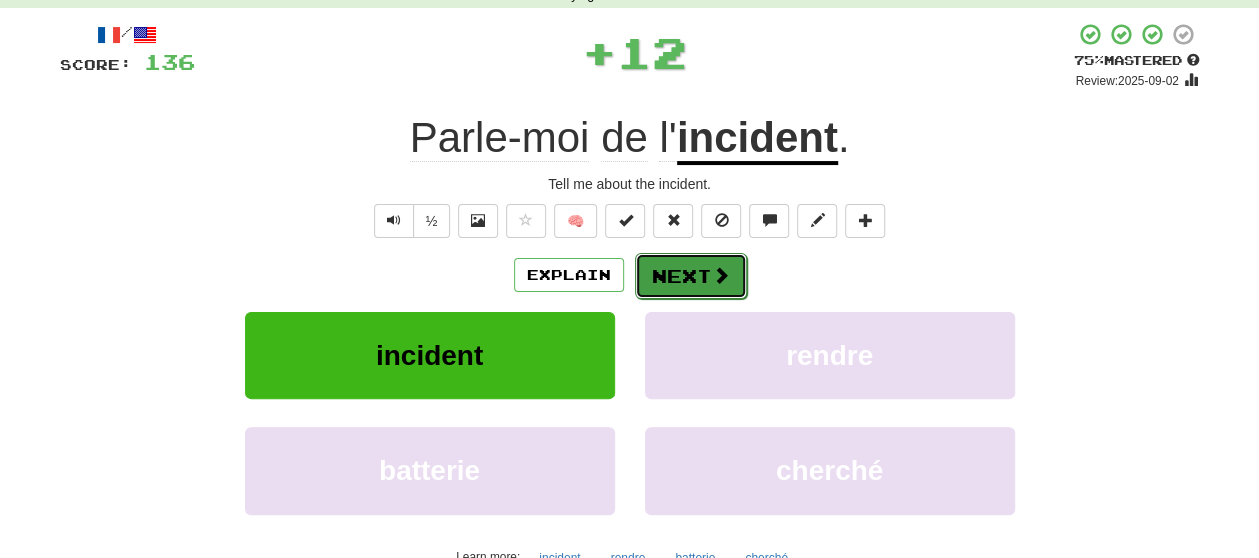 click on "Next" at bounding box center (691, 276) 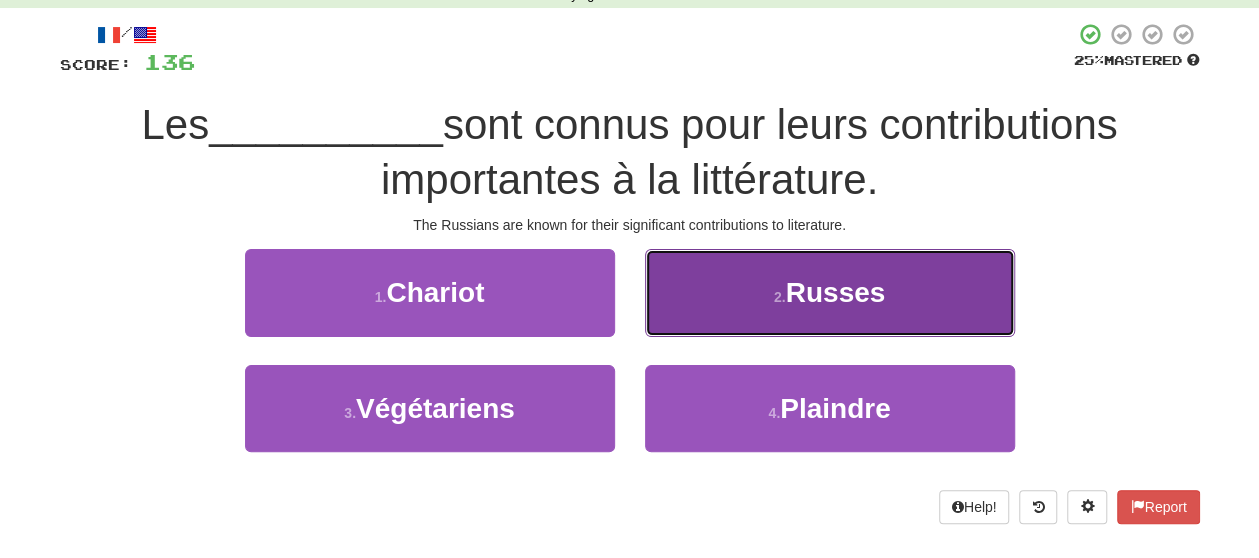 click on "2 .  Russes" at bounding box center (830, 292) 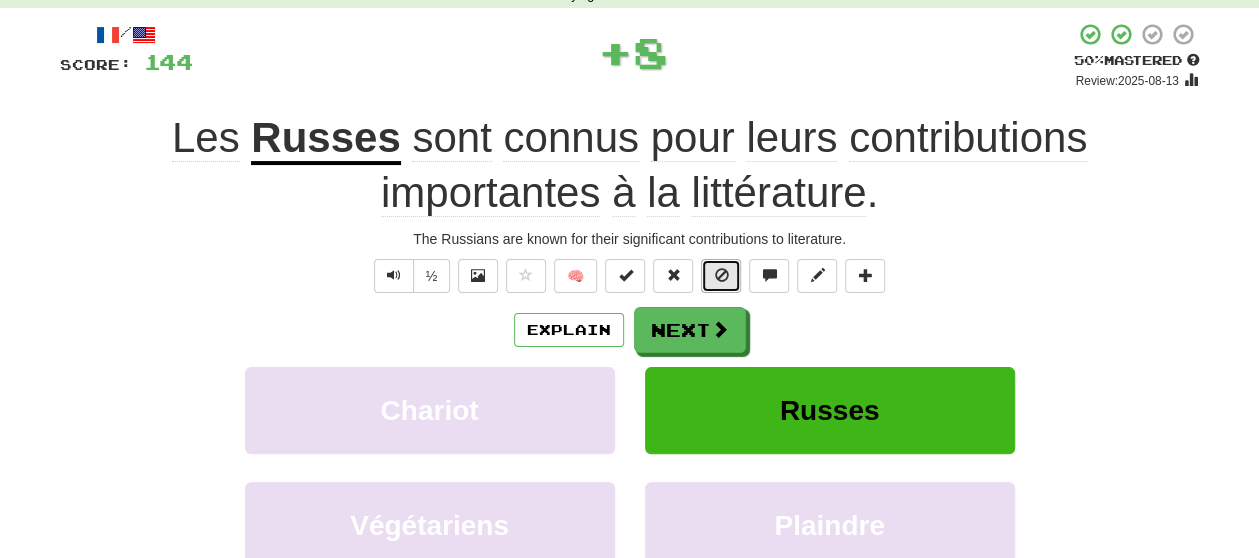 click at bounding box center [721, 276] 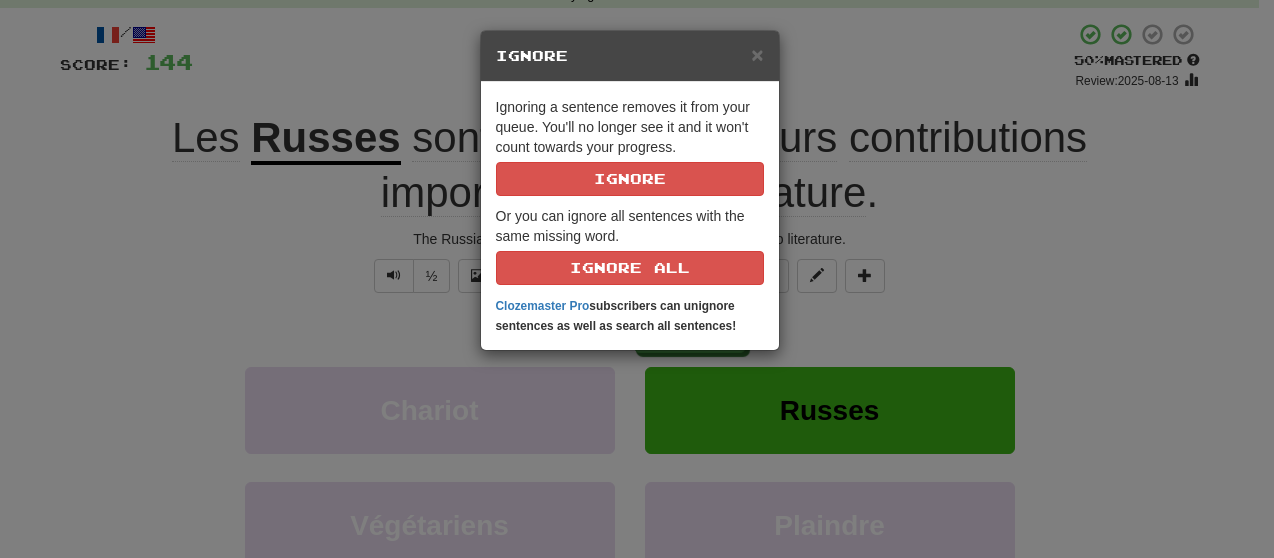click on "× Ignore Ignoring a sentence removes it from your queue. You'll no longer see it and it won't count towards your progress. Ignore Or you can ignore all sentences with the same missing word. Ignore All Clozemaster Pro  subscribers can unignore sentences as well as search all sentences!" at bounding box center (637, 279) 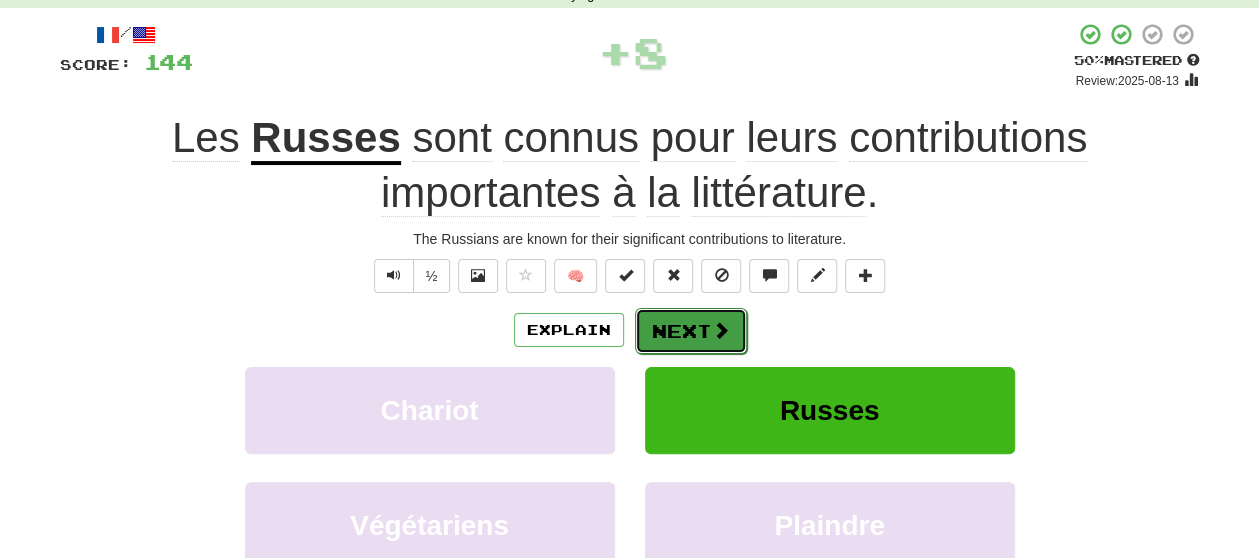 click at bounding box center [721, 330] 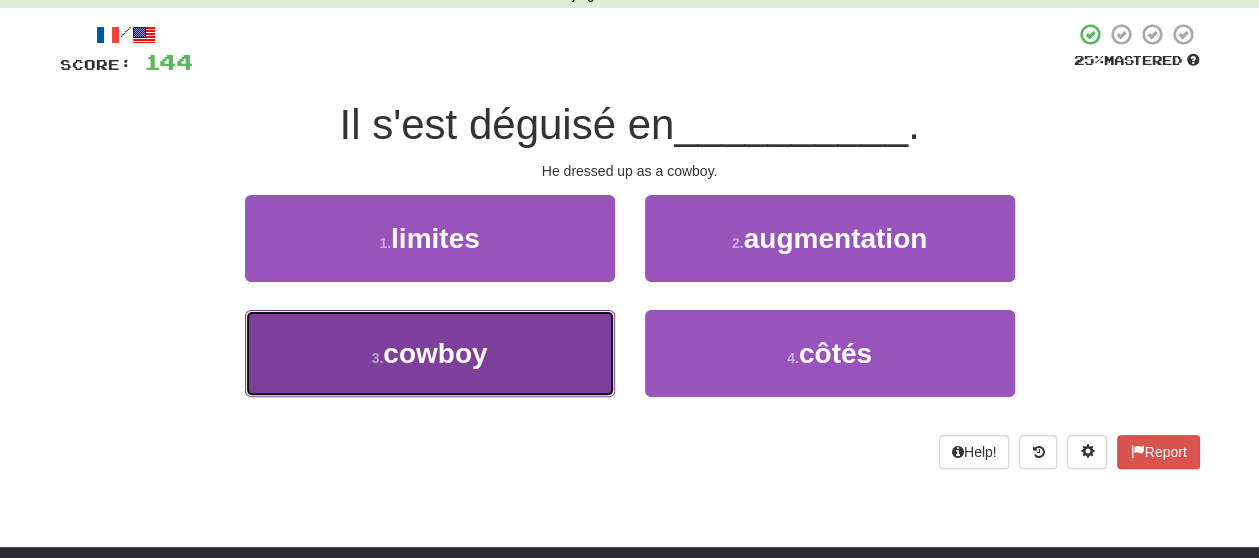 click on "3 .  cowboy" at bounding box center (430, 353) 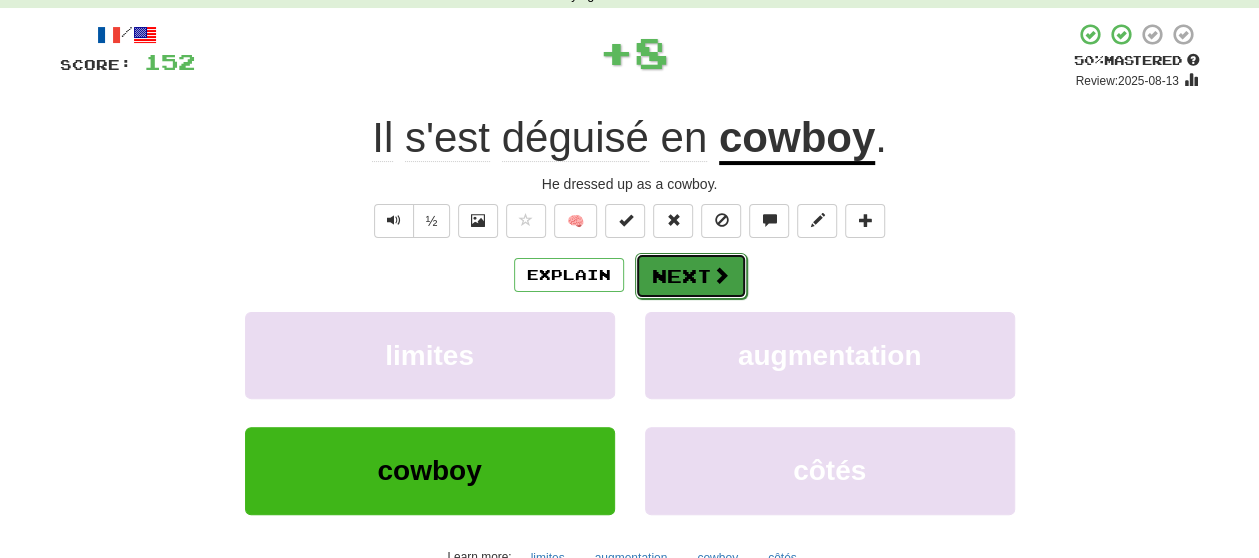 click on "Next" at bounding box center (691, 276) 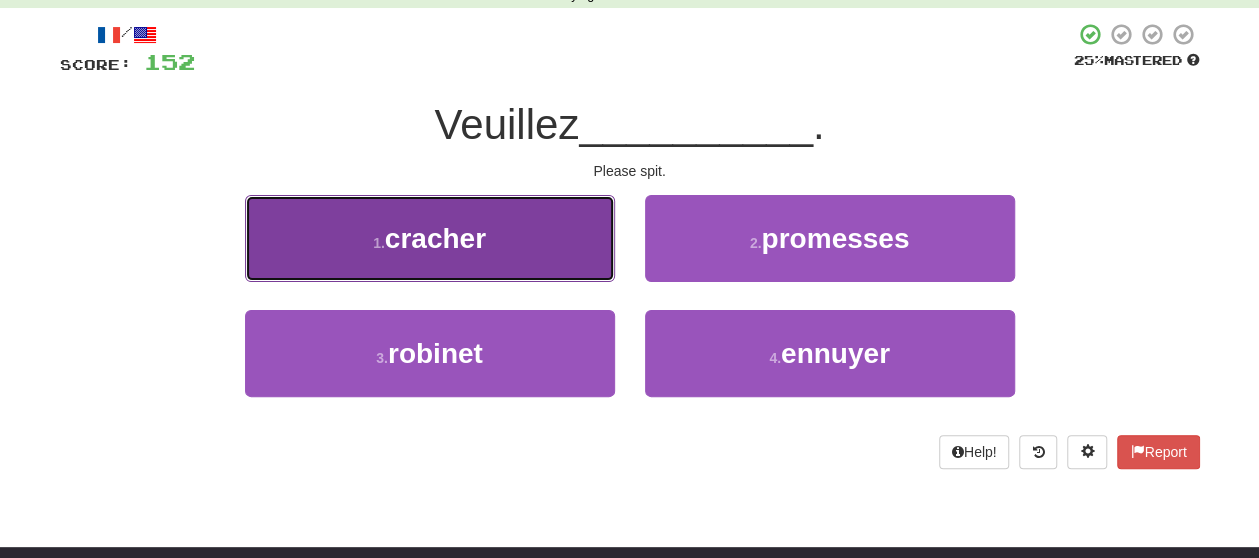click on "cracher" at bounding box center (435, 238) 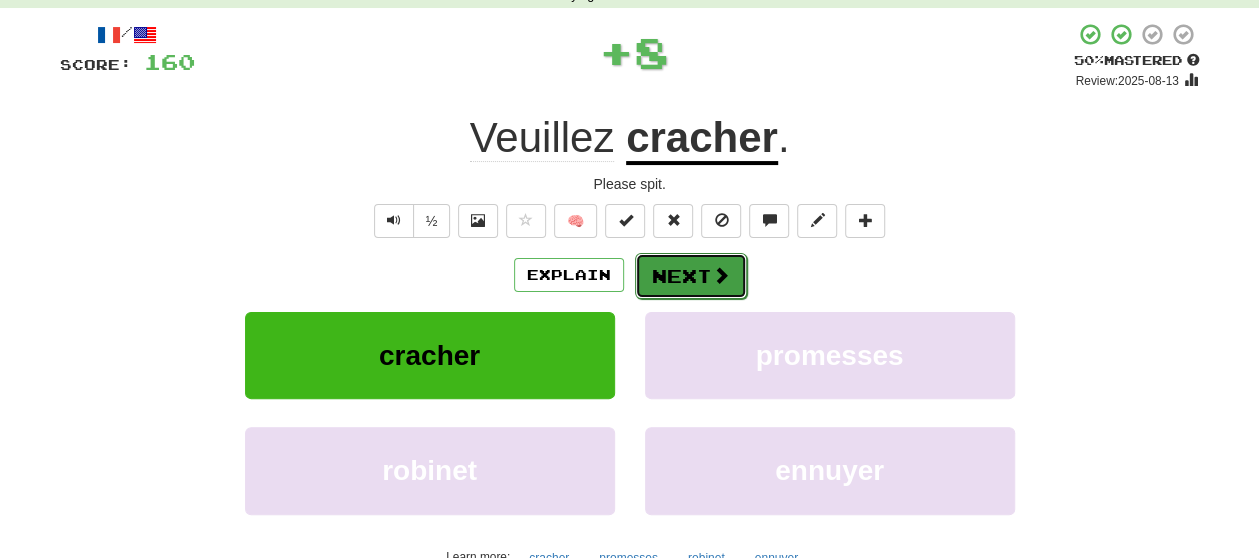 click on "Next" at bounding box center [691, 276] 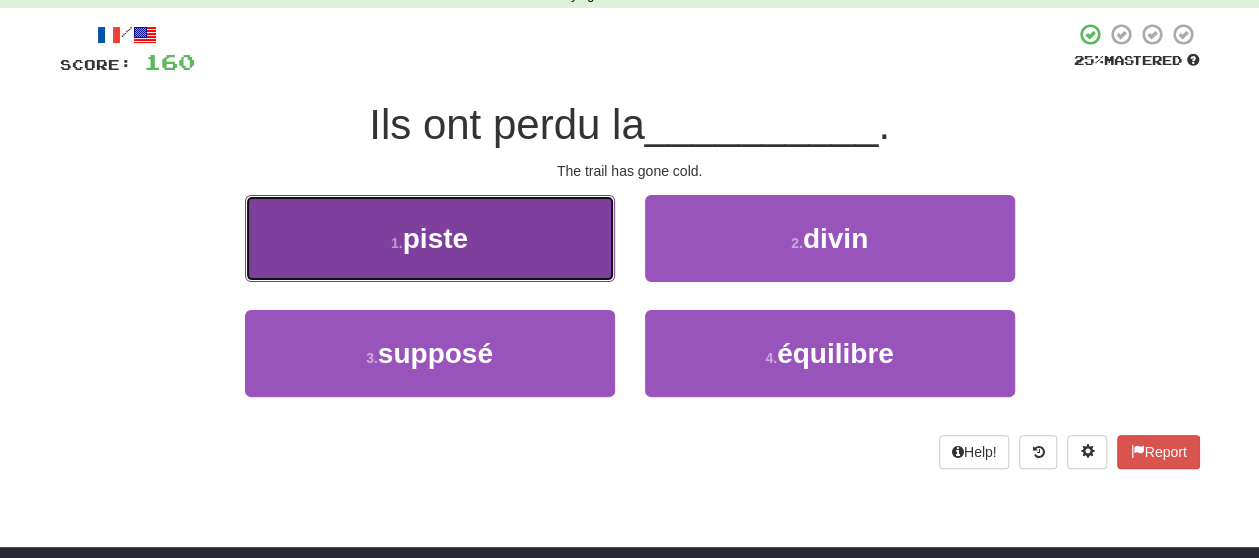 click on "1 .  piste" at bounding box center [430, 238] 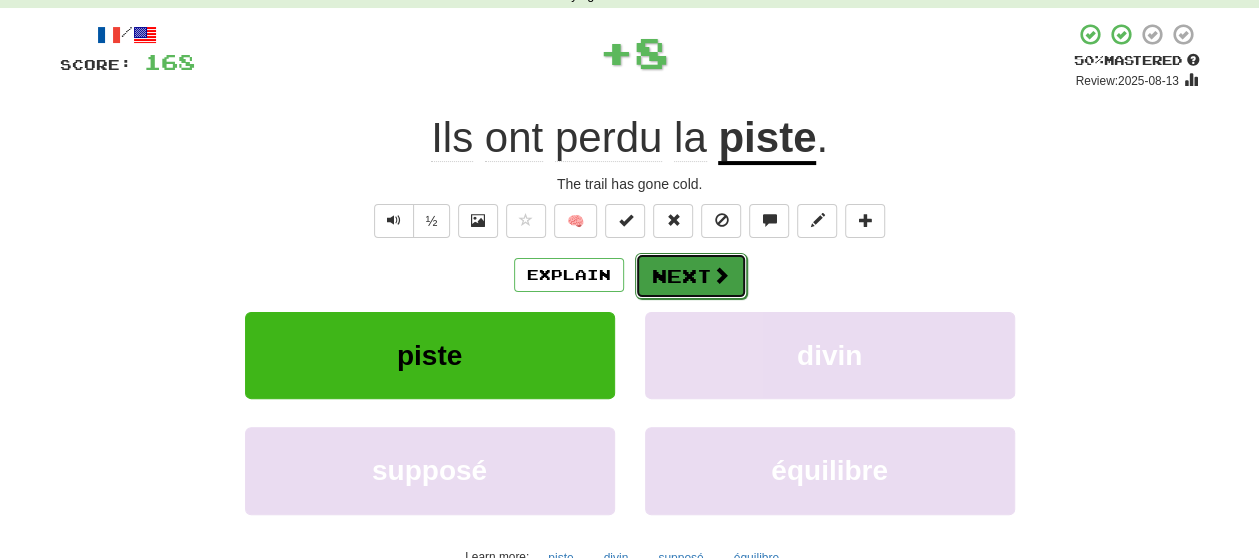 click on "Next" at bounding box center [691, 276] 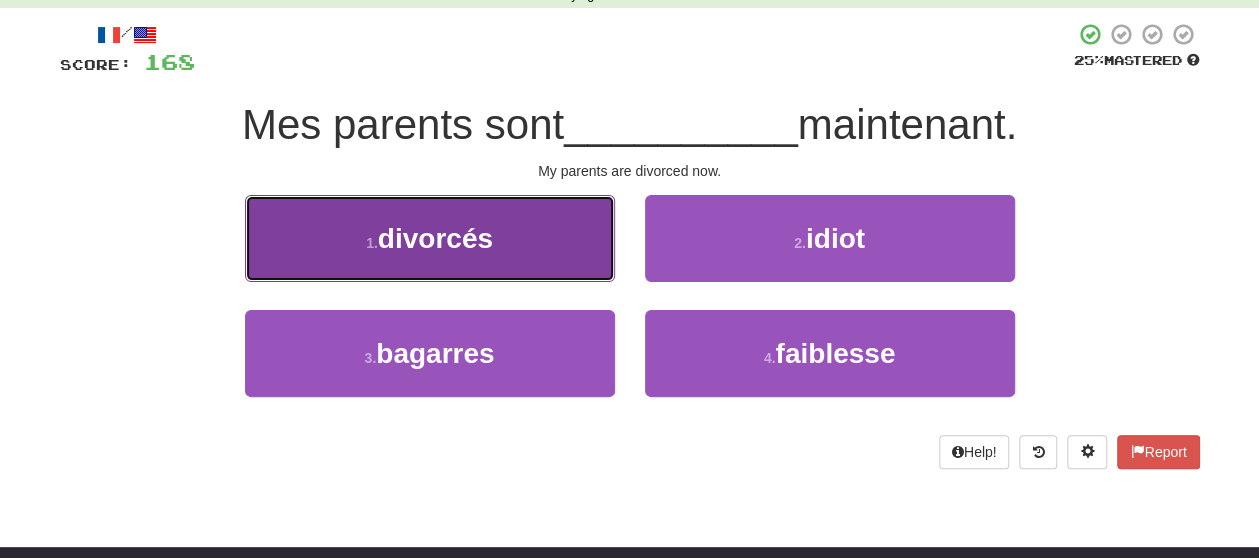 click on "1 .  divorcés" at bounding box center [430, 238] 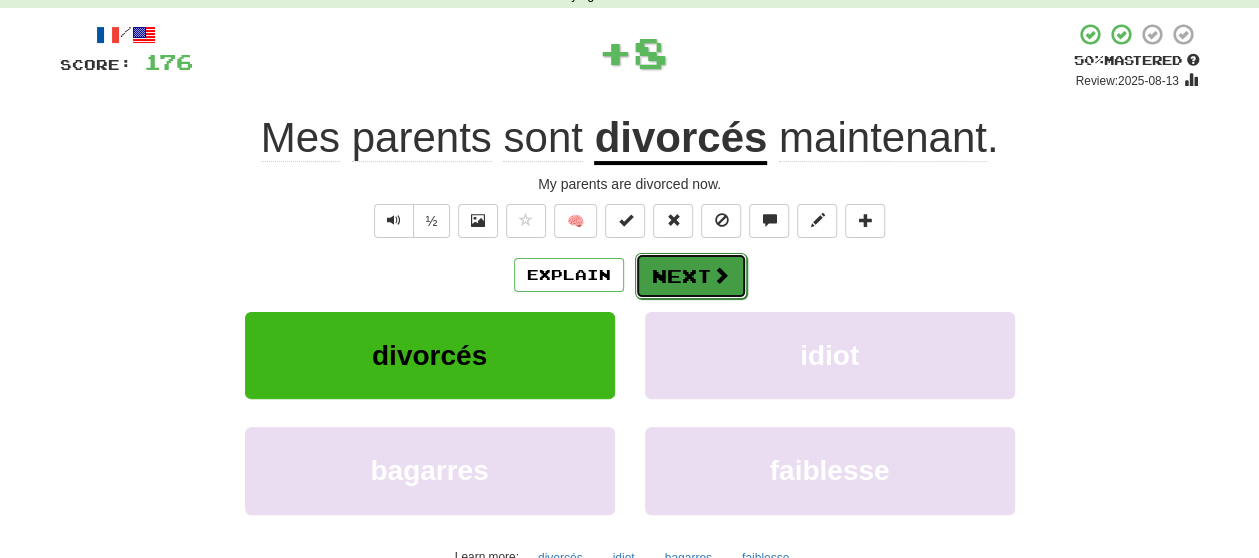 click on "Next" at bounding box center [691, 276] 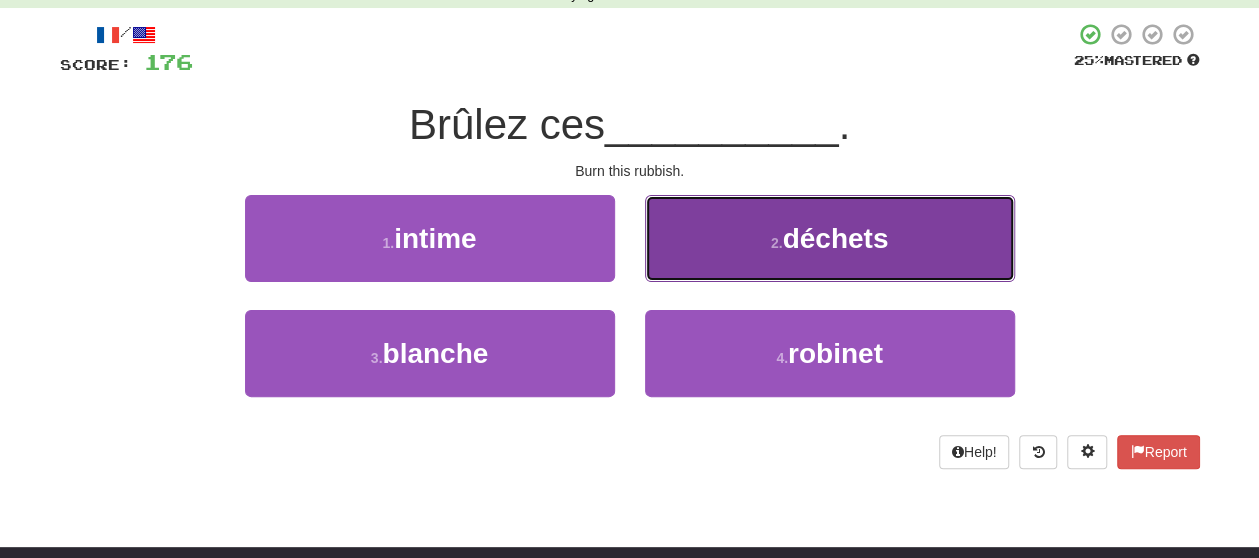 click on "2 .  déchets" at bounding box center (830, 238) 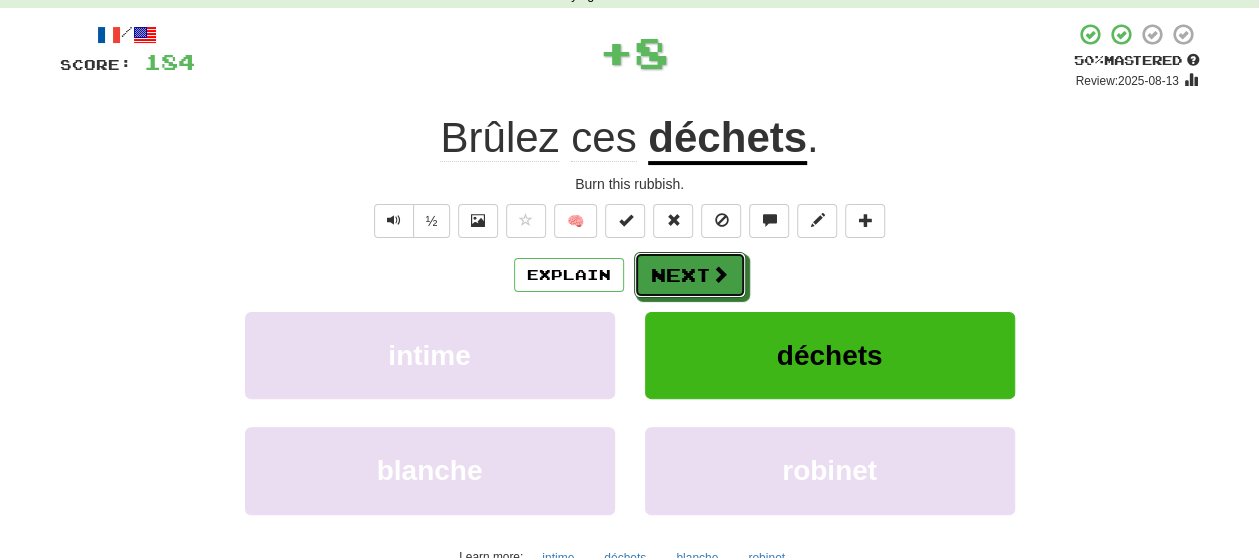 click on "Next" at bounding box center [690, 275] 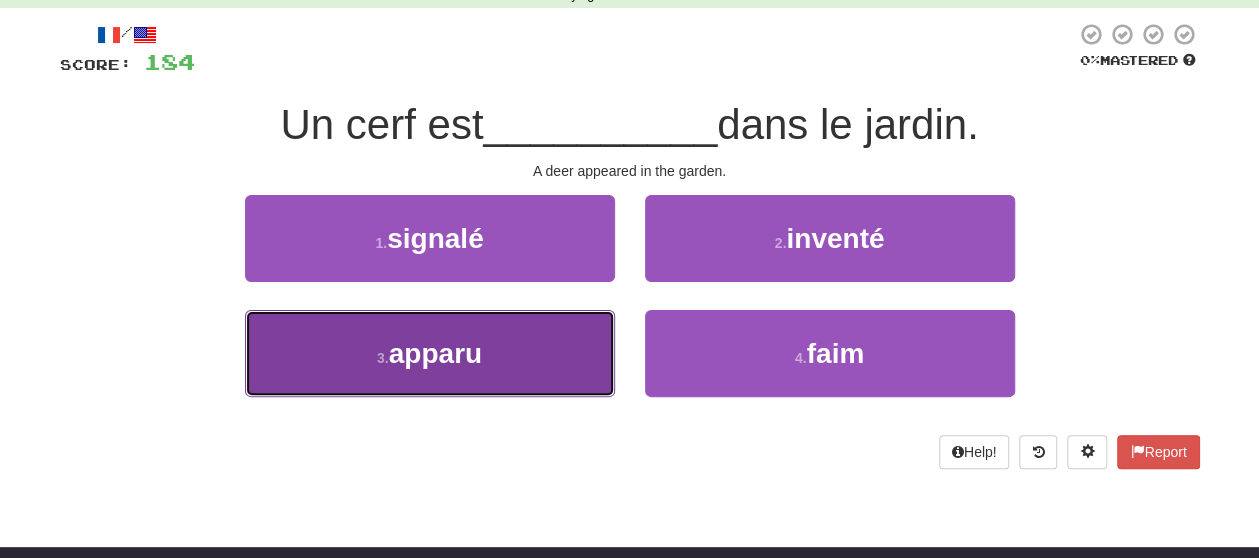 click on "3 .  apparu" at bounding box center (430, 353) 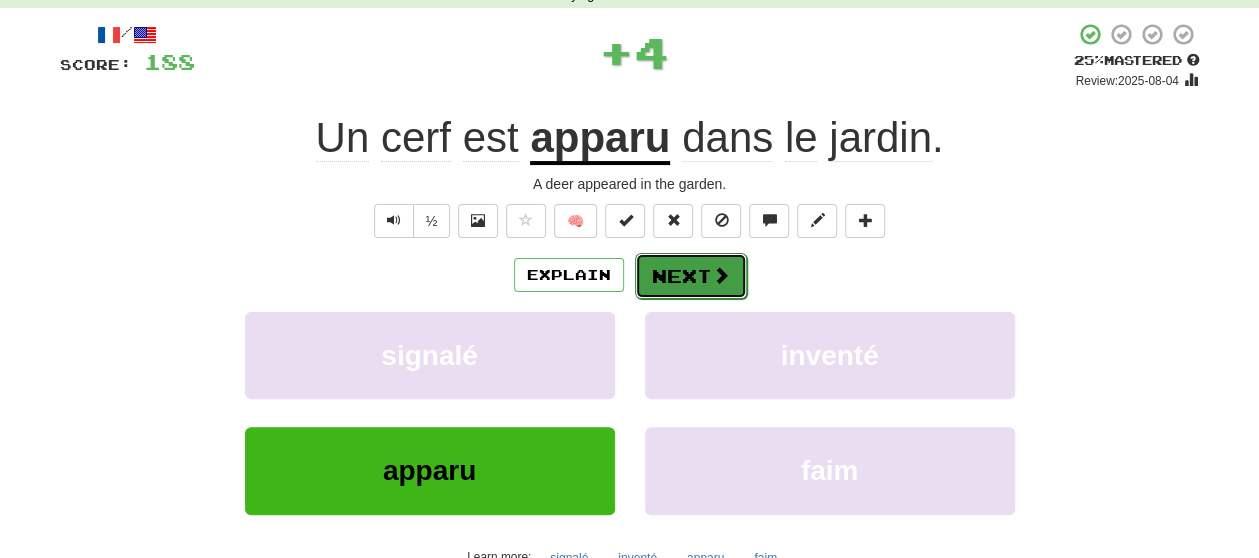 click on "Next" at bounding box center (691, 276) 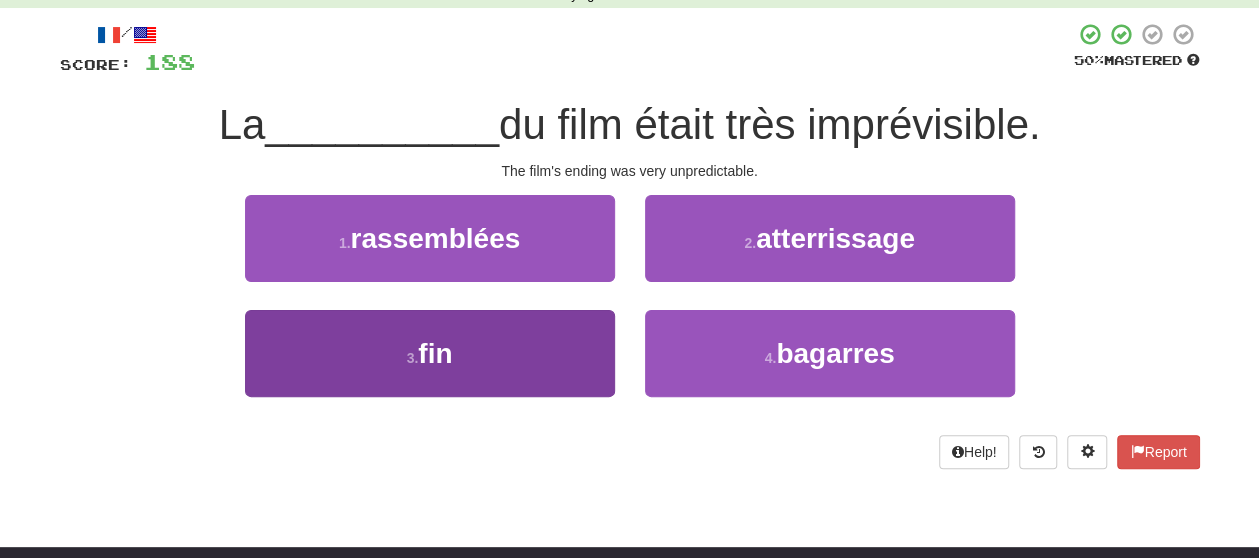 drag, startPoint x: 535, startPoint y: 307, endPoint x: 522, endPoint y: 317, distance: 16.40122 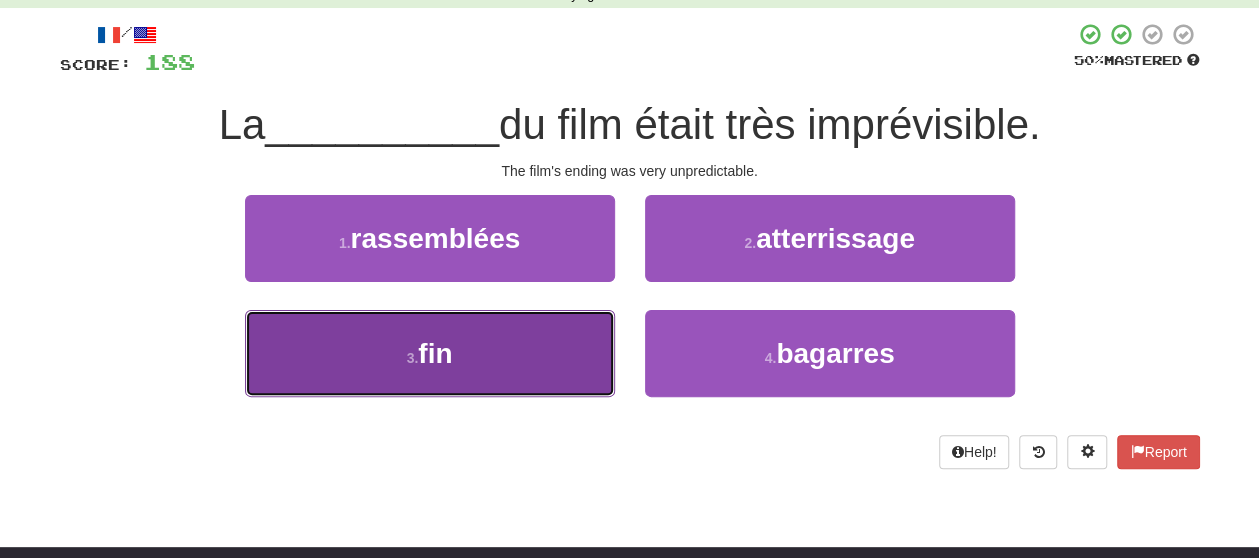 click on "3 .  fin" at bounding box center (430, 353) 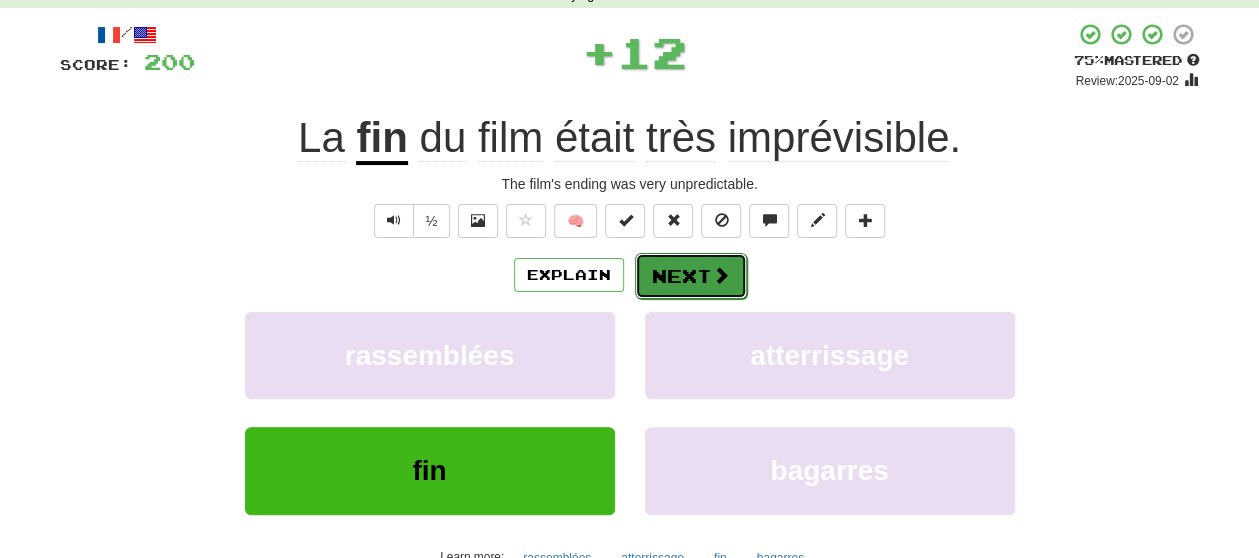 click at bounding box center [721, 275] 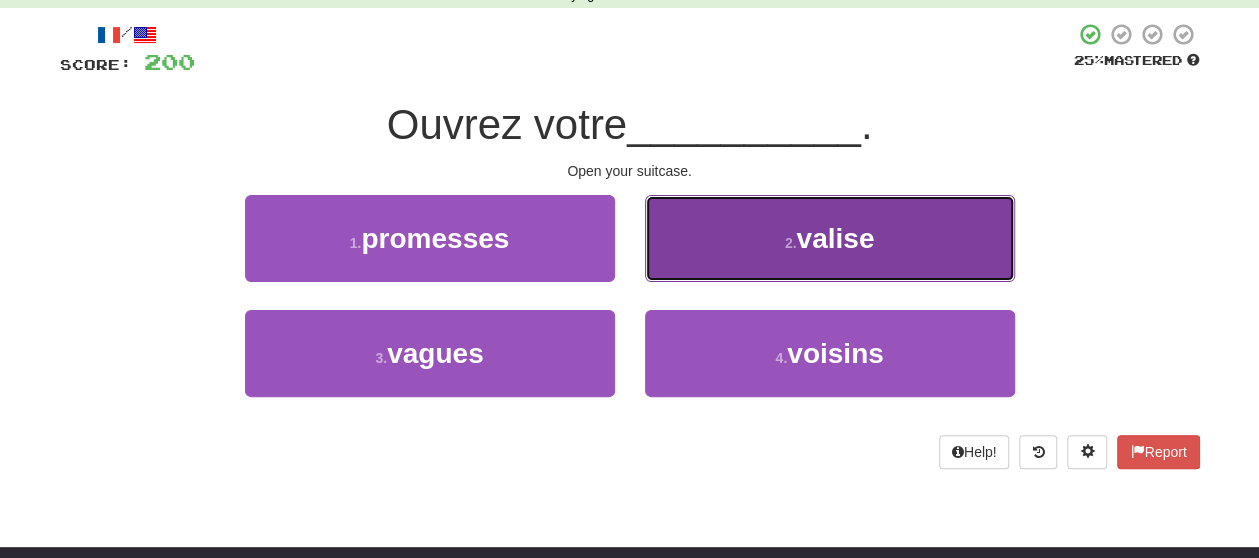 click on "2 .  valise" at bounding box center (830, 238) 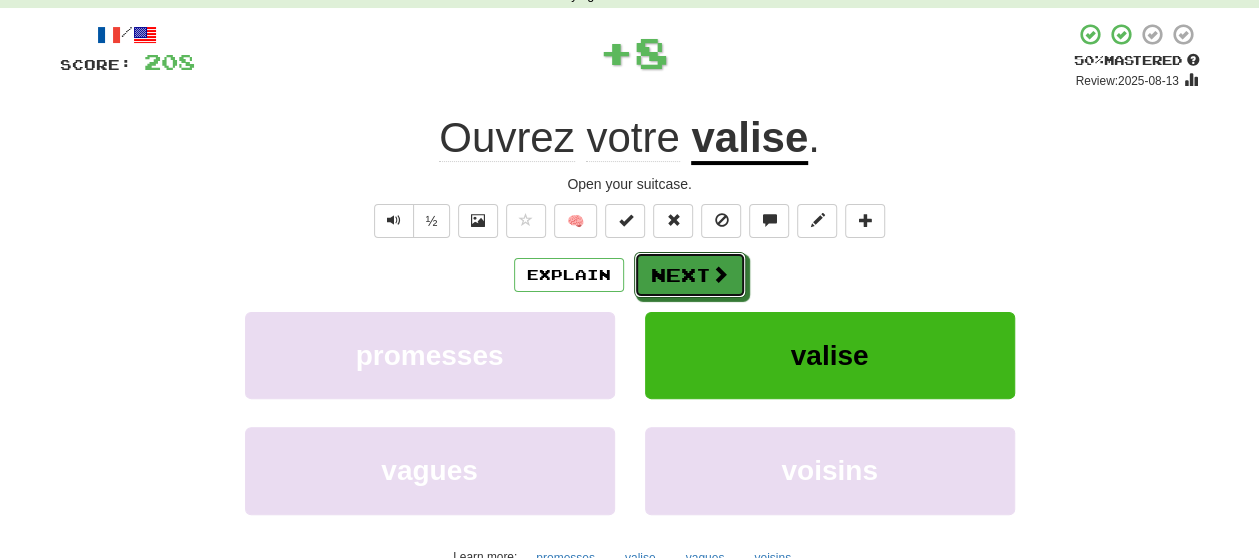 click at bounding box center [720, 274] 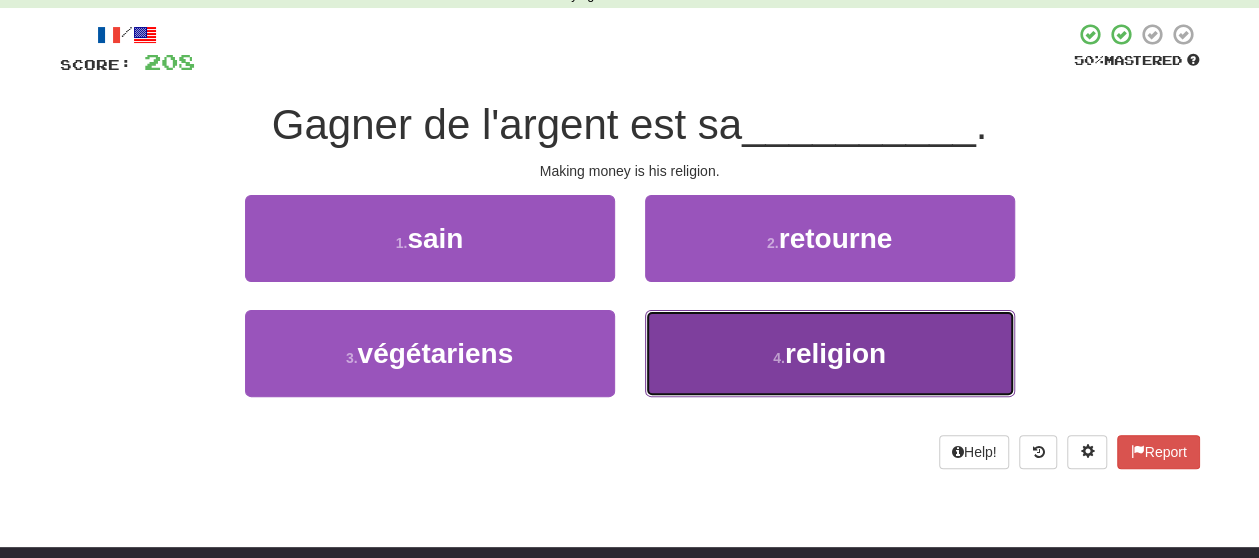 click on "4 .  religion" at bounding box center (830, 353) 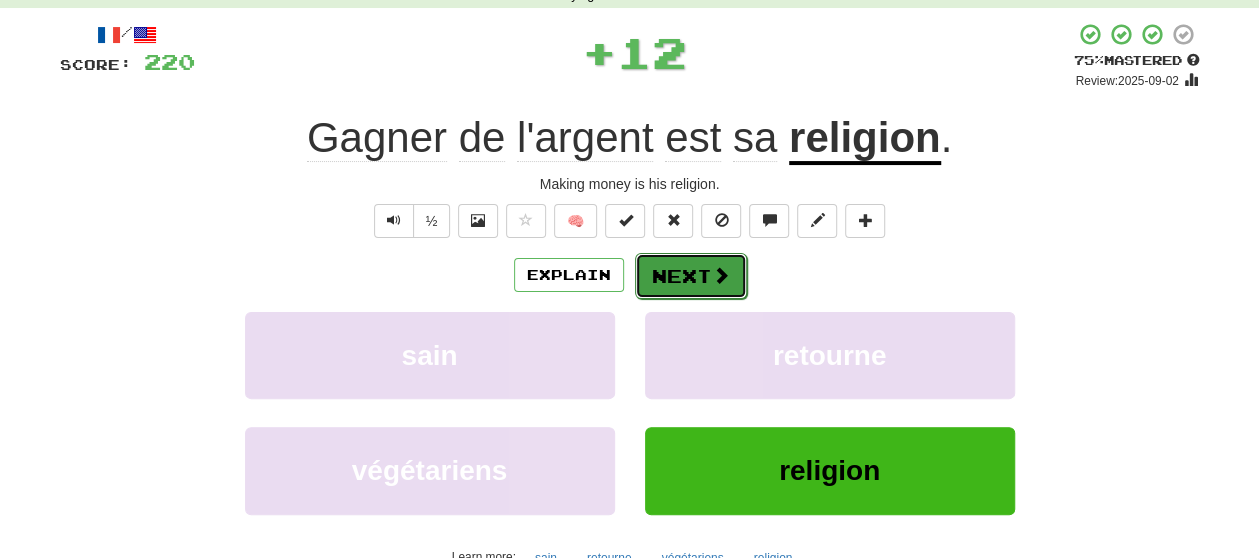 click on "Next" at bounding box center (691, 276) 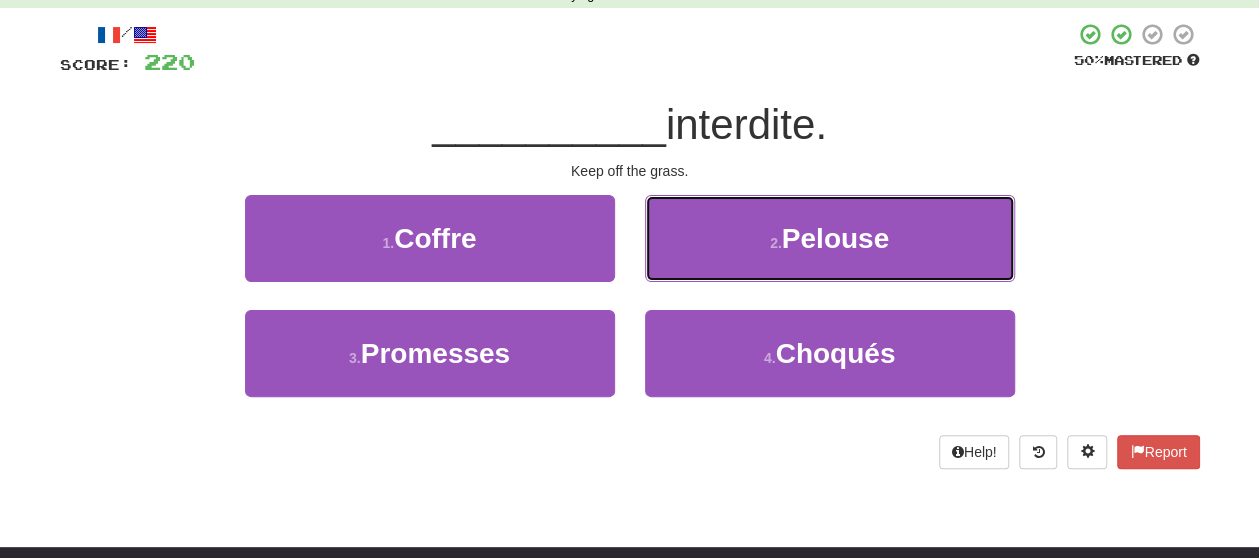 click on "2 .  Pelouse" at bounding box center [830, 238] 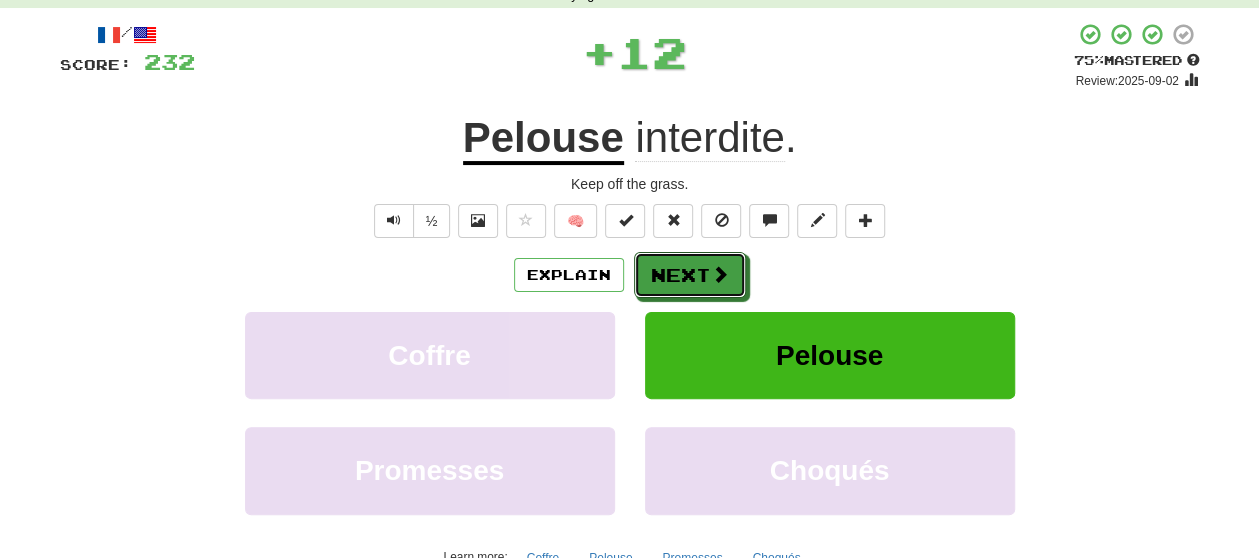 click on "Next" at bounding box center (690, 275) 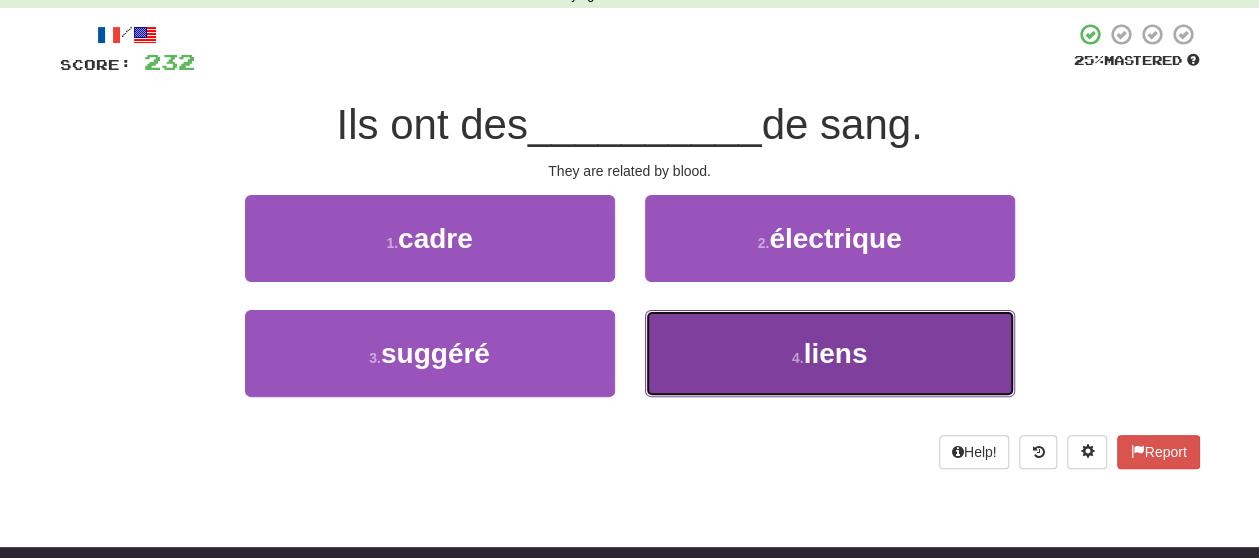 click on "4 .  liens" at bounding box center (830, 353) 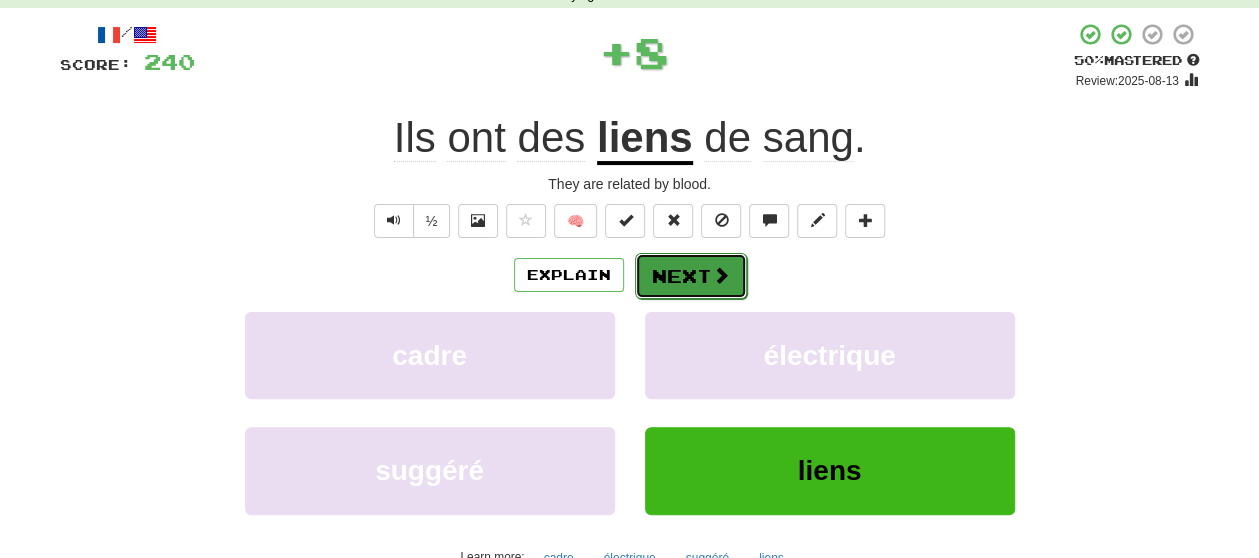 click on "Next" at bounding box center (691, 276) 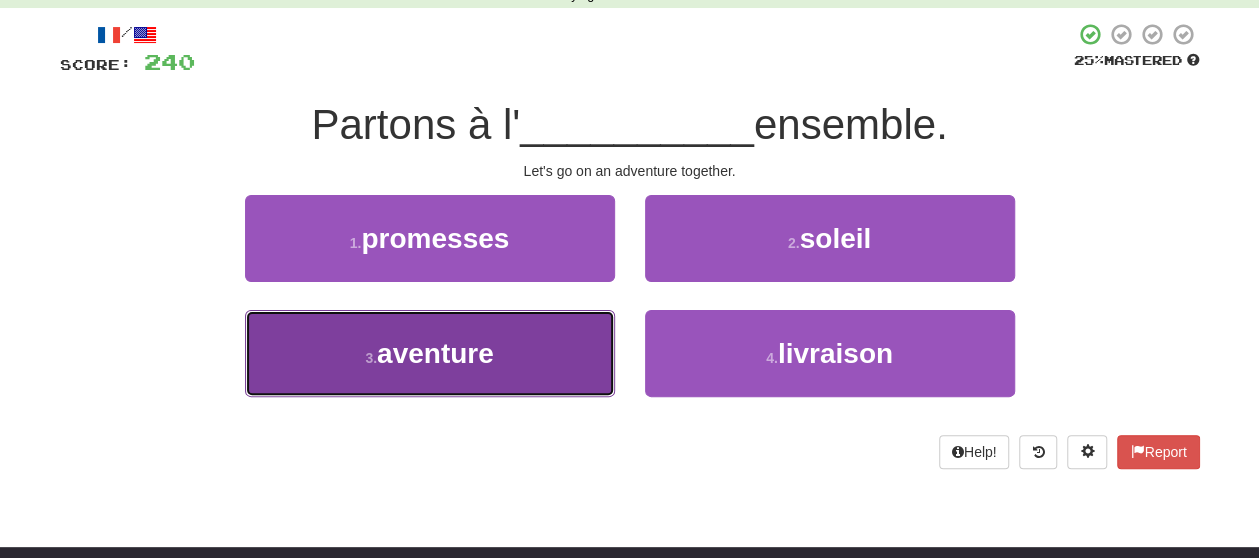 click on "aventure" at bounding box center (435, 353) 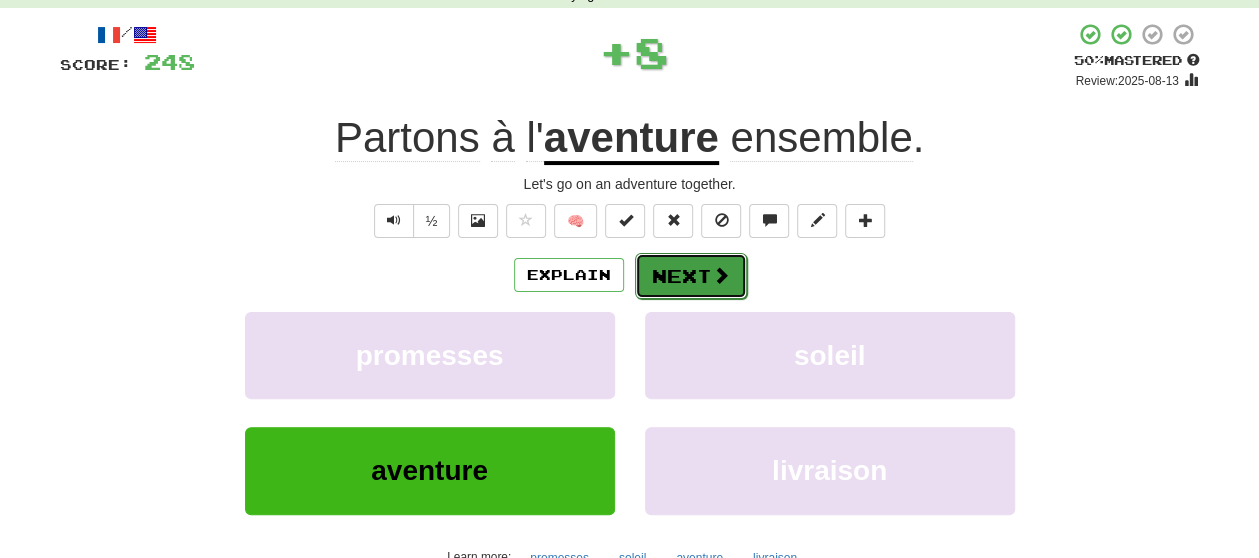 click on "Next" at bounding box center [691, 276] 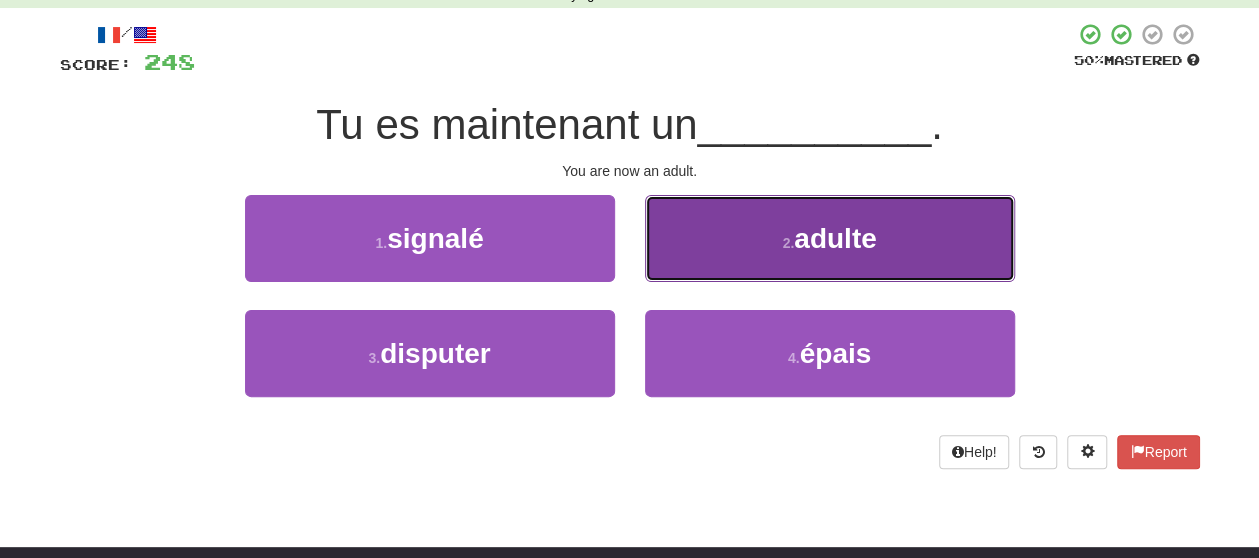 click on "2 .  adulte" at bounding box center [830, 238] 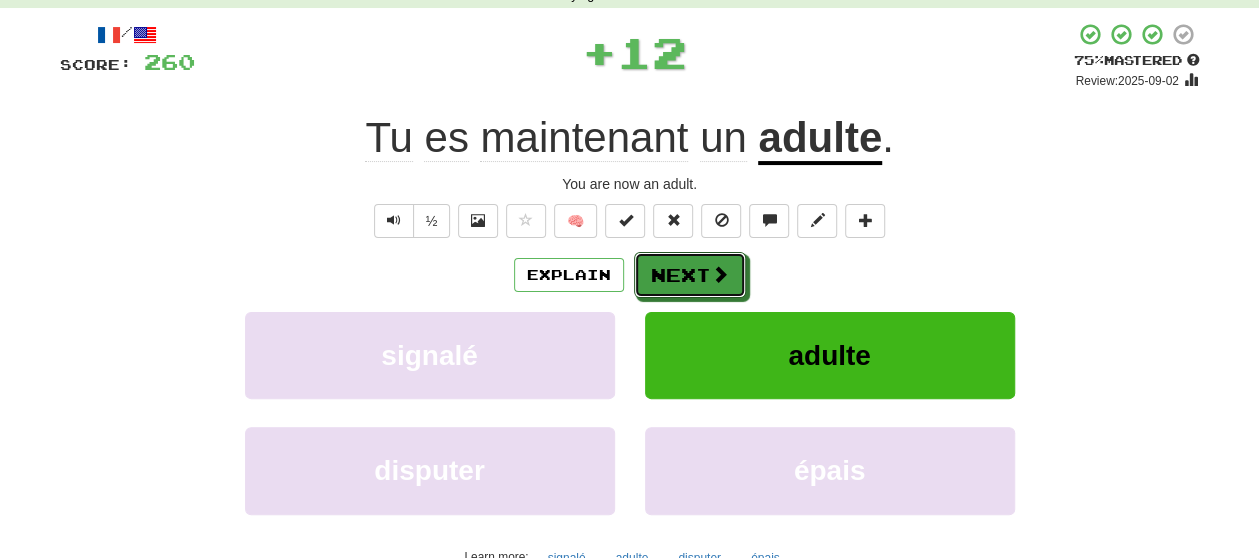 click on "Next" at bounding box center (690, 275) 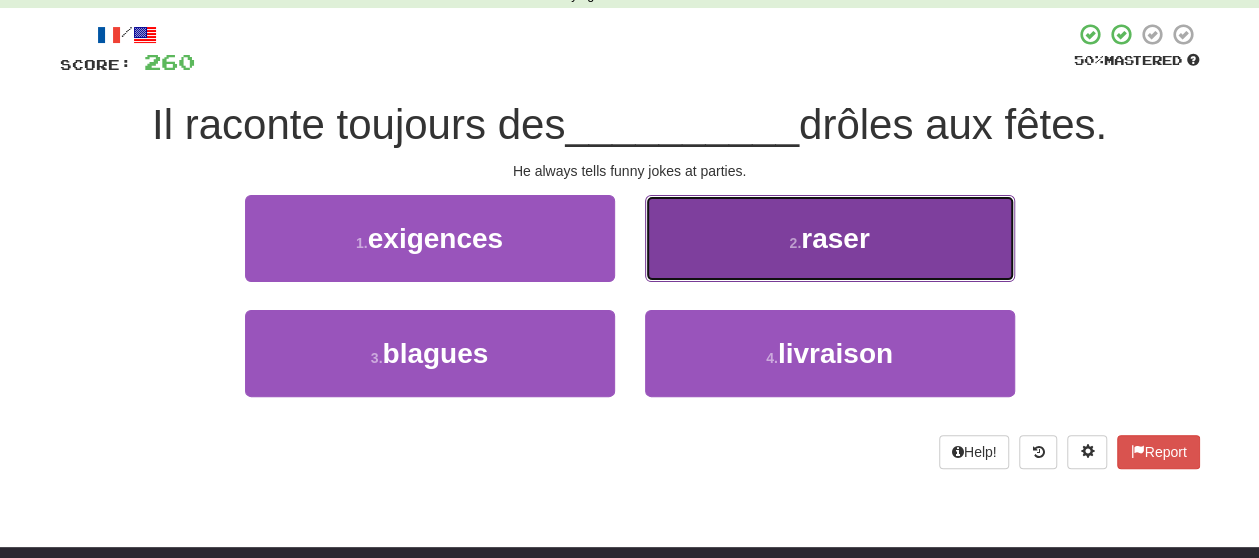 click on "2 .  raser" at bounding box center [830, 238] 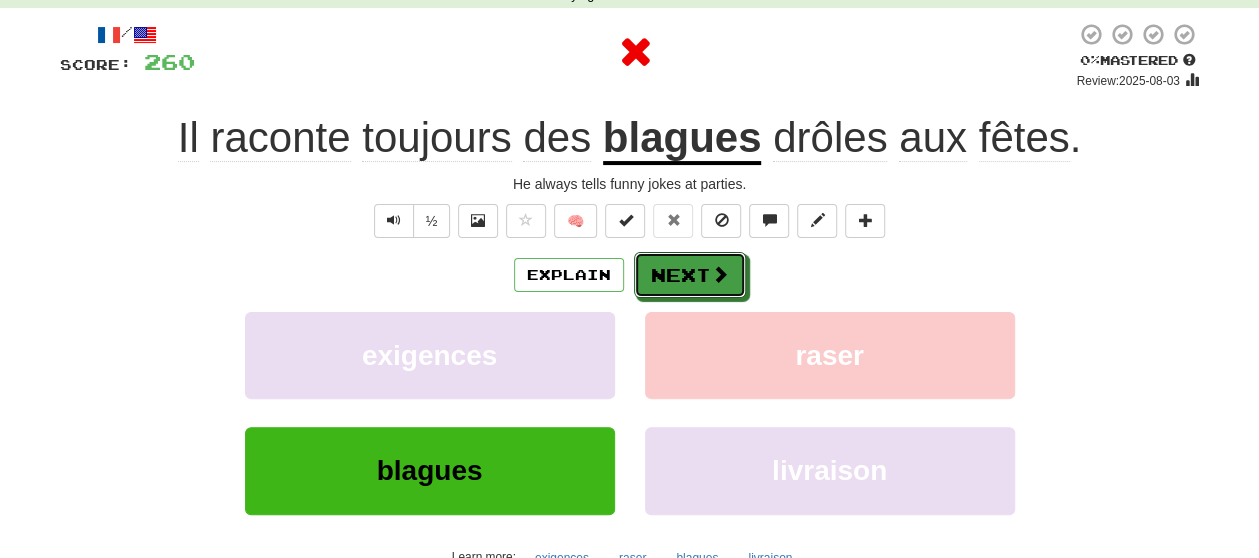 click on "Next" at bounding box center [690, 275] 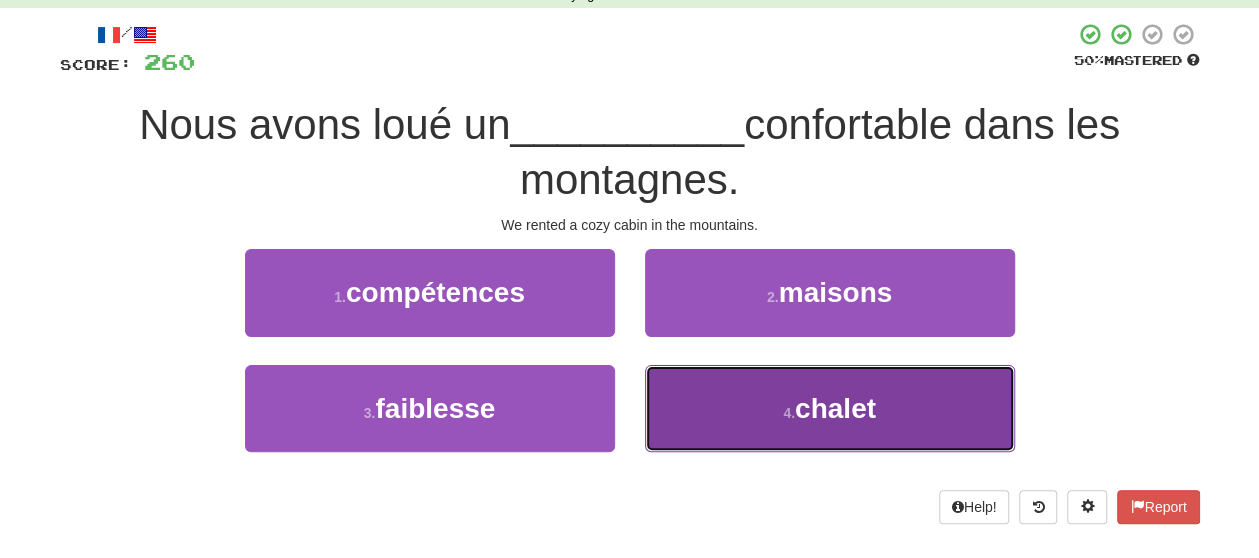 click on "4 .  chalet" at bounding box center (830, 408) 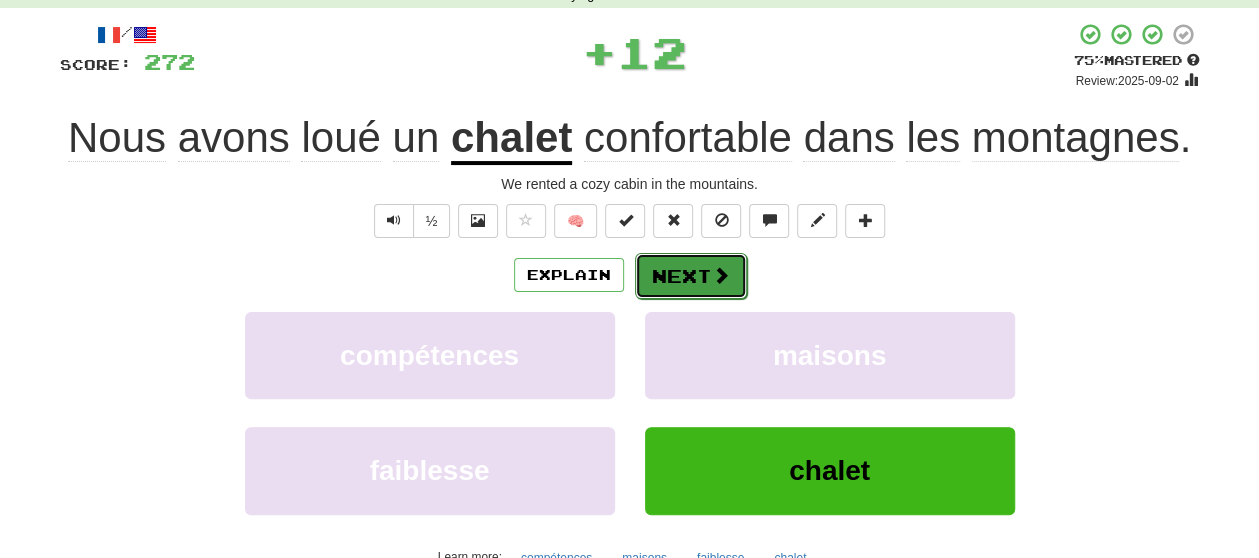 click on "Next" at bounding box center [691, 276] 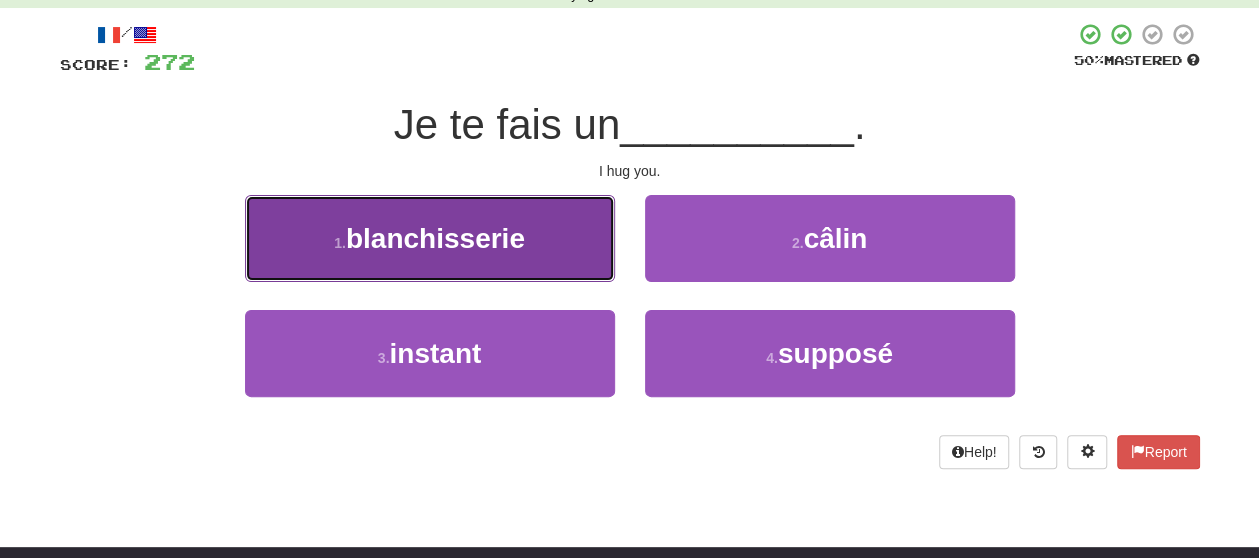 click on "1 .  blanchisserie" at bounding box center (430, 238) 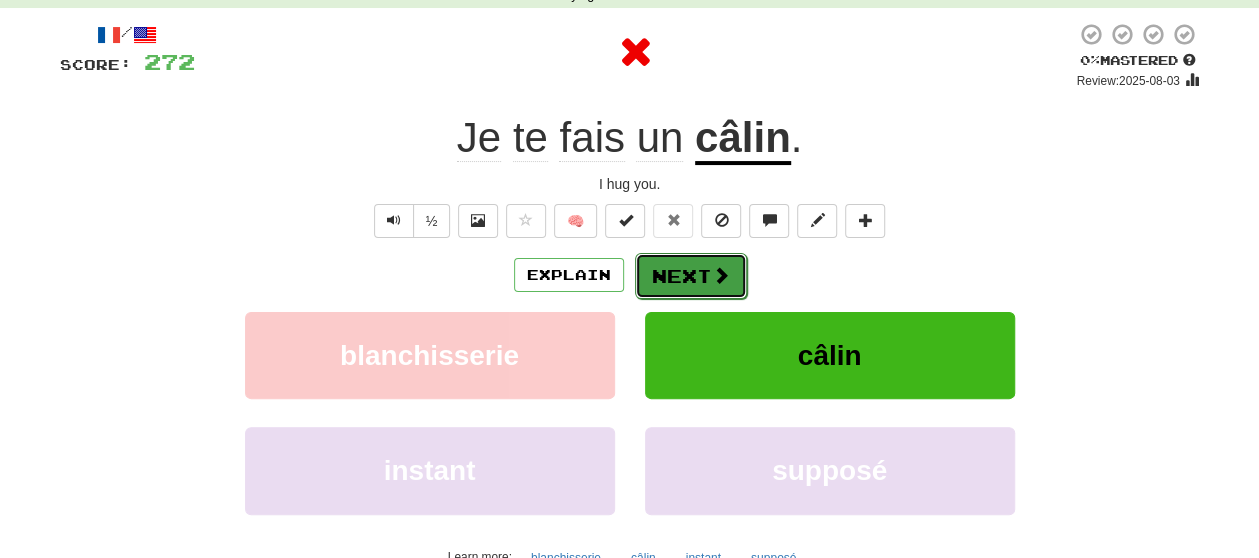click on "Next" at bounding box center (691, 276) 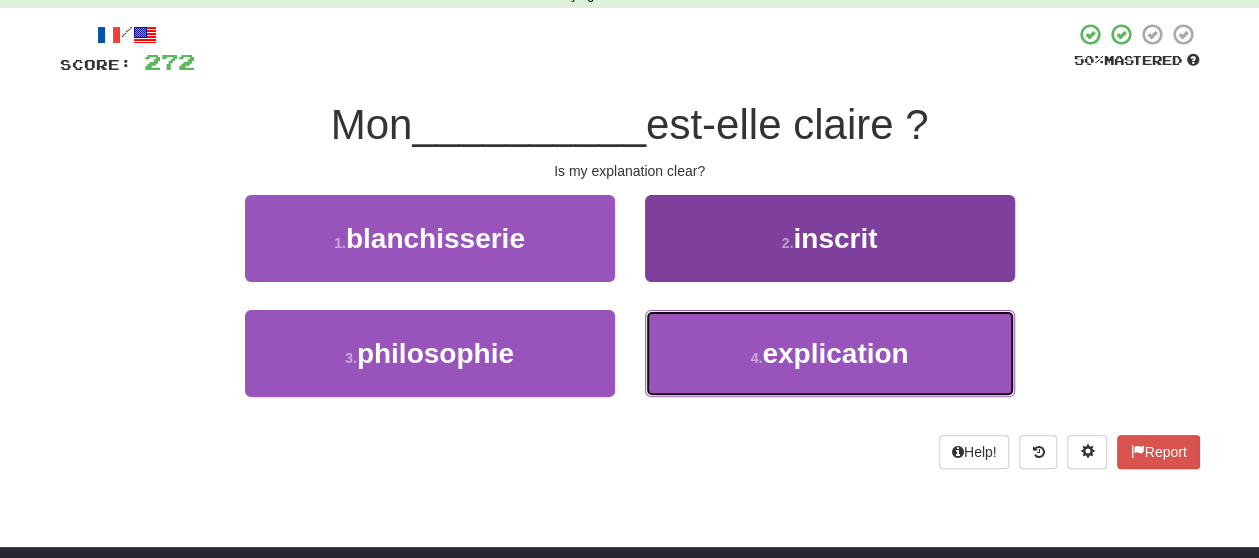 drag, startPoint x: 688, startPoint y: 324, endPoint x: 676, endPoint y: 311, distance: 17.691807 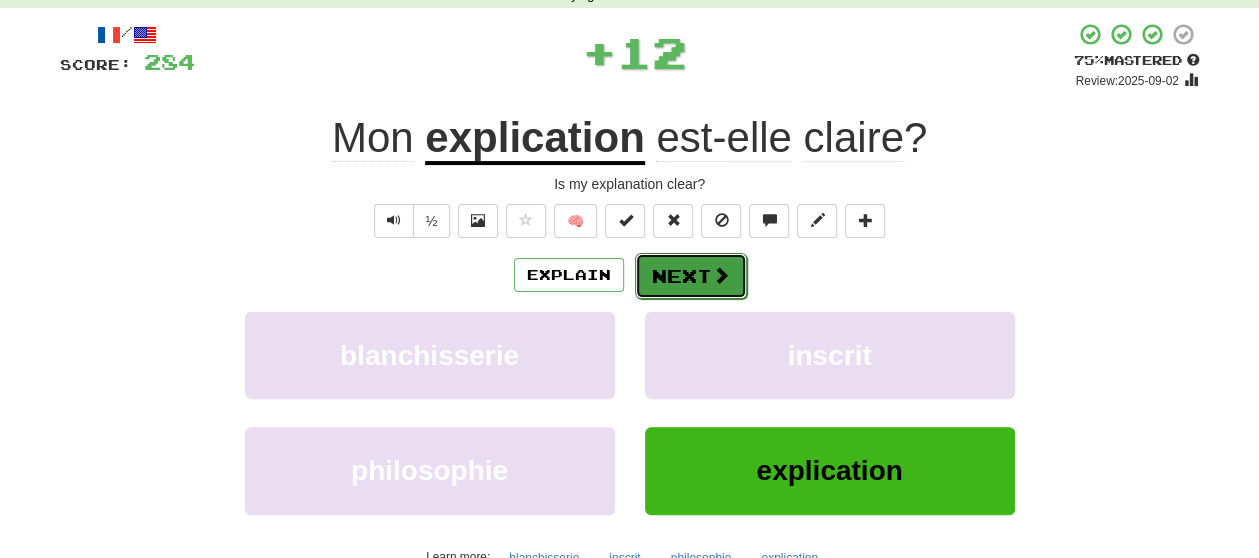 click on "Next" at bounding box center [691, 276] 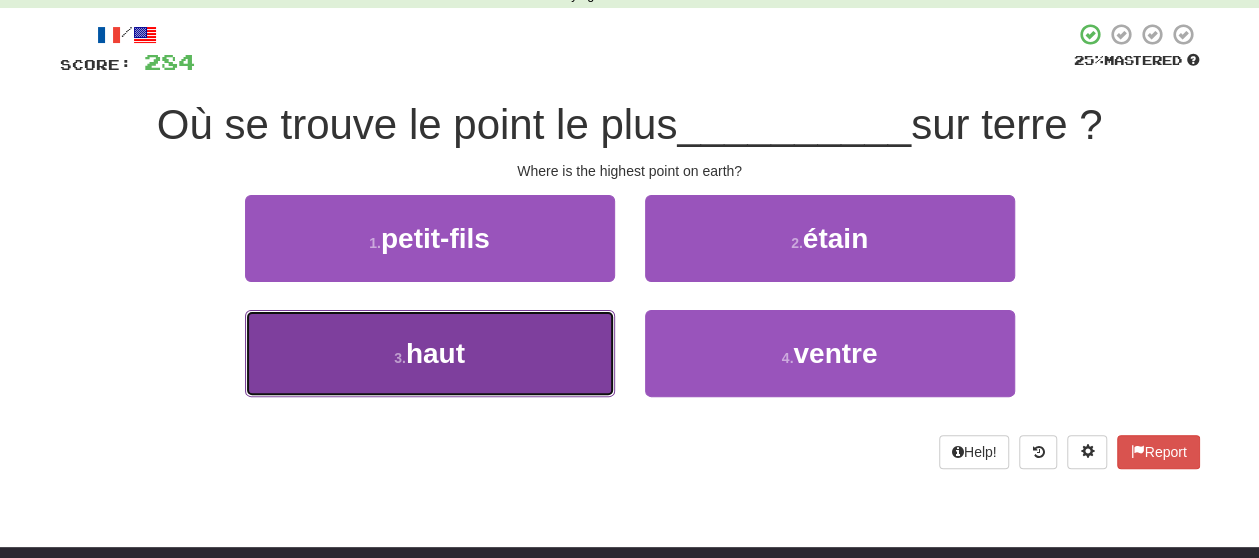 click on "3 .  haut" at bounding box center [430, 353] 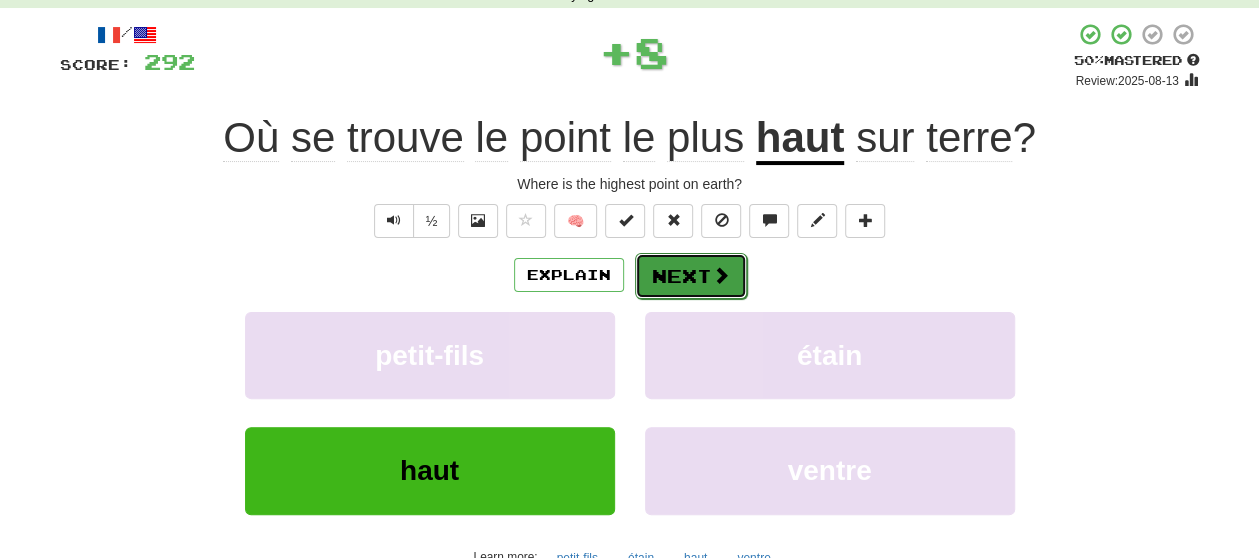click on "Next" at bounding box center (691, 276) 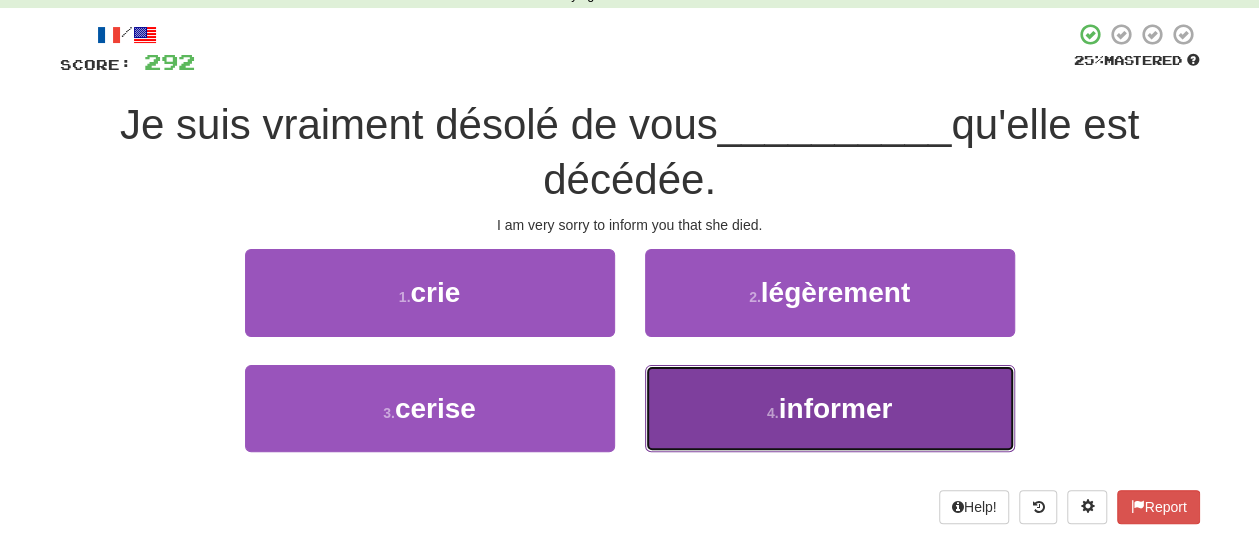 click on "4 .  informer" at bounding box center [830, 408] 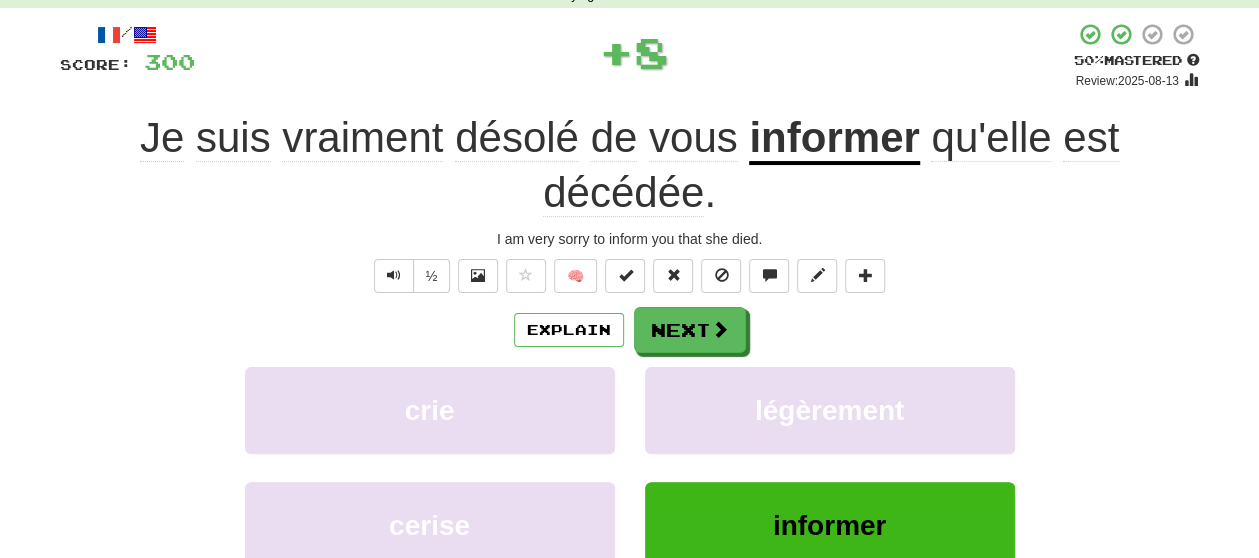 click on "/  Score:   300 + 8 50 %  Mastered Review:  2025-08-13 Je   suis   vraiment   désolé   de   vous   informer   qu'elle   est   décédée . I am very sorry to inform you that she died. ½ 🧠 Explain Next crie légèrement cerise informer Learn more: crie légèrement cerise informer  Help!  Report" at bounding box center (630, 346) 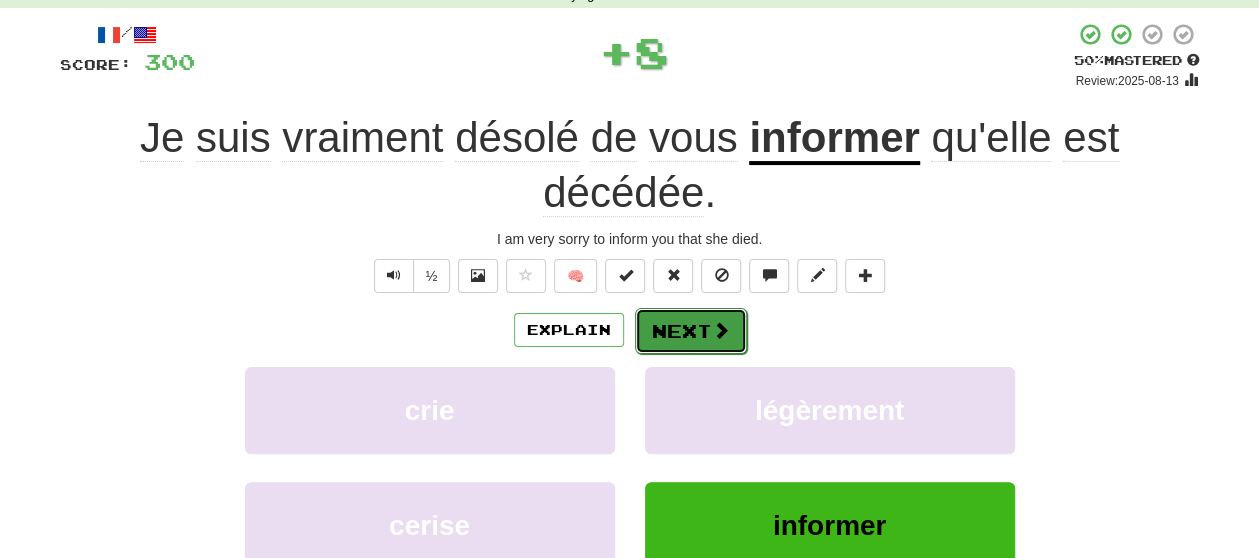 click on "Next" at bounding box center [691, 331] 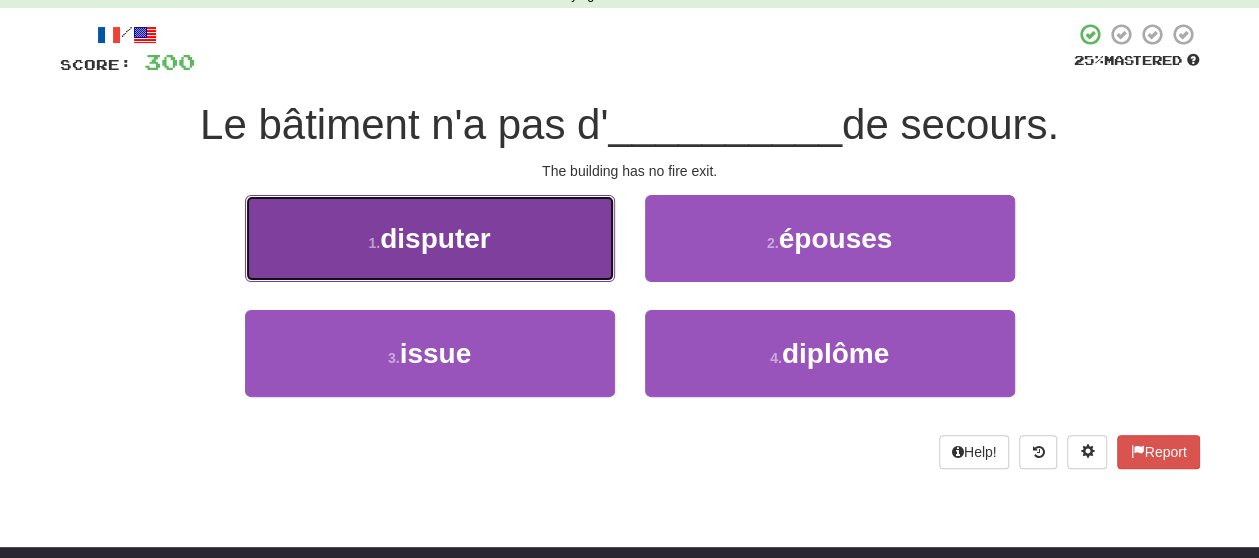 click on "1 .  disputer" at bounding box center (430, 238) 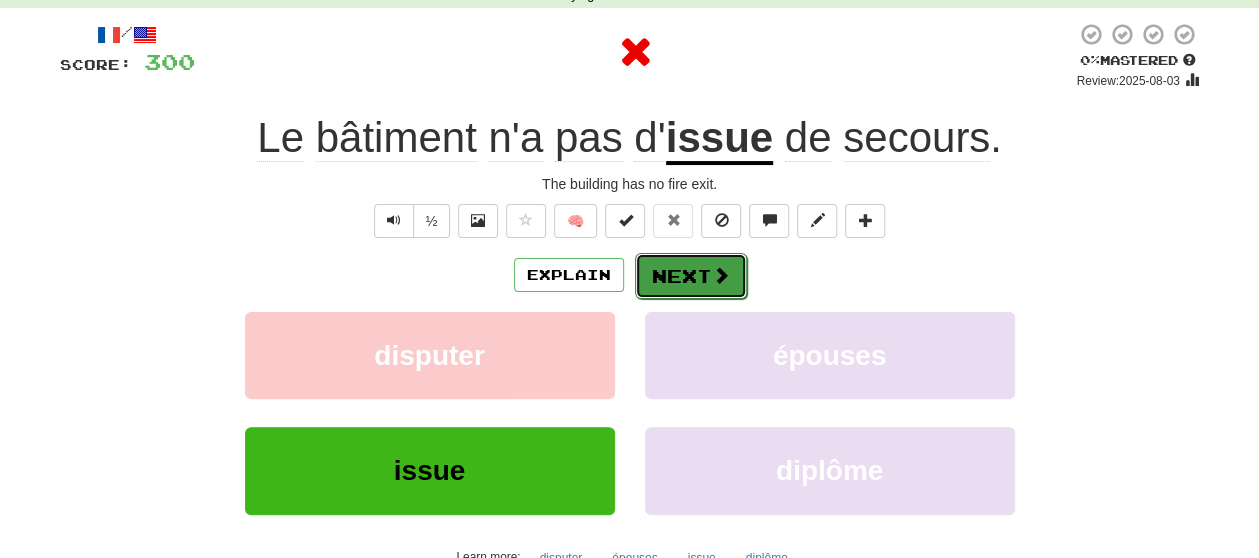 click on "Next" at bounding box center (691, 276) 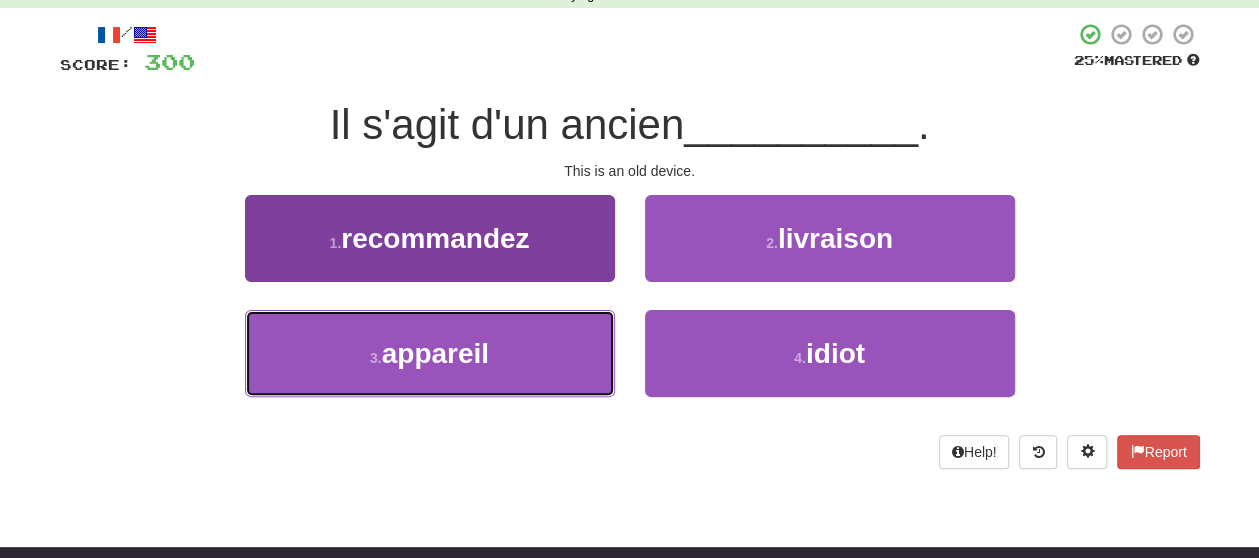drag, startPoint x: 474, startPoint y: 353, endPoint x: 515, endPoint y: 311, distance: 58.694122 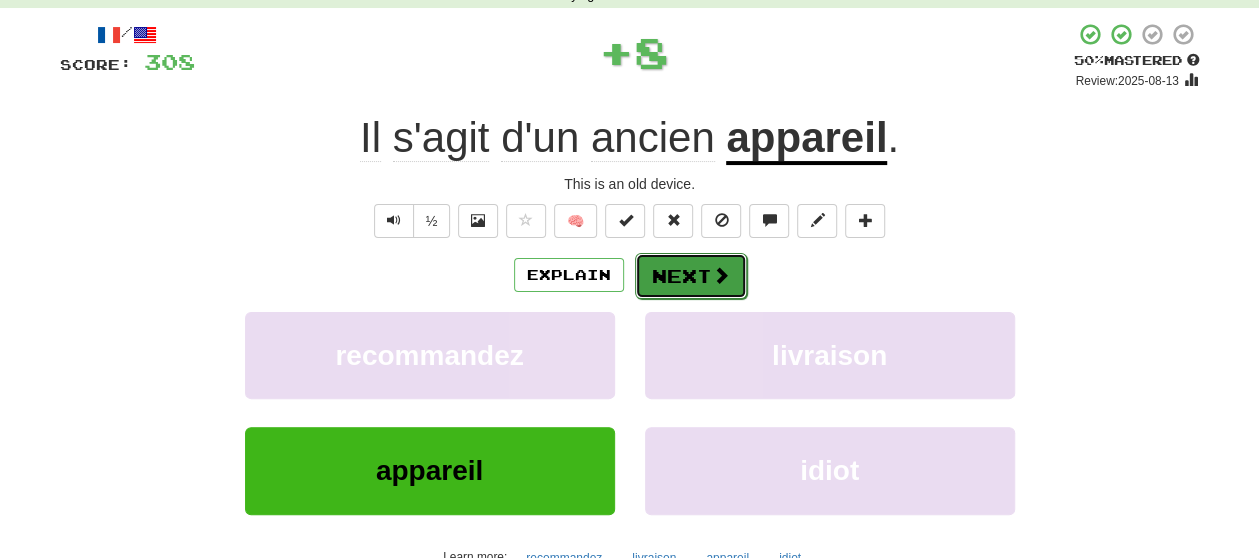 click on "Next" at bounding box center [691, 276] 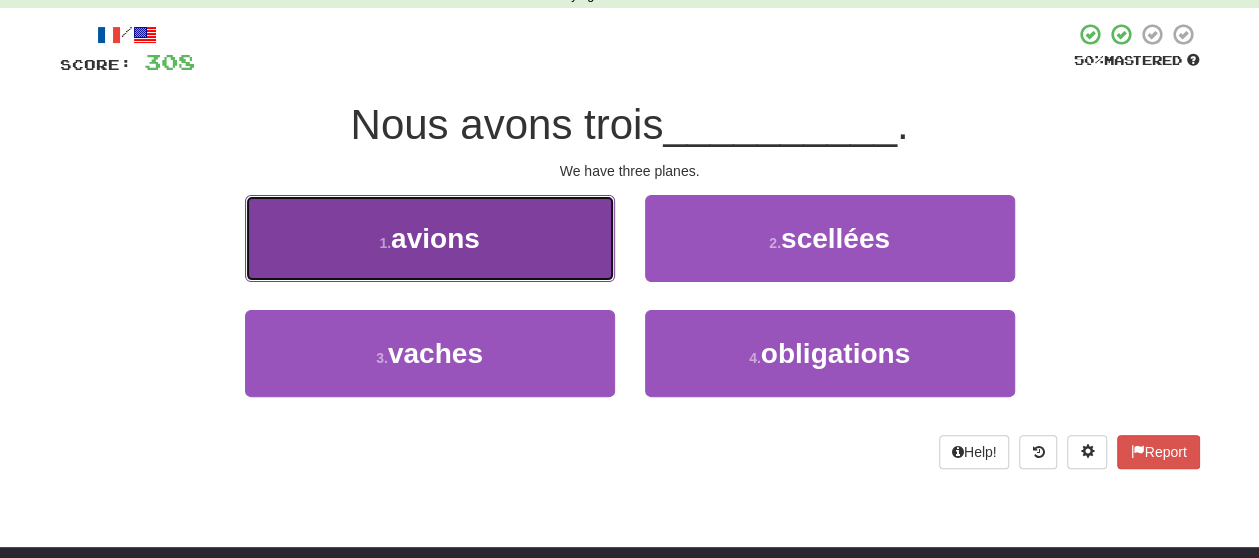 click on "1 .  avions" at bounding box center (430, 238) 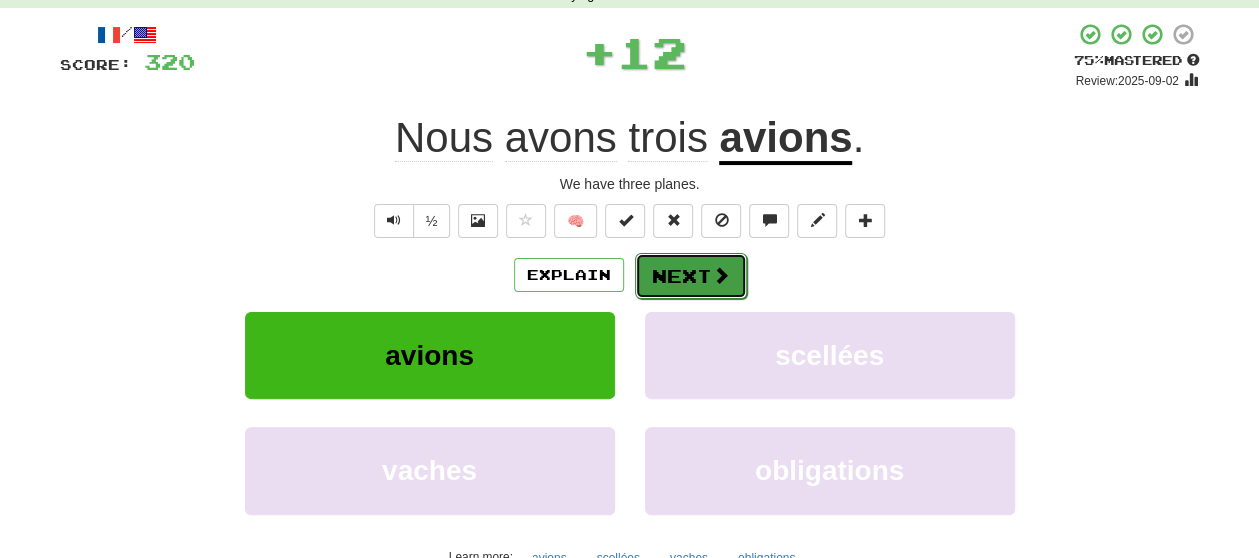 click on "Next" at bounding box center [691, 276] 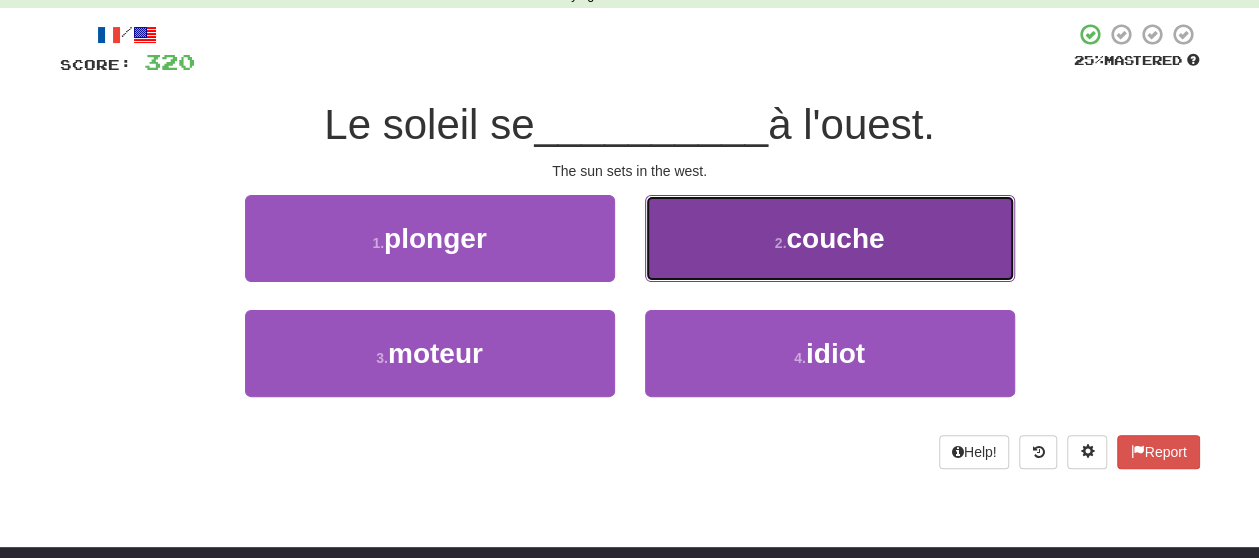 click on "2 .  couche" at bounding box center (830, 238) 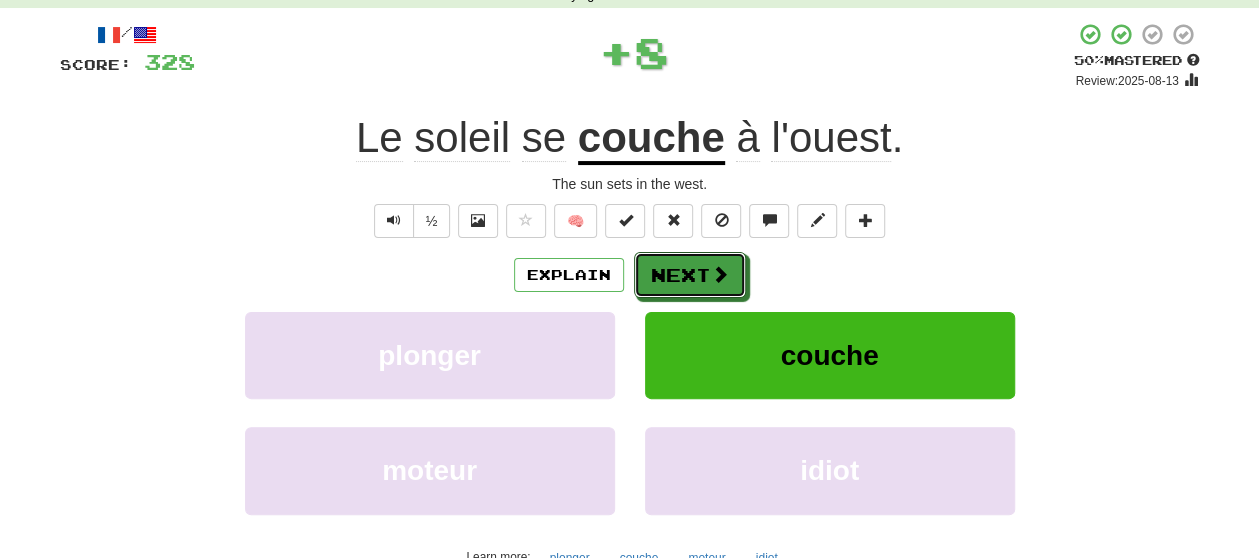 click on "Next" at bounding box center (690, 275) 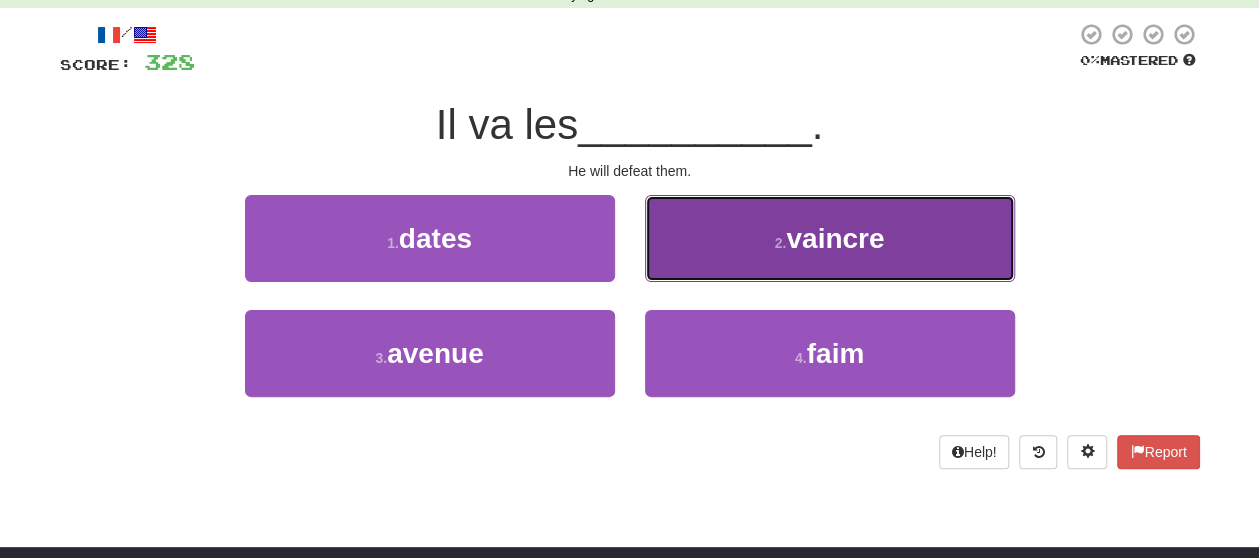 click on "2 .  vaincre" at bounding box center (830, 238) 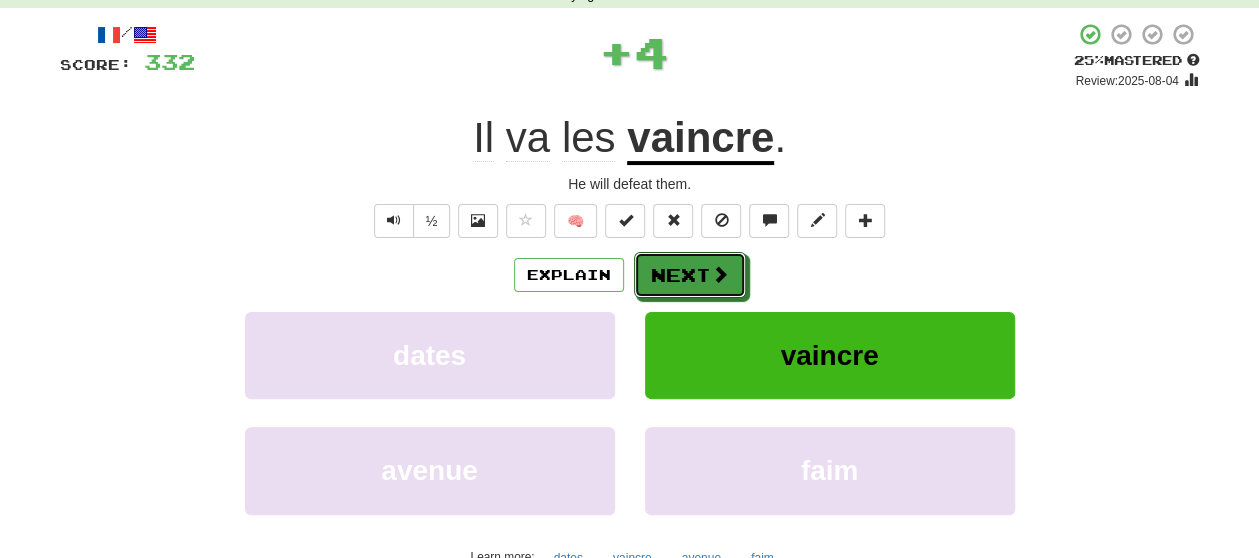 click on "Next" at bounding box center (690, 275) 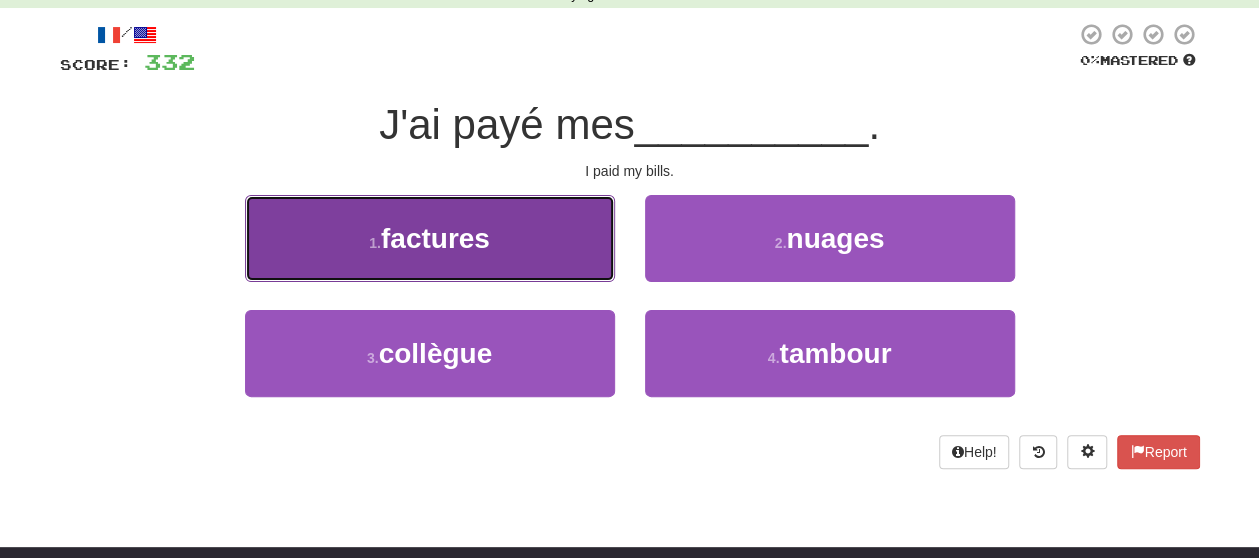 click on "1 .  factures" at bounding box center (430, 238) 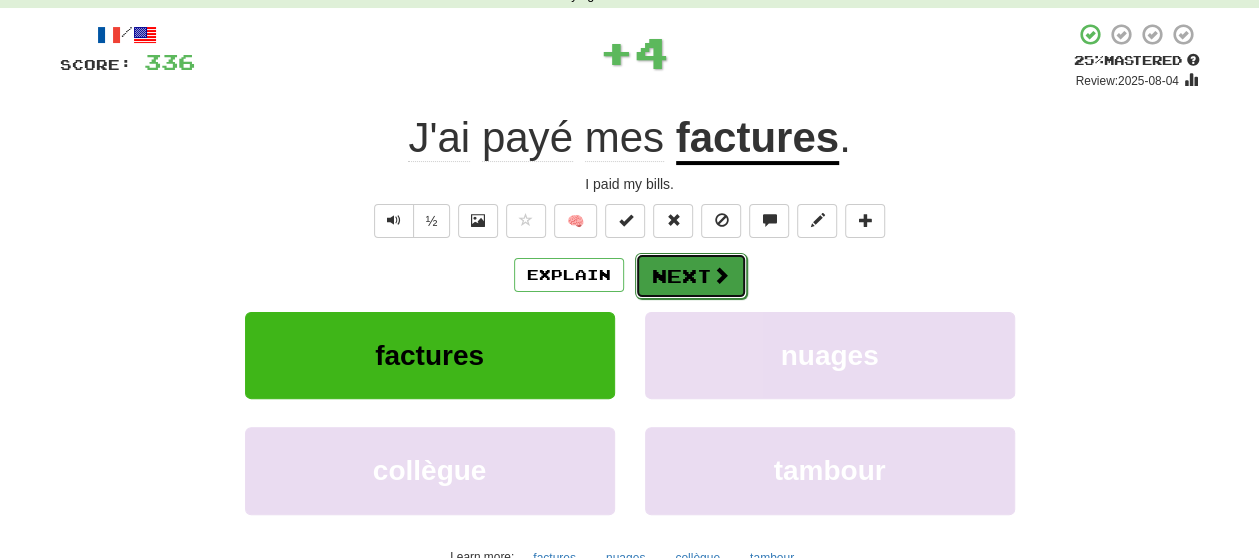 click on "Next" at bounding box center (691, 276) 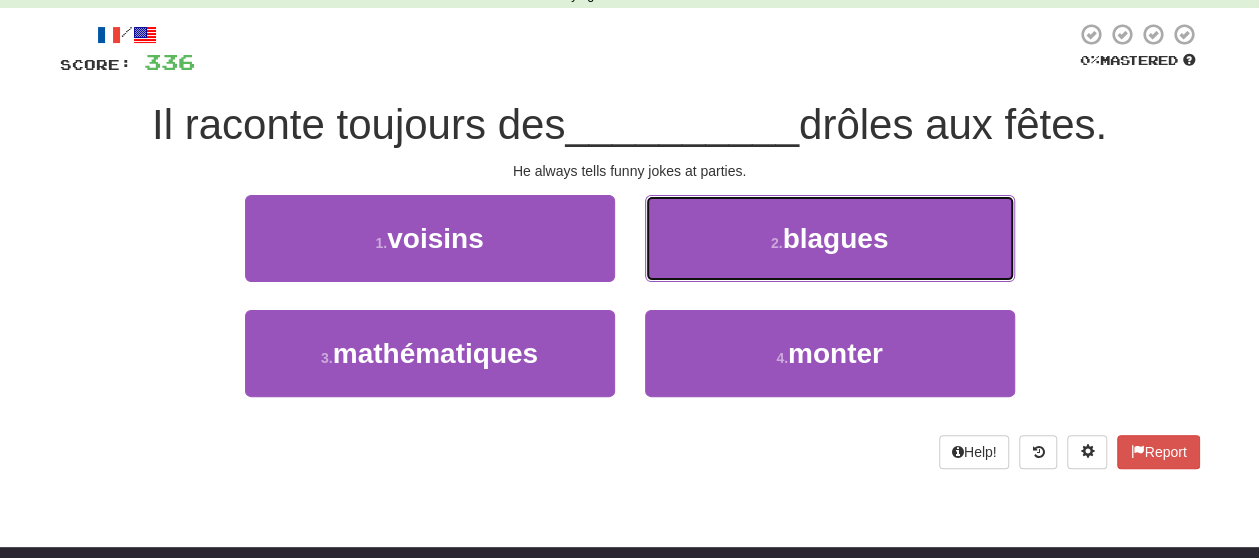 click on "2 .  blagues" at bounding box center [830, 238] 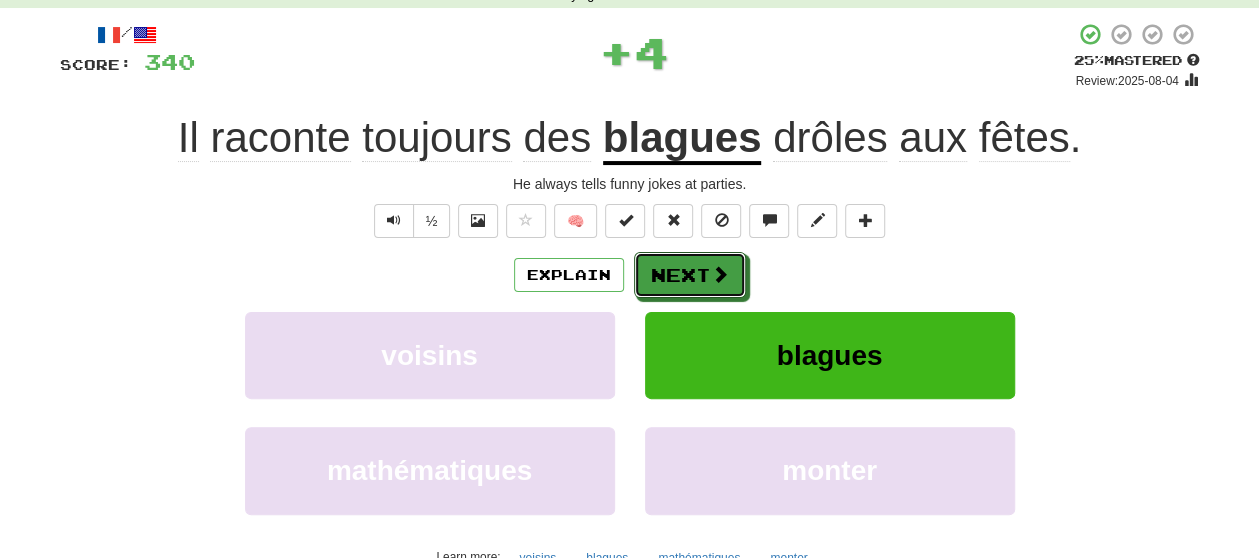 click on "Next" at bounding box center [690, 275] 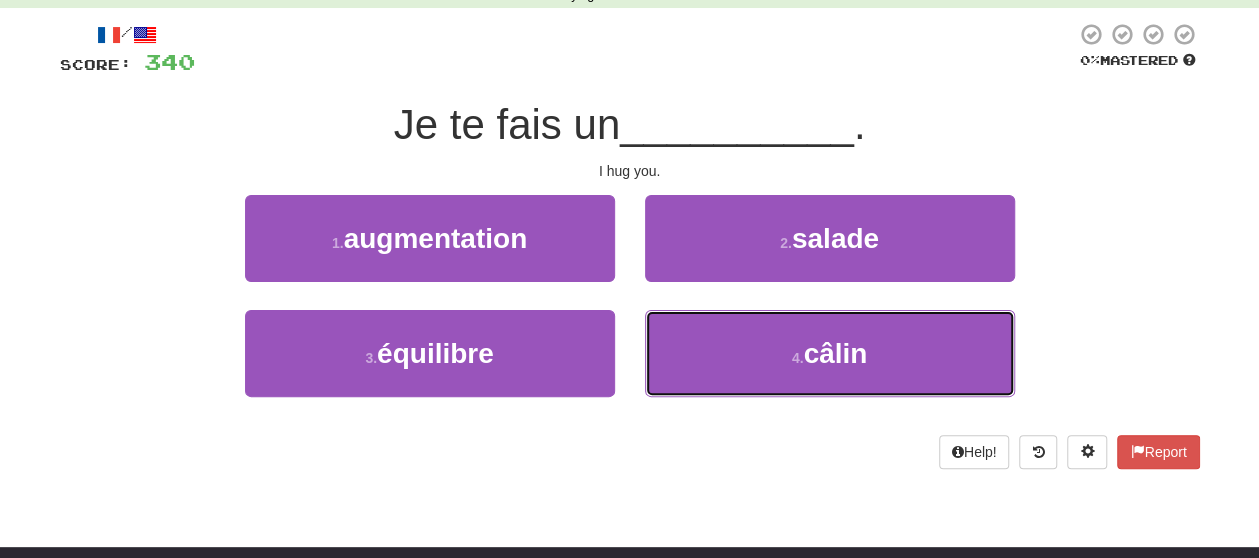 drag, startPoint x: 712, startPoint y: 339, endPoint x: 700, endPoint y: 297, distance: 43.68066 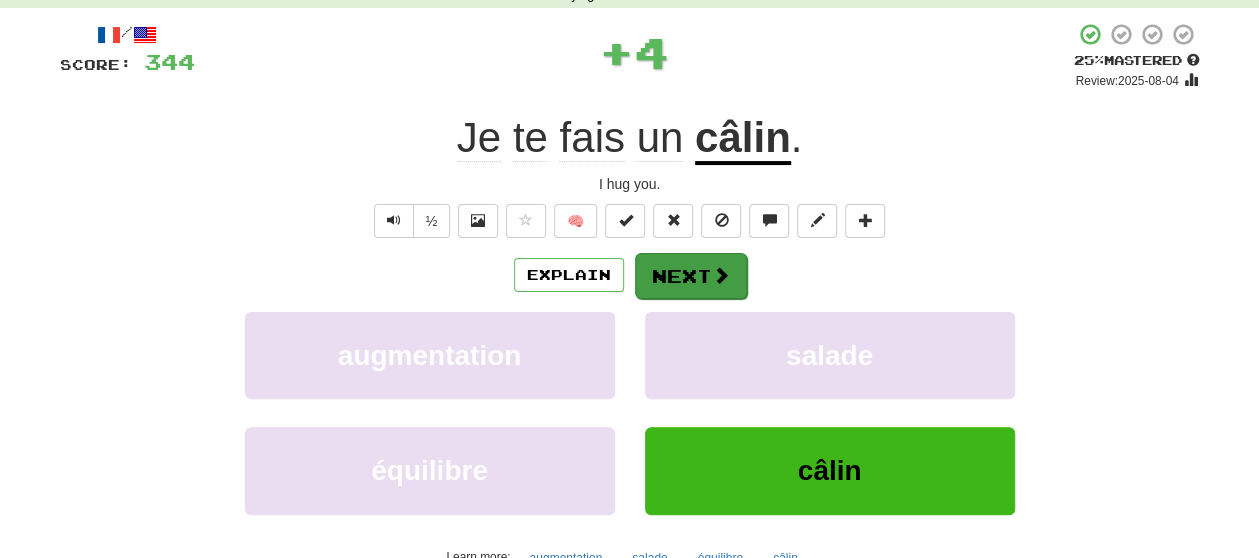 click on "/  Score:   344 + 4 25 %  Mastered Review:  2025-08-04 Je   te   fais   un   câlin . I hug you. ½ 🧠 Explain Next augmentation salade équilibre câlin Learn more: augmentation salade équilibre câlin  Help!  Report" at bounding box center [630, 319] 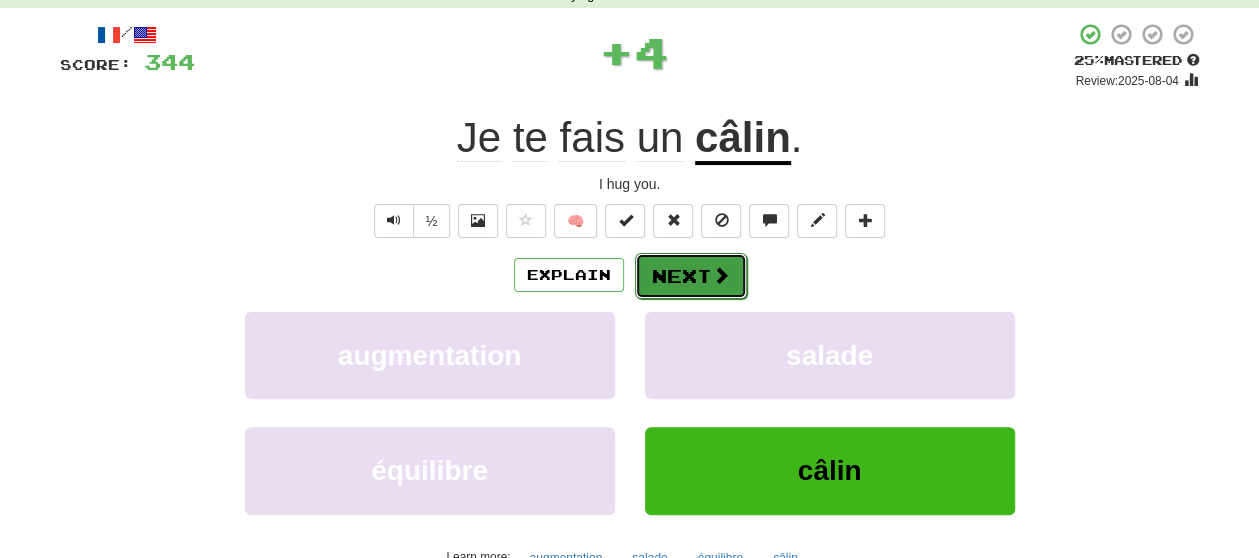 click on "Next" at bounding box center (691, 276) 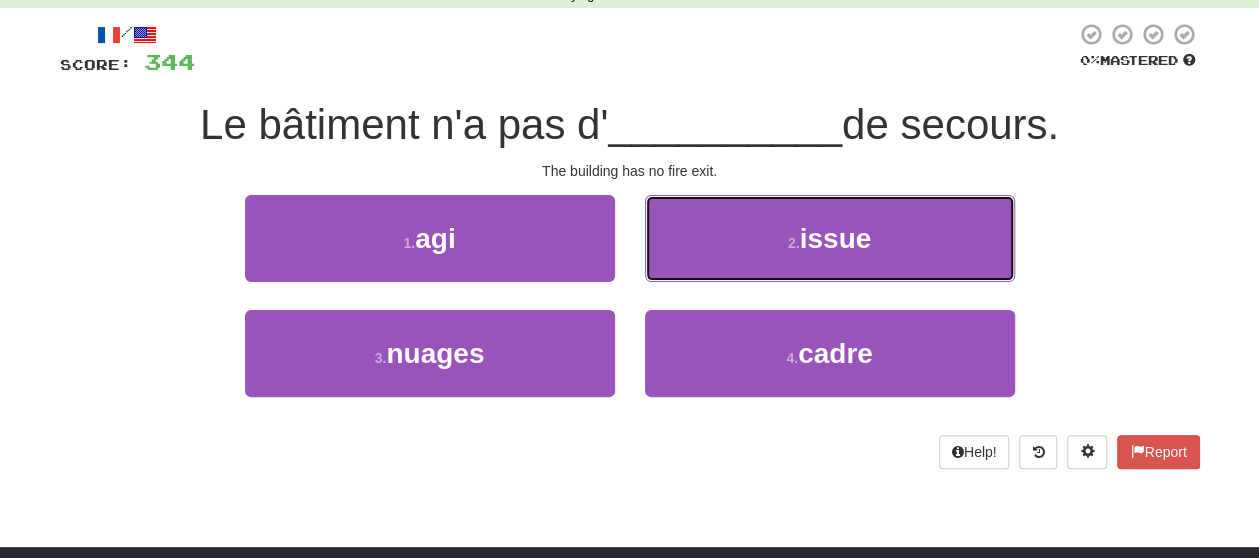 click on "2 .  issue" at bounding box center (830, 238) 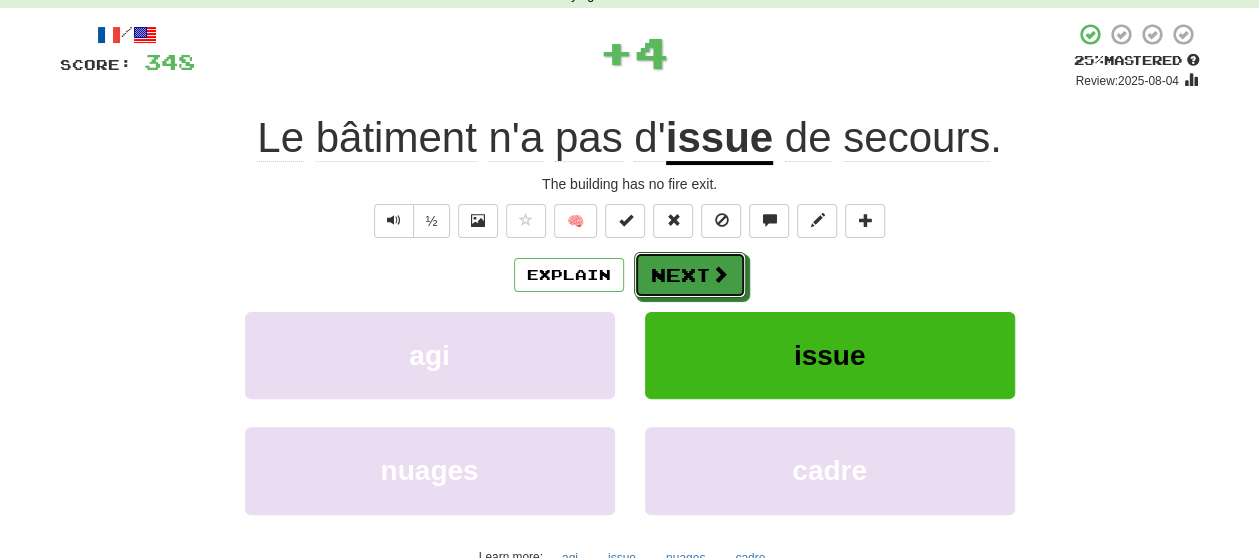 click on "Next" at bounding box center [690, 275] 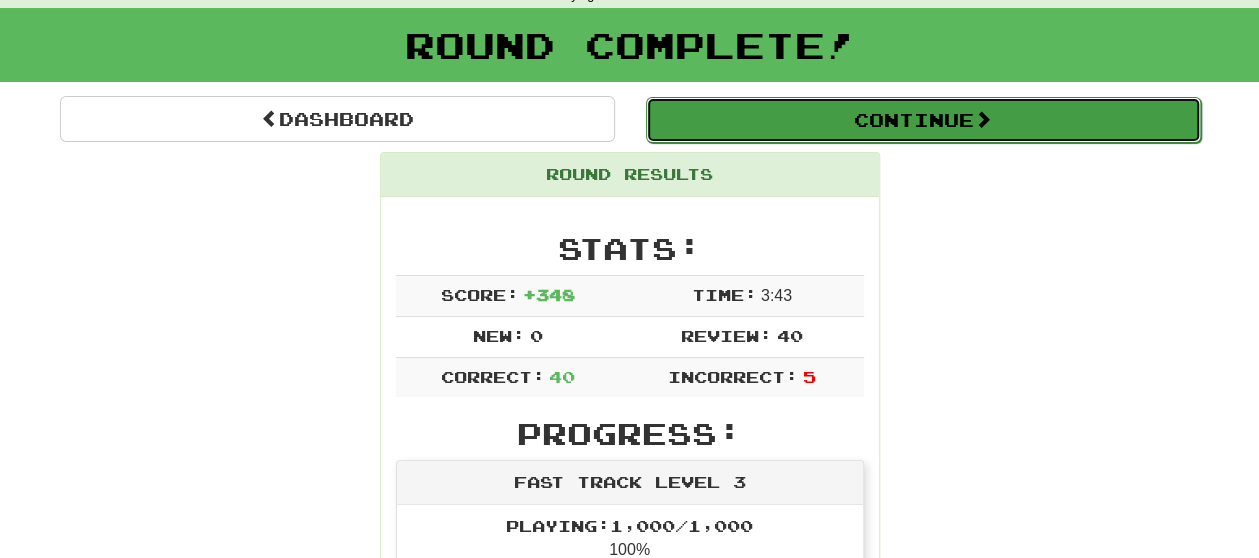 click on "Continue" at bounding box center (923, 120) 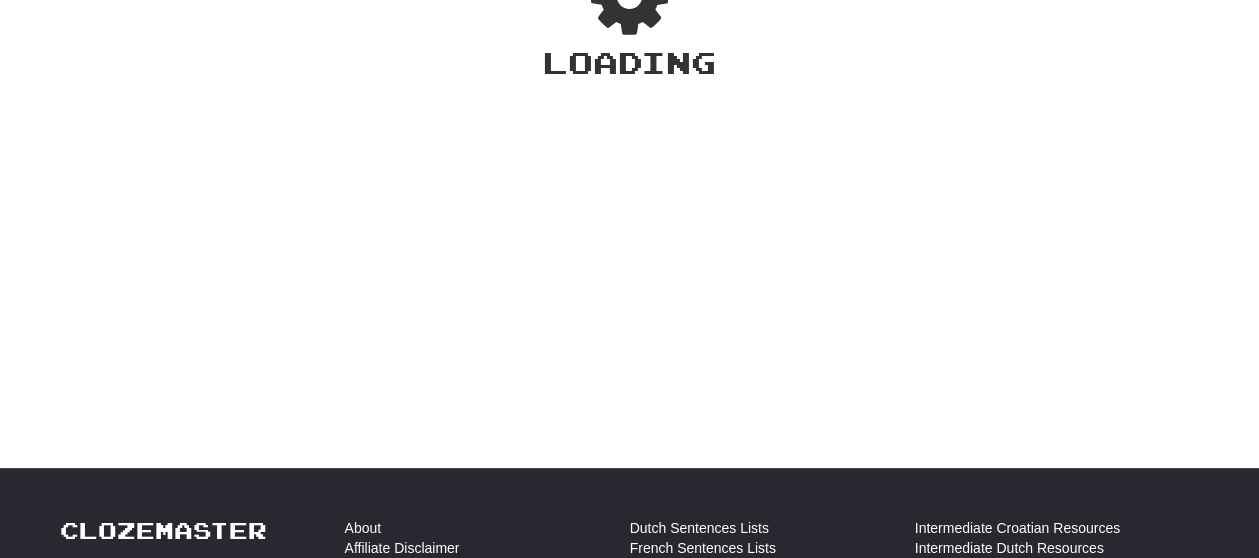 scroll, scrollTop: 100, scrollLeft: 0, axis: vertical 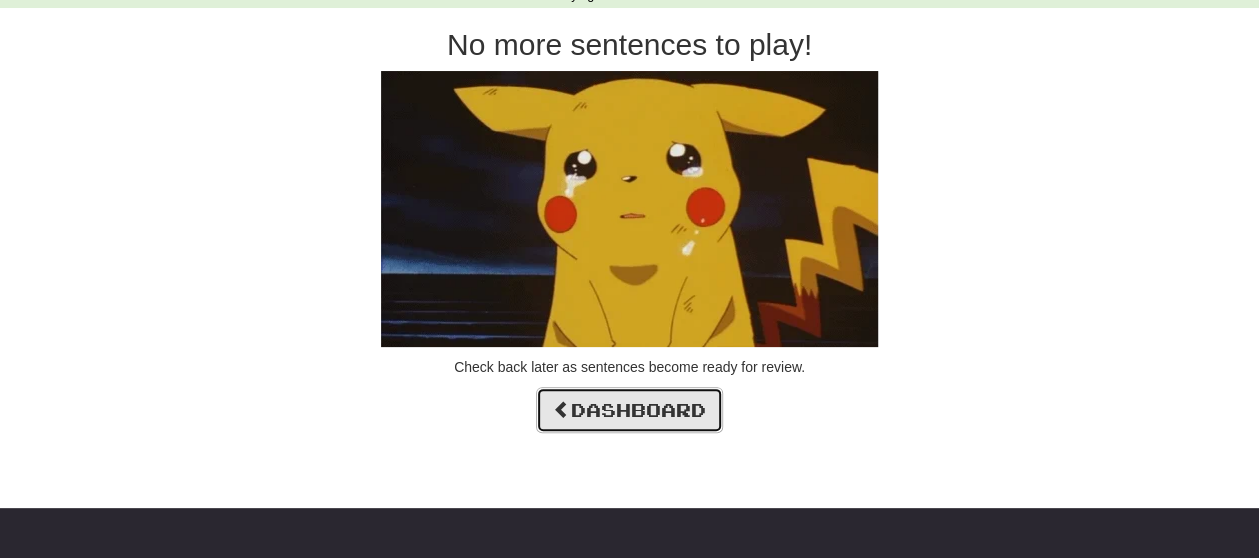 click on "Dashboard" at bounding box center [629, 410] 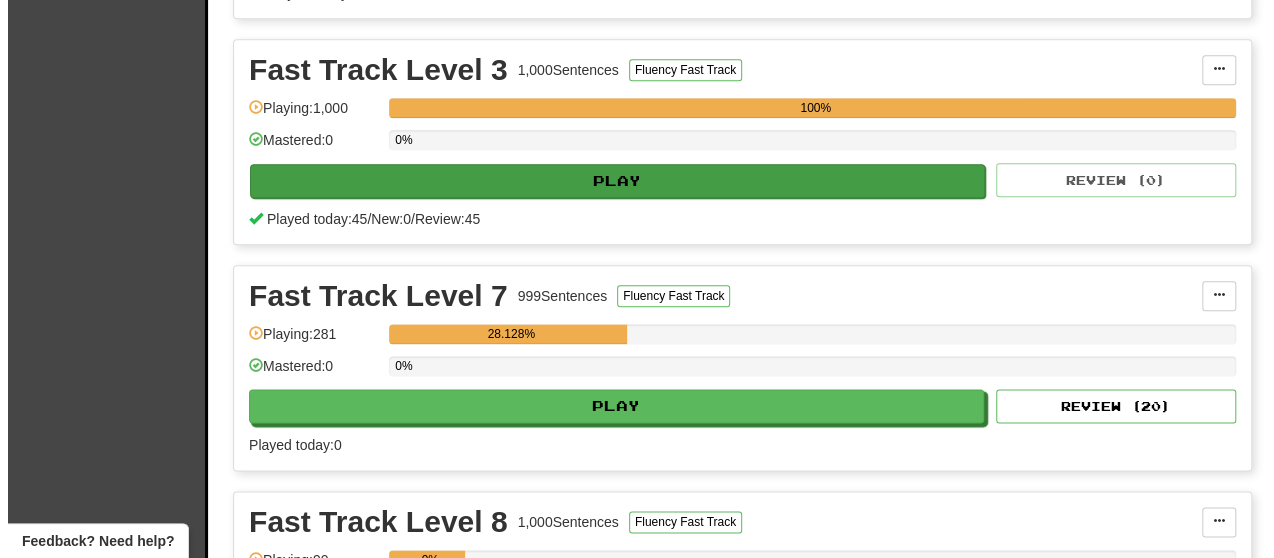 scroll, scrollTop: 1200, scrollLeft: 0, axis: vertical 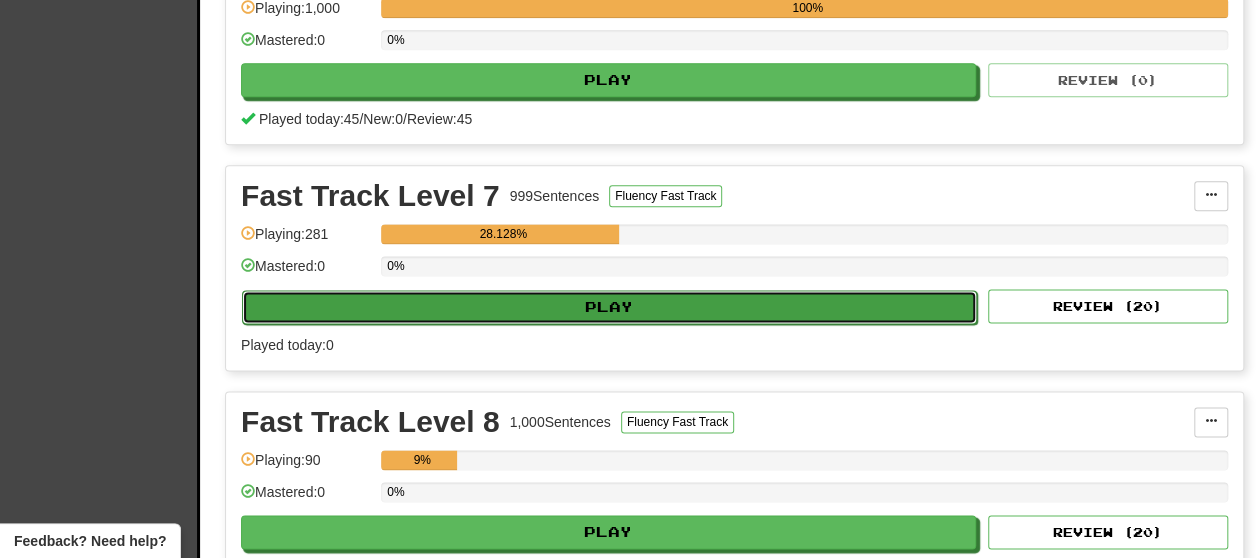 click on "Play" at bounding box center (609, 307) 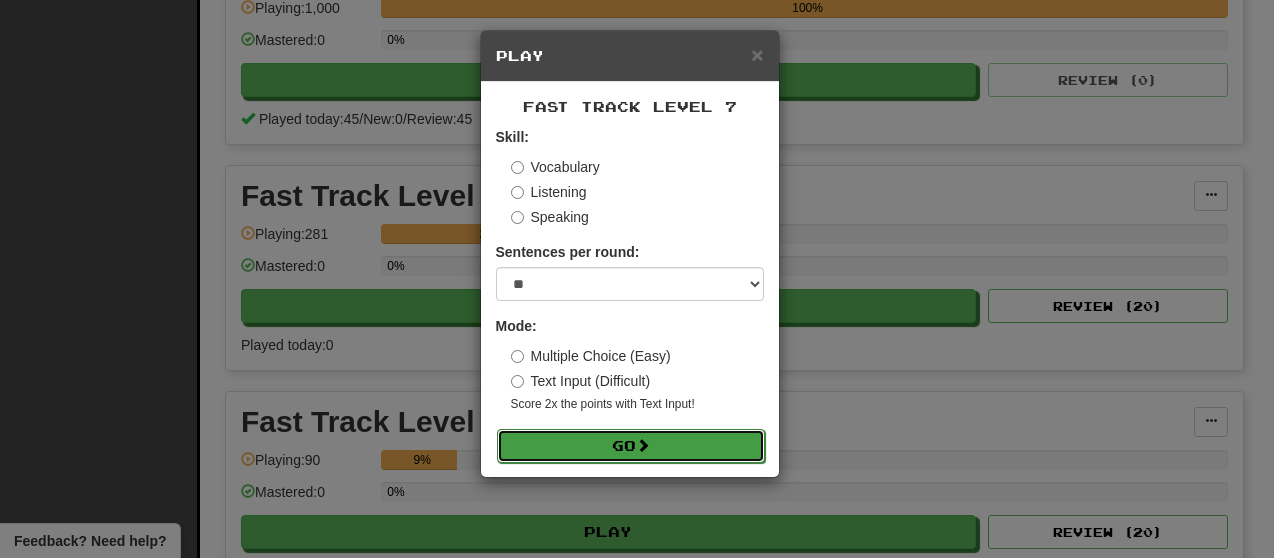click on "Go" at bounding box center (631, 446) 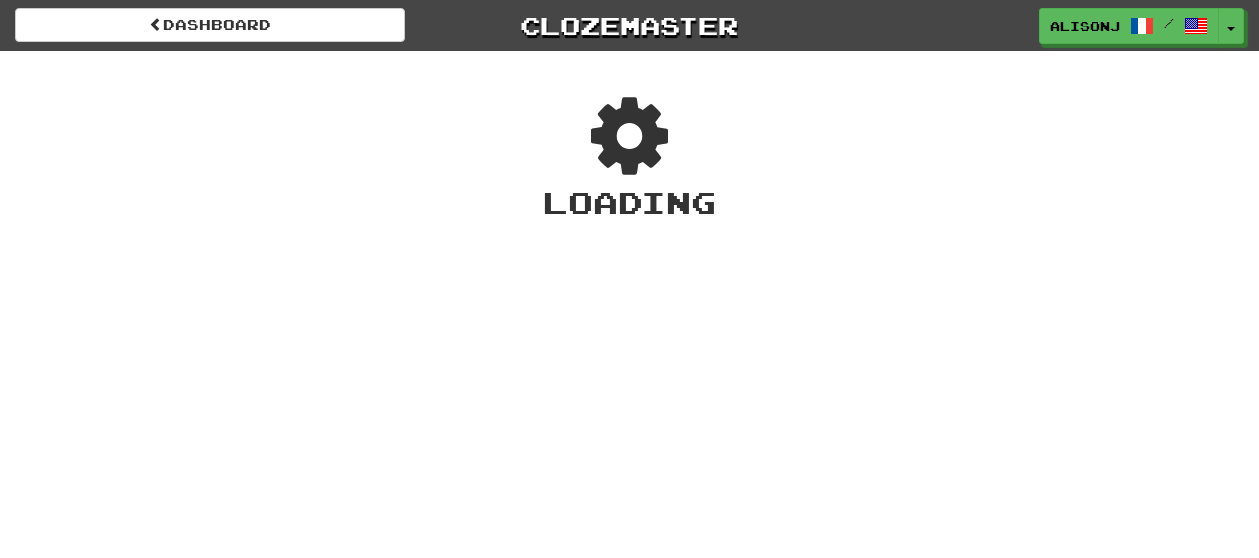scroll, scrollTop: 0, scrollLeft: 0, axis: both 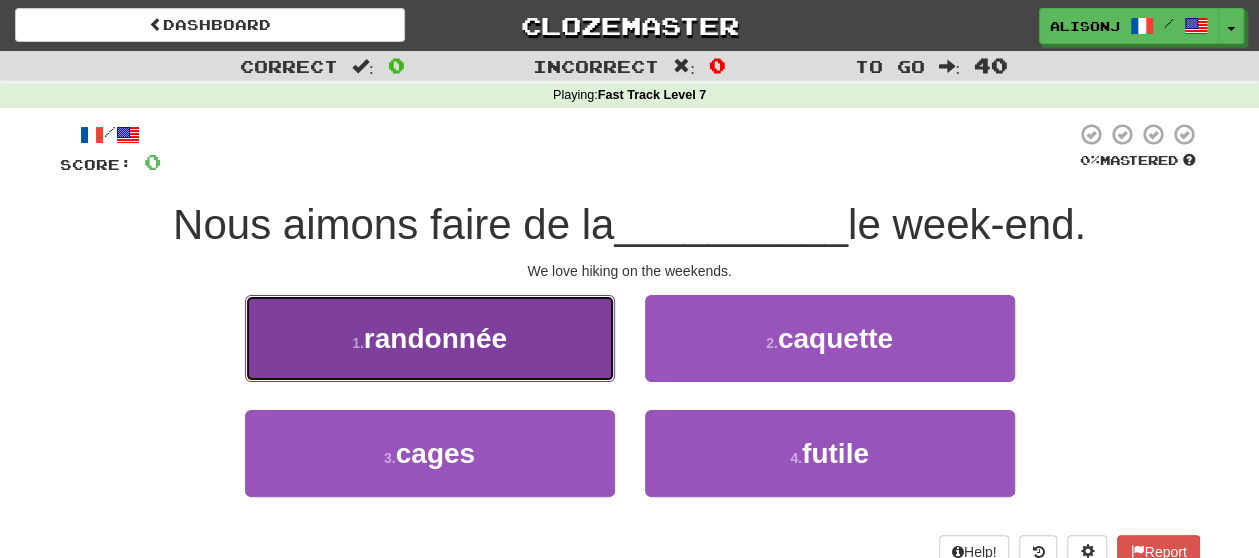 click on "1 .  randonnée" at bounding box center (430, 338) 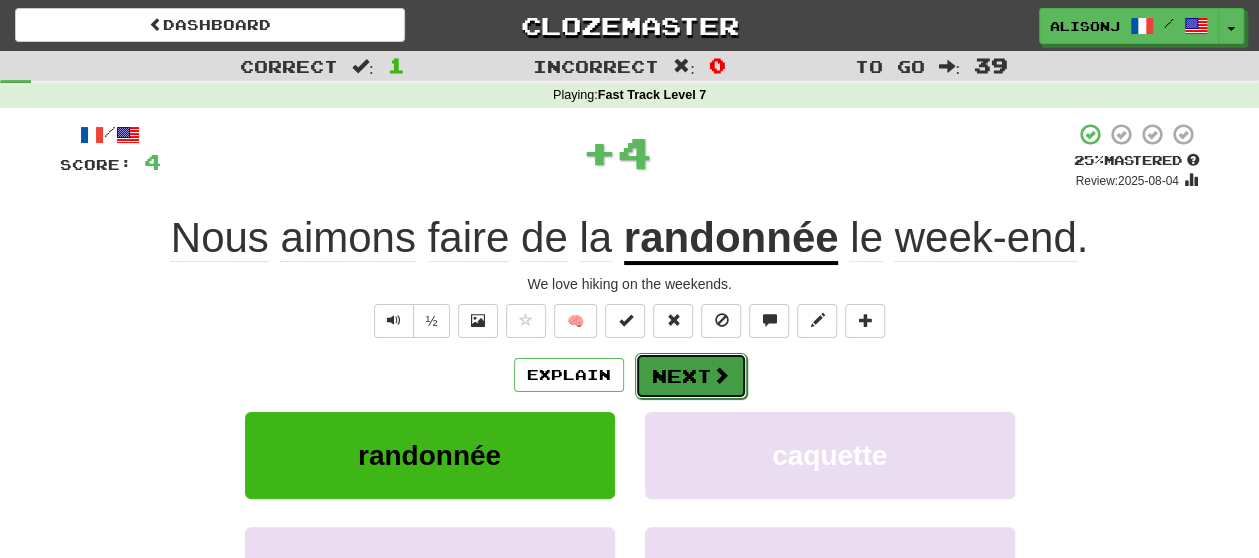 click on "Next" at bounding box center [691, 376] 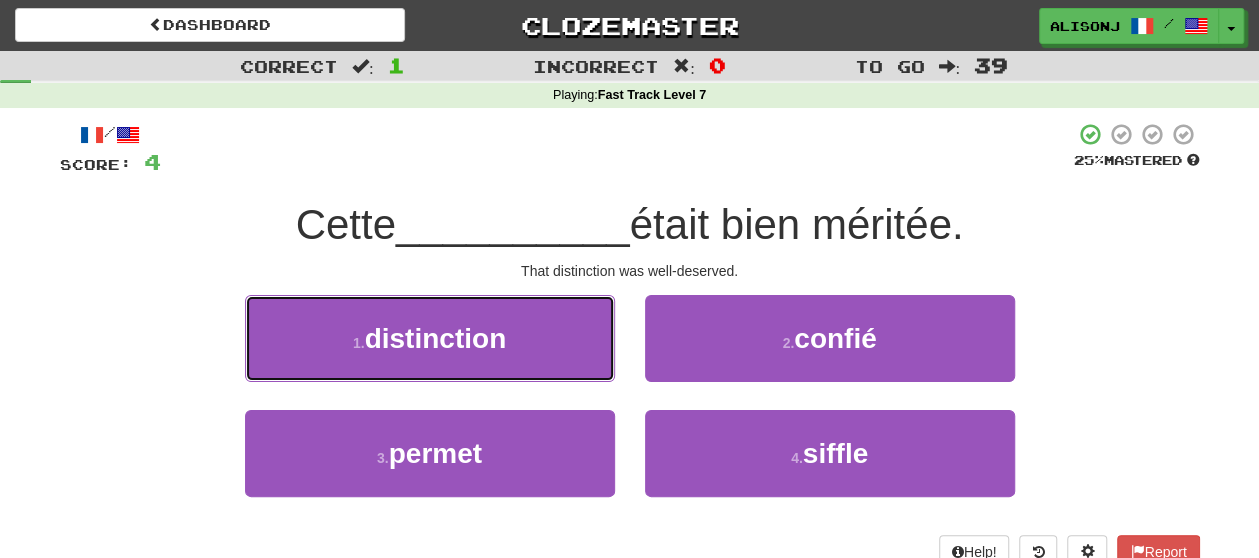 drag, startPoint x: 470, startPoint y: 345, endPoint x: 490, endPoint y: 340, distance: 20.615528 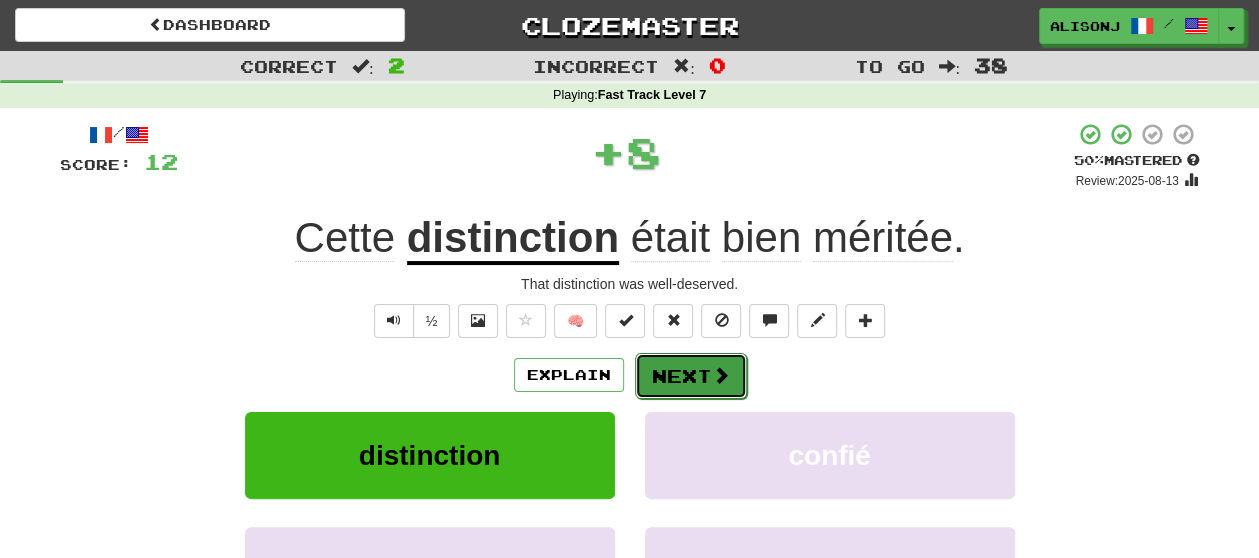 click on "Next" at bounding box center (691, 376) 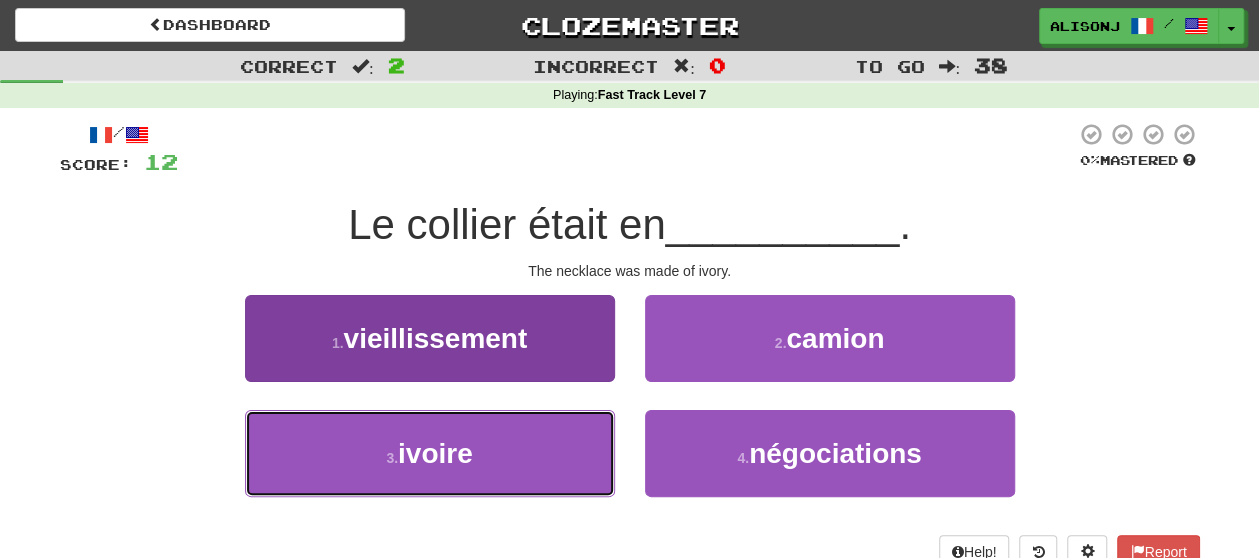 click on "3 .  ivoire" at bounding box center (430, 453) 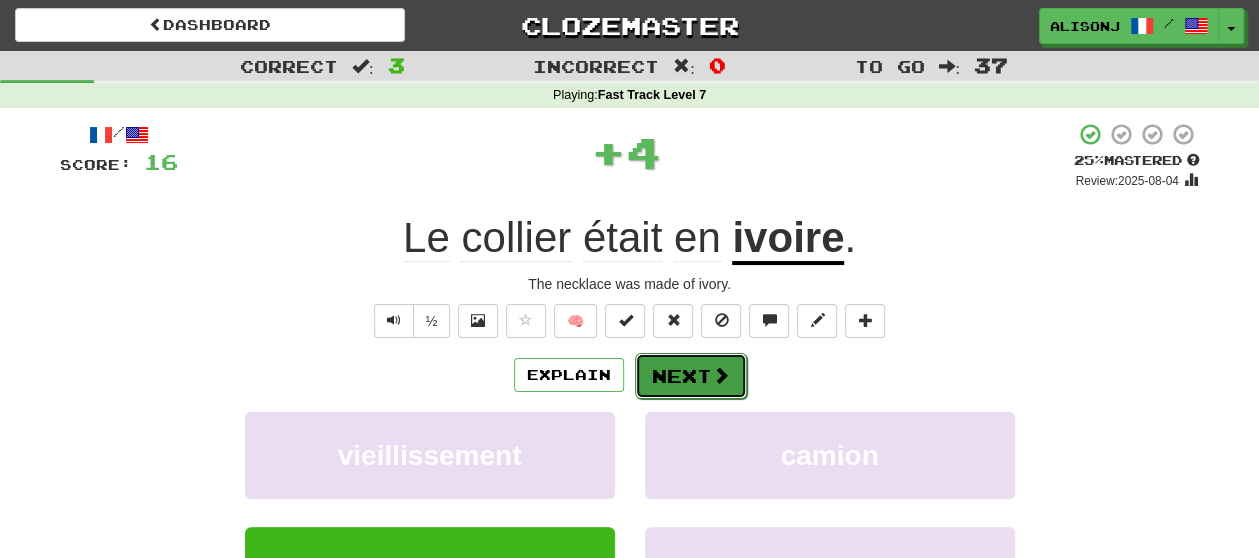 click on "Next" at bounding box center [691, 376] 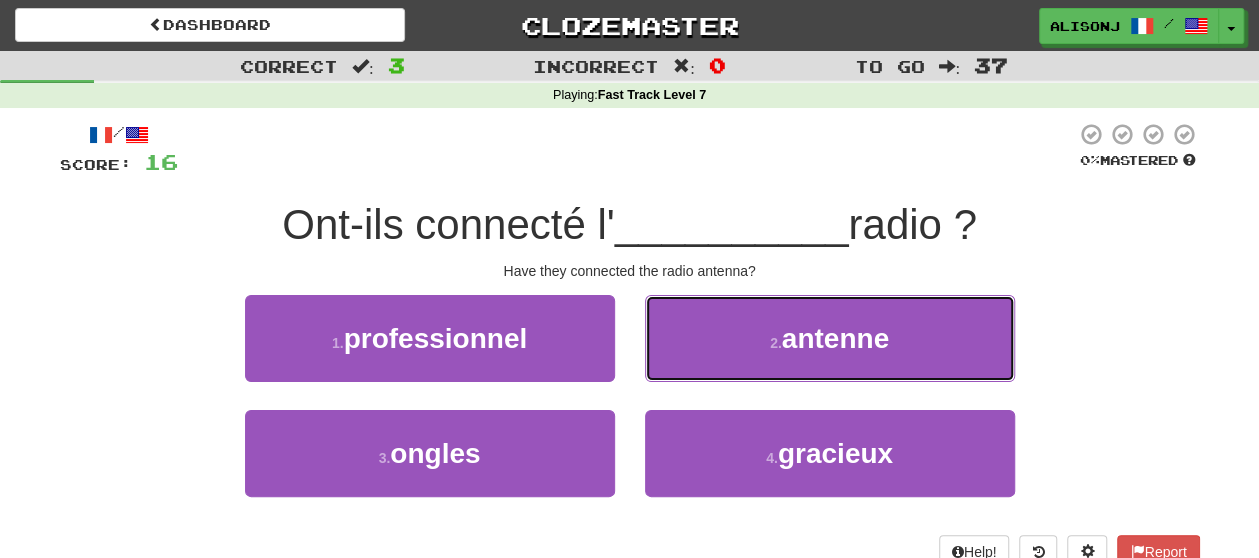 click on "2 .  antenne" at bounding box center [830, 338] 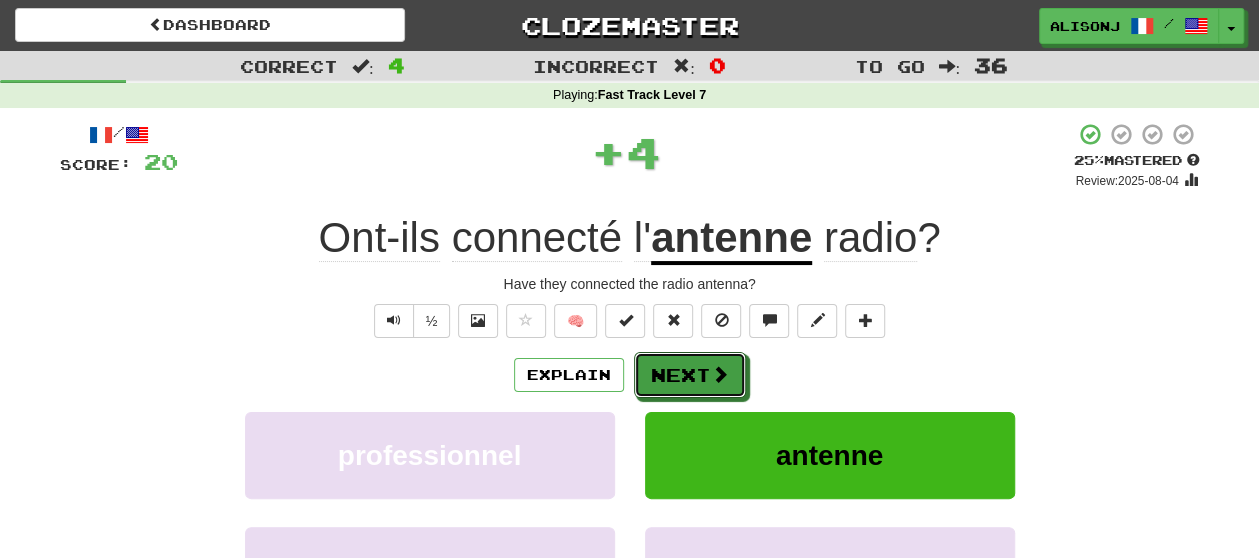 click on "Next" at bounding box center (690, 375) 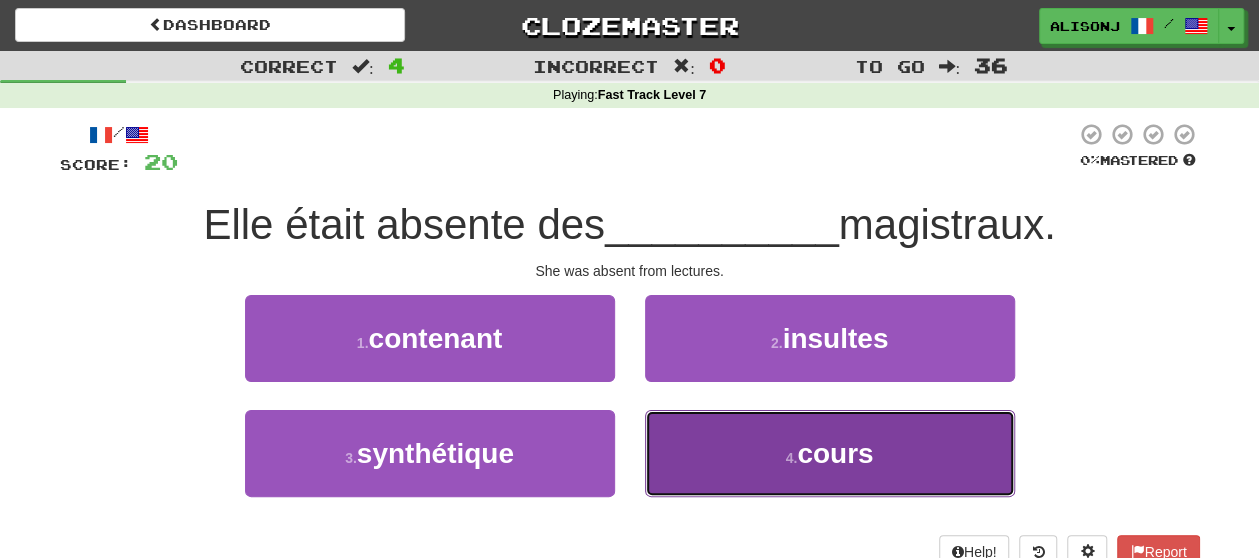 click on "4 .  cours" at bounding box center (830, 453) 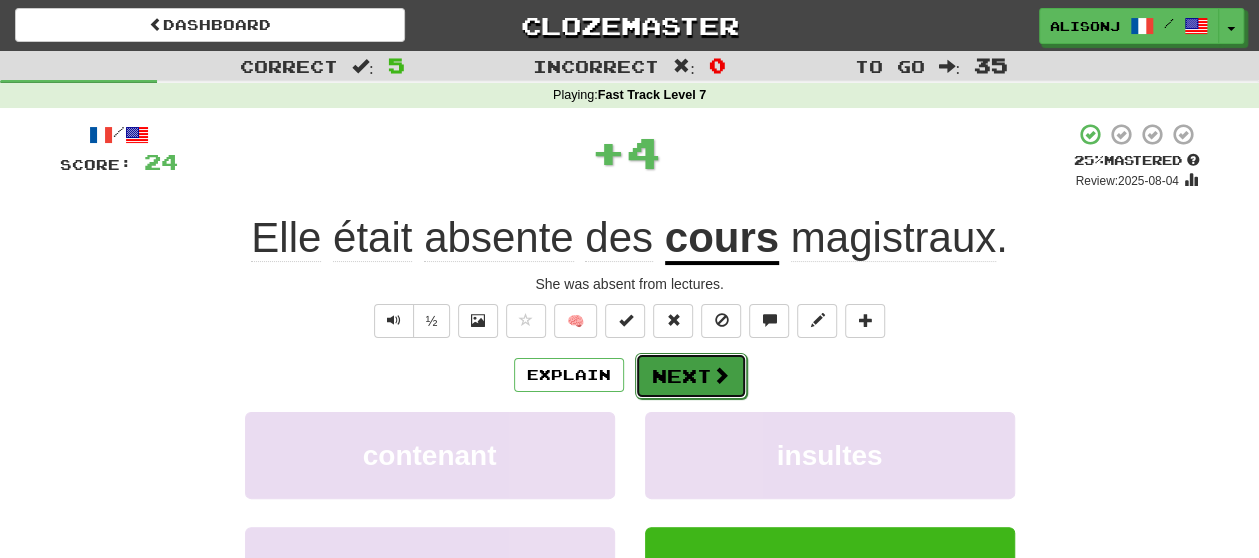 click on "Next" at bounding box center [691, 376] 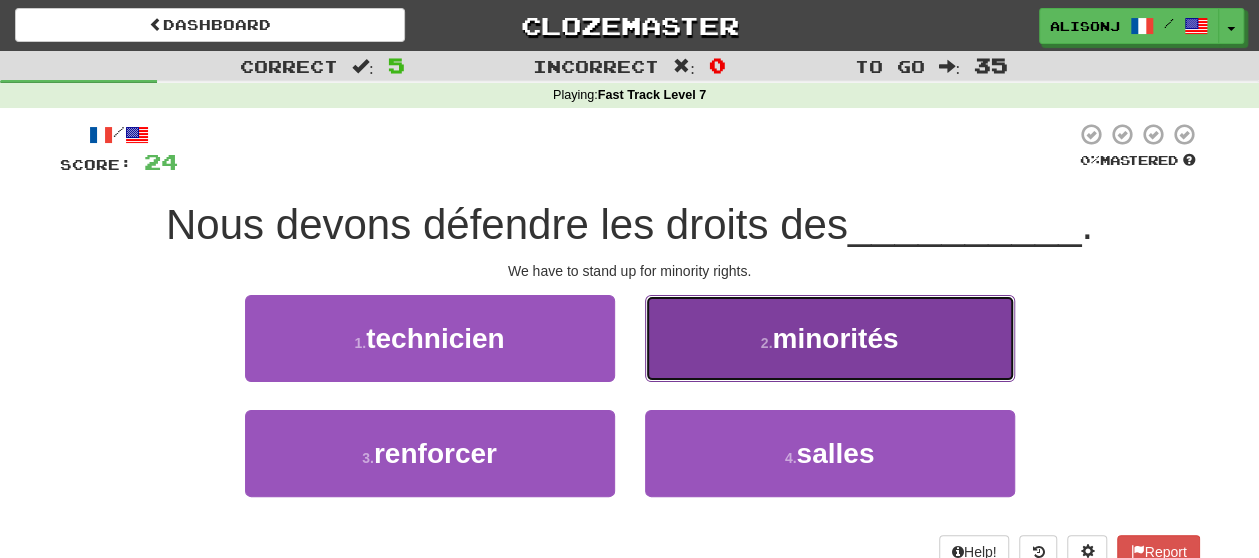 click on "2 .  minorités" at bounding box center [830, 338] 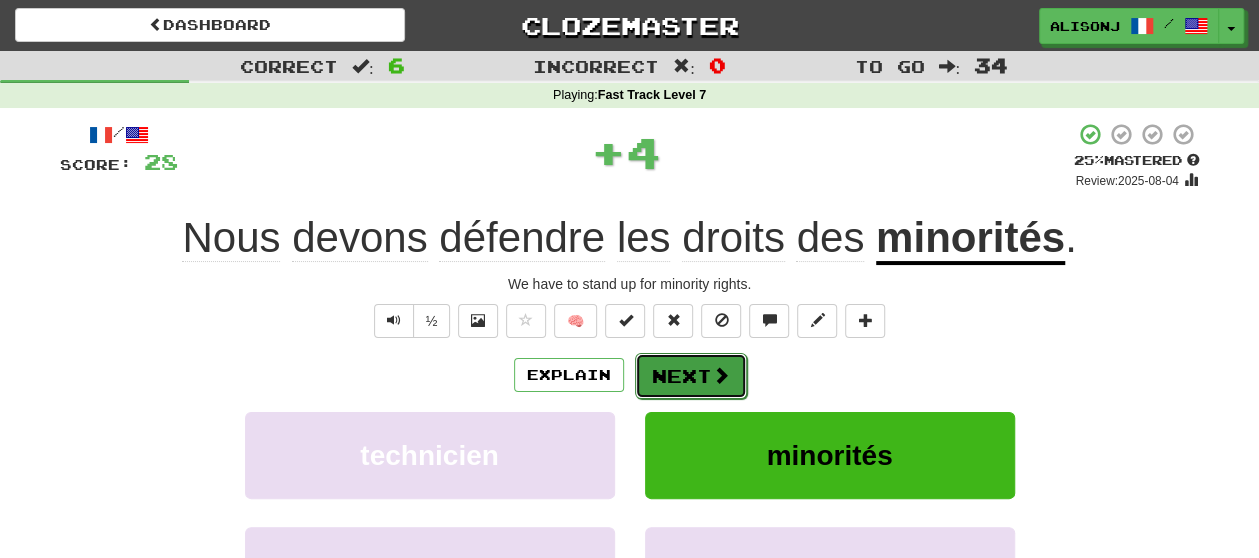 click on "Next" at bounding box center (691, 376) 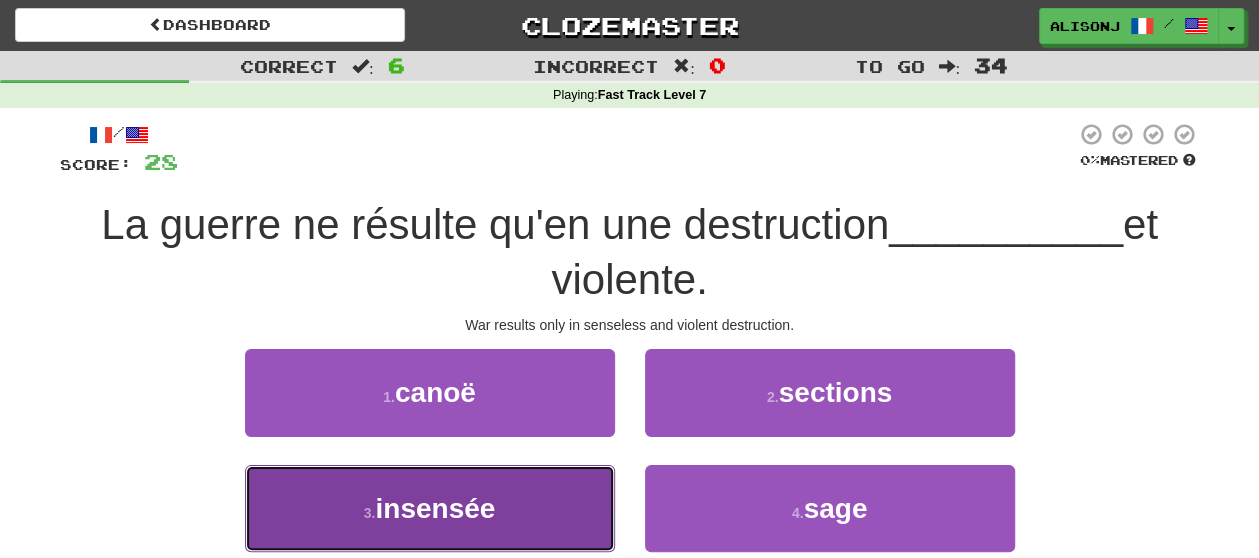 click on "insensée" at bounding box center [435, 508] 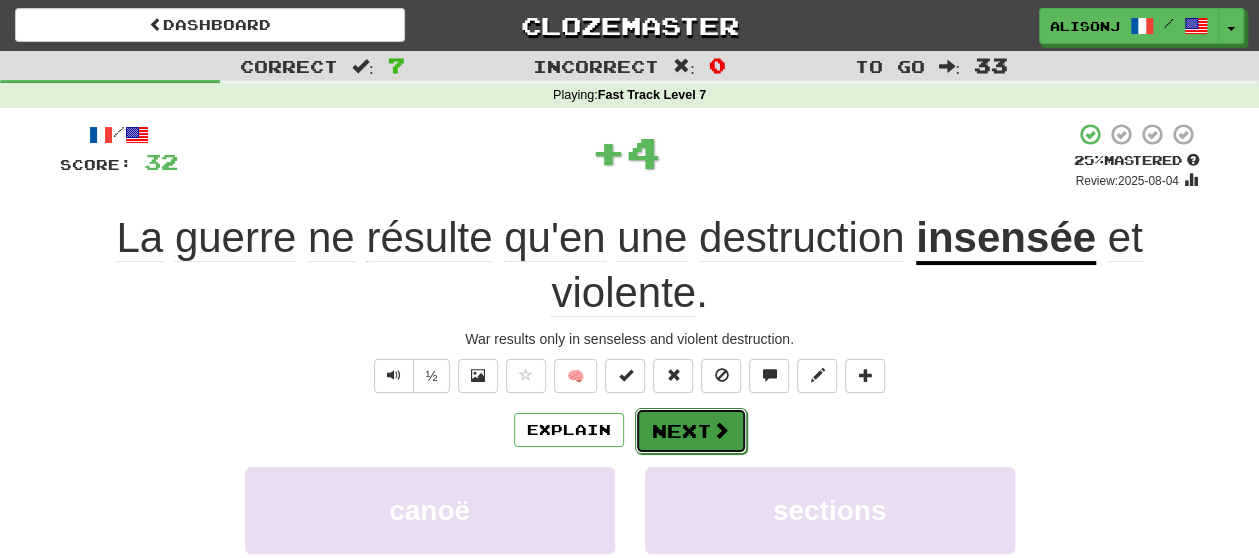 click on "Next" at bounding box center [691, 431] 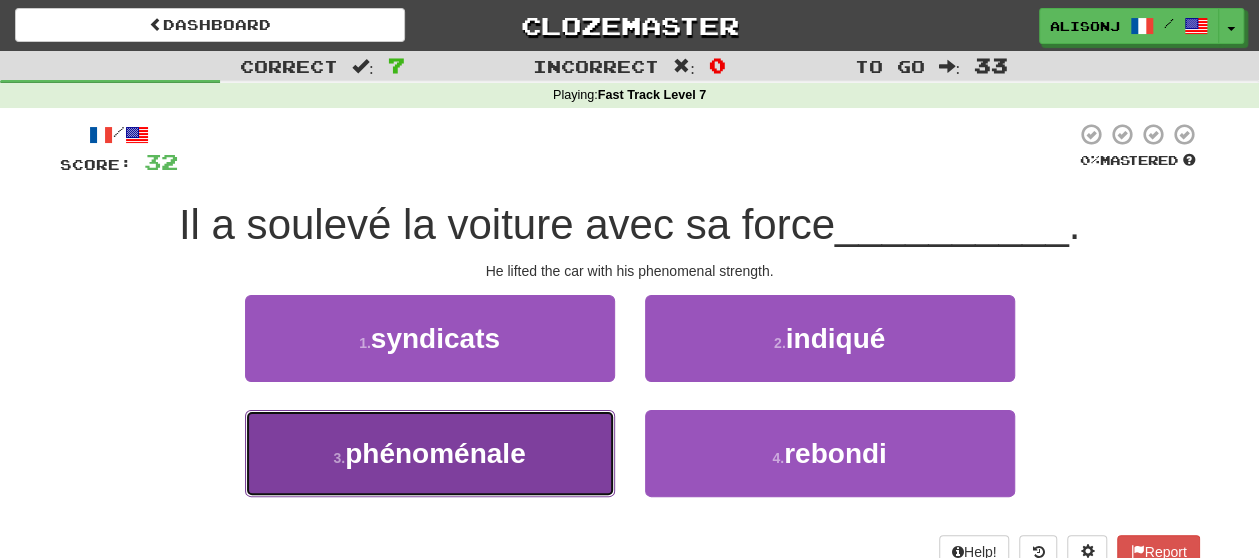 click on "phénoménale" at bounding box center [435, 453] 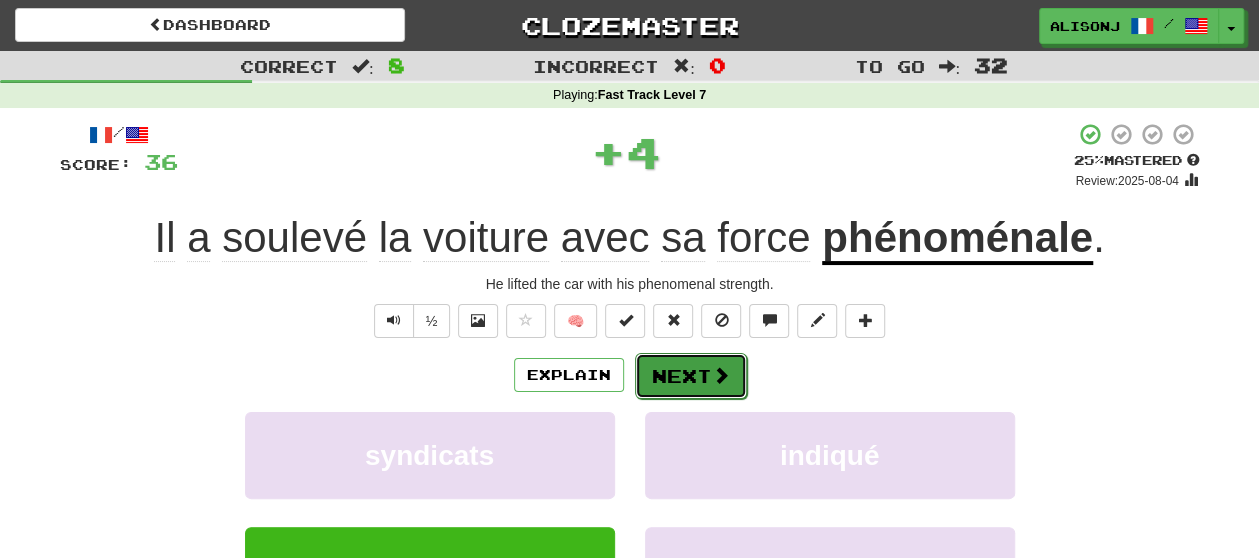 click on "Next" at bounding box center [691, 376] 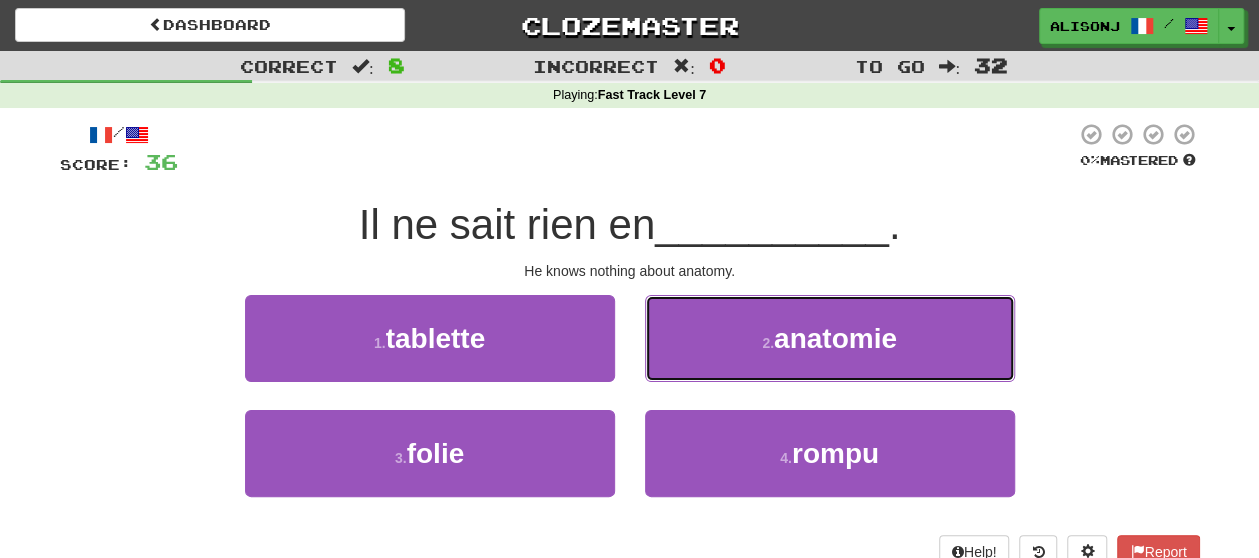 click on "2 .  anatomie" at bounding box center [830, 338] 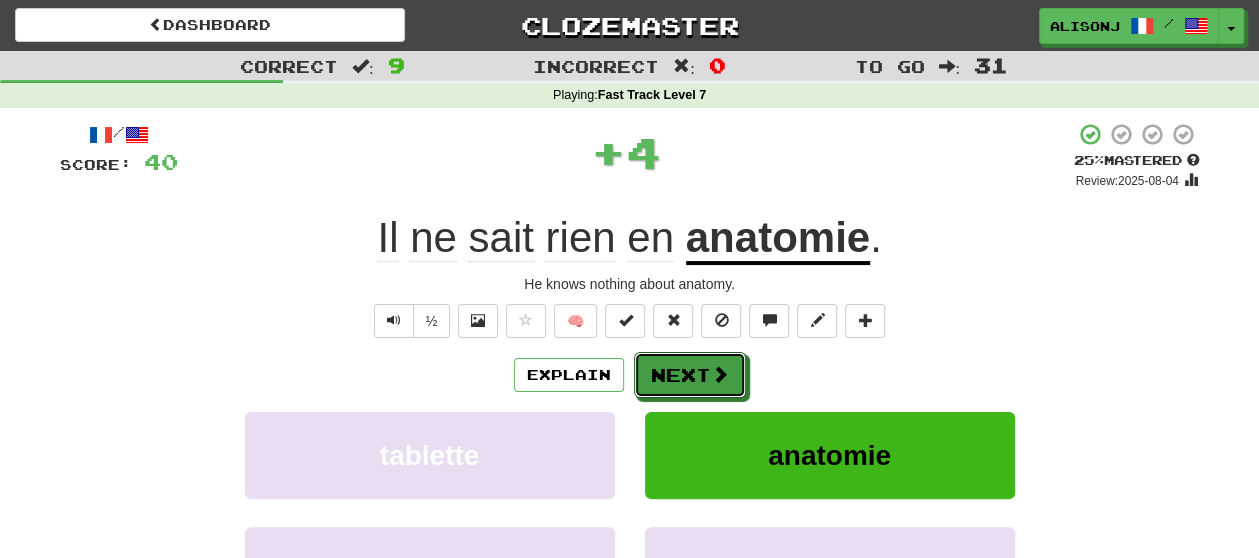 click on "Next" at bounding box center (690, 375) 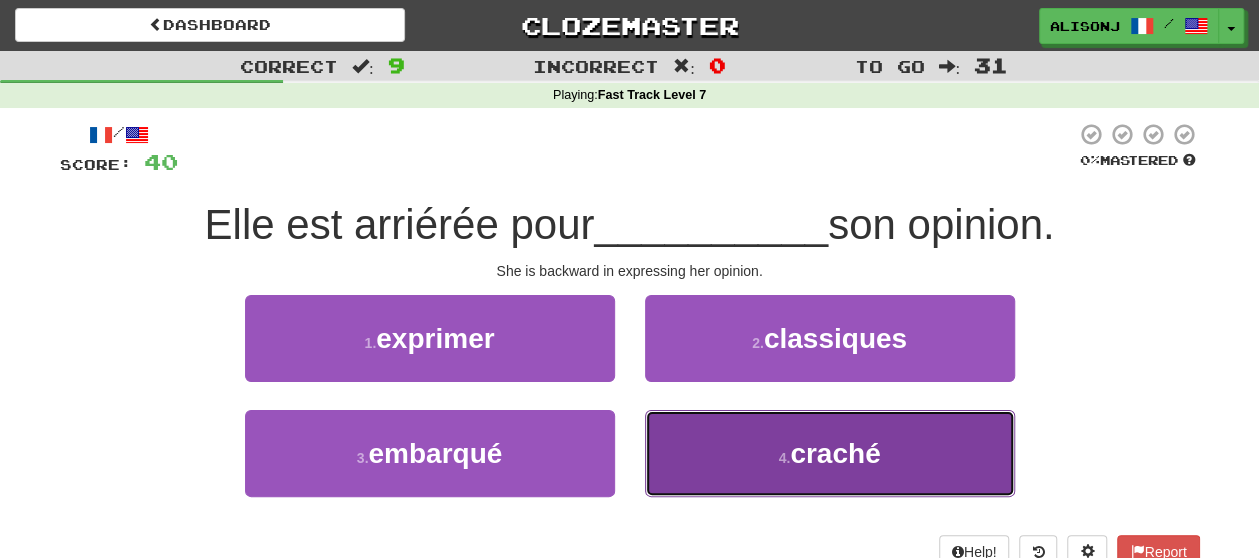 click on "4 .  craché" at bounding box center [830, 453] 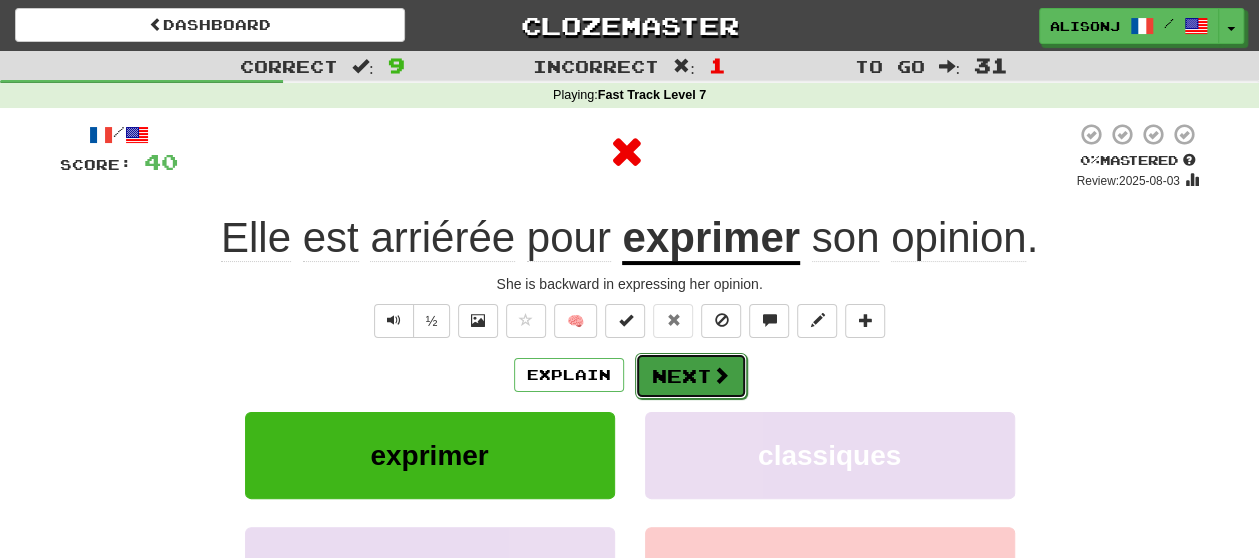 click on "Next" at bounding box center [691, 376] 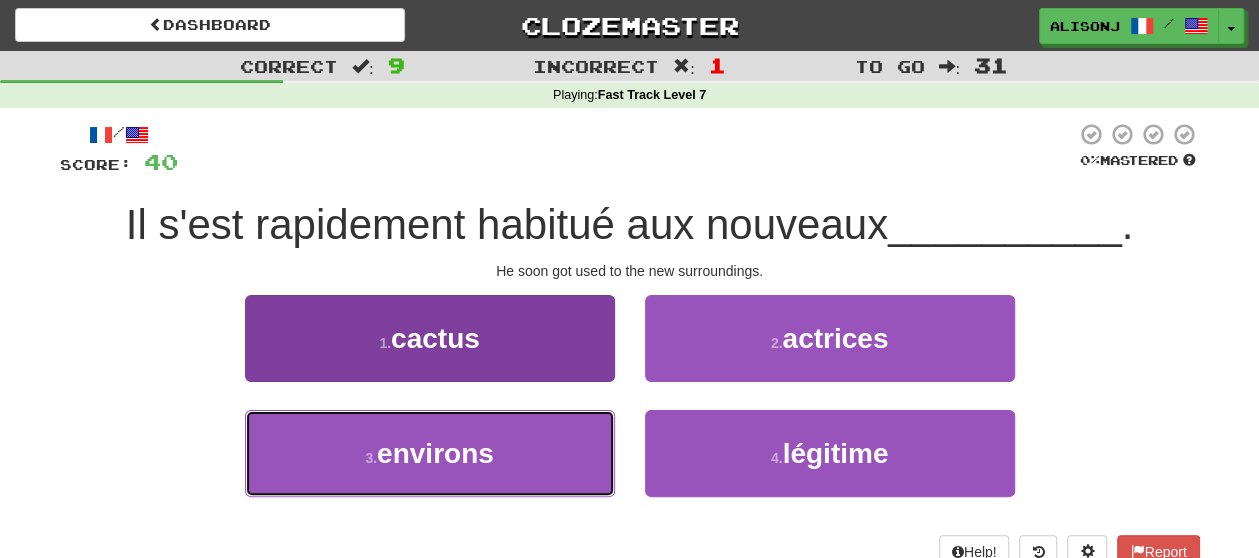 drag, startPoint x: 524, startPoint y: 460, endPoint x: 547, endPoint y: 418, distance: 47.88528 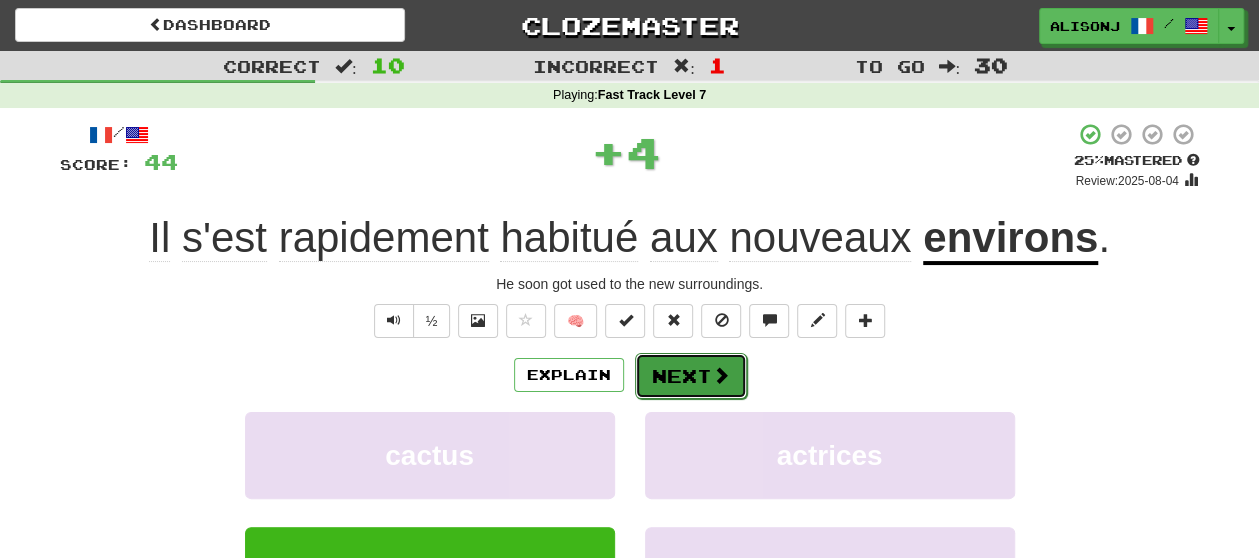 click on "Next" at bounding box center (691, 376) 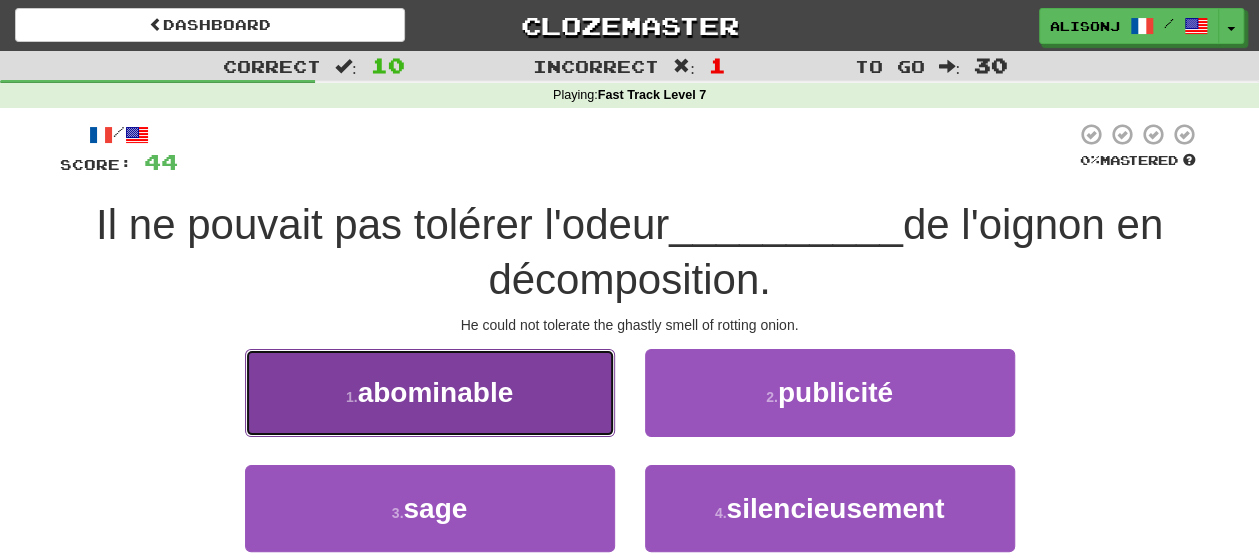 click on "abominable" at bounding box center (436, 392) 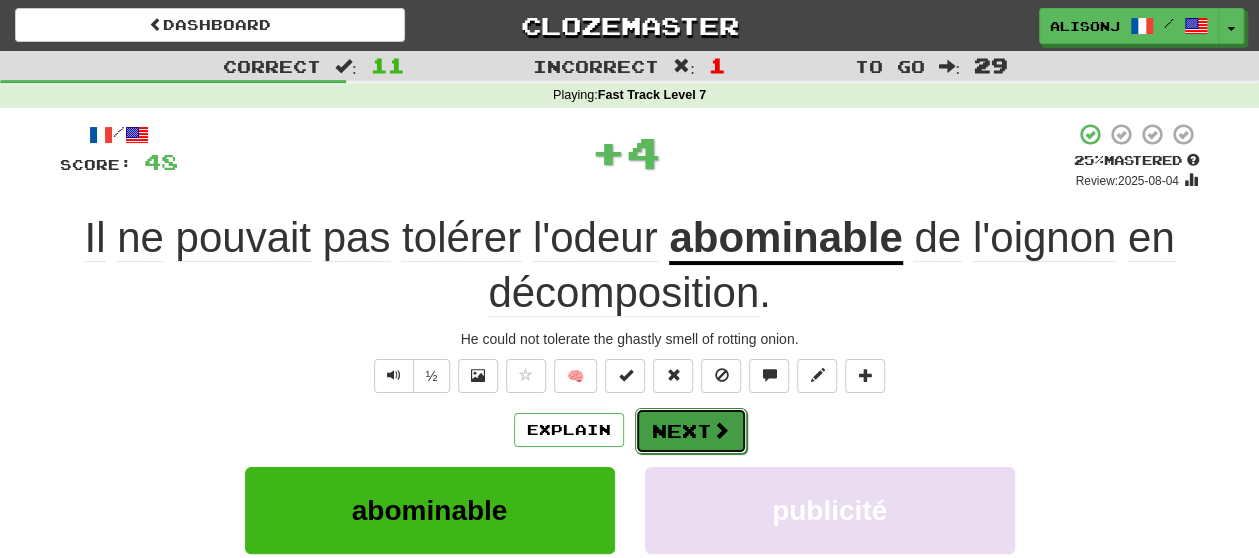 click on "Next" at bounding box center (691, 431) 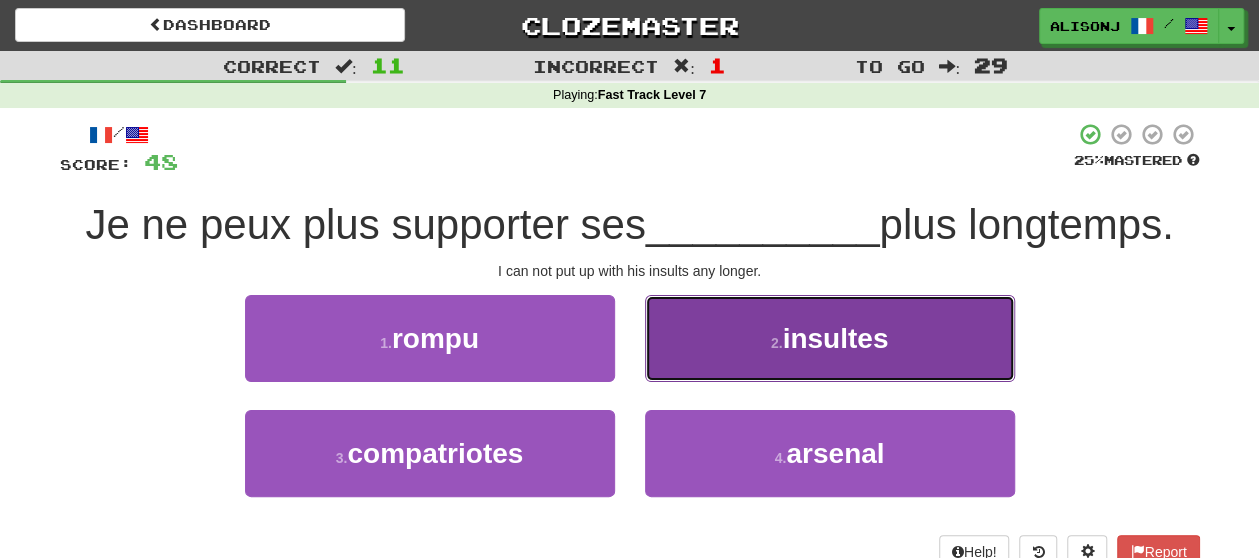 click on "2 .  insultes" at bounding box center [830, 338] 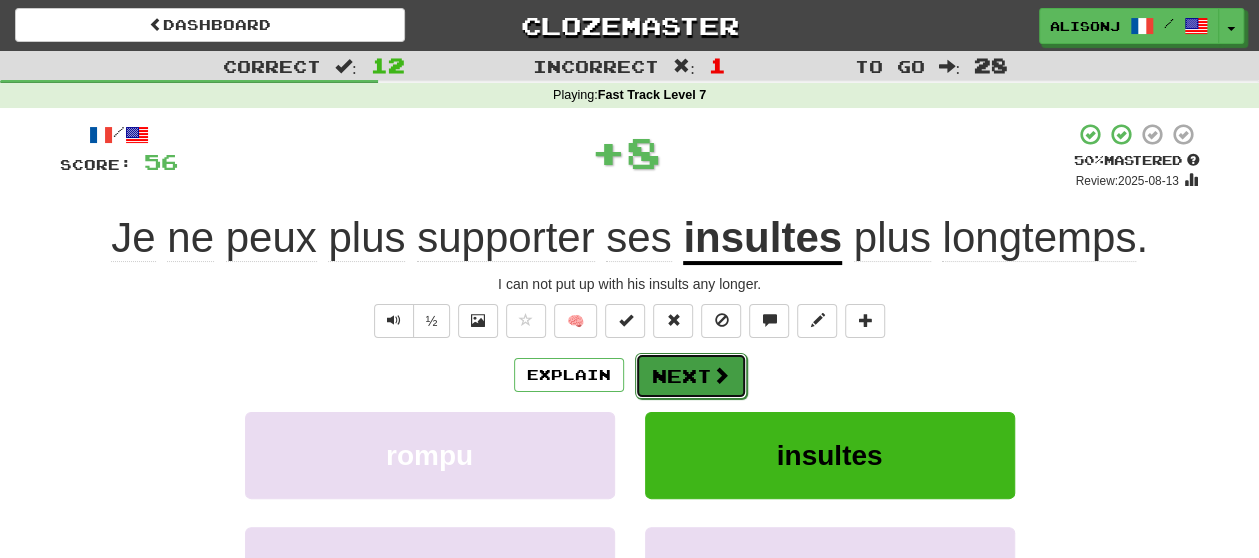 click on "Next" at bounding box center (691, 376) 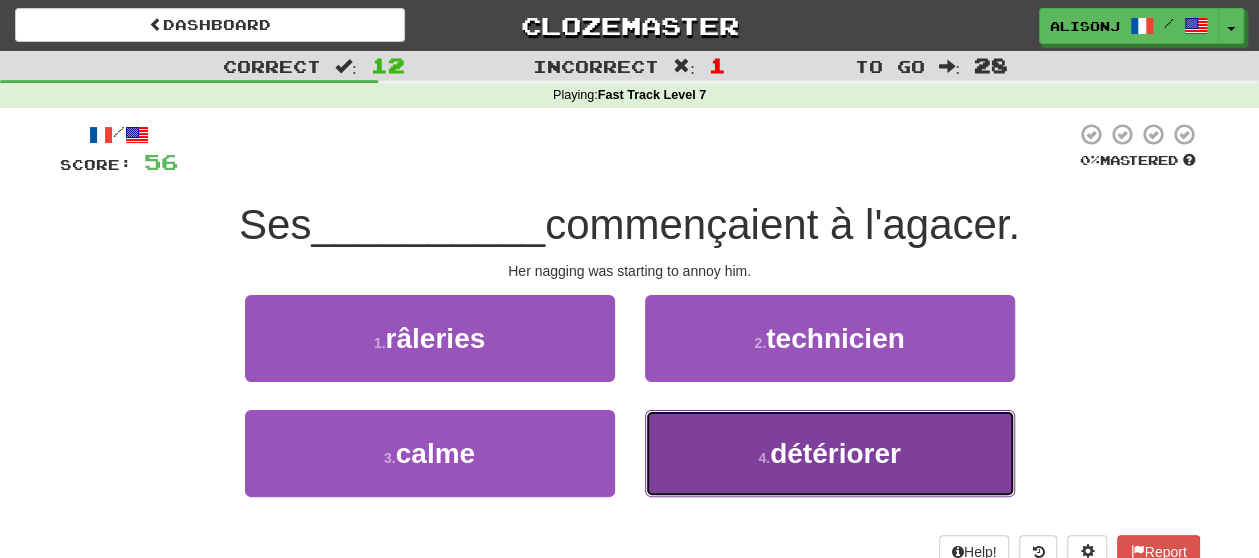 click on "4 .  détériorer" at bounding box center [830, 453] 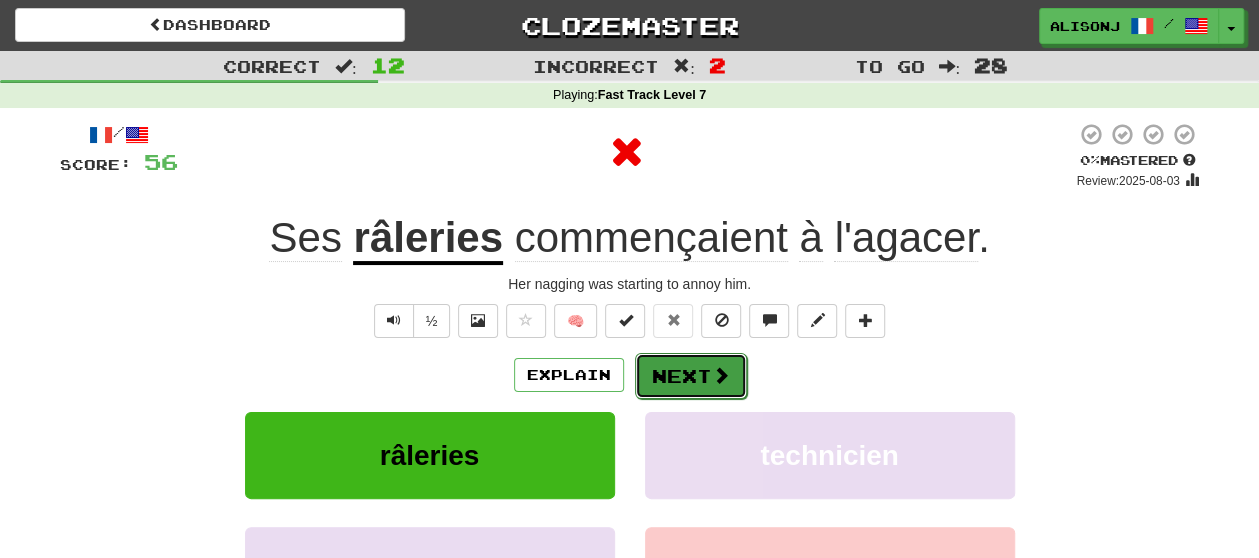 click on "Next" at bounding box center (691, 376) 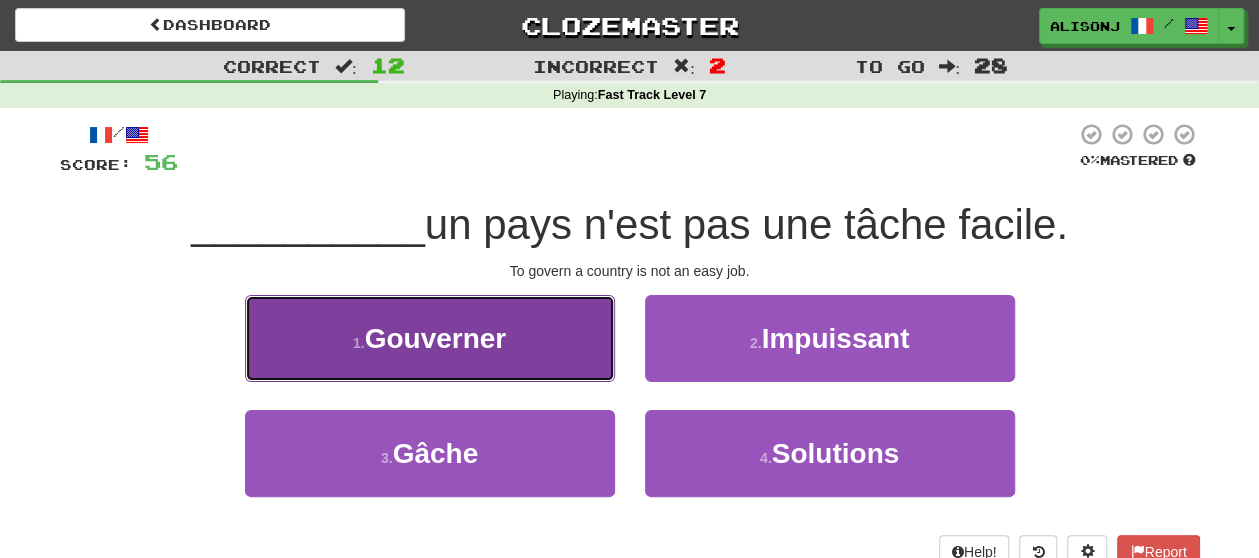 click on "1 .  Gouverner" at bounding box center (430, 338) 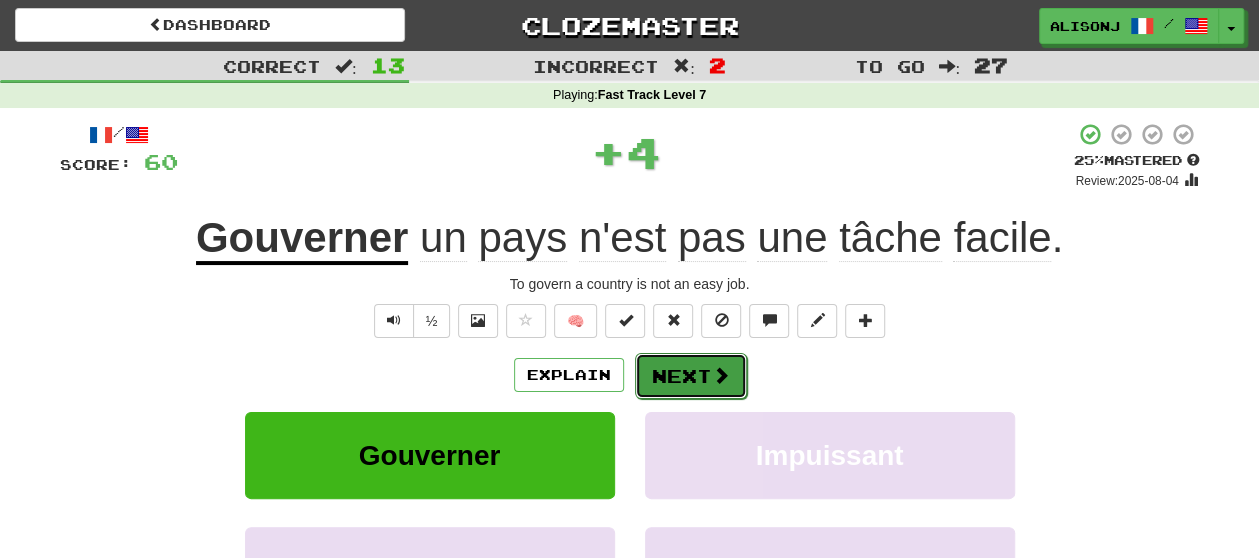 click on "Next" at bounding box center [691, 376] 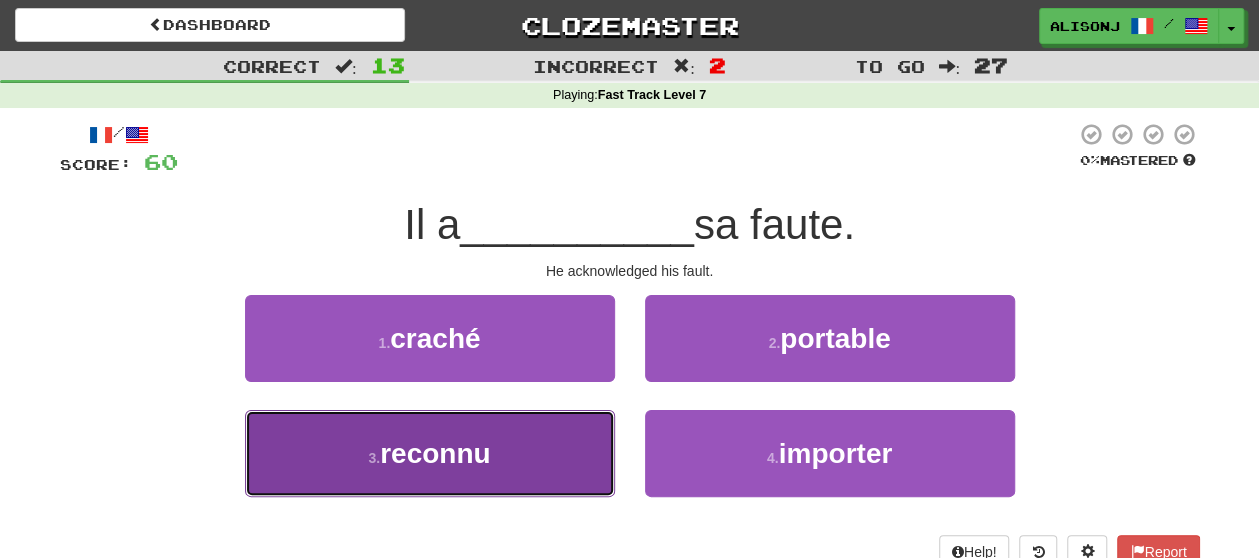click on "reconnu" at bounding box center [435, 453] 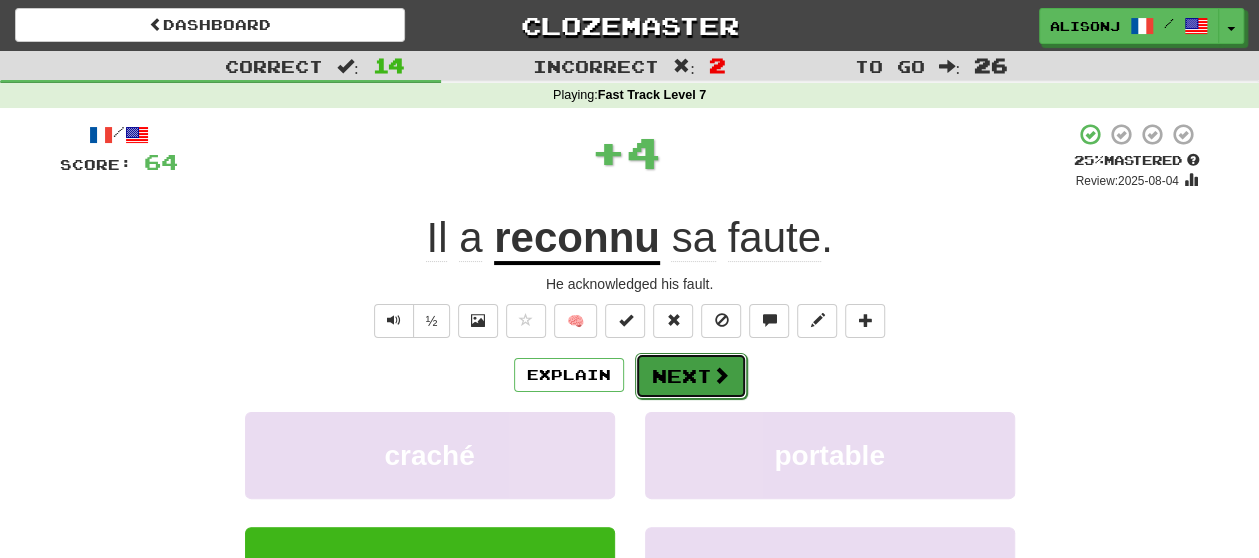click on "Next" at bounding box center (691, 376) 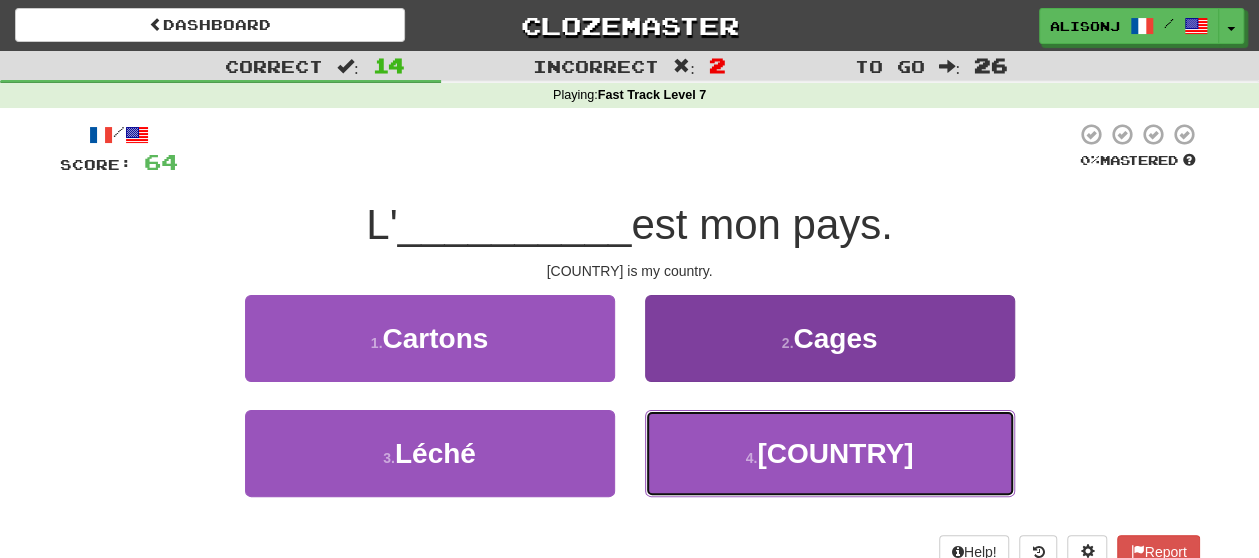 click on "4 .  [COUNTRY]" at bounding box center [830, 453] 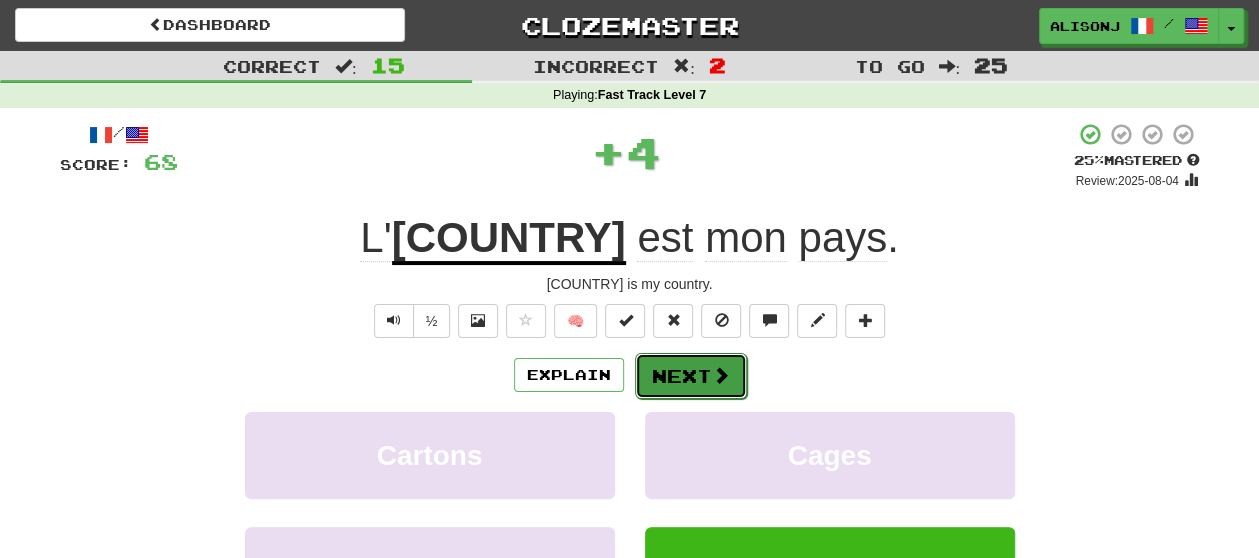 click on "Next" at bounding box center (691, 376) 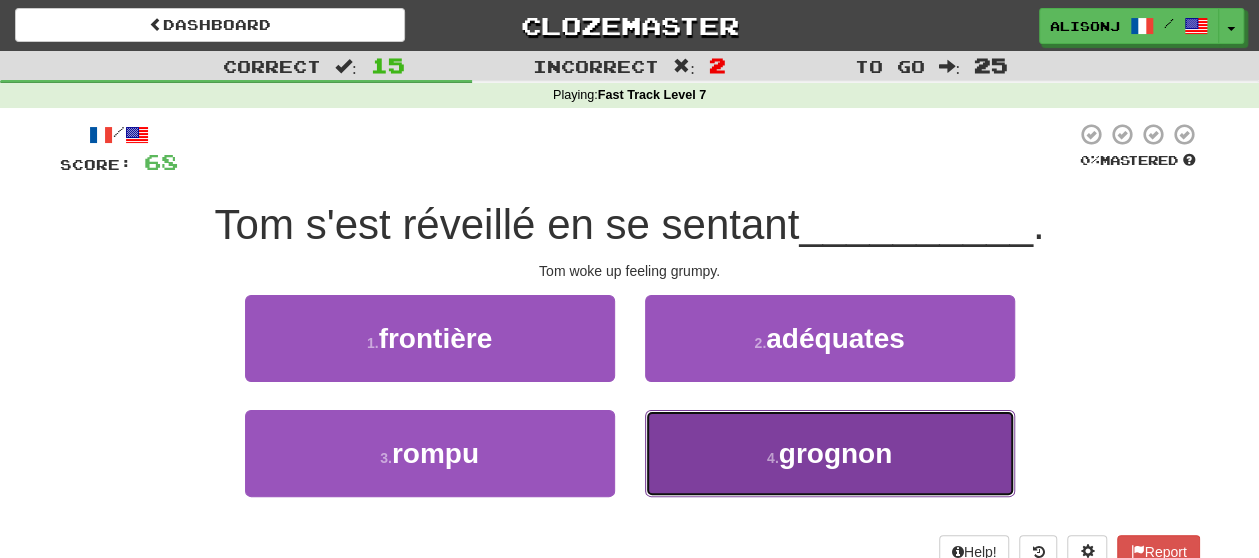 click on "4 .  grognon" at bounding box center [830, 453] 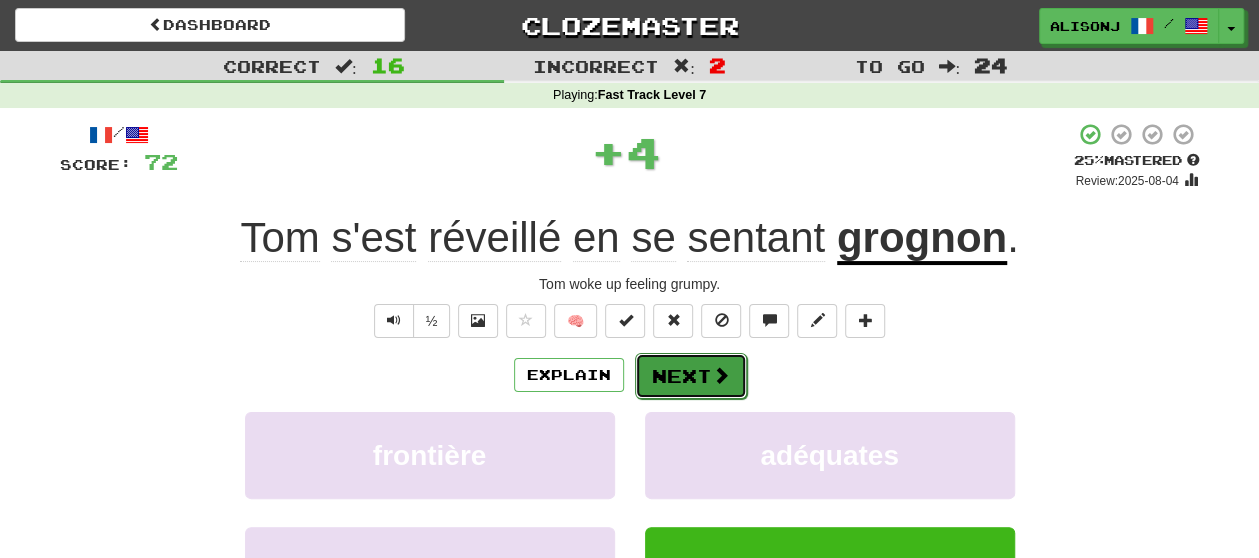click at bounding box center (721, 375) 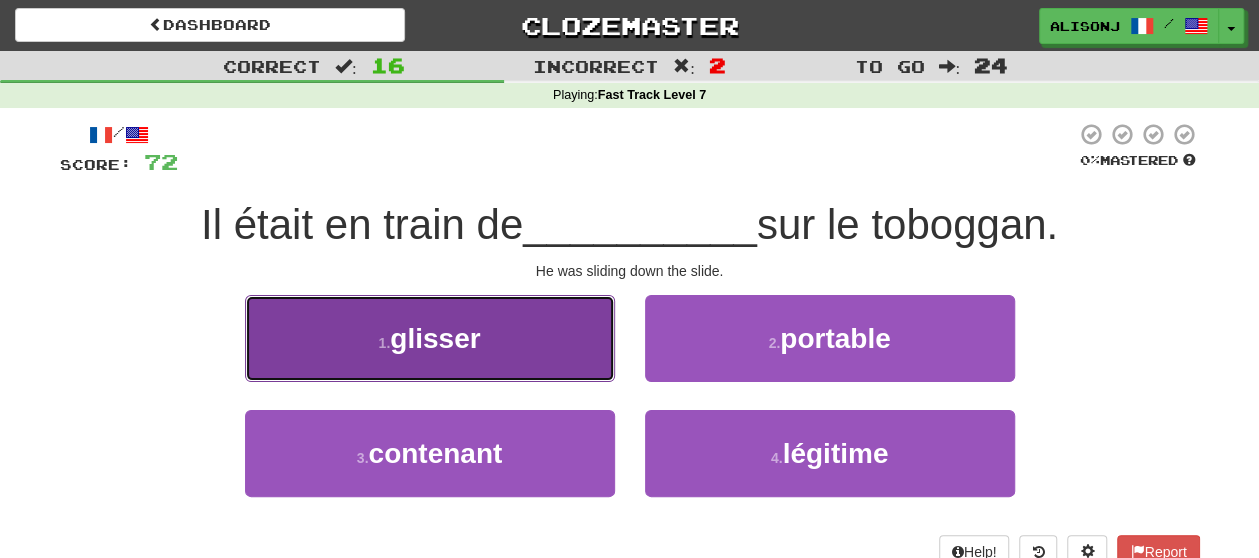 click on "1 .  glisser" at bounding box center (430, 338) 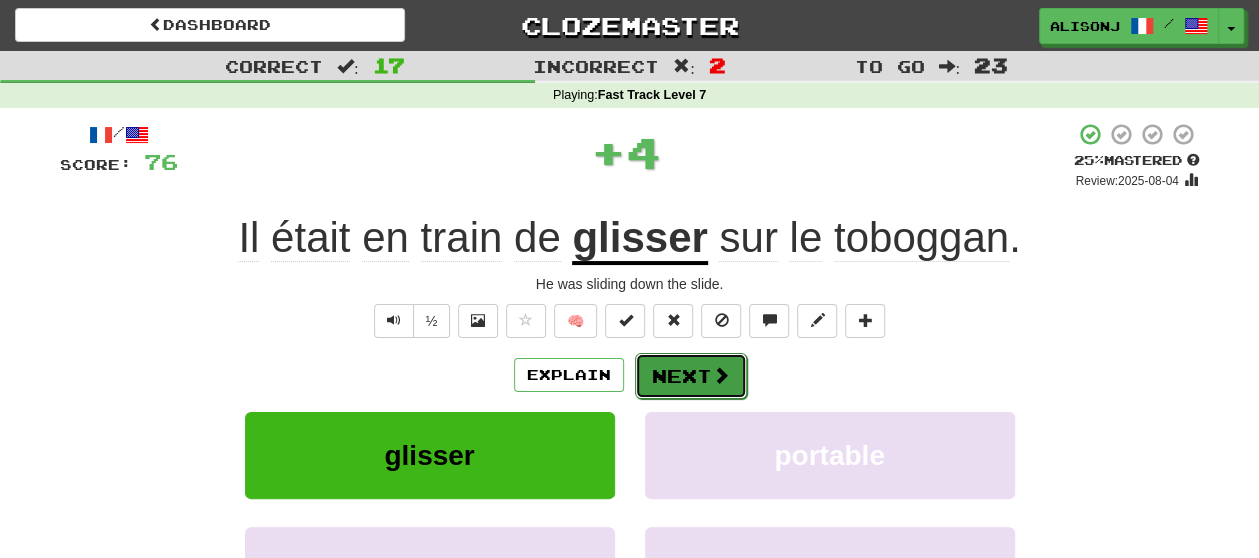 click on "Next" at bounding box center [691, 376] 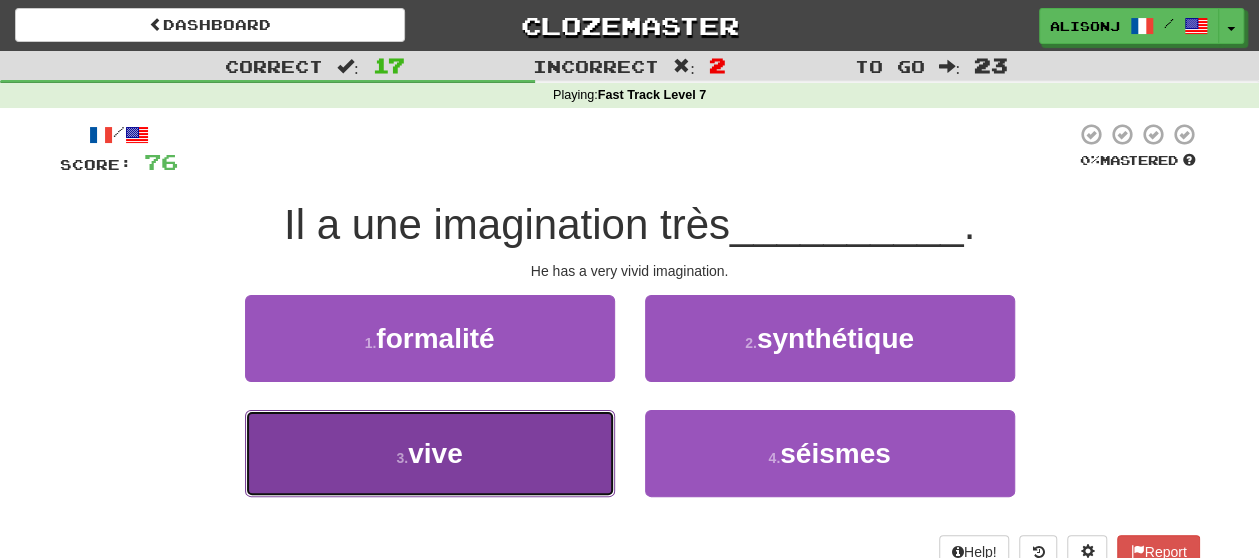 click on "3 .  vive" at bounding box center [430, 453] 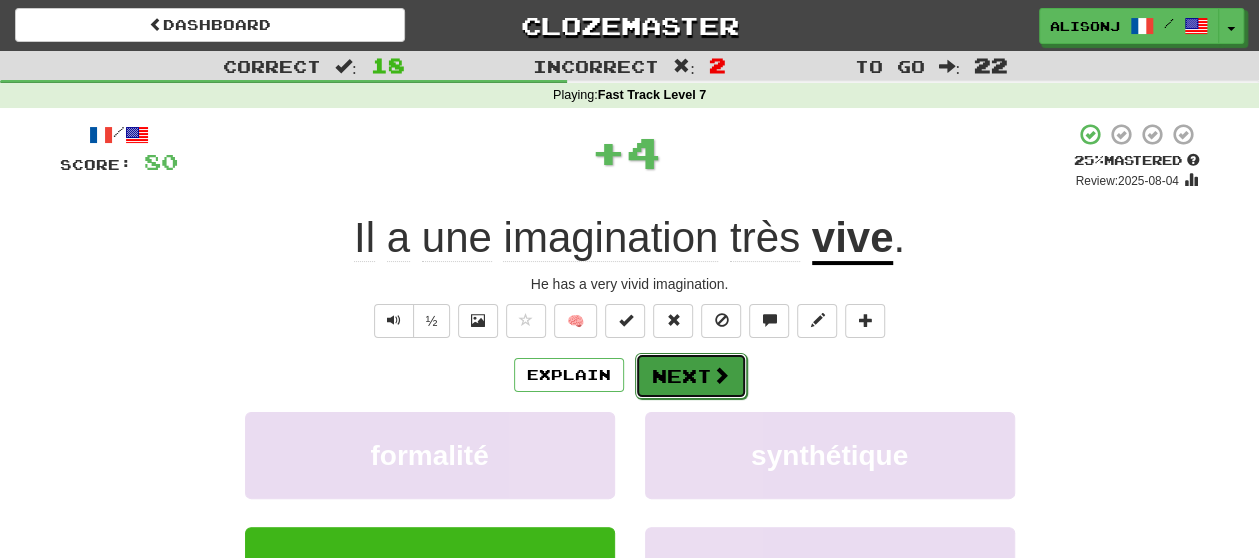 click on "Next" at bounding box center [691, 376] 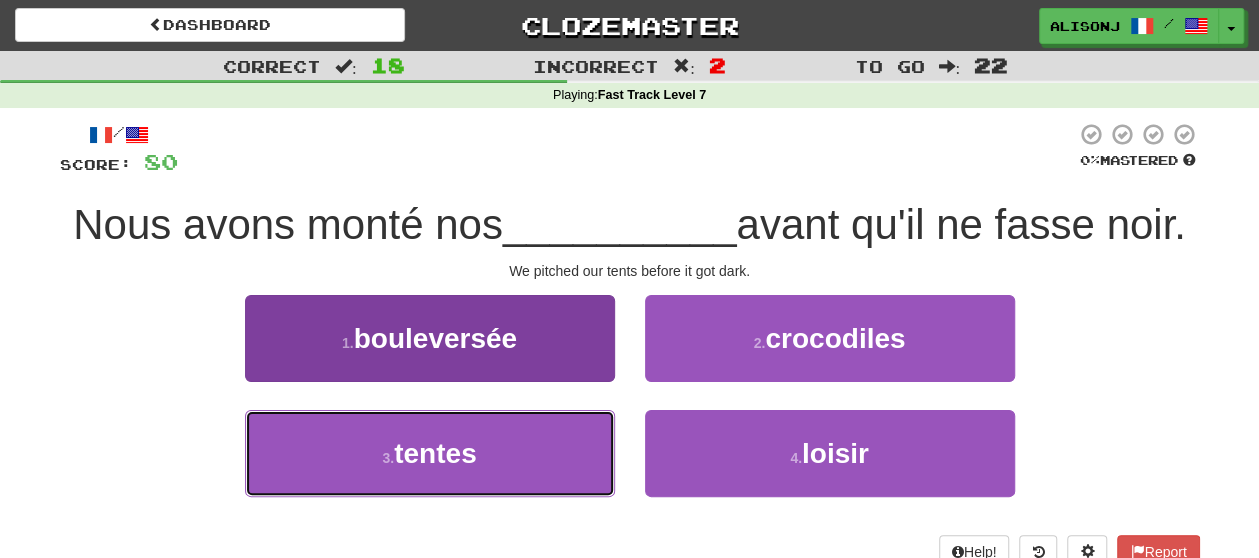 click on "tentes" at bounding box center [435, 453] 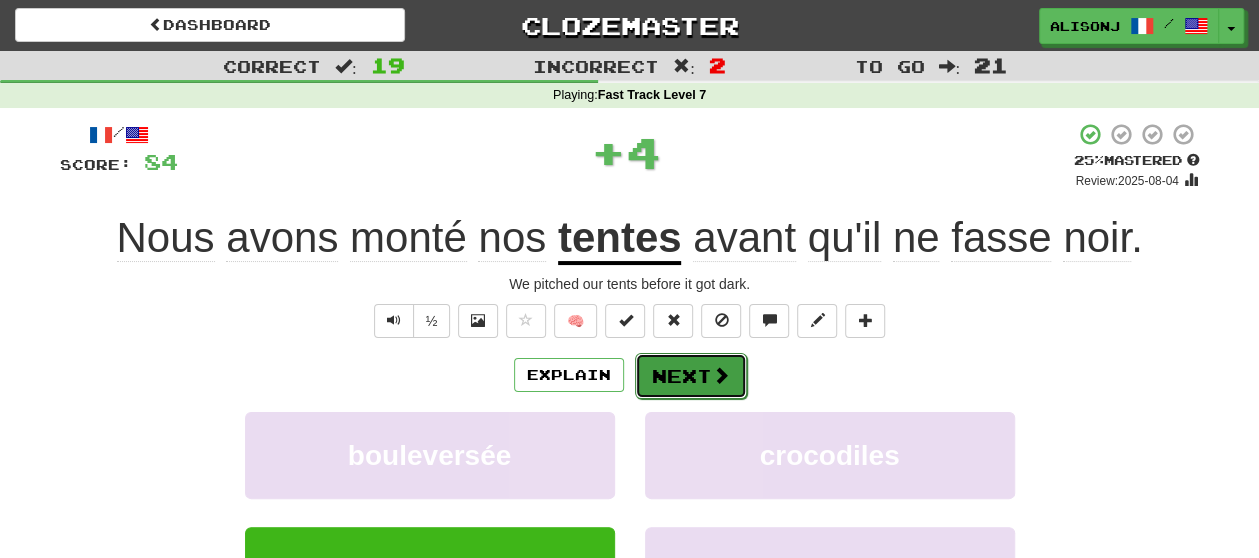 click on "Next" at bounding box center (691, 376) 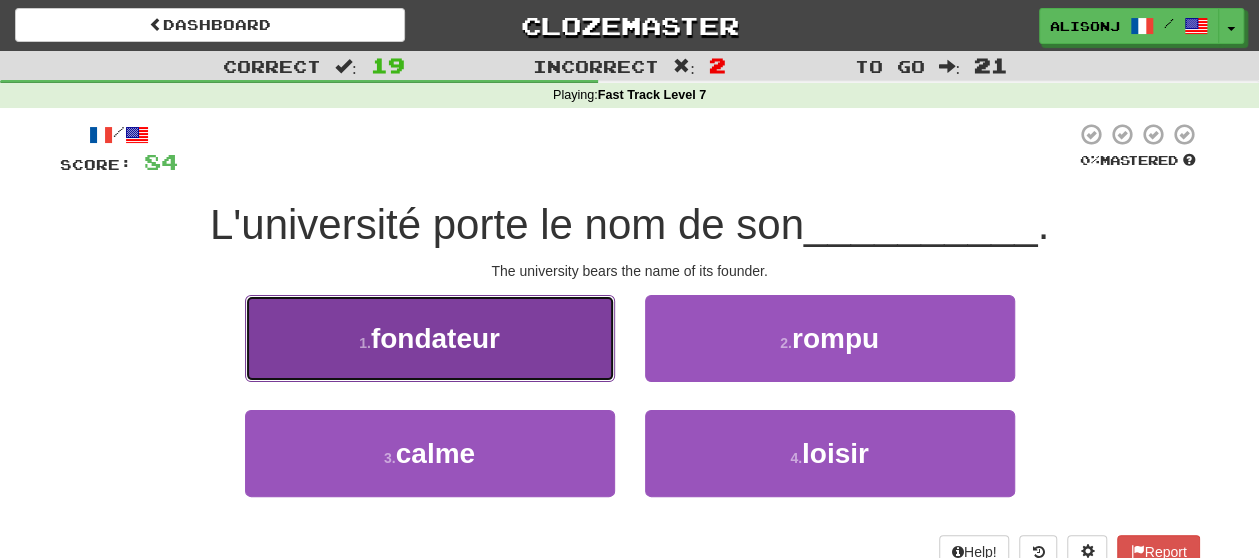 click on "1 .  fondateur" at bounding box center [430, 338] 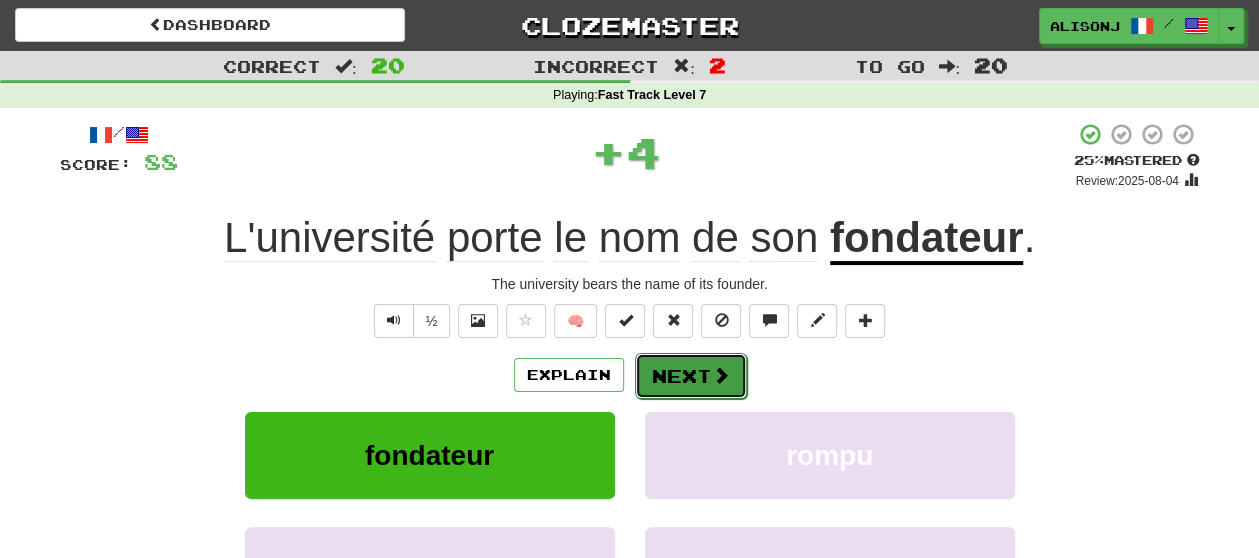 click on "Next" at bounding box center (691, 376) 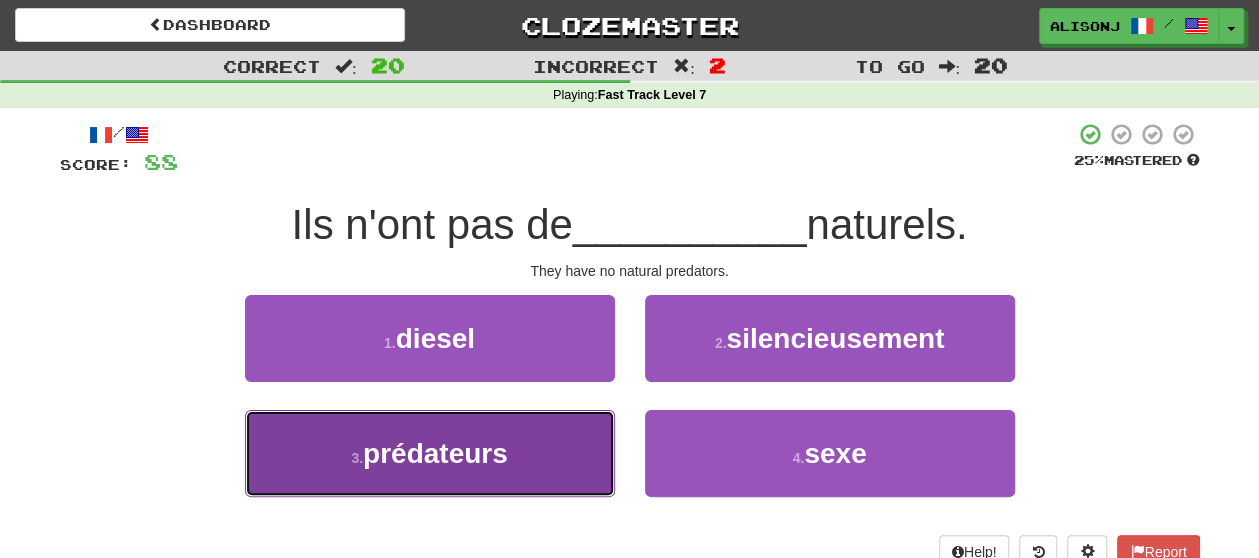 click on "3 .  prédateurs" at bounding box center [430, 453] 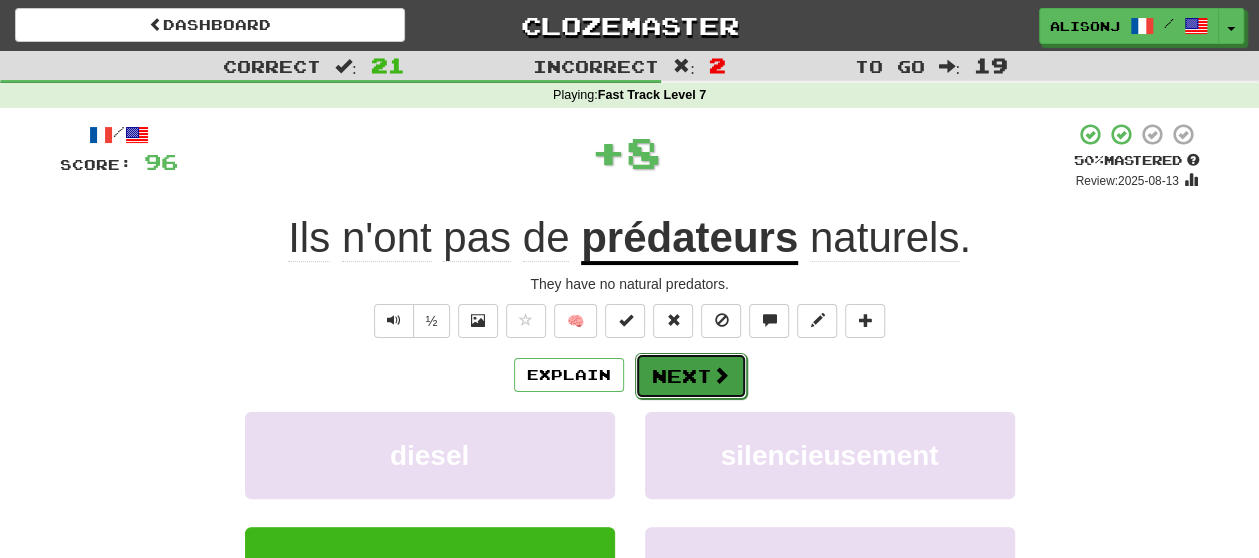 click on "Next" at bounding box center [691, 376] 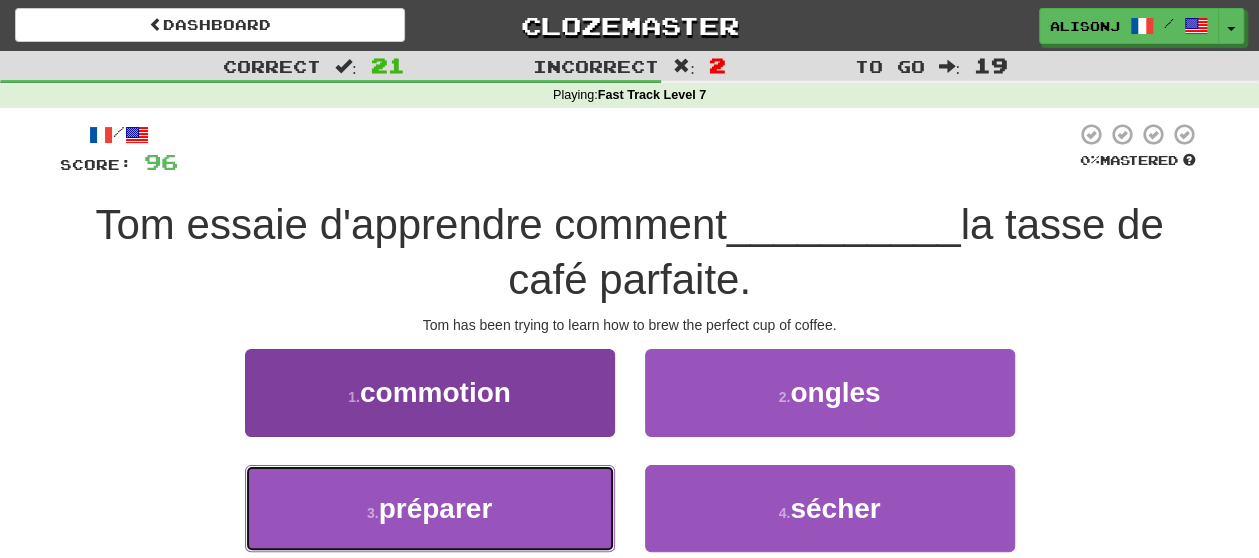 drag, startPoint x: 492, startPoint y: 503, endPoint x: 534, endPoint y: 481, distance: 47.41308 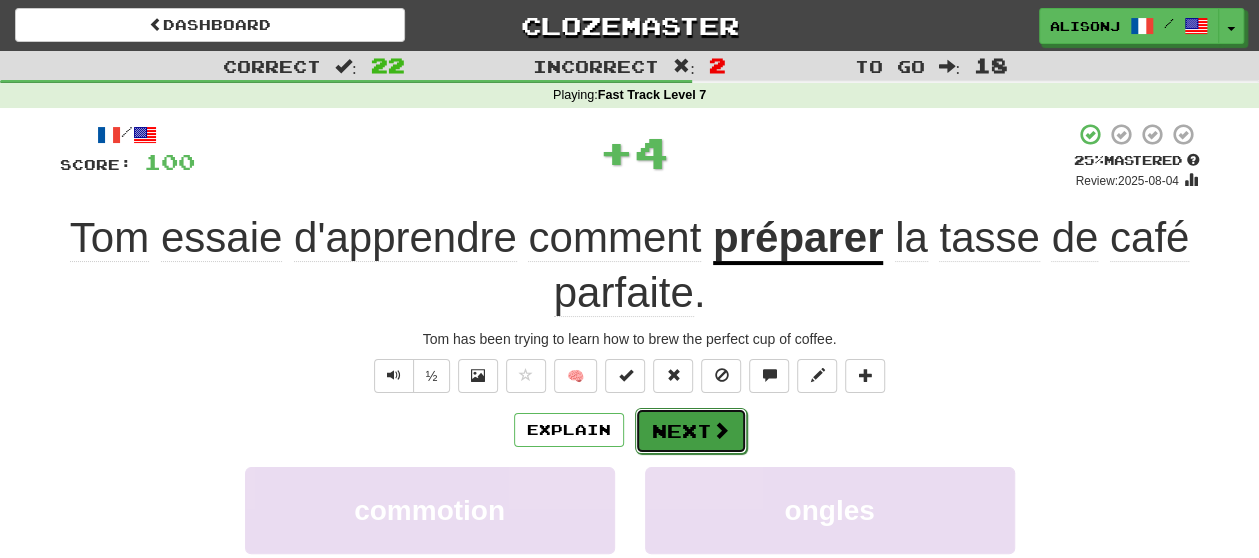 click on "Next" at bounding box center [691, 431] 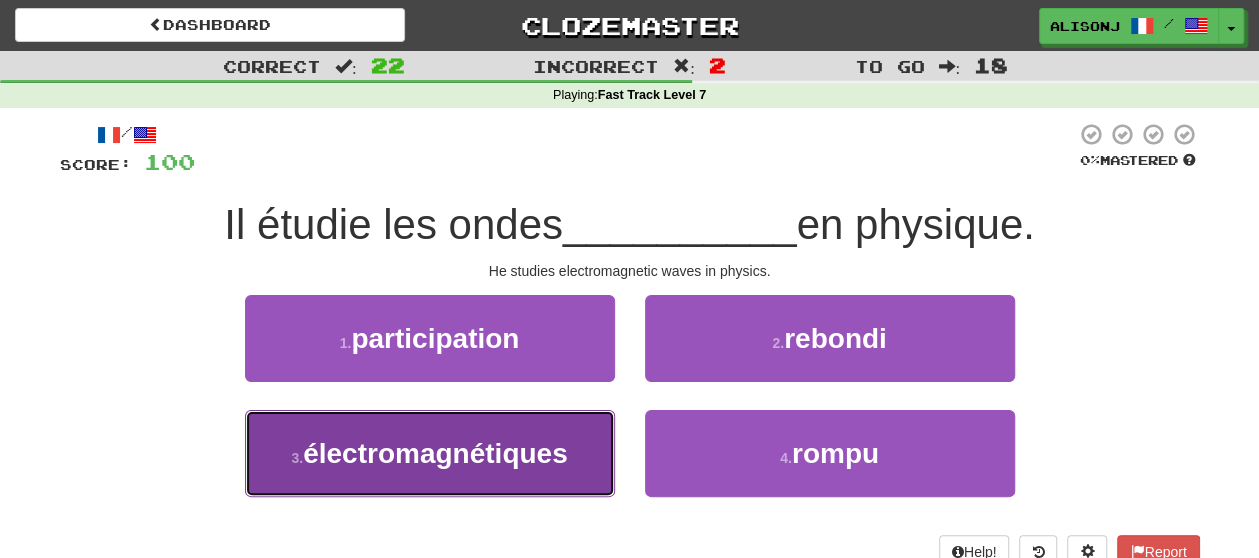 click on "électromagnétiques" at bounding box center (435, 453) 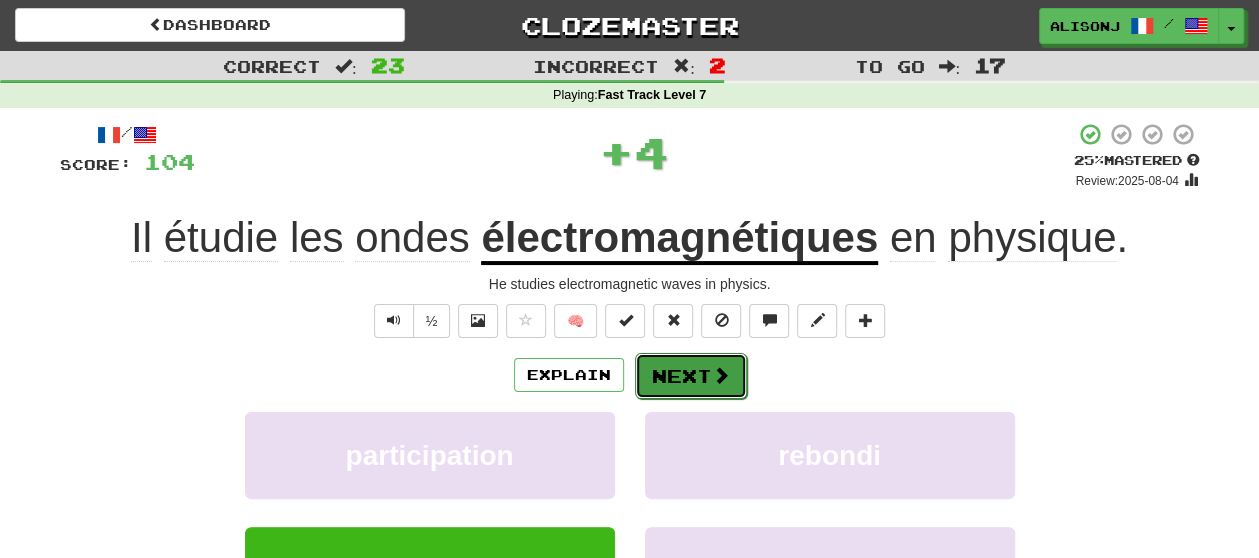 click on "Next" at bounding box center [691, 376] 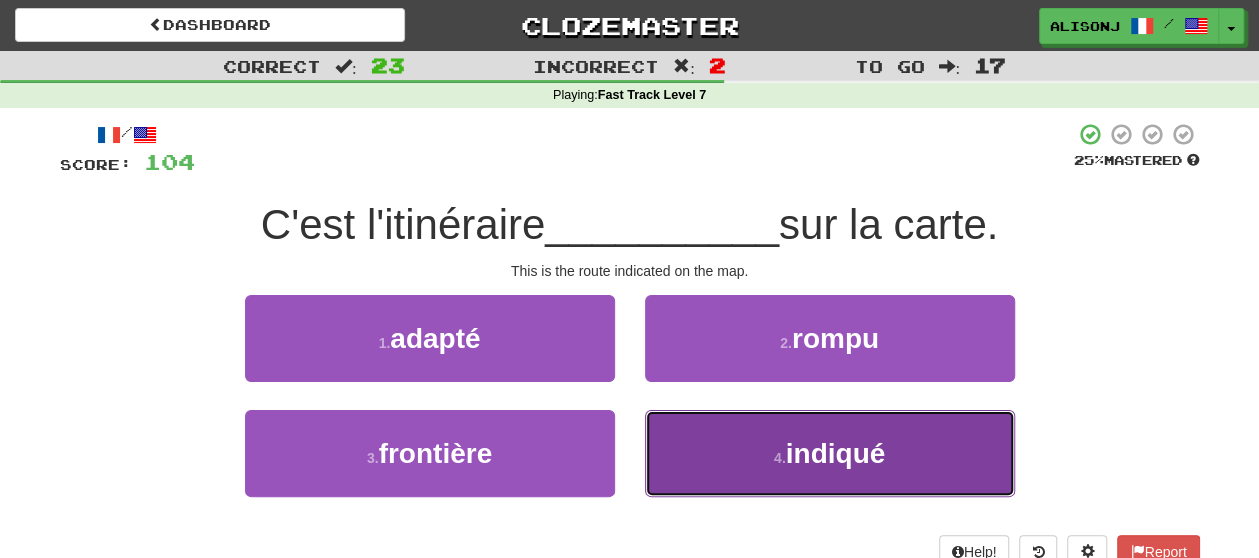 click on "4 .  indiqué" at bounding box center (830, 453) 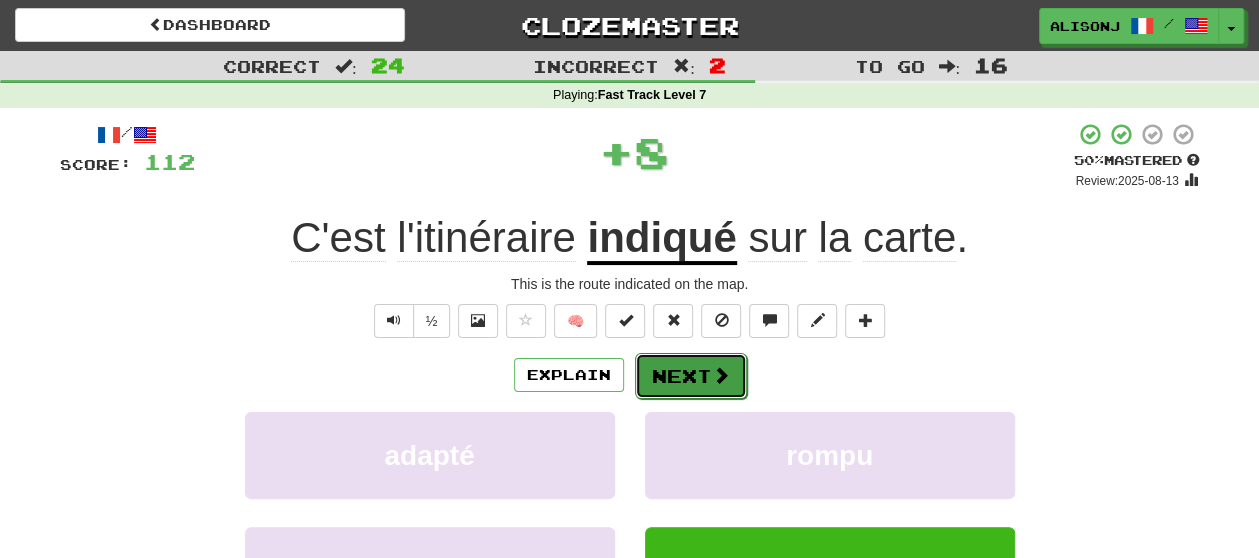click on "Next" at bounding box center [691, 376] 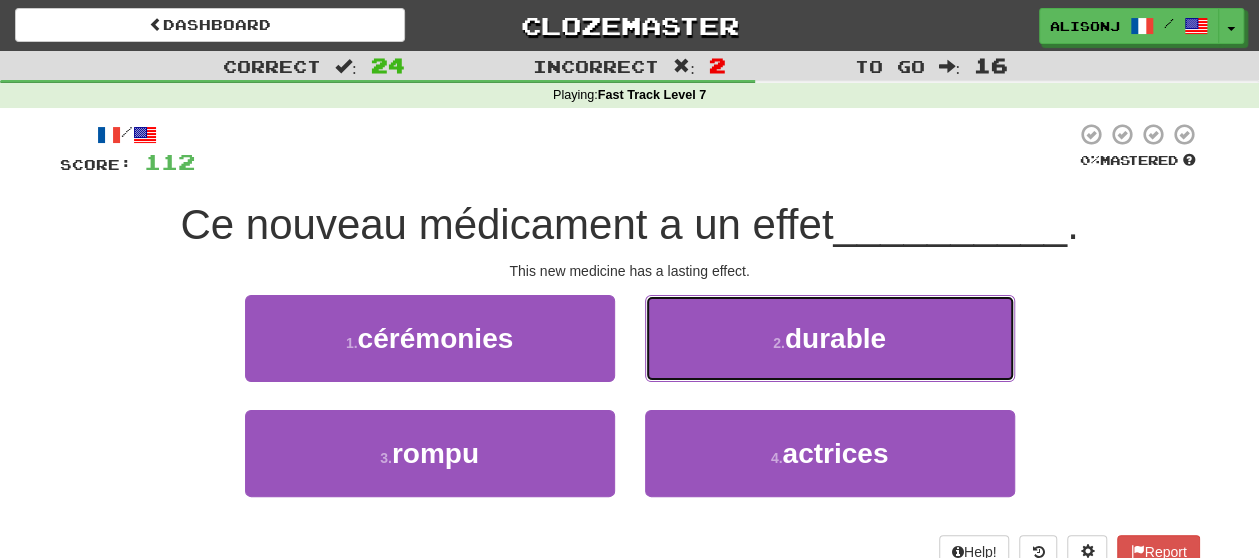click on "2 .  durable" at bounding box center [830, 338] 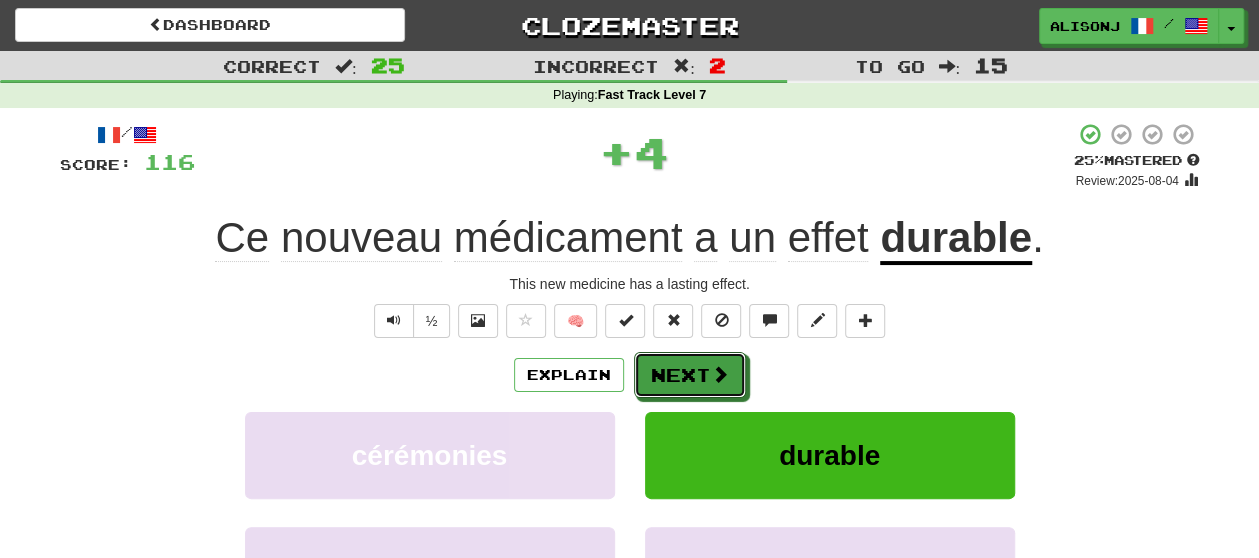click on "Next" at bounding box center (690, 375) 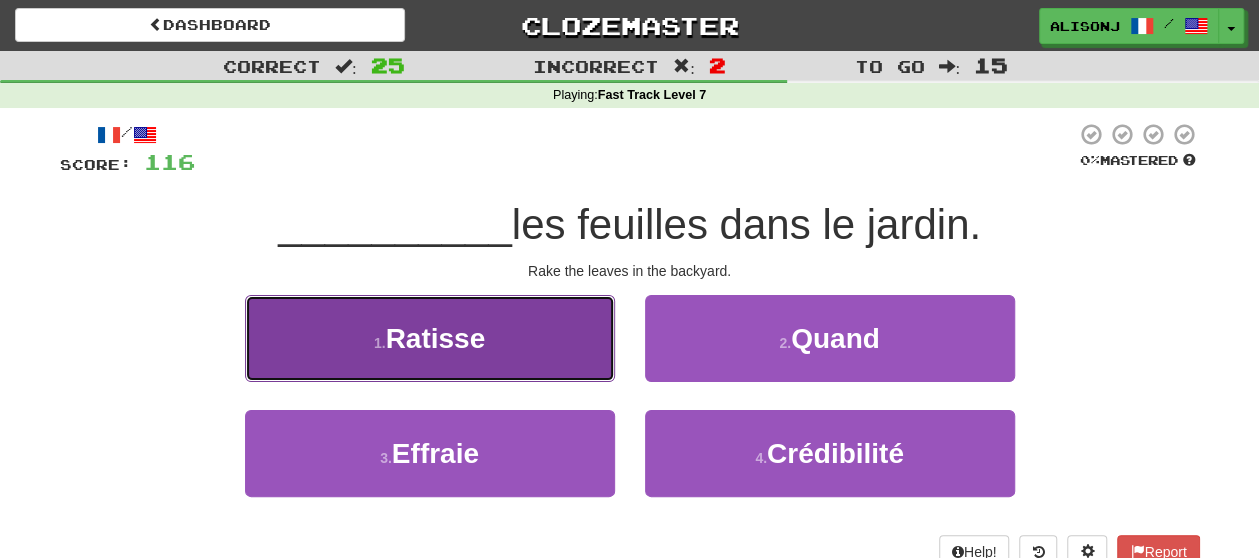 click on "1 .  Ratisse" at bounding box center (430, 338) 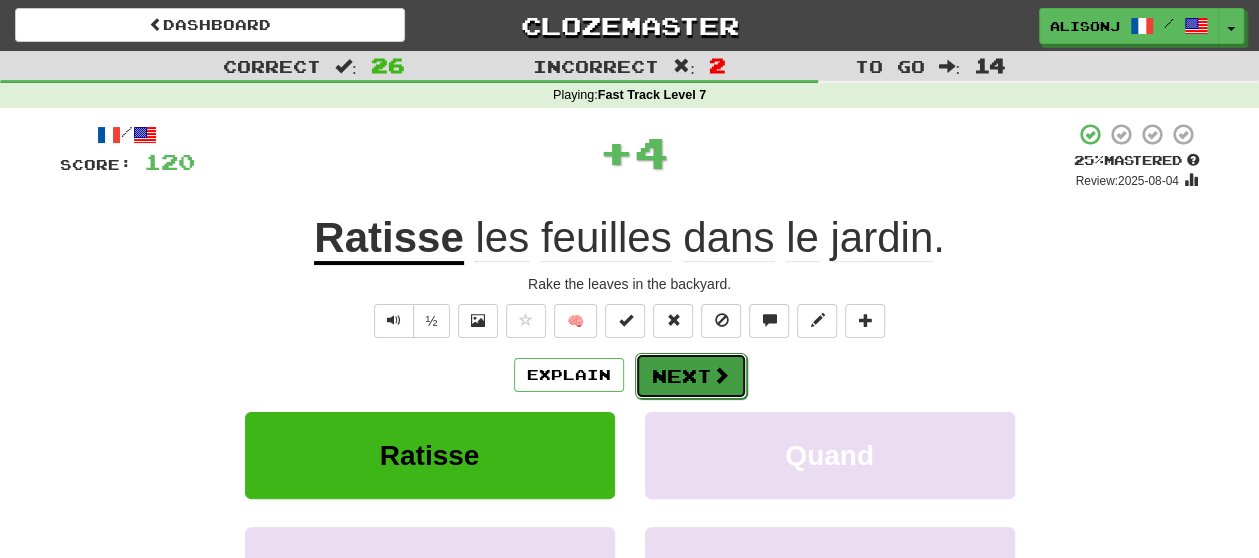 click on "Next" at bounding box center (691, 376) 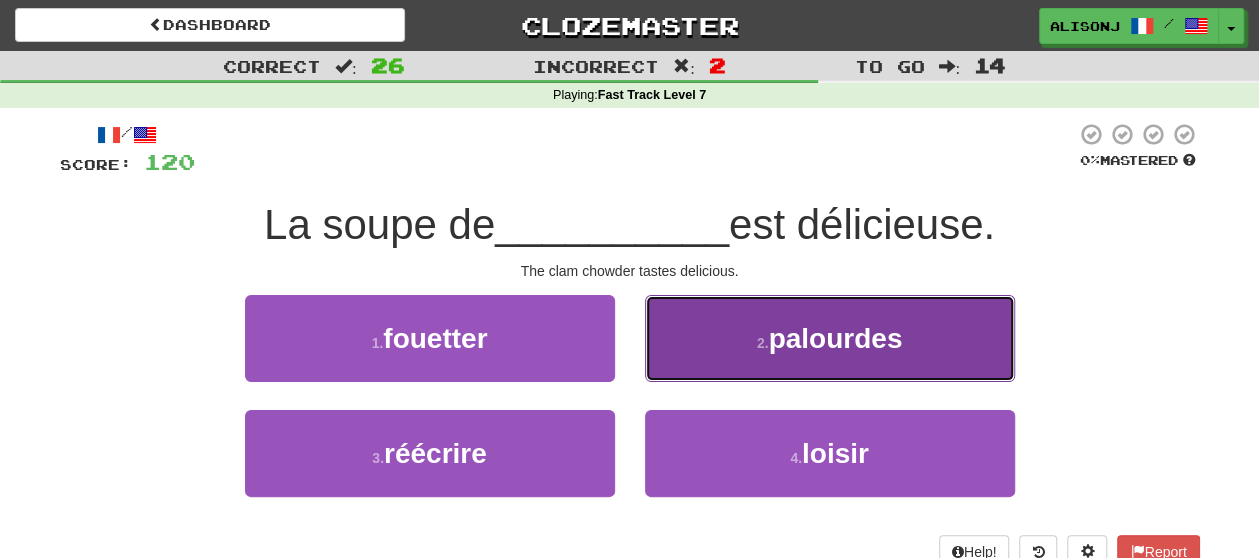 click on "2 .  palourdes" at bounding box center (830, 338) 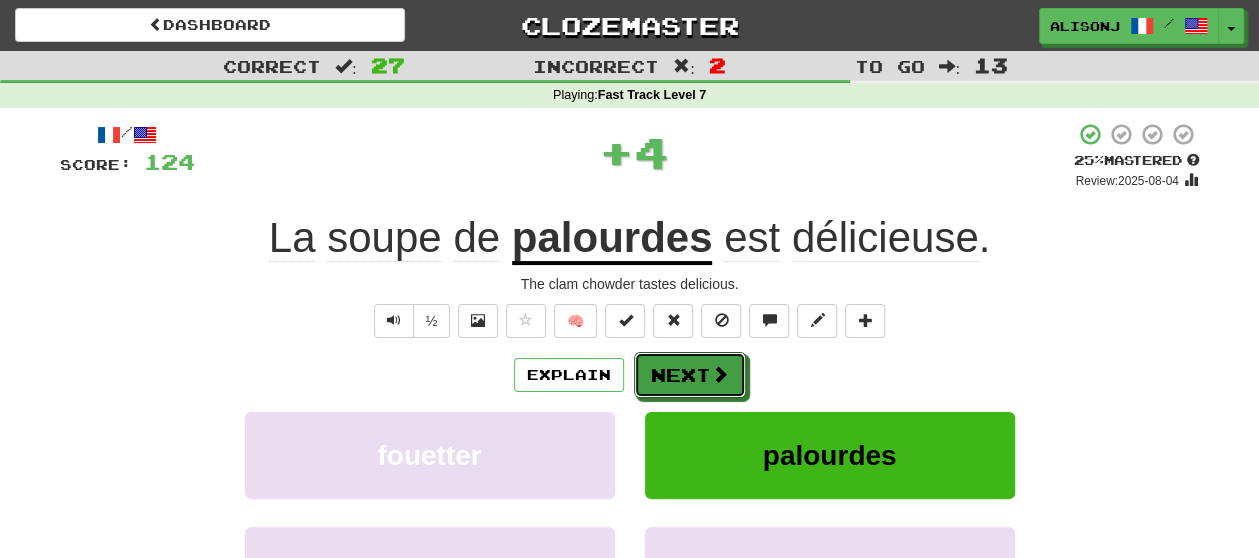 click on "Next" at bounding box center (690, 375) 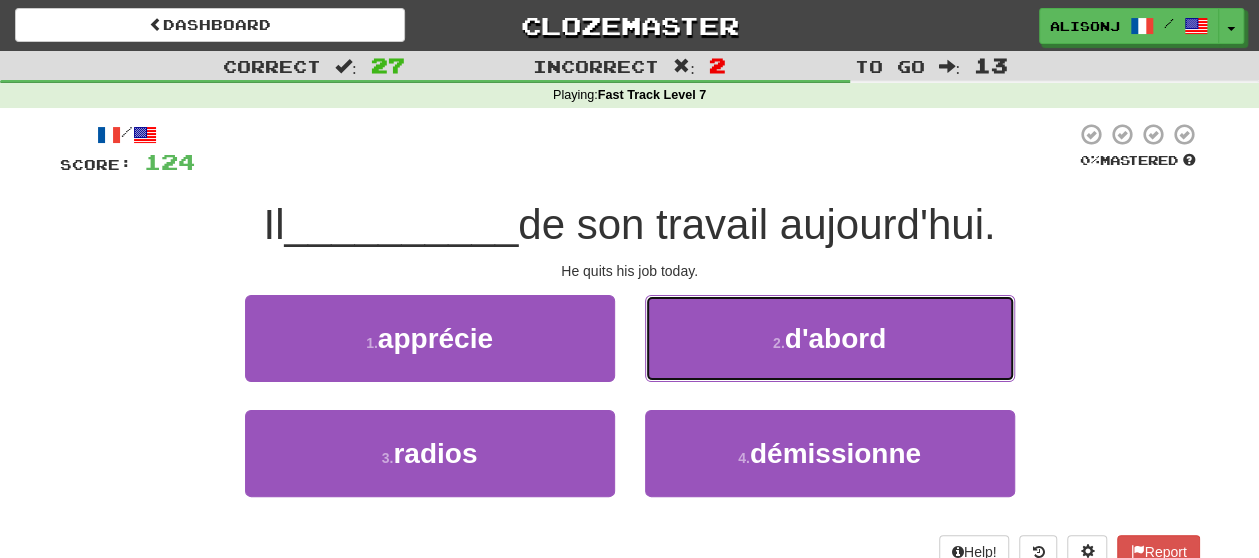 click on "2 .  d'abord" at bounding box center (830, 338) 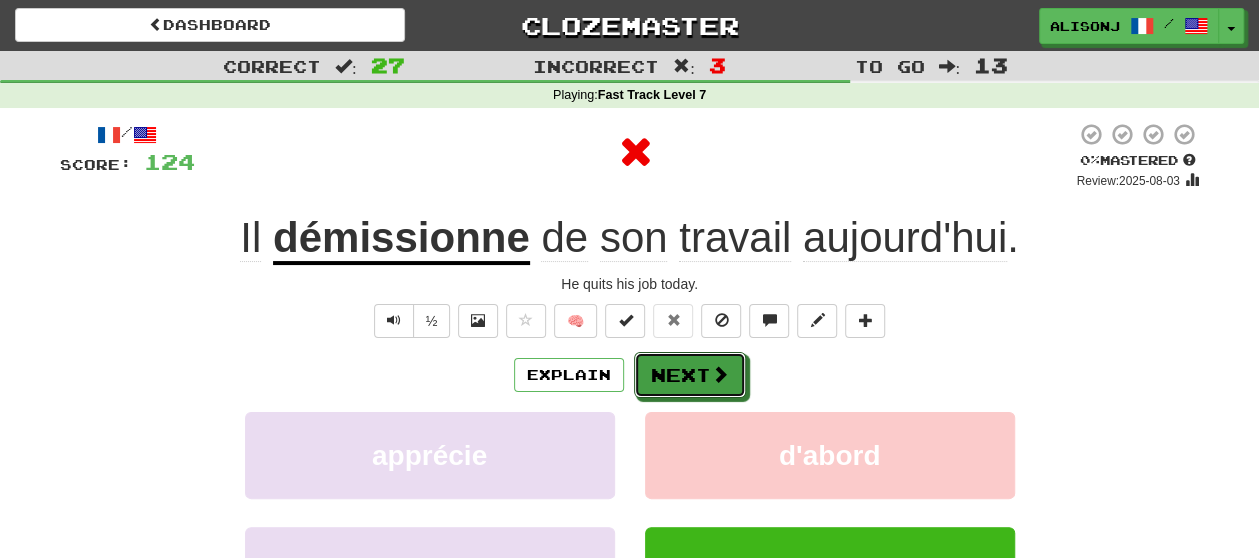 click on "Next" at bounding box center (690, 375) 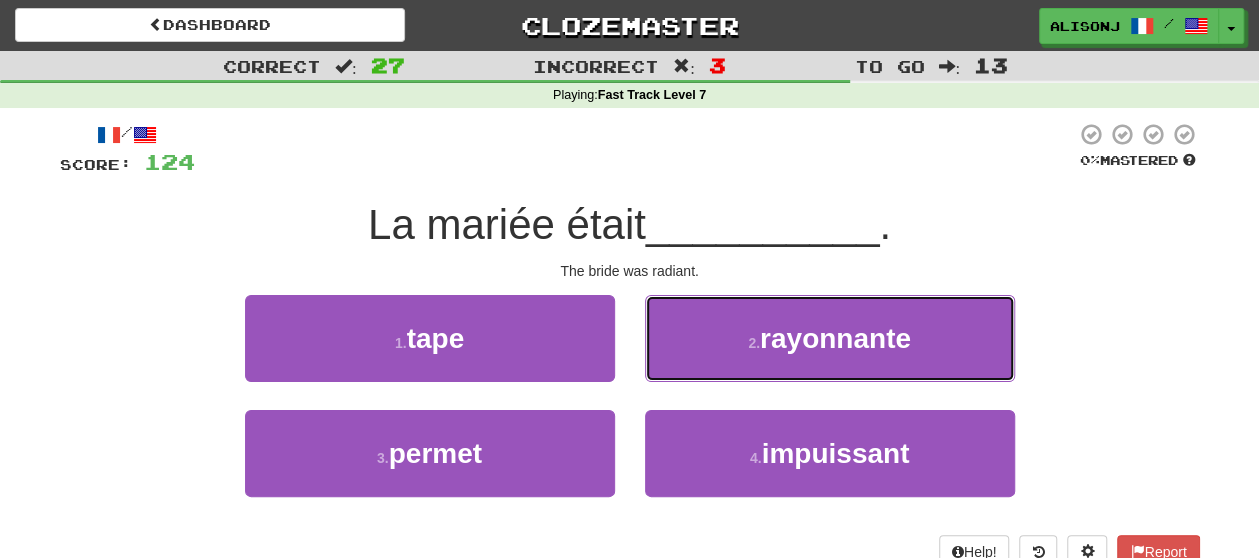 click on "2 .  rayonnante" at bounding box center [830, 338] 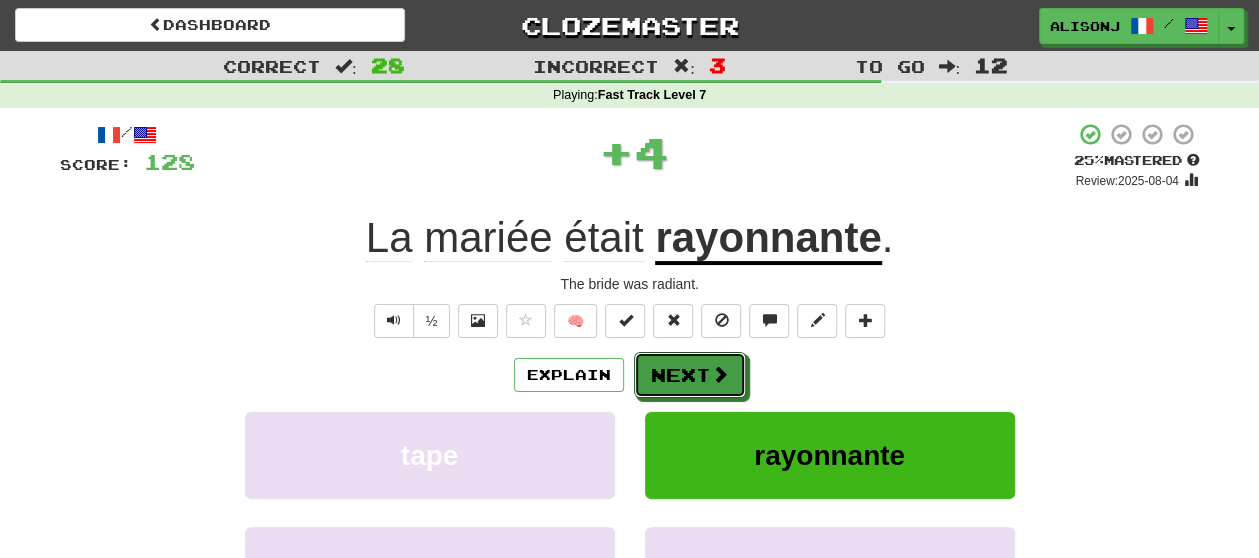 click on "Next" at bounding box center [690, 375] 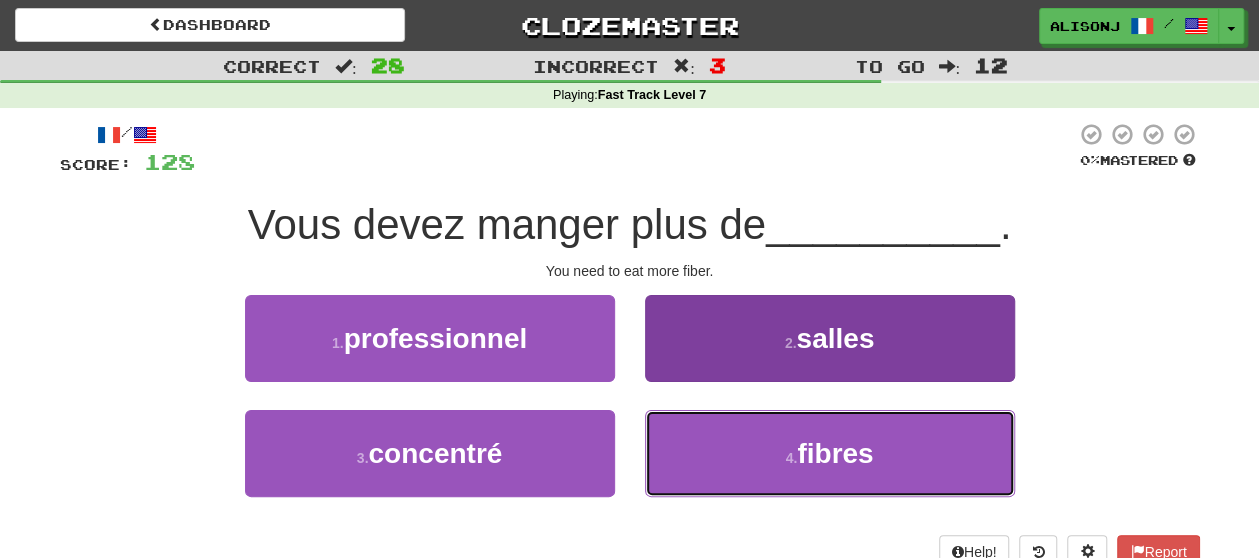 click on "4 .  fibres" at bounding box center [830, 453] 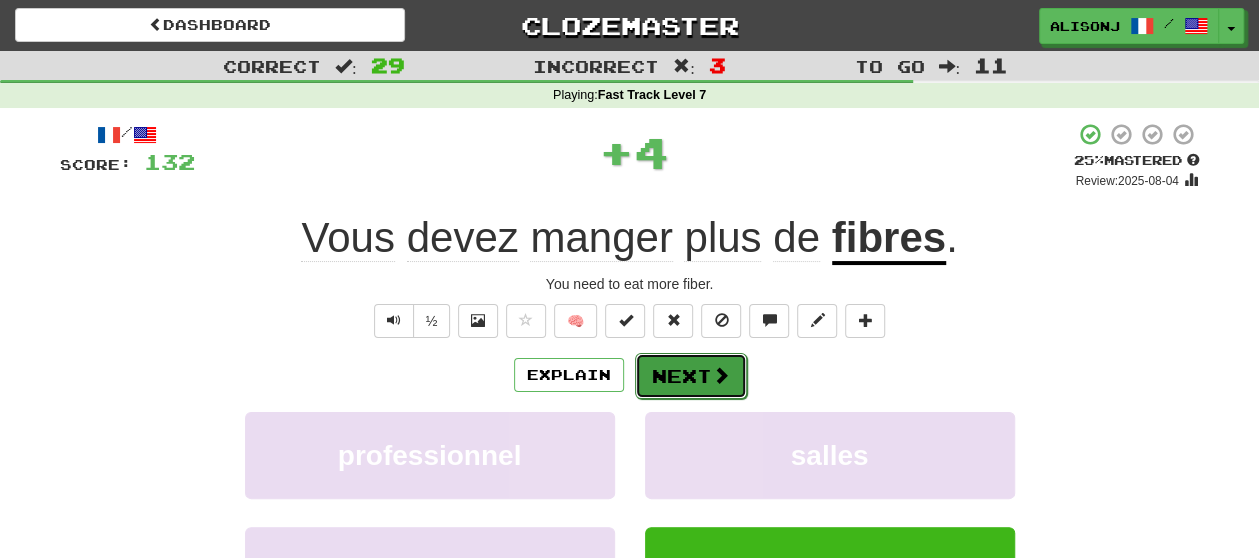 click on "Next" at bounding box center (691, 376) 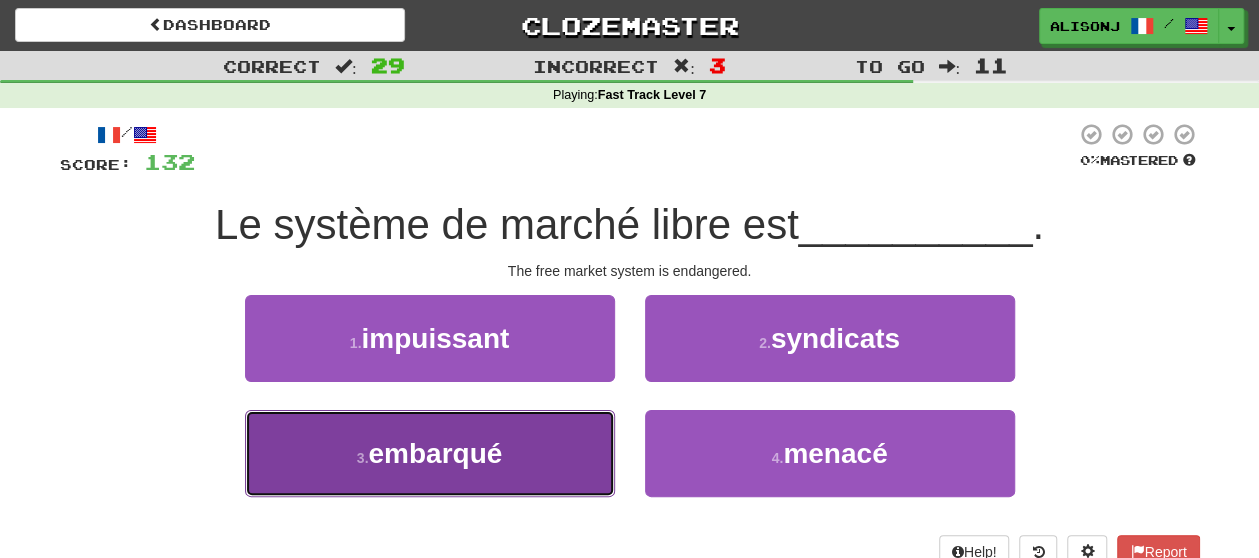 click on "3 .  embarqué" at bounding box center [430, 453] 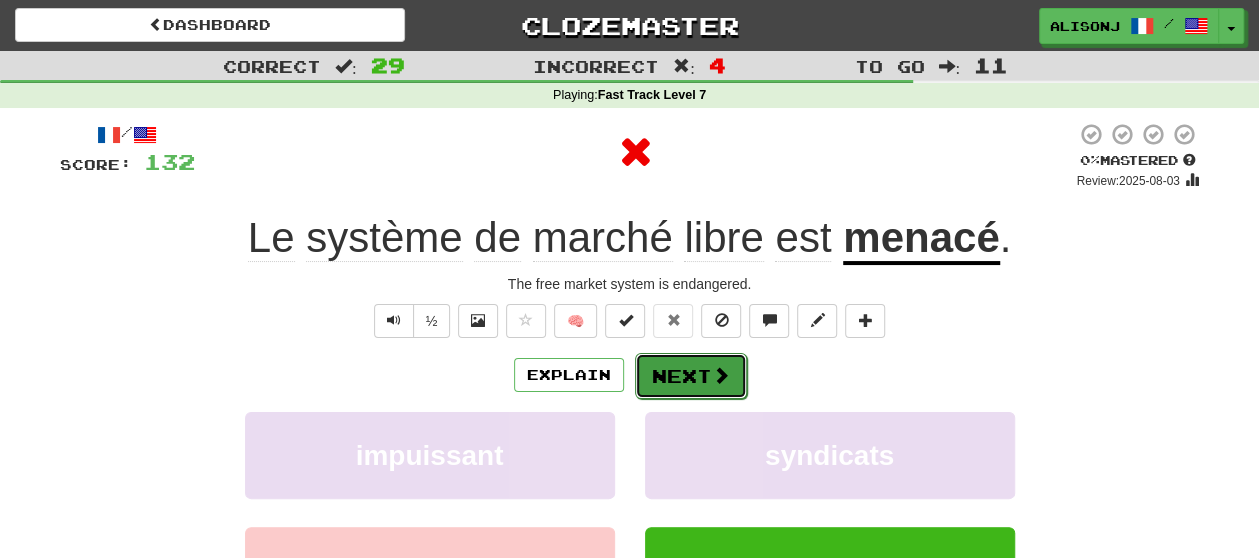 click at bounding box center [721, 375] 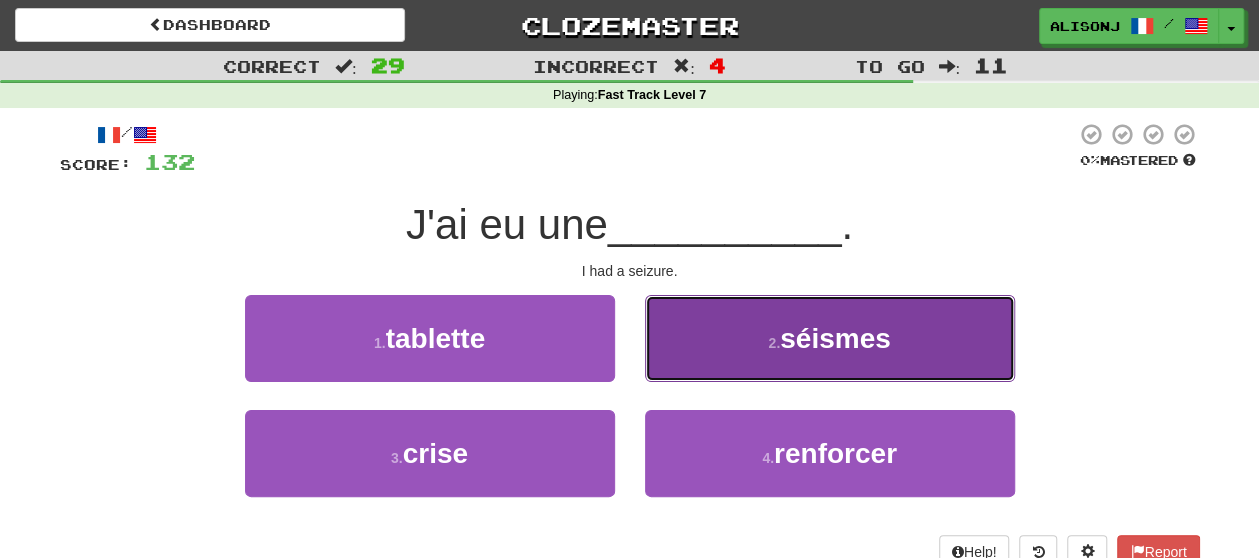 click on "2 .  séismes" at bounding box center (830, 338) 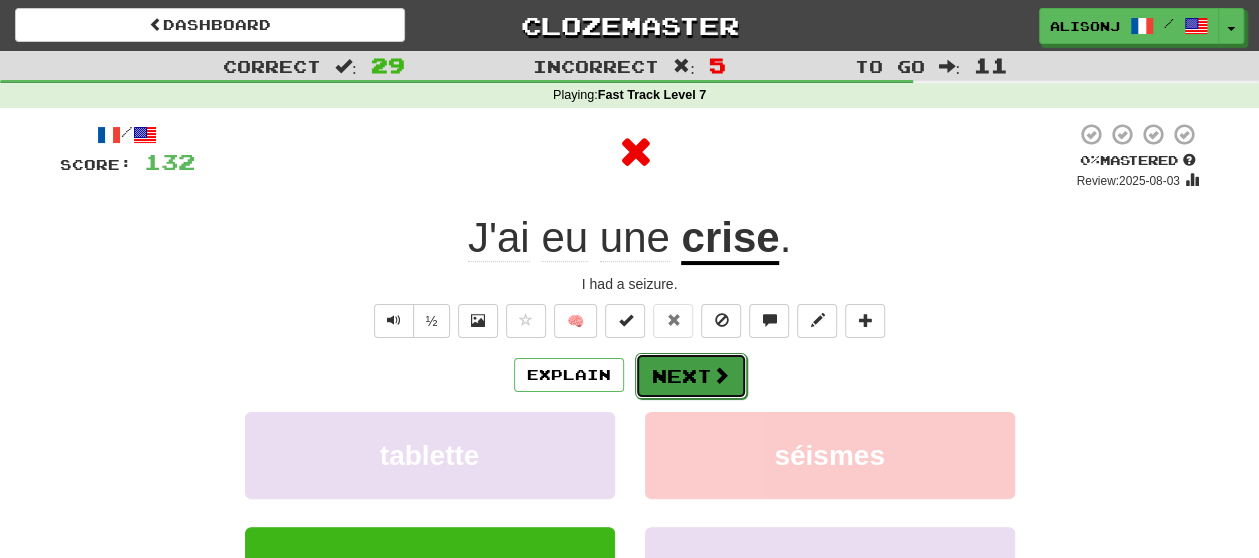 click on "Next" at bounding box center [691, 376] 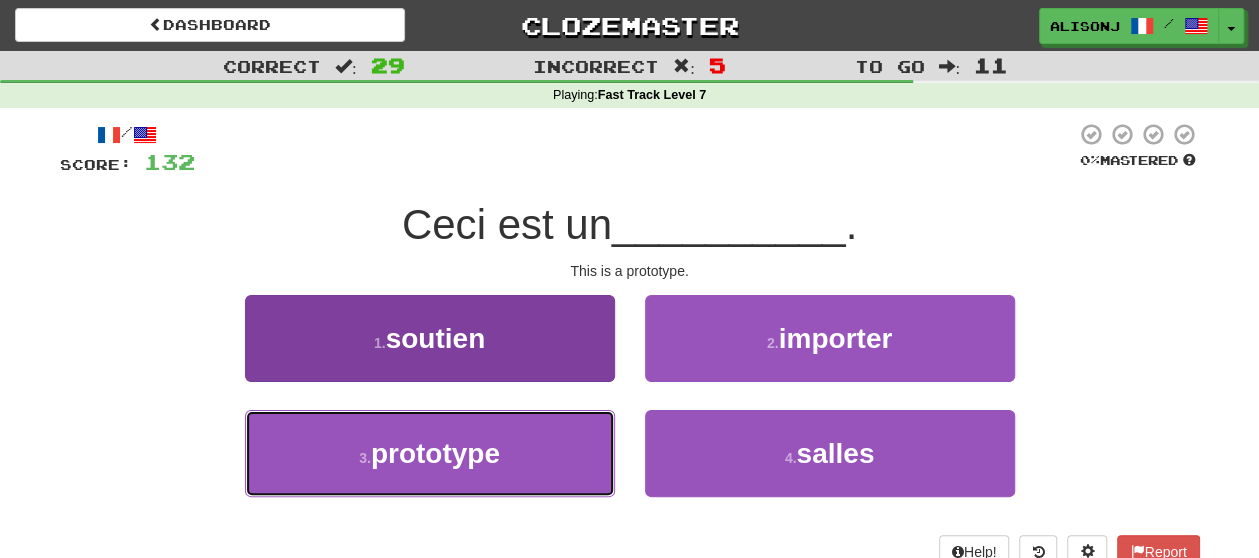 drag, startPoint x: 524, startPoint y: 480, endPoint x: 604, endPoint y: 412, distance: 104.99524 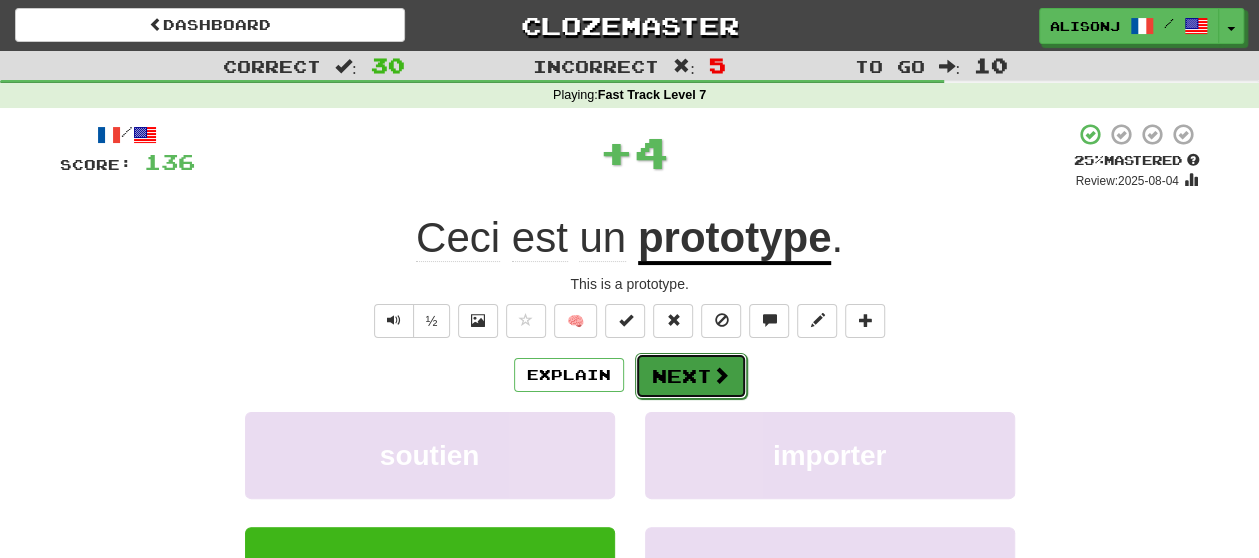 click on "Next" at bounding box center (691, 376) 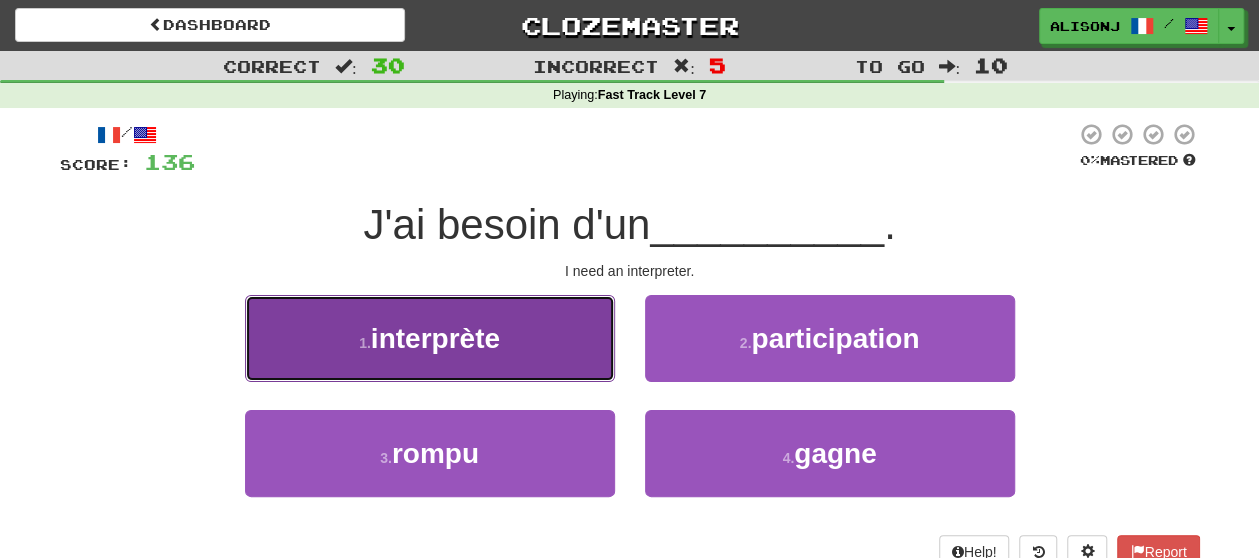 click on "1 .  interprète" at bounding box center (430, 338) 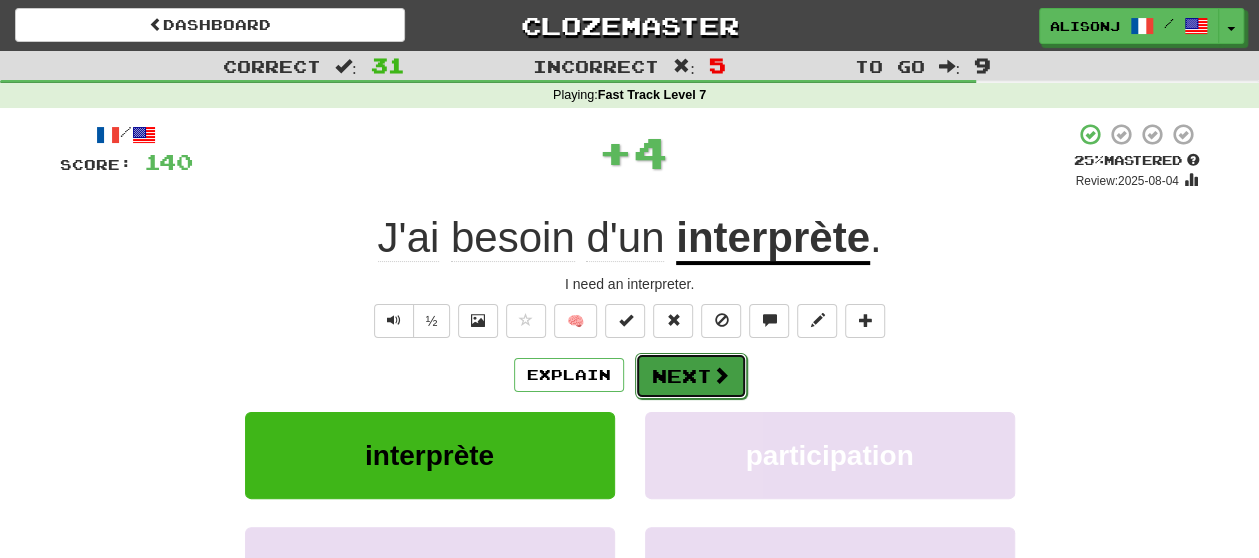 click on "Next" at bounding box center (691, 376) 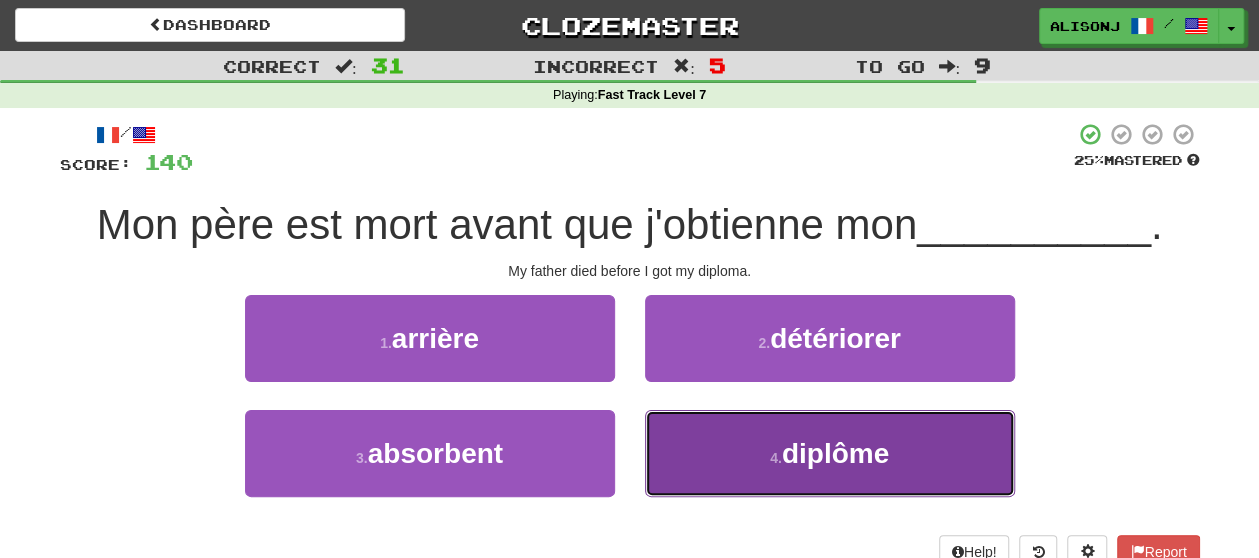 drag, startPoint x: 704, startPoint y: 447, endPoint x: 677, endPoint y: 407, distance: 48.259712 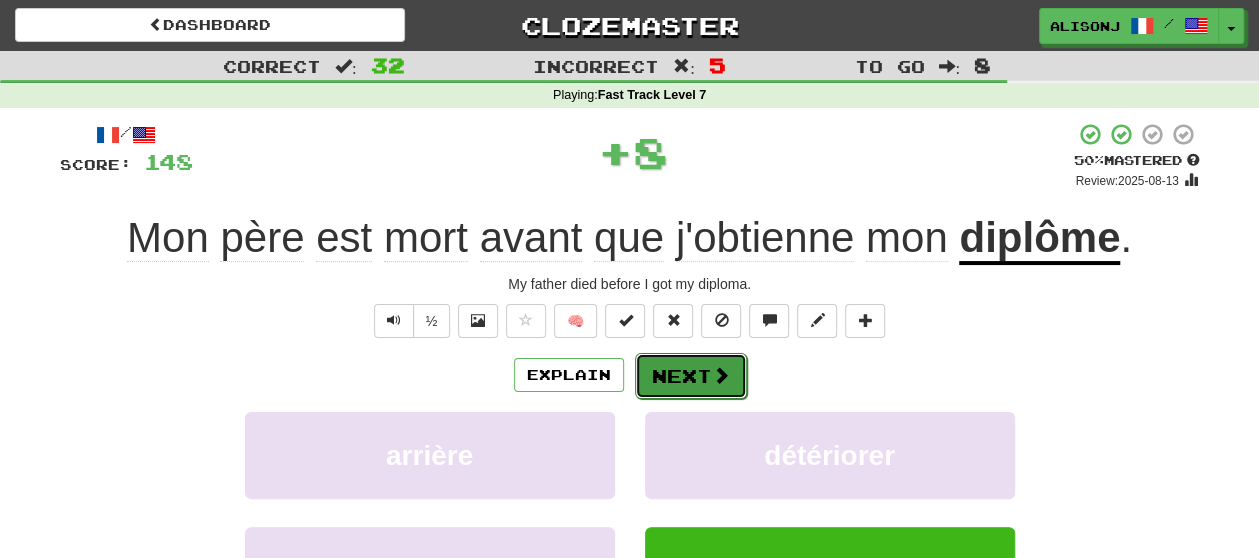 click on "Next" at bounding box center (691, 376) 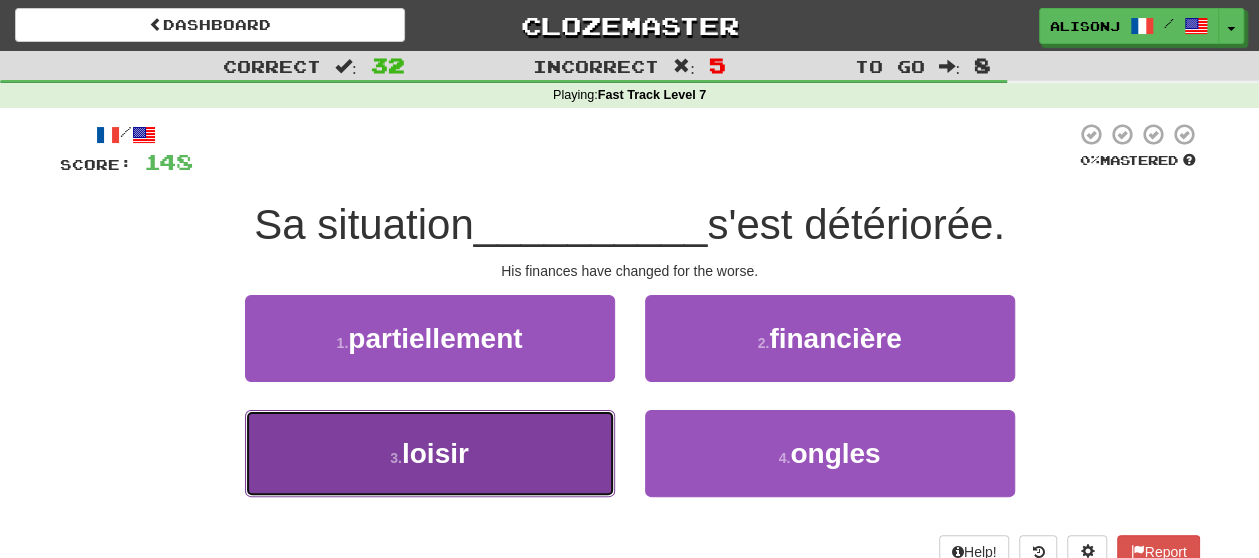 click on "3 .  loisir" at bounding box center [430, 453] 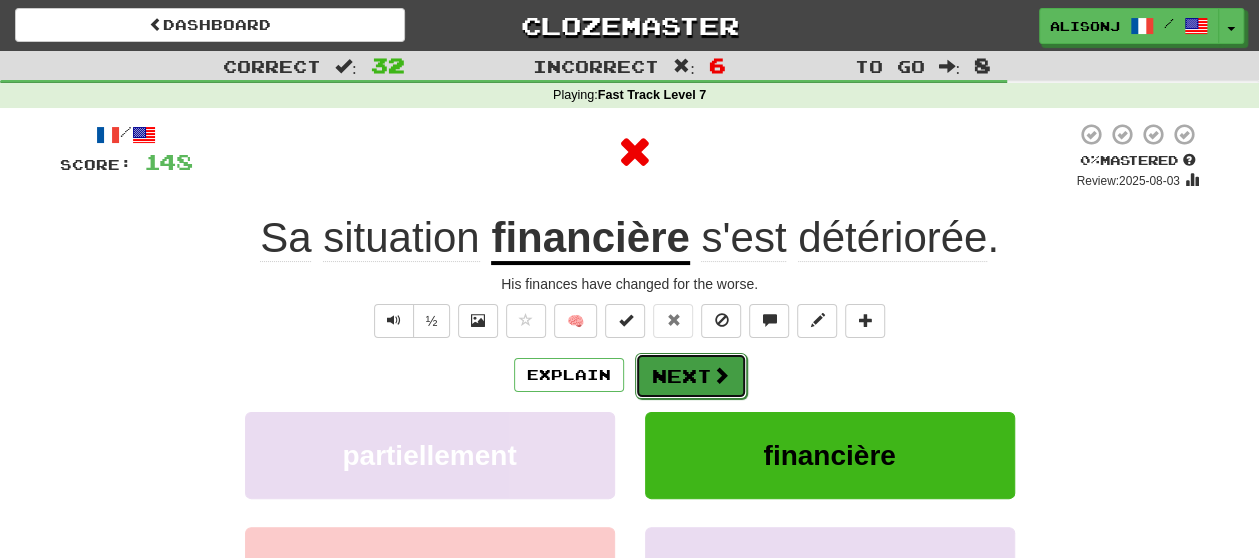 click on "Next" at bounding box center [691, 376] 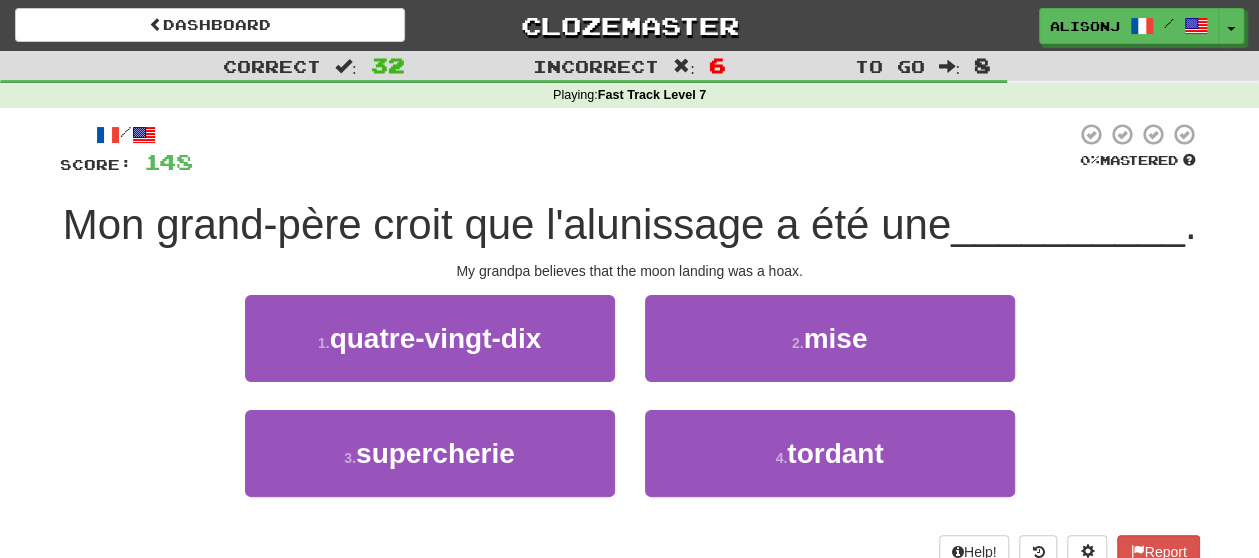 click on "1 .  quatre-vingt-dix" at bounding box center (430, 352) 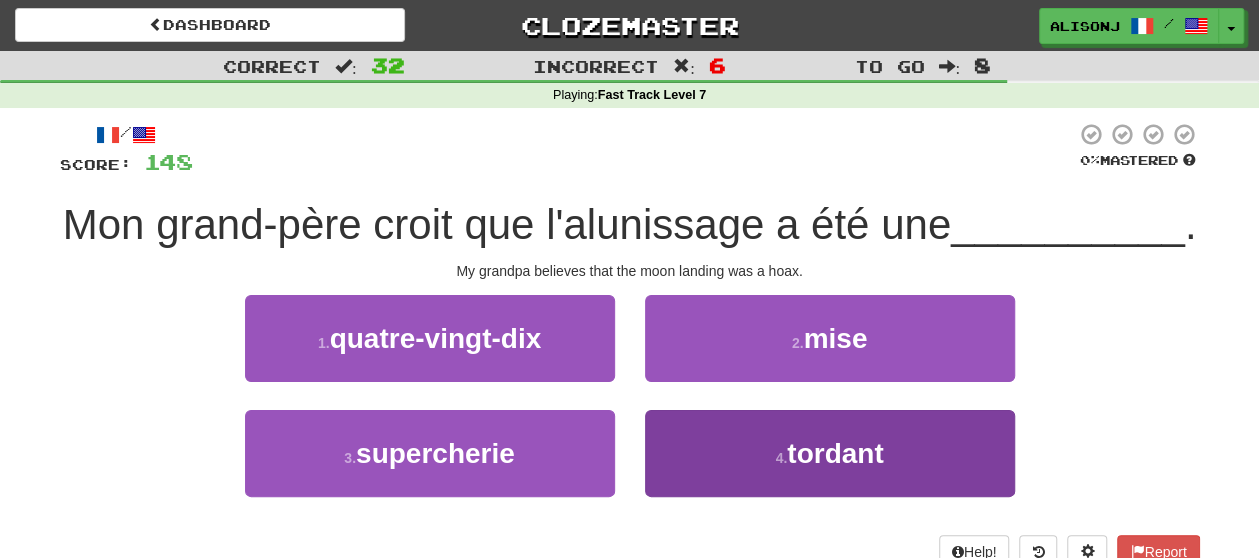 drag, startPoint x: 656, startPoint y: 552, endPoint x: 673, endPoint y: 528, distance: 29.410883 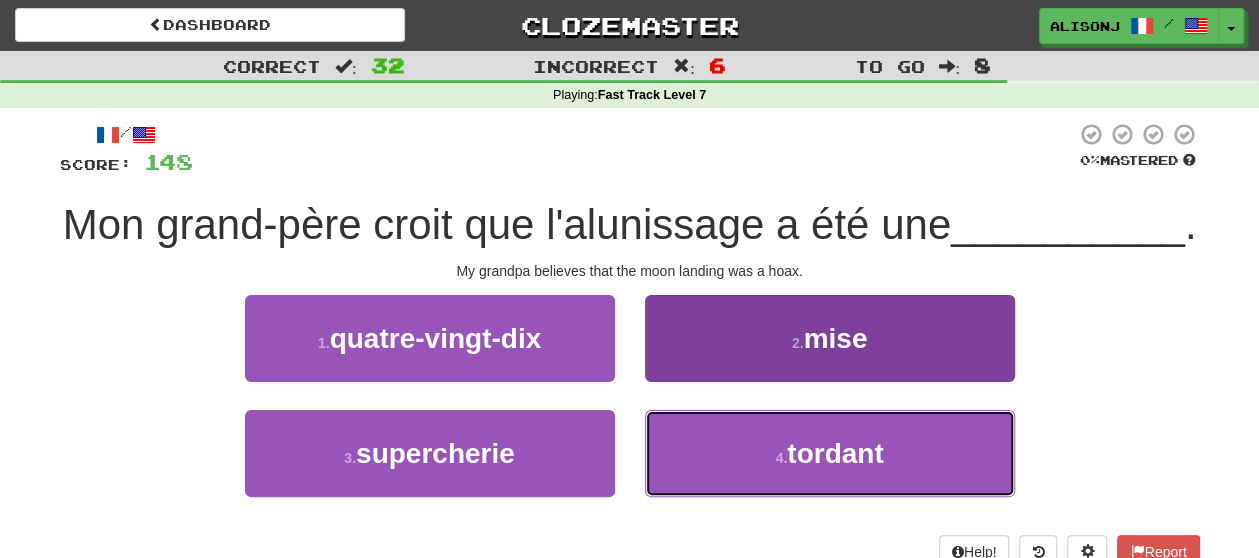 click on "4 .  tordant" at bounding box center (830, 453) 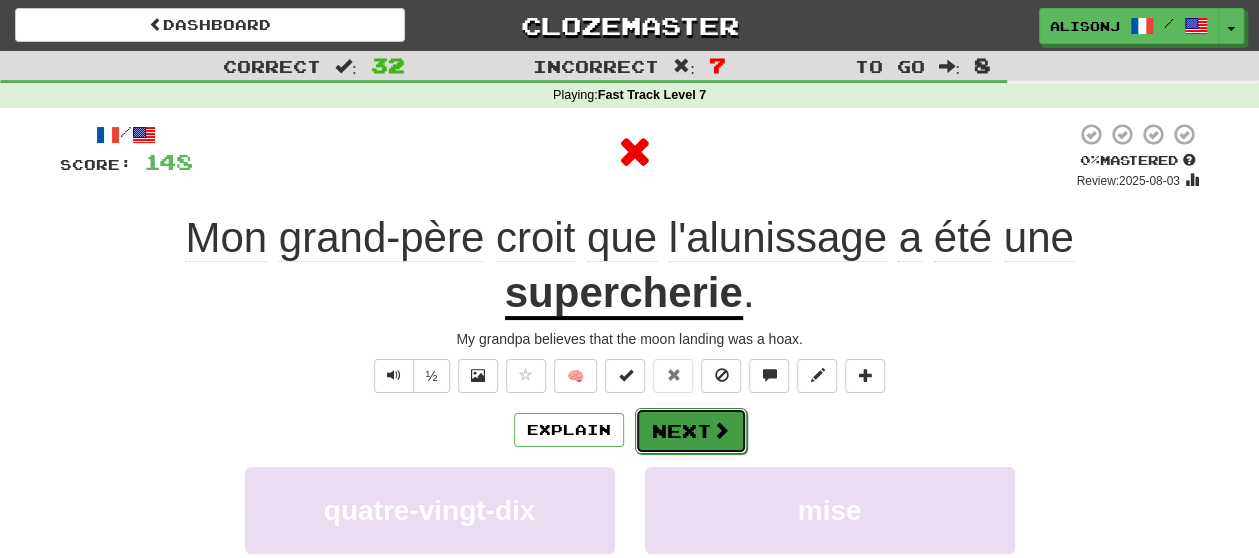 click on "Next" at bounding box center (691, 431) 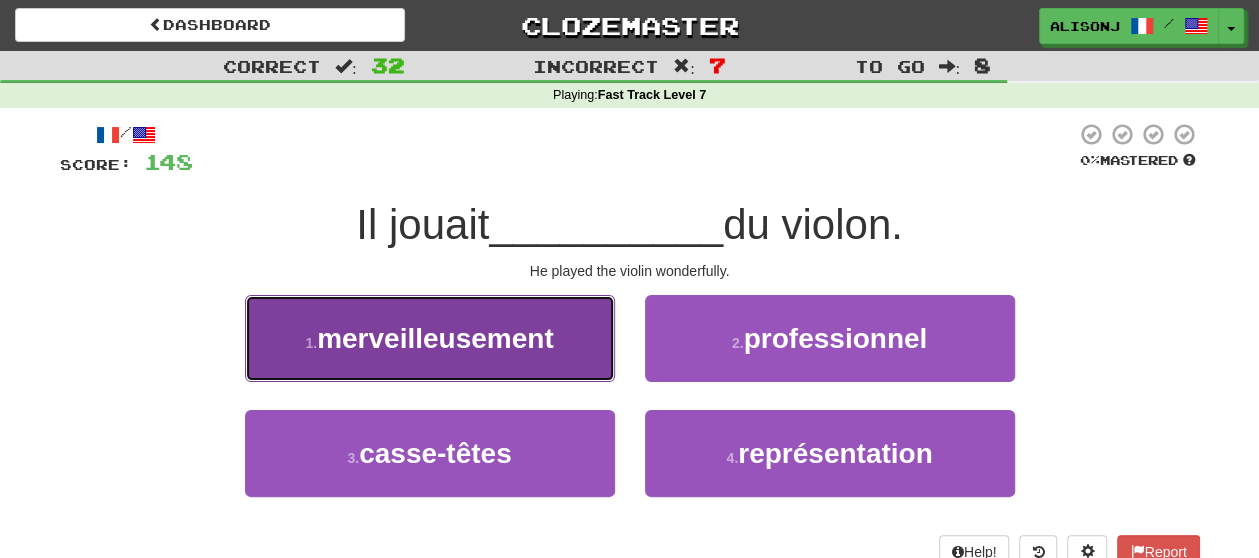 click on "1 .  merveilleusement" at bounding box center (430, 338) 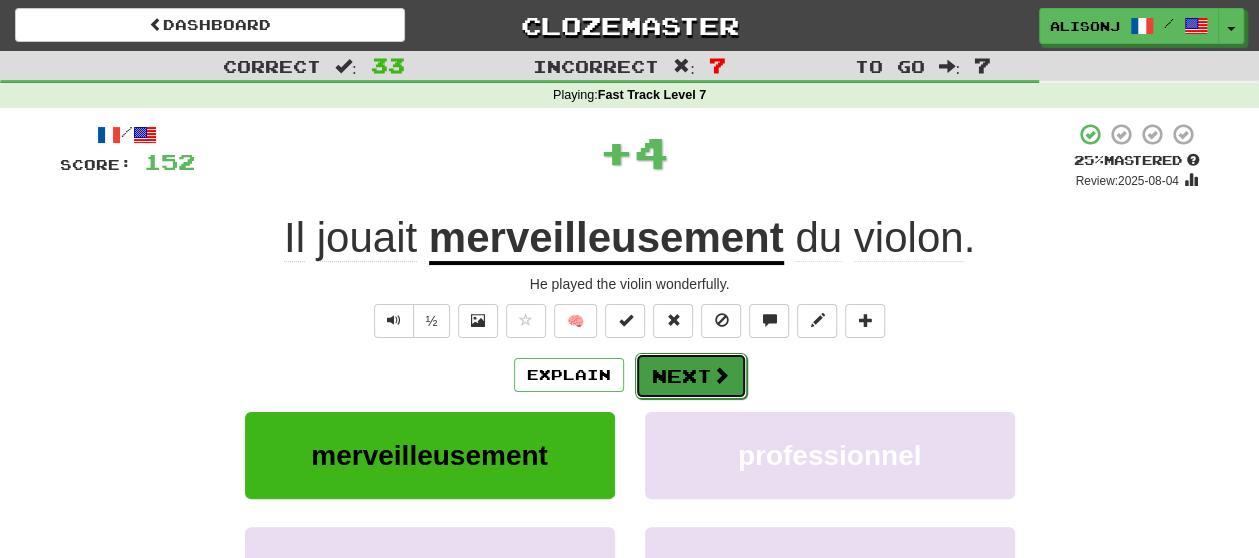 click on "Next" at bounding box center [691, 376] 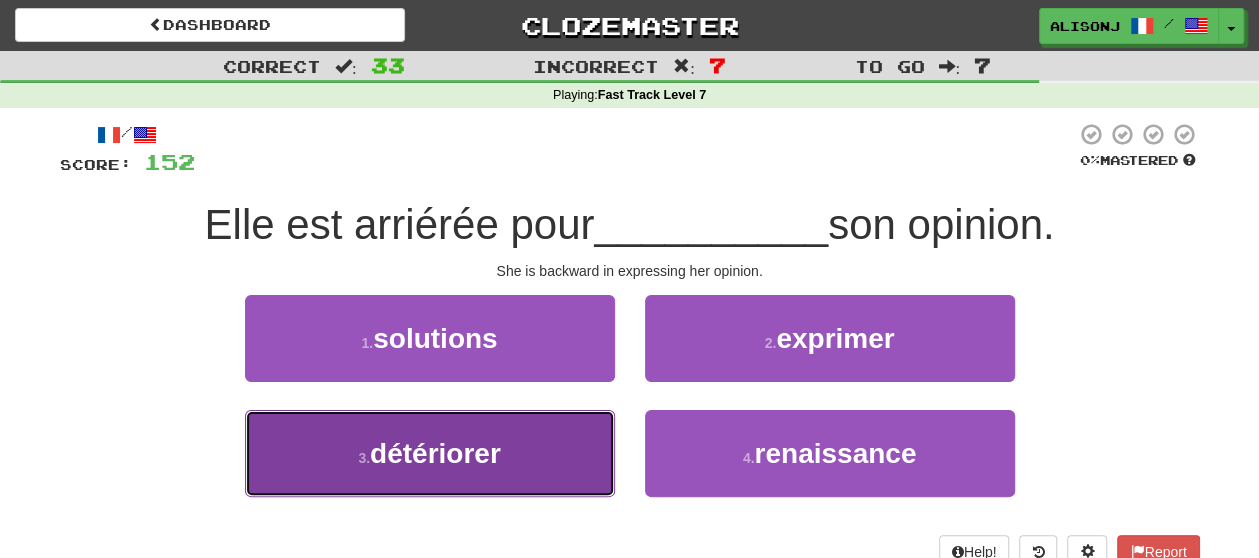 click on "détériorer" at bounding box center (435, 453) 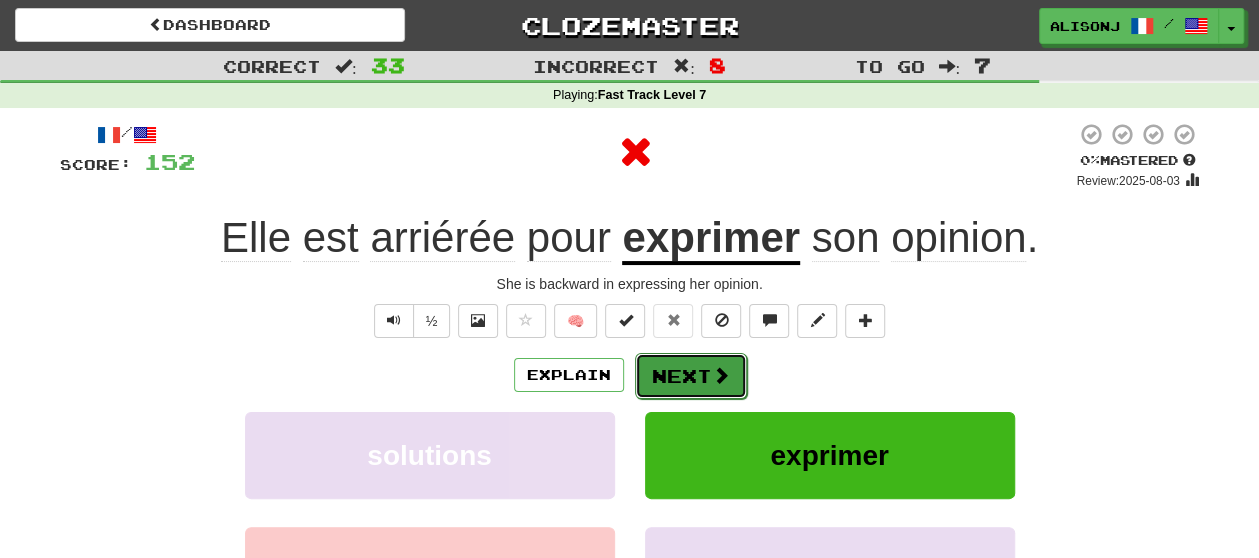 click on "Next" at bounding box center [691, 376] 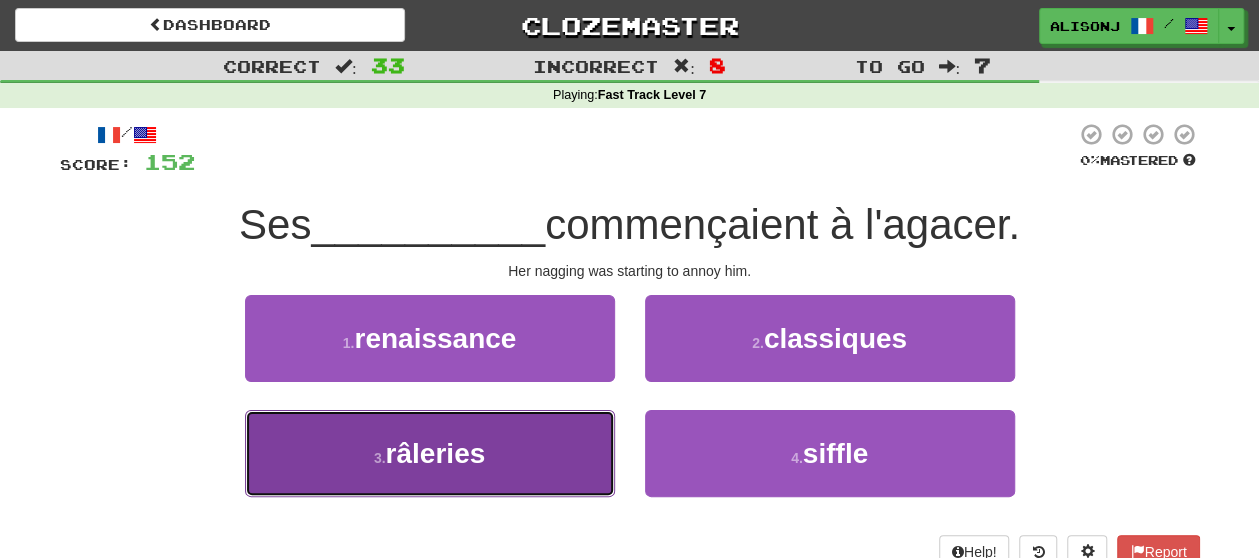 click on "3 .  râleries" at bounding box center [430, 453] 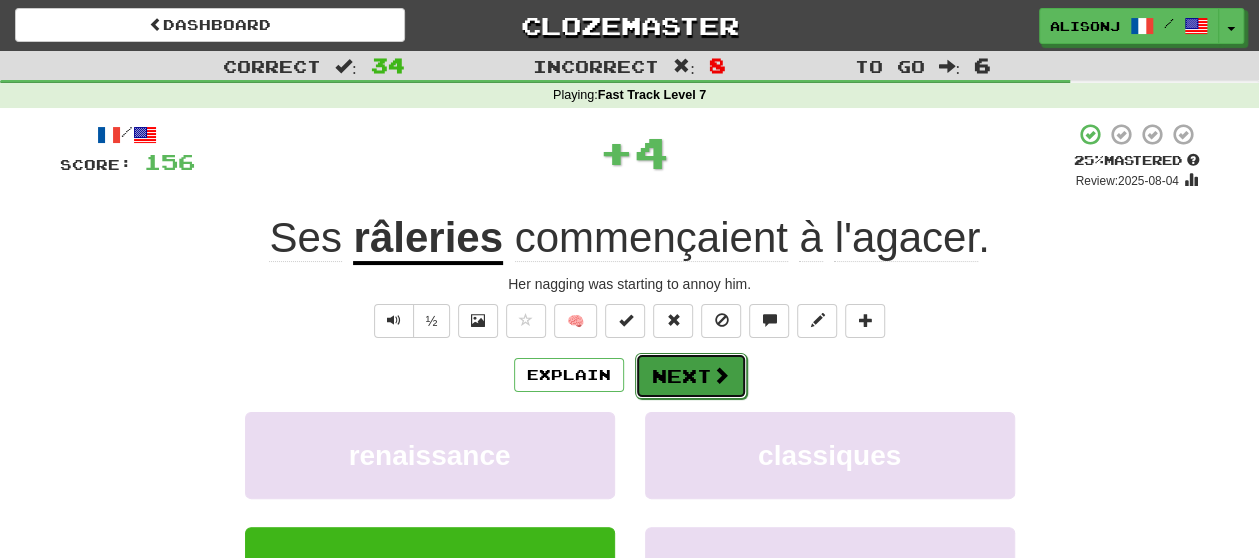 click on "Next" at bounding box center [691, 376] 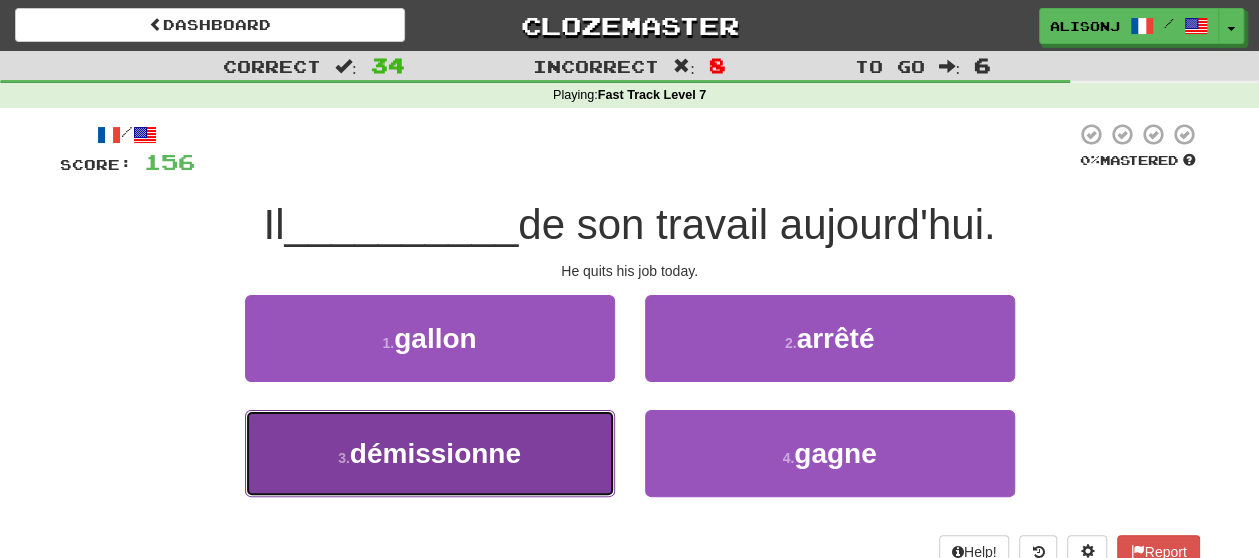 click on "démissionne" at bounding box center (435, 453) 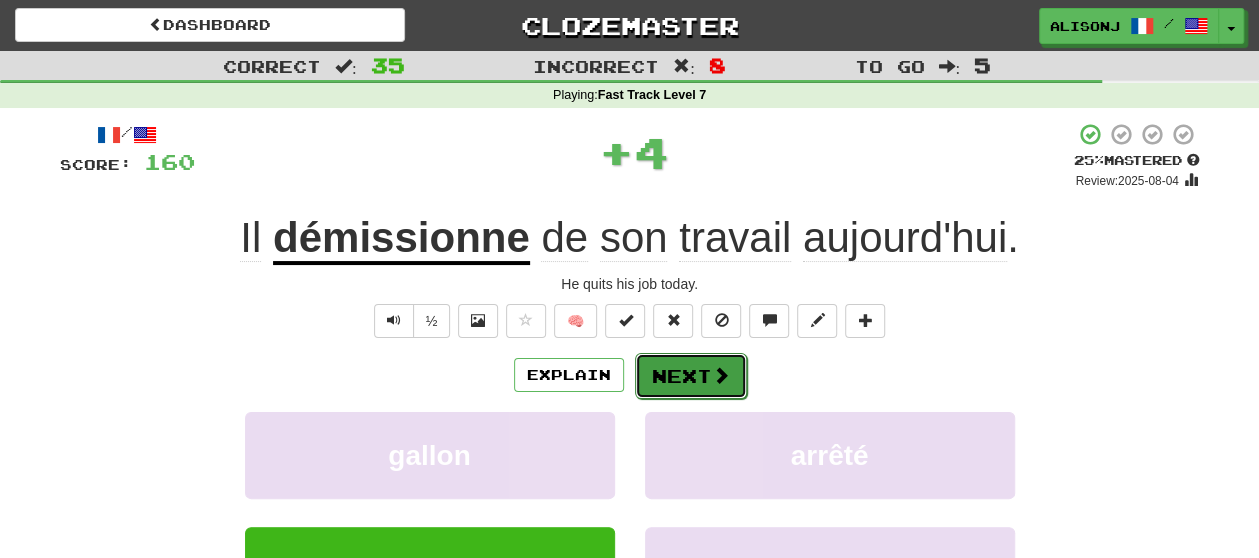 click on "Next" at bounding box center (691, 376) 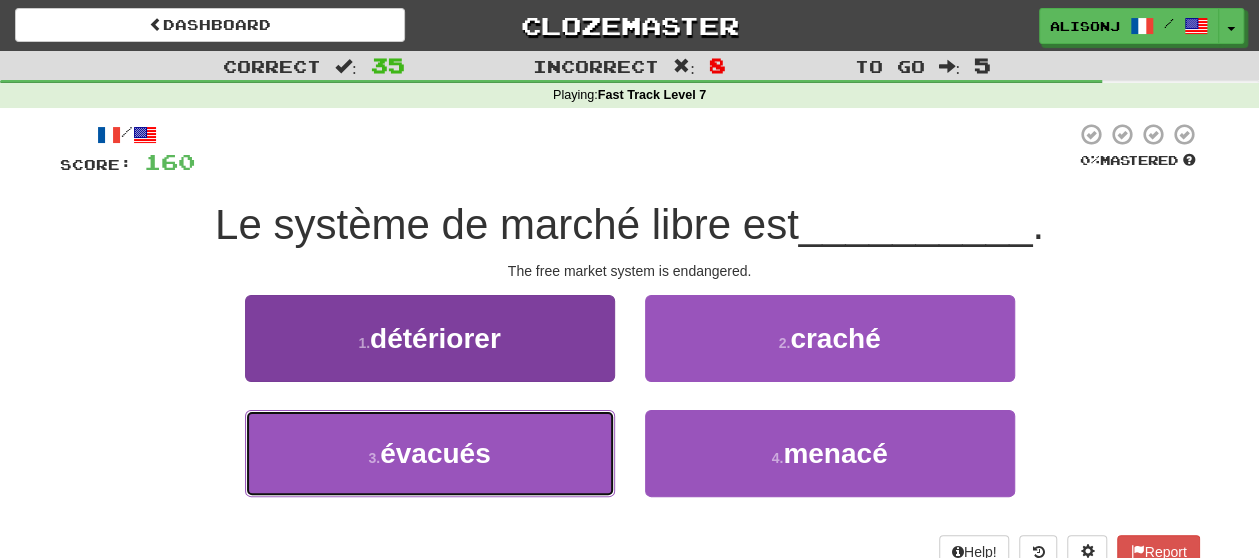 drag, startPoint x: 538, startPoint y: 441, endPoint x: 510, endPoint y: 459, distance: 33.286633 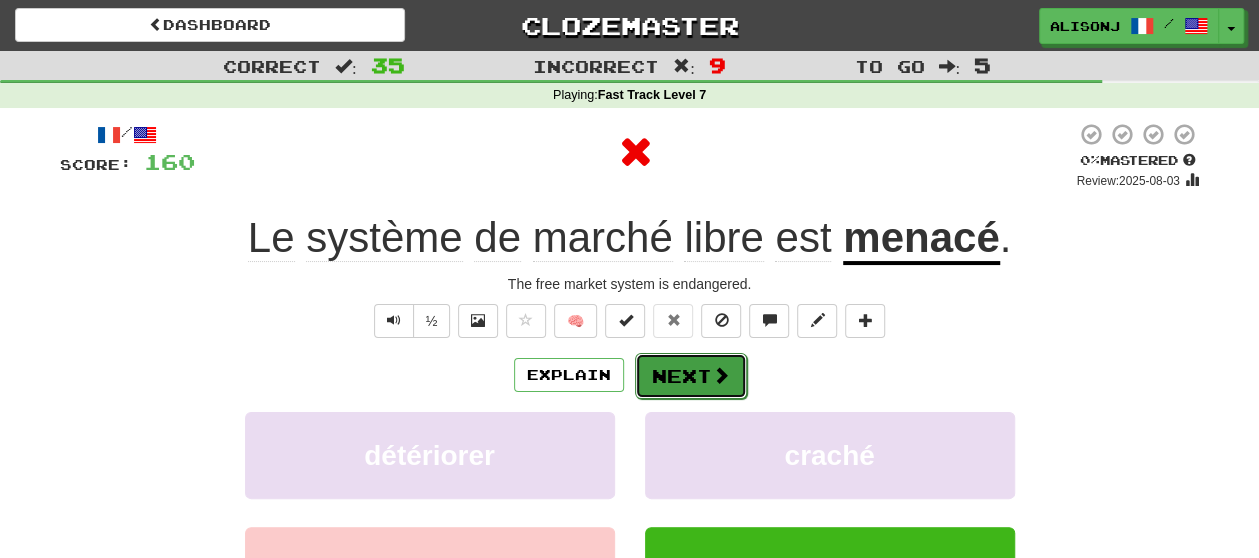 click on "Next" at bounding box center (691, 376) 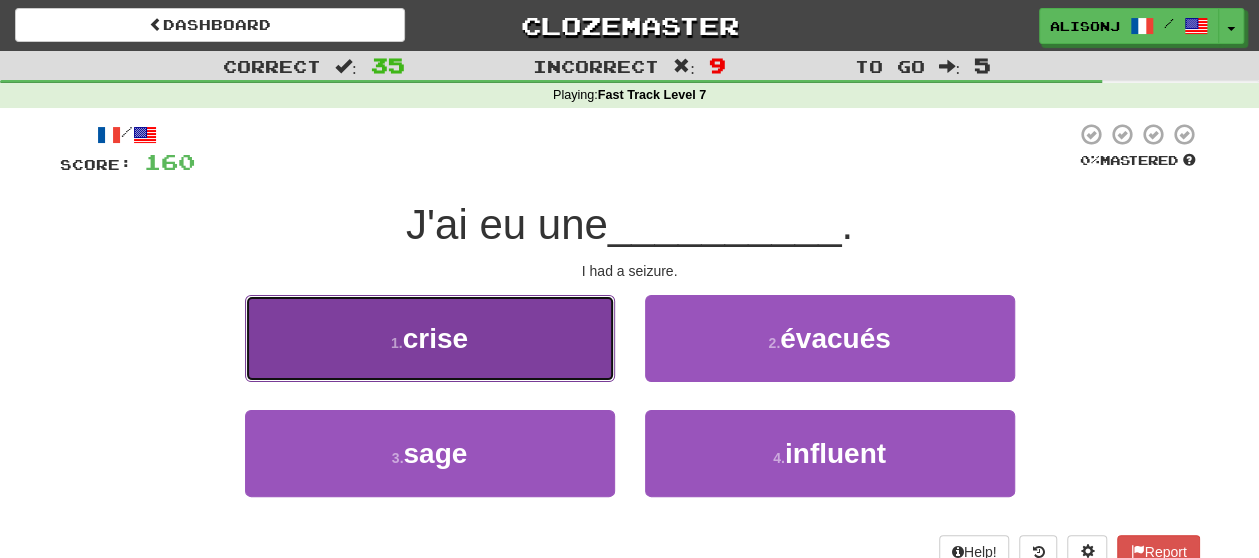 click on "1 .  crise" at bounding box center (430, 338) 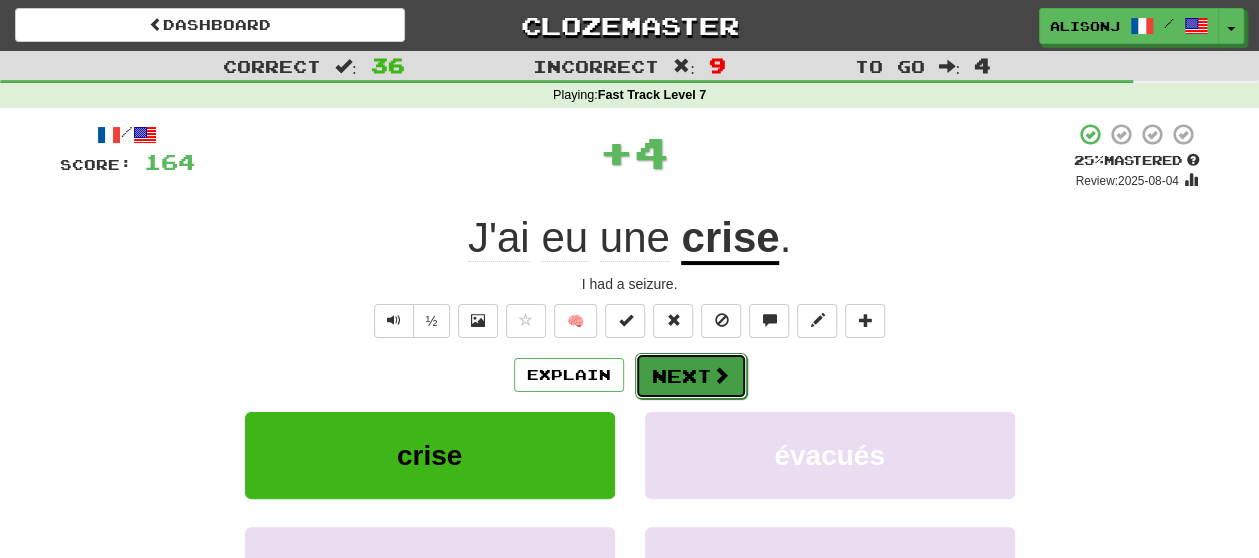 click on "Next" at bounding box center [691, 376] 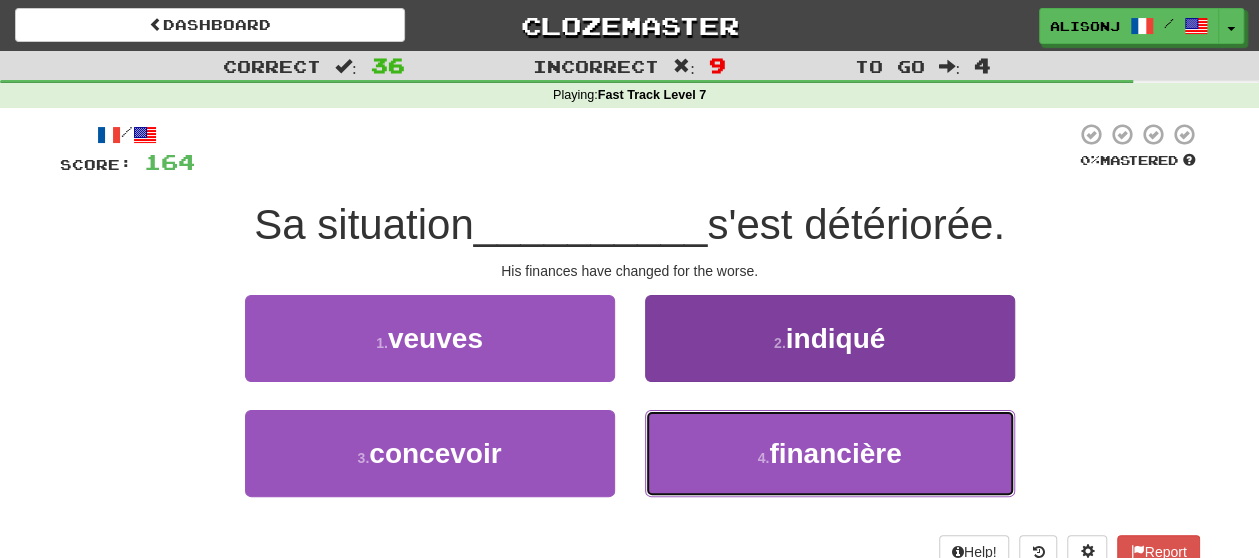 drag, startPoint x: 707, startPoint y: 447, endPoint x: 684, endPoint y: 415, distance: 39.40812 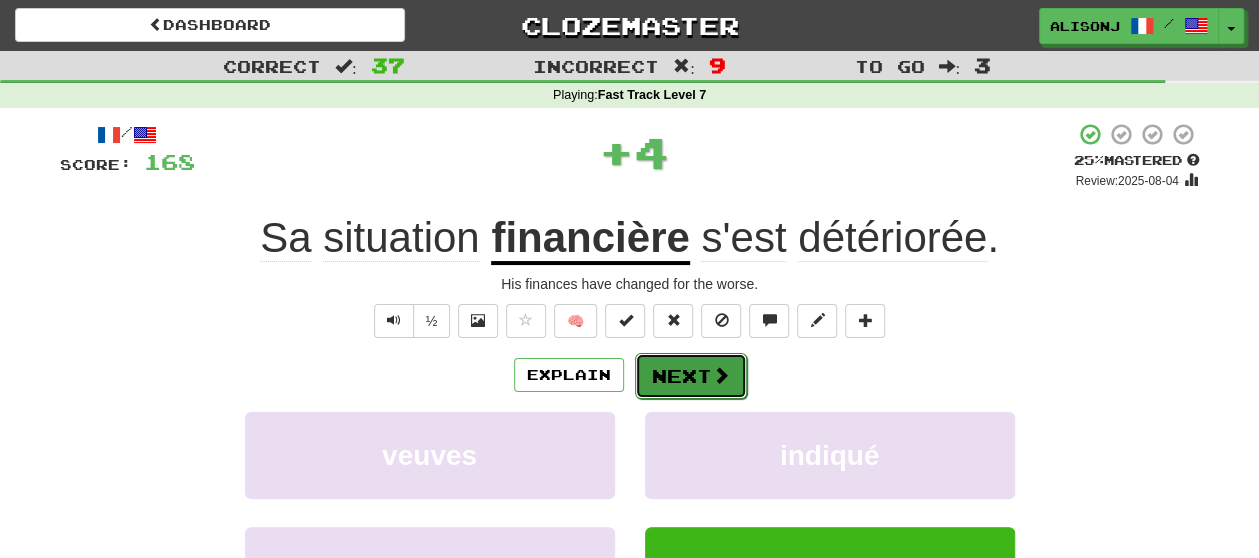 click on "Next" at bounding box center [691, 376] 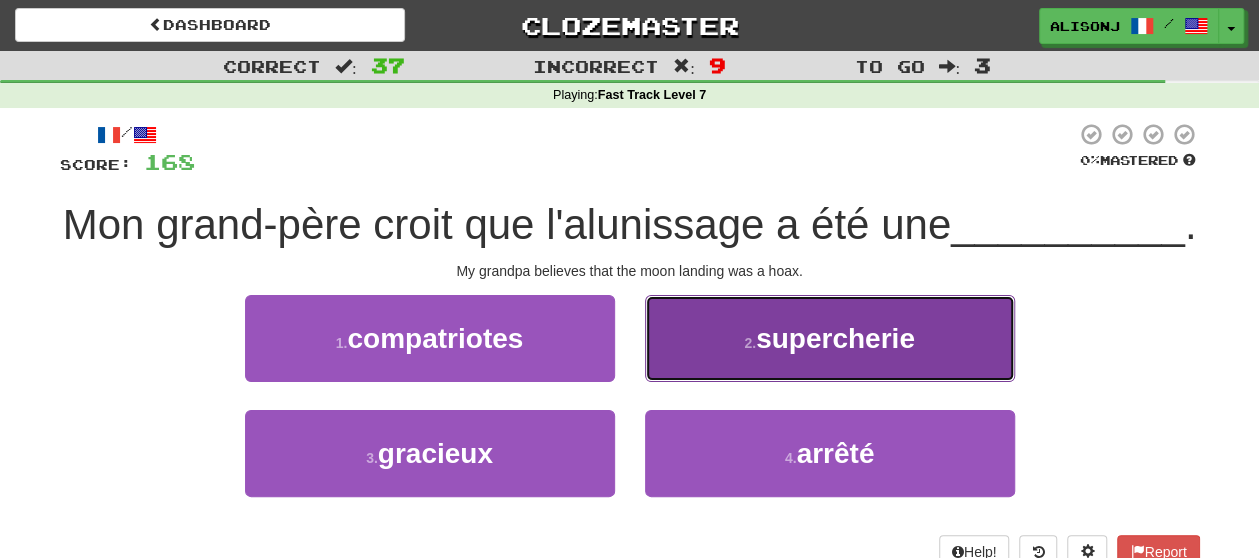click on "2 .  supercherie" at bounding box center [830, 338] 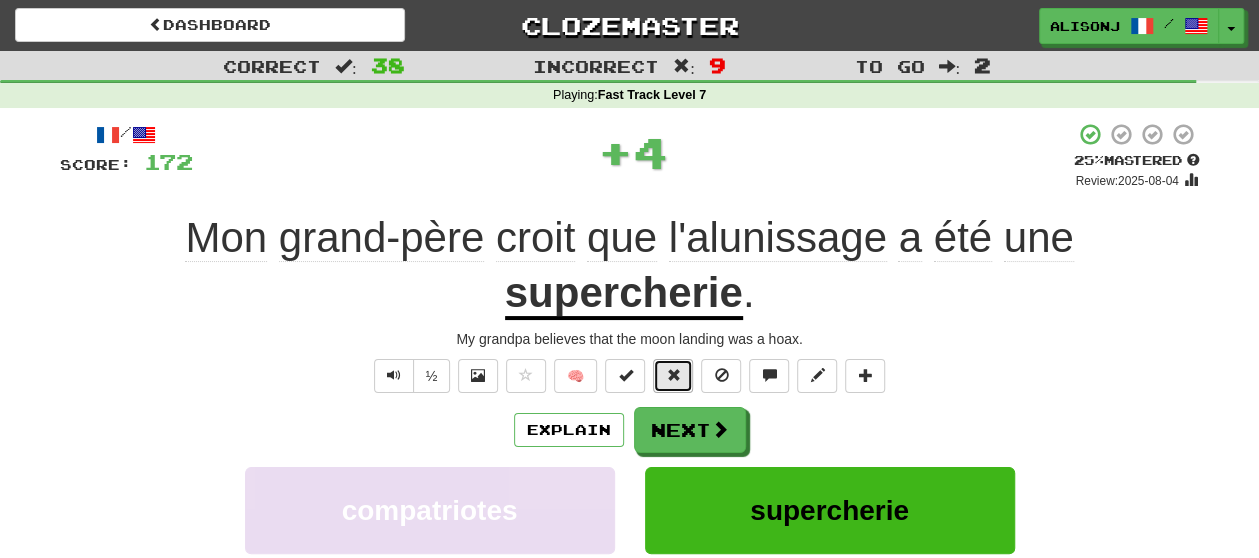 click at bounding box center [673, 376] 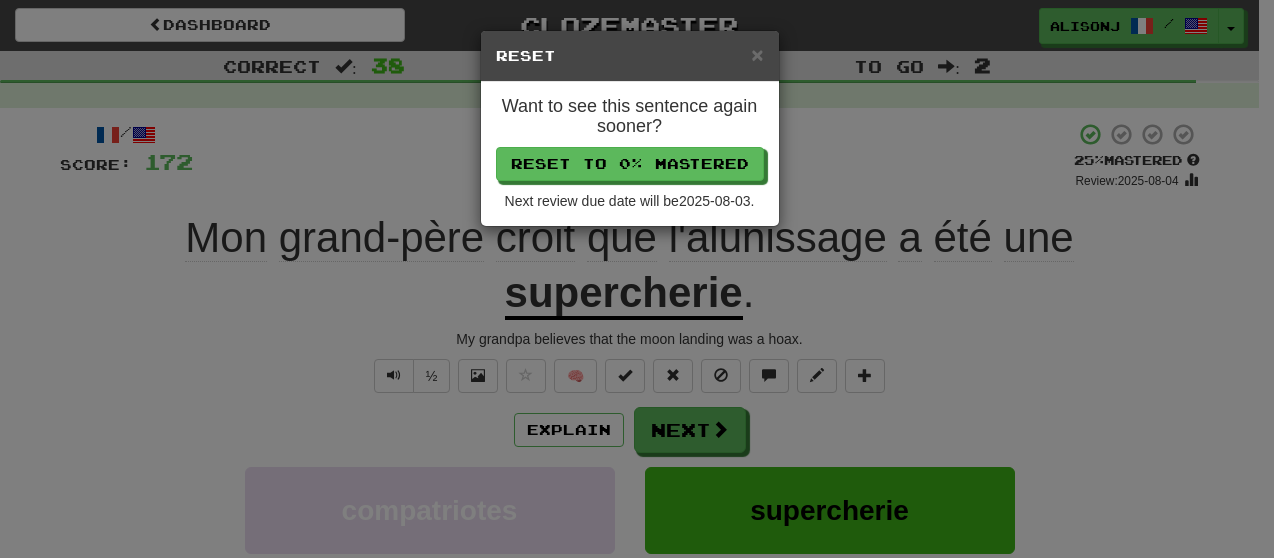click on "× Reset Want to see this sentence again sooner? Reset to 0% Mastered Next review due date will be  2025-08-03 ." at bounding box center [637, 279] 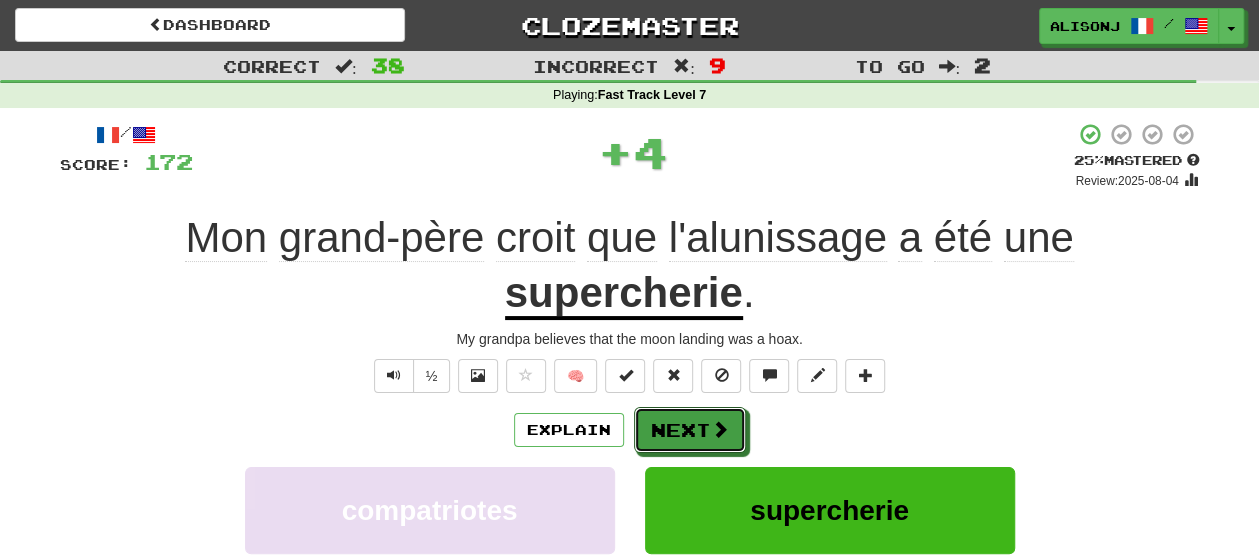 click on "Next" at bounding box center [690, 430] 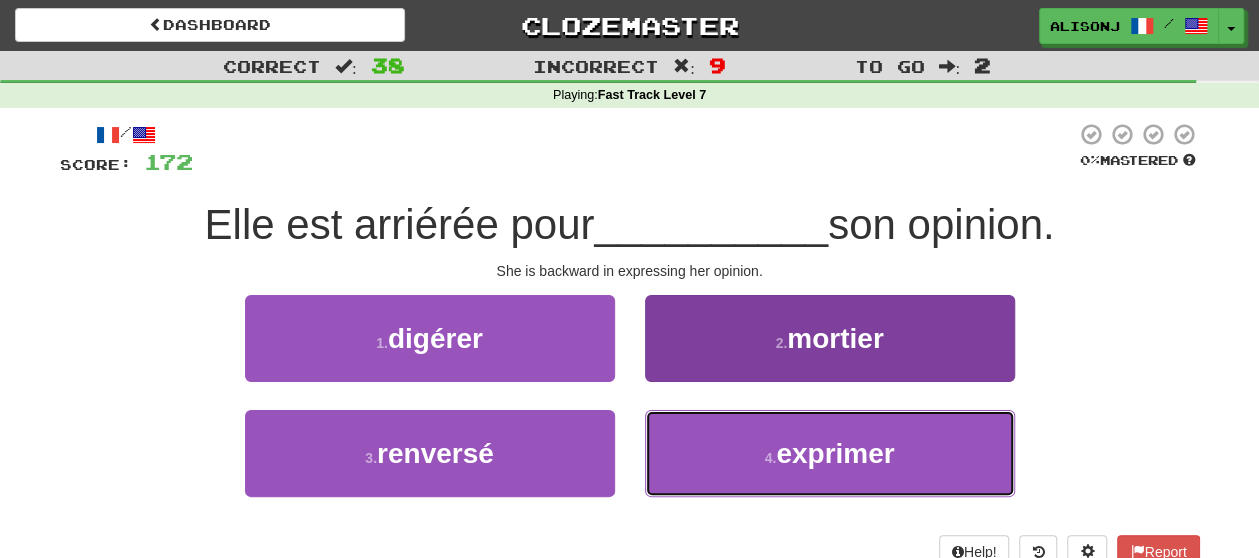 click on "4 .  exprimer" at bounding box center [830, 453] 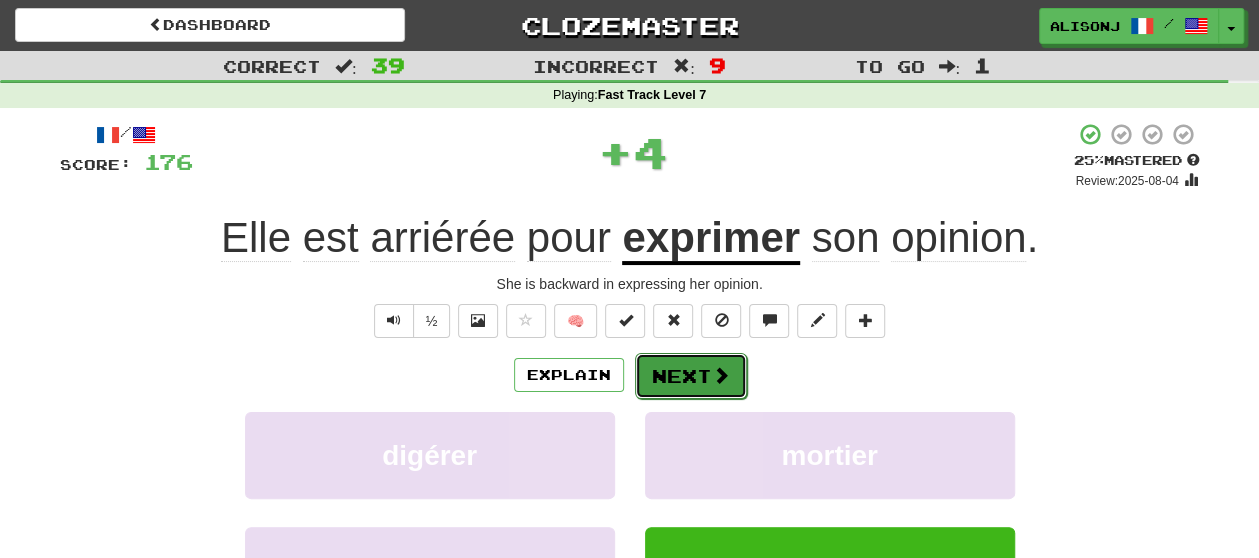 click at bounding box center [721, 375] 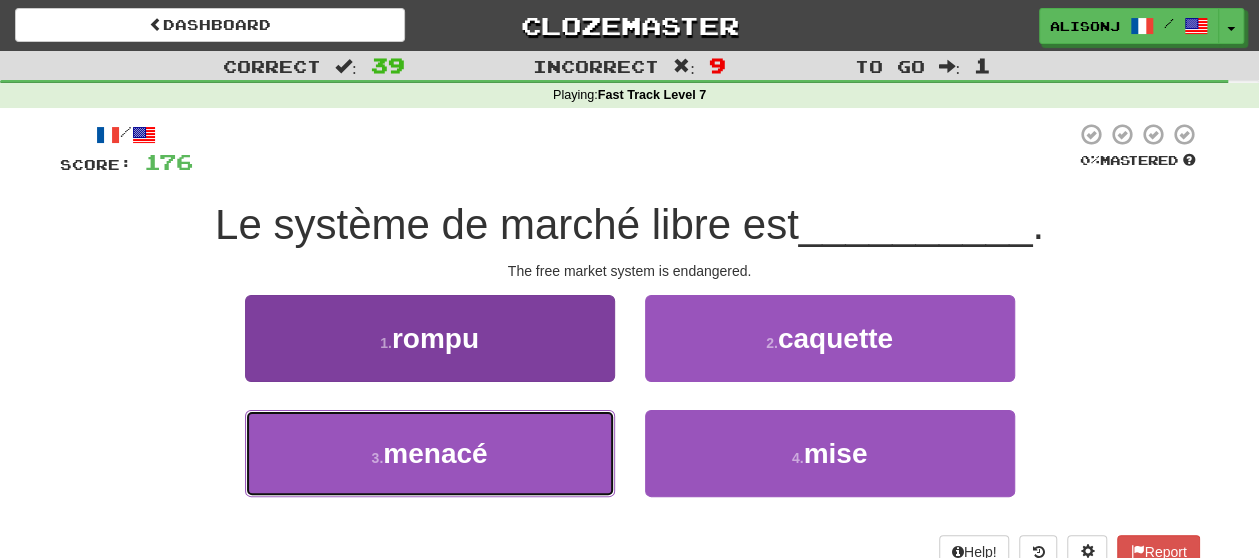 drag, startPoint x: 444, startPoint y: 479, endPoint x: 533, endPoint y: 447, distance: 94.57801 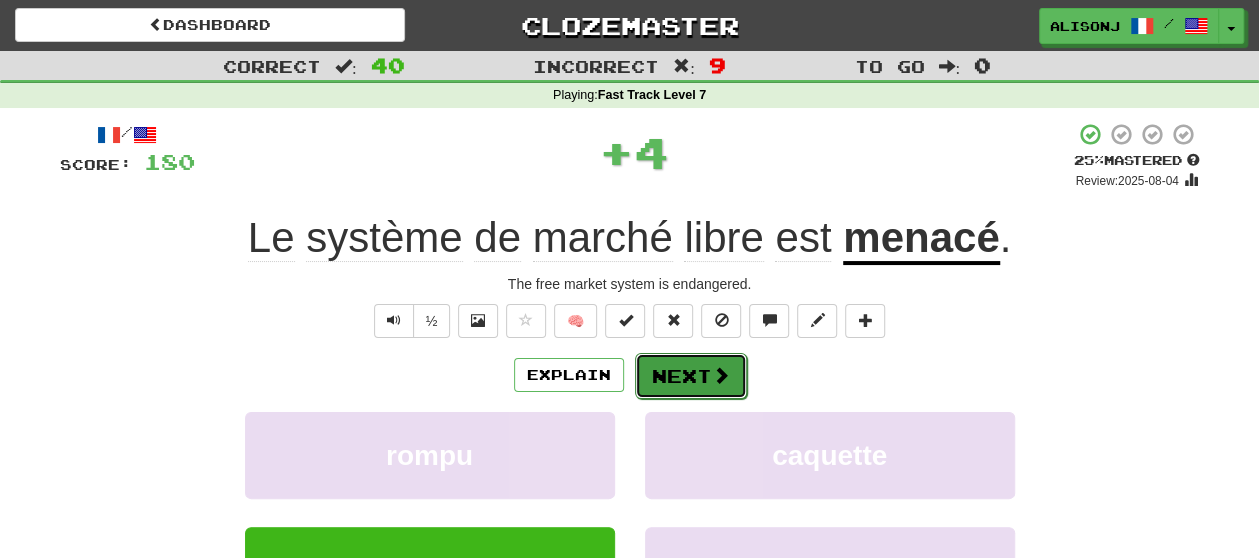 click on "Next" at bounding box center [691, 376] 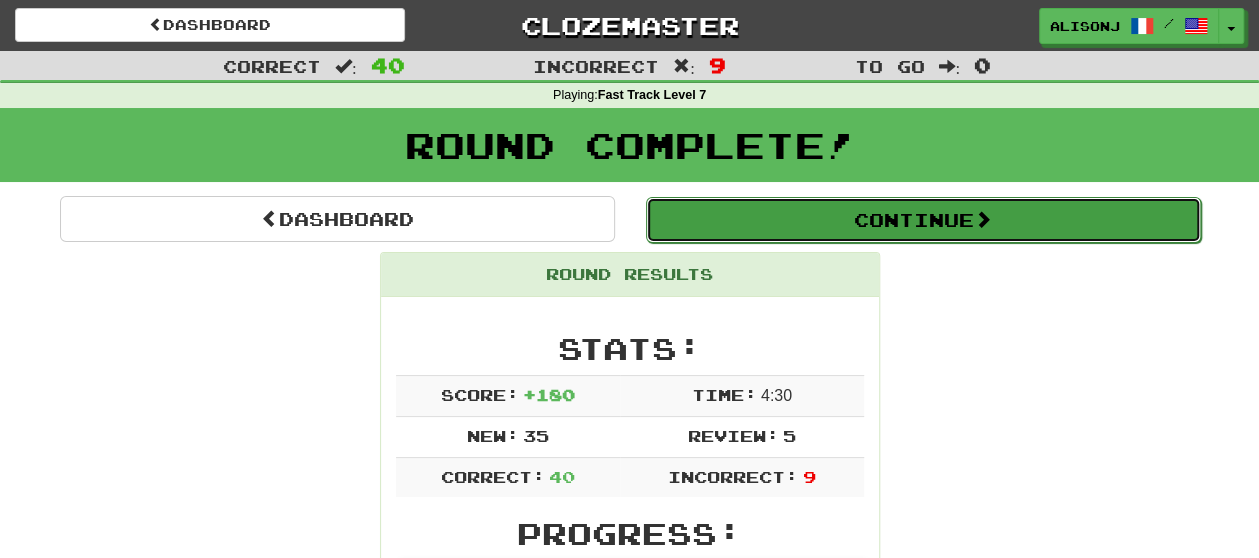 click on "Continue" at bounding box center (923, 220) 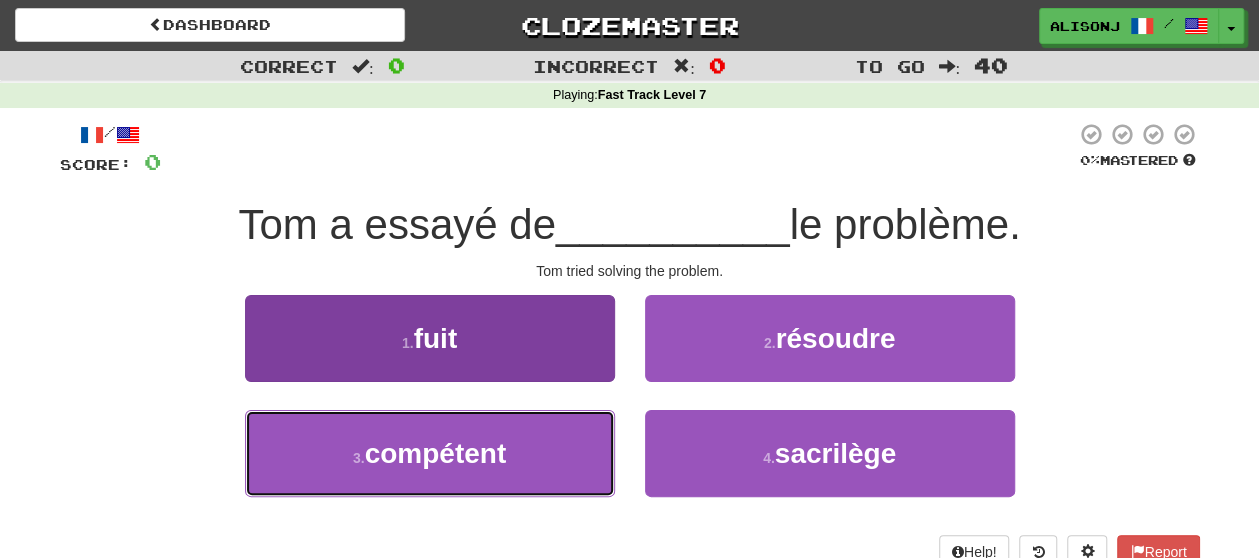 click on "compétent" at bounding box center [436, 453] 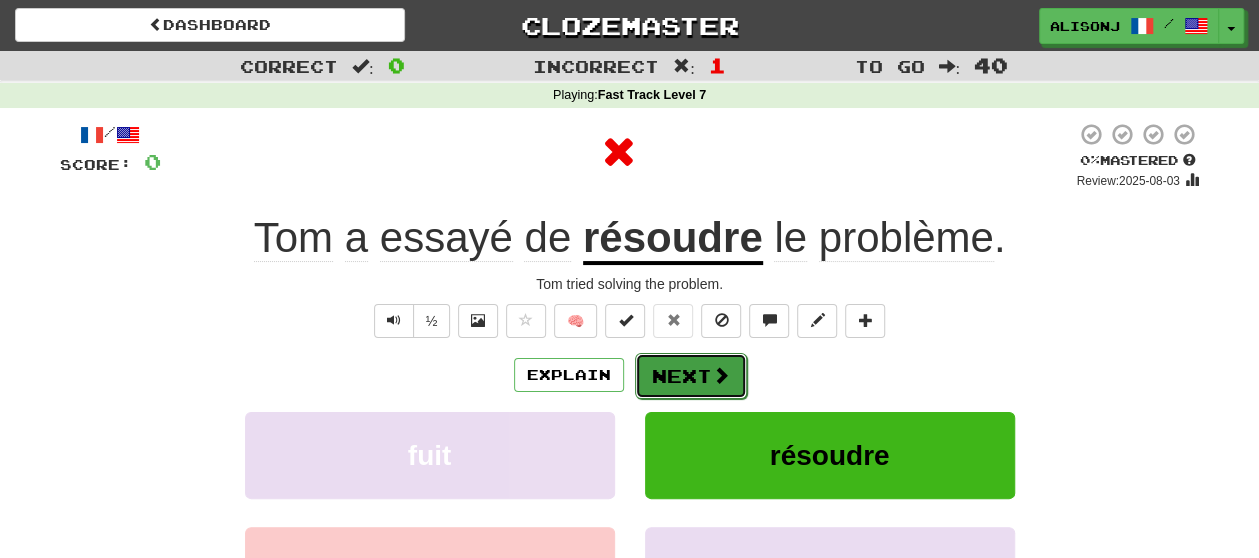 click on "Next" at bounding box center (691, 376) 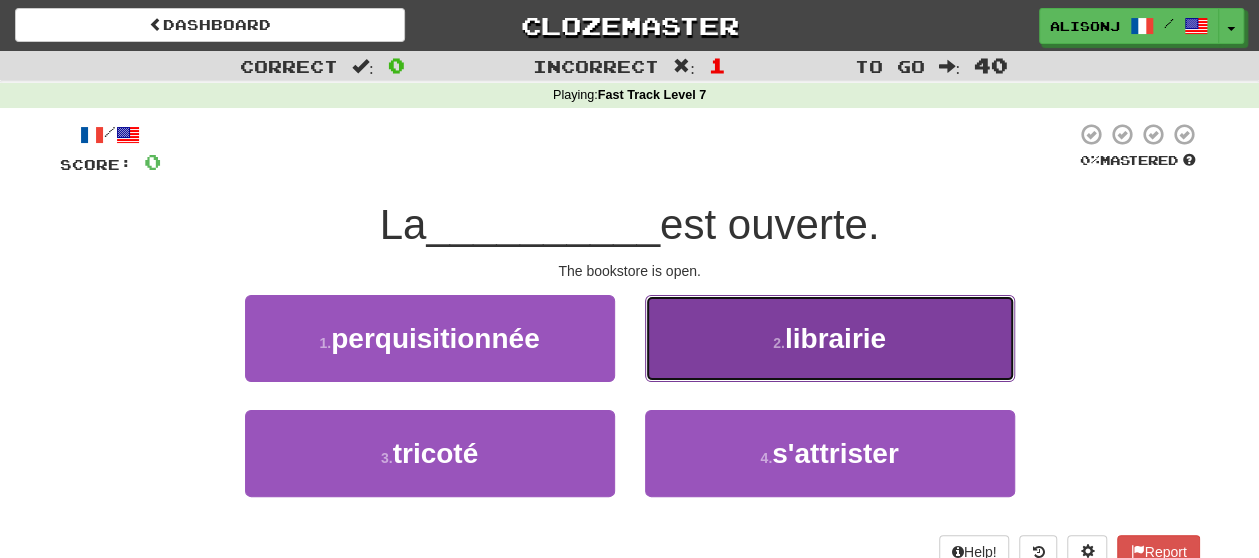 click on "2 .  librairie" at bounding box center [830, 338] 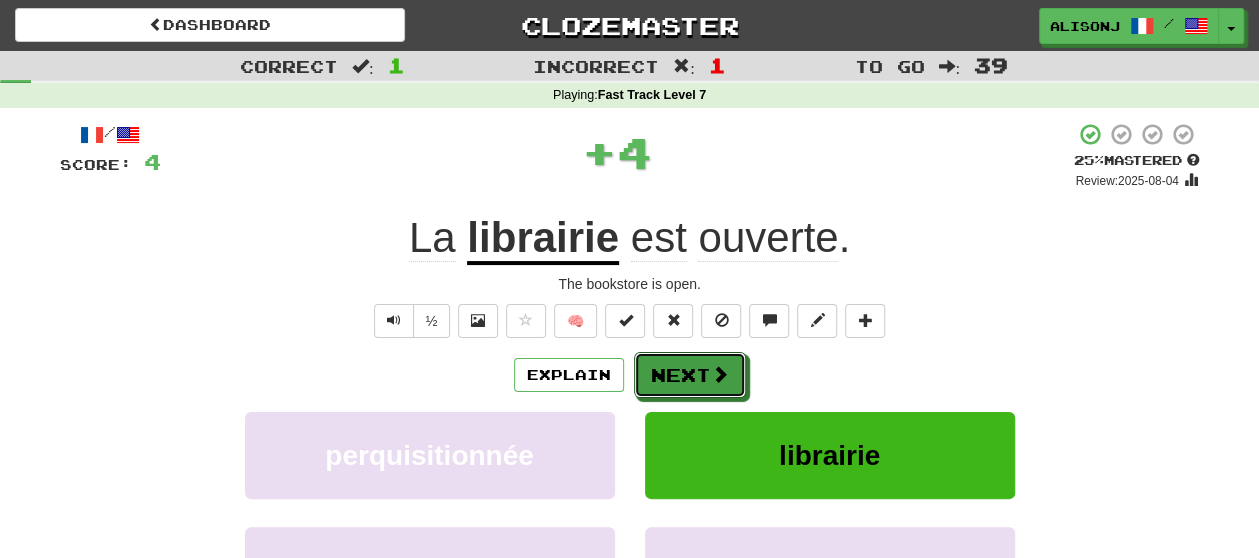click at bounding box center [720, 374] 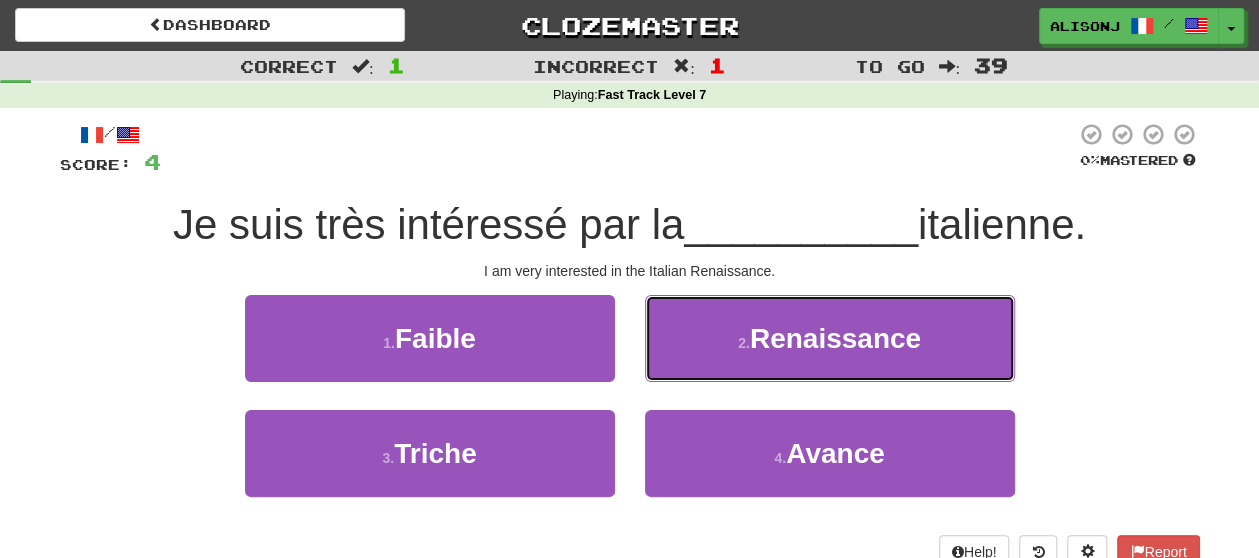 click on "2 .  Renaissance" at bounding box center (830, 338) 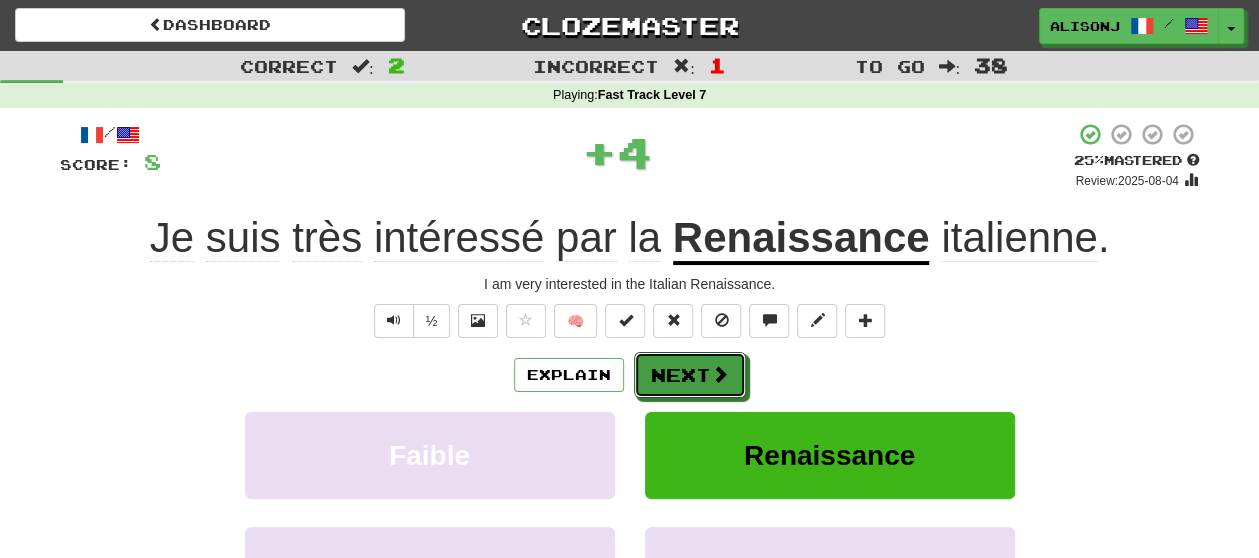 click at bounding box center (720, 374) 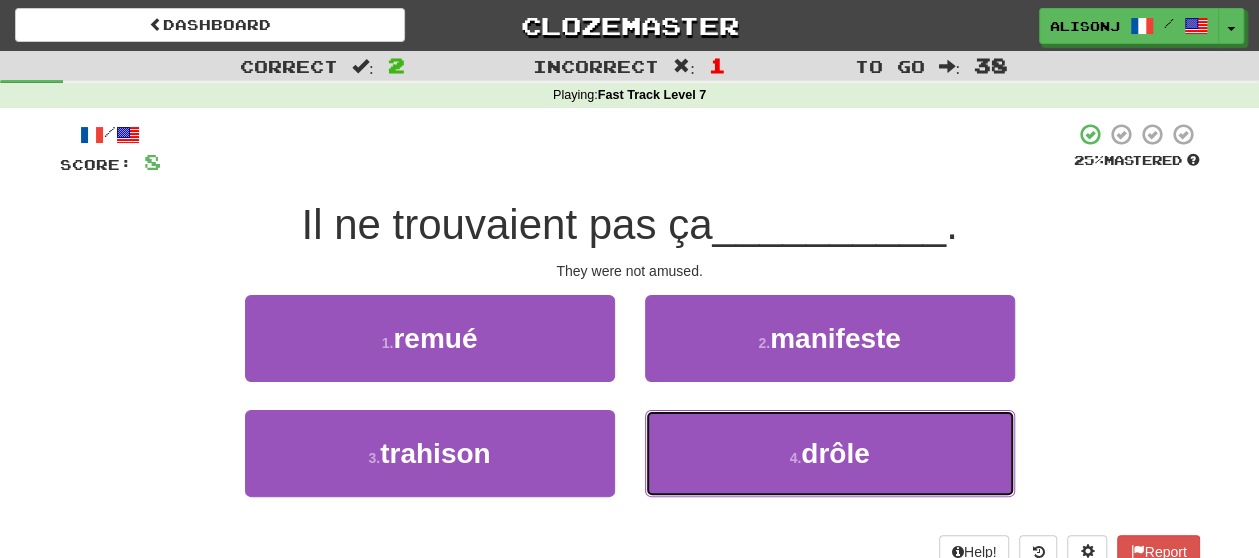 drag, startPoint x: 715, startPoint y: 456, endPoint x: 686, endPoint y: 401, distance: 62.177166 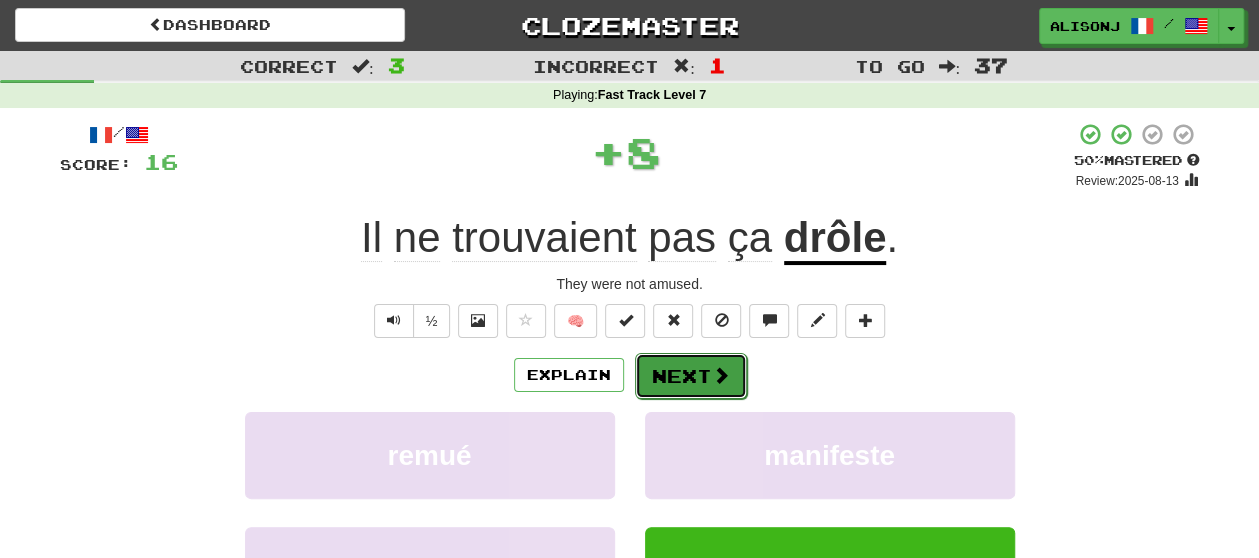 click on "Next" at bounding box center (691, 376) 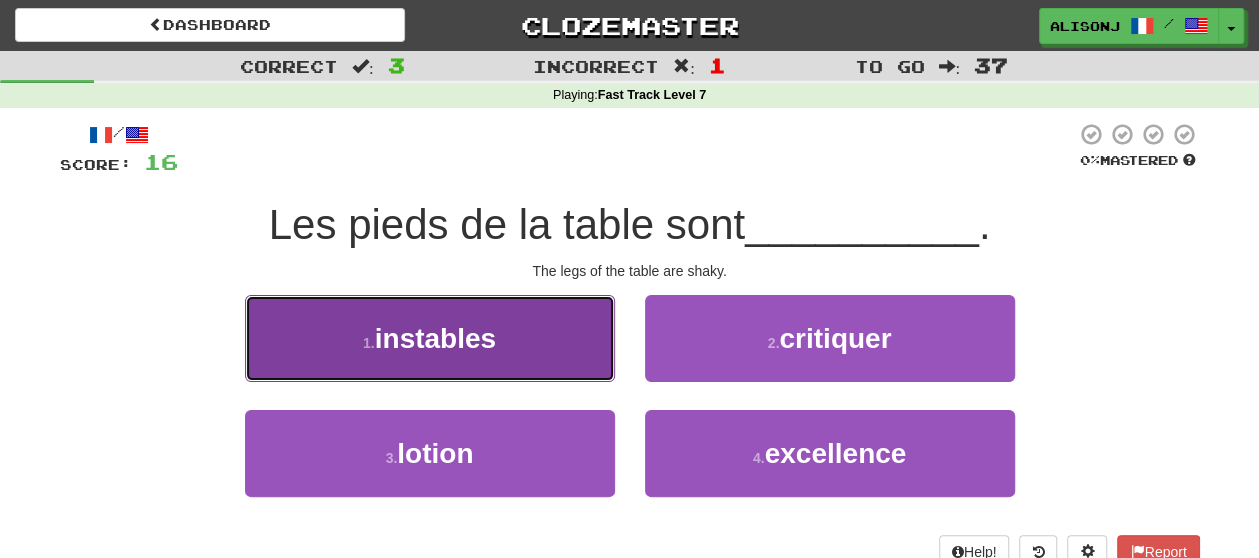 click on "1 .  instables" at bounding box center (430, 338) 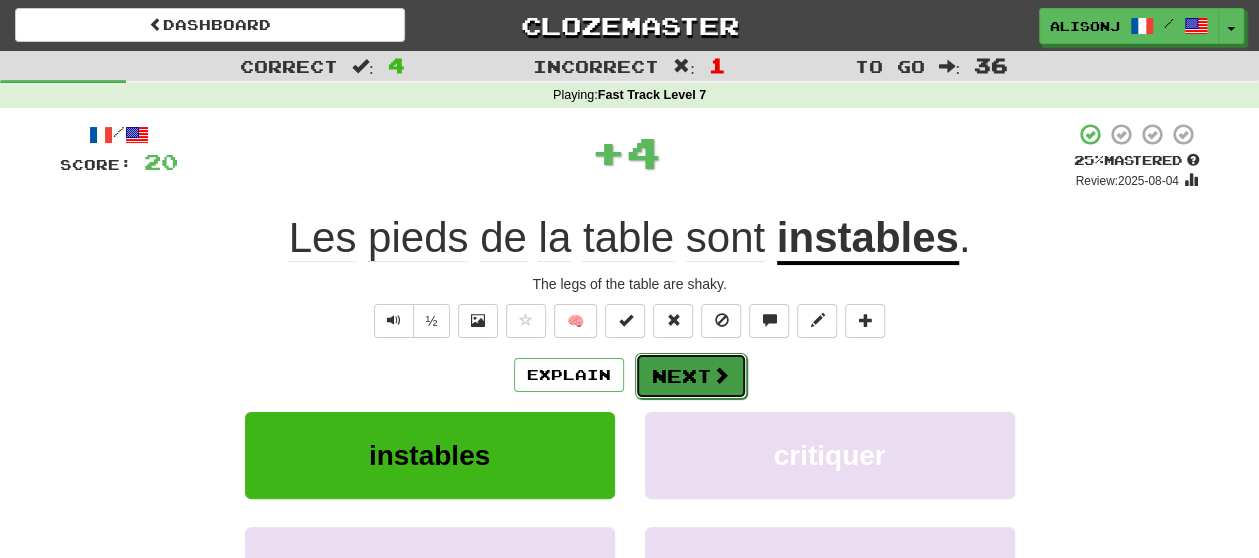 click on "Next" at bounding box center [691, 376] 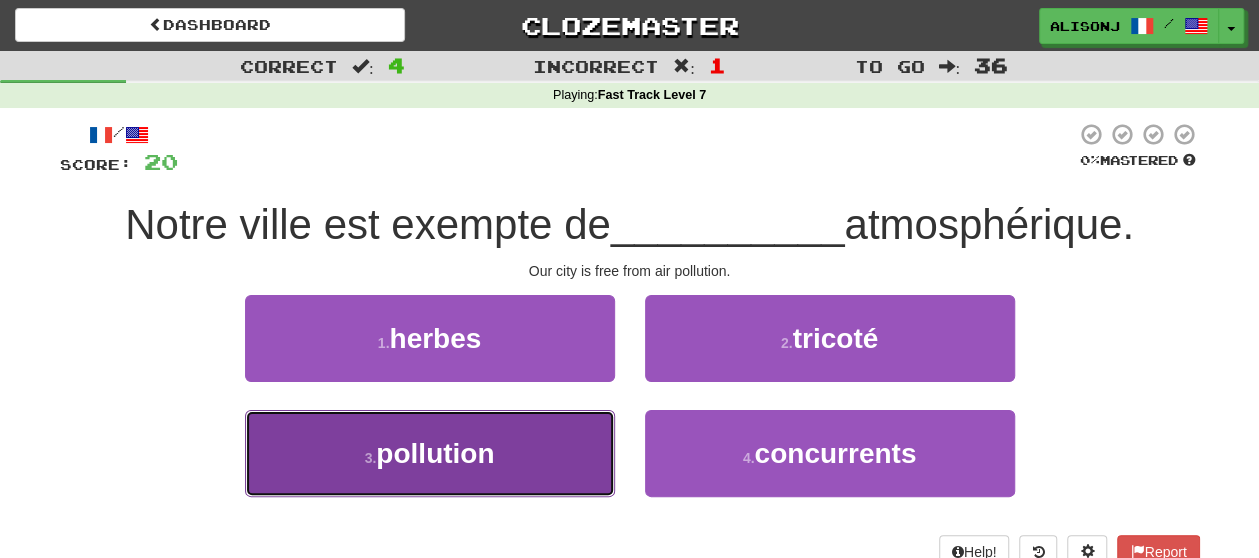 click on "3 .  pollution" at bounding box center [430, 453] 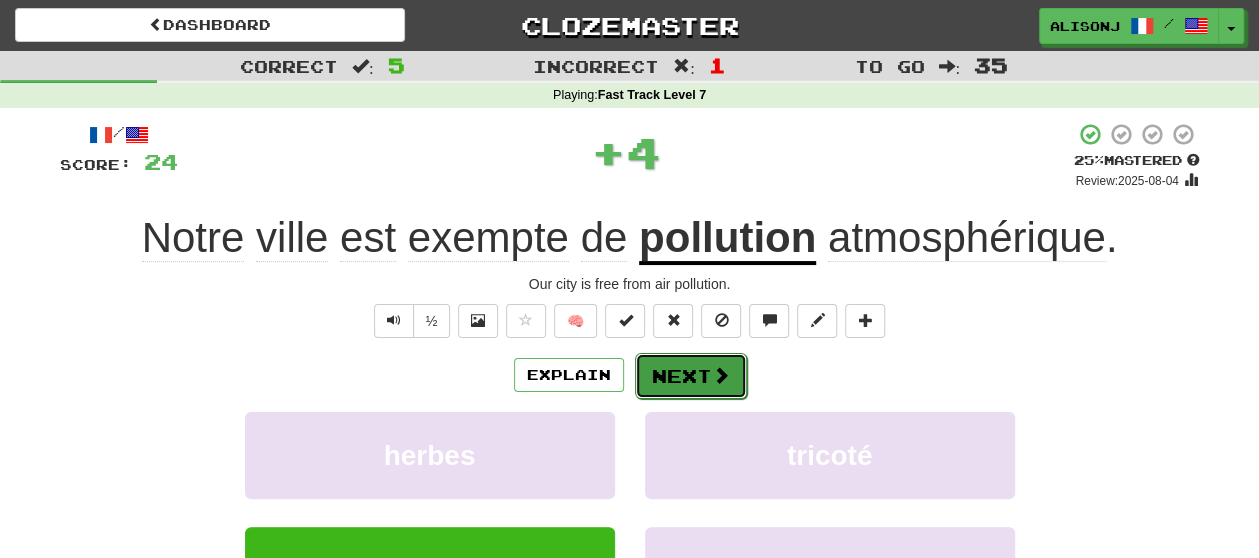 click on "Next" at bounding box center [691, 376] 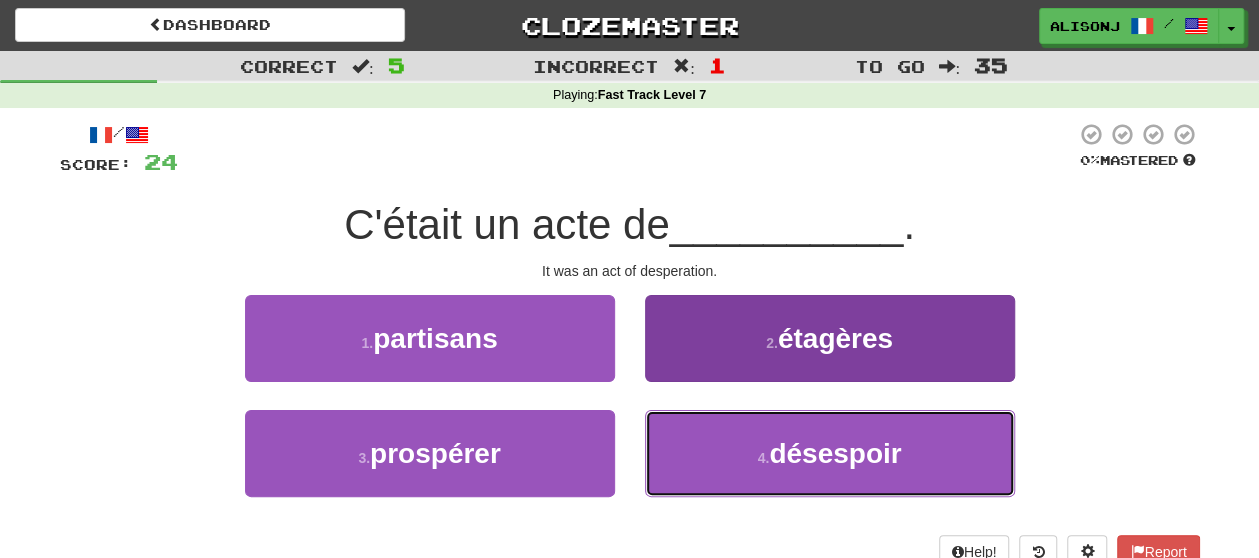 drag, startPoint x: 695, startPoint y: 471, endPoint x: 669, endPoint y: 423, distance: 54.589375 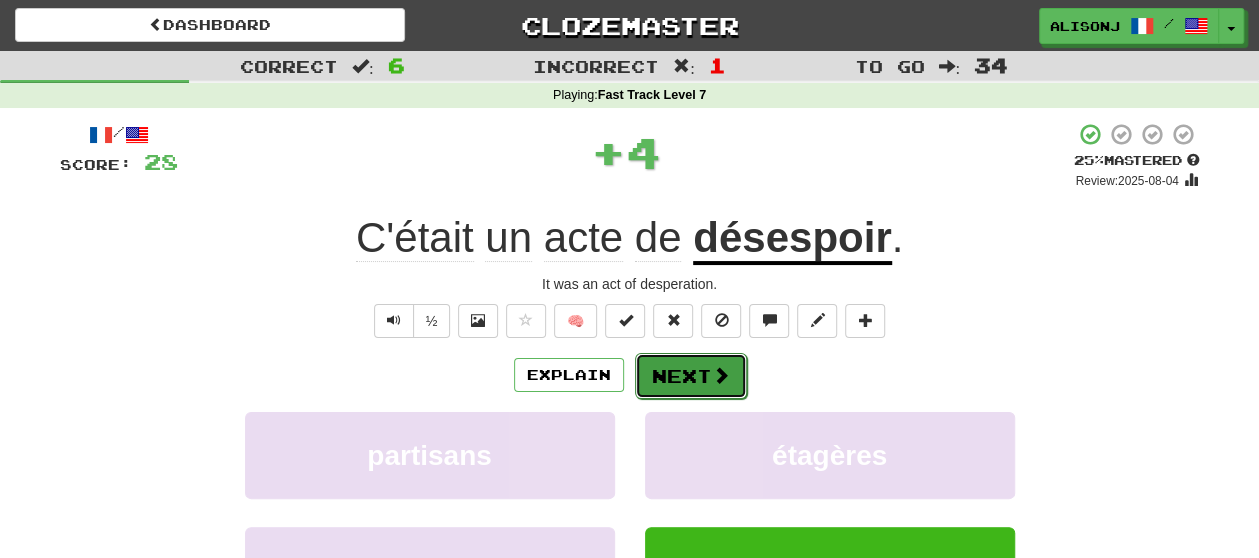 click on "Next" at bounding box center [691, 376] 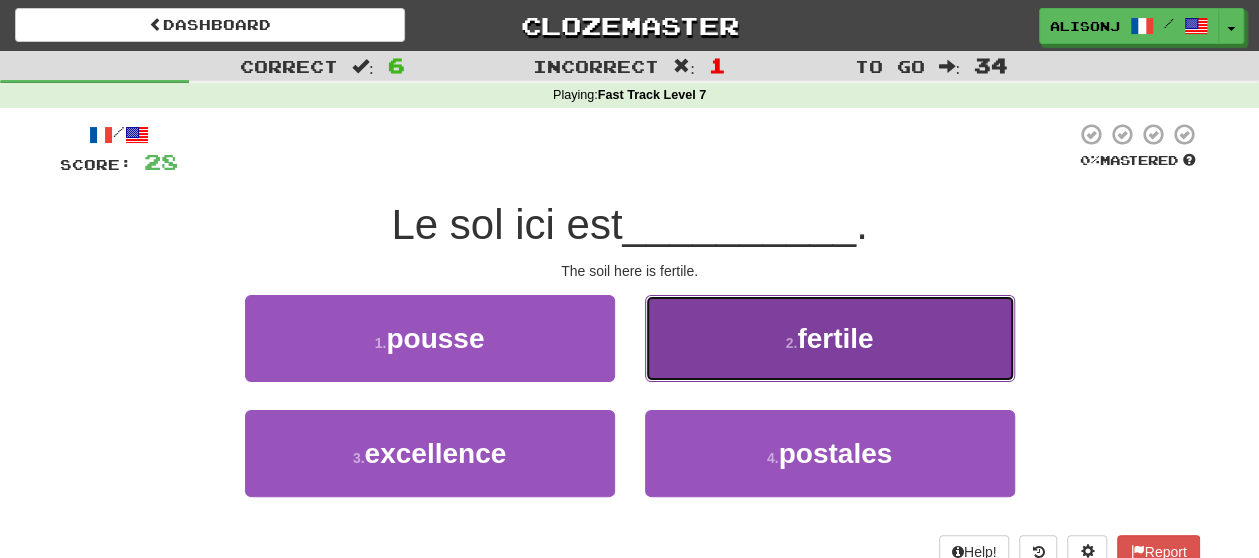 click on "2 .  fertile" at bounding box center [830, 338] 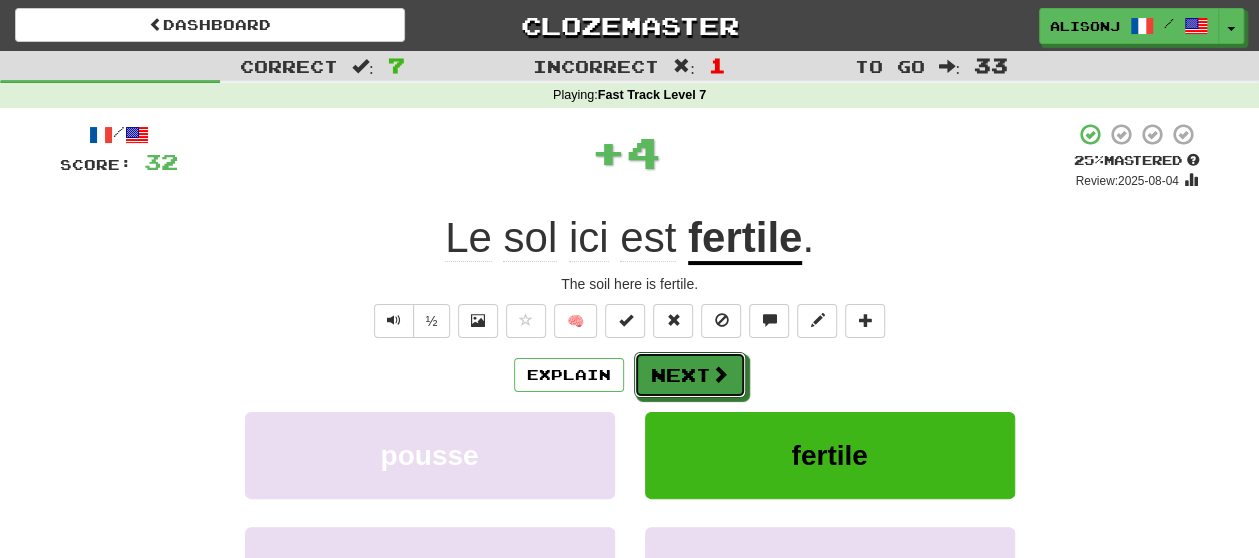 click on "Next" at bounding box center [690, 375] 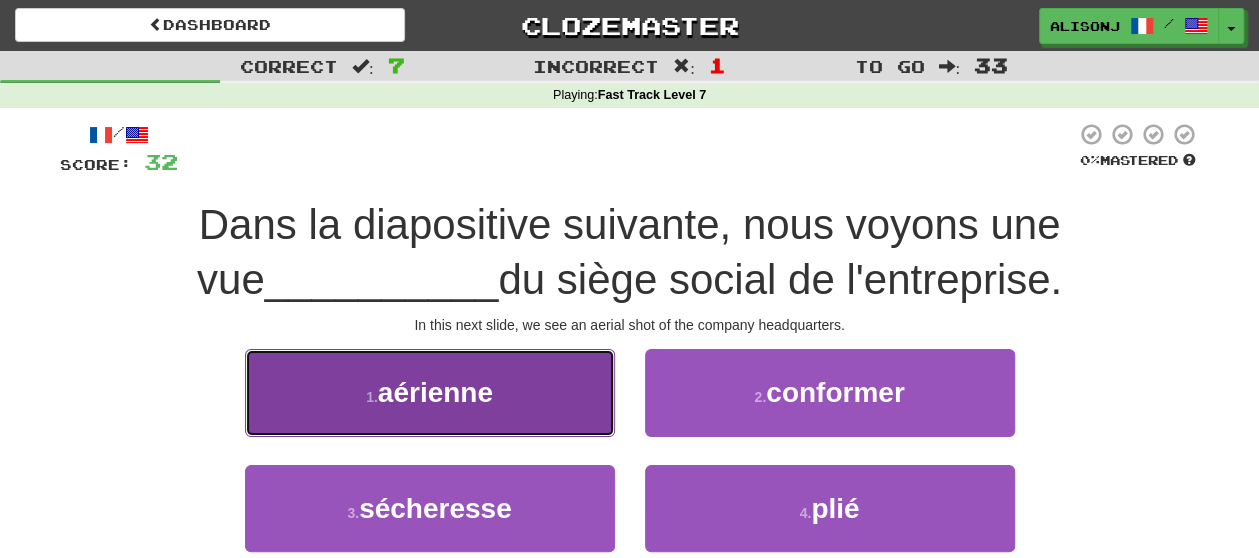 click on "1 .  aérienne" at bounding box center (430, 392) 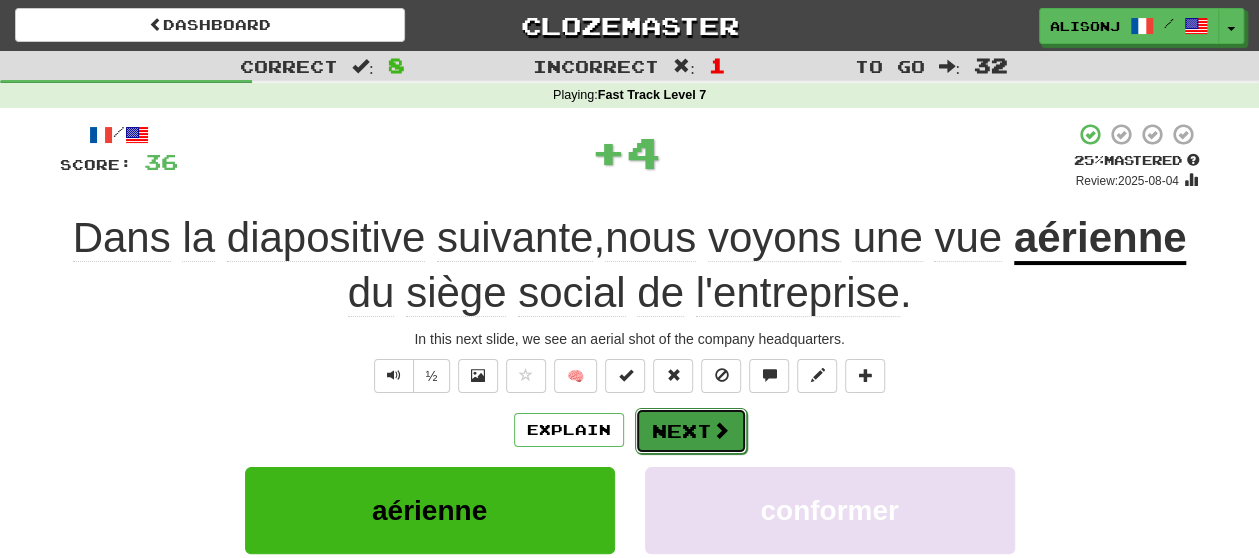 click on "Next" at bounding box center [691, 431] 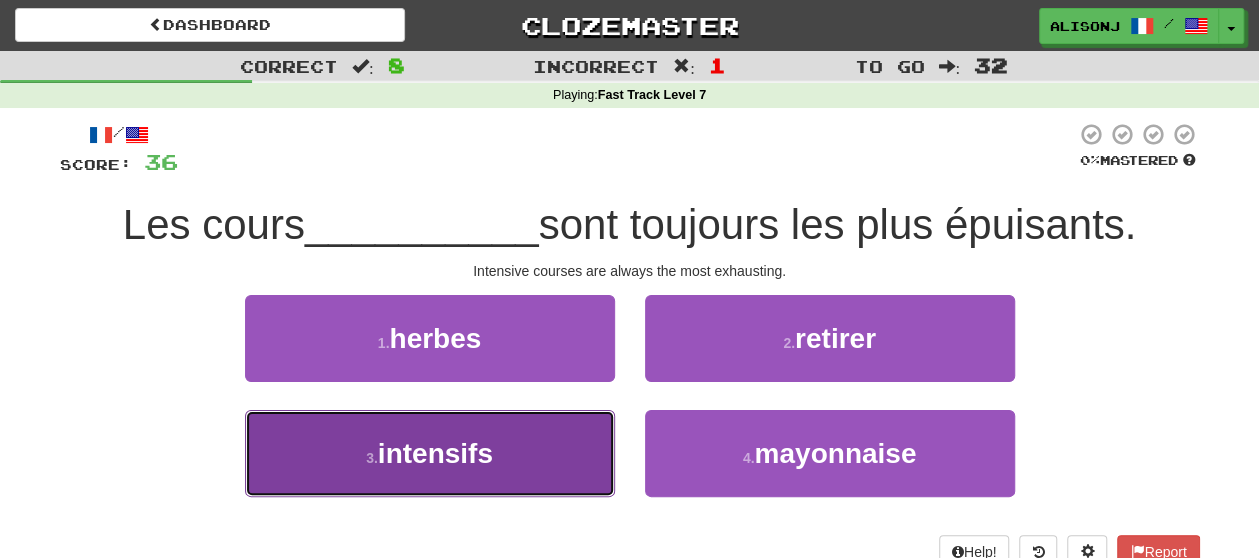 click on "intensifs" at bounding box center (435, 453) 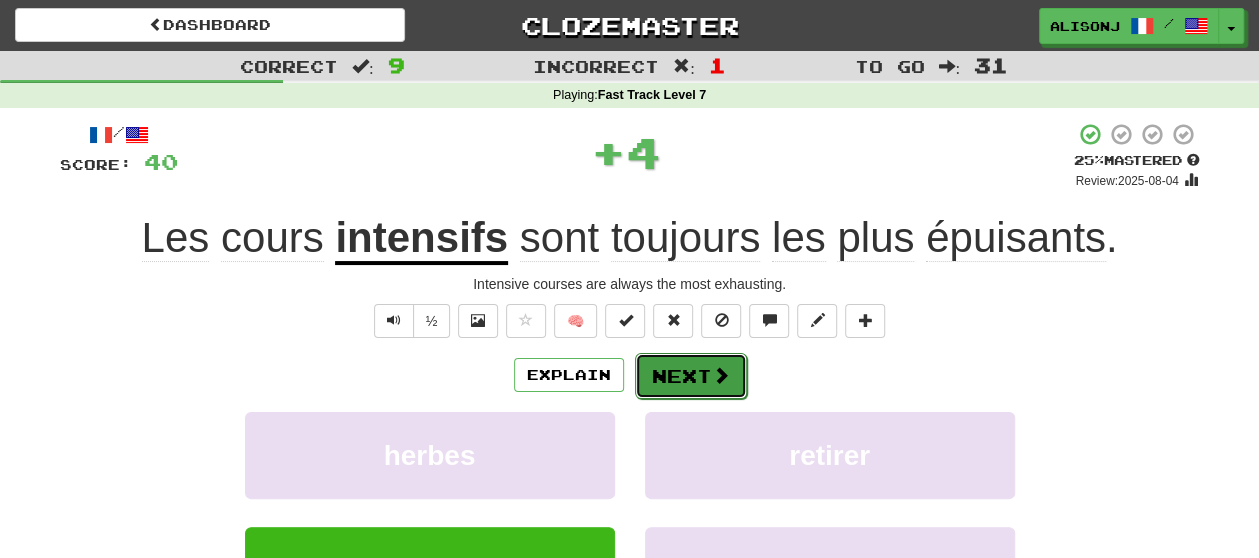 click on "Next" at bounding box center [691, 376] 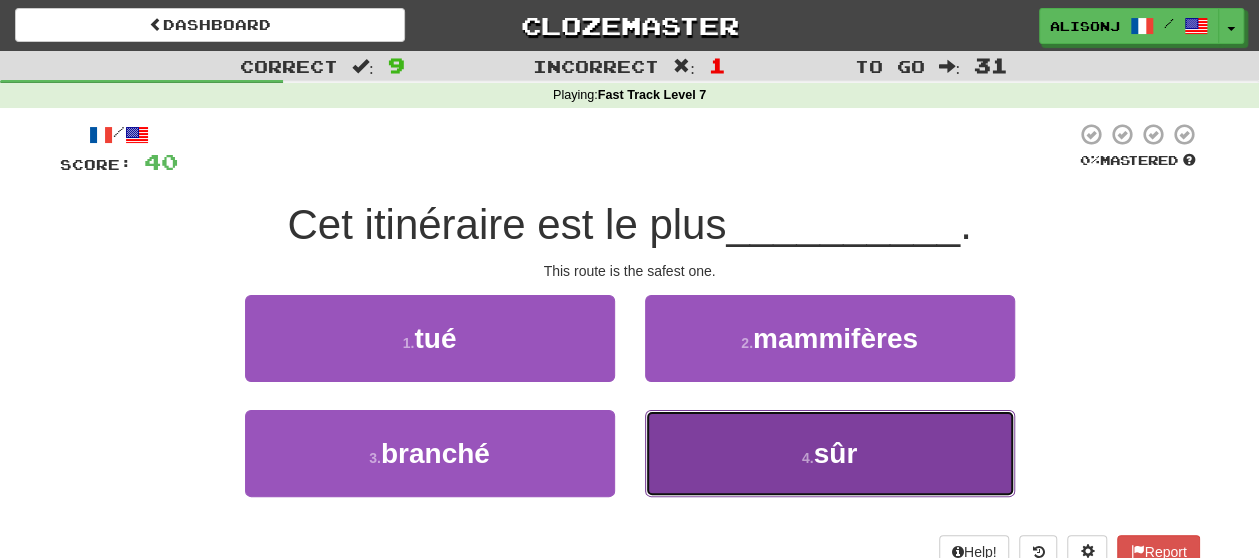 click on "4 .  sûr" at bounding box center [830, 453] 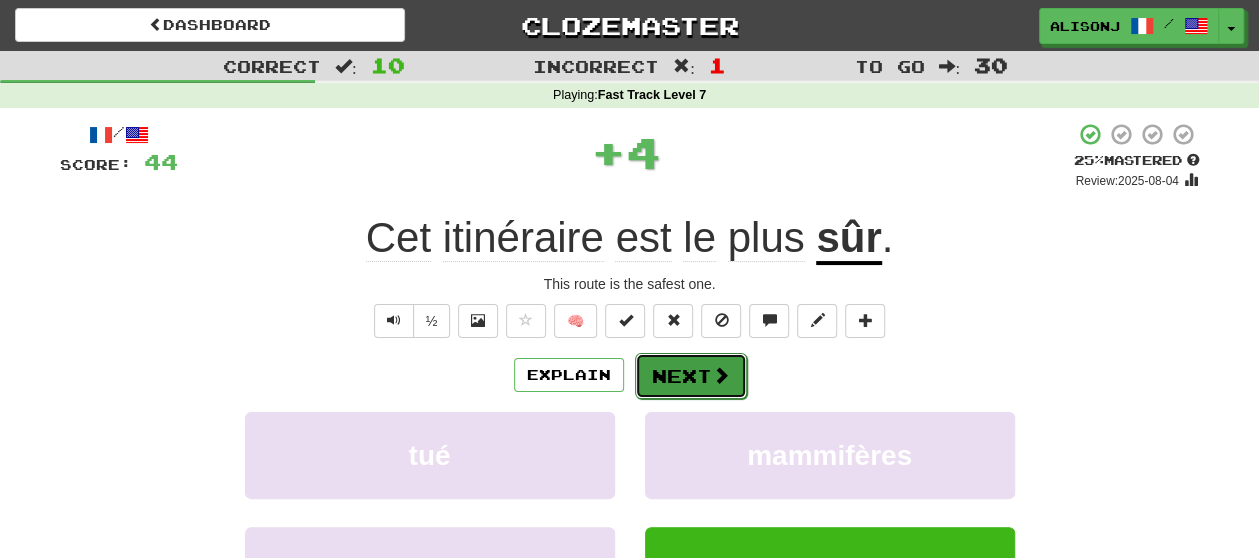 click on "Next" at bounding box center (691, 376) 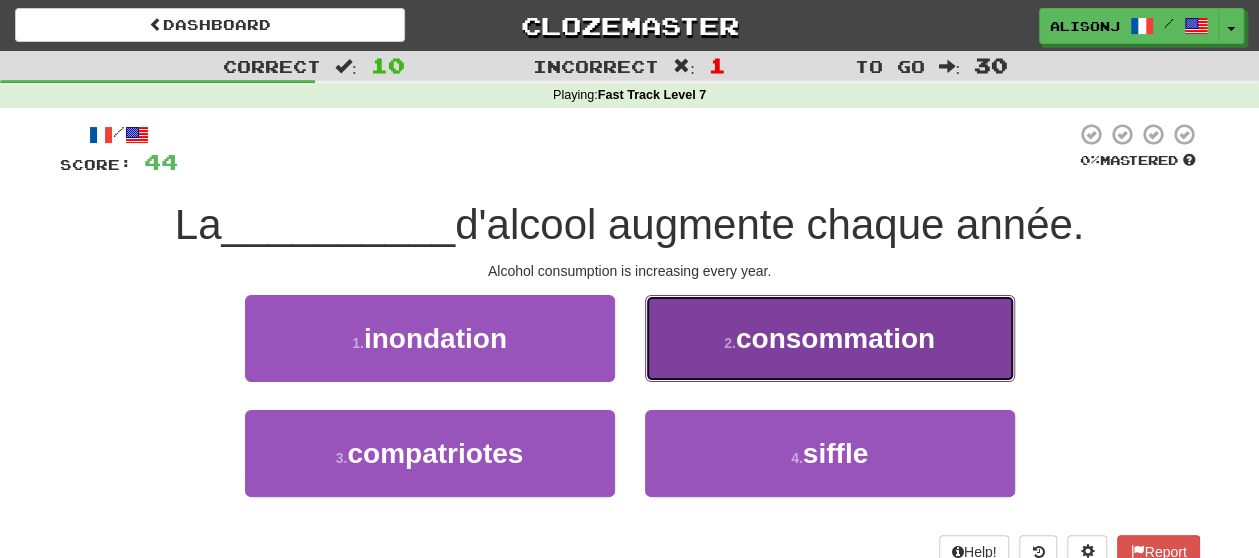 click on "2 .  consommation" at bounding box center (830, 338) 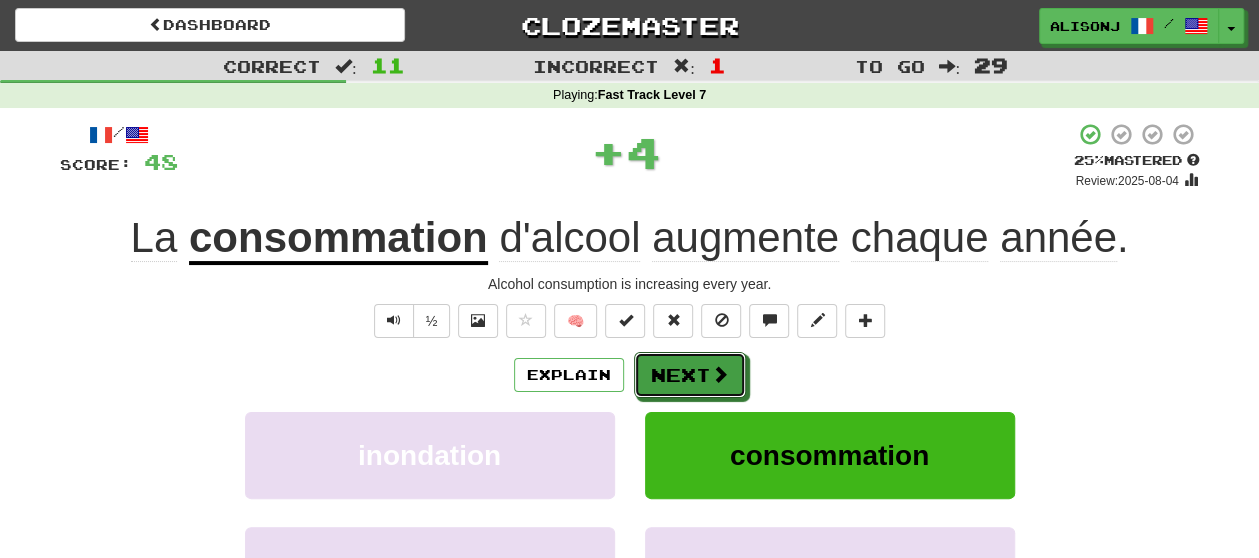 click on "Next" at bounding box center [690, 375] 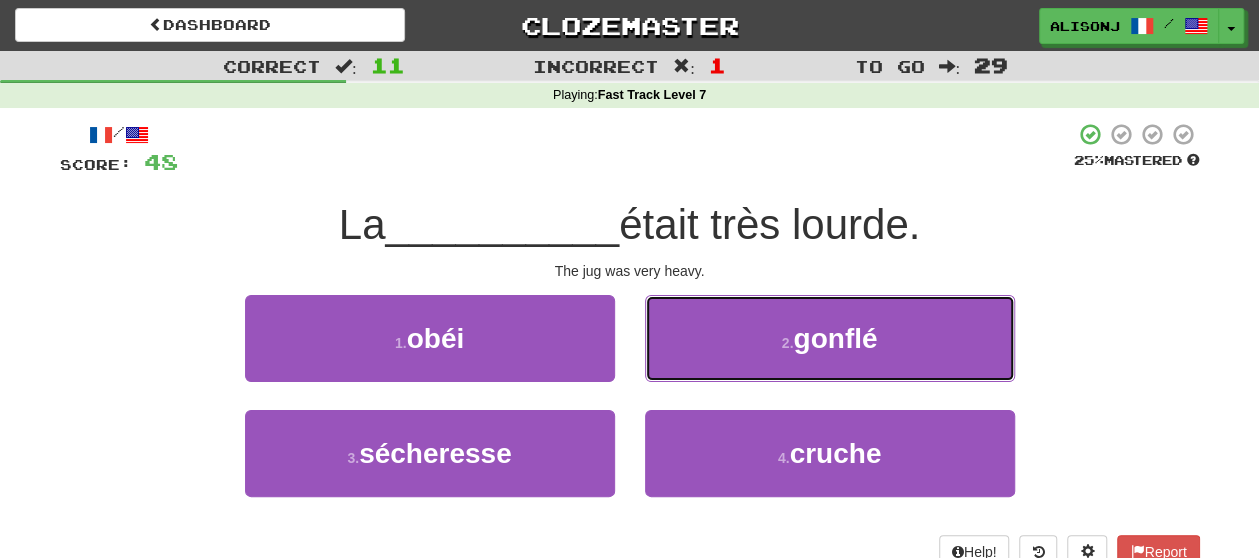 click on "2 .  gonflé" at bounding box center (830, 338) 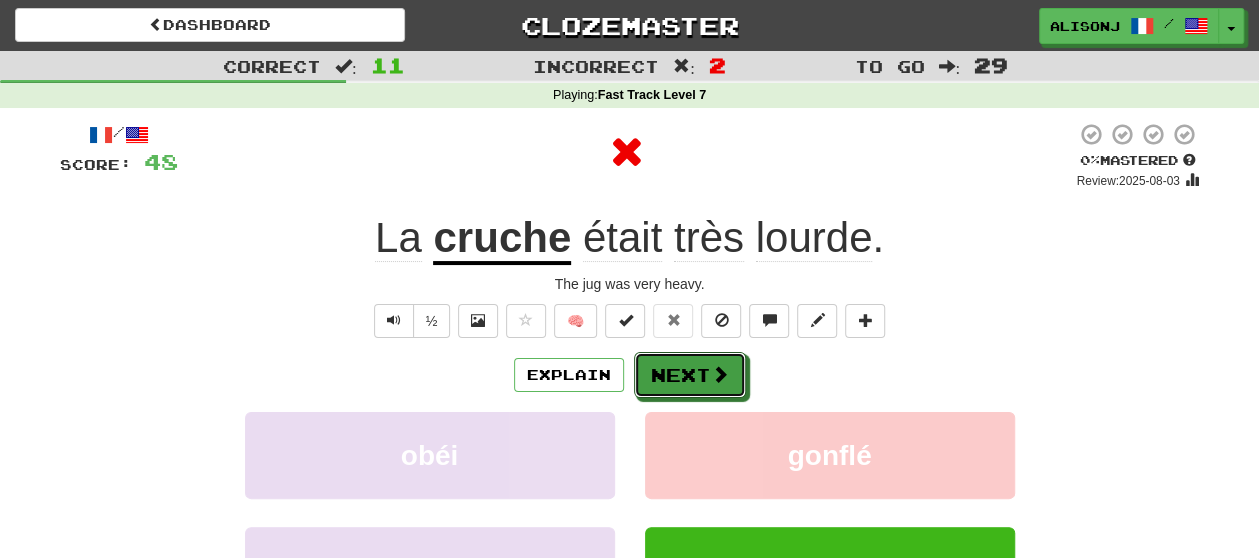 click on "Next" at bounding box center (690, 375) 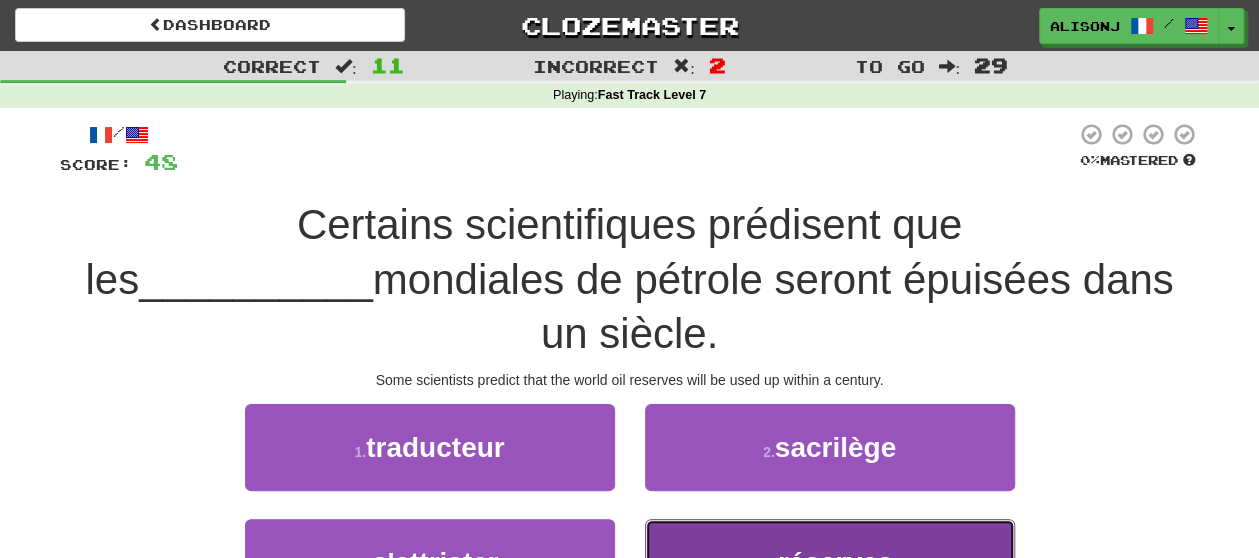 click on "4 .  réserves" at bounding box center [830, 562] 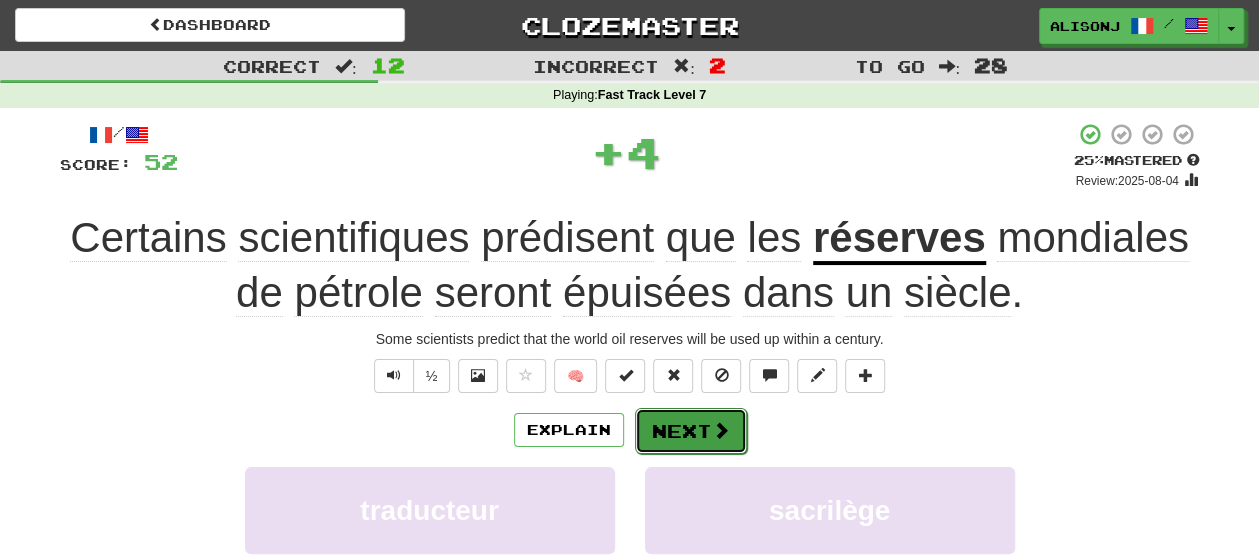 click on "Next" at bounding box center [691, 431] 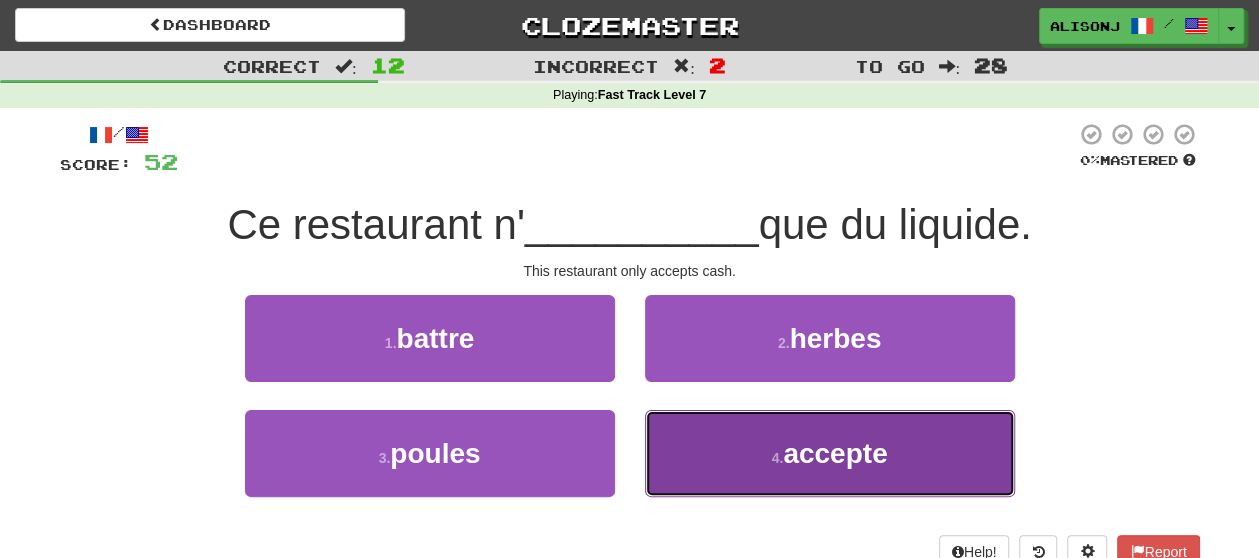 click on "4 .  accepte" at bounding box center (830, 453) 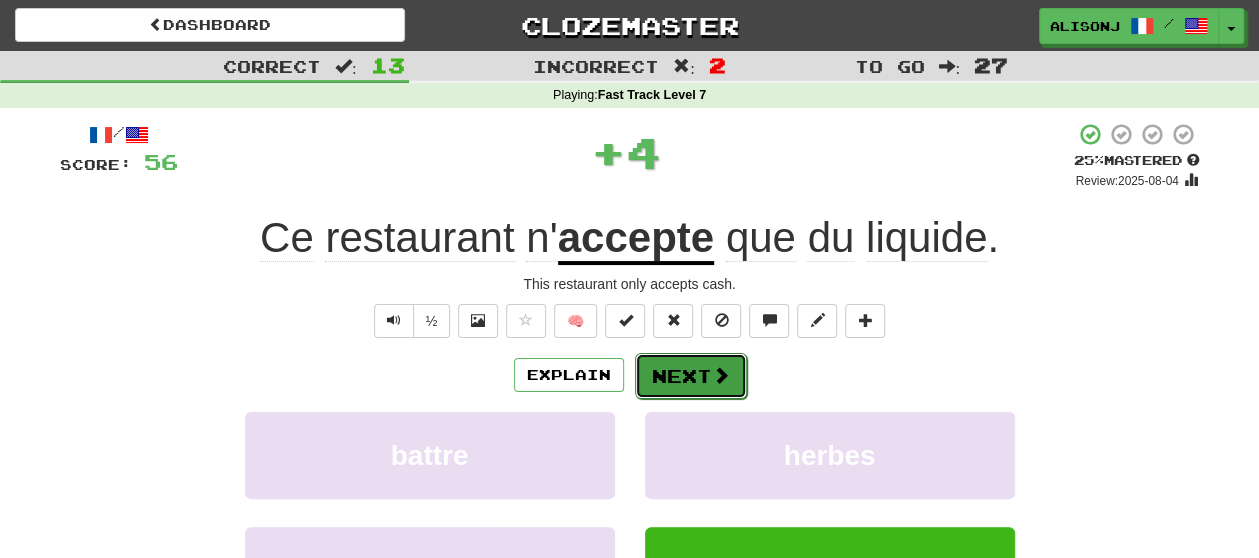 click on "Next" at bounding box center (691, 376) 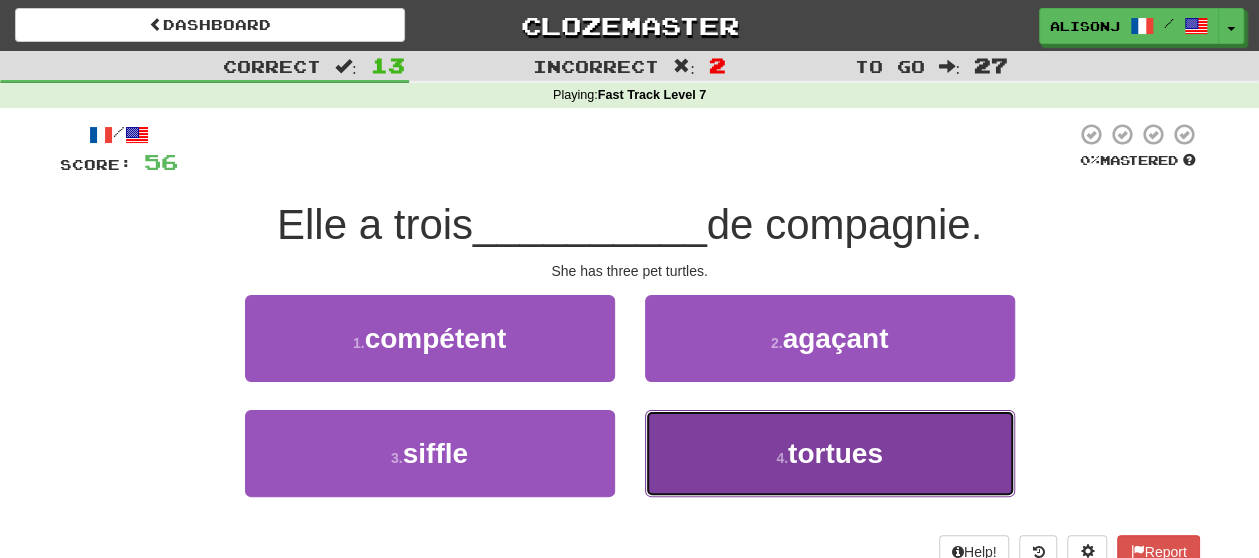 click on "4 .  tortues" at bounding box center [830, 453] 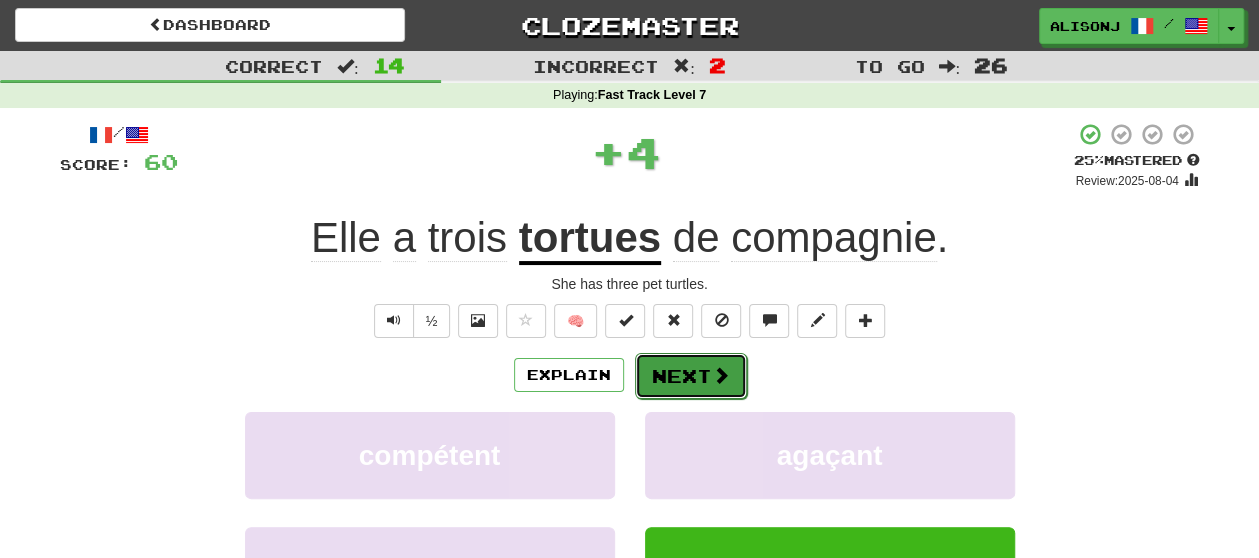 click on "Next" at bounding box center (691, 376) 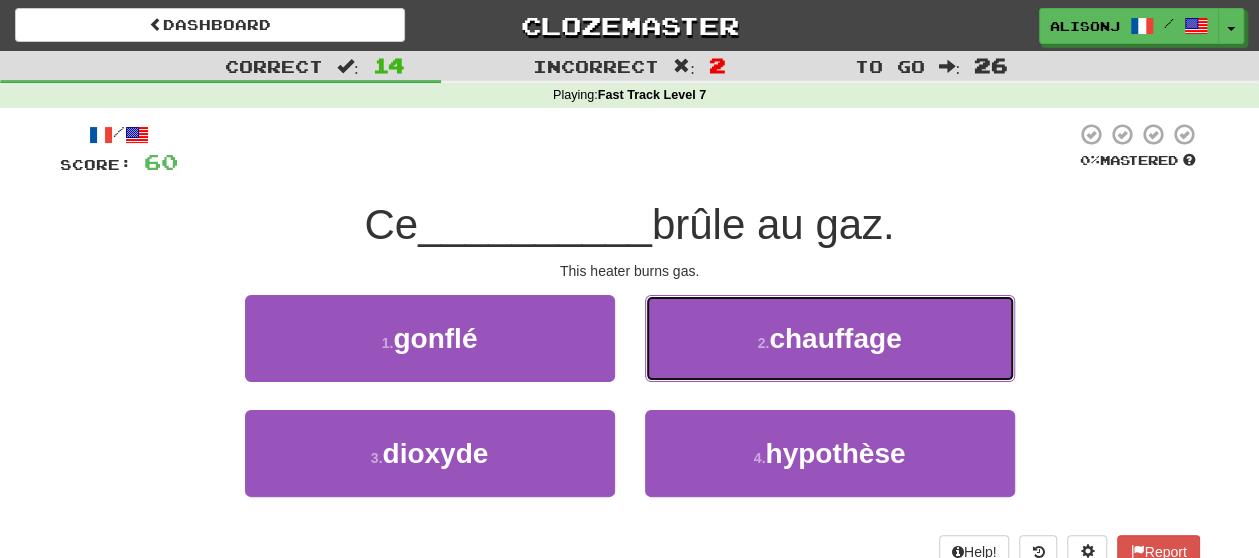 click on "chauffage" at bounding box center (835, 338) 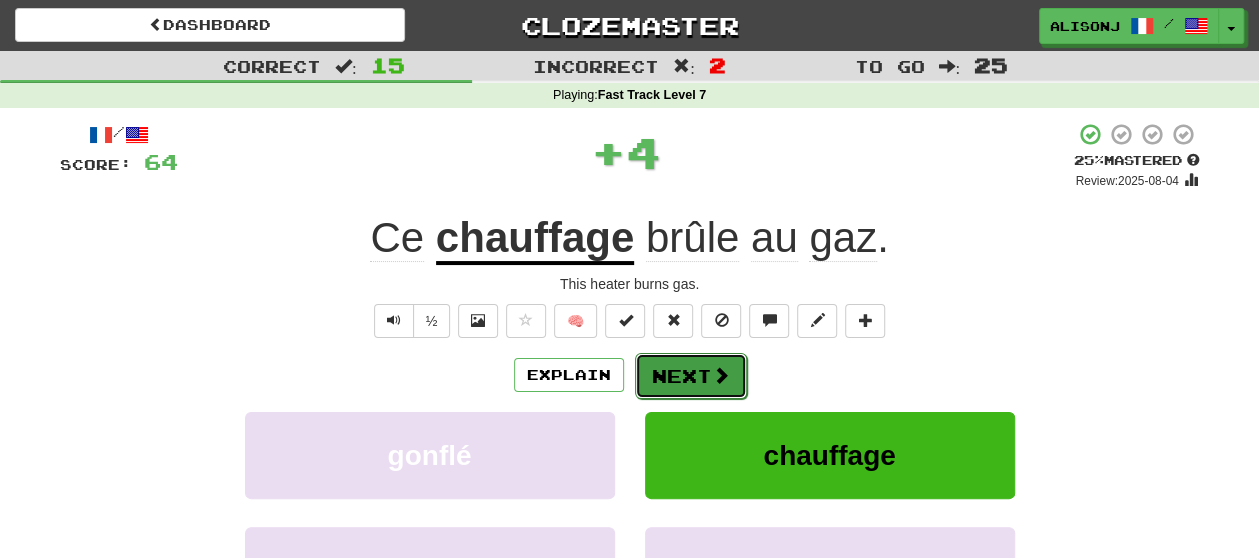 click at bounding box center [721, 375] 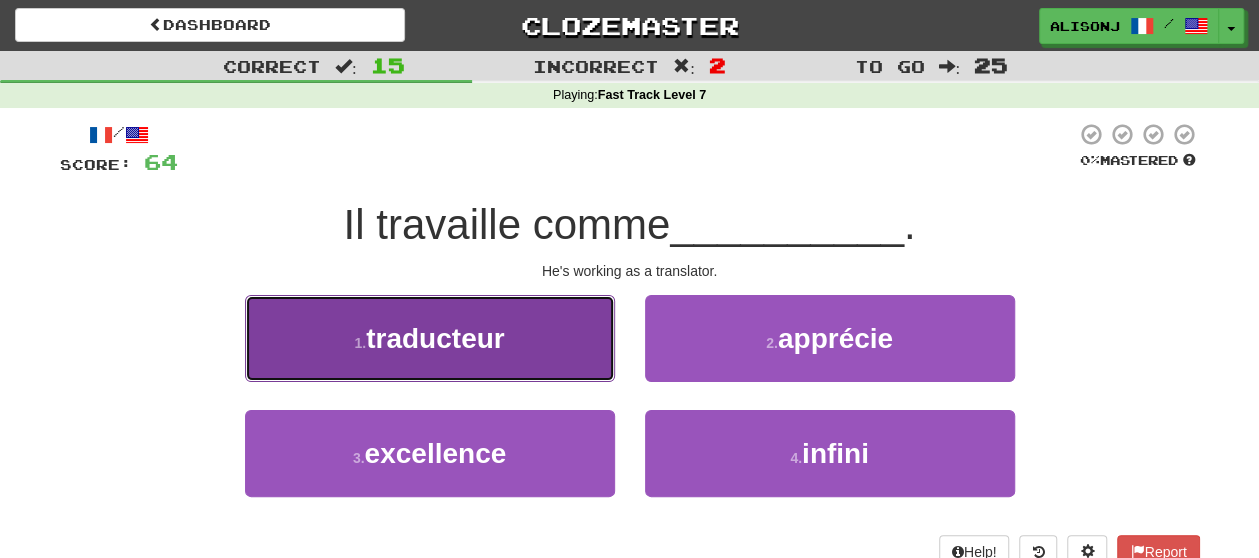 click on "1 .  traducteur" at bounding box center (430, 338) 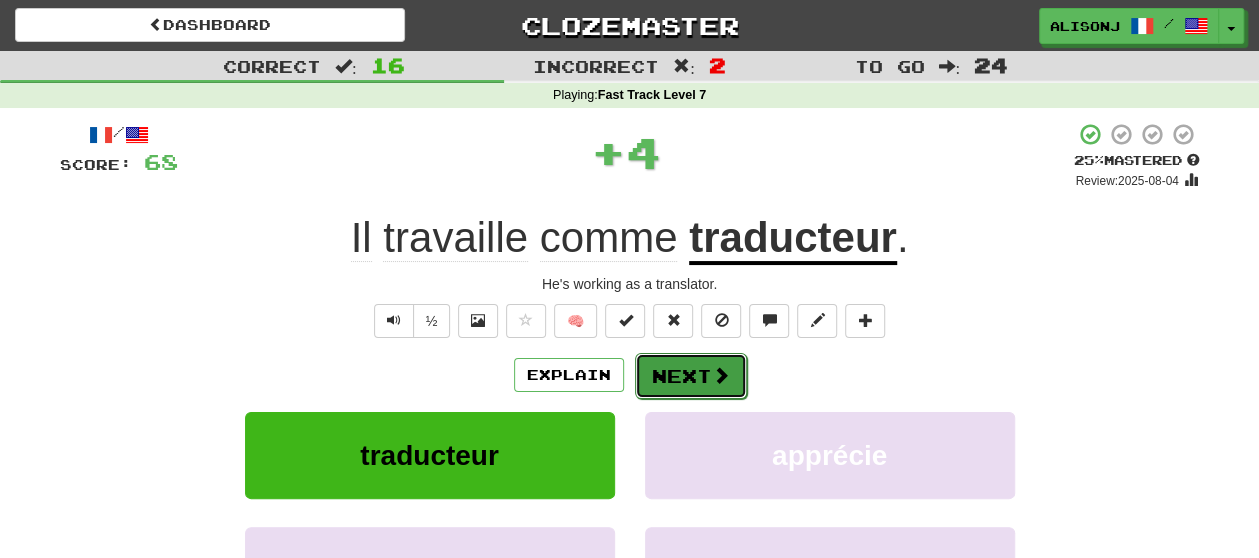 click on "Next" at bounding box center (691, 376) 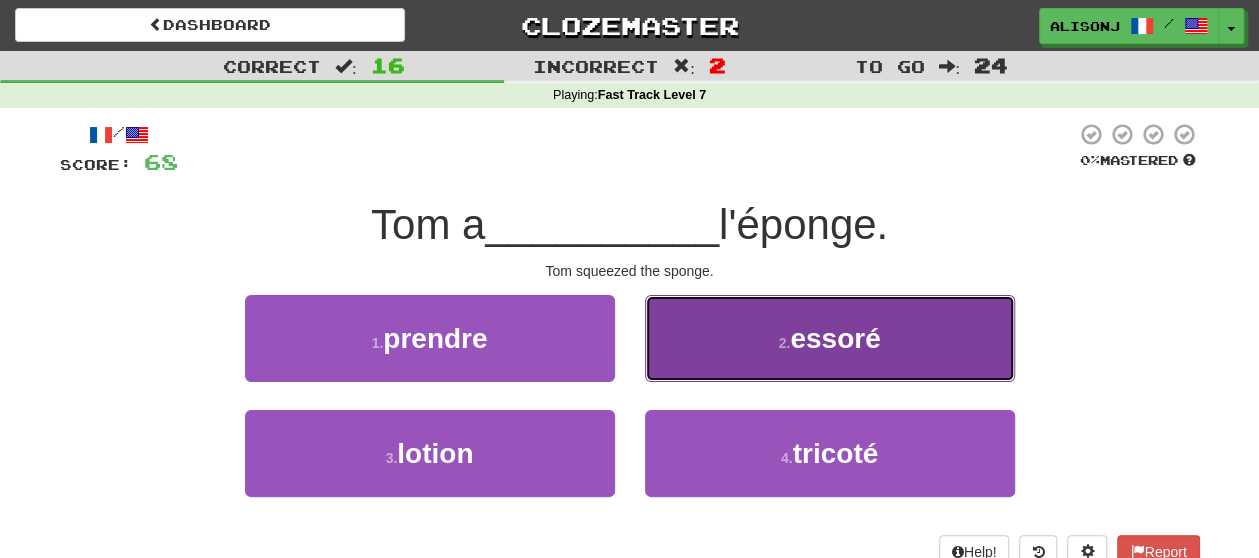 click on "2 .  essoré" at bounding box center (830, 338) 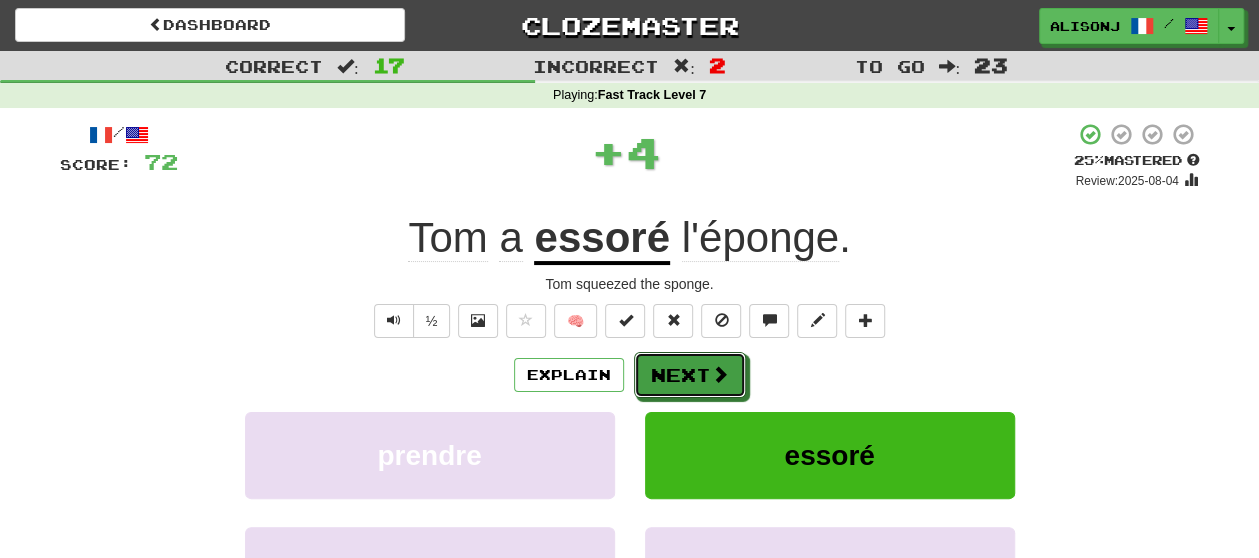 click on "Next" at bounding box center [690, 375] 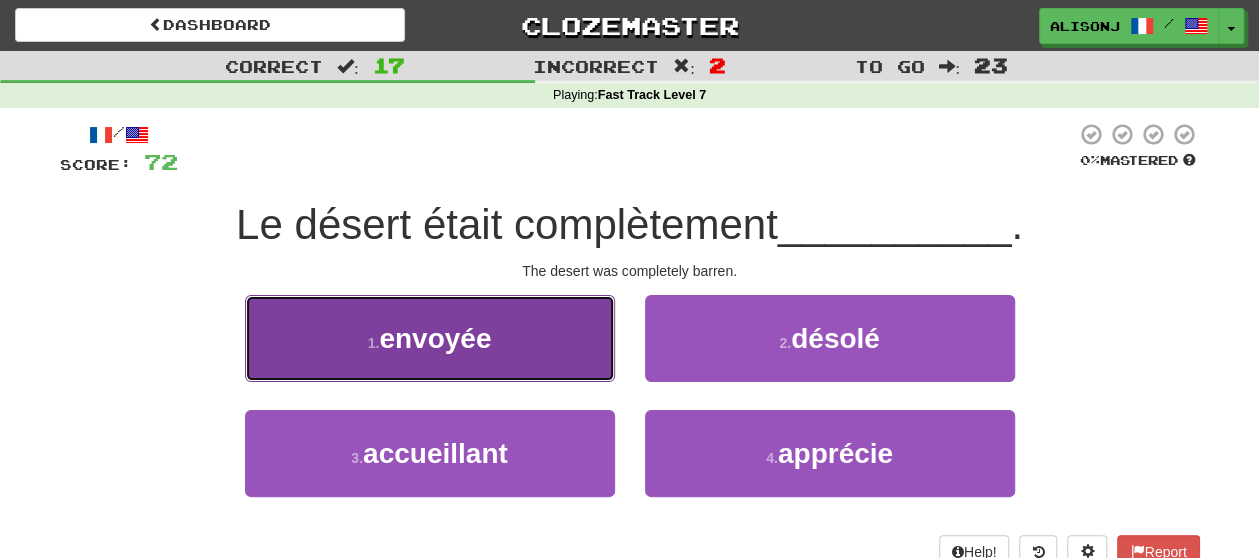 click on "1 .  envoyée" at bounding box center [430, 338] 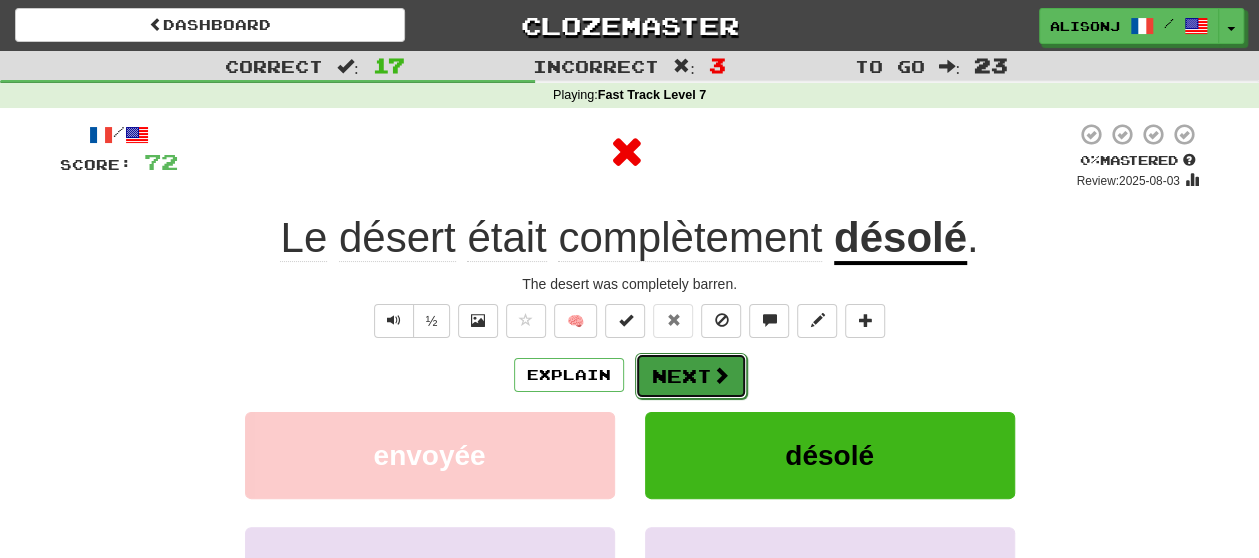click at bounding box center (721, 375) 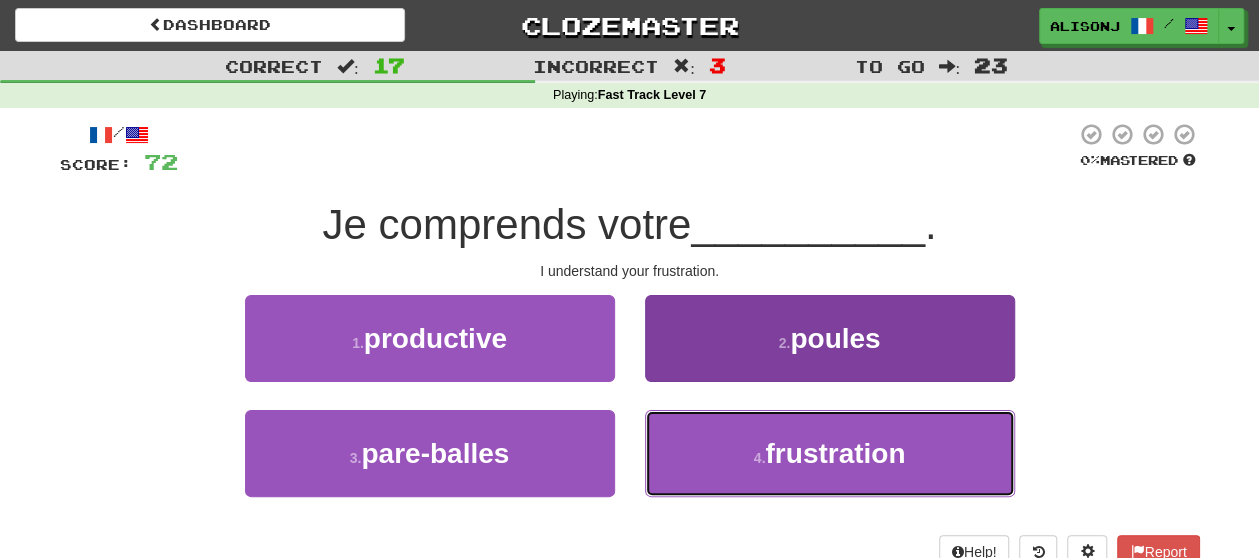 click on "4 .  frustration" at bounding box center [830, 453] 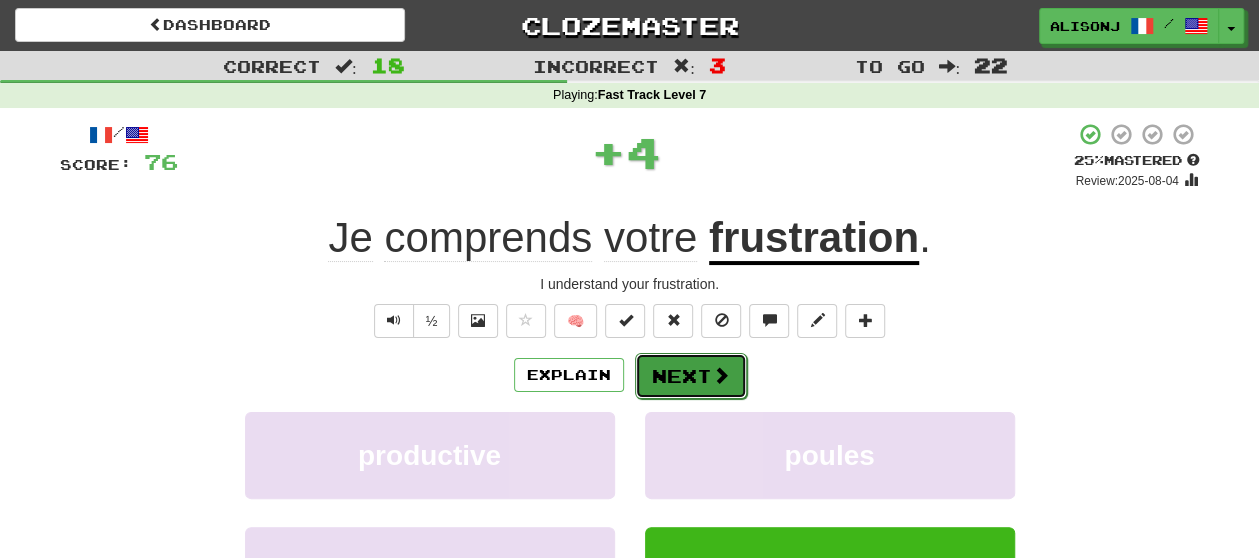 click on "Next" at bounding box center [691, 376] 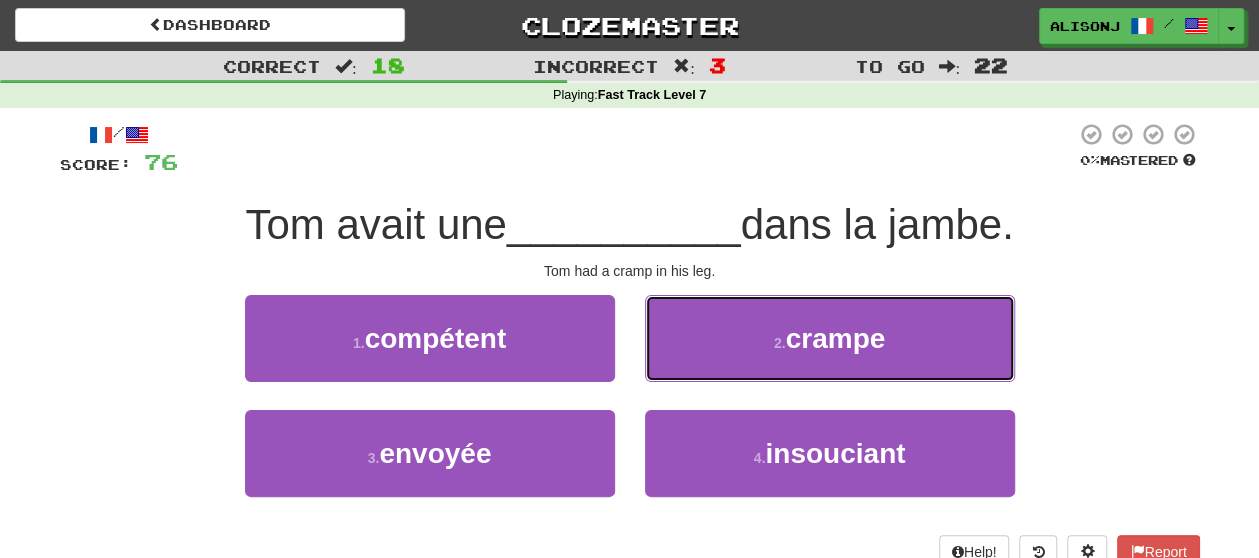 click on "2 .  crampe" at bounding box center [830, 338] 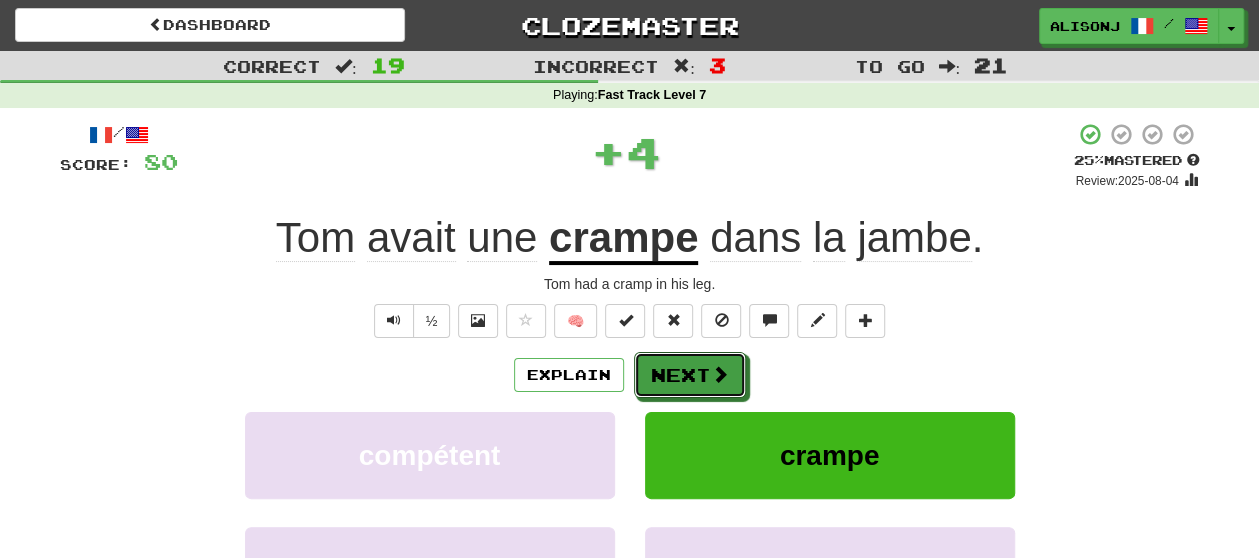 click on "Next" at bounding box center (690, 375) 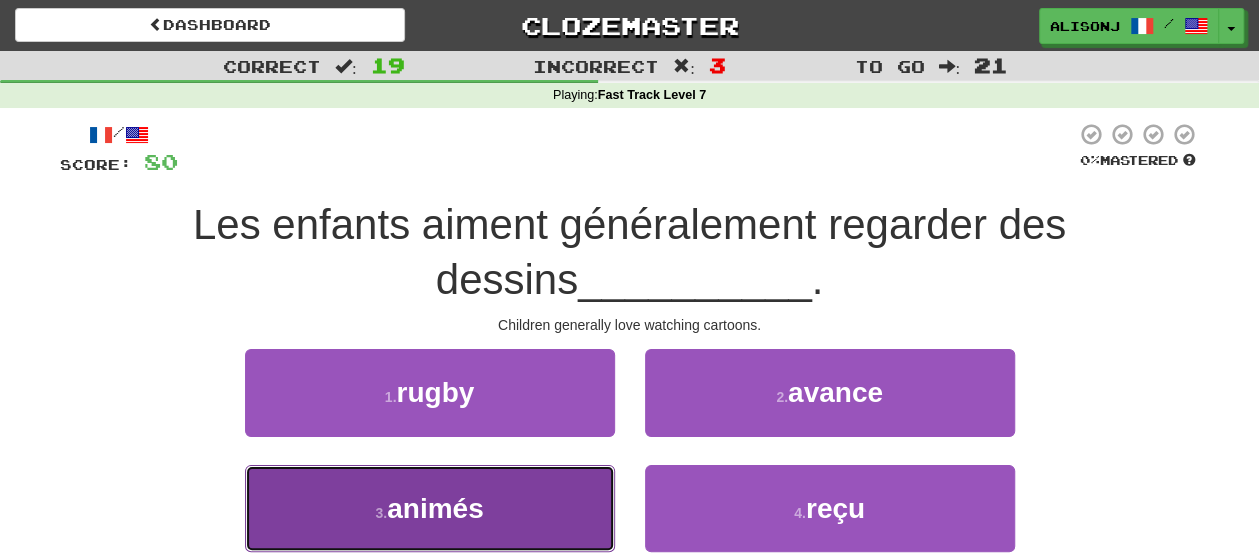 click on "3 .  animés" at bounding box center (430, 508) 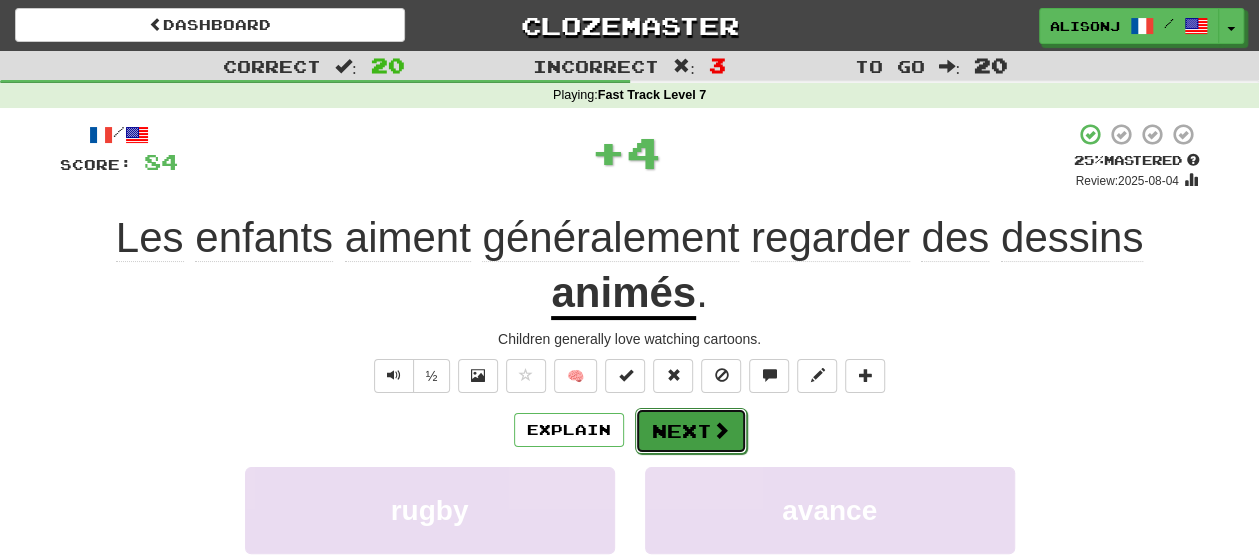 click on "Next" at bounding box center (691, 431) 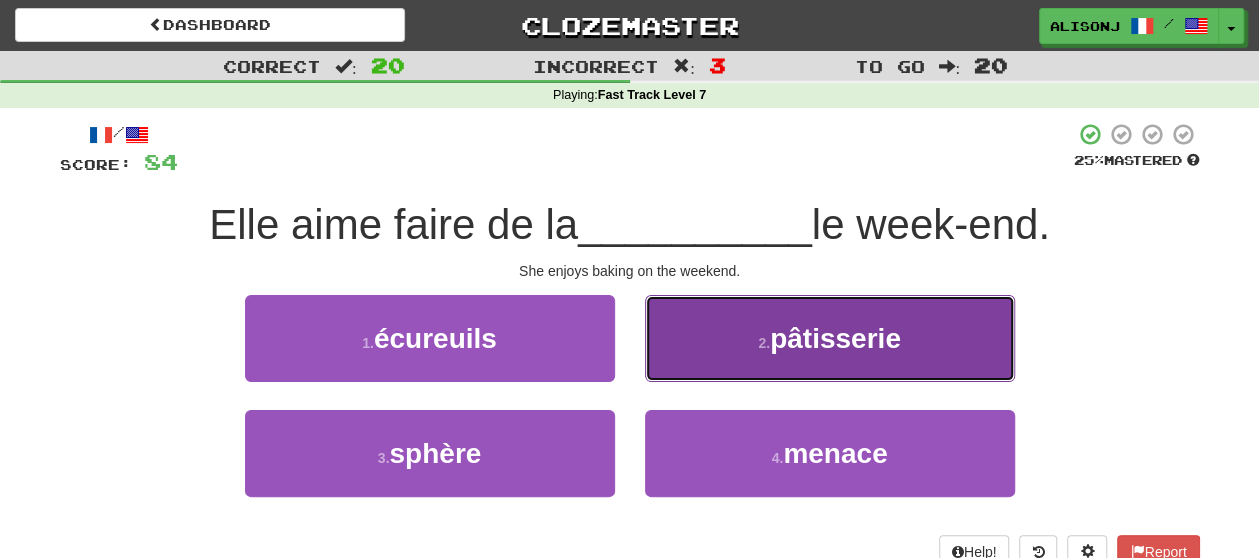 click on "pâtisserie" at bounding box center (835, 338) 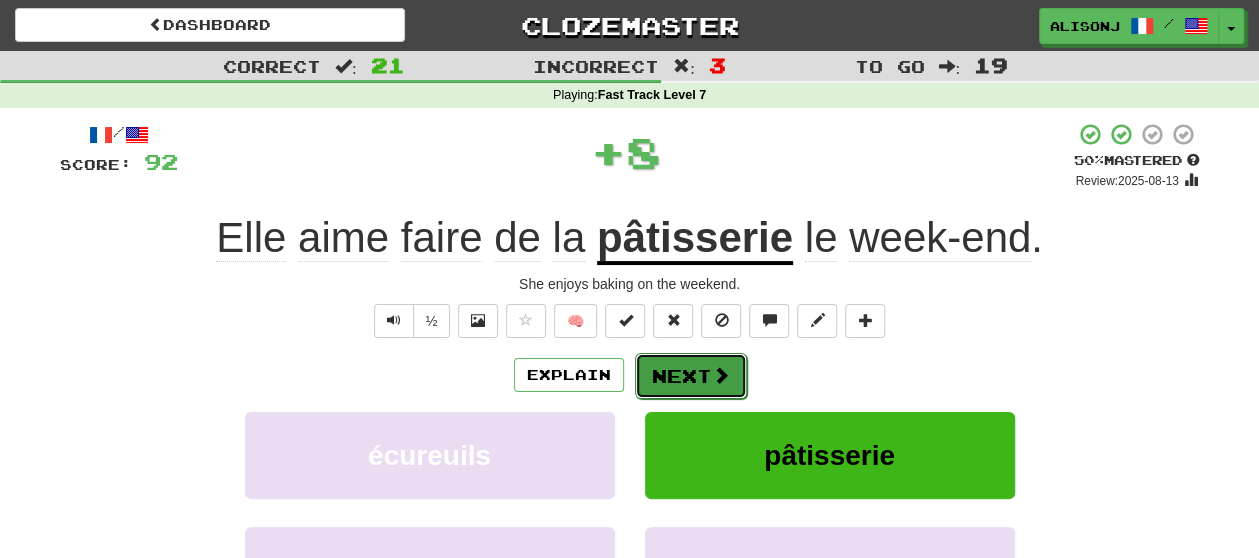 click on "Next" at bounding box center [691, 376] 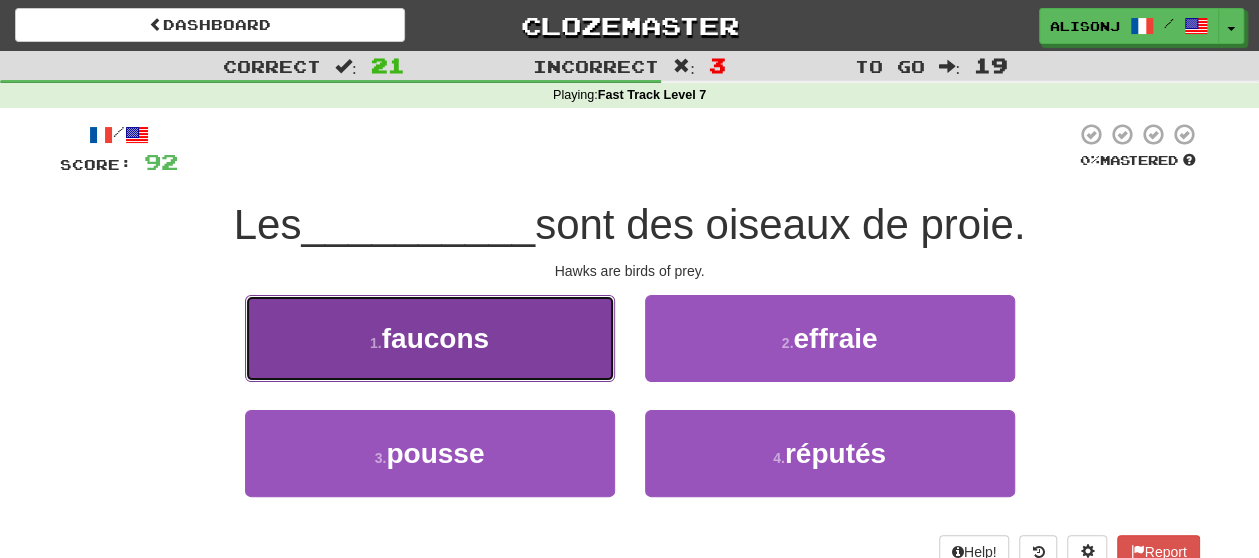 click on "1 .  faucons" at bounding box center (430, 338) 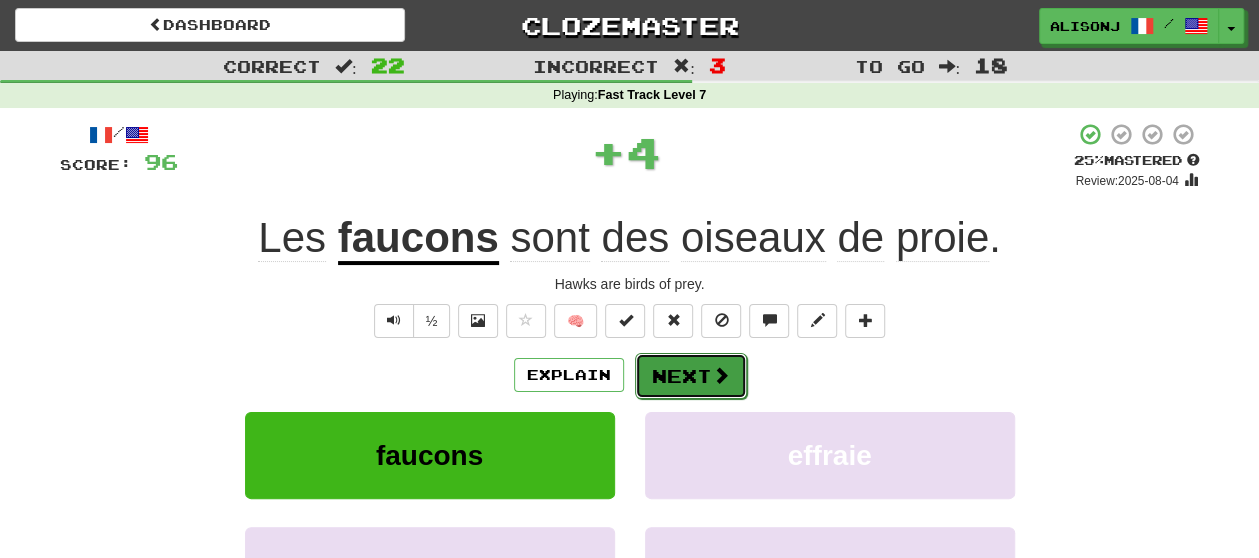 click on "Next" at bounding box center (691, 376) 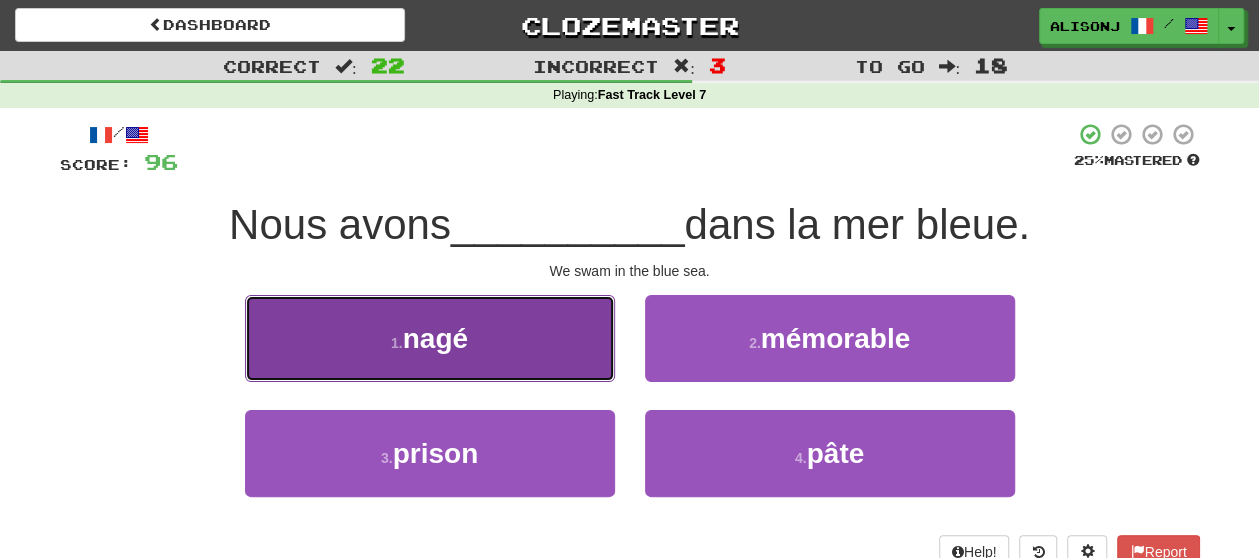 click on "1 .  nagé" at bounding box center (430, 338) 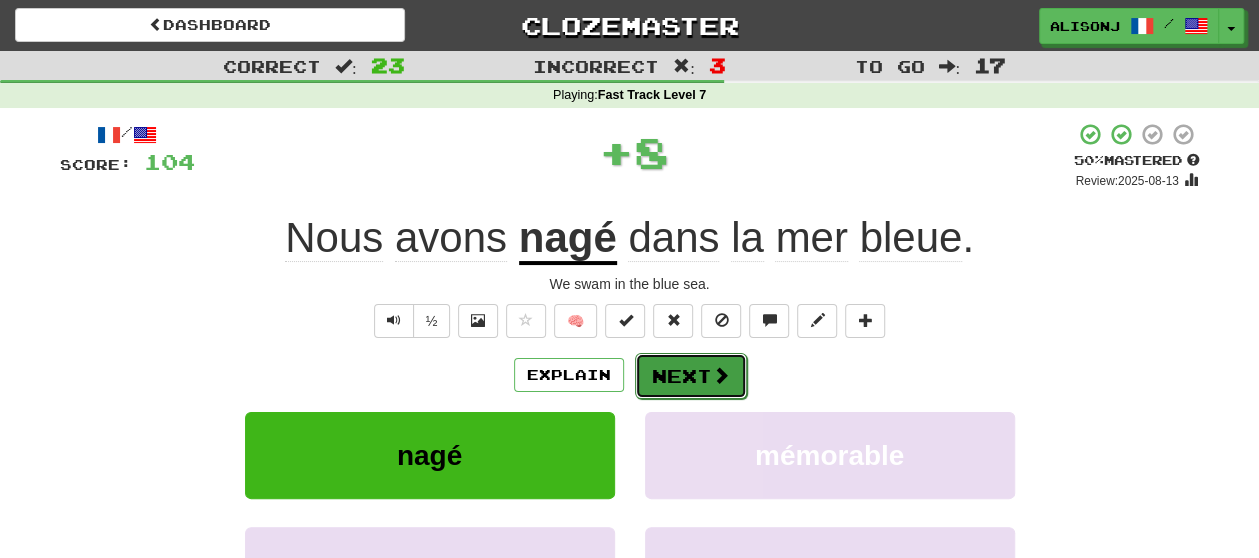 click on "Next" at bounding box center [691, 376] 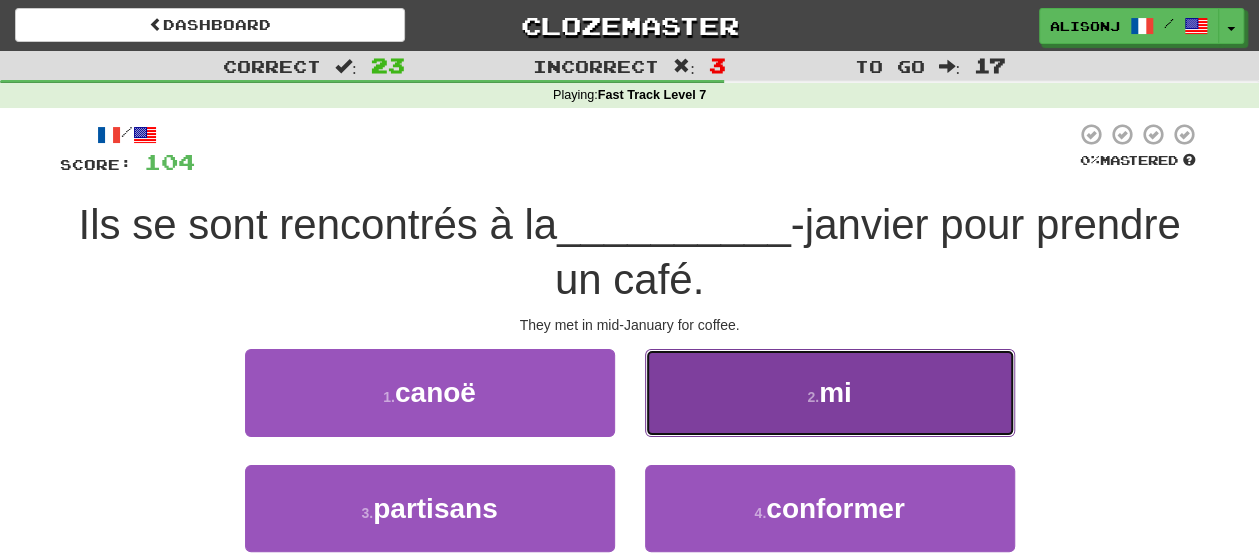 click on "2 .  mi" at bounding box center [830, 392] 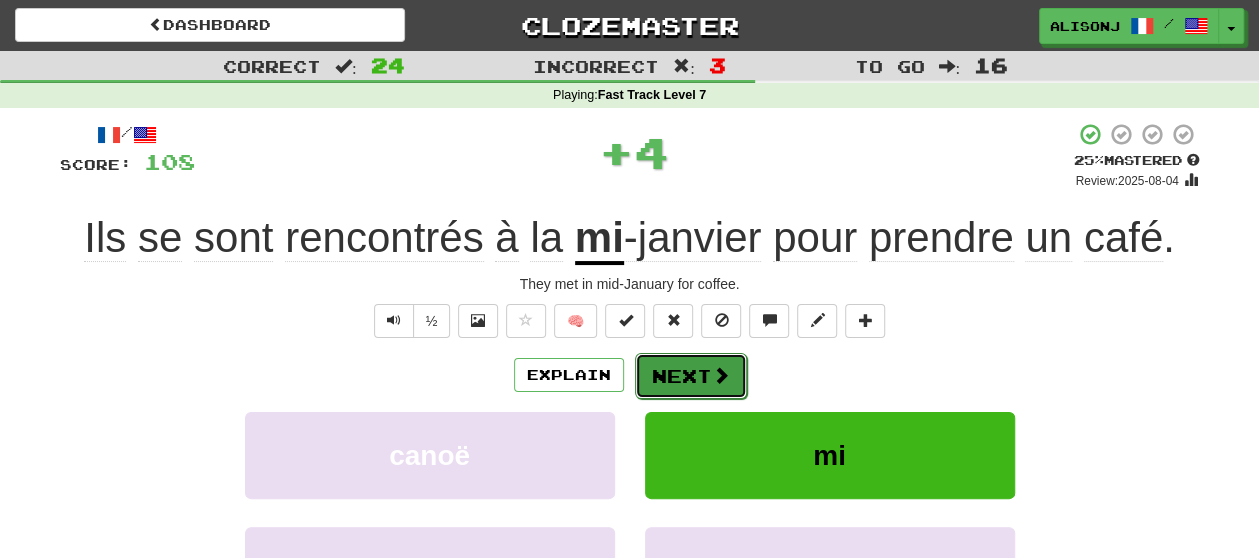 click on "Next" at bounding box center (691, 376) 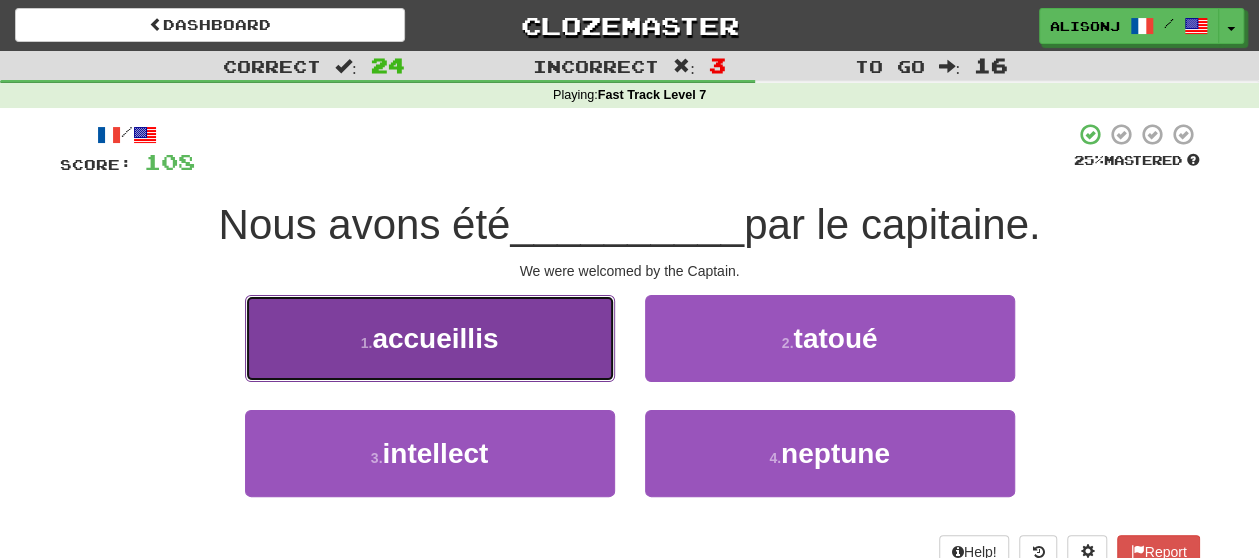 click on "accueillis" at bounding box center (435, 338) 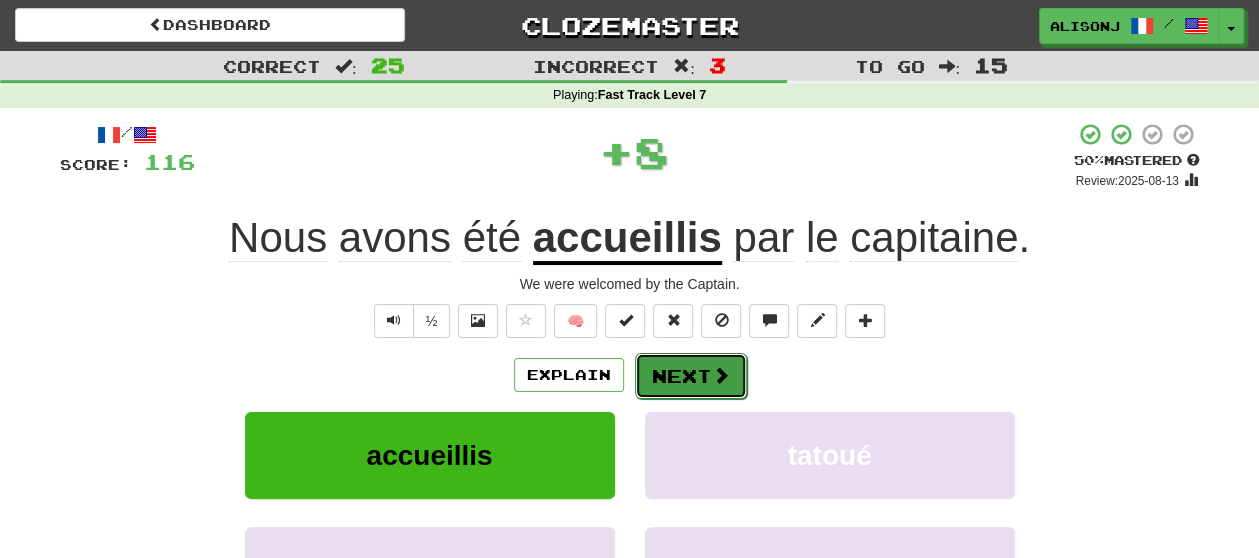 click on "Next" at bounding box center [691, 376] 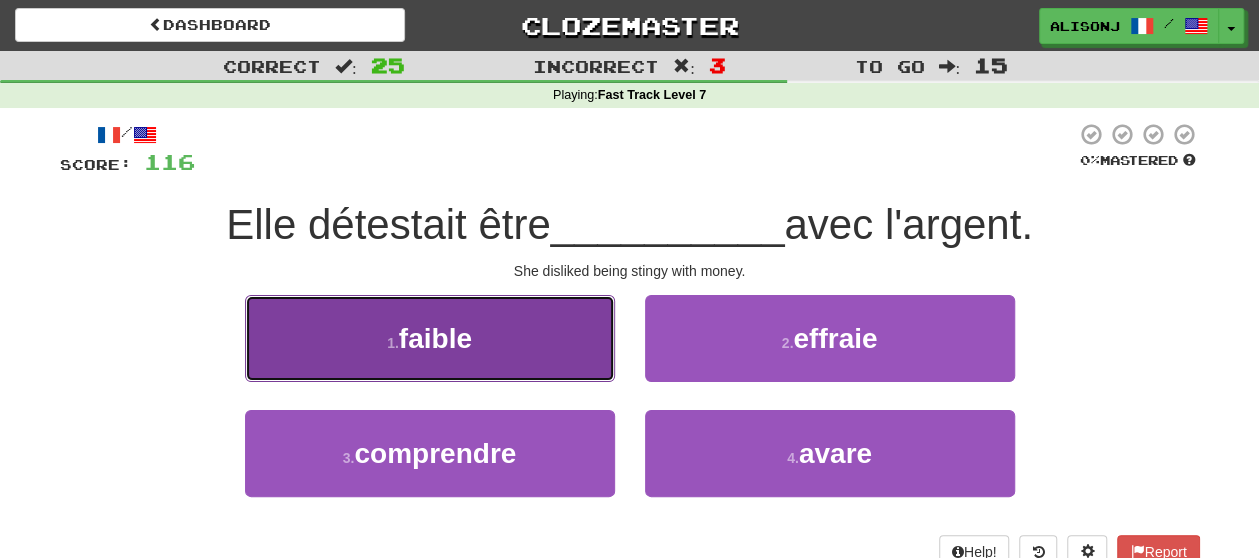 click on "1 .  faible" at bounding box center (430, 338) 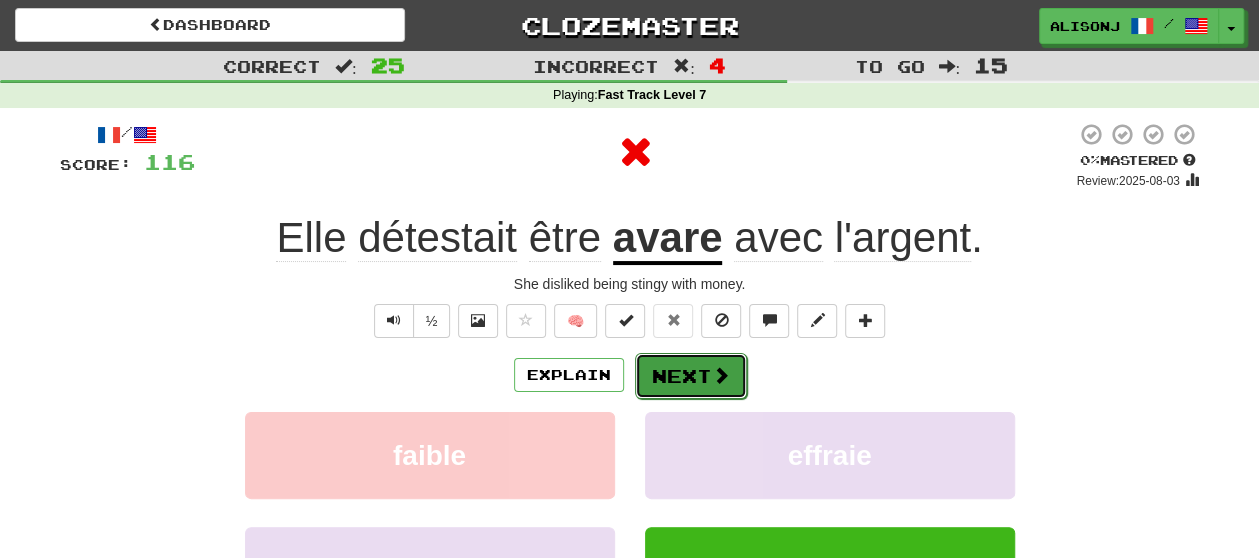 click on "Next" at bounding box center (691, 376) 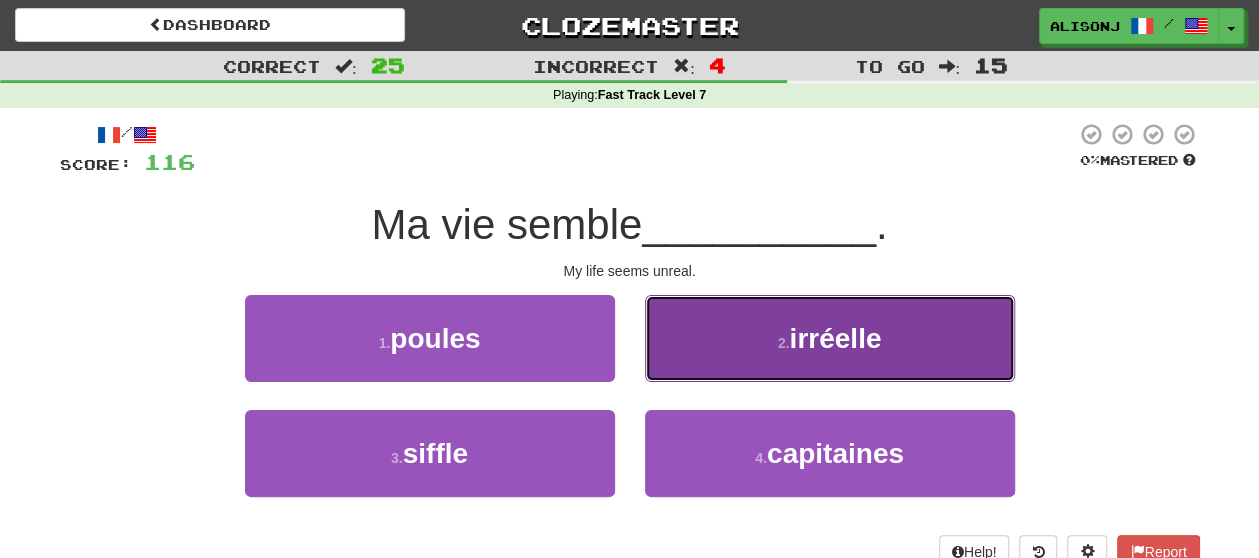 click on "2 .  irréelle" at bounding box center [830, 338] 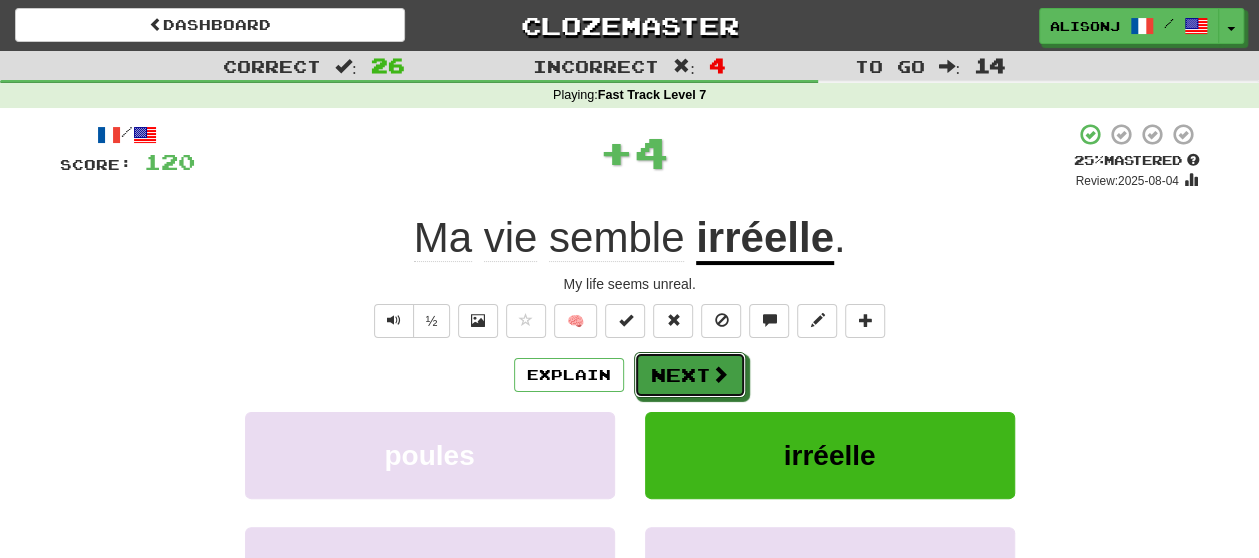 click on "Next" at bounding box center (690, 375) 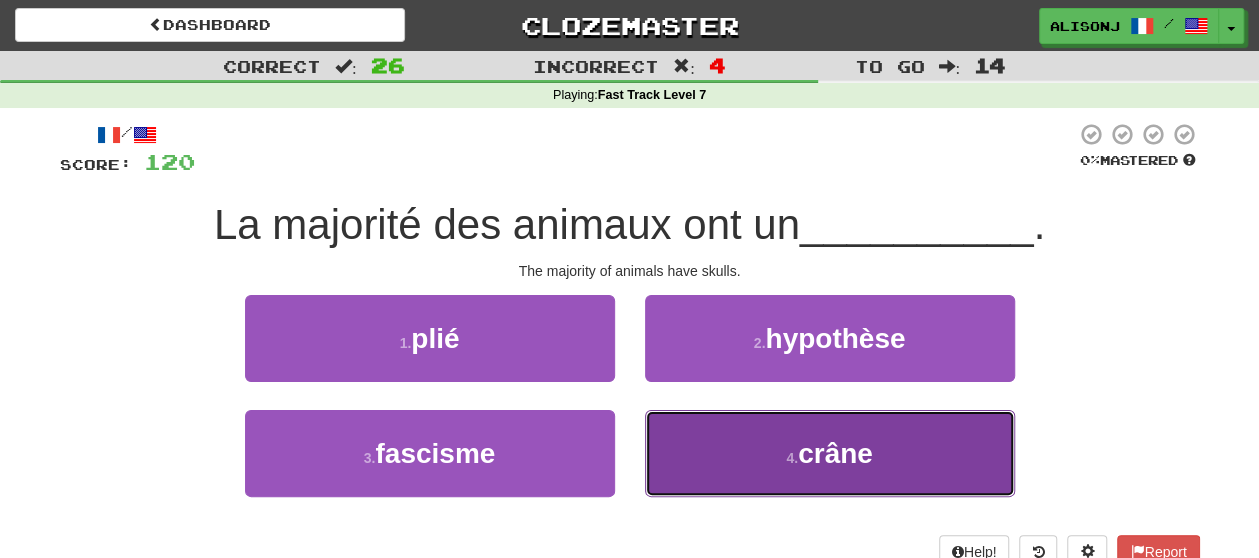 click on "4 .  crâne" at bounding box center (830, 453) 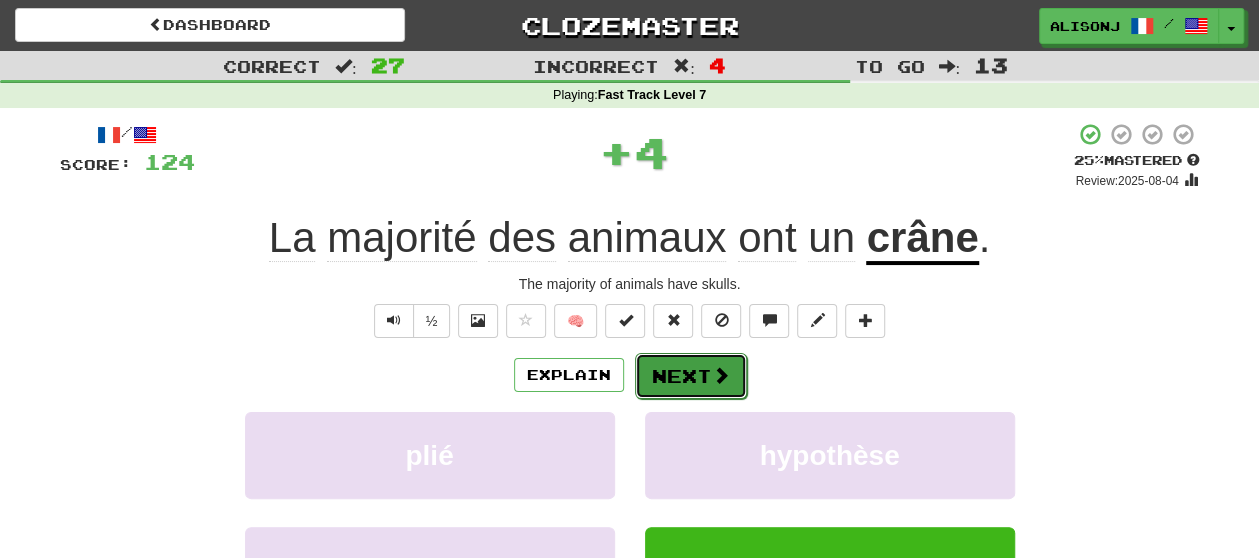 click on "Next" at bounding box center (691, 376) 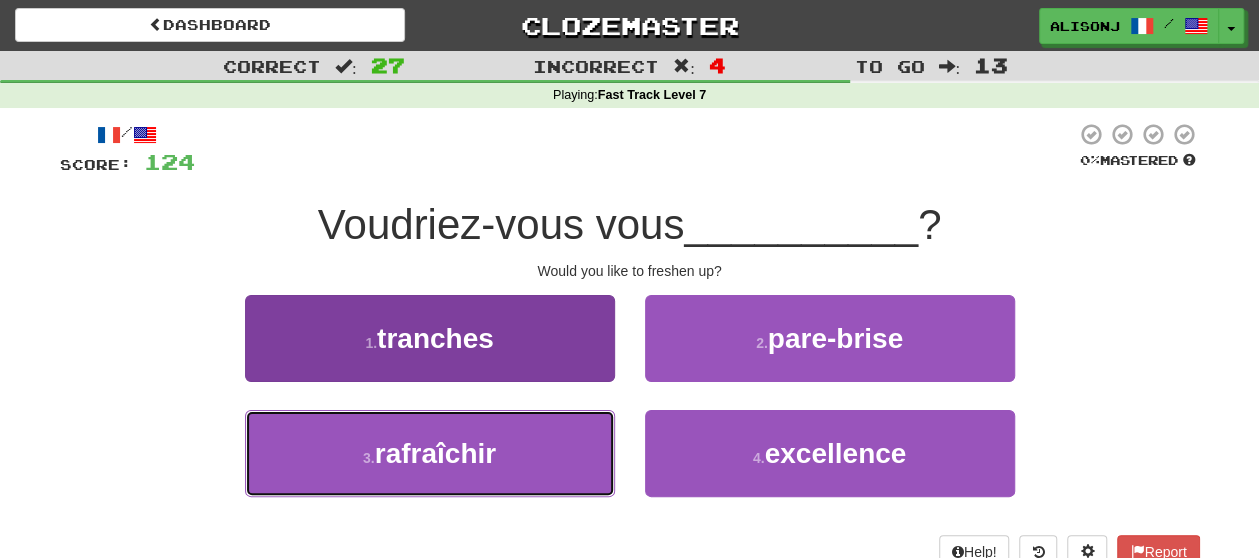 drag, startPoint x: 549, startPoint y: 428, endPoint x: 541, endPoint y: 437, distance: 12.0415945 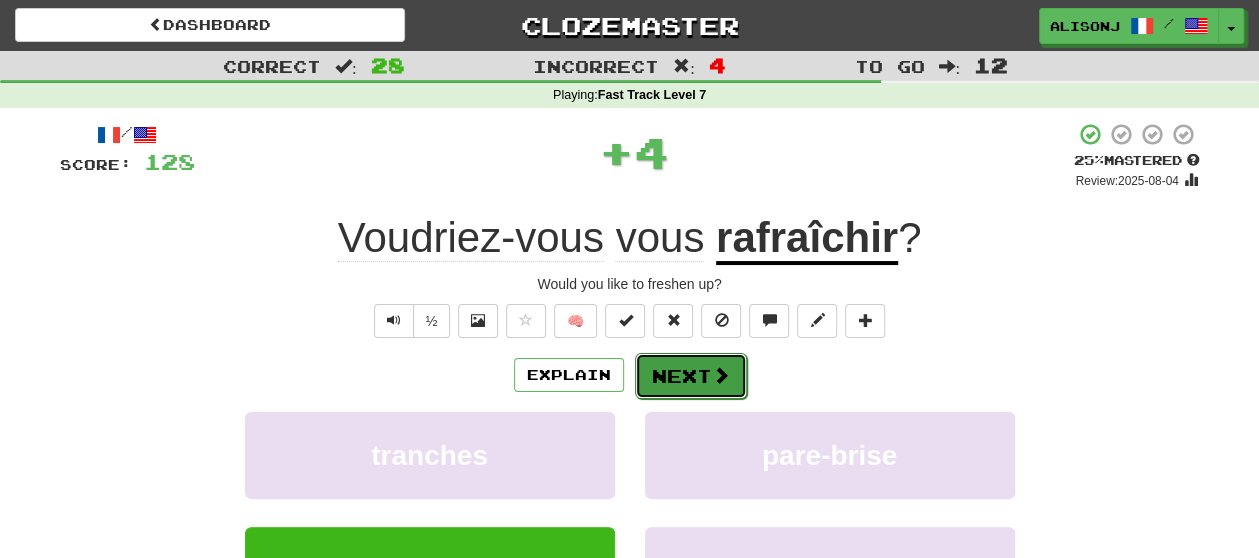 click on "Next" at bounding box center (691, 376) 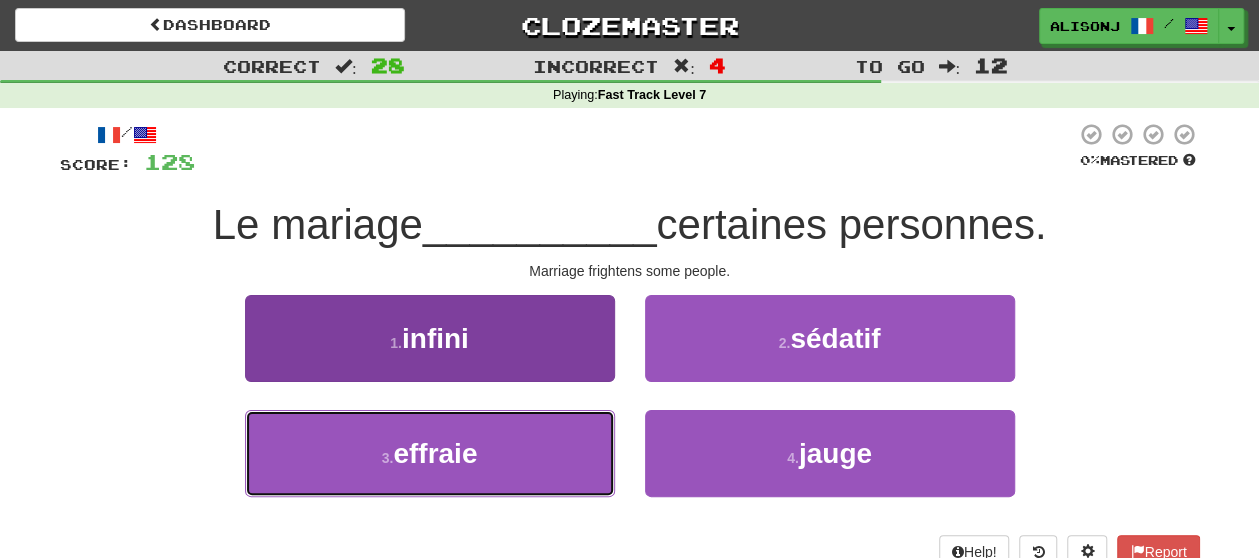 click on "3 .  effraie" at bounding box center (430, 453) 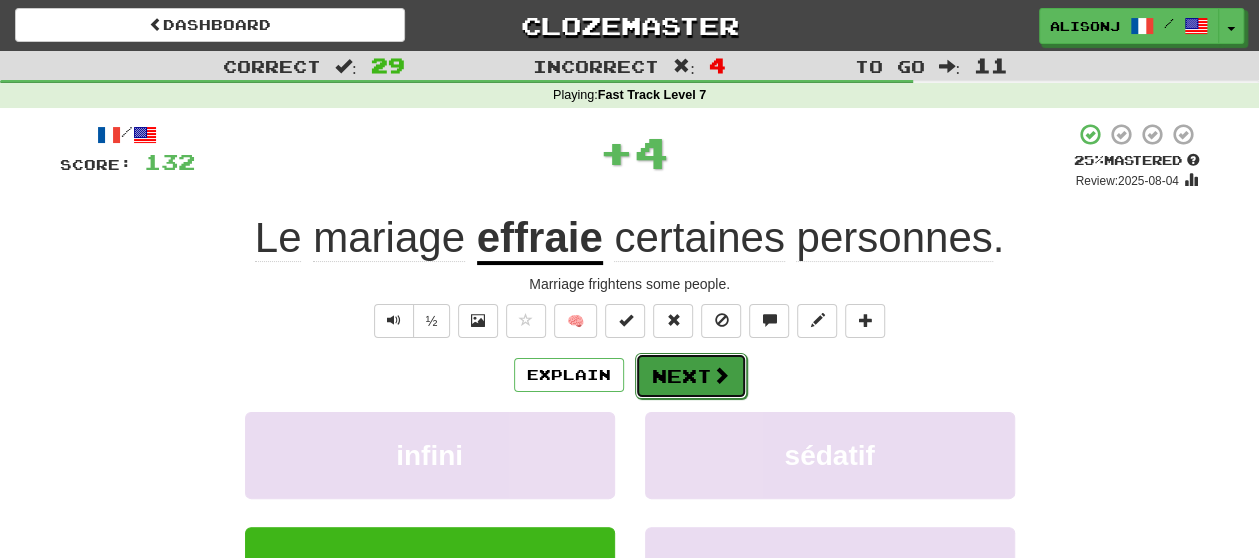 click on "Next" at bounding box center [691, 376] 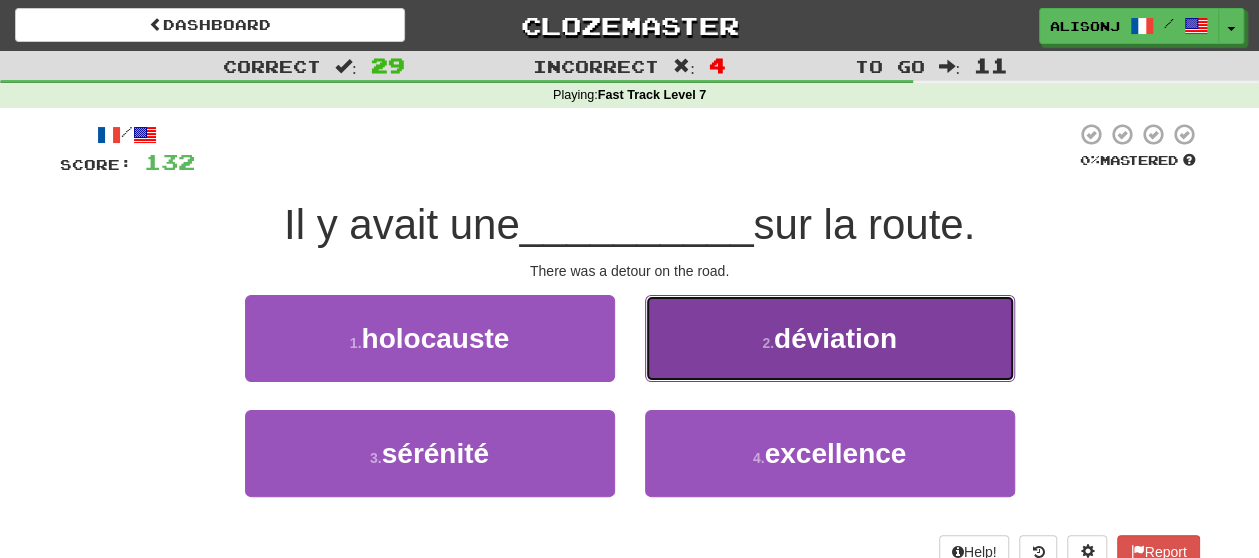 click on "2 .  déviation" at bounding box center [830, 338] 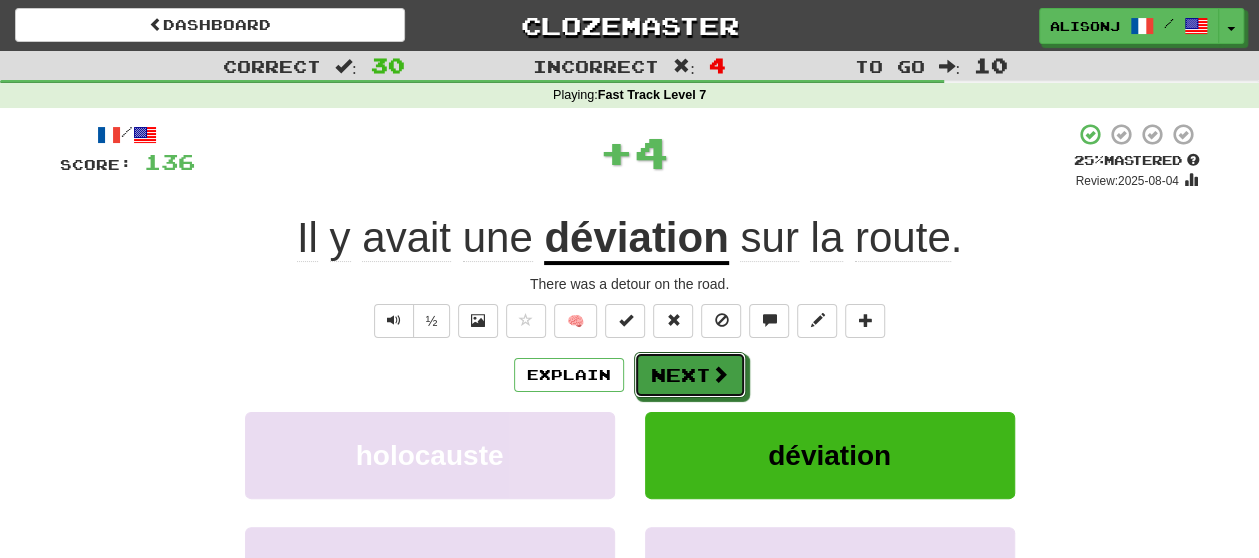 click on "Next" at bounding box center [690, 375] 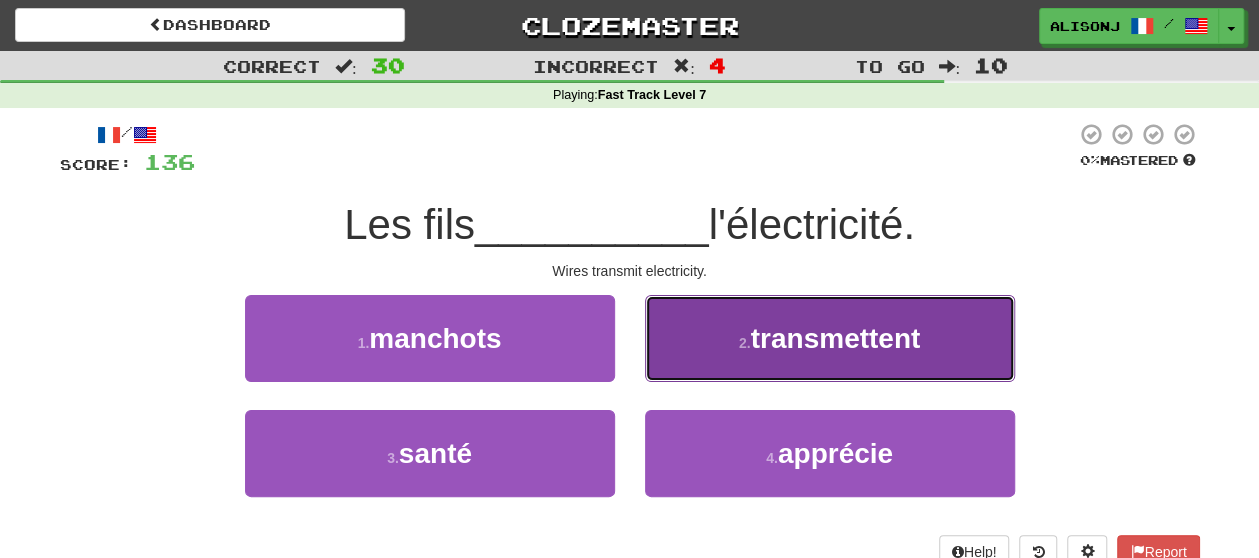 click on "2 .  transmettent" at bounding box center (830, 338) 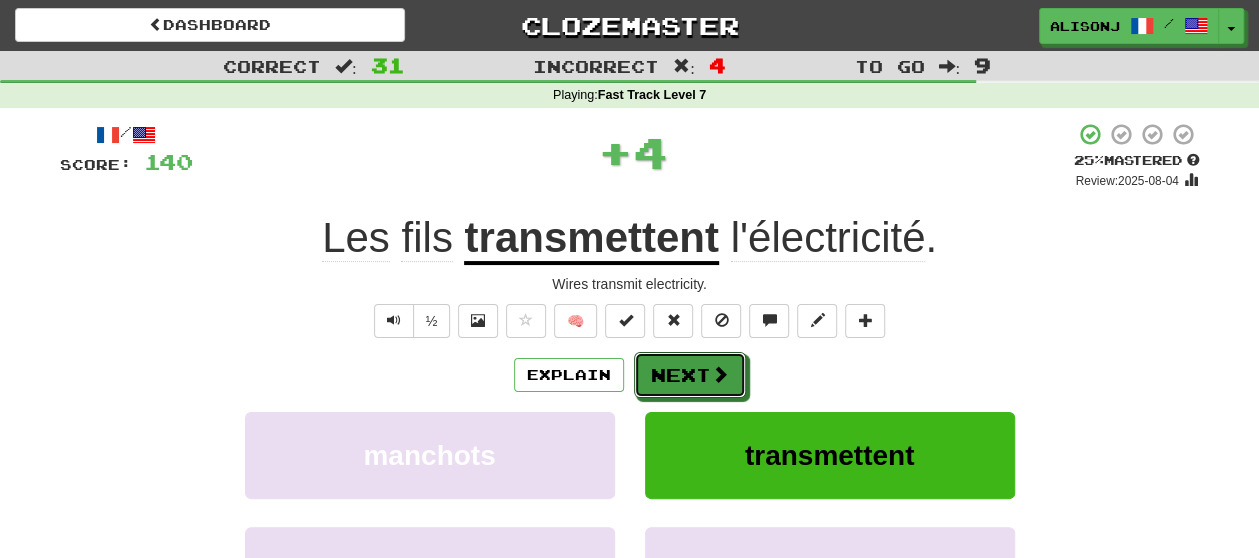 click on "Next" at bounding box center [690, 375] 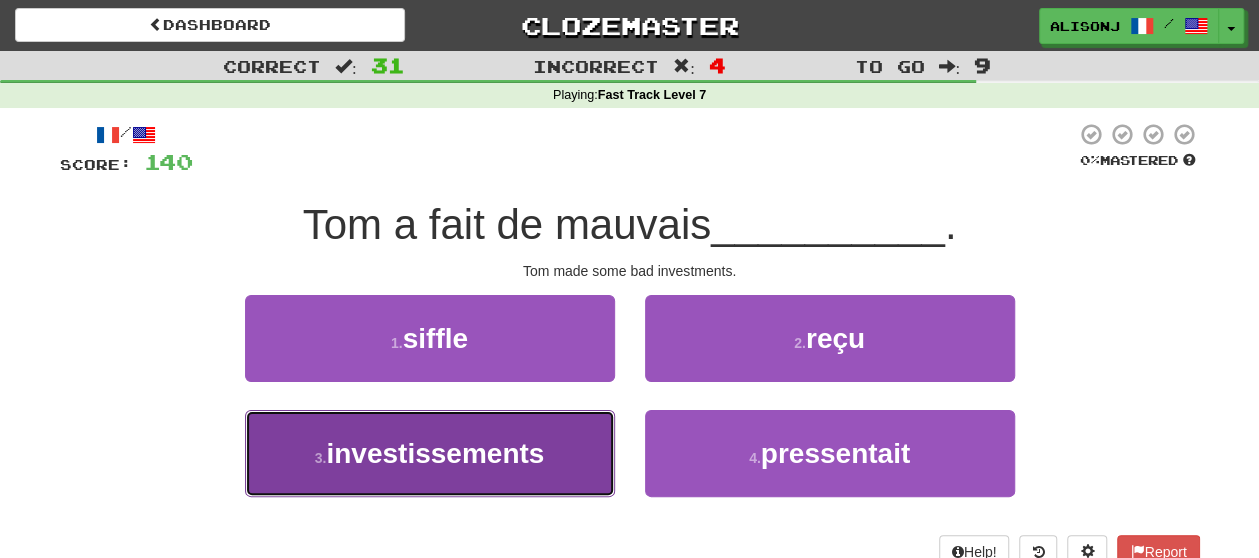 click on "investissements" at bounding box center [435, 453] 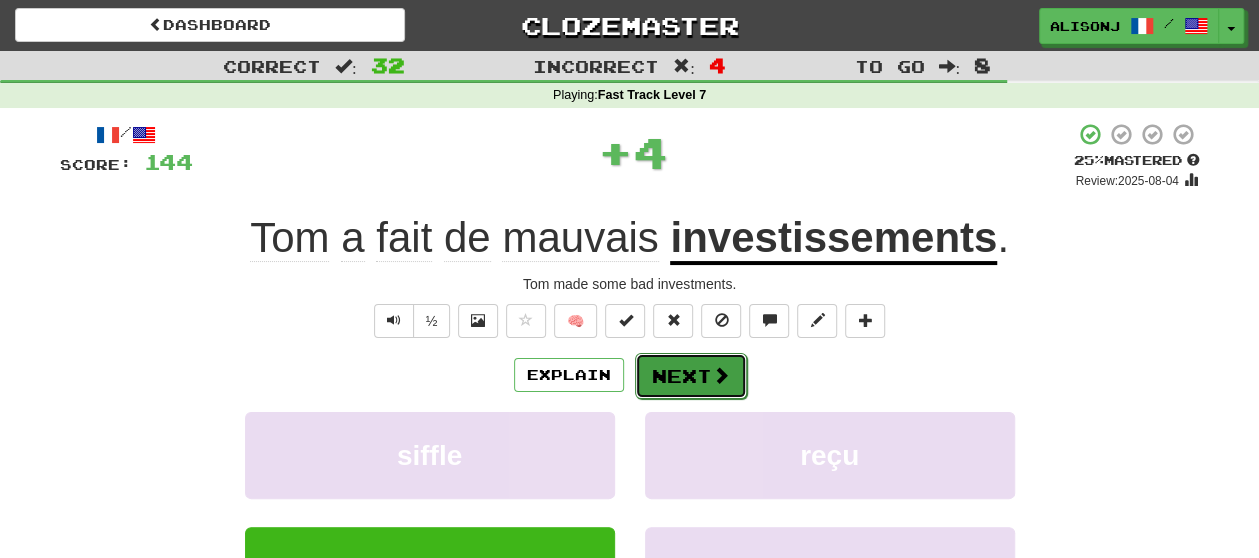 click on "Next" at bounding box center (691, 376) 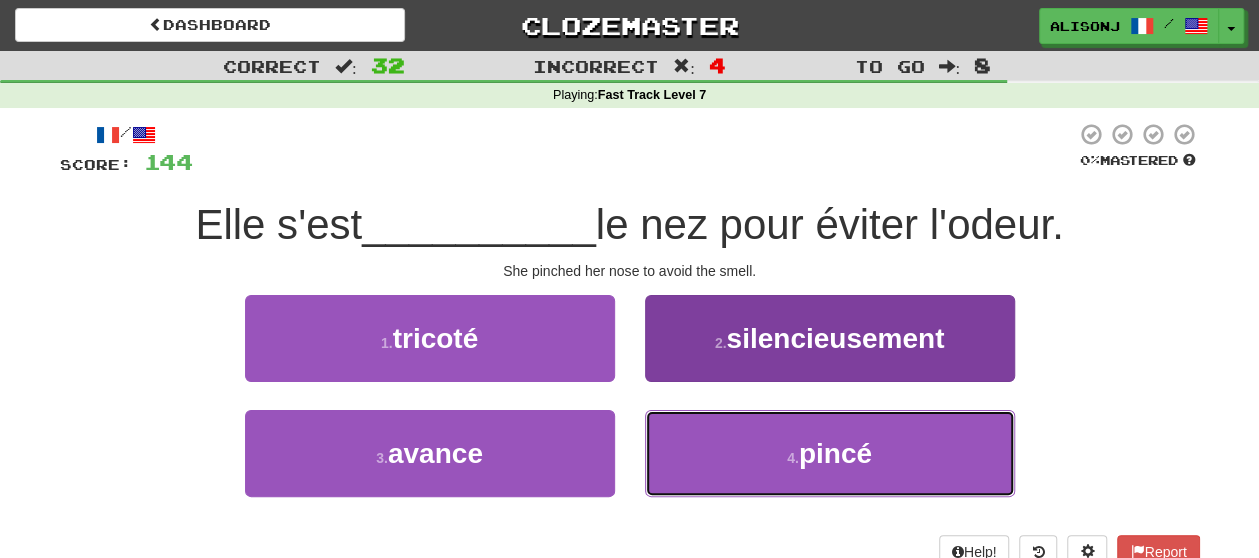 drag, startPoint x: 741, startPoint y: 436, endPoint x: 738, endPoint y: 426, distance: 10.440307 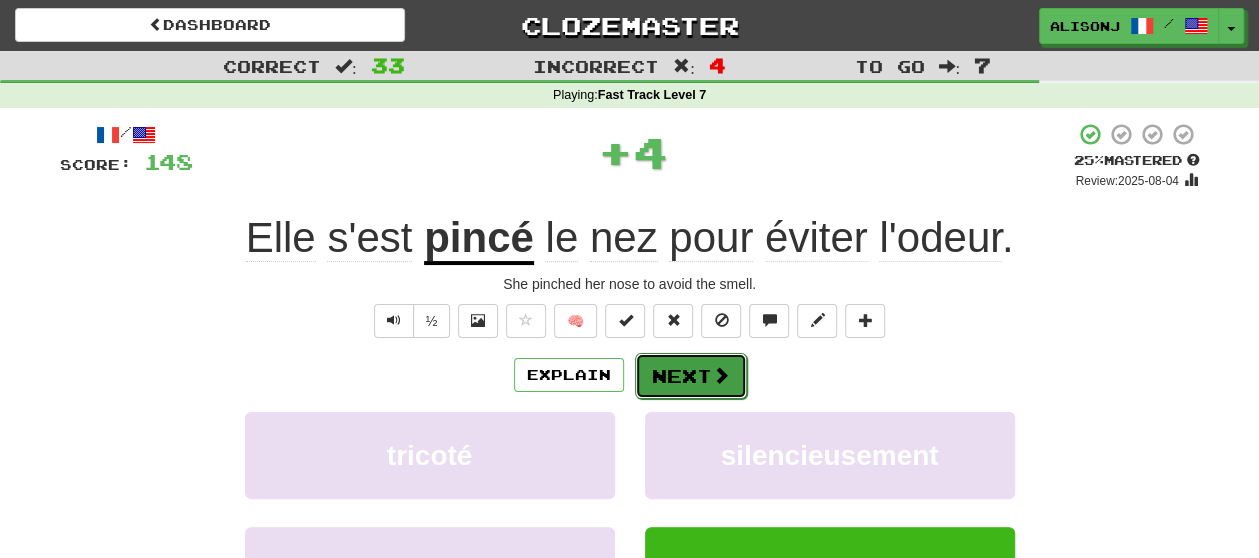 click on "Next" at bounding box center [691, 376] 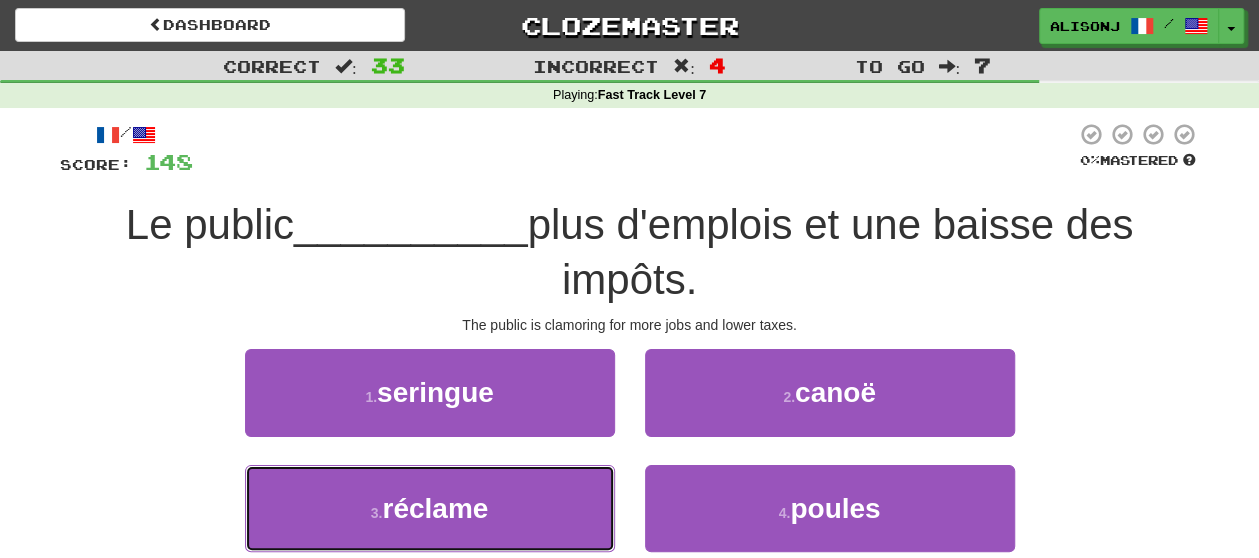 click on "3 .  réclame" at bounding box center [430, 508] 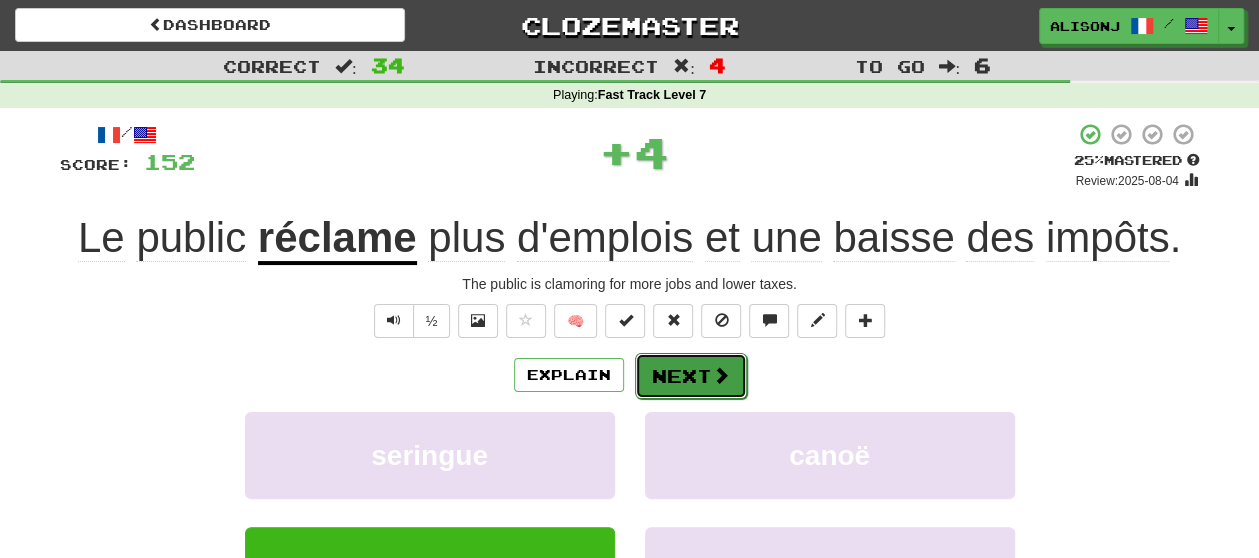 click on "Next" at bounding box center (691, 376) 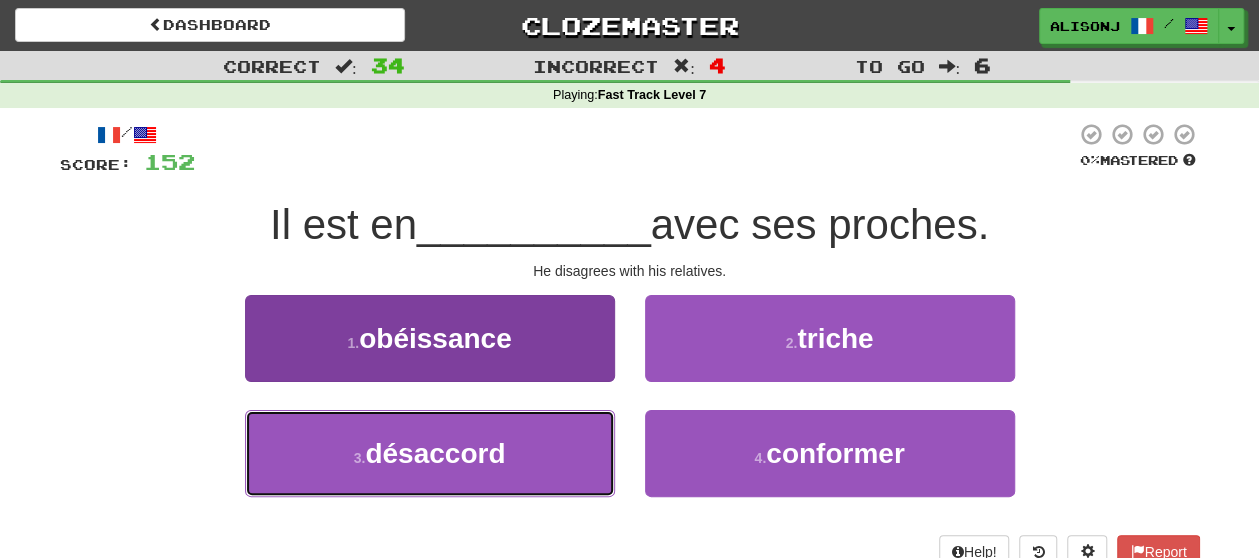 click on "3 .  désaccord" at bounding box center [430, 453] 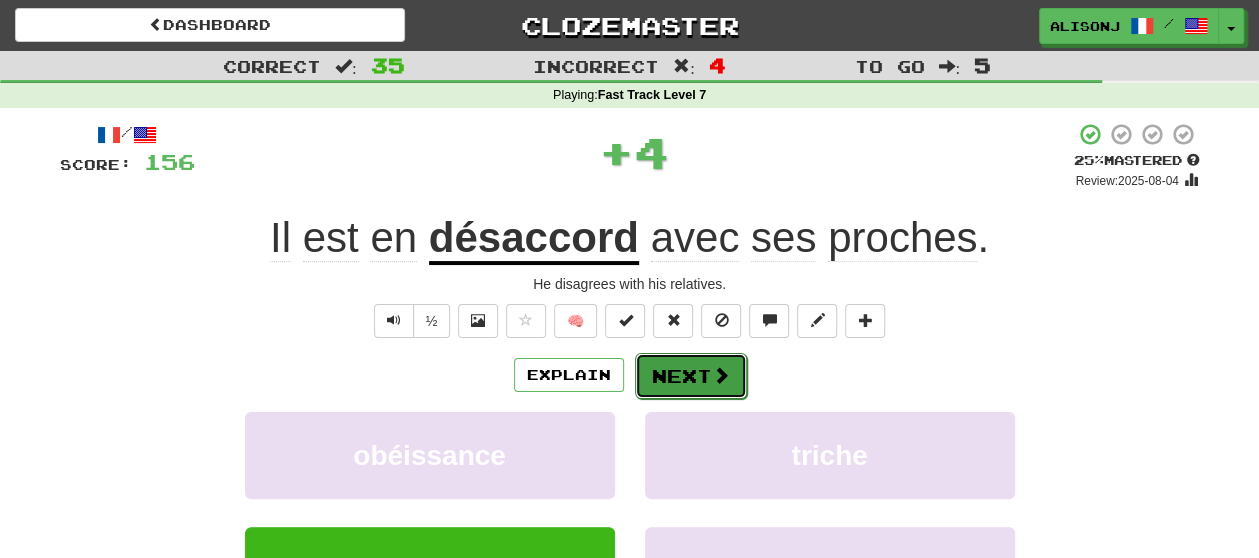 click on "Next" at bounding box center [691, 376] 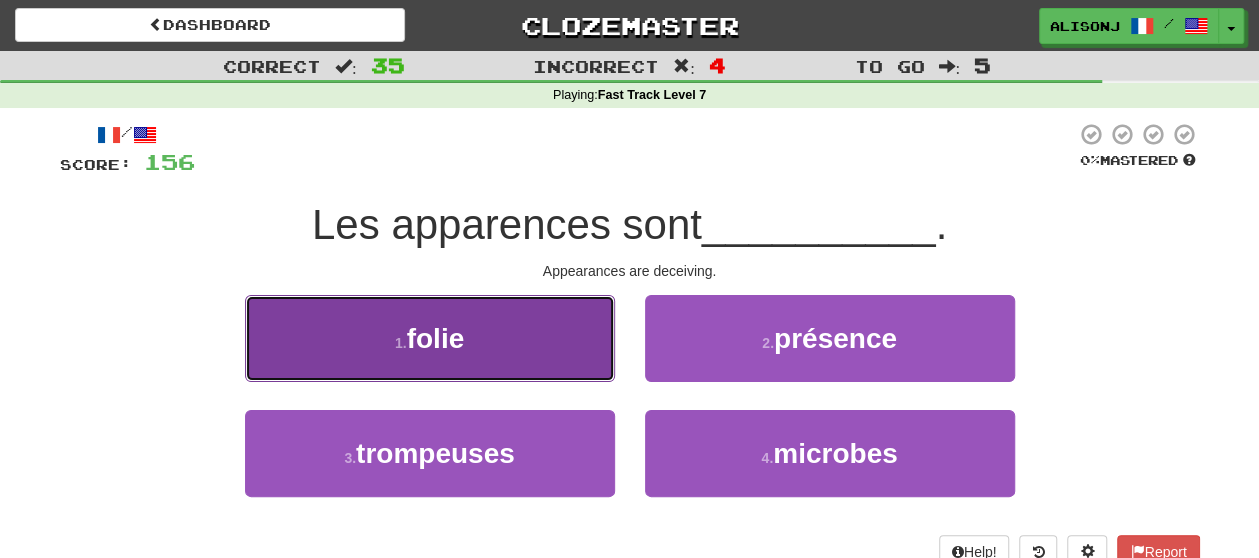 click on "1 .  folie" at bounding box center [430, 338] 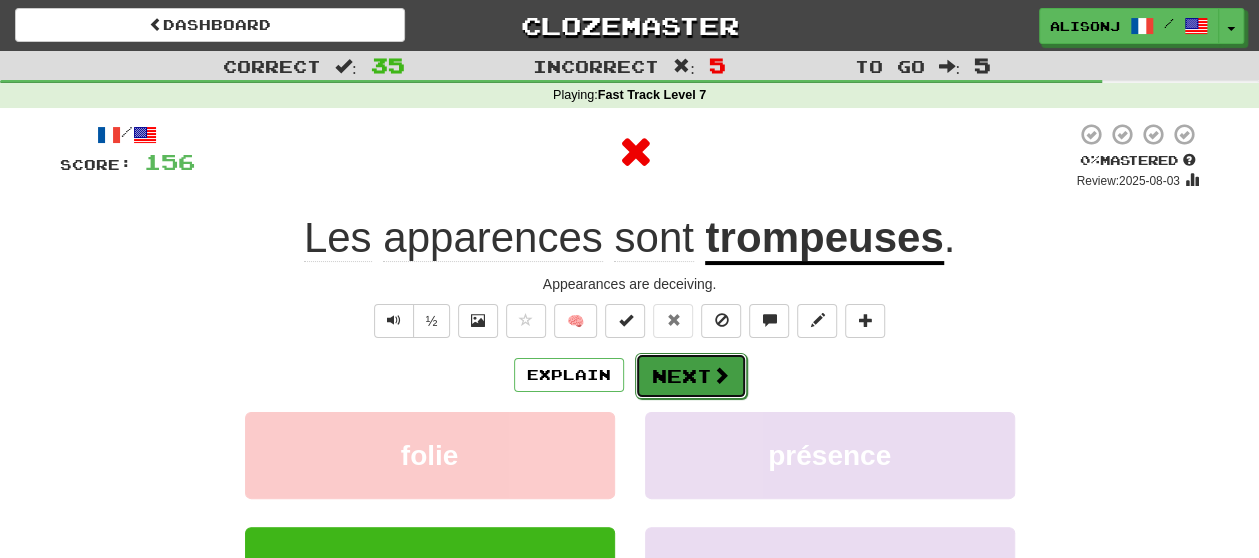 click on "Next" at bounding box center [691, 376] 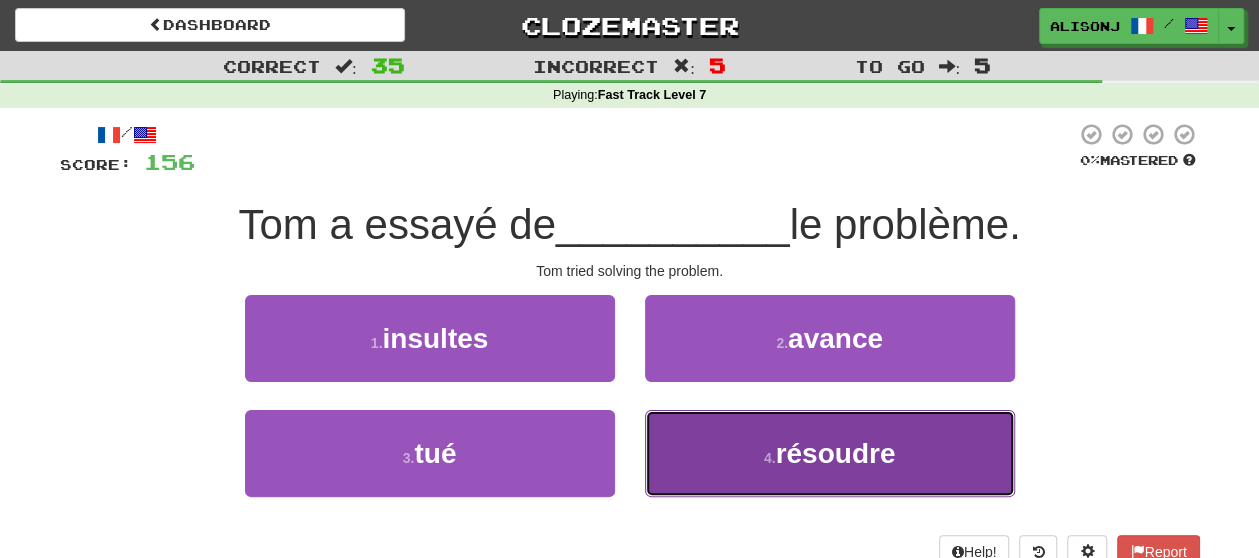 drag, startPoint x: 697, startPoint y: 426, endPoint x: 698, endPoint y: 437, distance: 11.045361 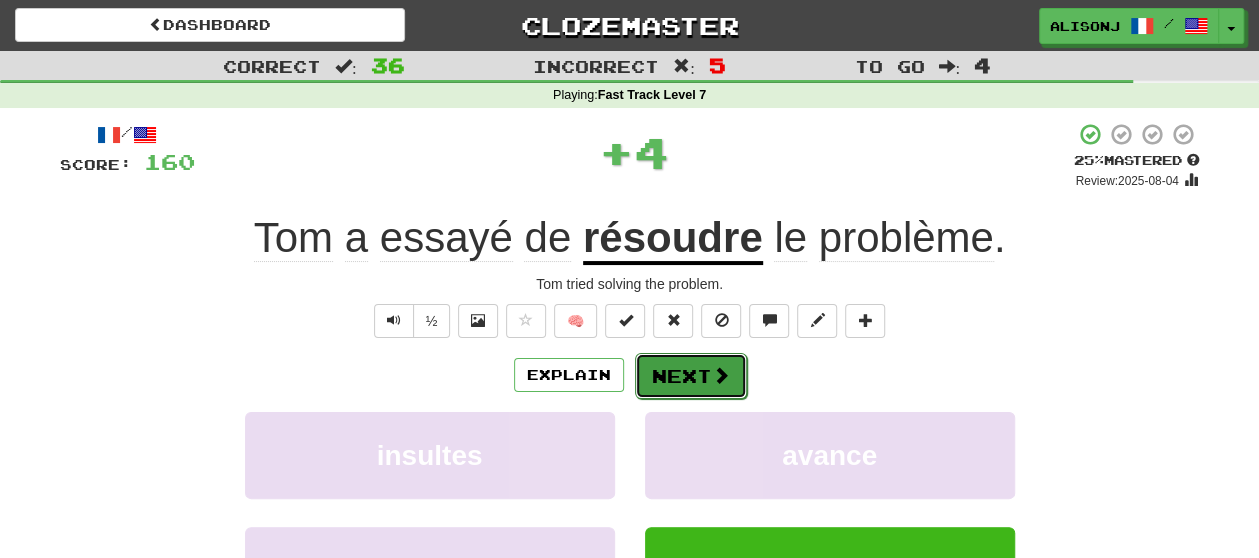 click on "Next" at bounding box center (691, 376) 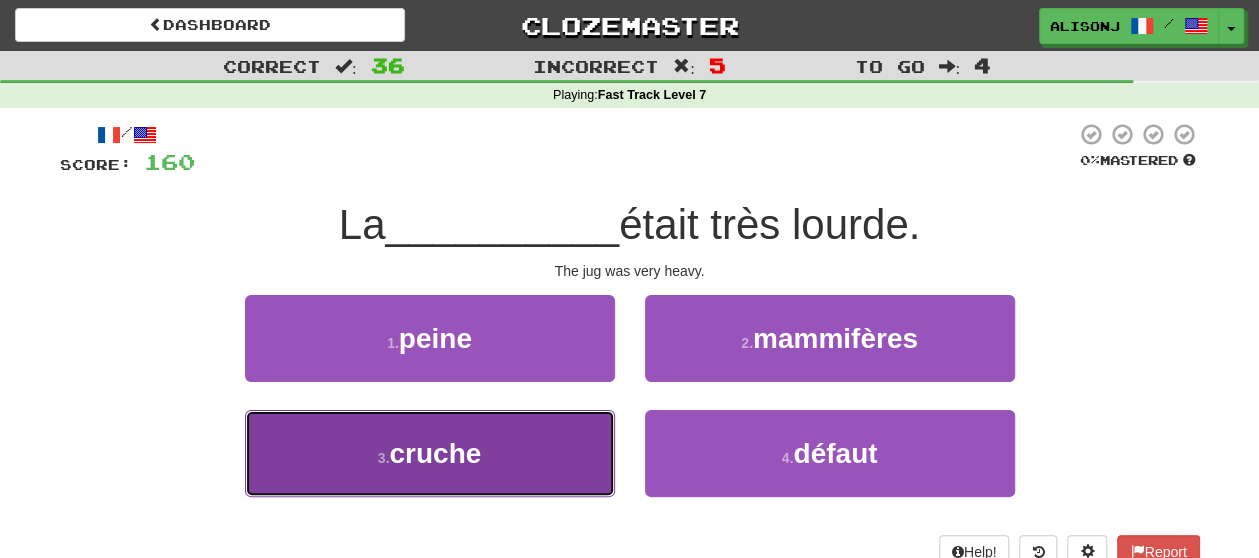 click on "3 .  cruche" at bounding box center (430, 453) 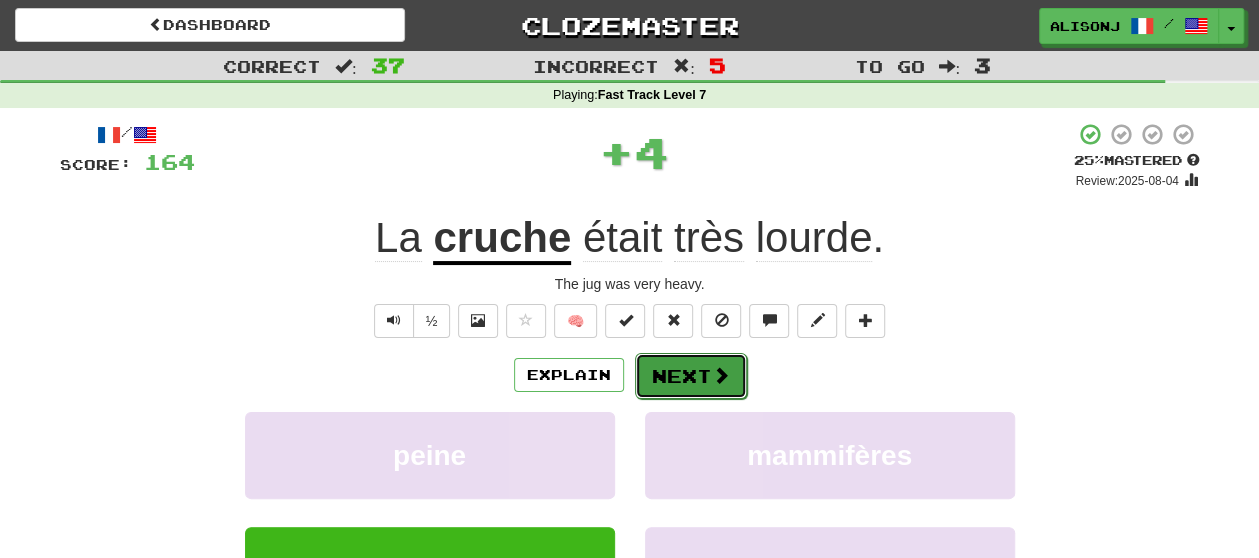 click on "Next" at bounding box center [691, 376] 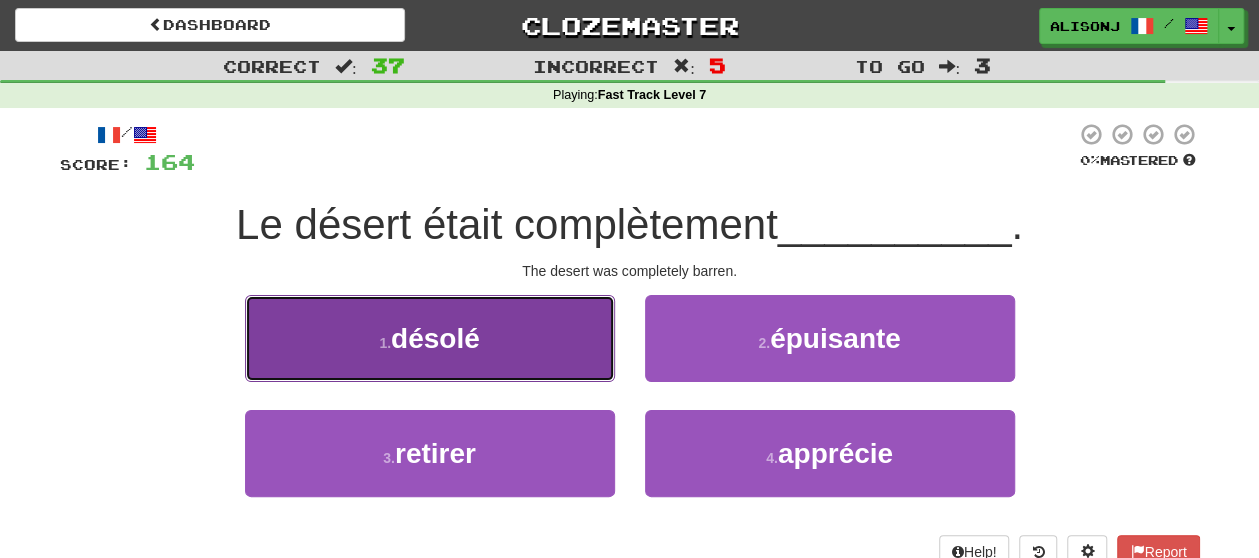 click on "1 .  désolé" at bounding box center [430, 338] 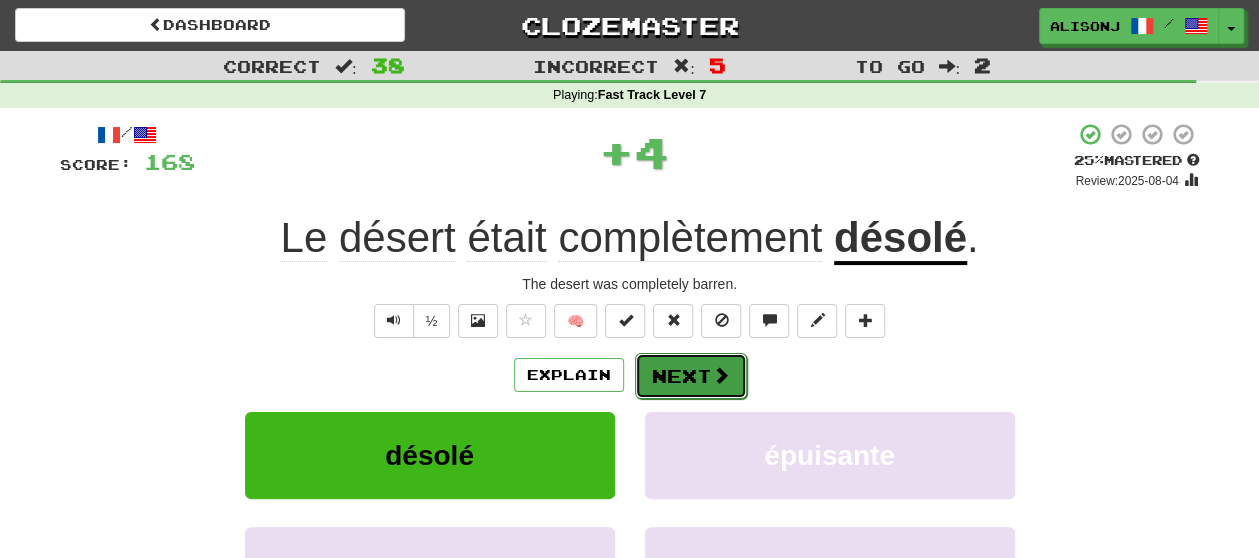 click on "Next" at bounding box center (691, 376) 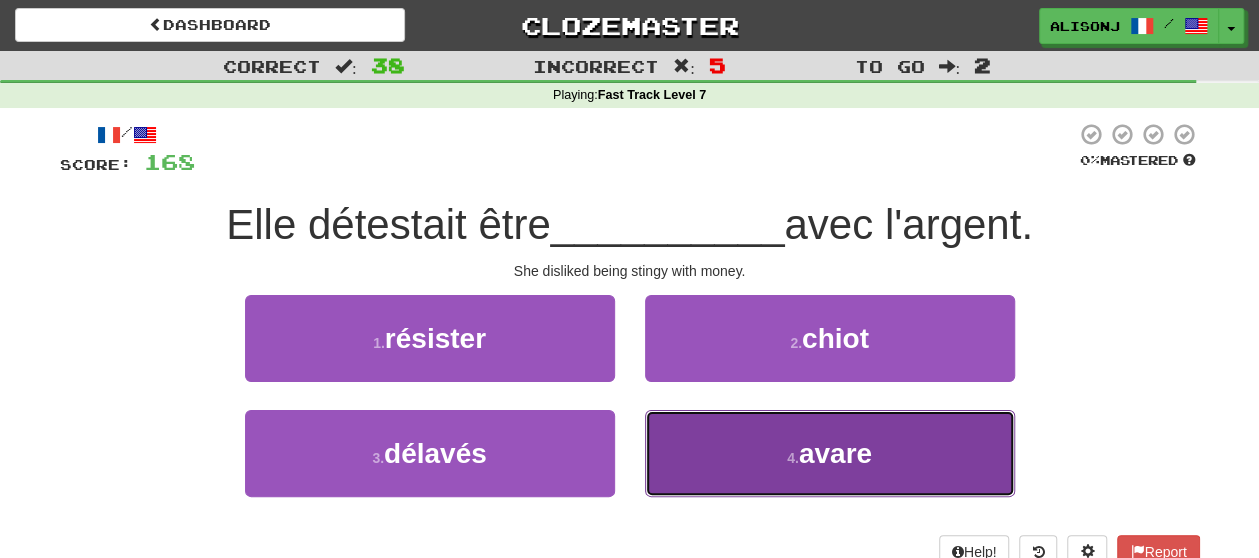drag, startPoint x: 686, startPoint y: 421, endPoint x: 694, endPoint y: 439, distance: 19.697716 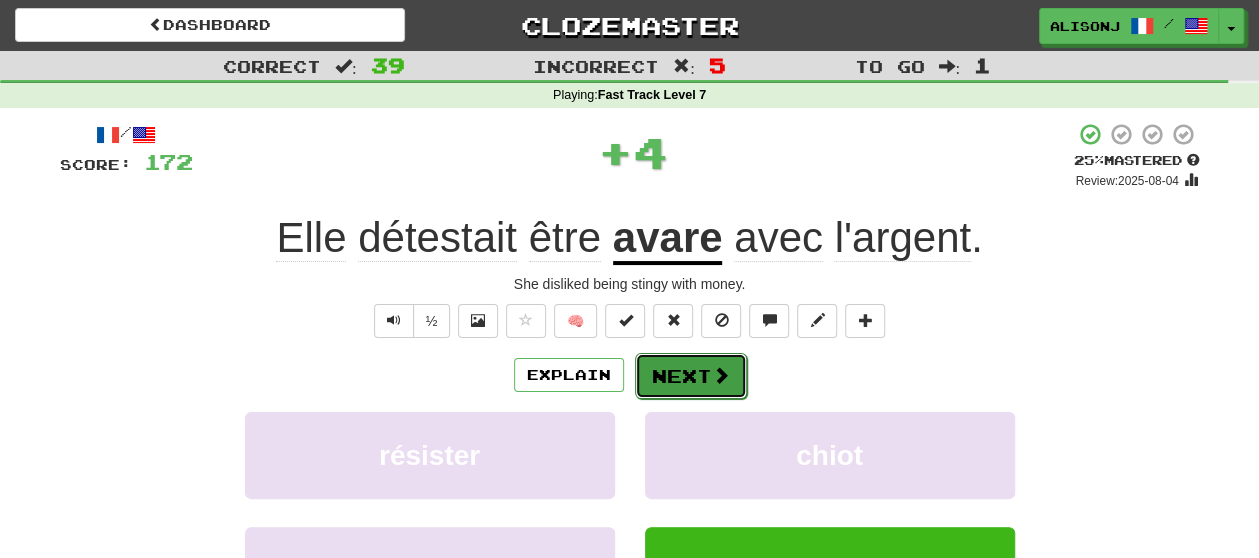 click on "Next" at bounding box center [691, 376] 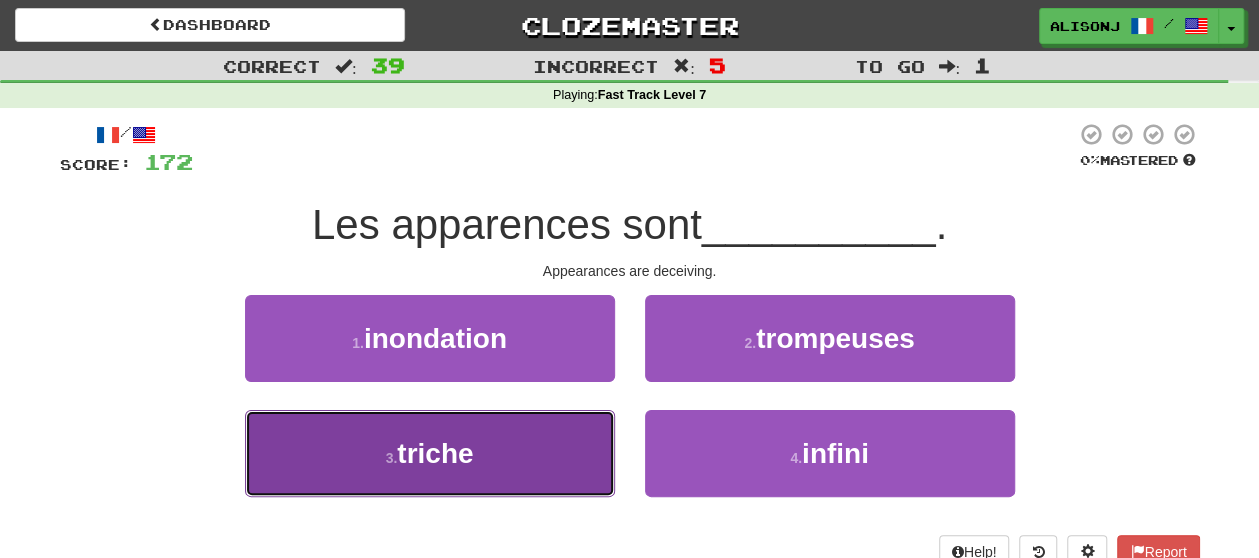 click on "3 .  triche" at bounding box center (430, 453) 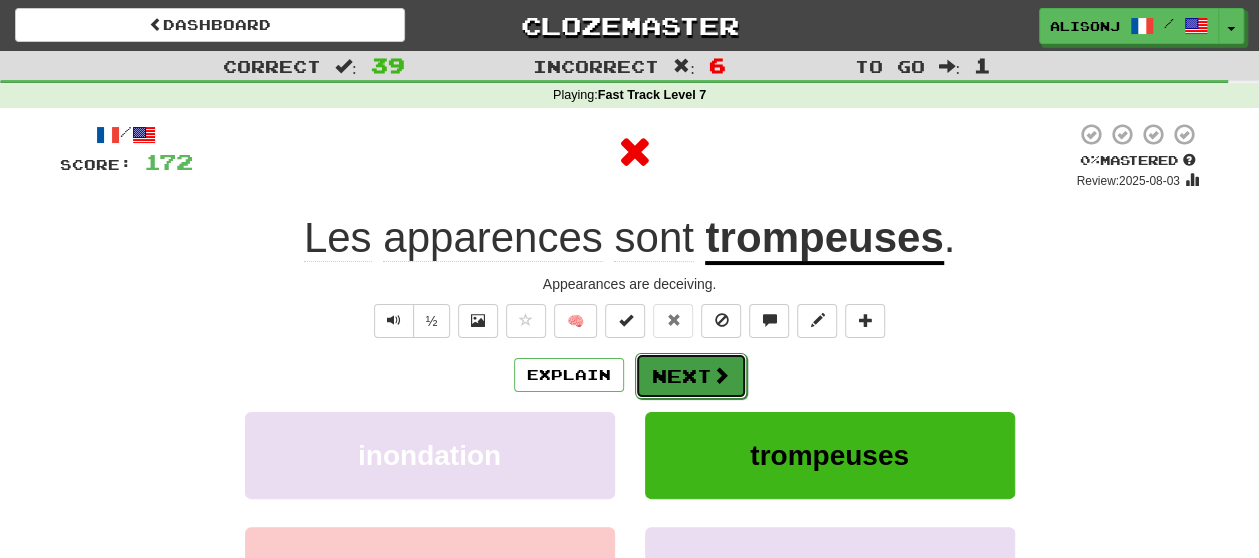 click on "Next" at bounding box center (691, 376) 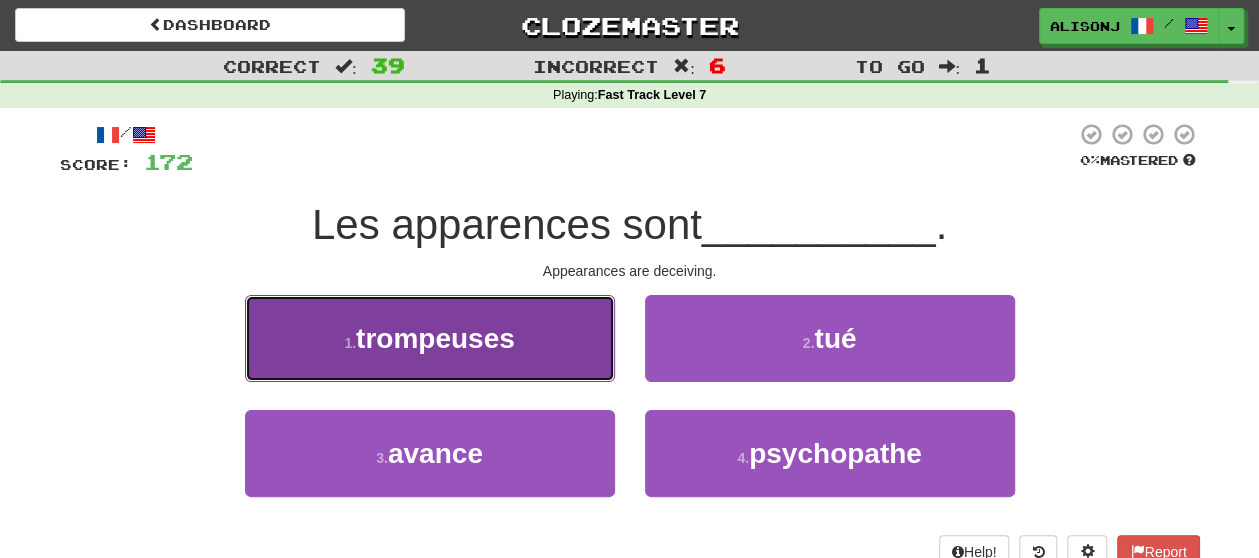 click on "1 .  trompeuses" at bounding box center [430, 338] 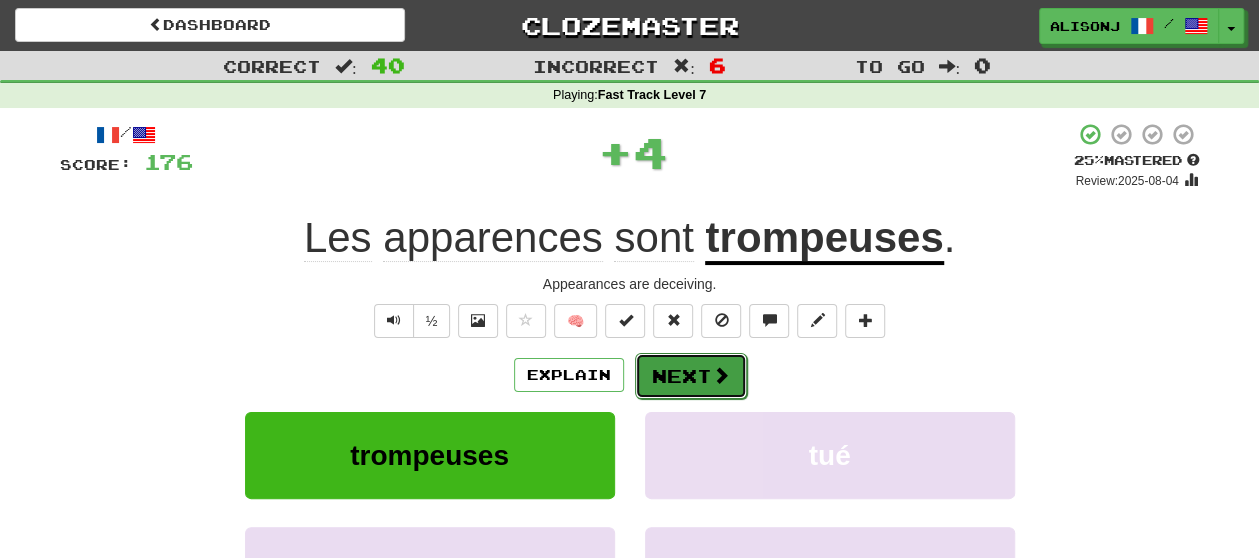 click on "Next" at bounding box center (691, 376) 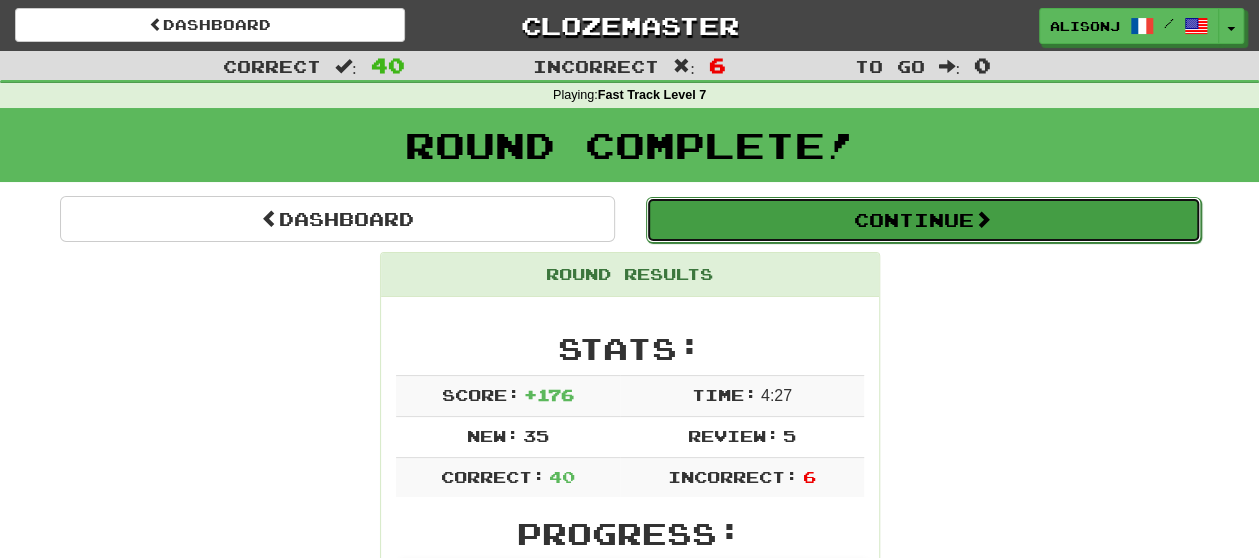 click on "Continue" at bounding box center (923, 220) 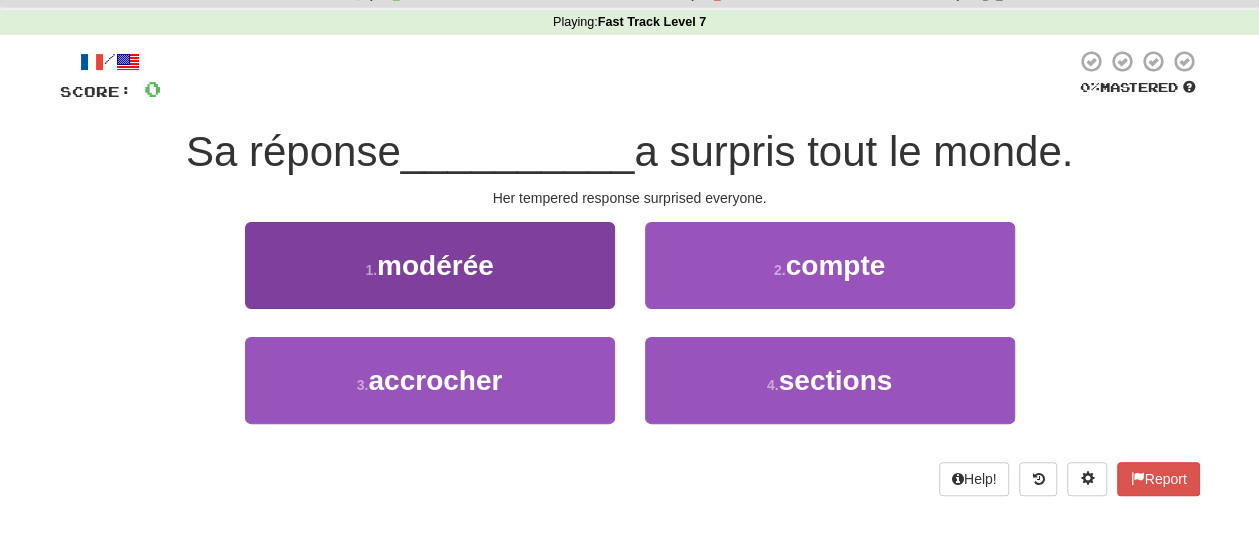 scroll, scrollTop: 100, scrollLeft: 0, axis: vertical 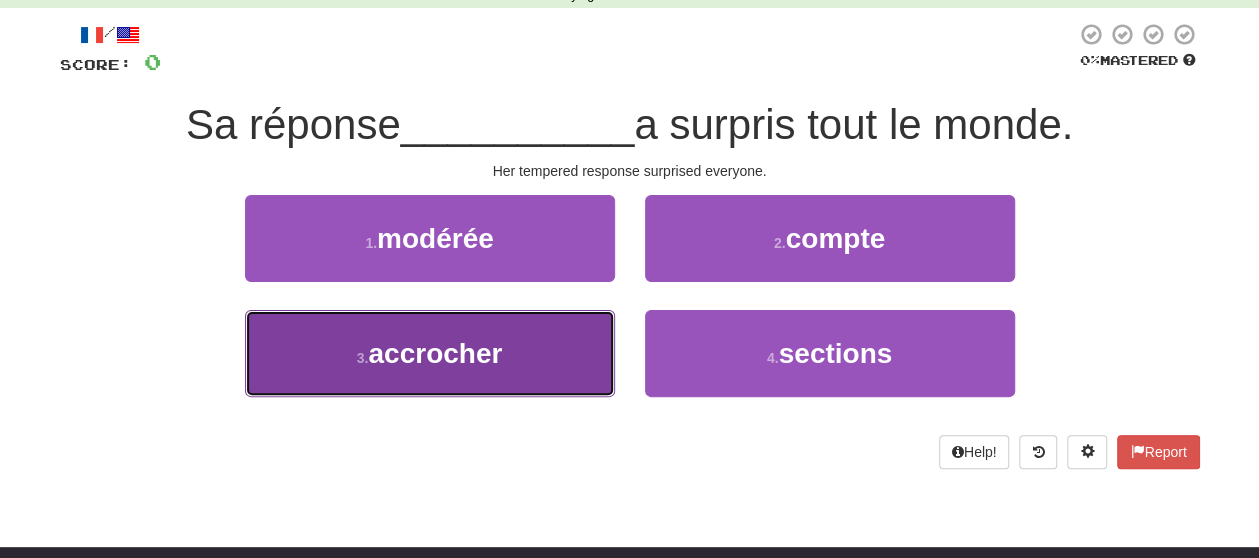 click on "3 .  accrocher" at bounding box center (430, 353) 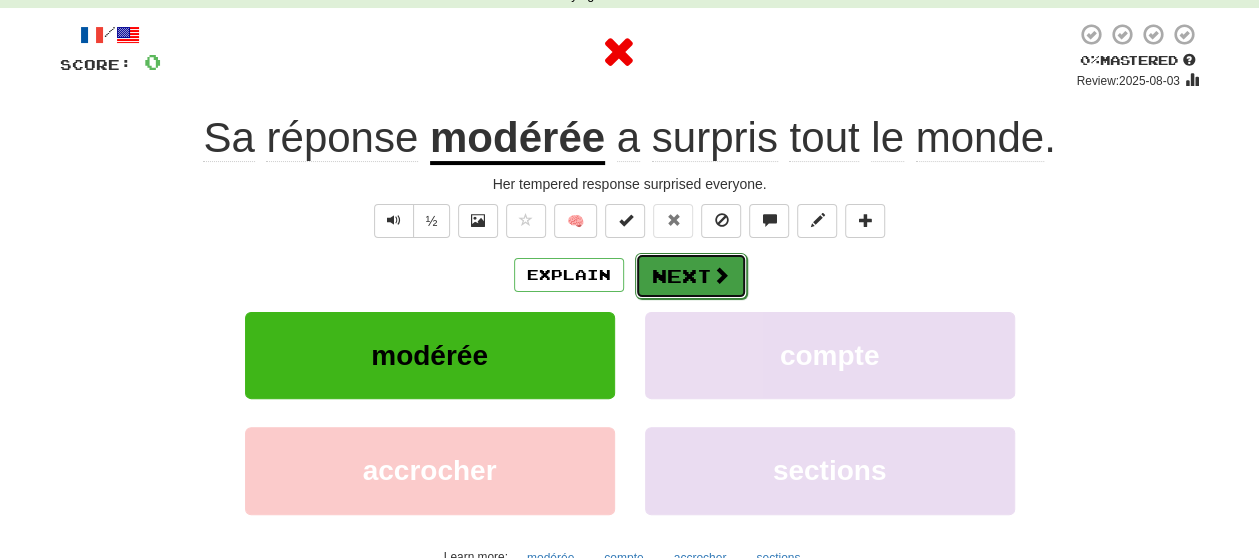 click on "Next" at bounding box center [691, 276] 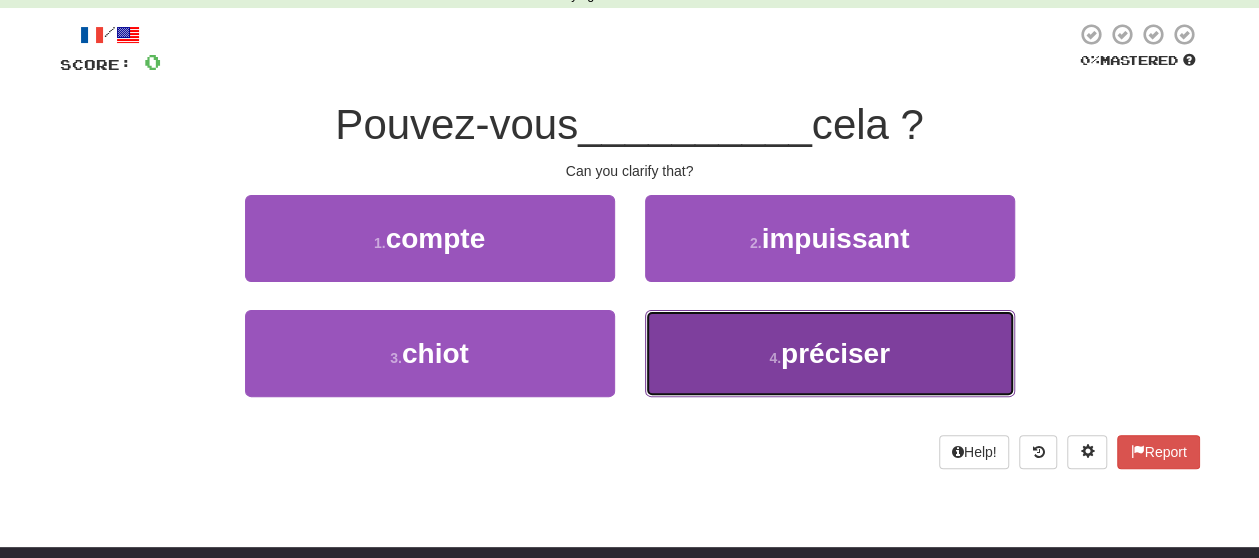 click on "4 .  préciser" at bounding box center (830, 353) 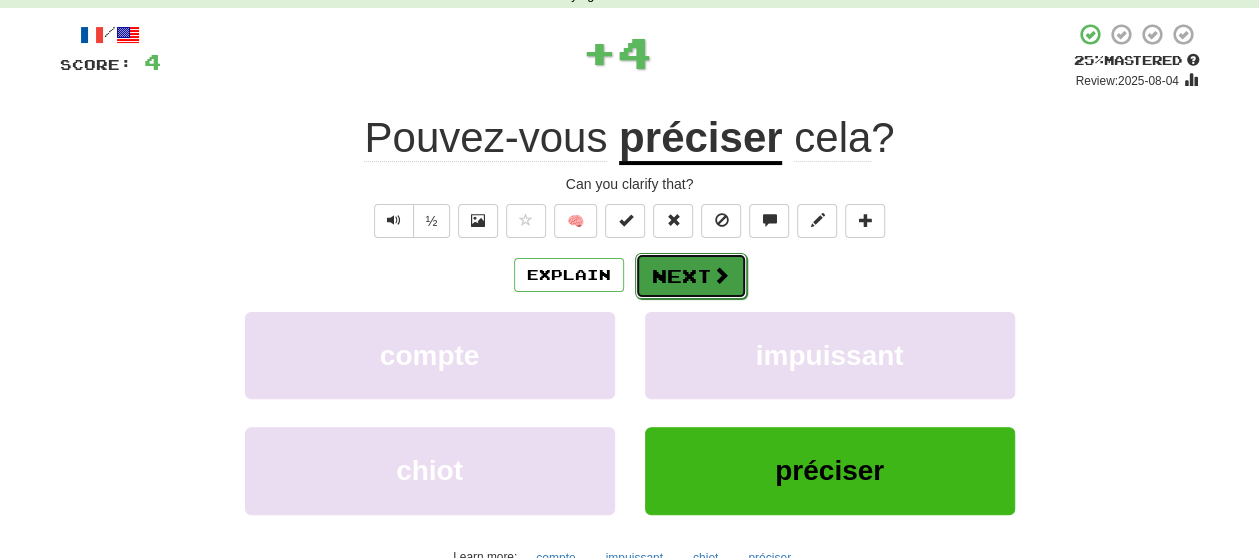click on "Next" at bounding box center (691, 276) 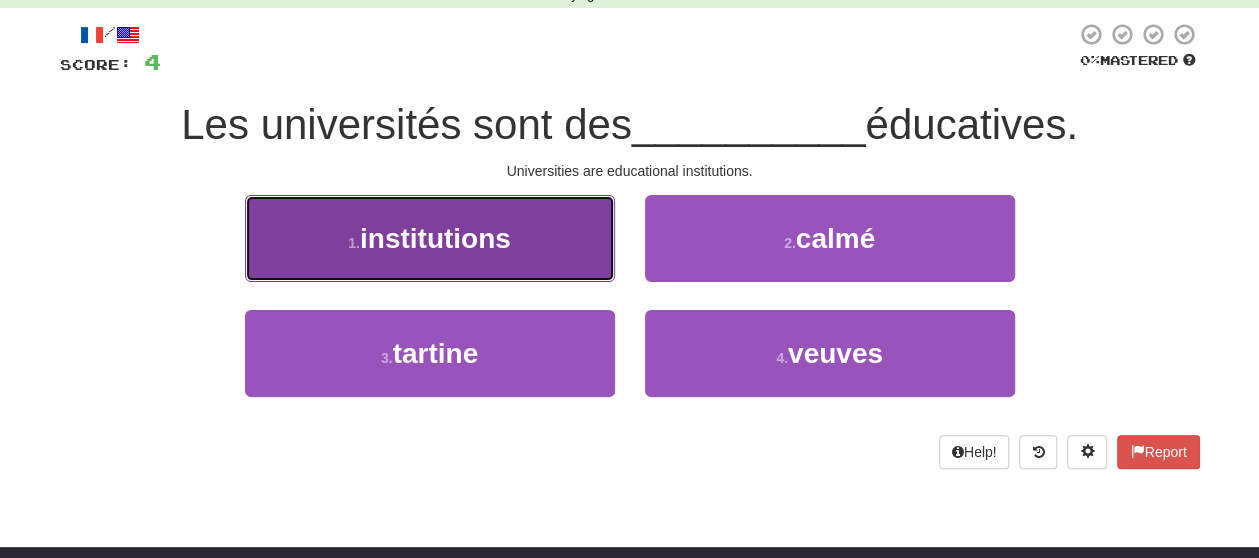 click on "1 .  institutions" at bounding box center [430, 238] 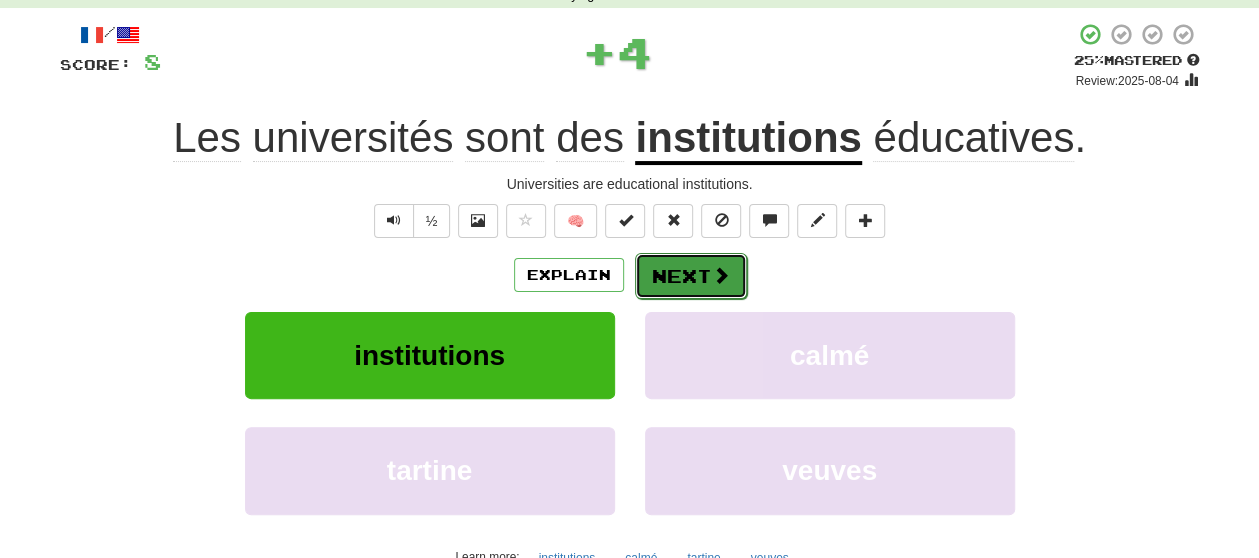 click at bounding box center [721, 275] 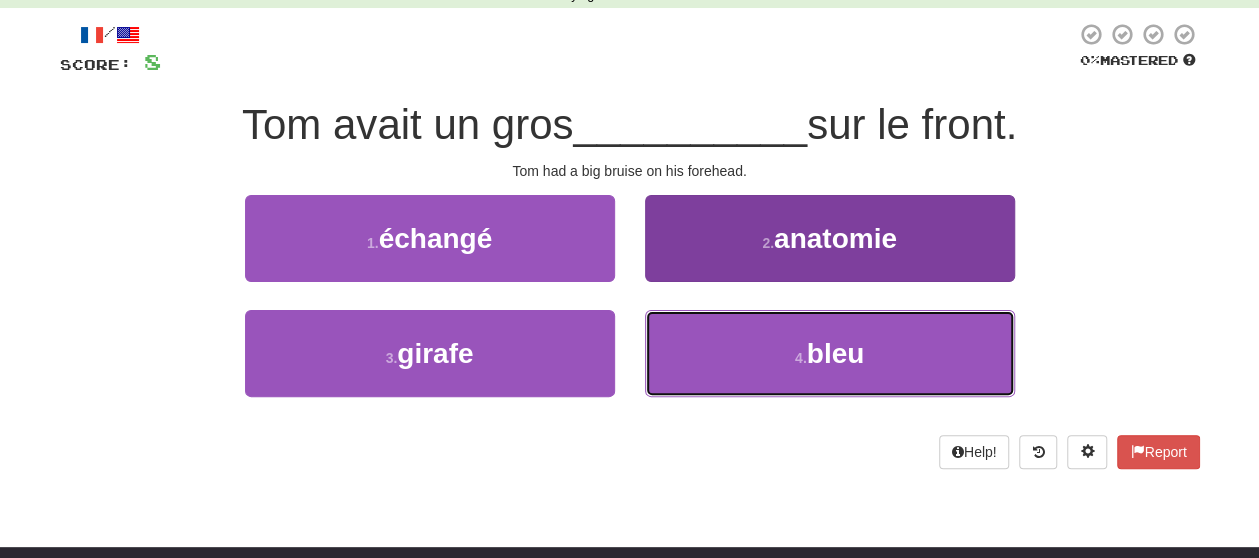 drag, startPoint x: 663, startPoint y: 333, endPoint x: 674, endPoint y: 340, distance: 13.038404 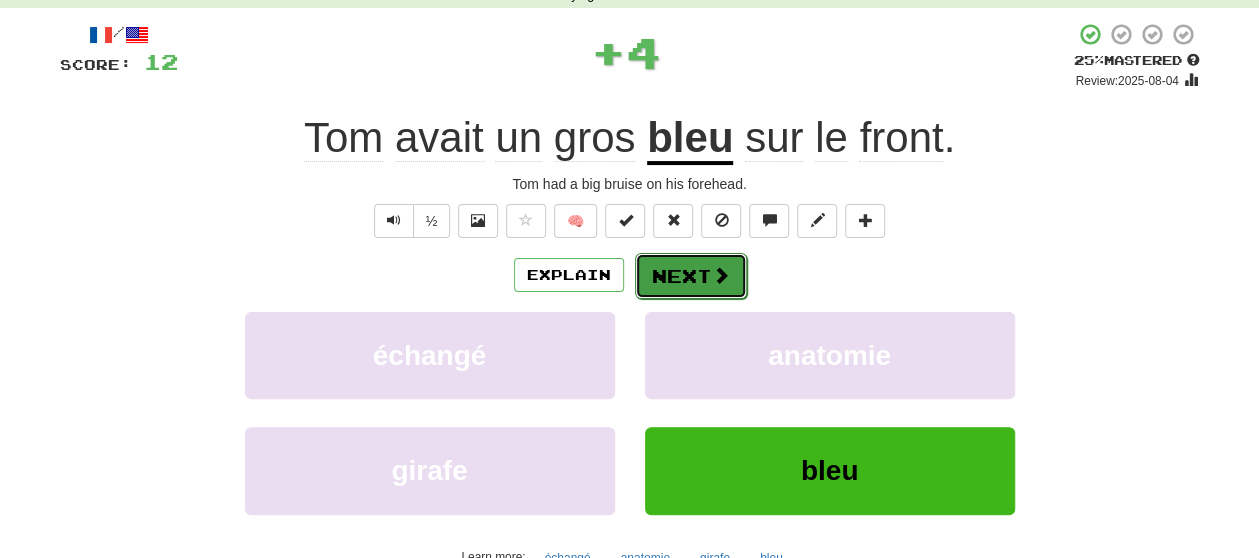 click on "Next" at bounding box center (691, 276) 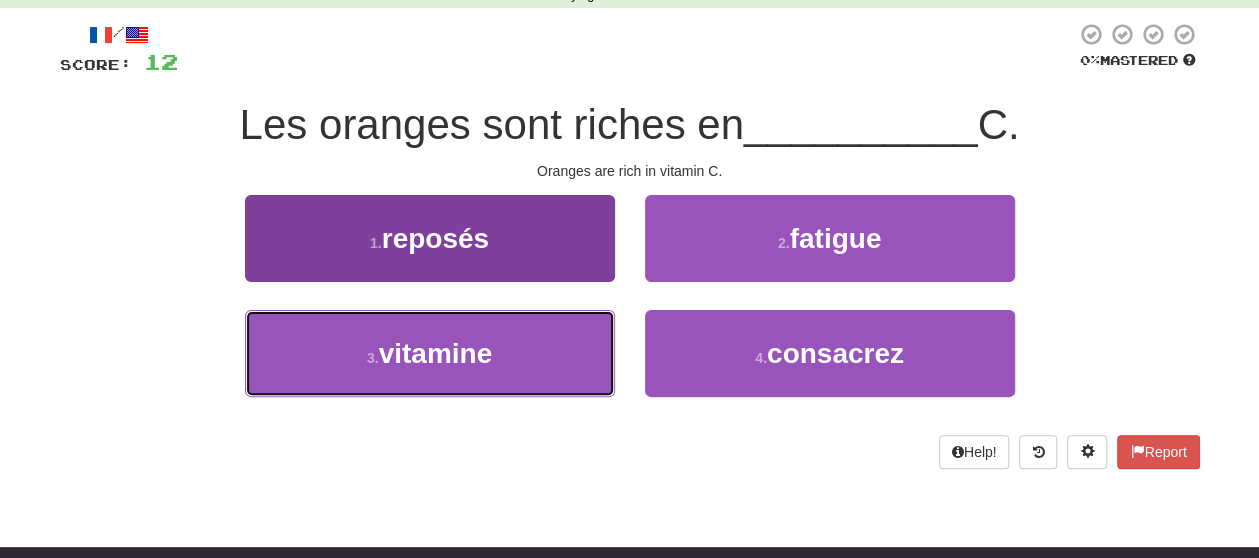 click on "3 .  vitamine" at bounding box center (430, 353) 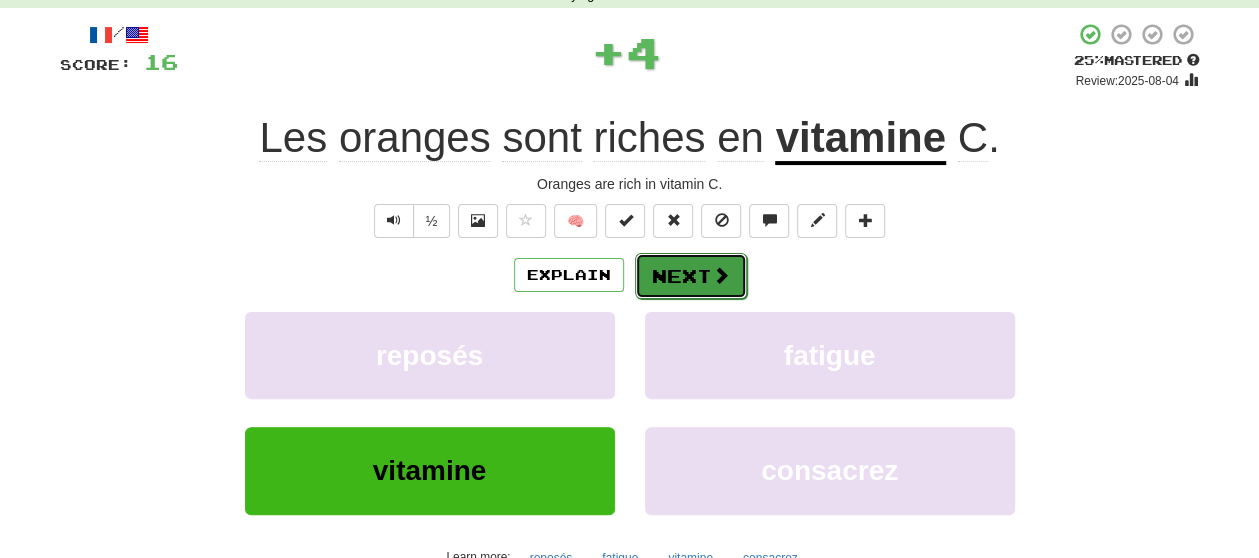 click on "Next" at bounding box center [691, 276] 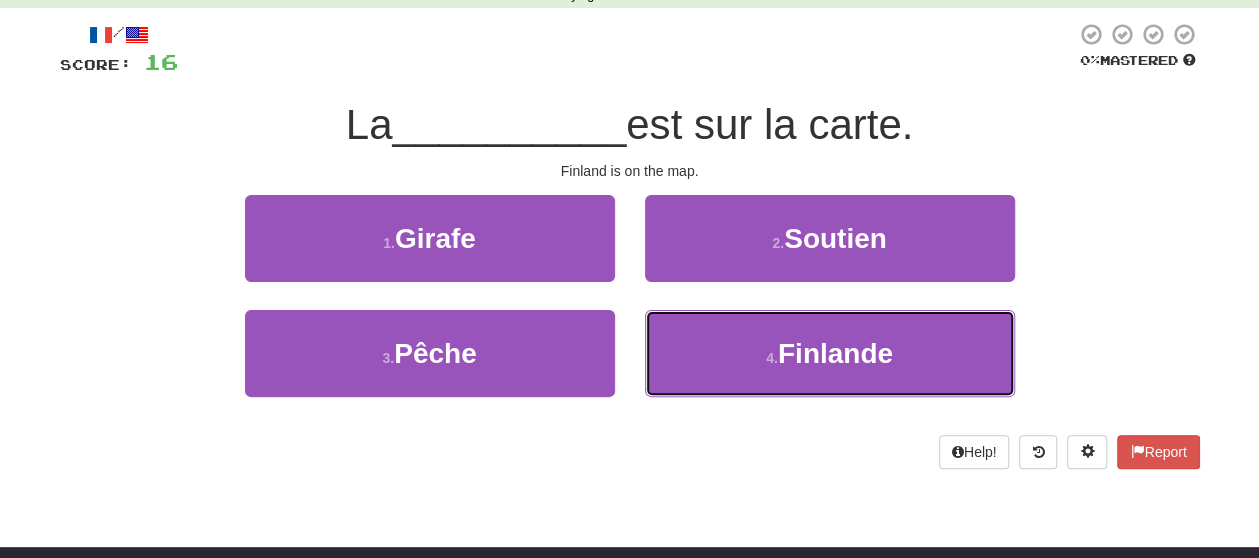 drag, startPoint x: 691, startPoint y: 343, endPoint x: 682, endPoint y: 299, distance: 44.911022 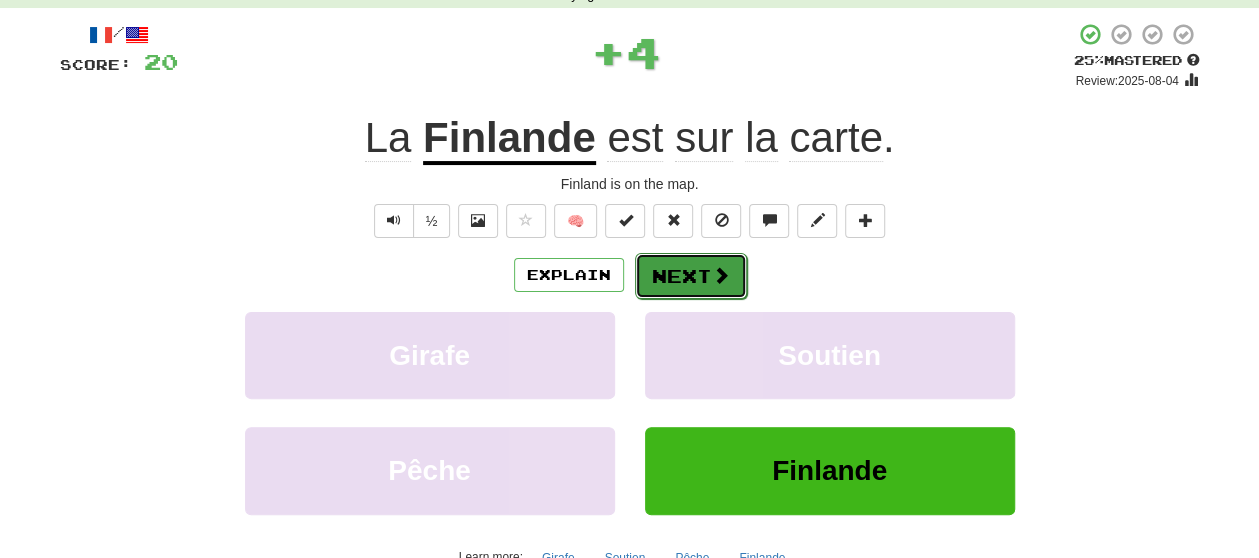 click on "Next" at bounding box center (691, 276) 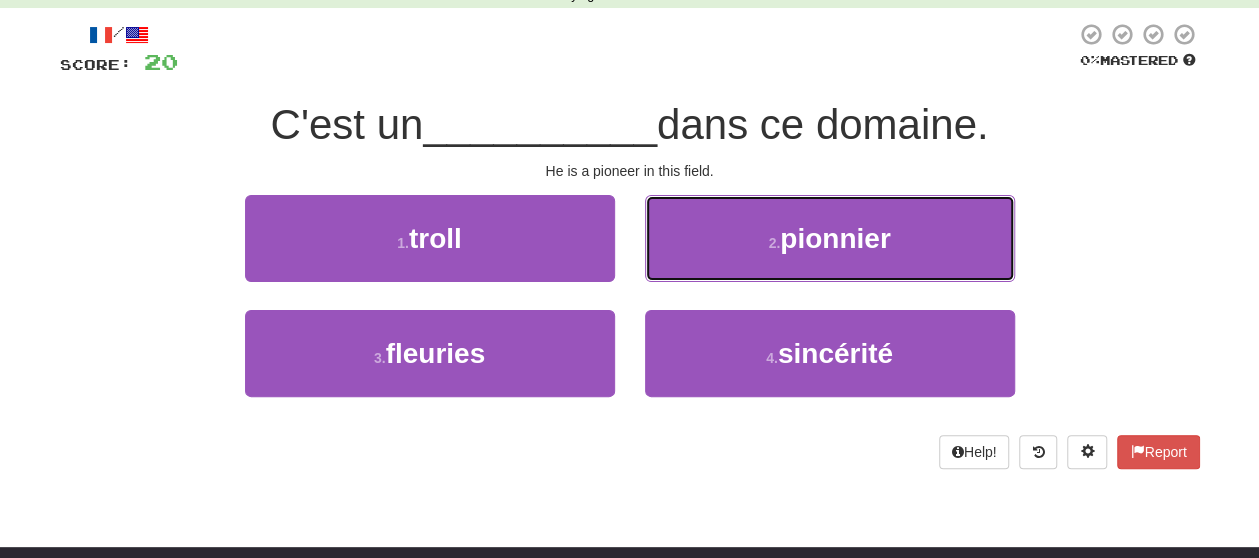 click on "2 .  pionnier" at bounding box center [830, 238] 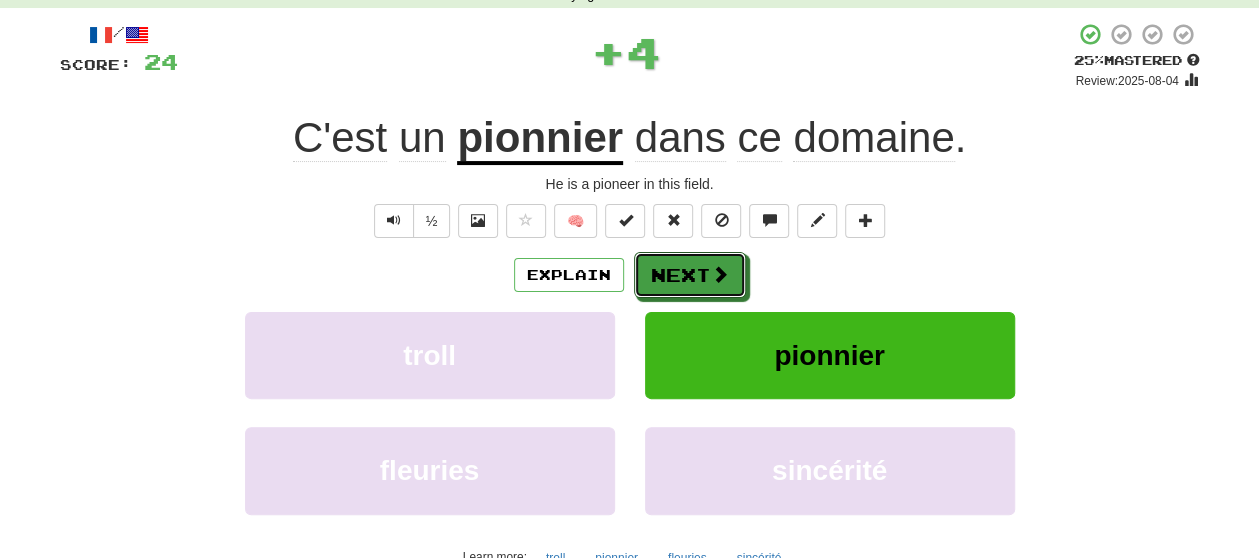click on "Next" at bounding box center (690, 275) 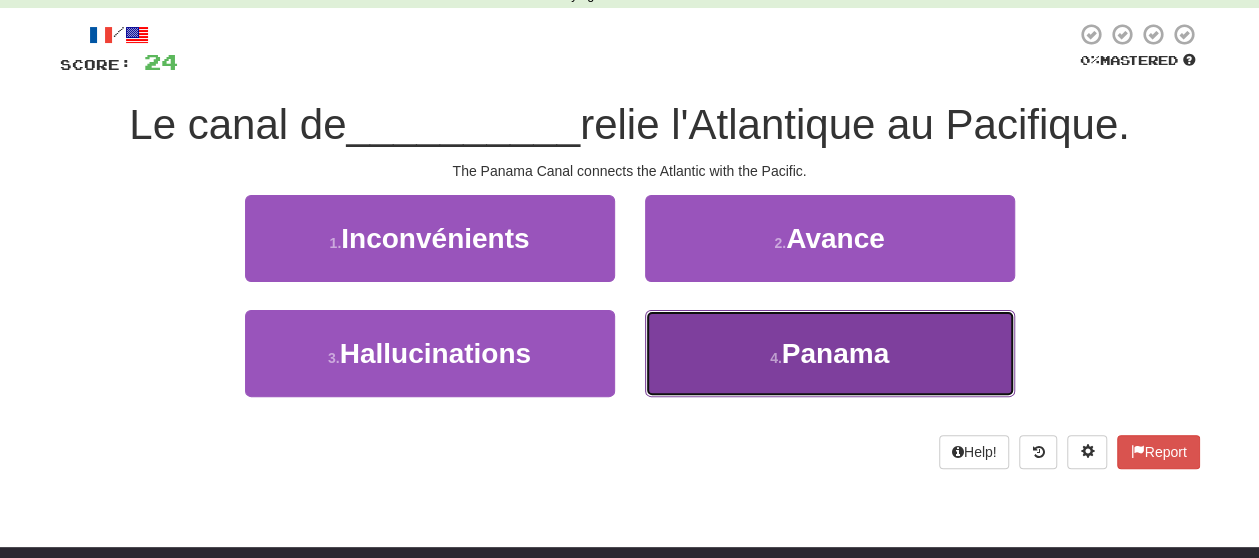 click on "4 .  Panama" at bounding box center [830, 353] 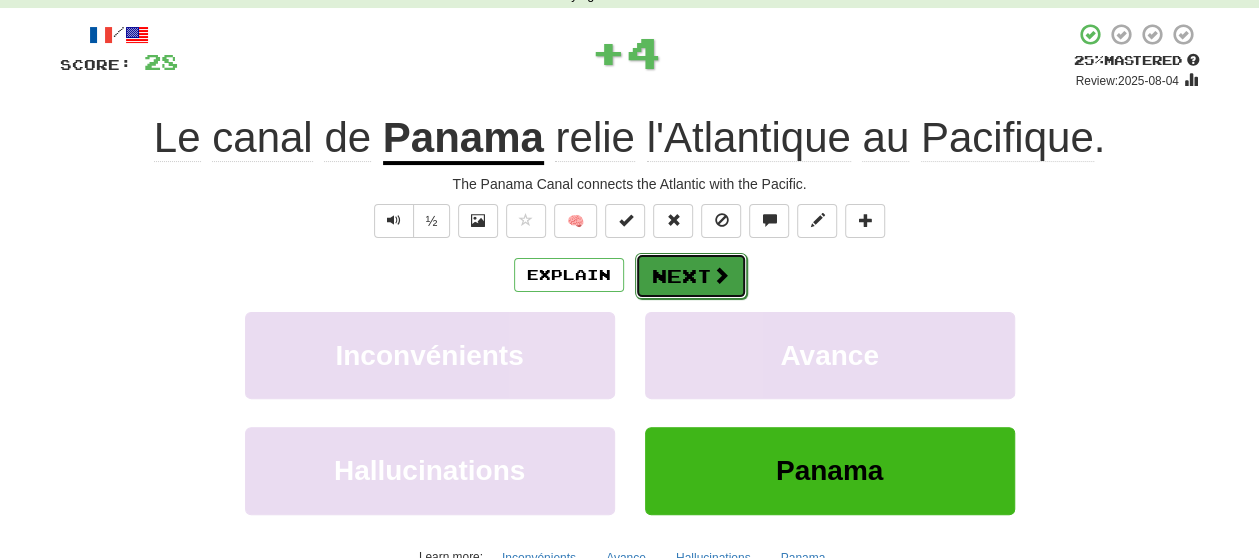 click on "Next" at bounding box center [691, 276] 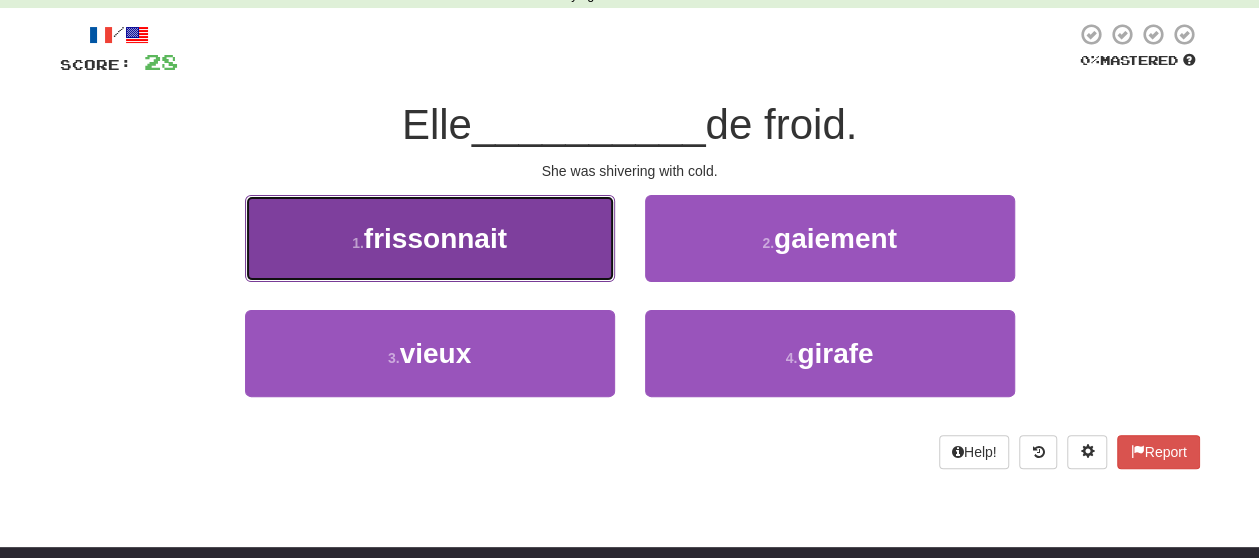 click on "1 .  frissonnait" at bounding box center (430, 238) 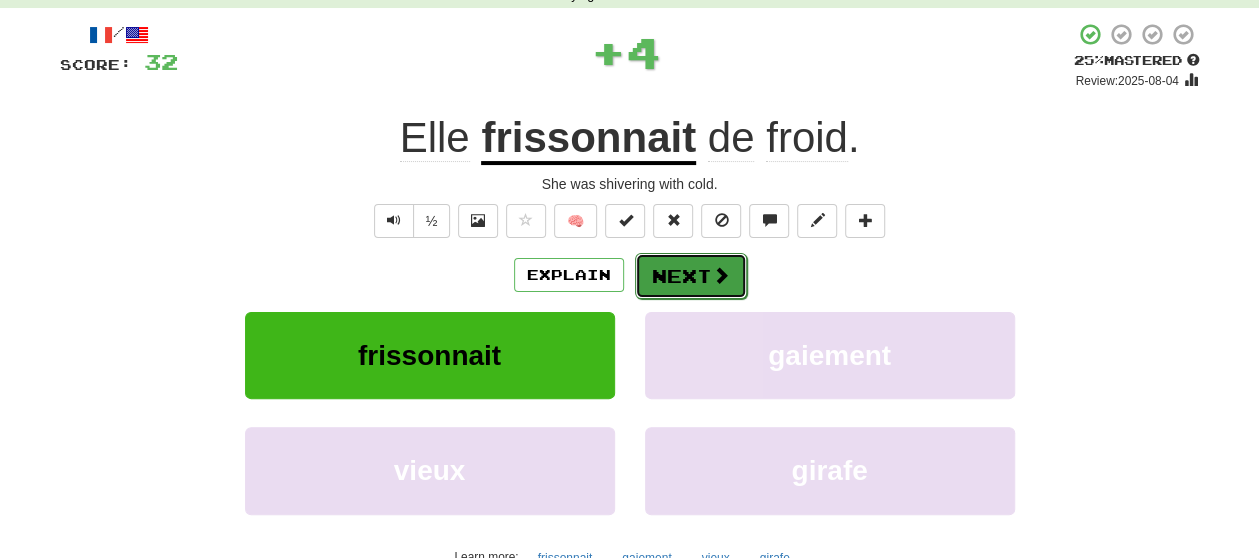 click on "Next" at bounding box center [691, 276] 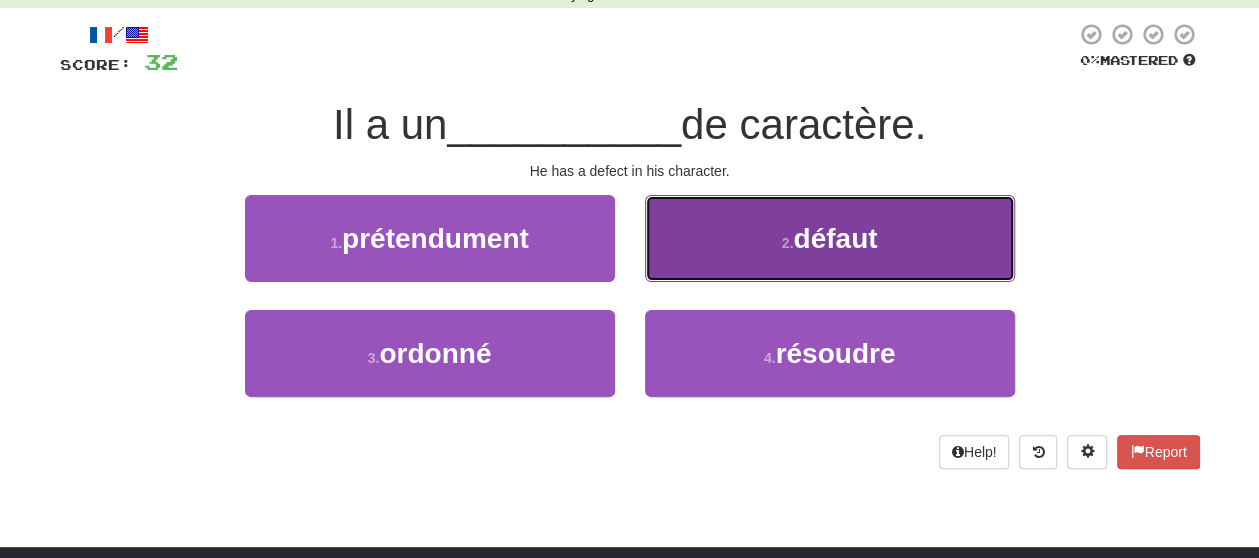 click on "2 .  défaut" at bounding box center [830, 238] 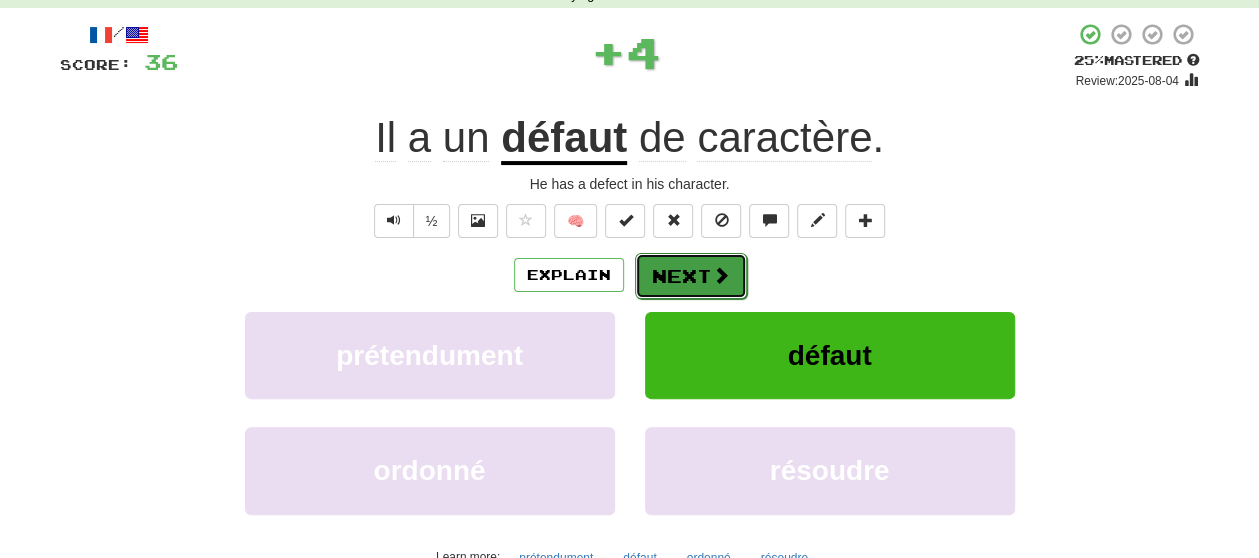 click on "Next" at bounding box center (691, 276) 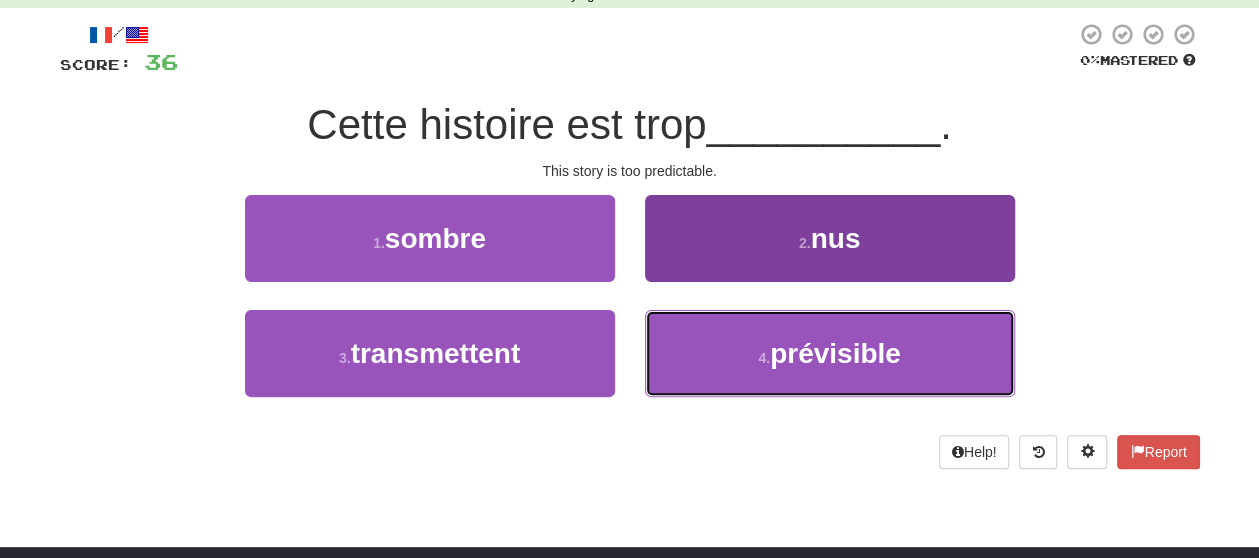 click on "4 .  prévisible" at bounding box center [830, 353] 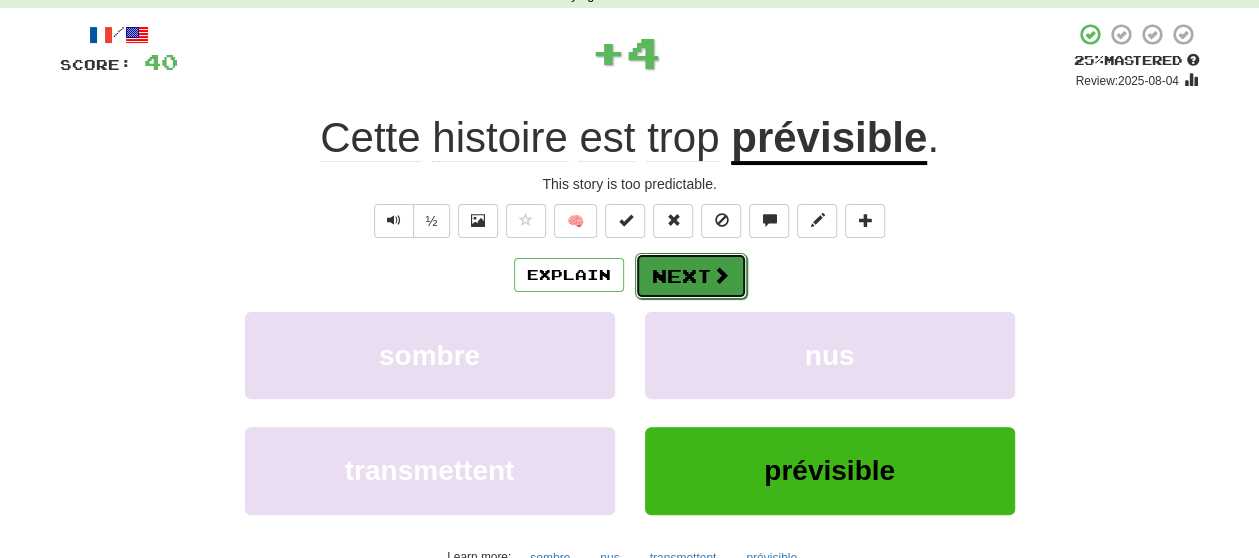 click at bounding box center (721, 275) 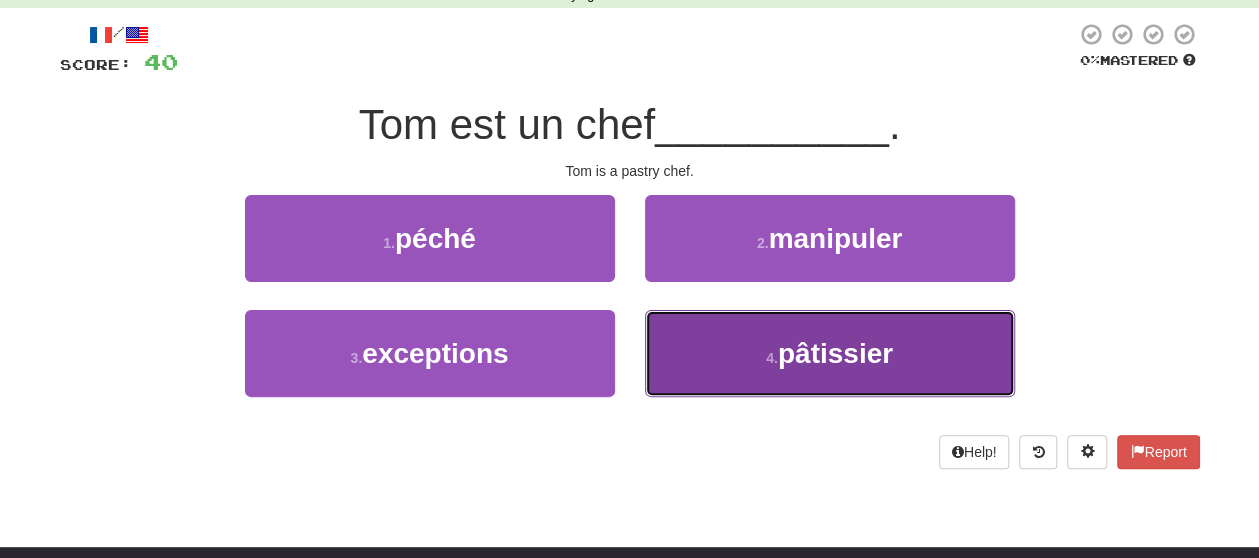 click on "4 .  pâtissier" at bounding box center [830, 353] 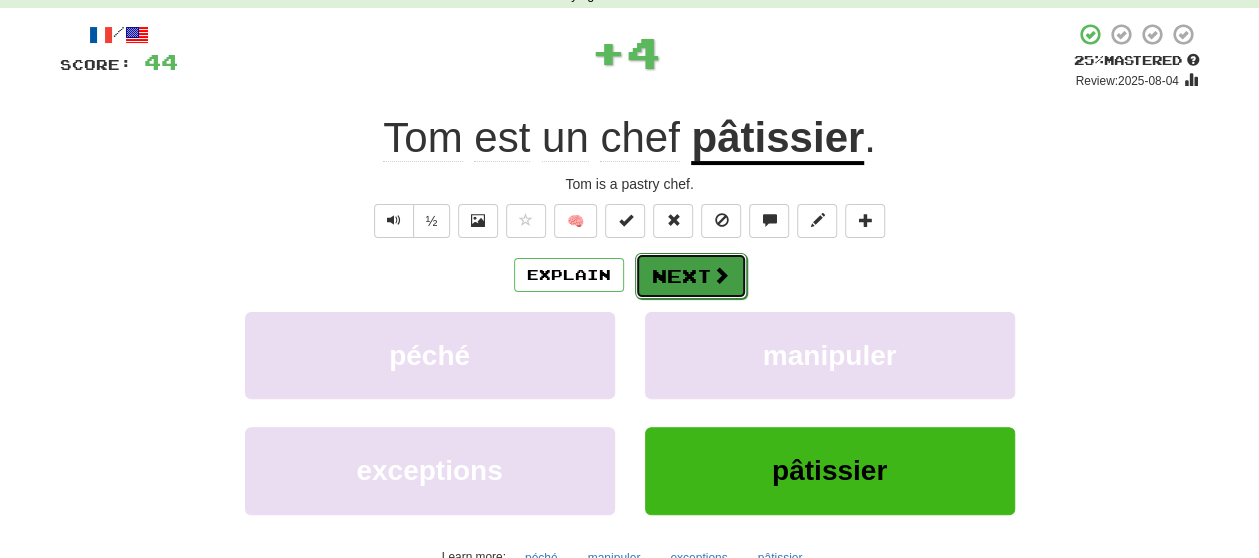 click on "Next" at bounding box center (691, 276) 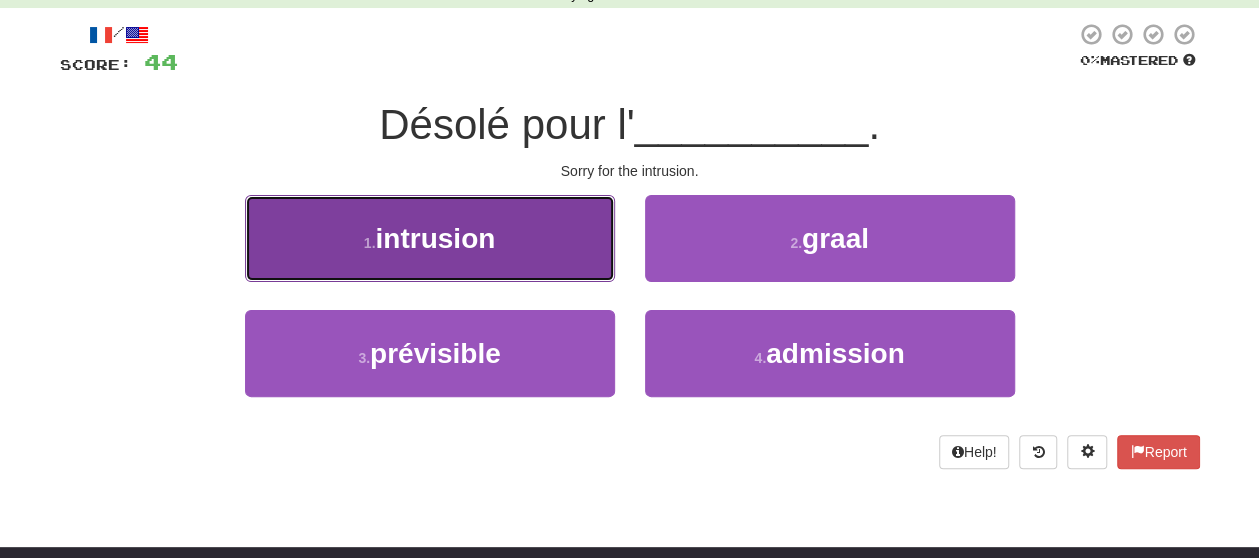 click on "1 .  intrusion" at bounding box center (430, 238) 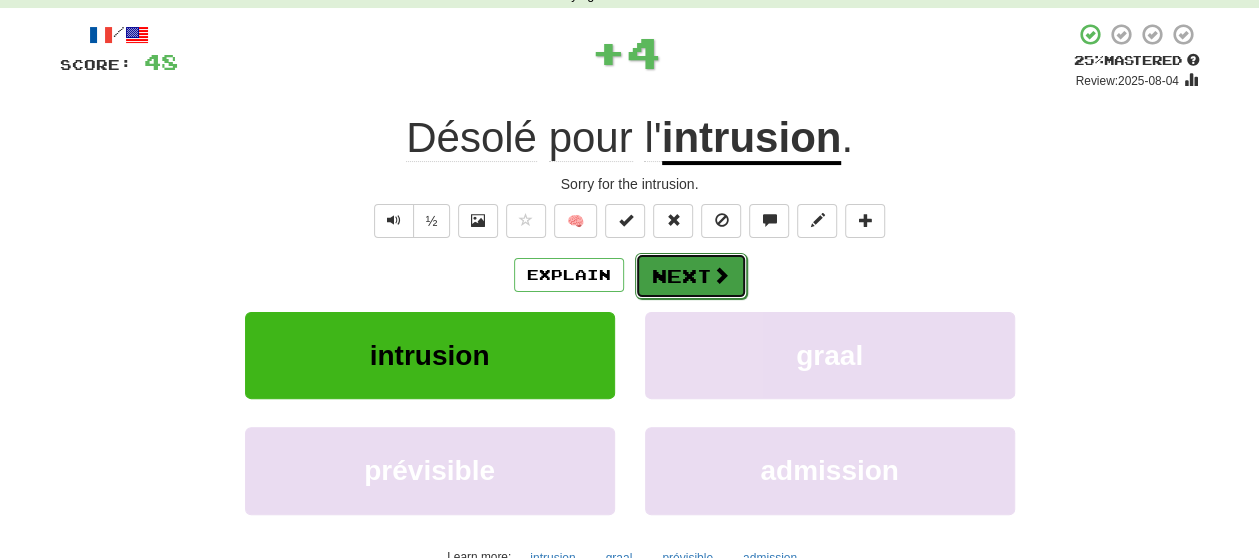 click on "Next" at bounding box center [691, 276] 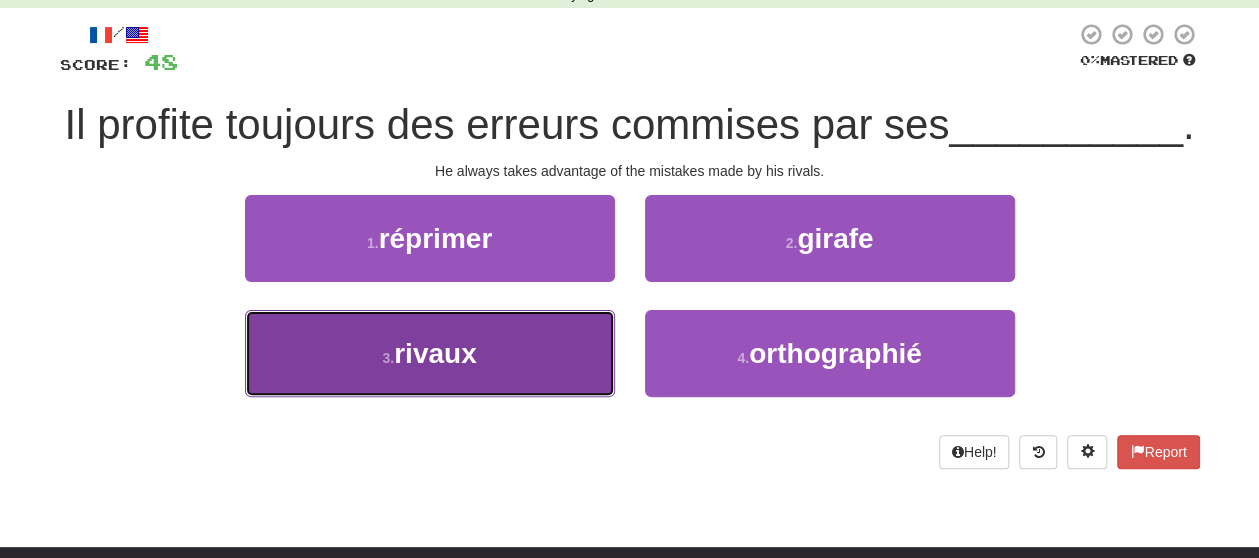 click on "3 ." at bounding box center [388, 358] 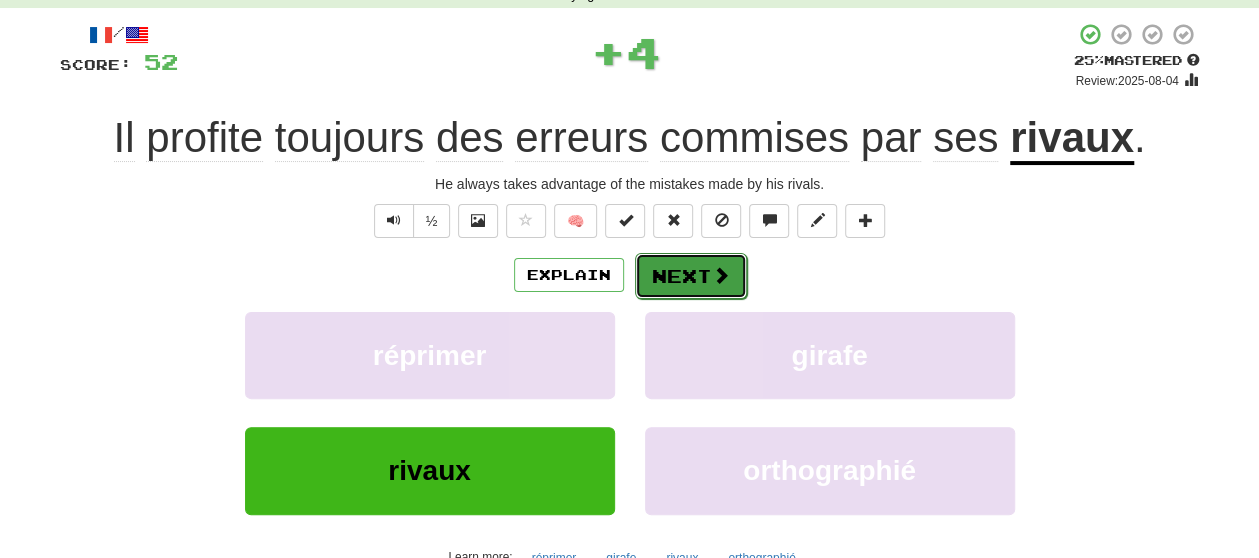 click on "Next" at bounding box center (691, 276) 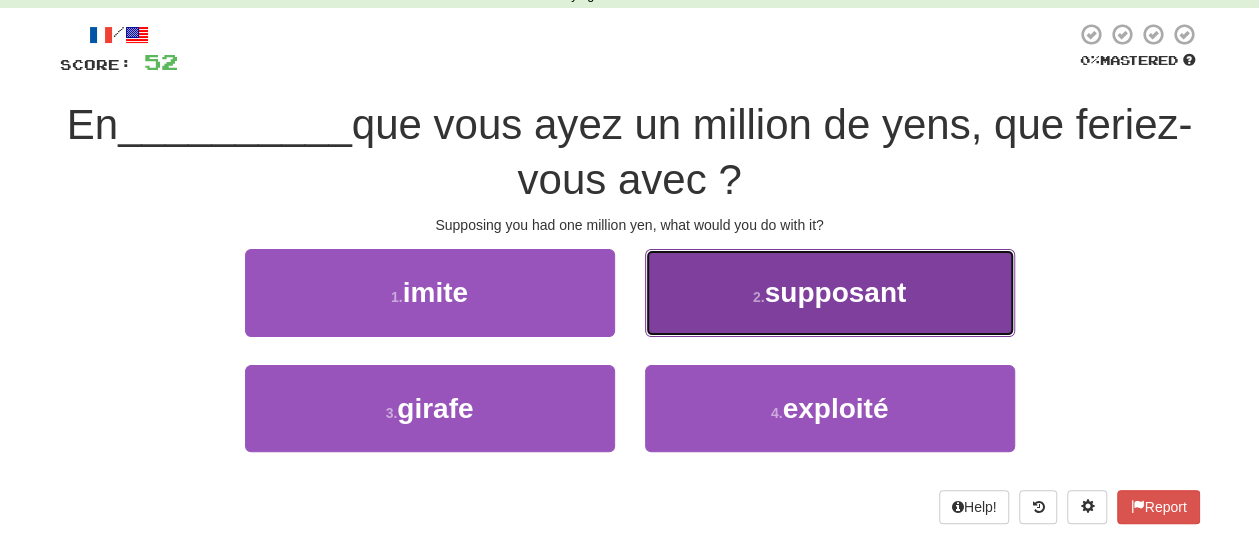 click on "2 .  supposant" at bounding box center [830, 292] 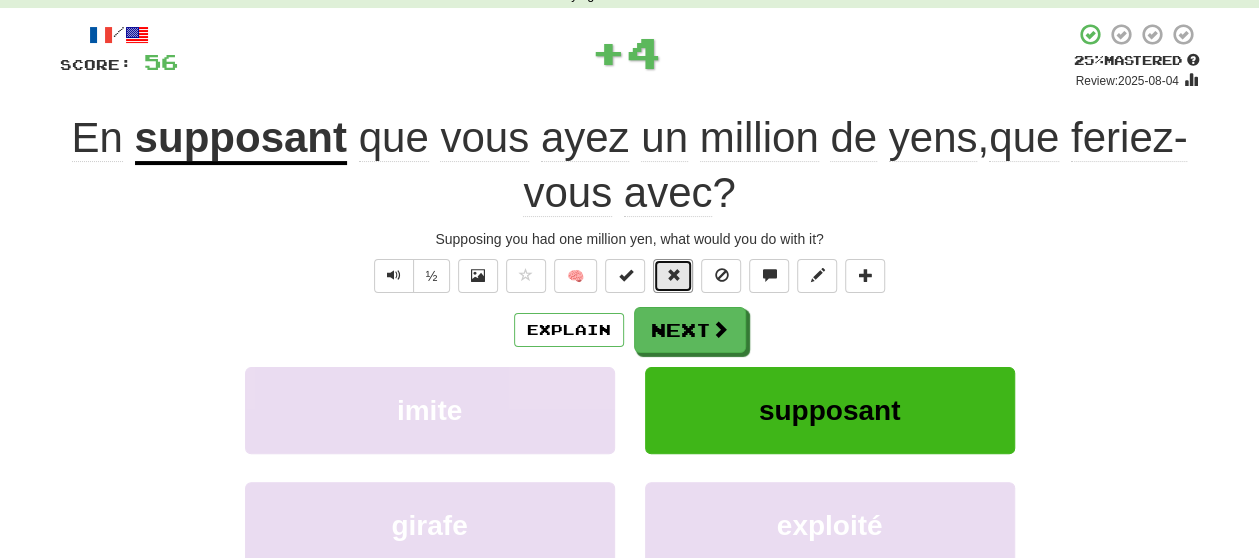 click at bounding box center (673, 276) 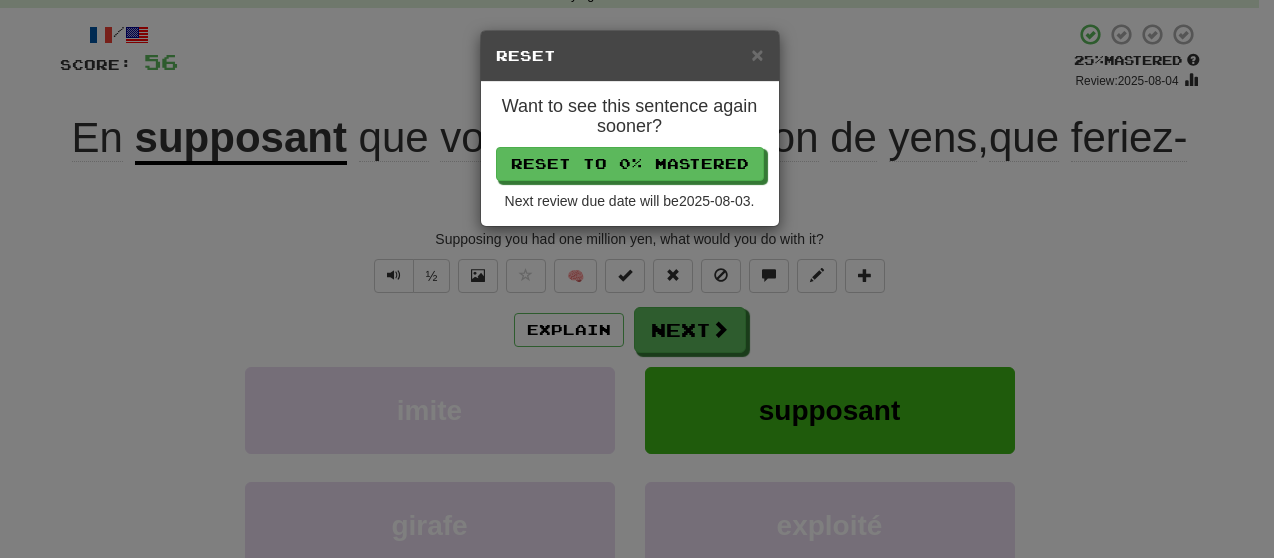 click on "× Reset Want to see this sentence again sooner? Reset to 0% Mastered Next review due date will be  2025-08-03 ." at bounding box center (637, 279) 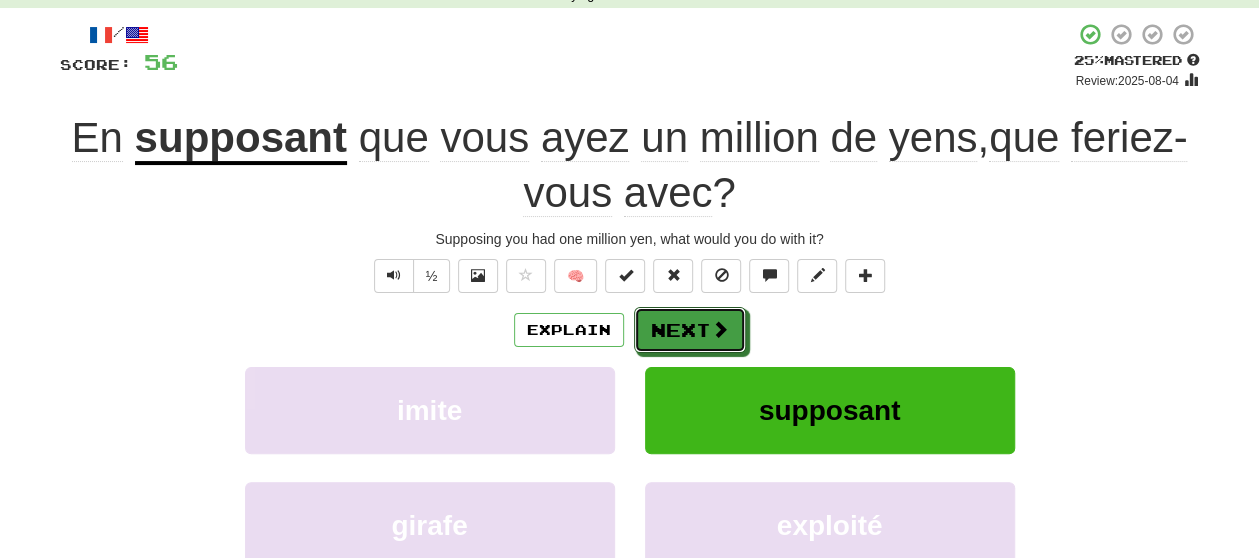 click on "Next" at bounding box center (690, 330) 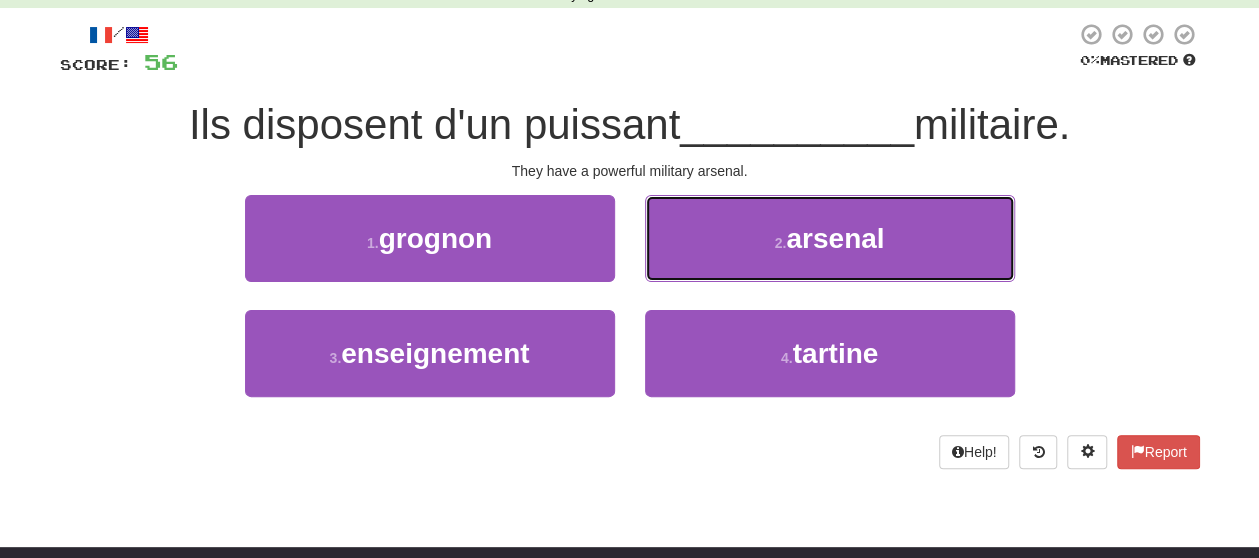 click on "2 .  arsenal" at bounding box center (830, 238) 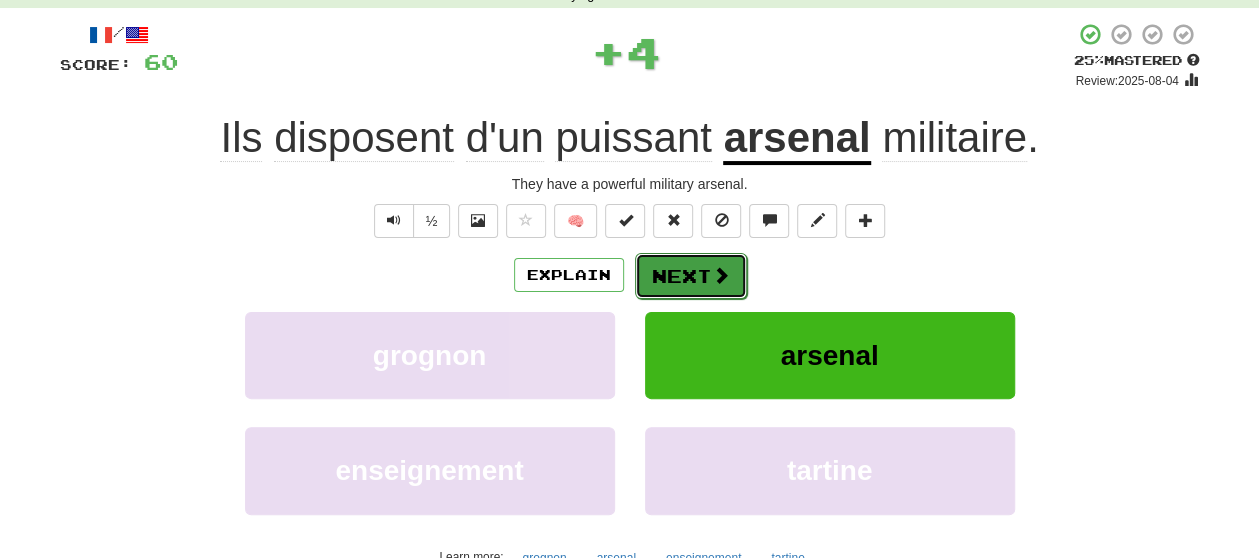 click on "Next" at bounding box center (691, 276) 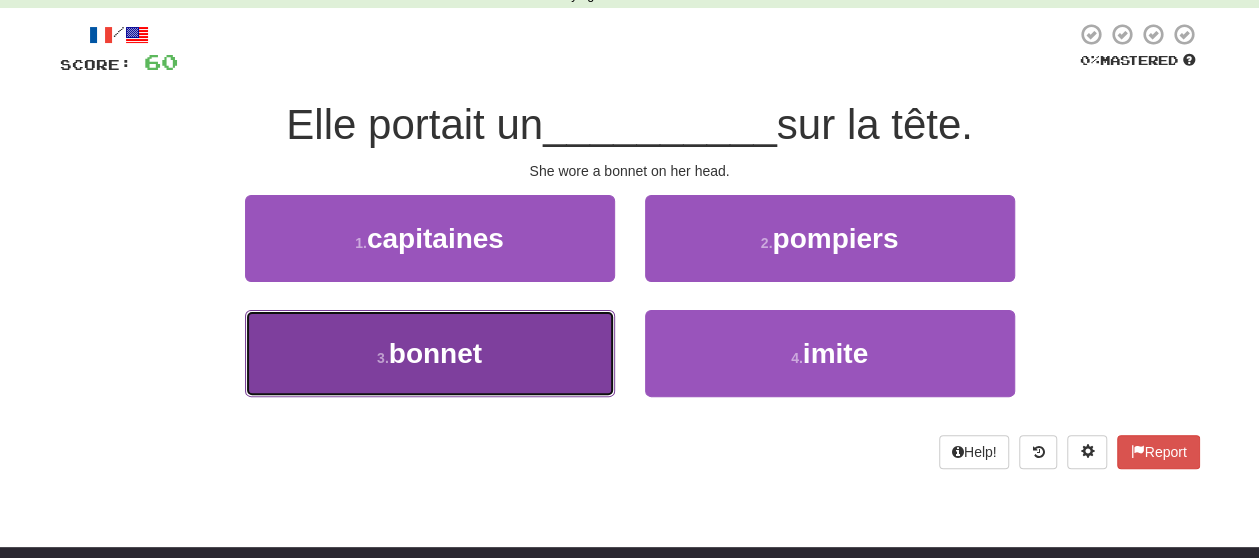 click on "3 .  bonnet" at bounding box center [430, 353] 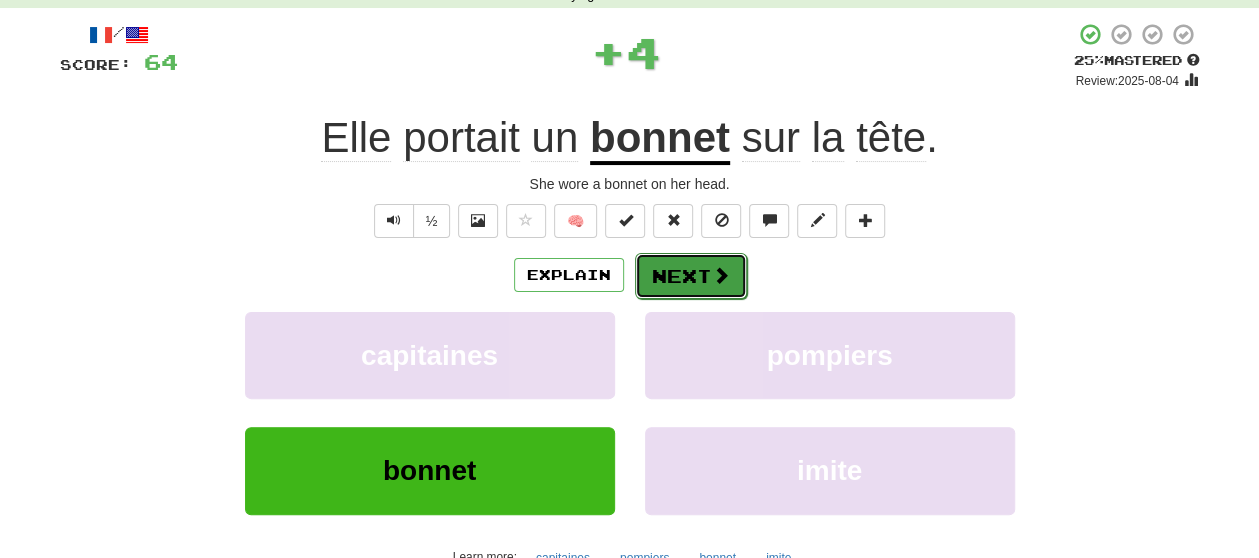 click on "Next" at bounding box center [691, 276] 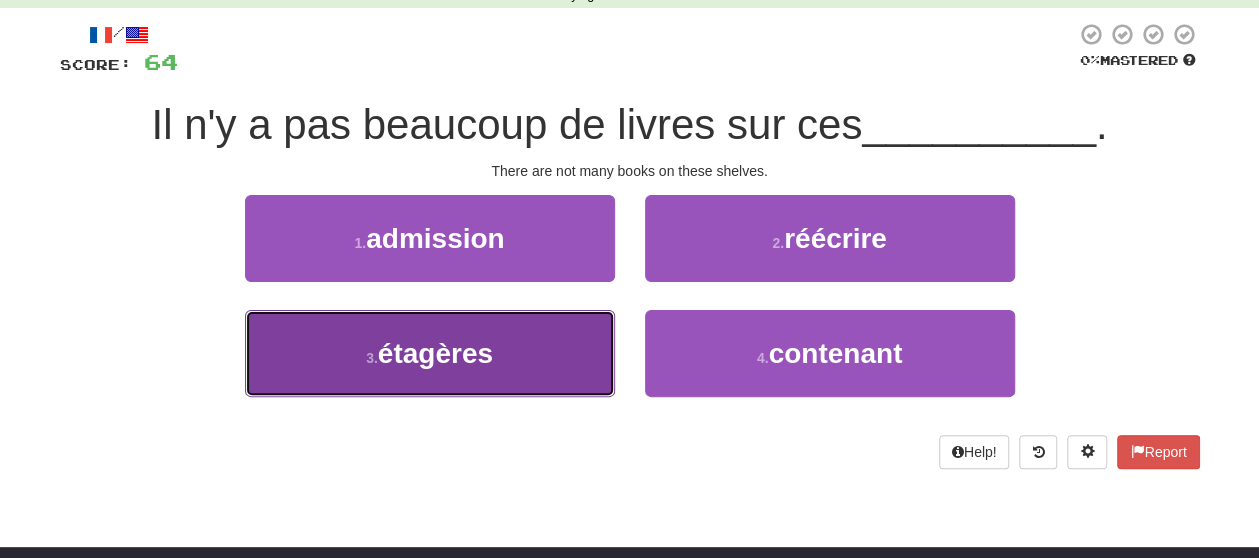 click on "3 .  étagères" at bounding box center [430, 353] 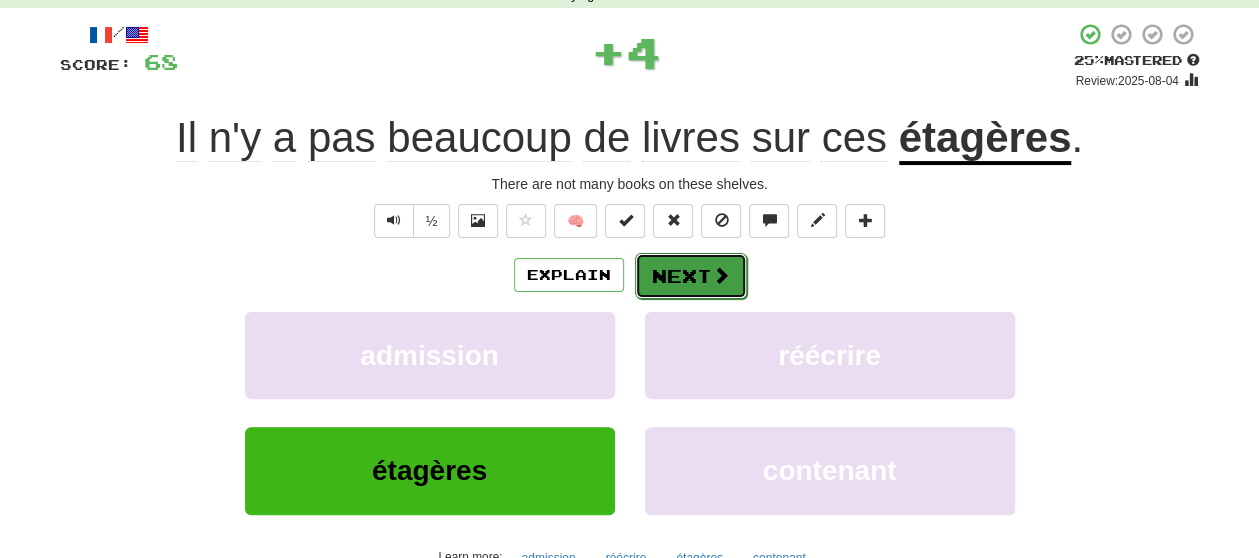 click on "Next" at bounding box center (691, 276) 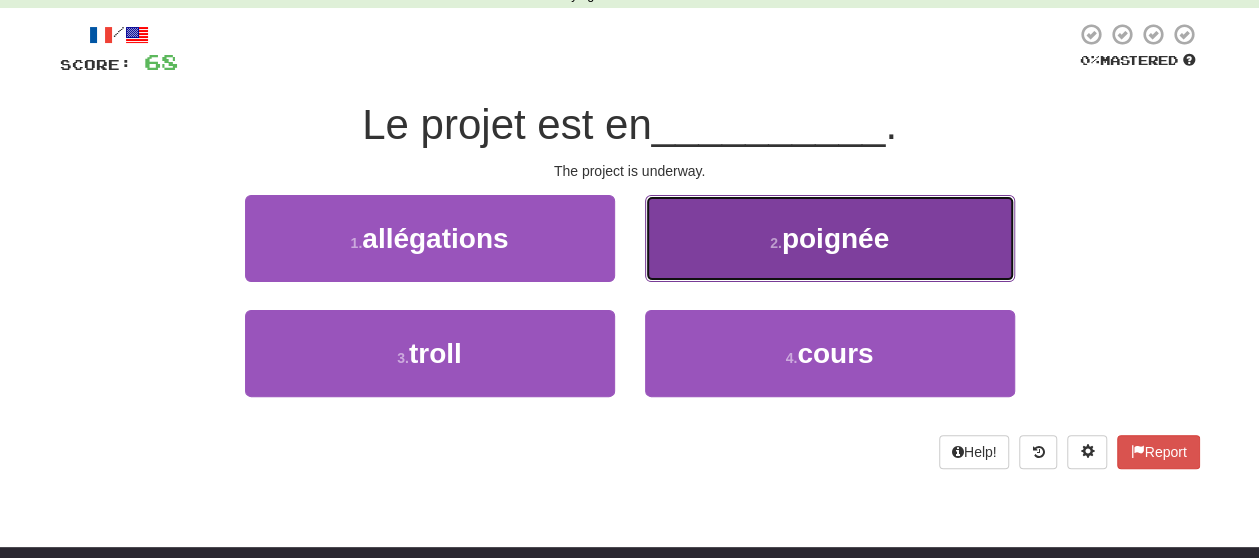 click on "2 .  poignée" at bounding box center [830, 238] 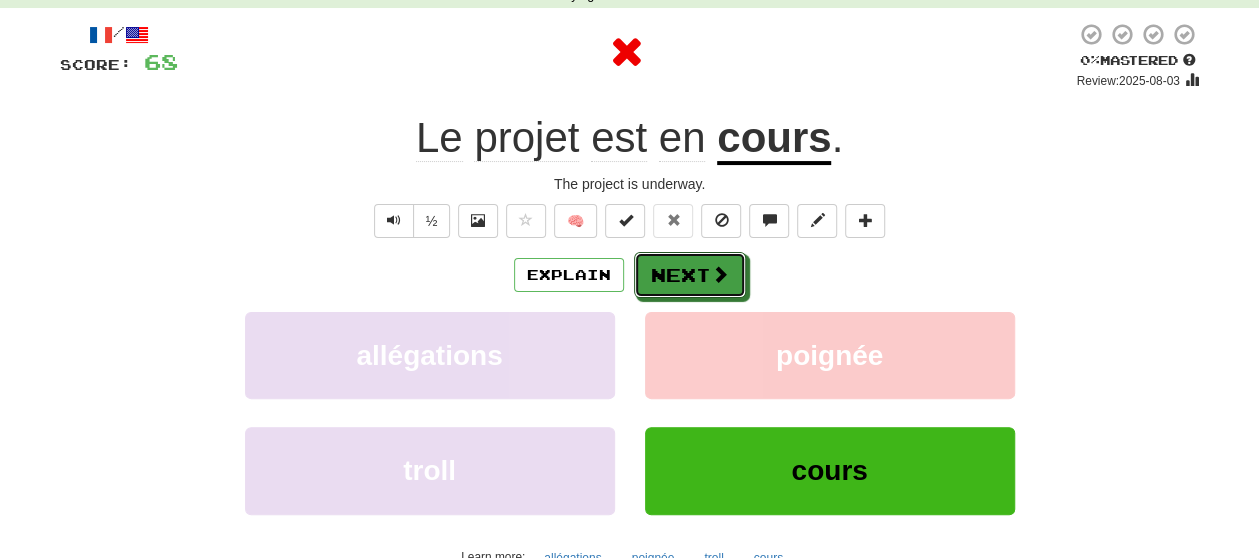click at bounding box center [720, 274] 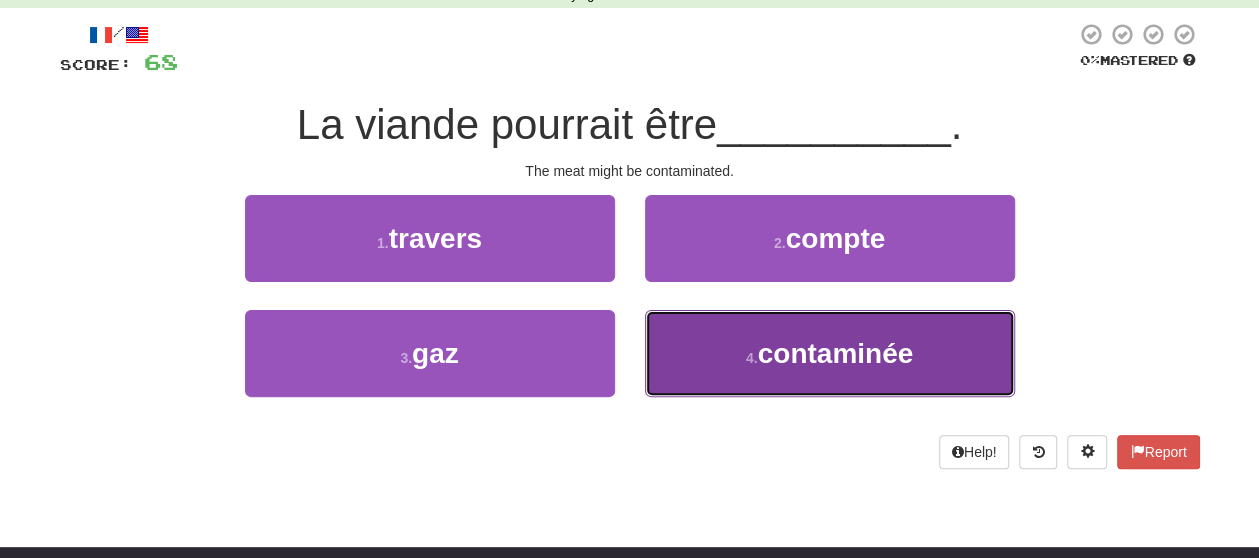 drag, startPoint x: 650, startPoint y: 353, endPoint x: 664, endPoint y: 319, distance: 36.769554 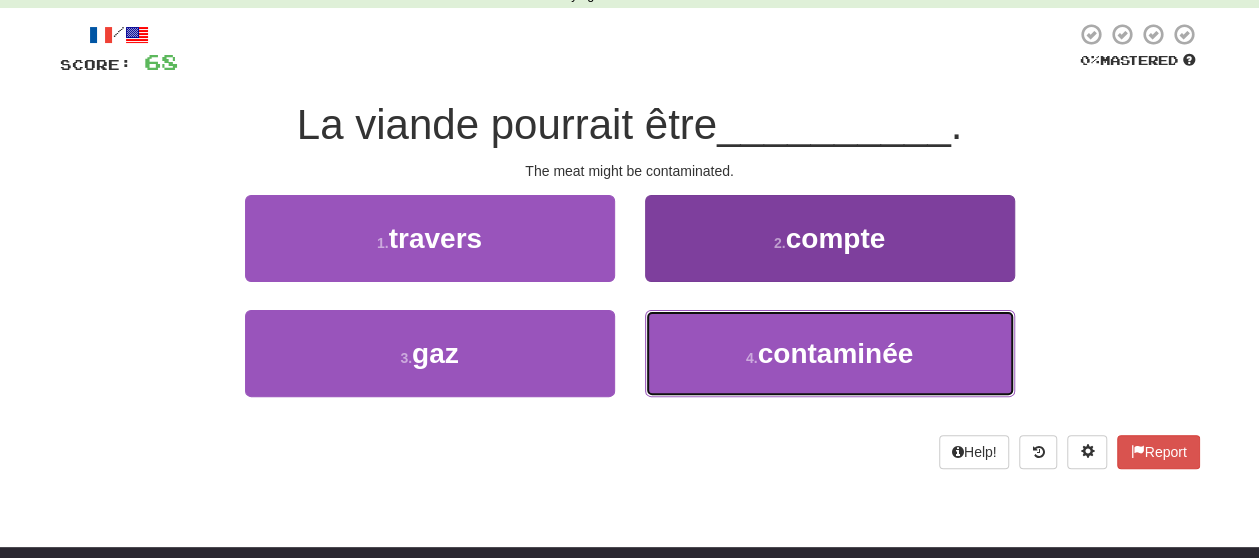 click on "4 .  contaminée" at bounding box center (830, 353) 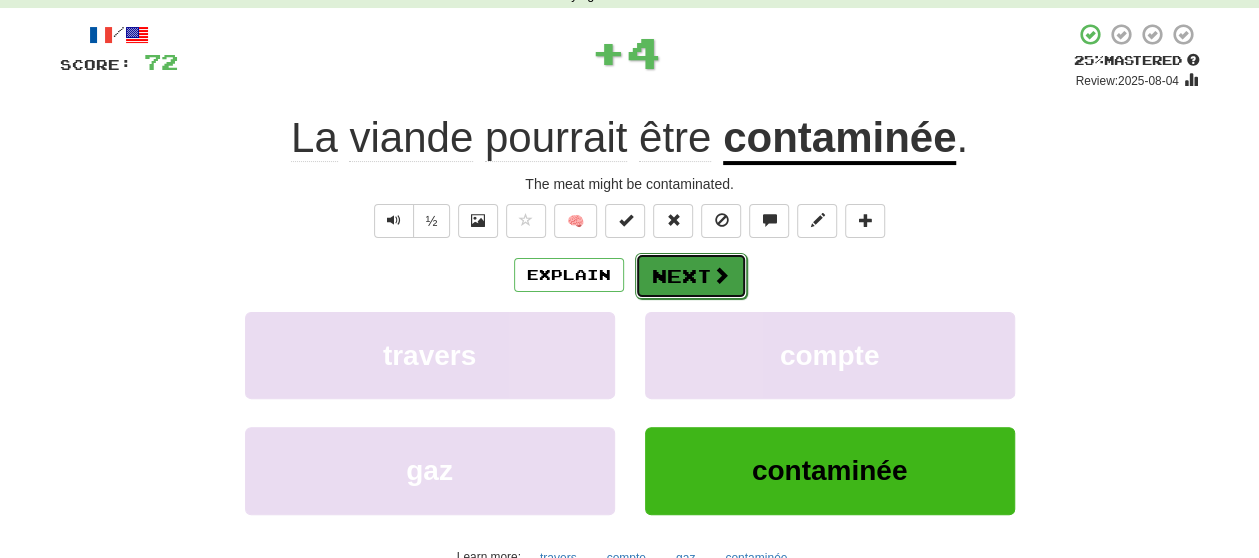 click on "Next" at bounding box center (691, 276) 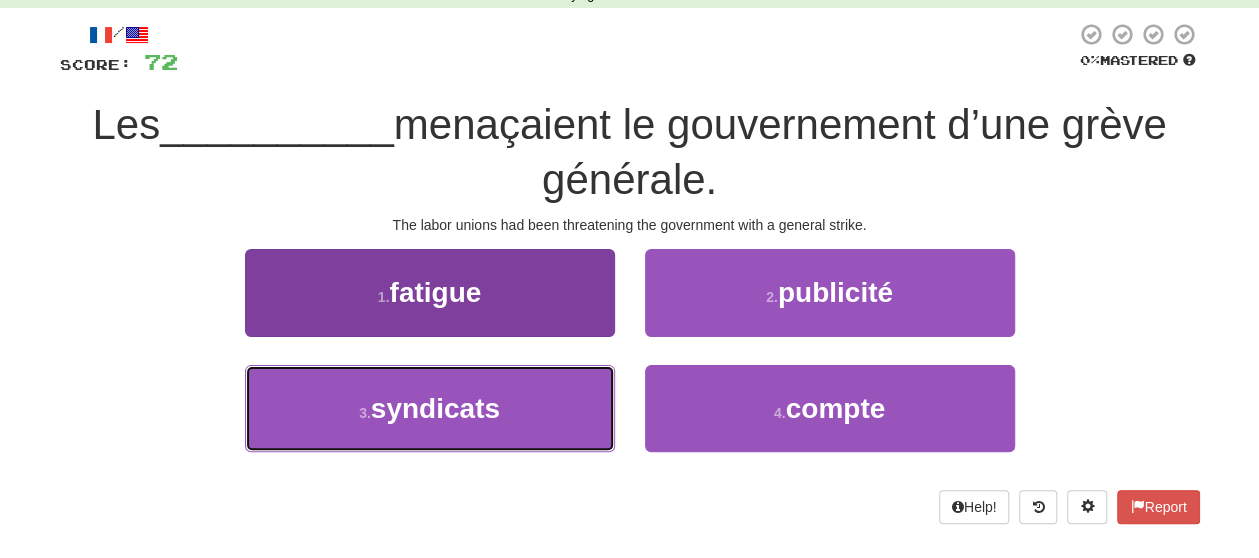 drag, startPoint x: 517, startPoint y: 406, endPoint x: 537, endPoint y: 381, distance: 32.01562 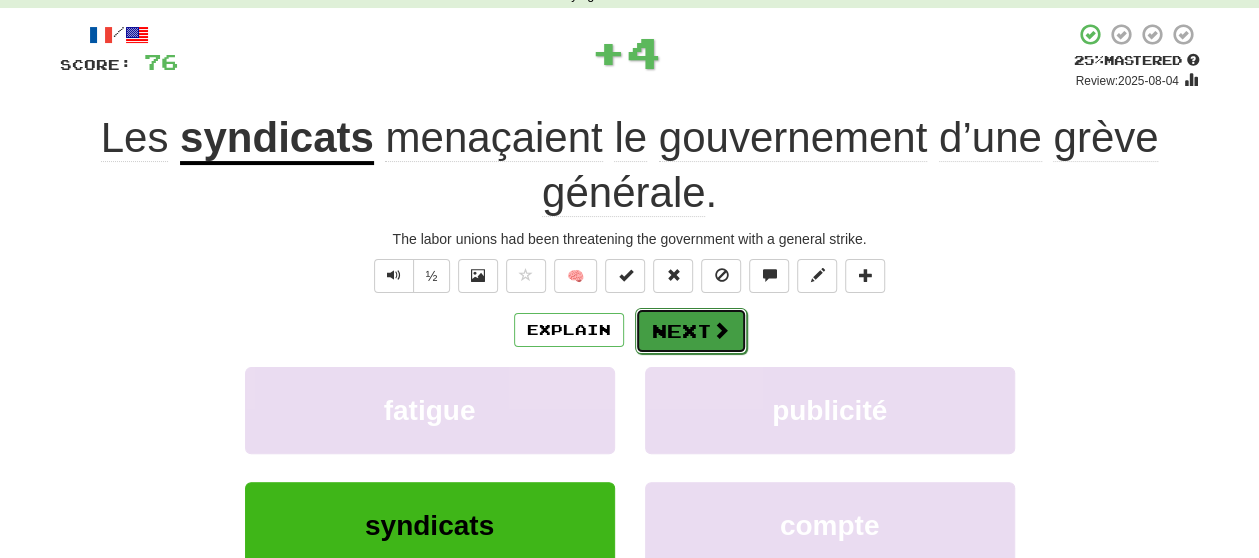 click on "Next" at bounding box center [691, 331] 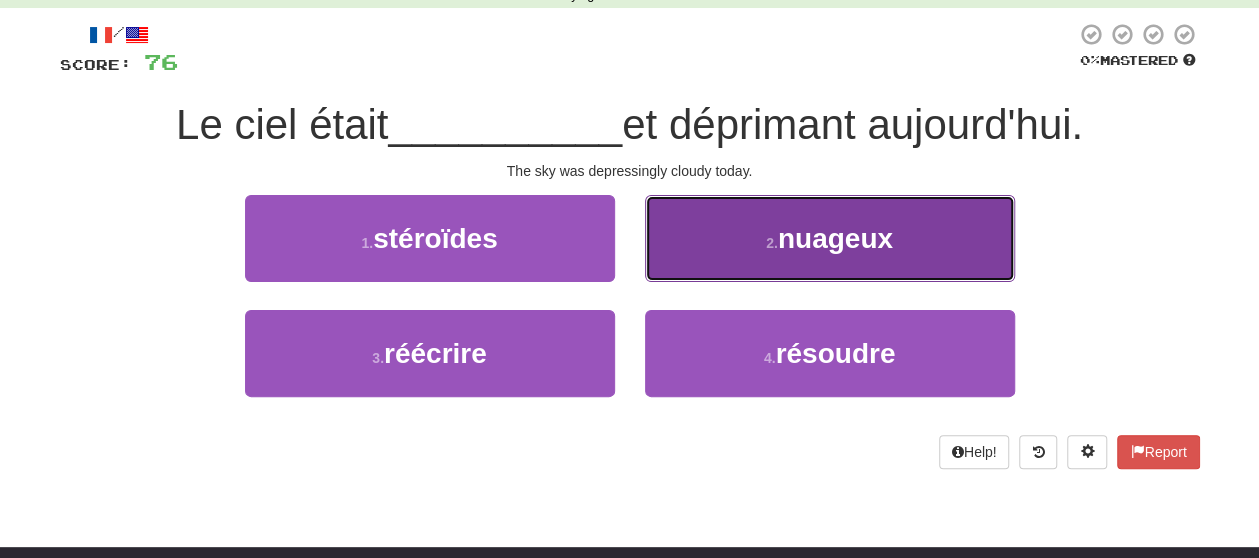 click on "2 .  nuageux" at bounding box center (830, 238) 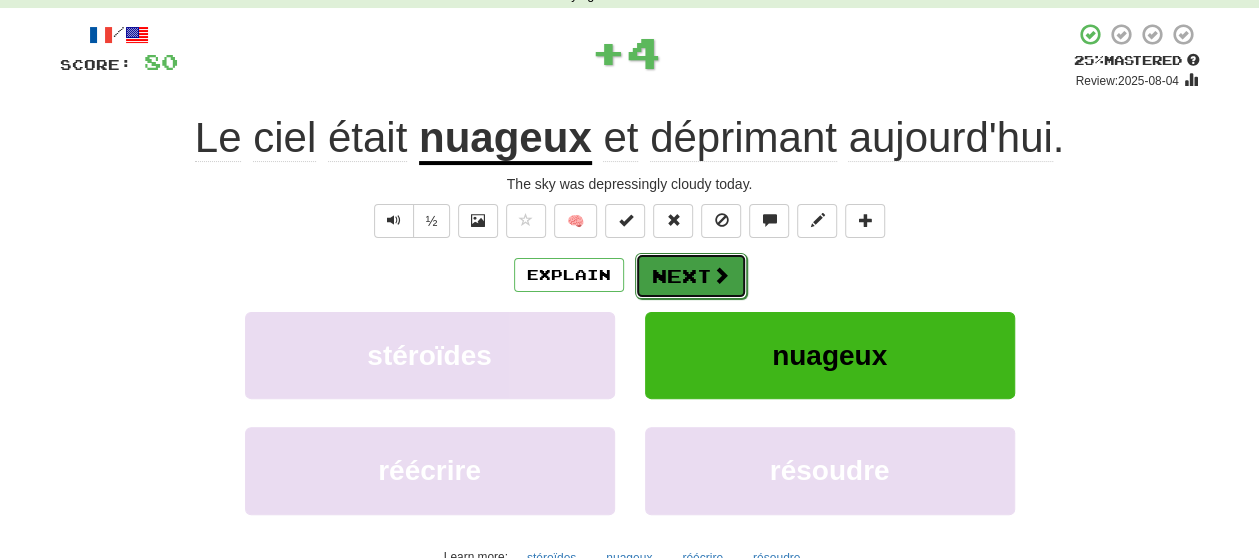 click at bounding box center (721, 275) 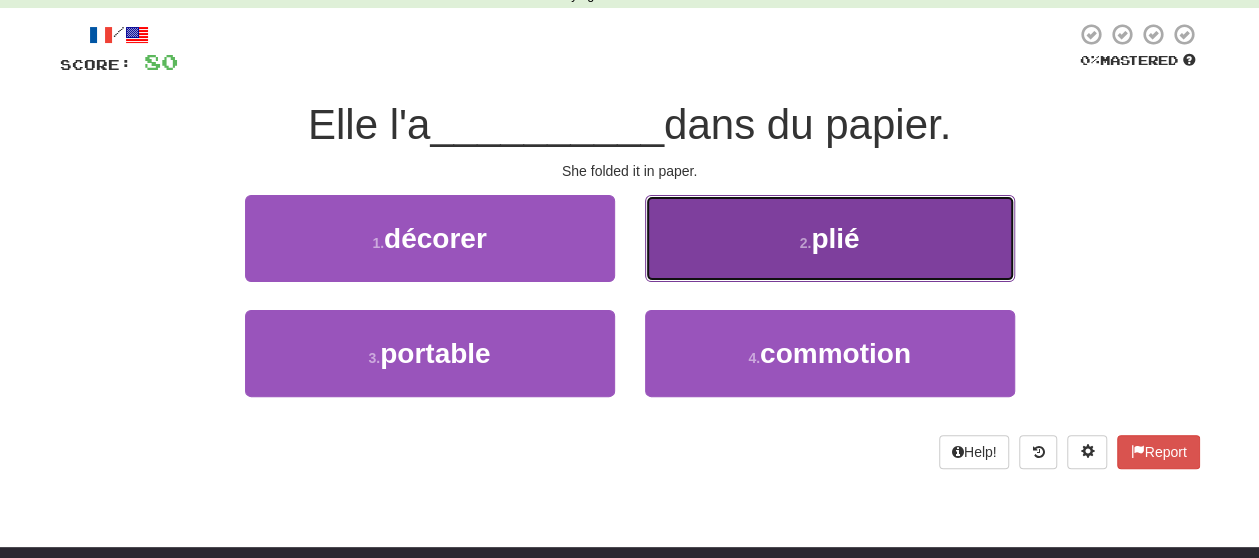 click on "2 .  plié" at bounding box center [830, 238] 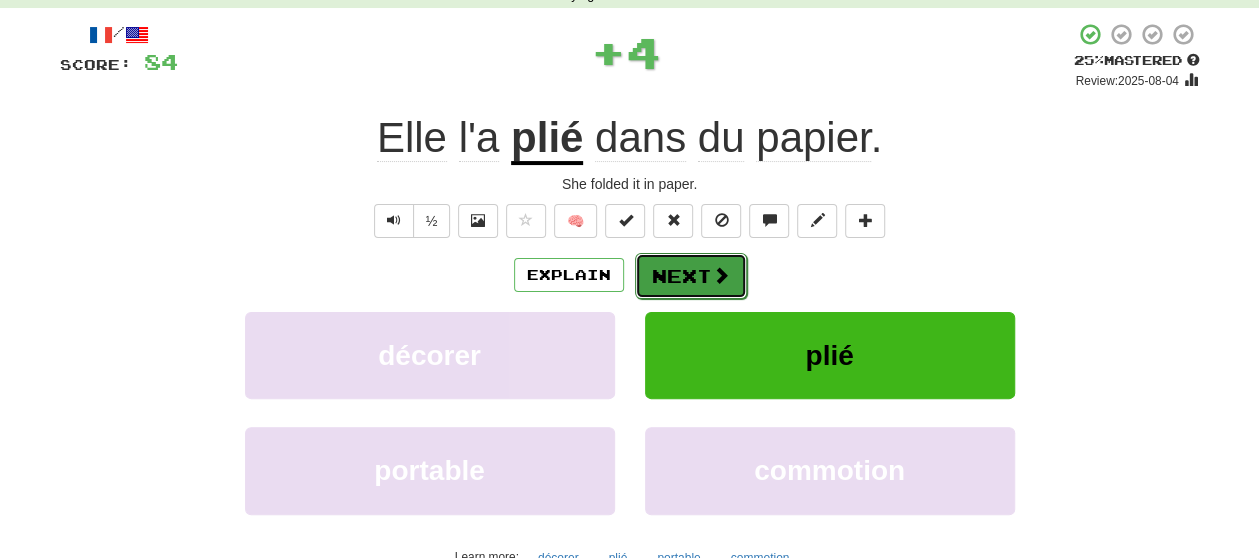 click on "Next" at bounding box center [691, 276] 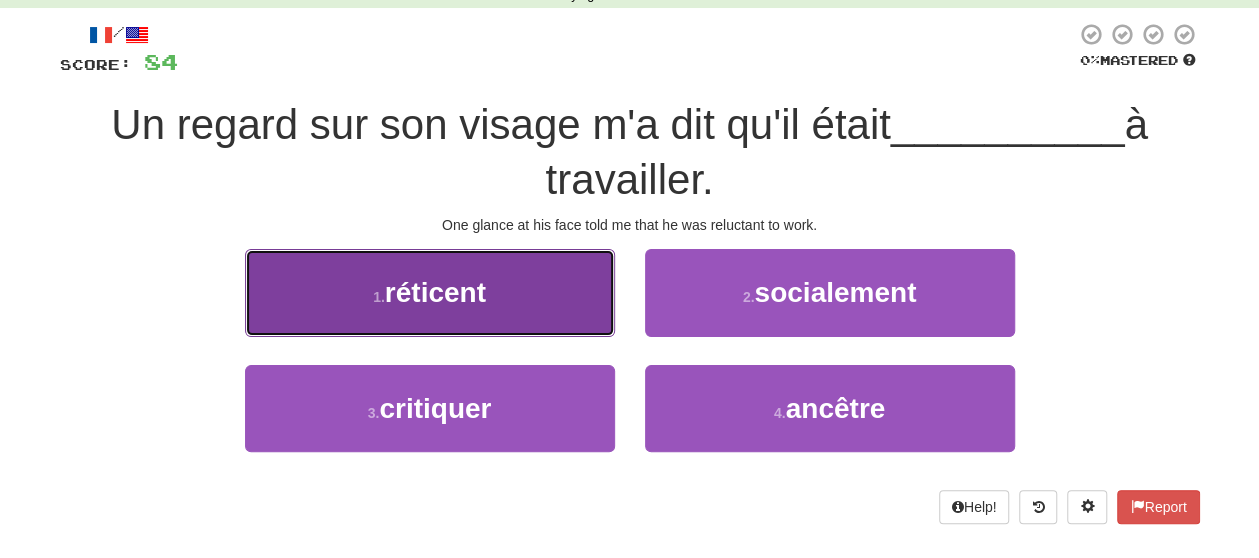 click on "1 .  réticent" at bounding box center [430, 292] 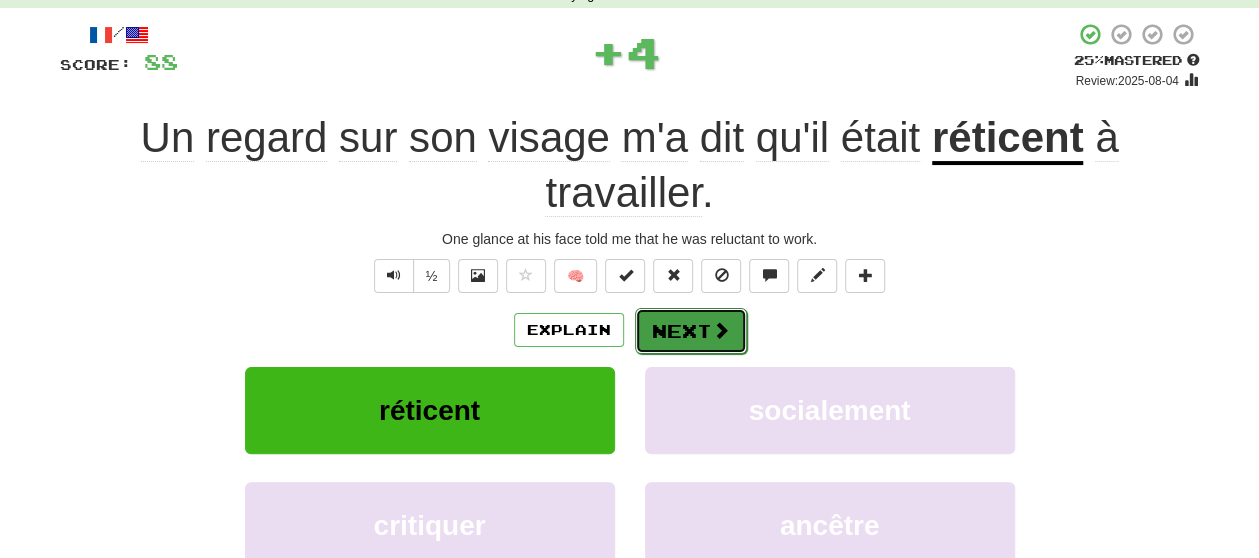 click on "Next" at bounding box center (691, 331) 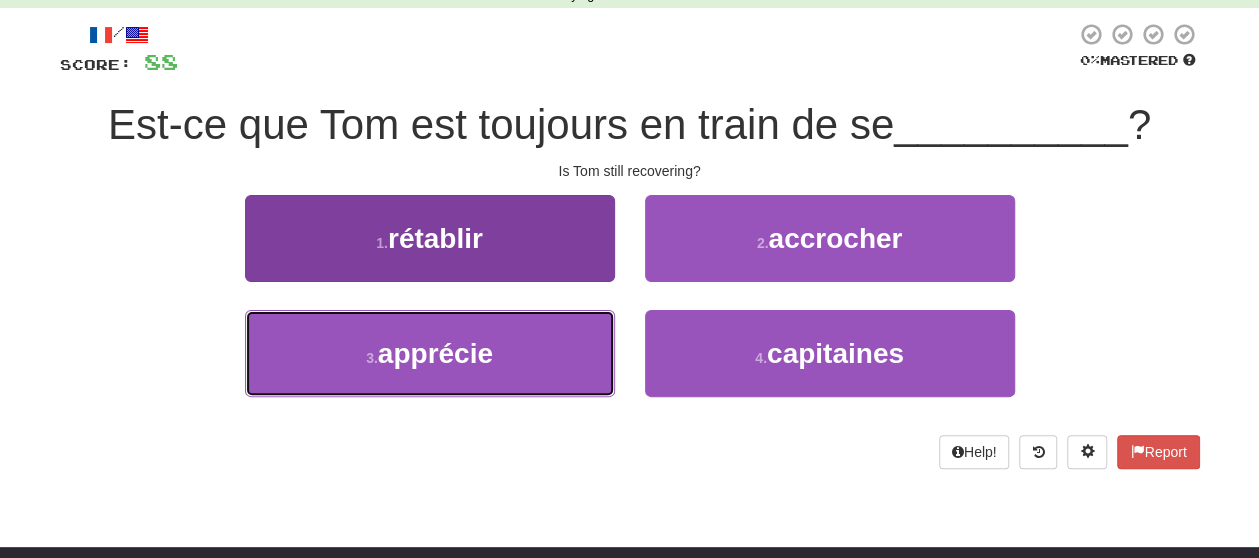 click on "3 .  apprécie" at bounding box center (430, 353) 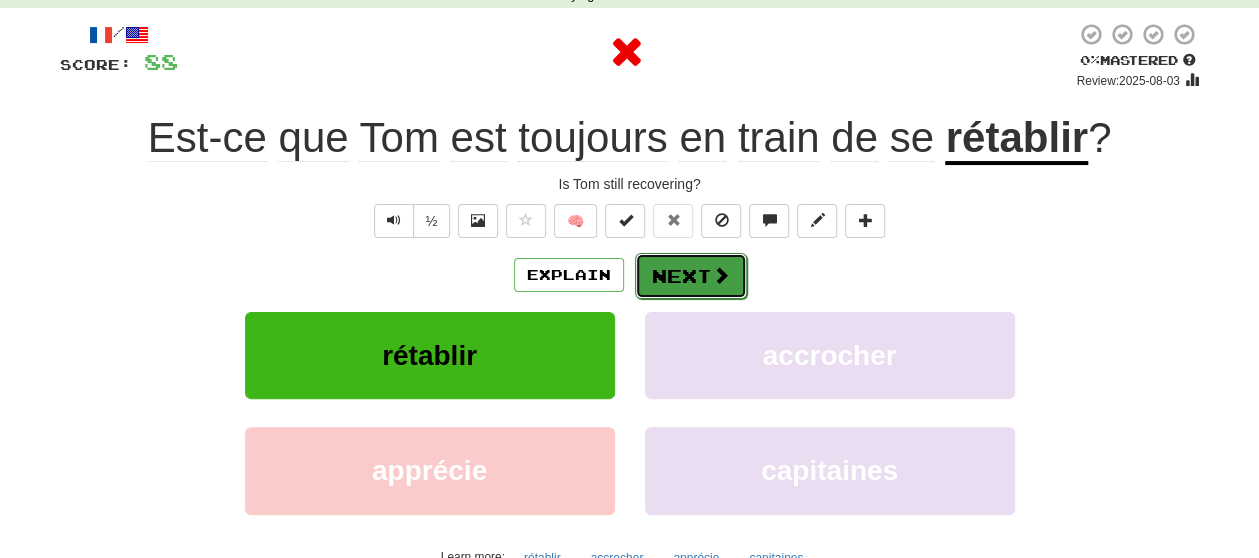click on "Next" at bounding box center [691, 276] 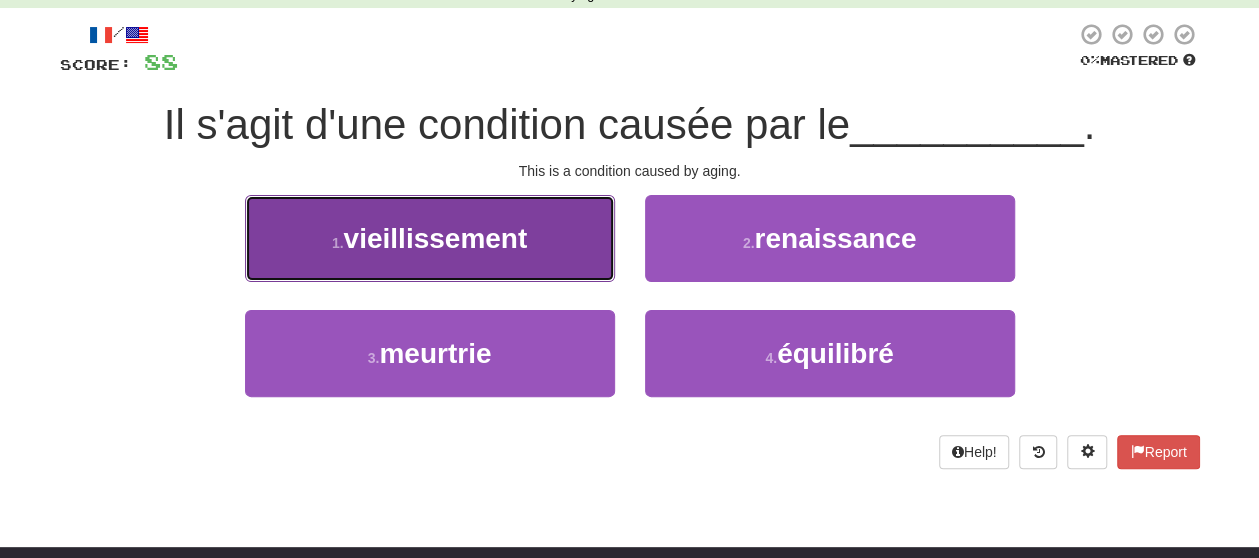 click on "1 .  vieillissement" at bounding box center (430, 238) 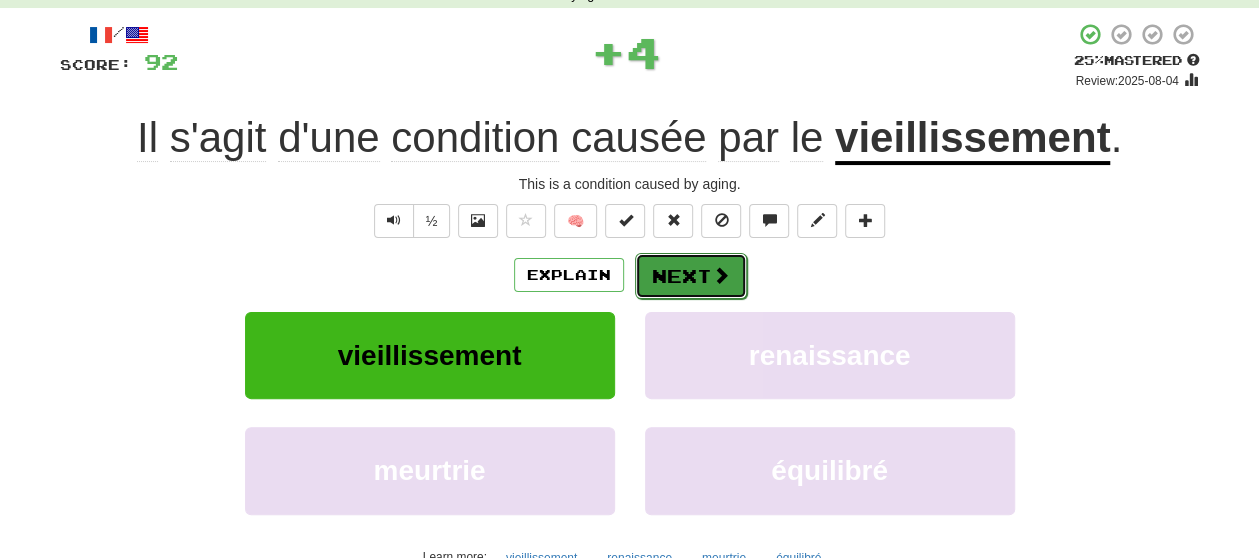 click on "Next" at bounding box center [691, 276] 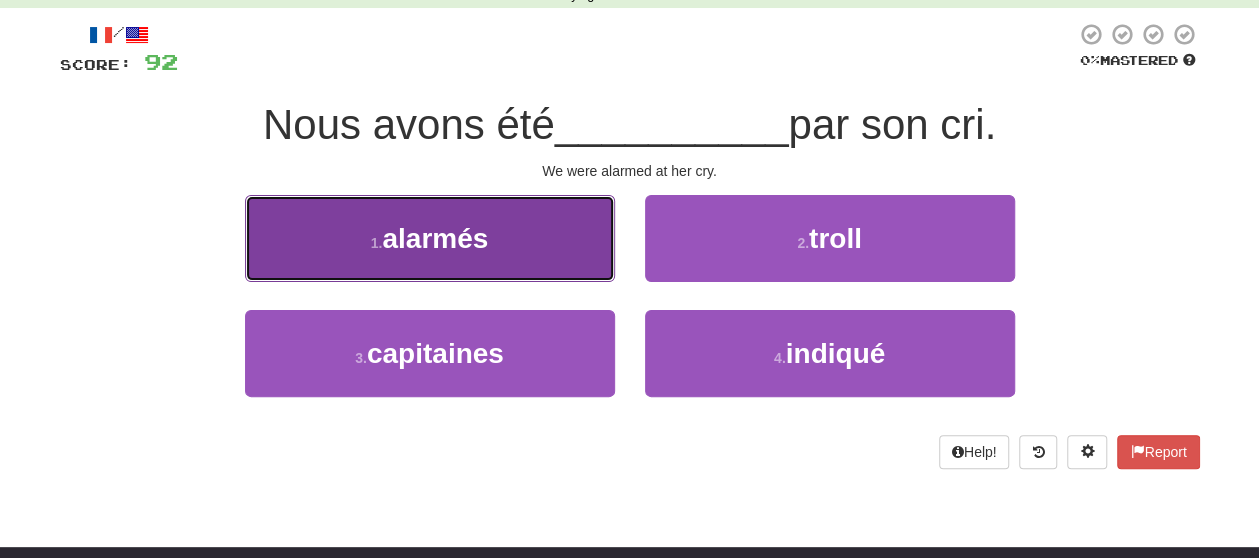 click on "1 .  alarmés" at bounding box center (430, 238) 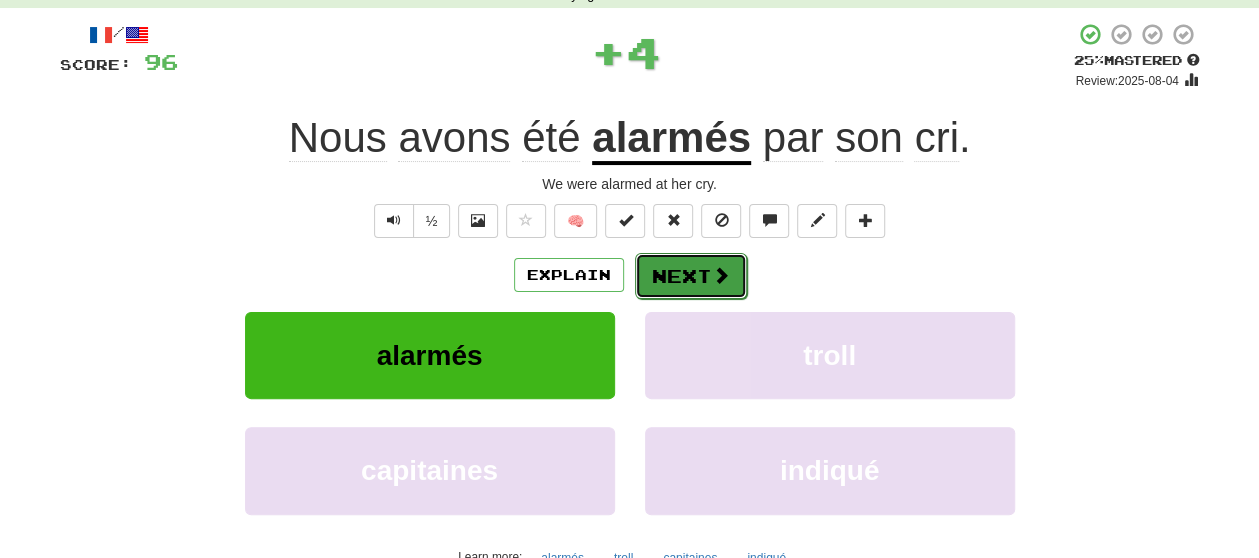 click on "Next" at bounding box center [691, 276] 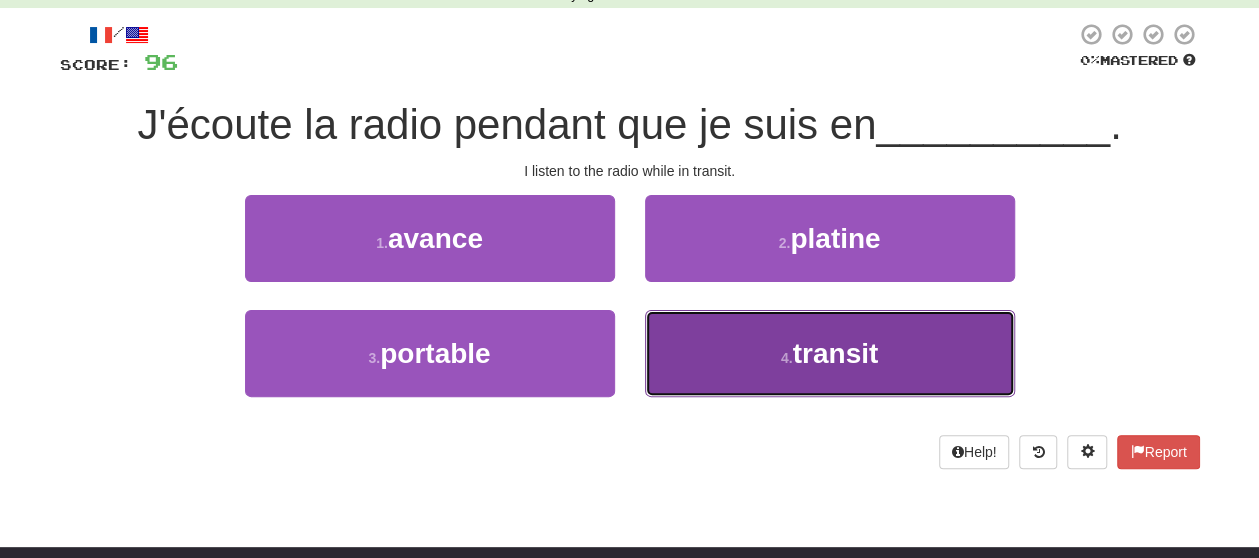 click on "4 .  transit" at bounding box center [830, 353] 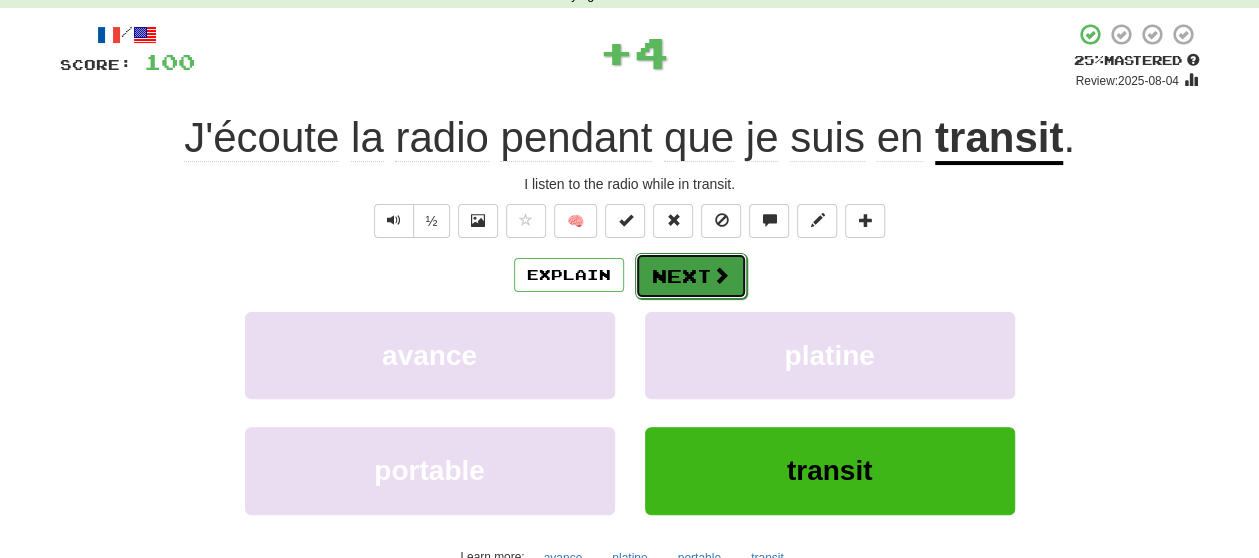 click on "Next" at bounding box center [691, 276] 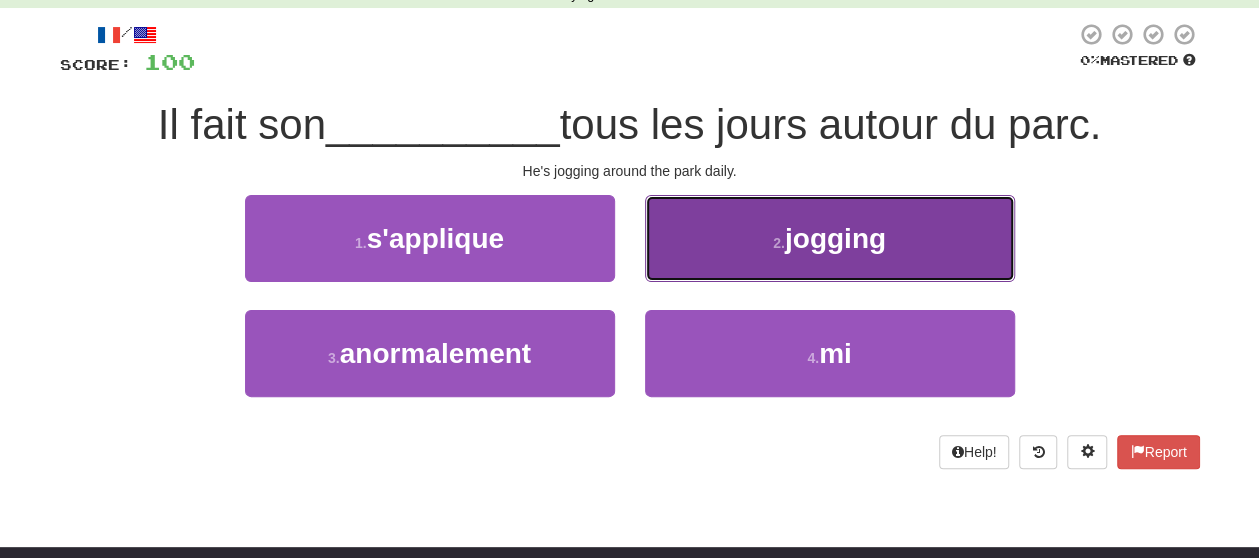 click on "2 .  jogging" at bounding box center (830, 238) 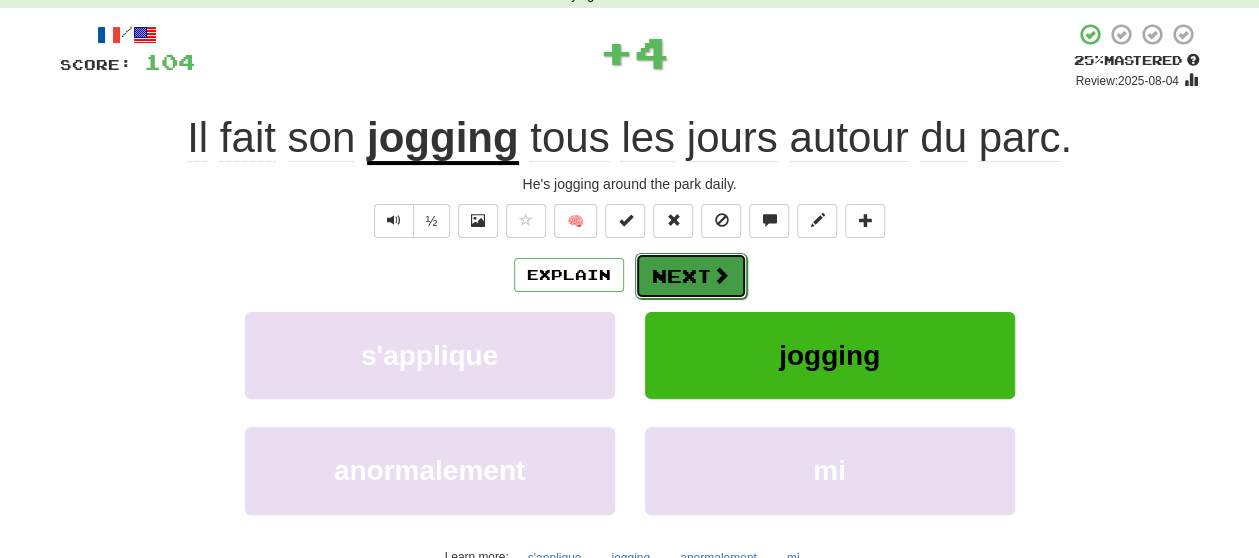 click on "Next" at bounding box center [691, 276] 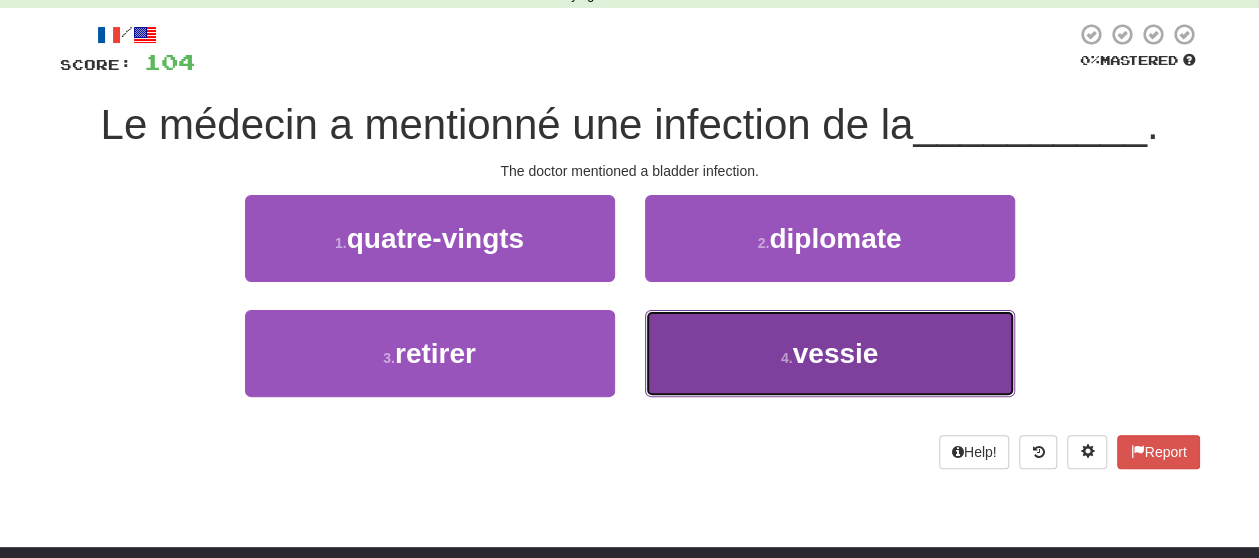 click on "4 .  vessie" at bounding box center [830, 353] 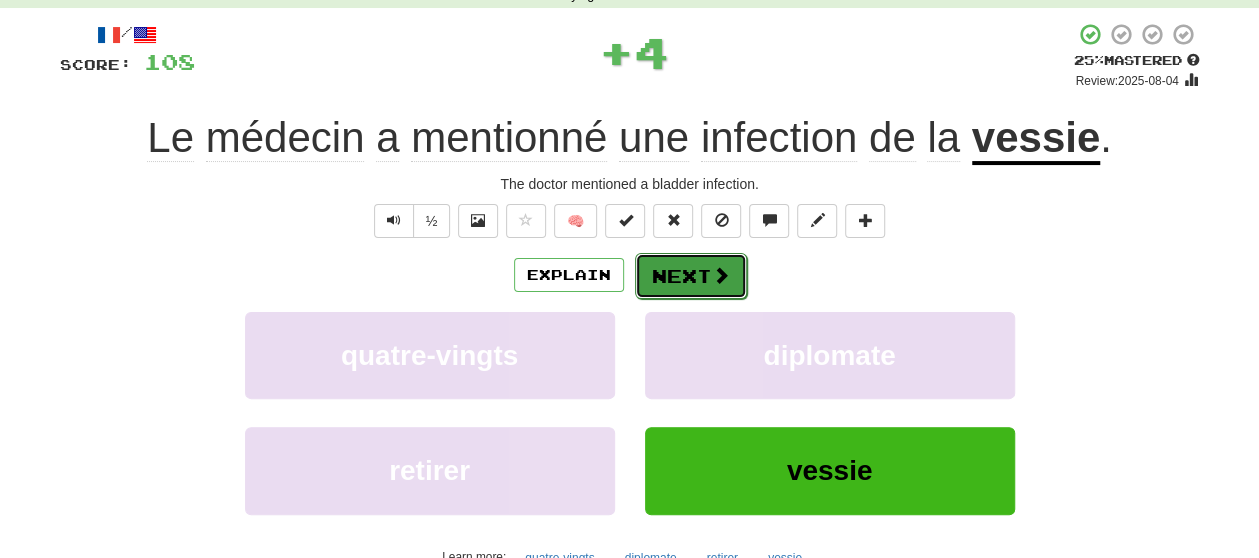 click on "Next" at bounding box center (691, 276) 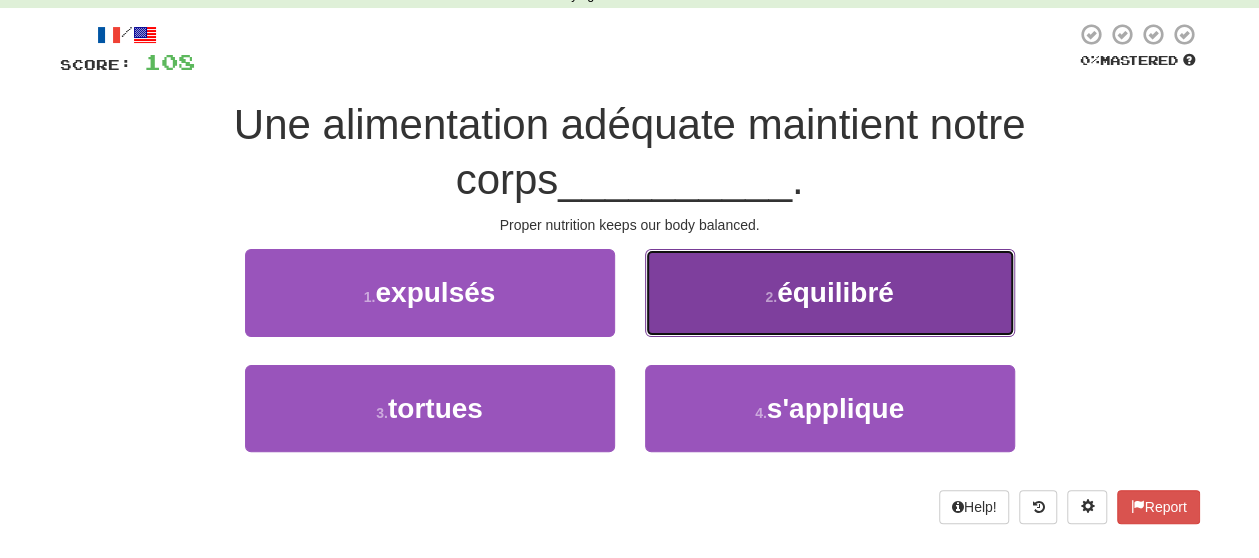 click on "2 .  équilibré" at bounding box center (830, 292) 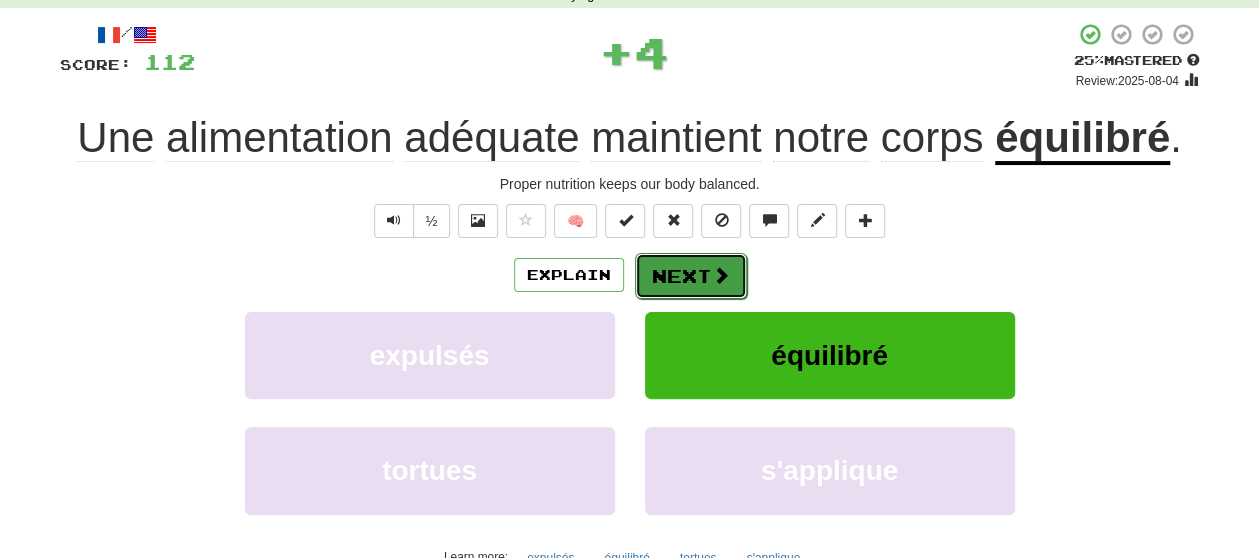 click on "Next" at bounding box center [691, 276] 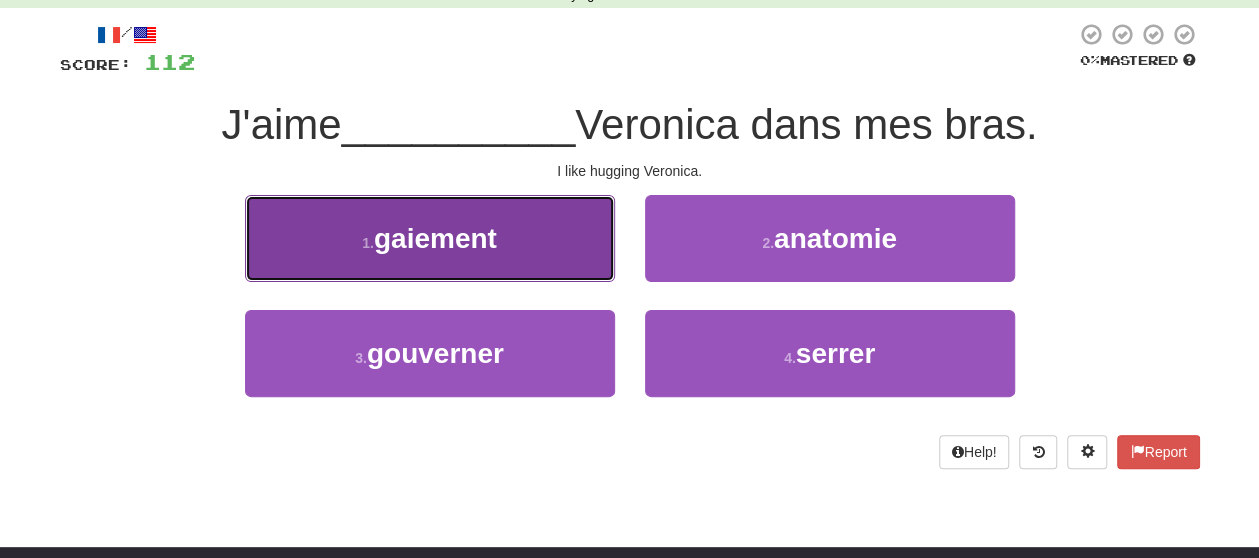 click on "1 .  gaiement" at bounding box center [430, 238] 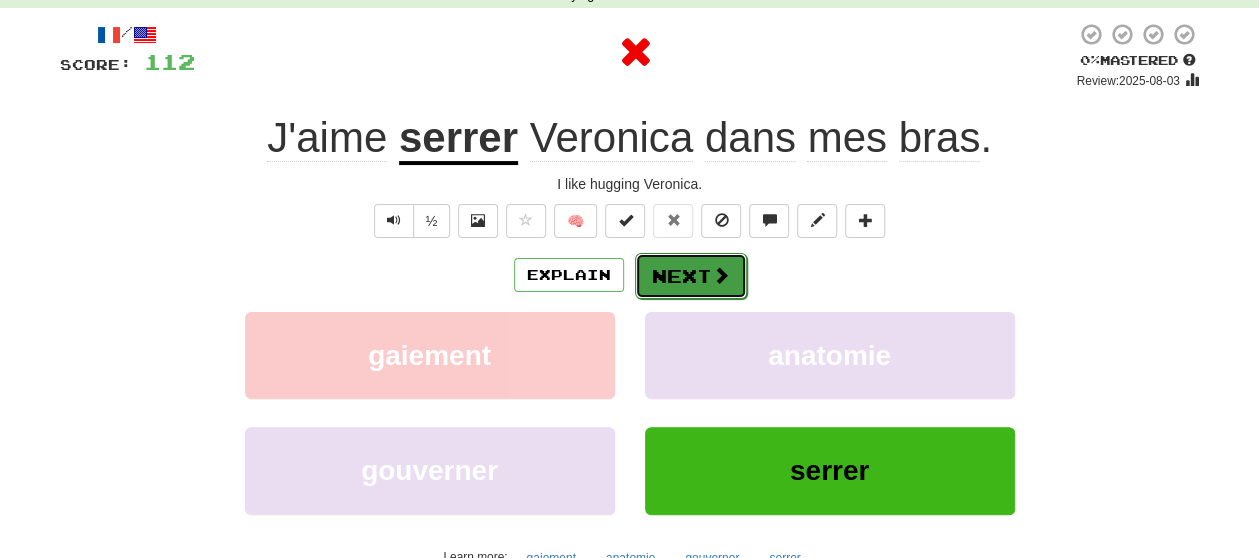 click on "Next" at bounding box center [691, 276] 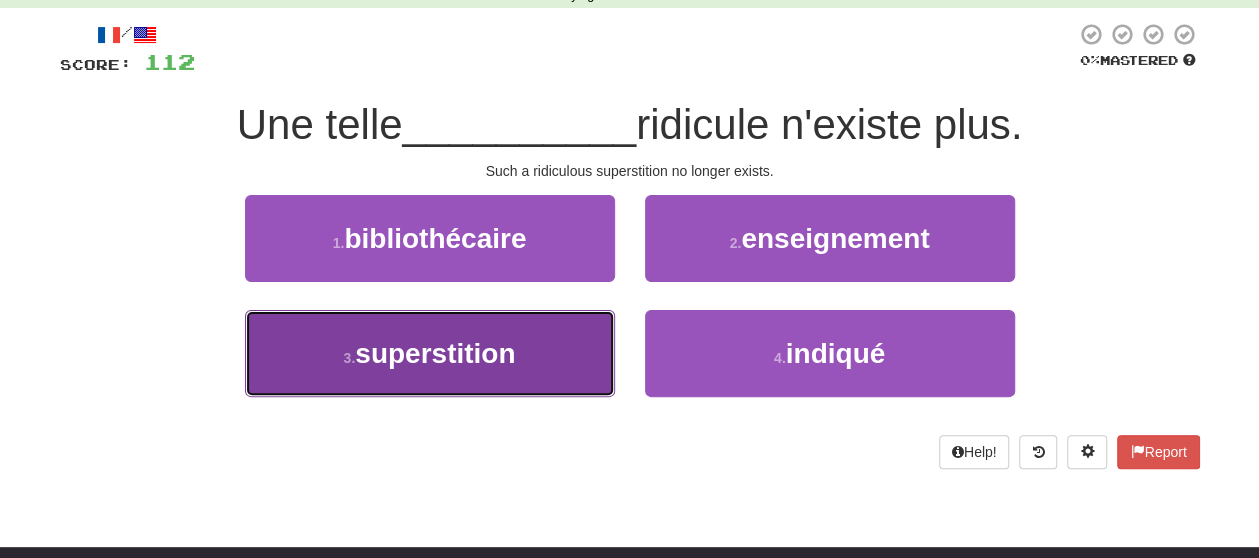 click on "3 .  superstition" at bounding box center [430, 353] 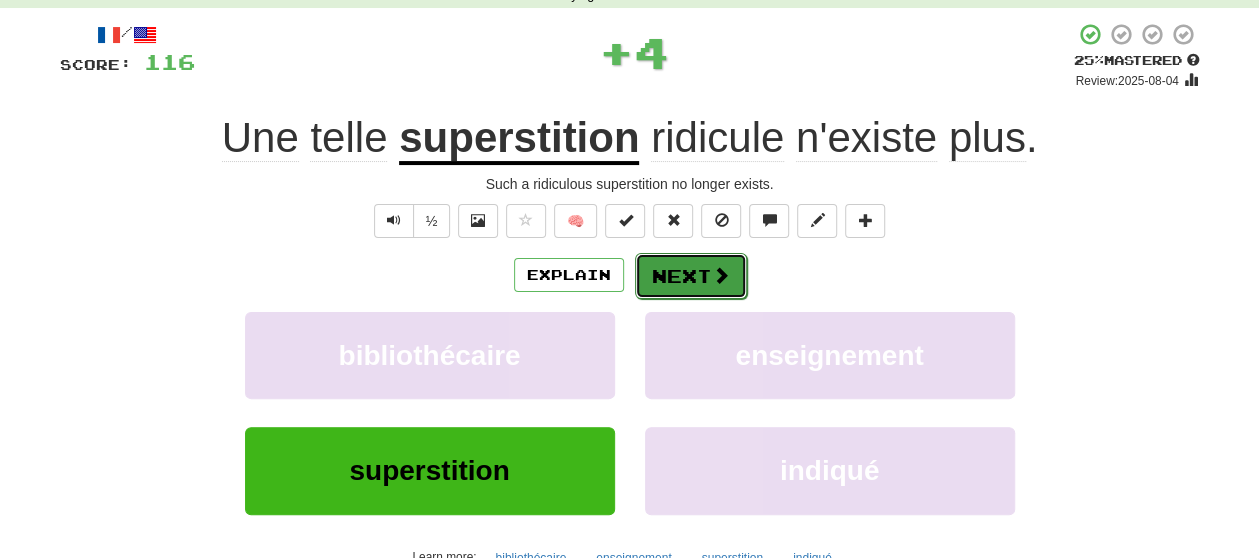 click on "Next" at bounding box center (691, 276) 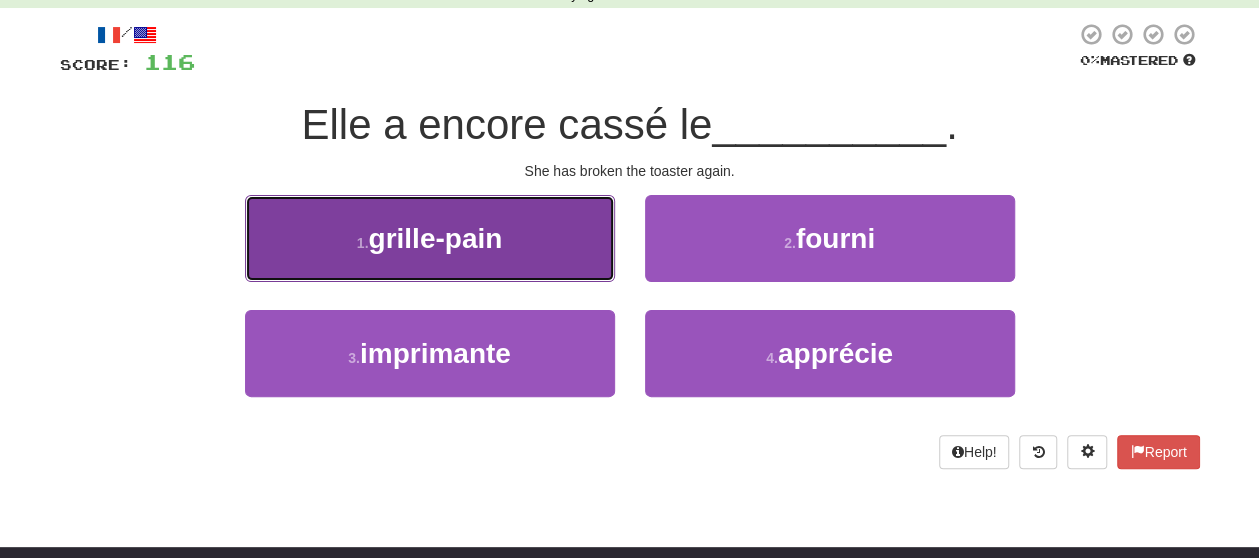 click on "1 .  grille-pain" at bounding box center [430, 238] 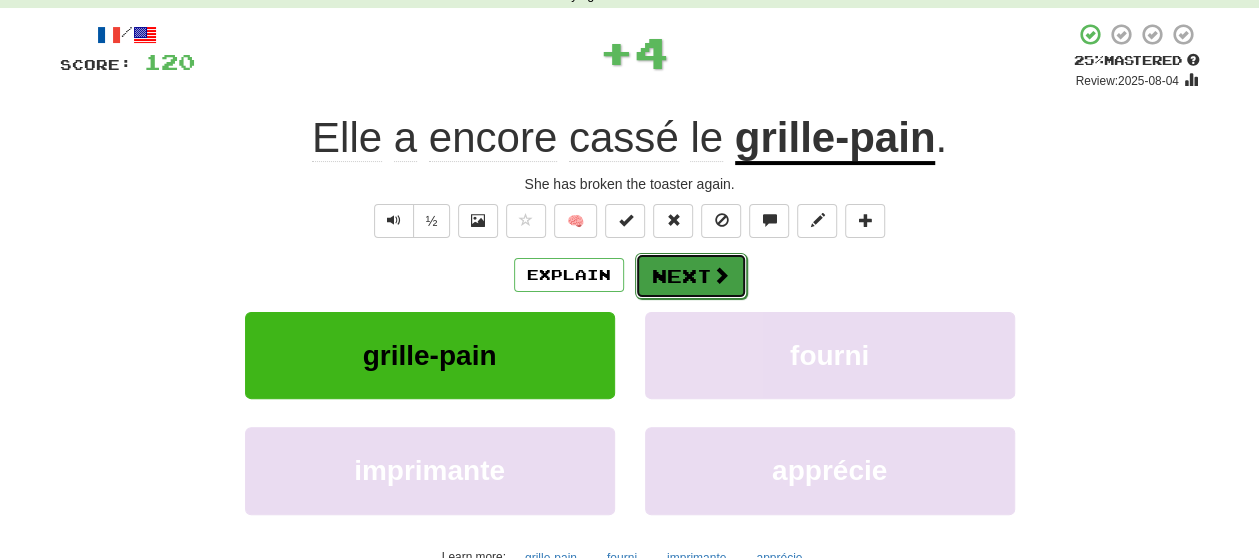 click at bounding box center (721, 275) 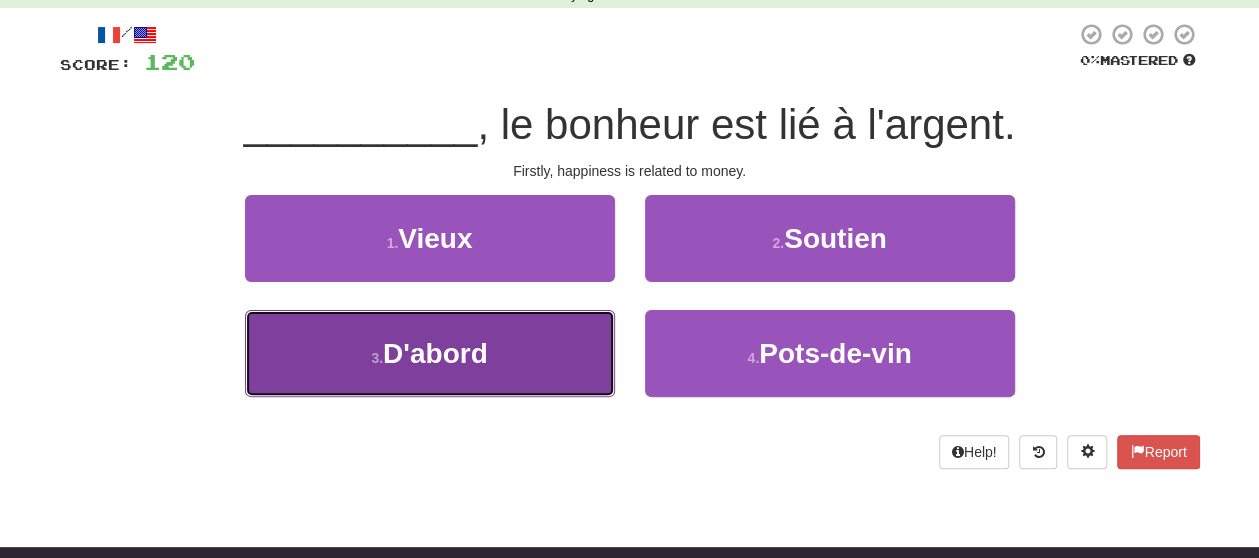 click on "3 .  D'abord" at bounding box center (430, 353) 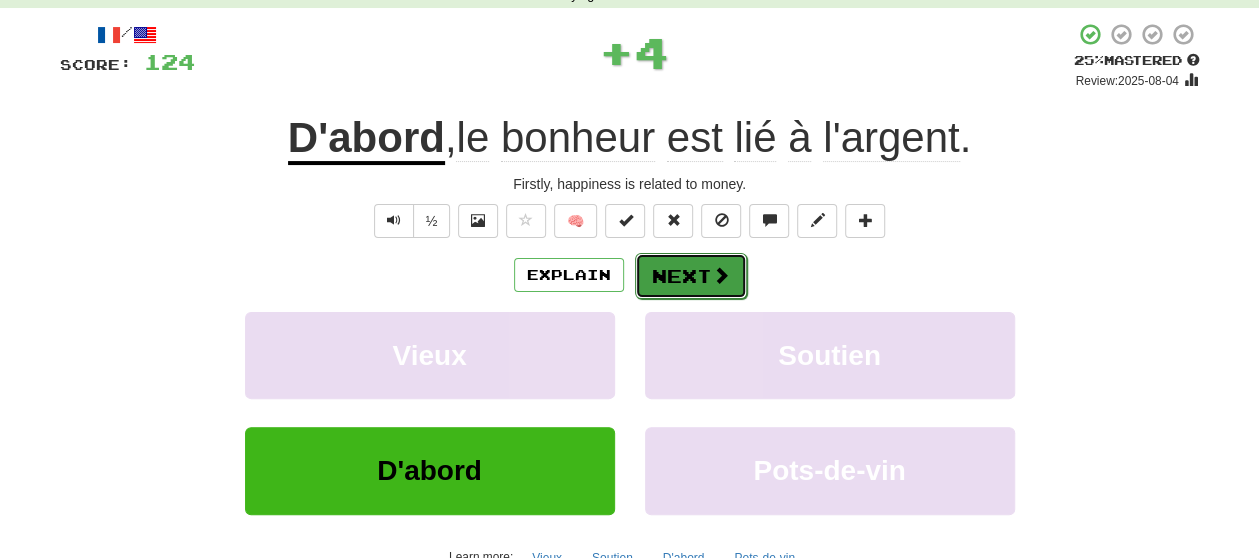 click on "Next" at bounding box center [691, 276] 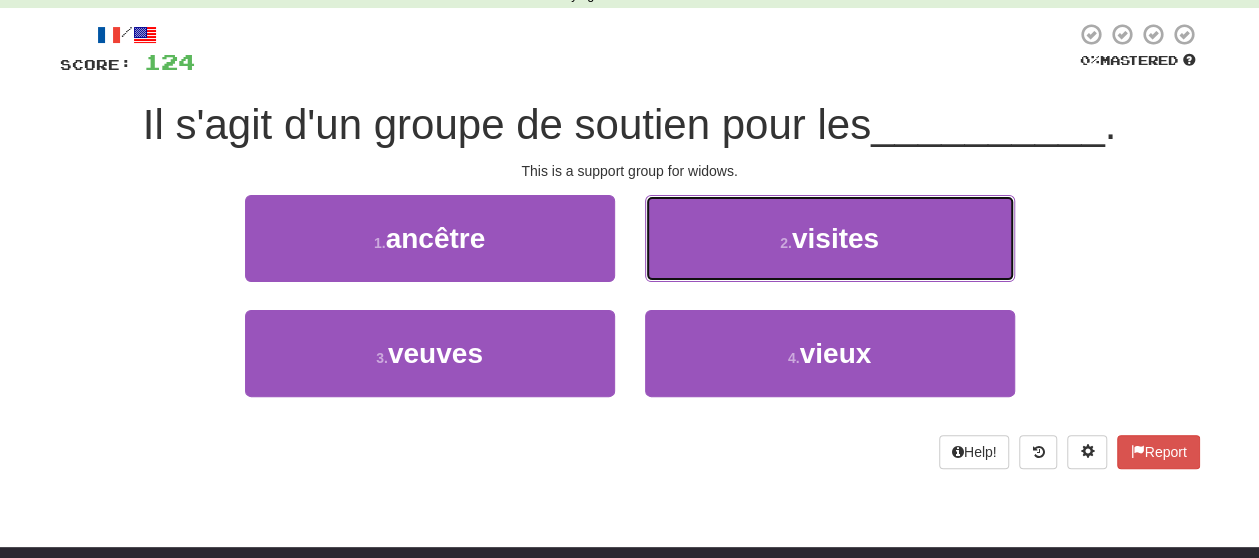 click on "2 .  visites" at bounding box center [830, 238] 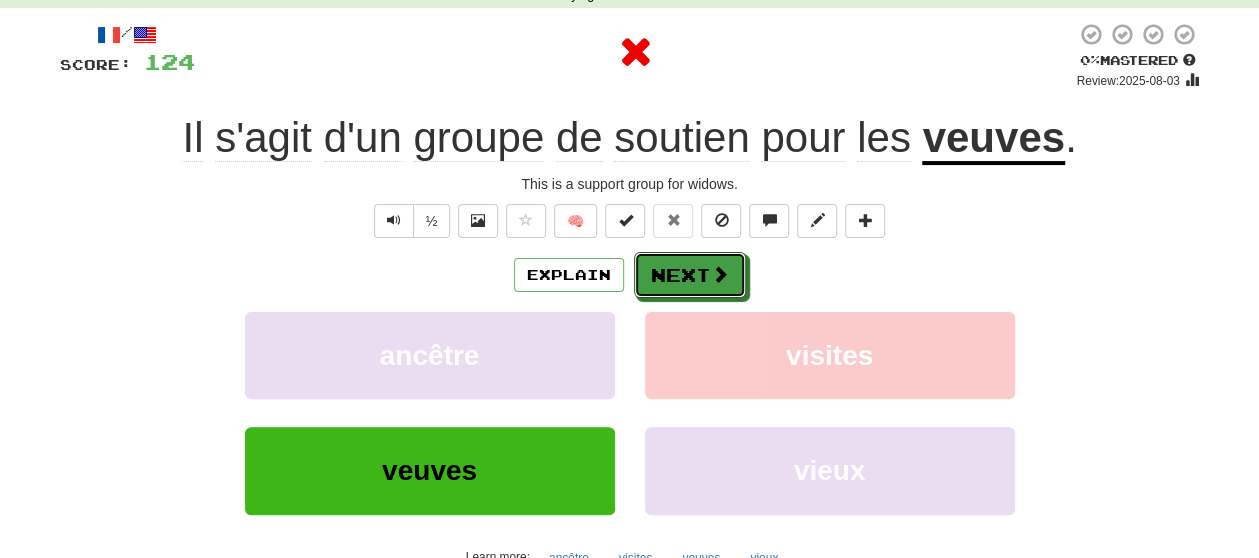 click on "Next" at bounding box center (690, 275) 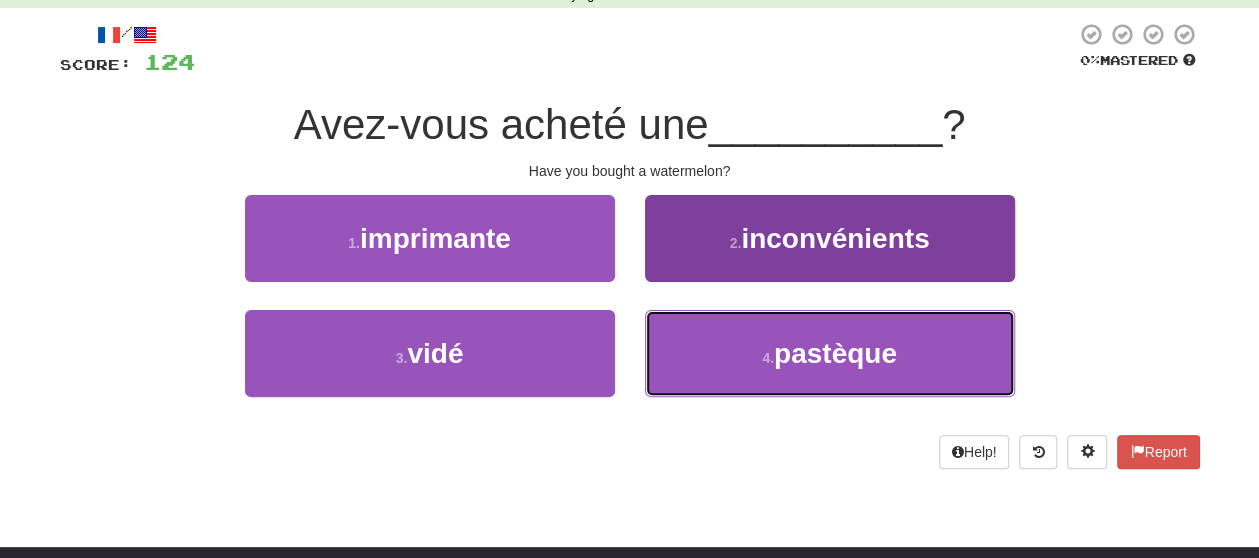 drag, startPoint x: 690, startPoint y: 341, endPoint x: 691, endPoint y: 330, distance: 11.045361 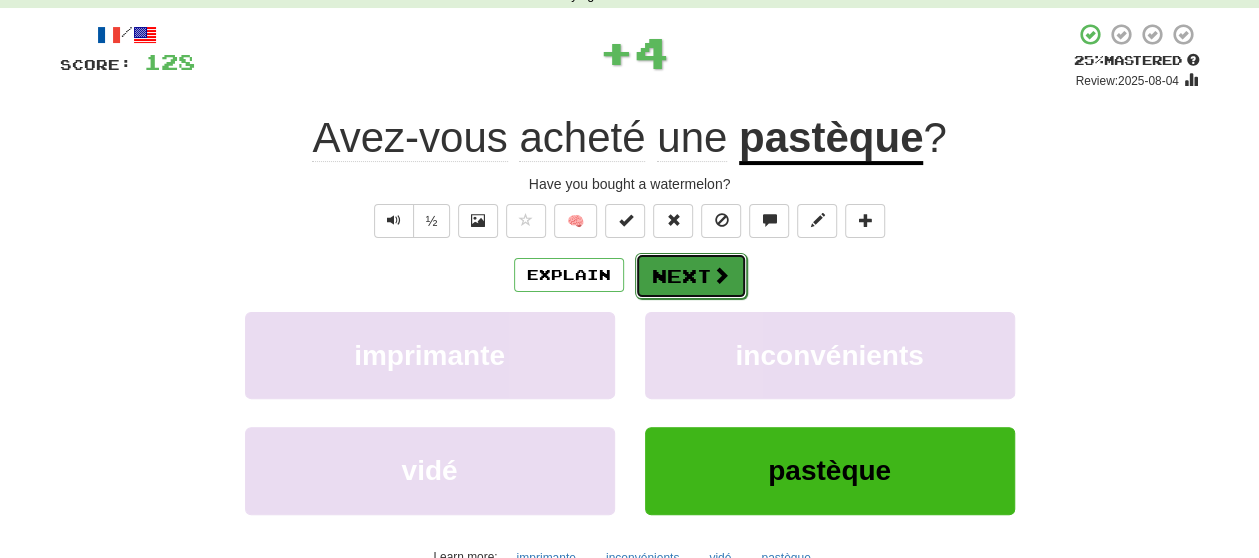 click on "Next" at bounding box center [691, 276] 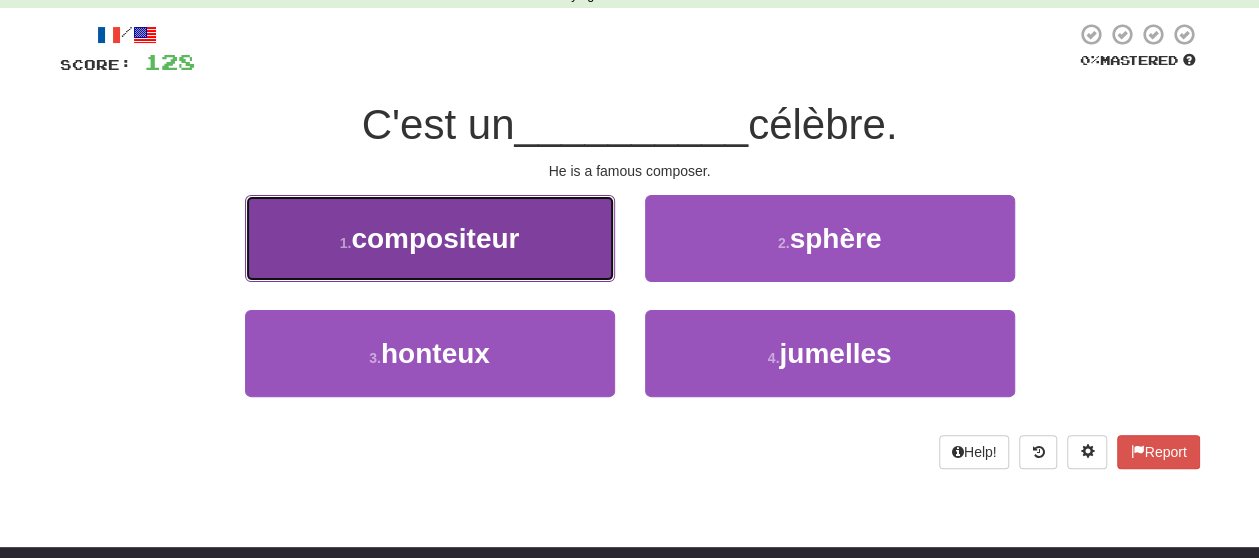 click on "1 .  compositeur" at bounding box center (430, 238) 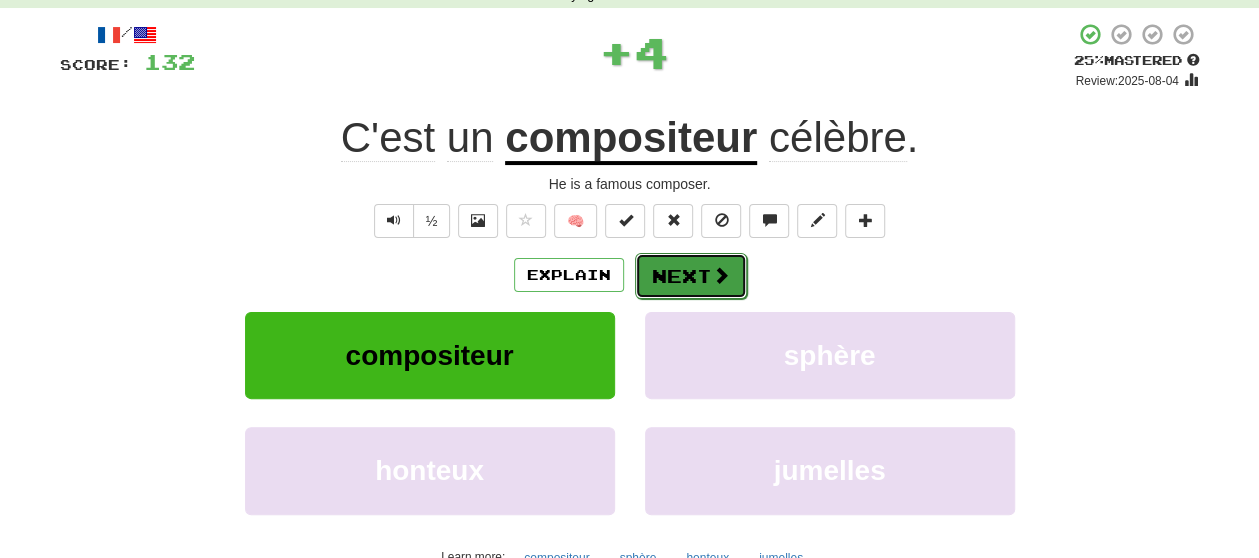 click on "Next" at bounding box center (691, 276) 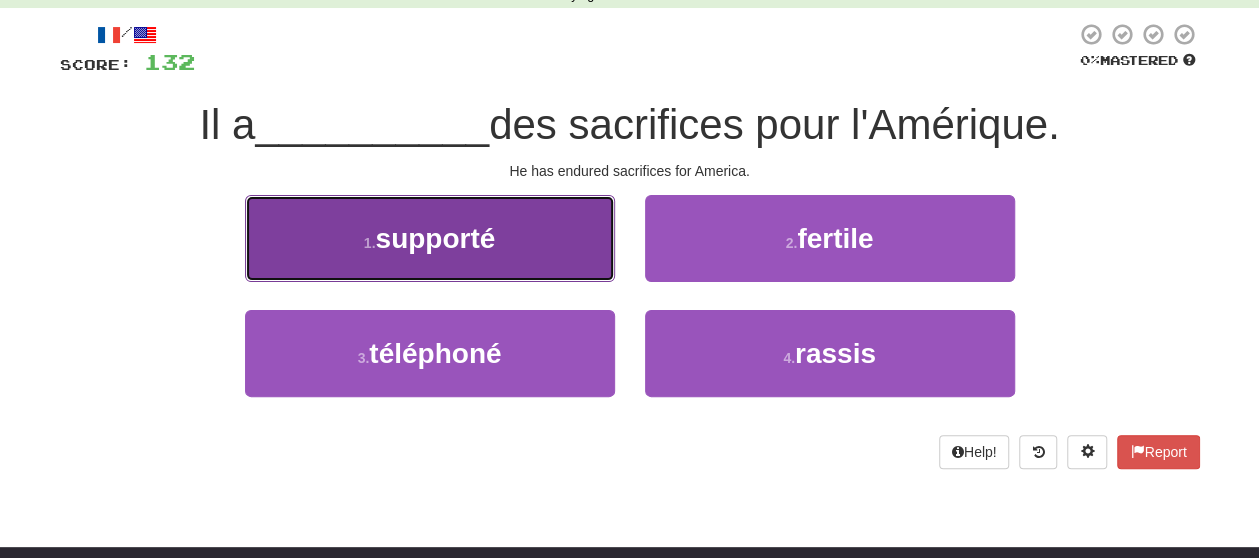 click on "1 .  supporté" at bounding box center [430, 238] 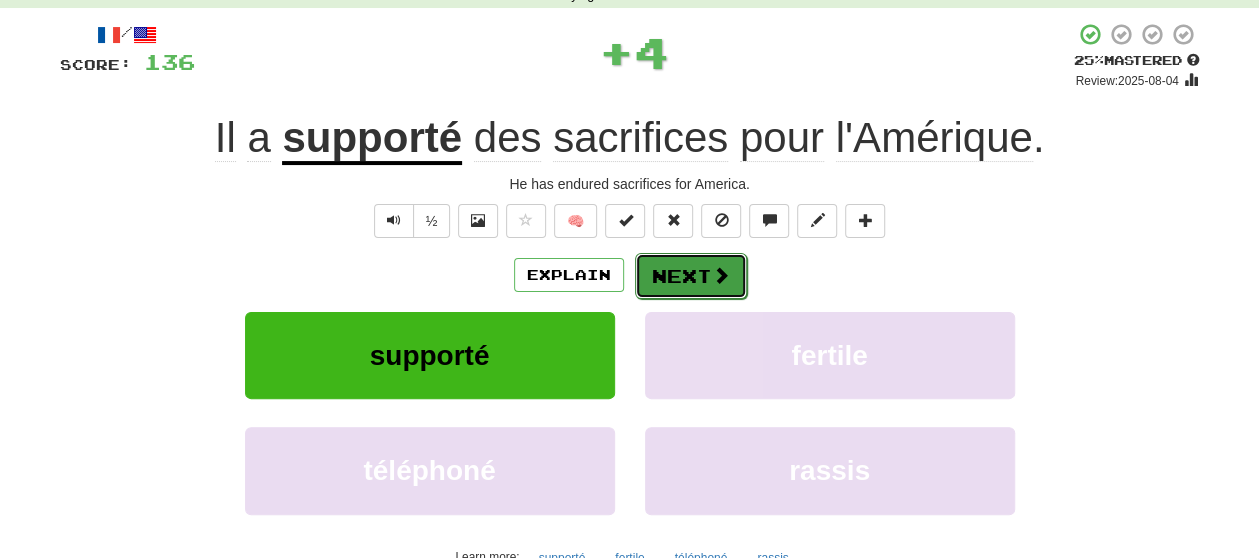 click at bounding box center (721, 275) 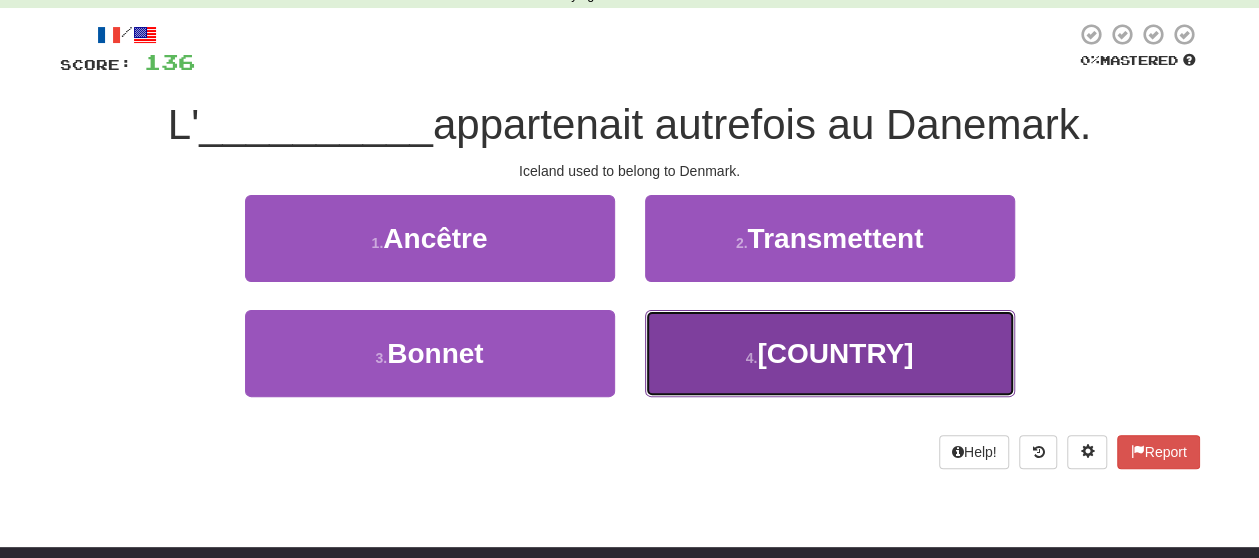 click on "4 .  [COUNTRY]" at bounding box center [830, 353] 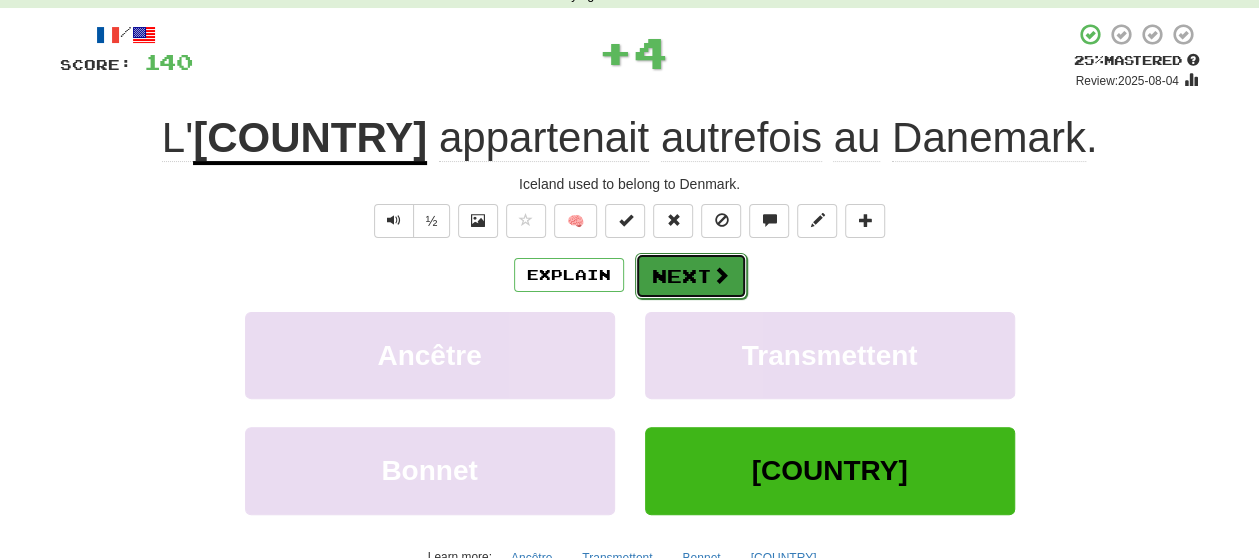 click on "Next" at bounding box center [691, 276] 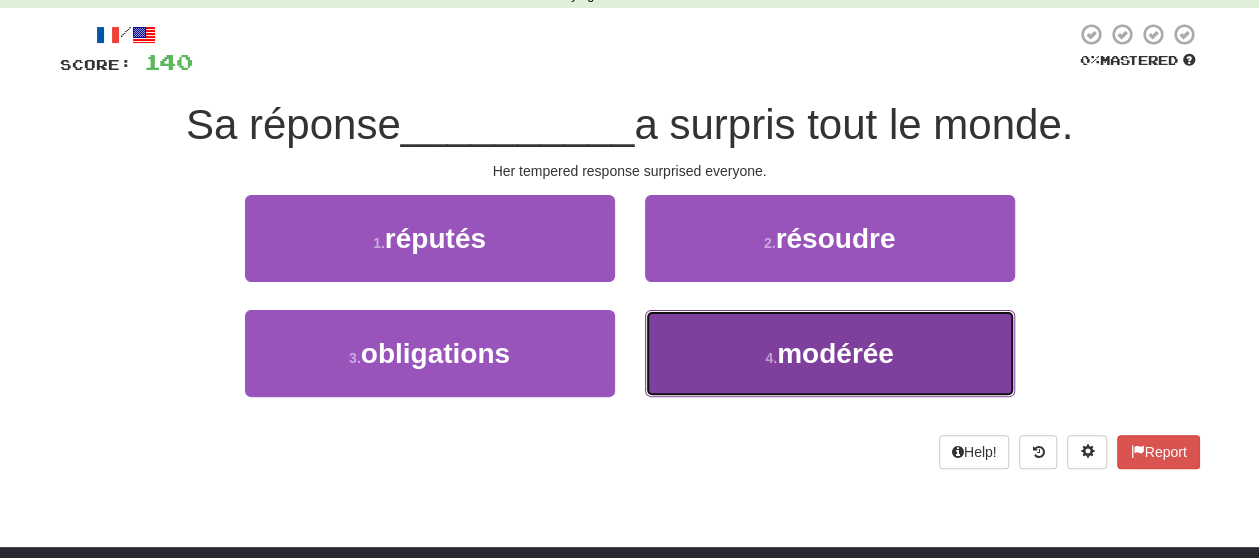 click on "4 .  modérée" at bounding box center [830, 353] 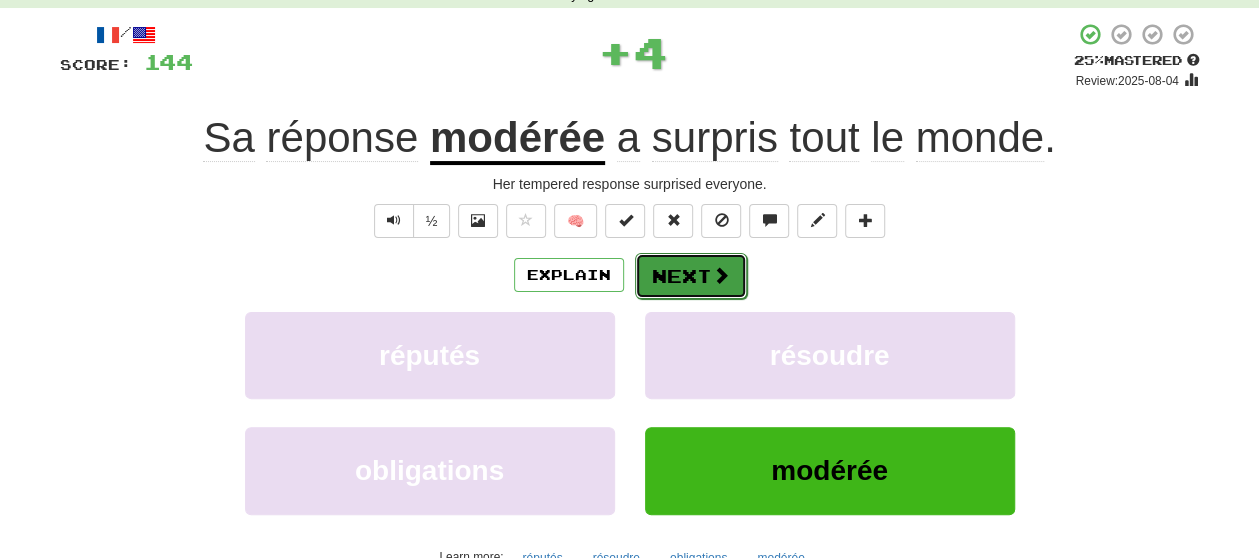 click on "Next" at bounding box center [691, 276] 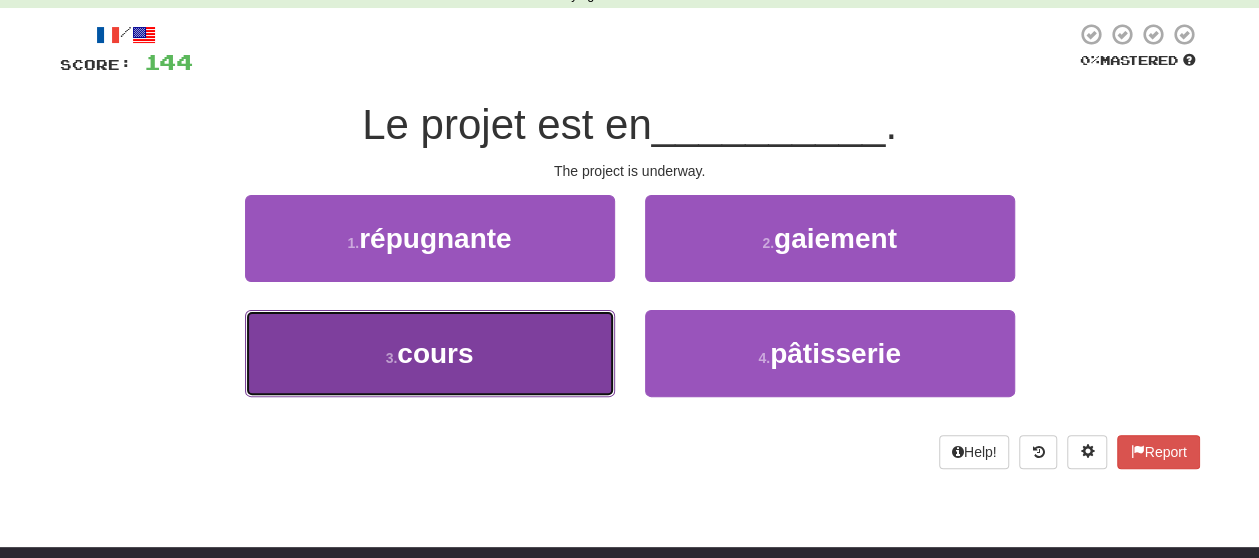click on "3 .  cours" at bounding box center [430, 353] 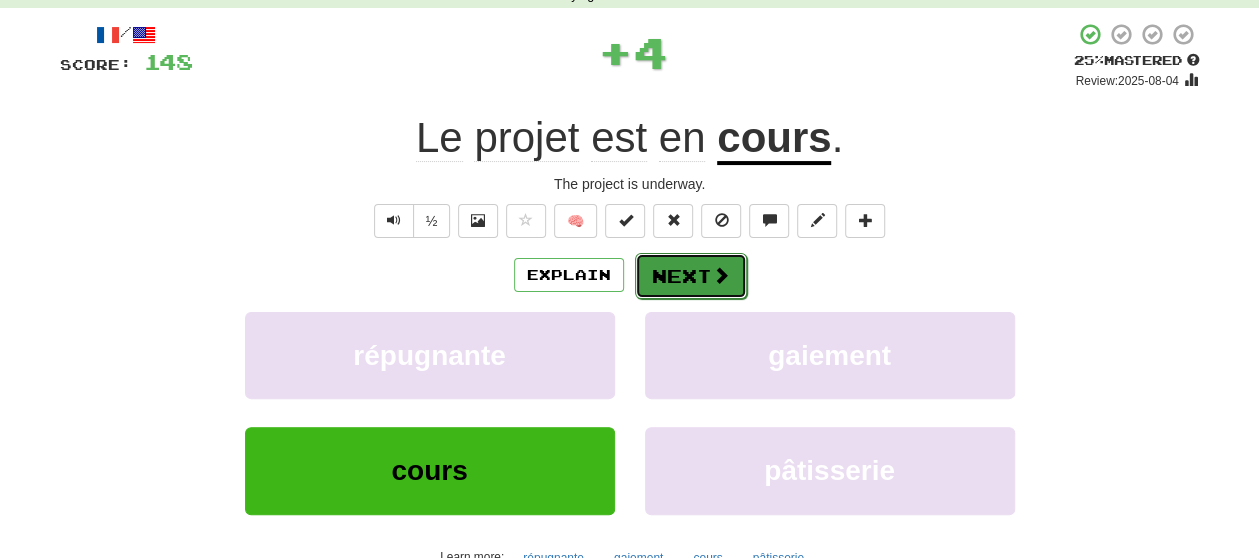 click on "Next" at bounding box center (691, 276) 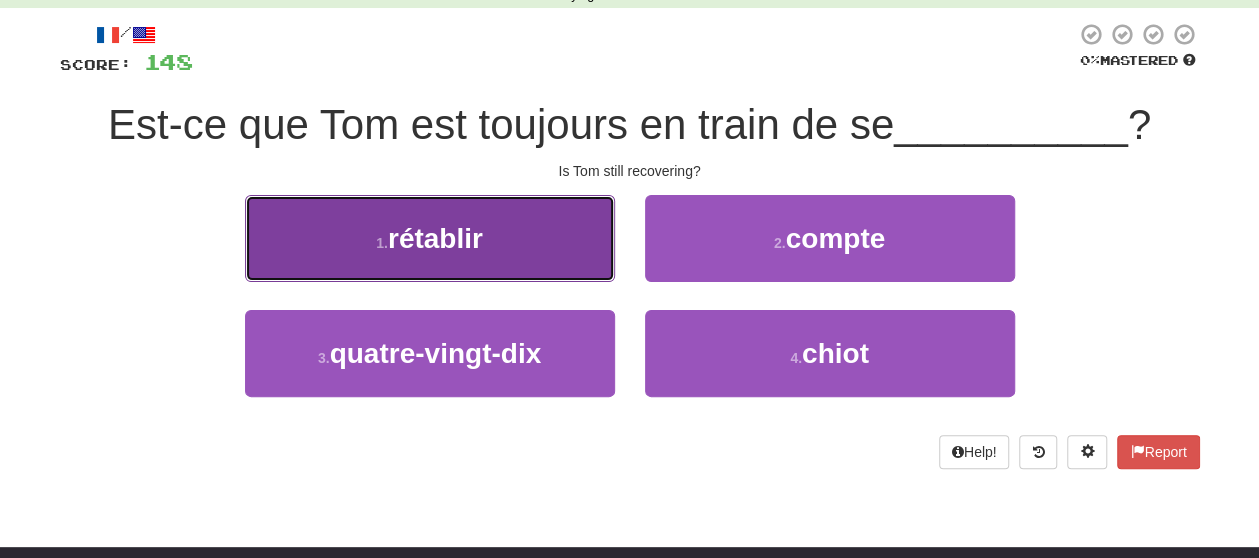 click on "1 .  rétablir" at bounding box center (430, 238) 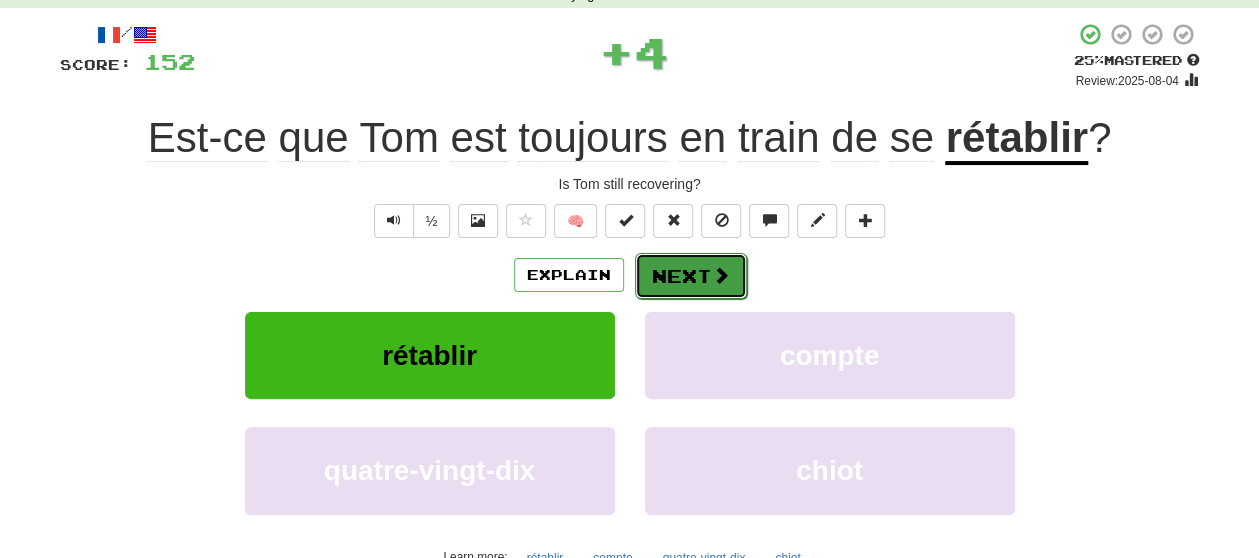 click on "Next" at bounding box center [691, 276] 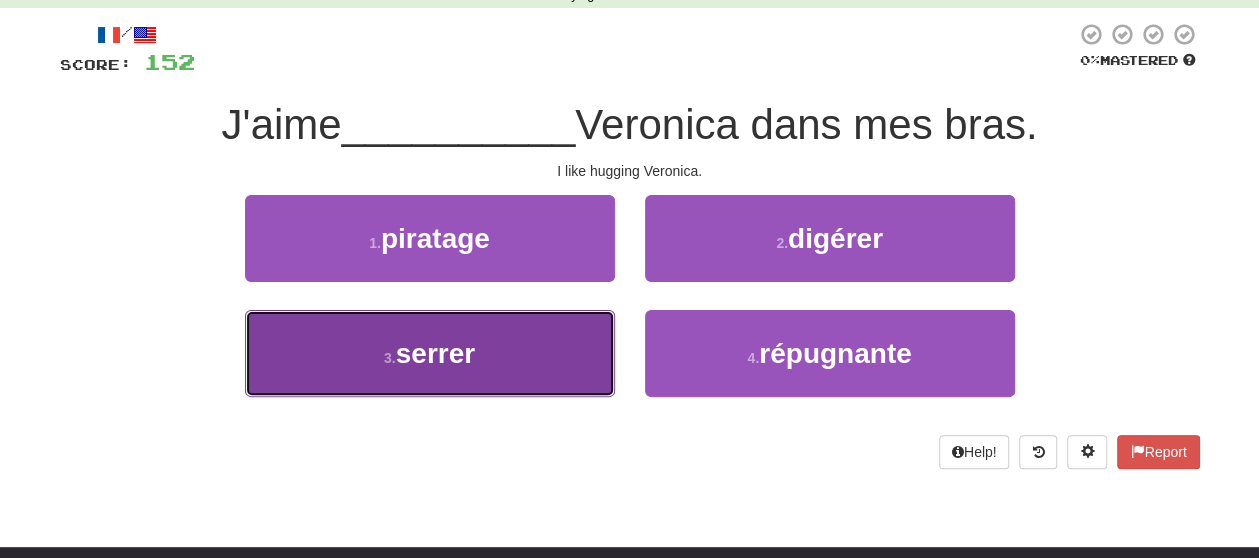 click on "serrer" at bounding box center [435, 353] 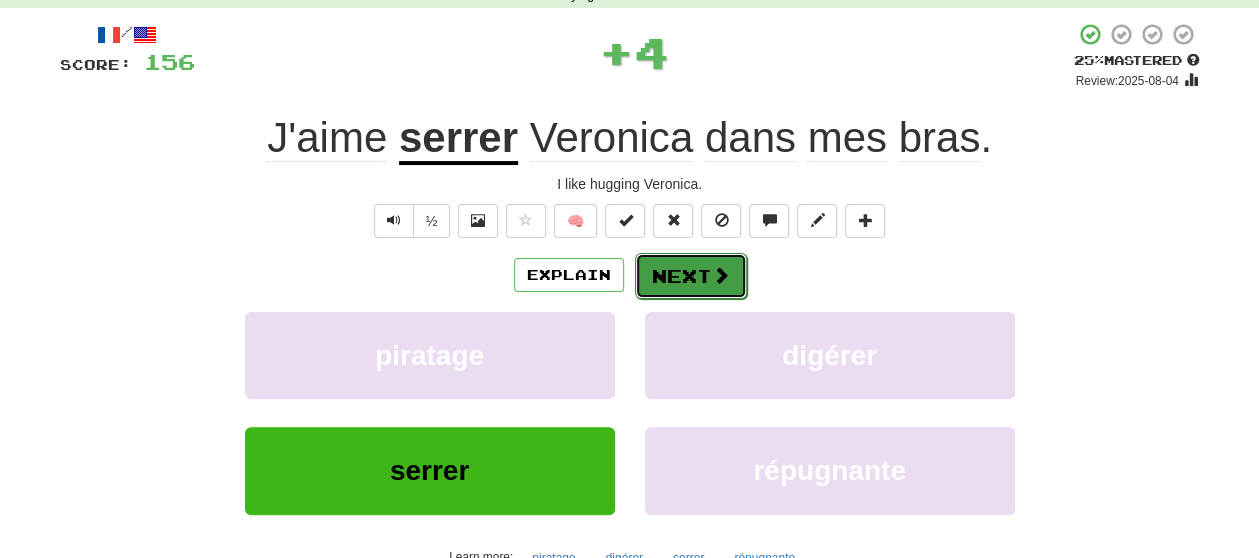 click on "Next" at bounding box center (691, 276) 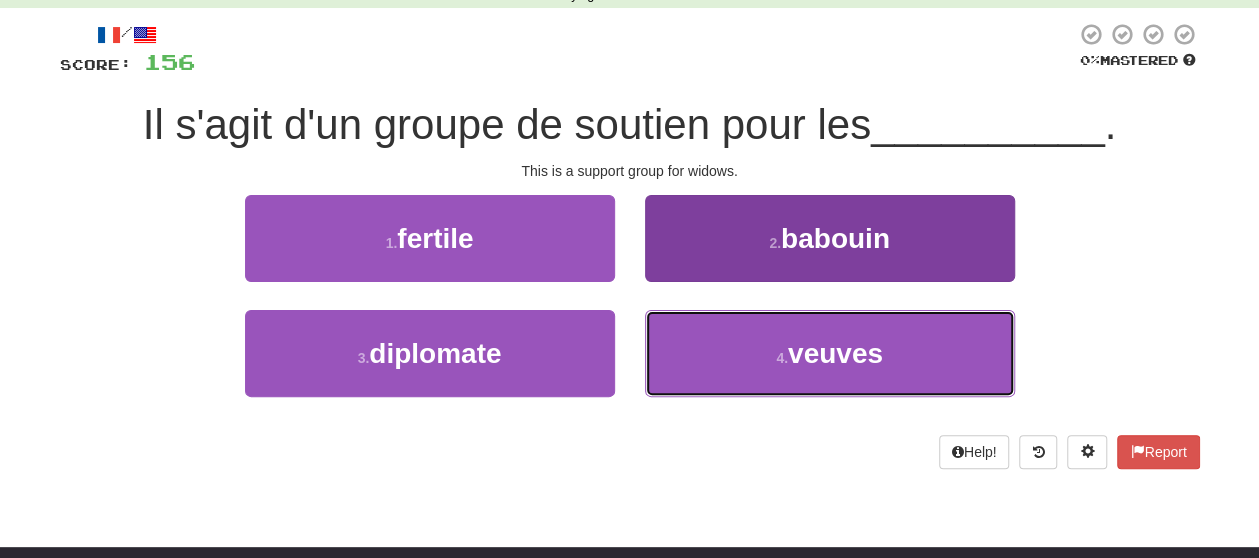 click on "4 .  veuves" at bounding box center (830, 353) 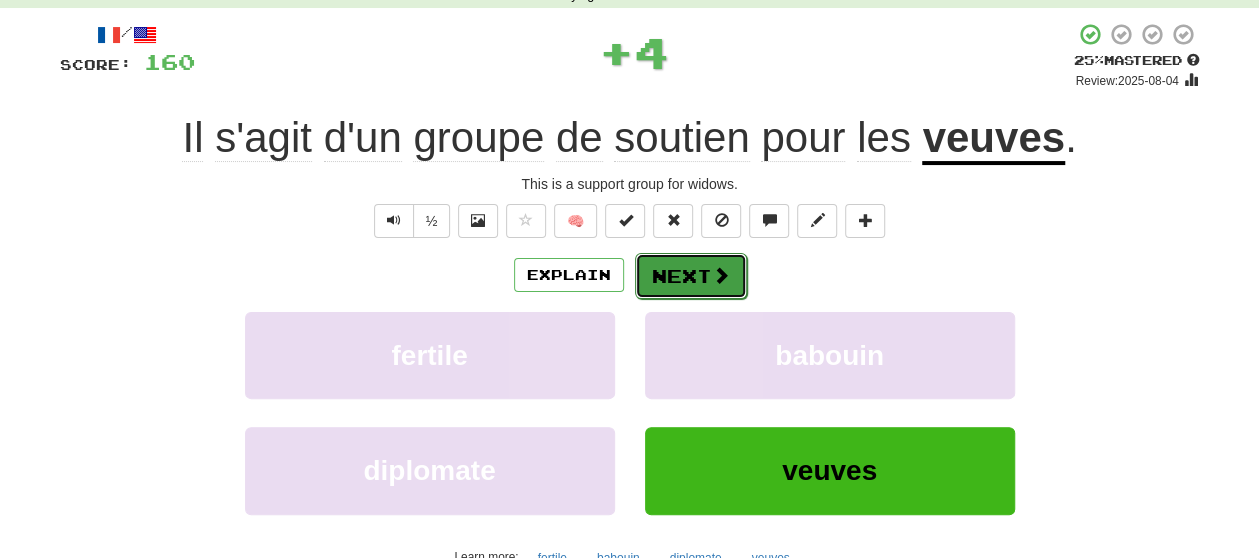 click on "Next" at bounding box center [691, 276] 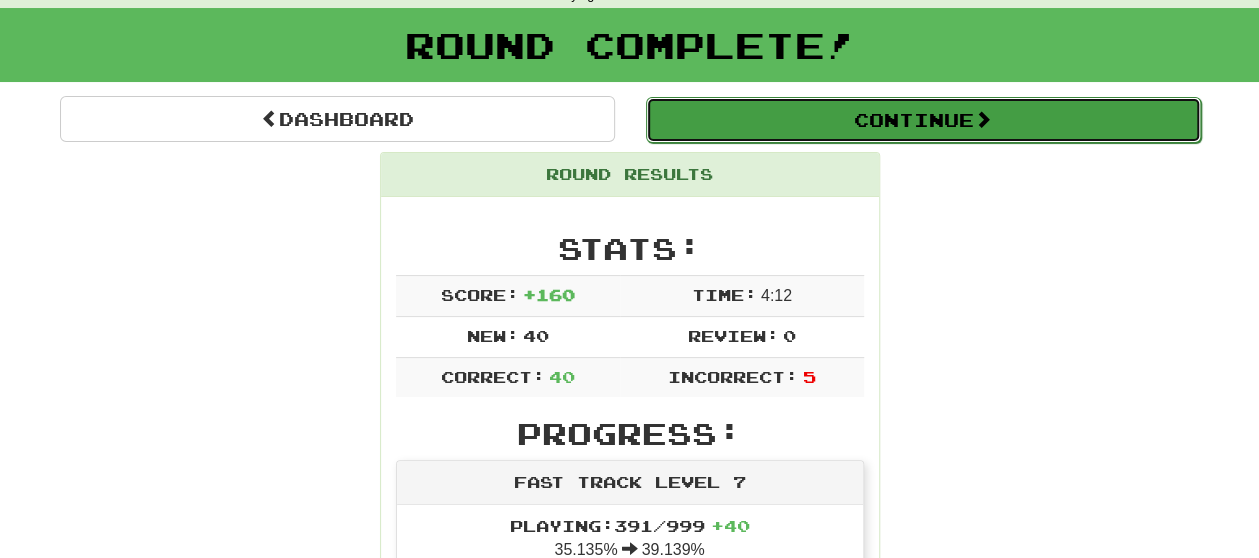 click on "Continue" at bounding box center [923, 120] 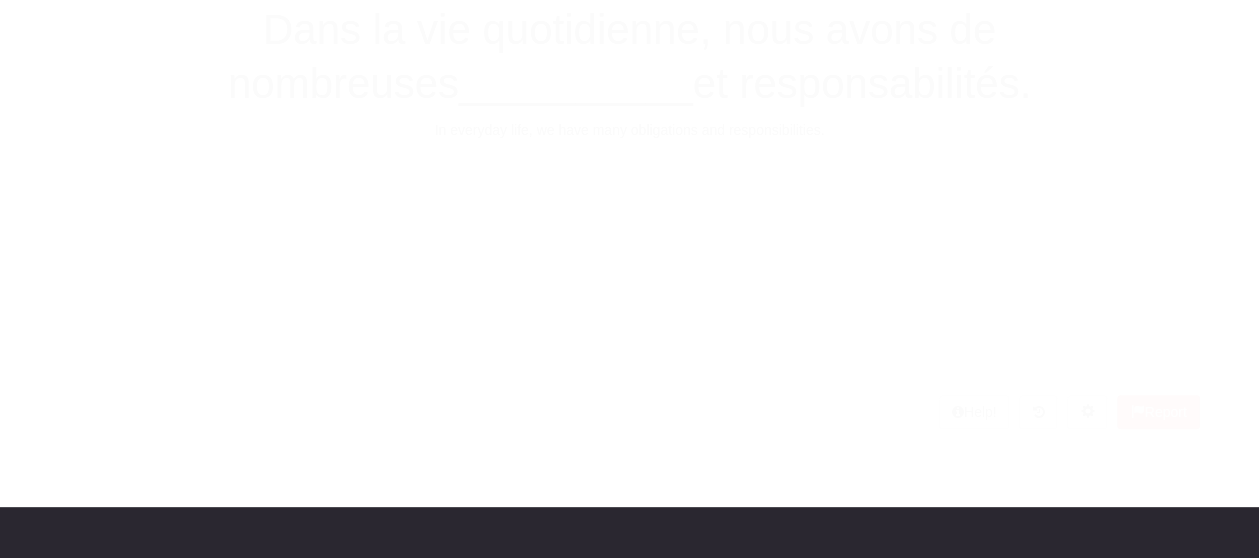 scroll, scrollTop: 100, scrollLeft: 0, axis: vertical 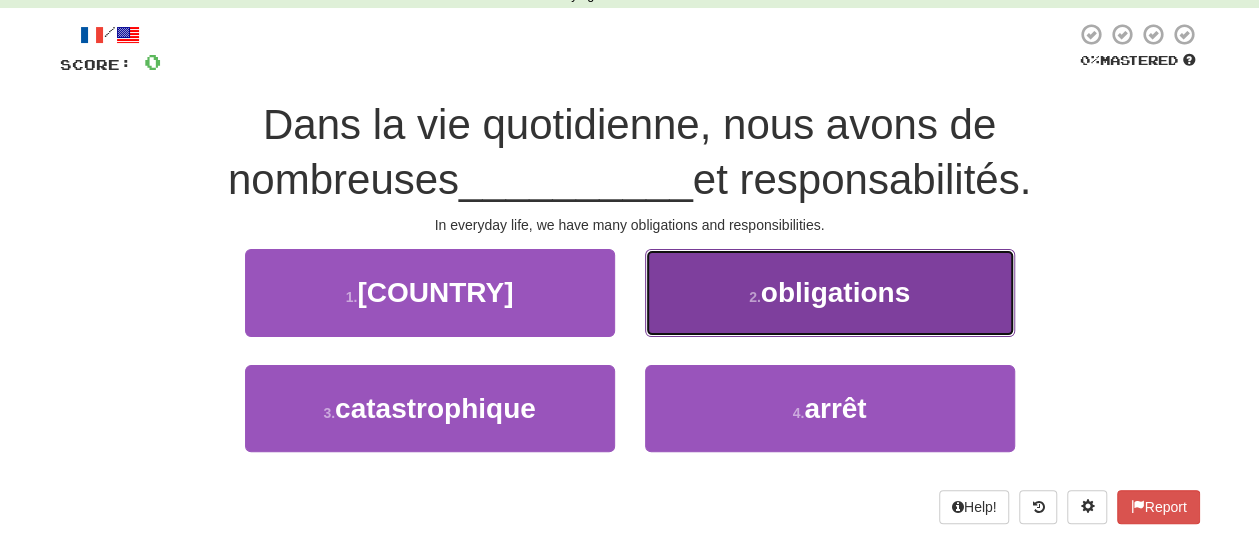 click on "2 .  obligations" at bounding box center [830, 292] 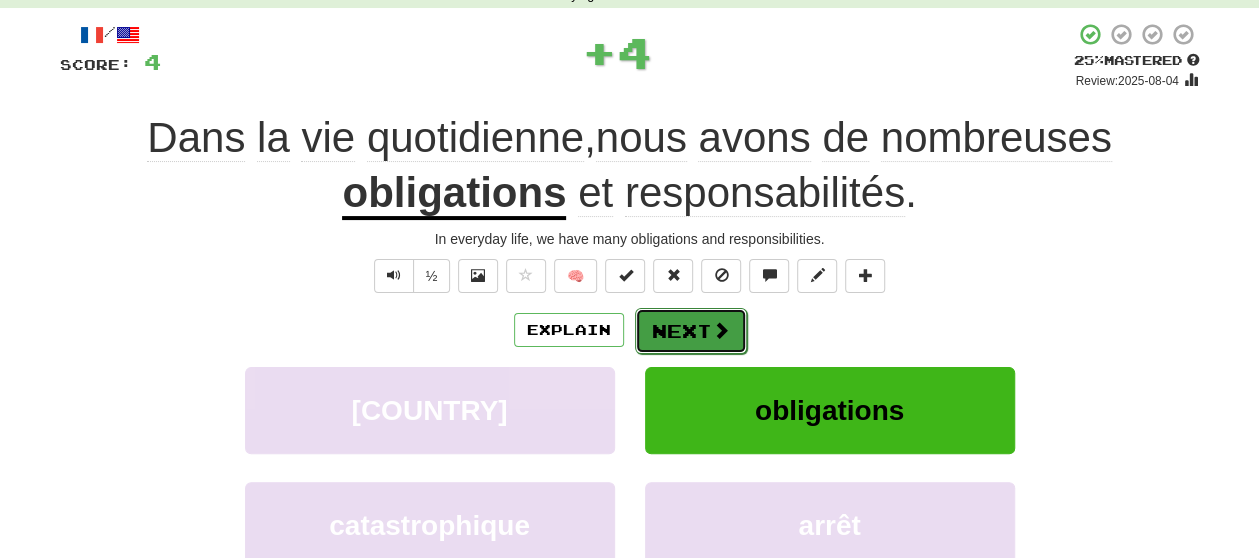 click on "Next" at bounding box center (691, 331) 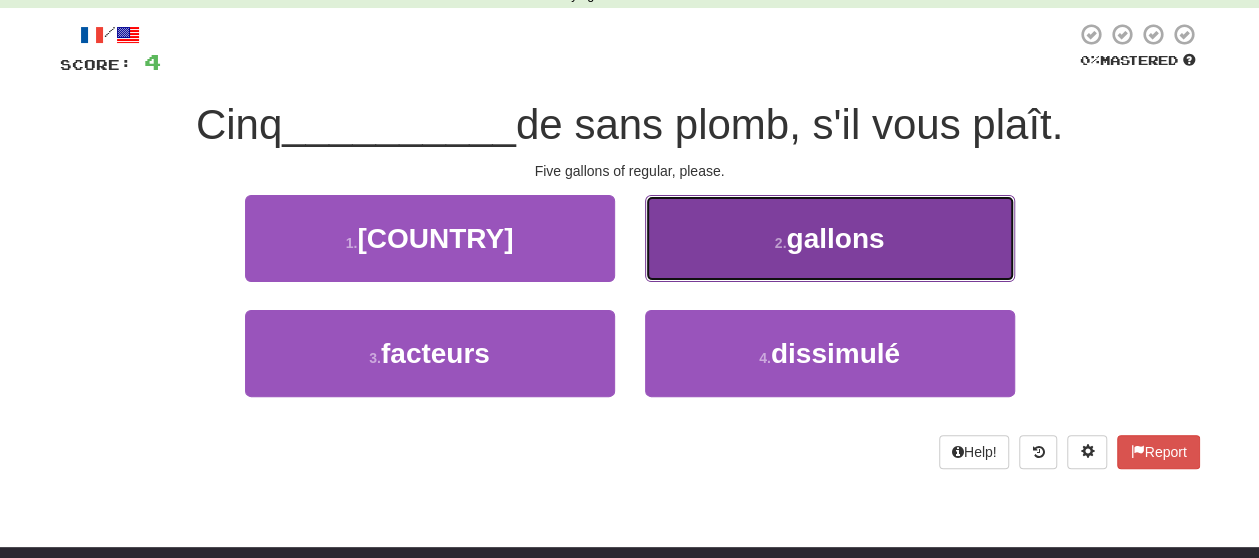 click on "2 .  gallons" at bounding box center [830, 238] 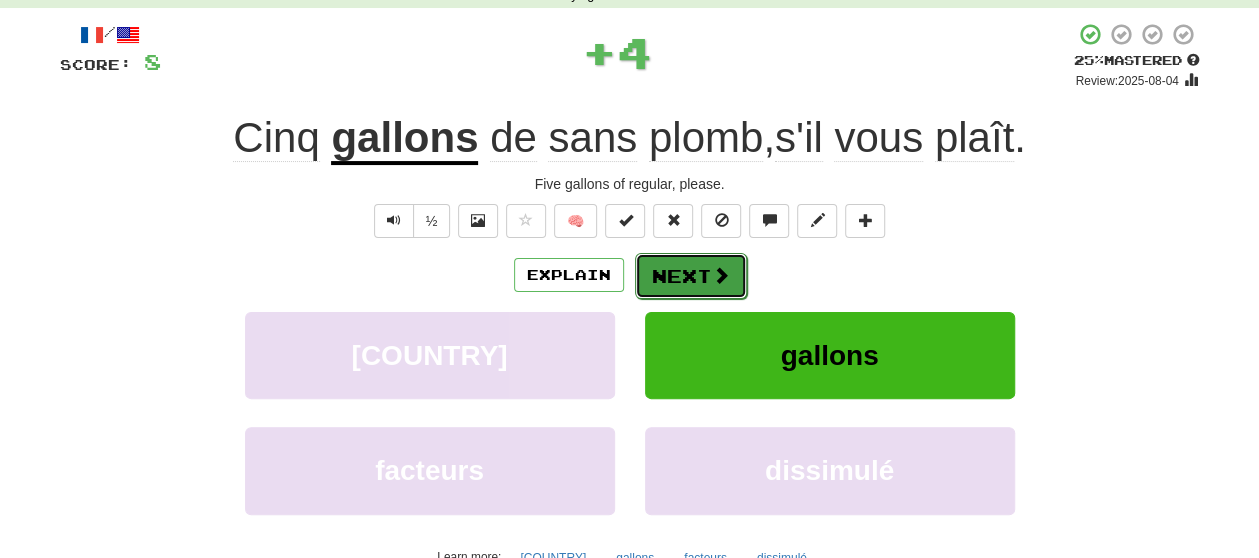 click on "Next" at bounding box center [691, 276] 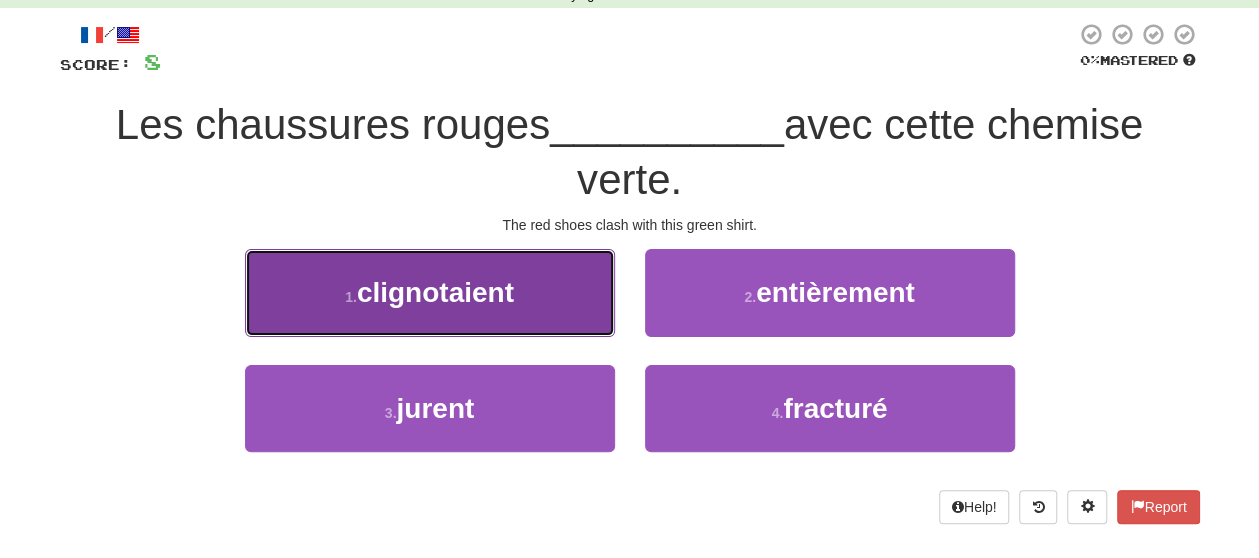 click on "1 .  clignotaient" at bounding box center (430, 292) 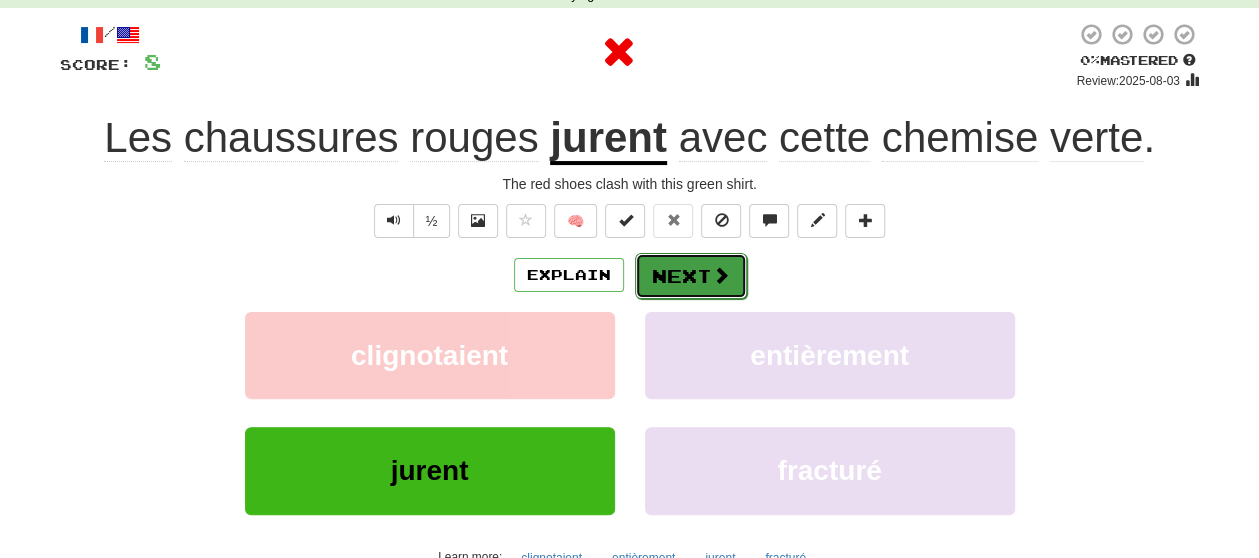 click on "Next" at bounding box center (691, 276) 